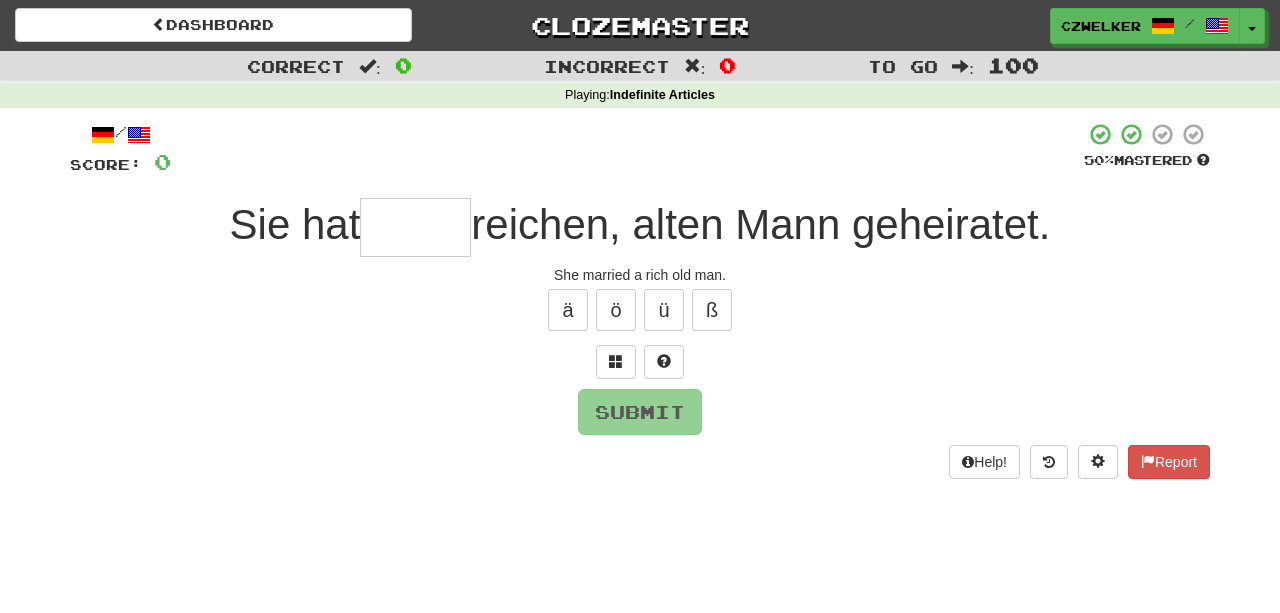 scroll, scrollTop: 0, scrollLeft: 0, axis: both 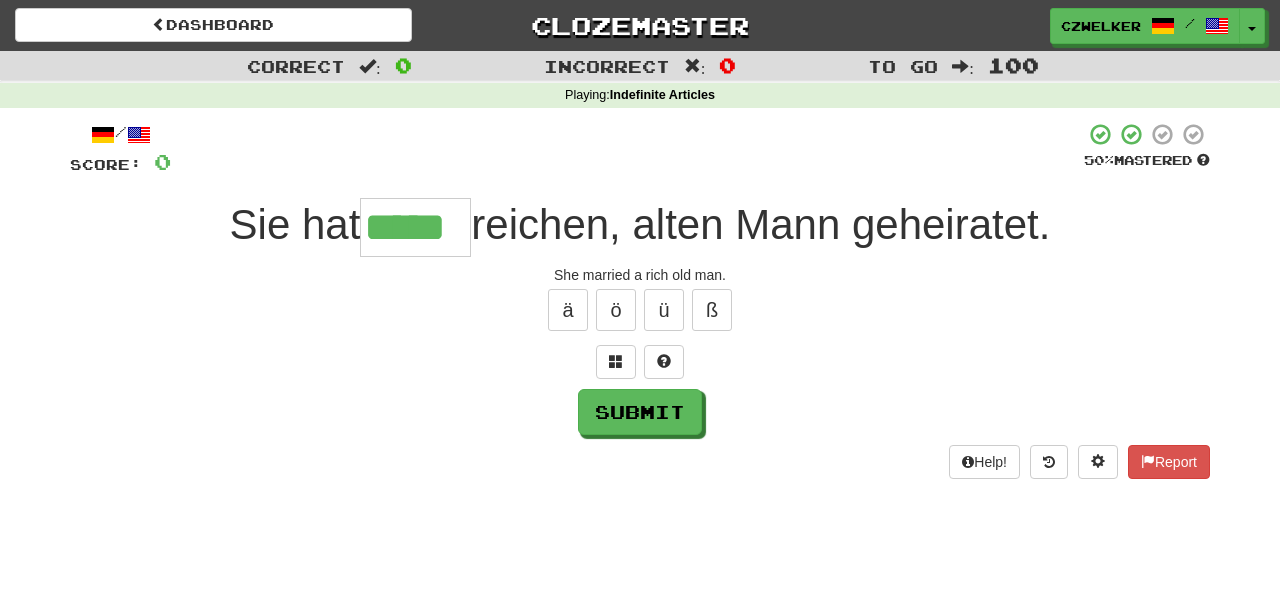 type on "*****" 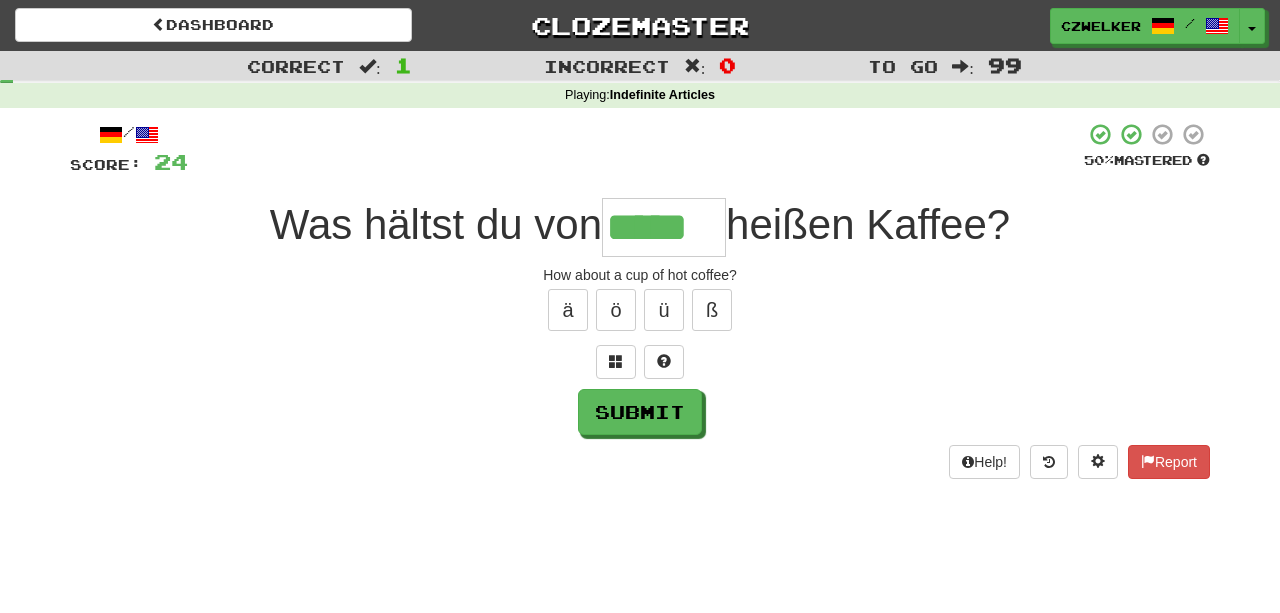 type on "*****" 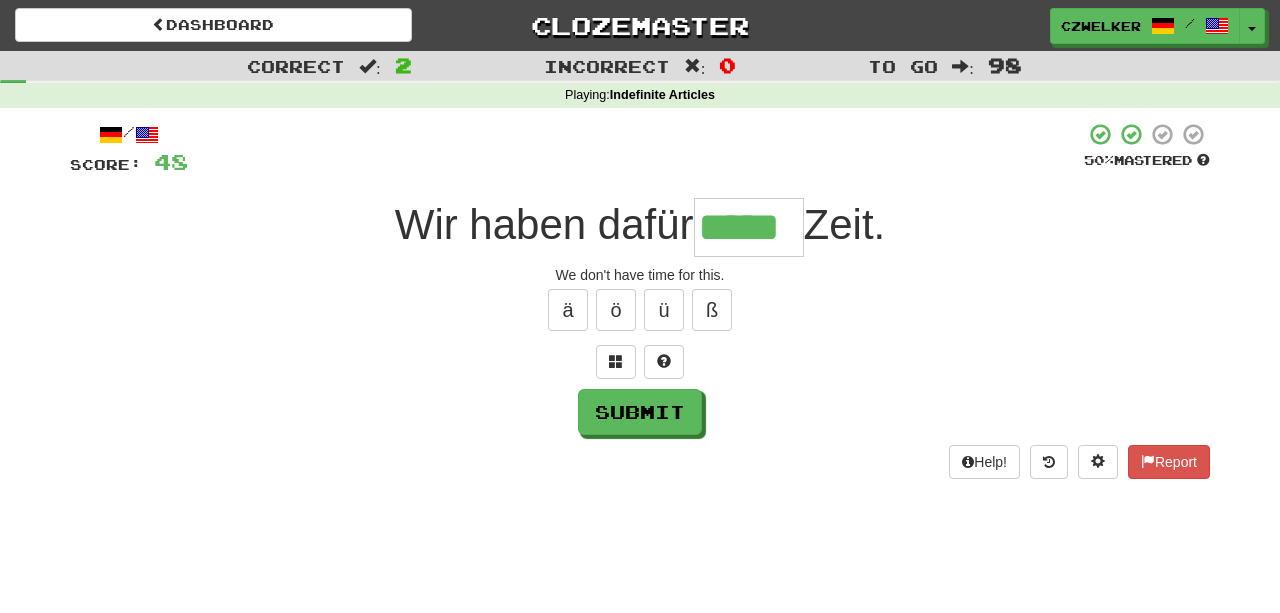 type on "*****" 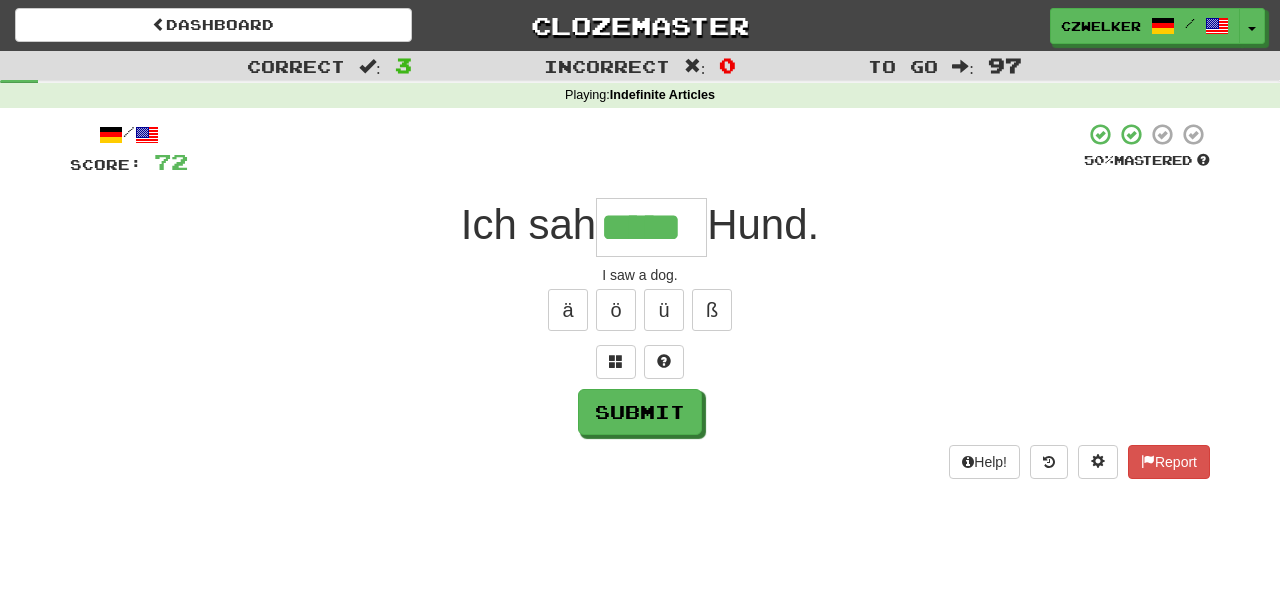 type on "*****" 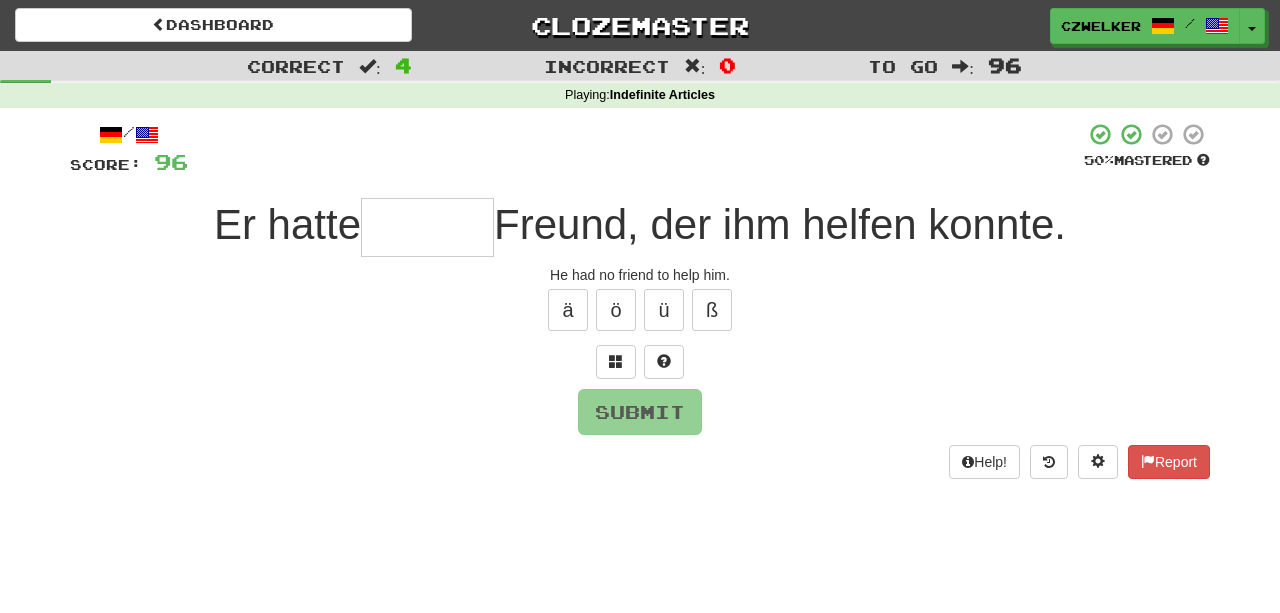 click at bounding box center (427, 227) 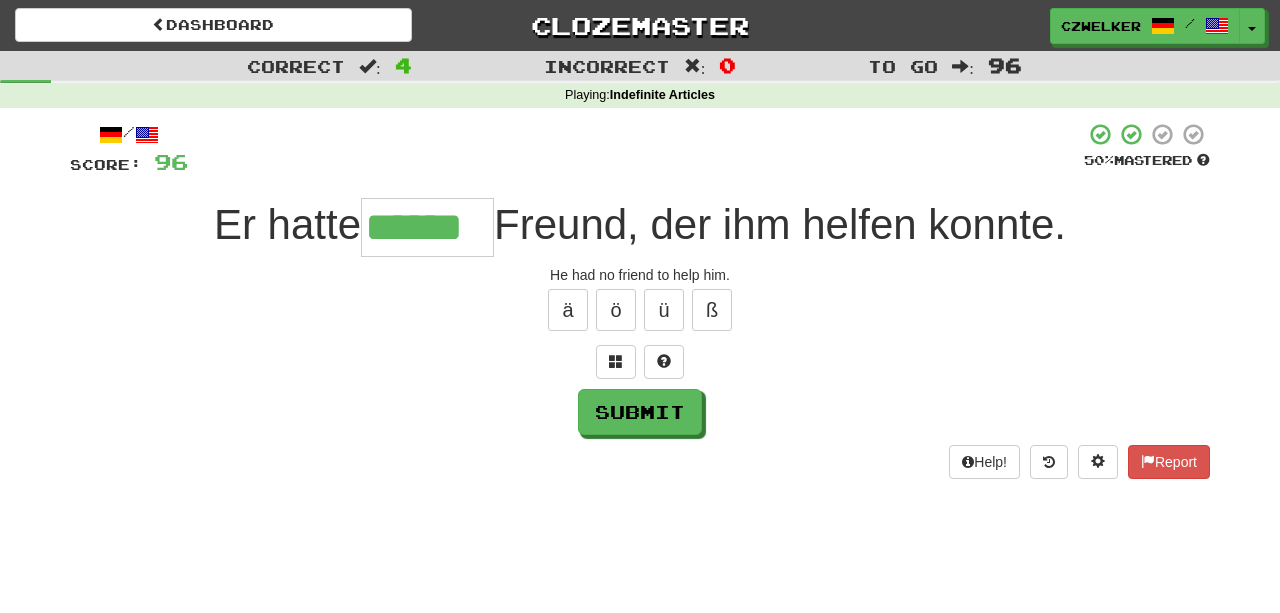 type on "******" 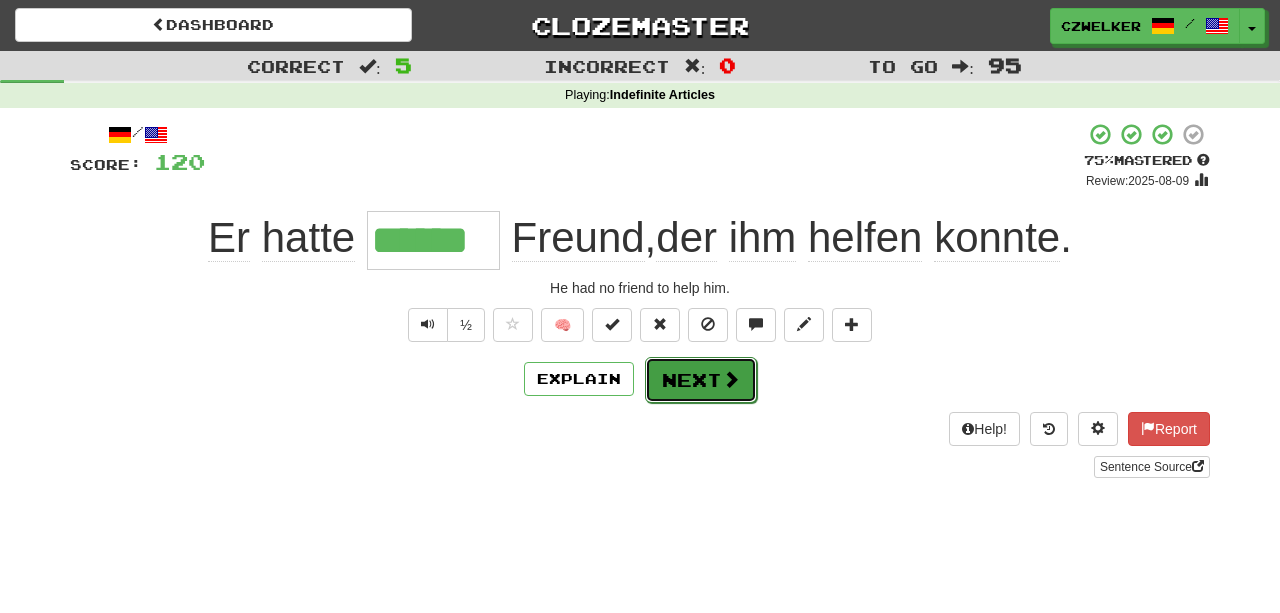 click on "Next" at bounding box center [701, 380] 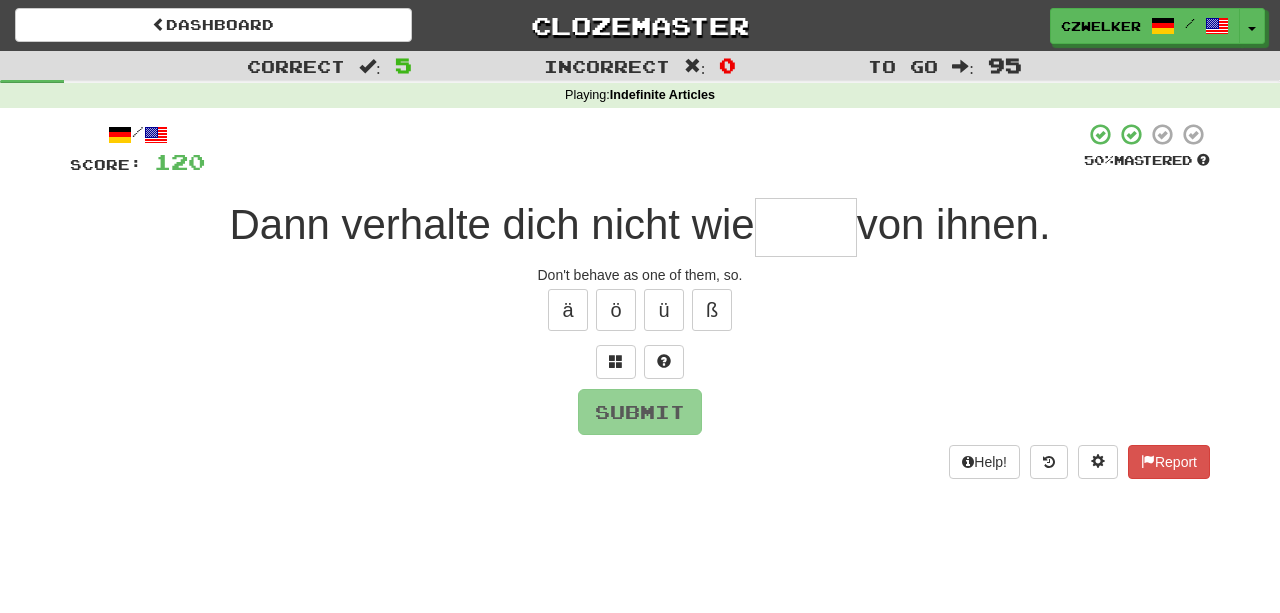 click at bounding box center [806, 227] 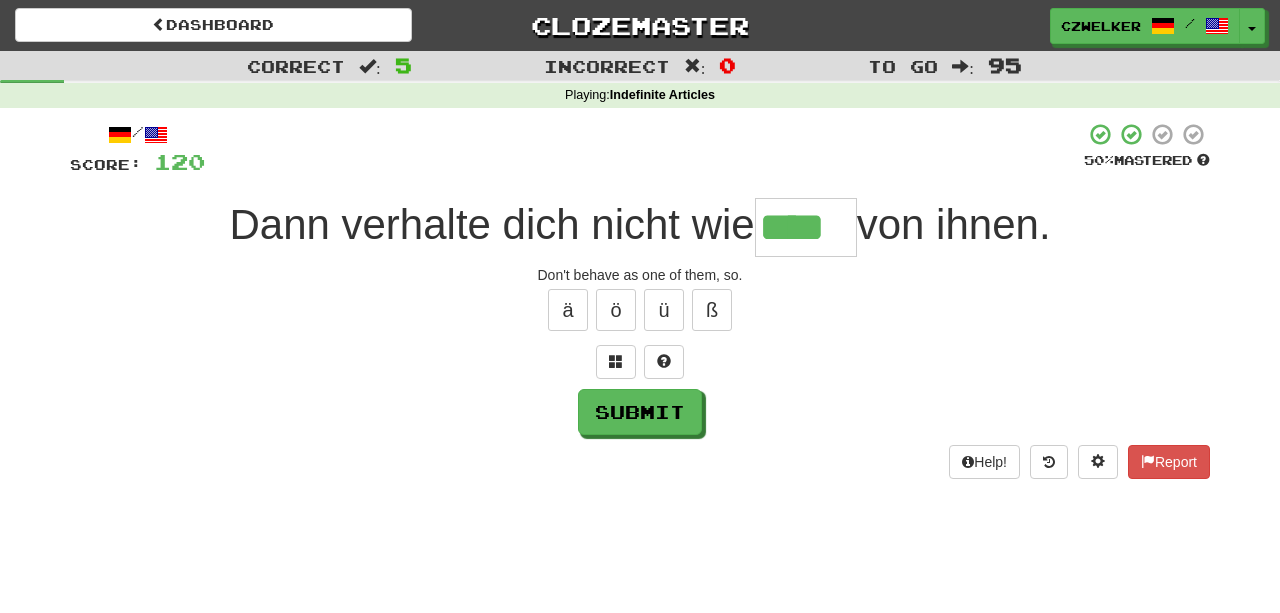 scroll, scrollTop: 0, scrollLeft: 0, axis: both 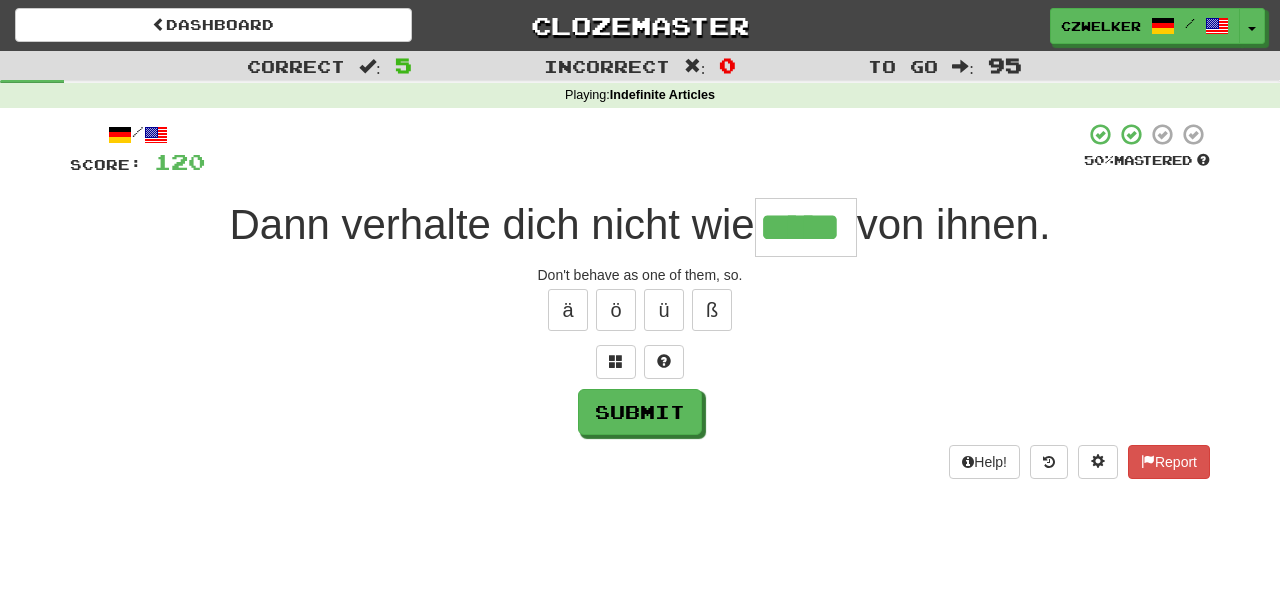 type on "*****" 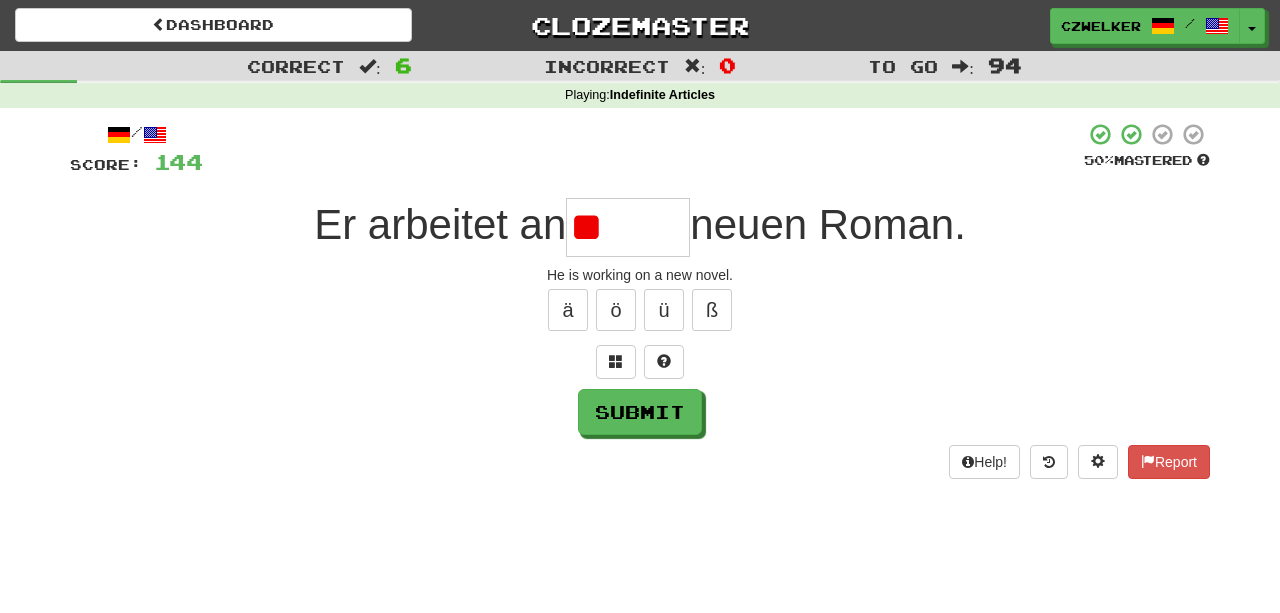 type on "*" 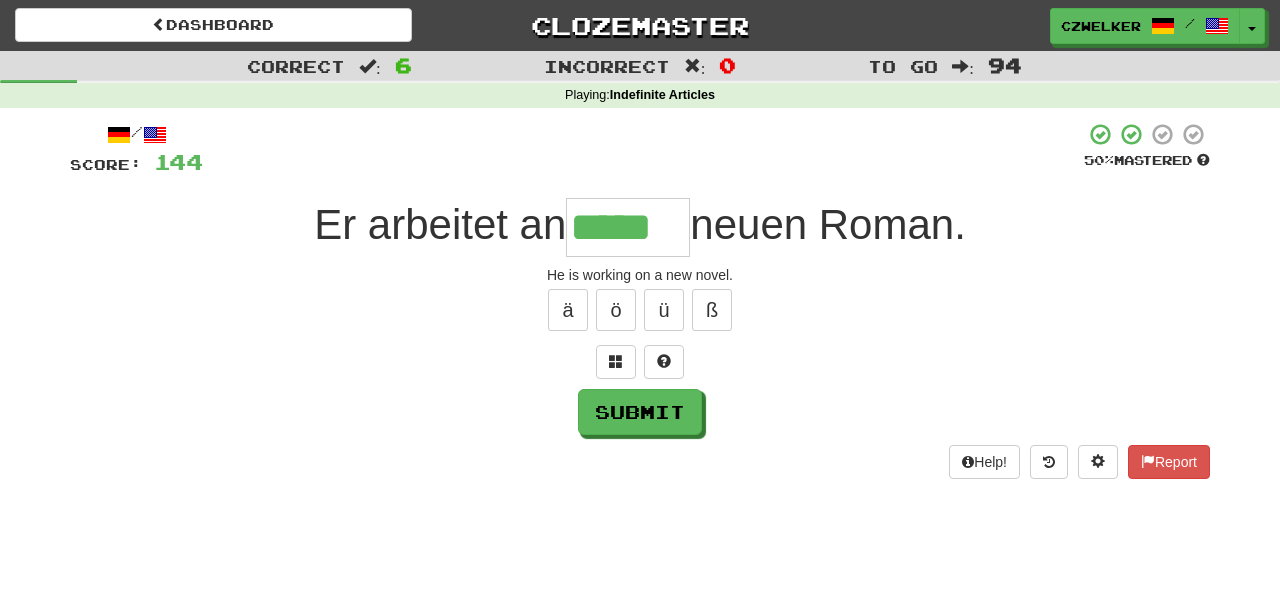 type on "*****" 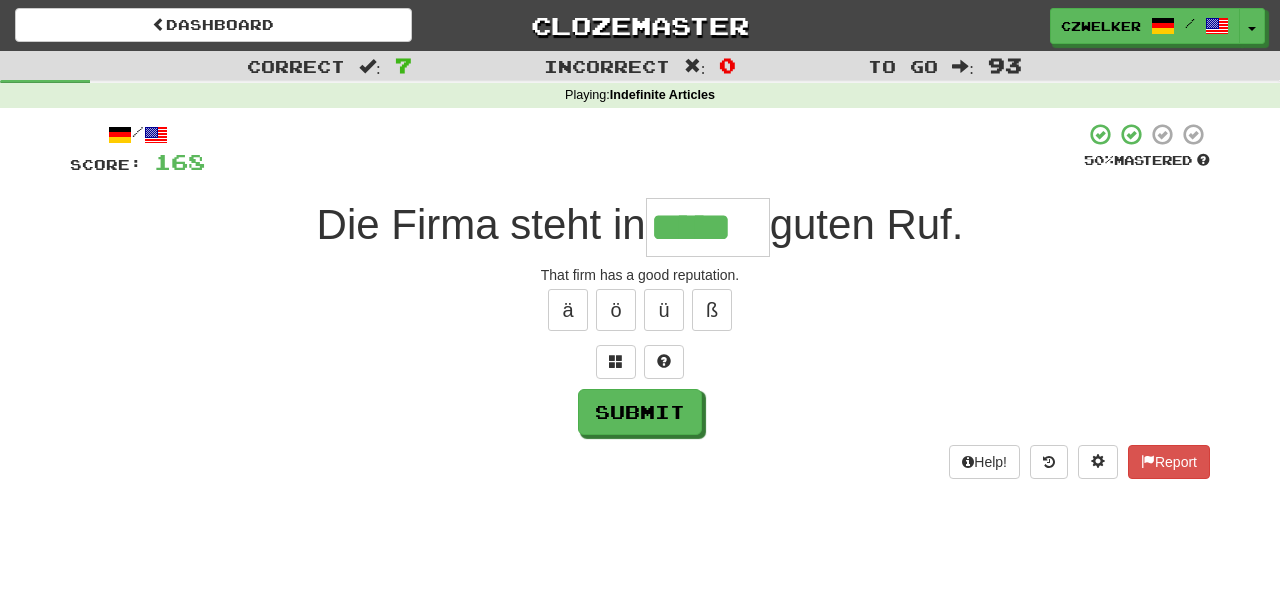 type on "*****" 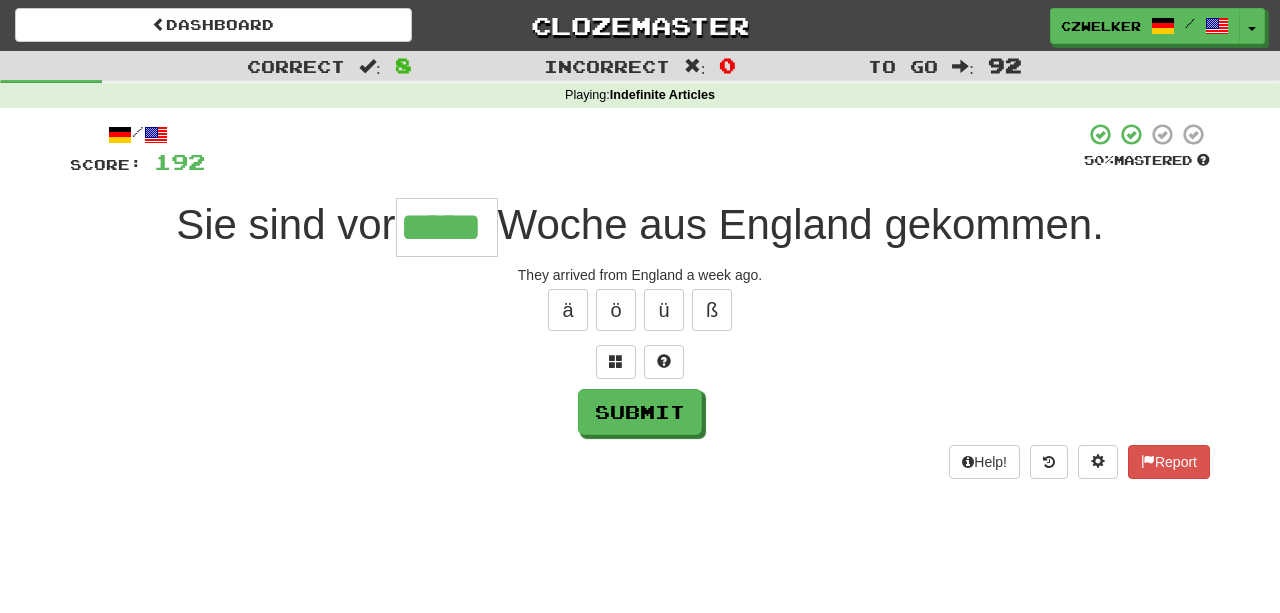 type on "*****" 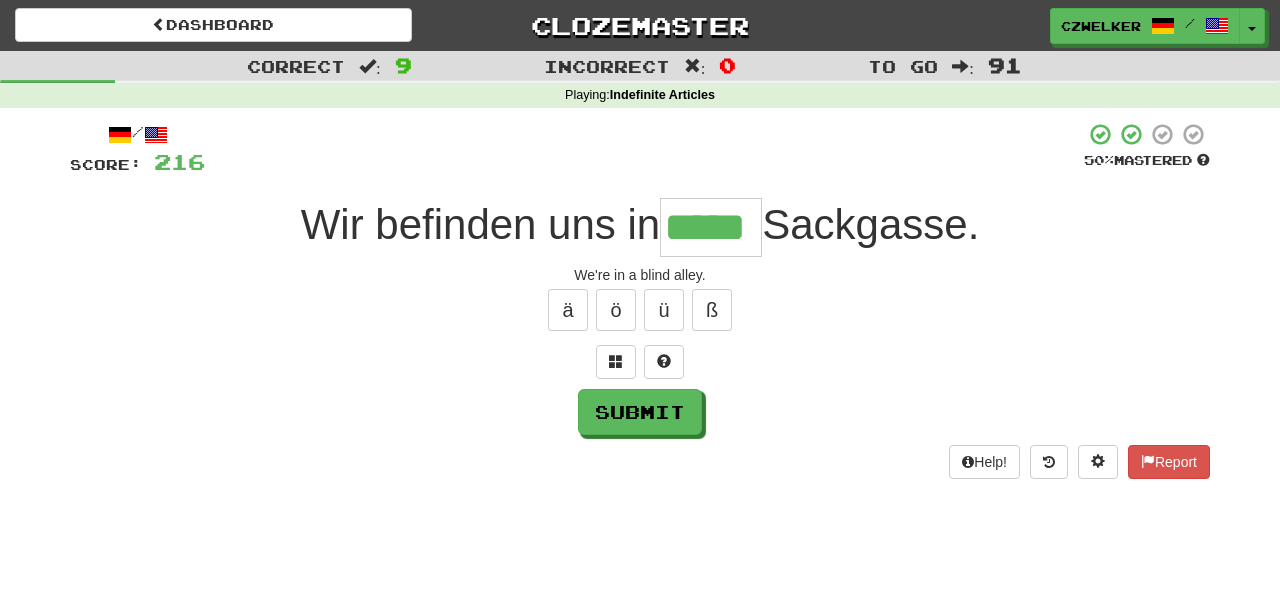 type on "*****" 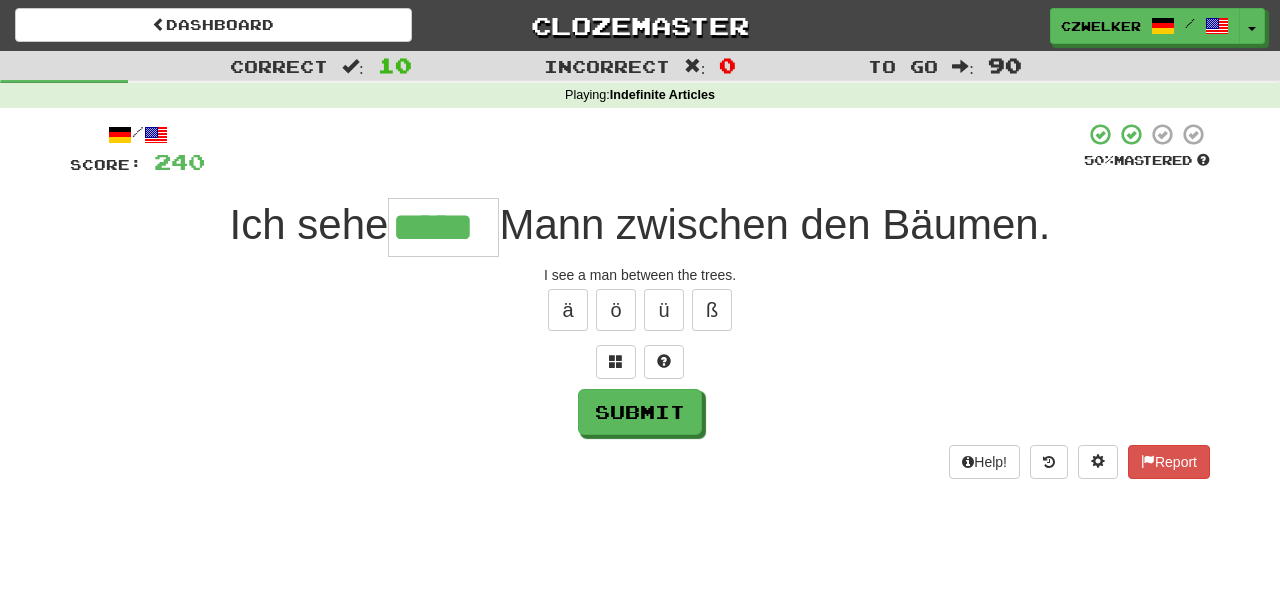 type on "*****" 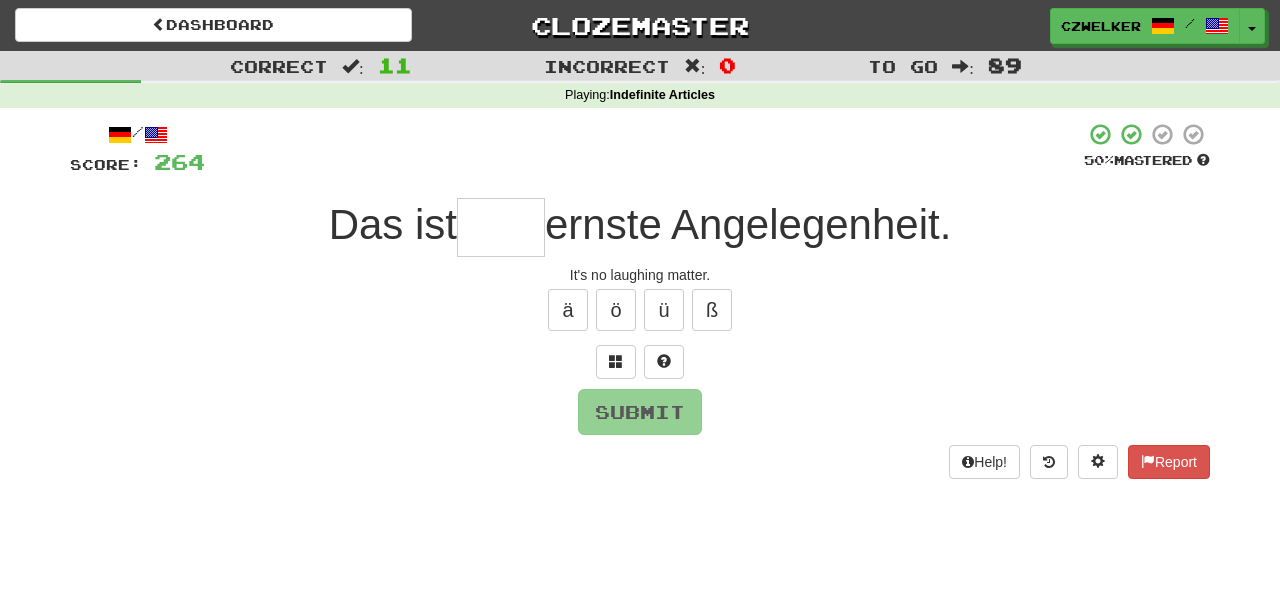 type on "*" 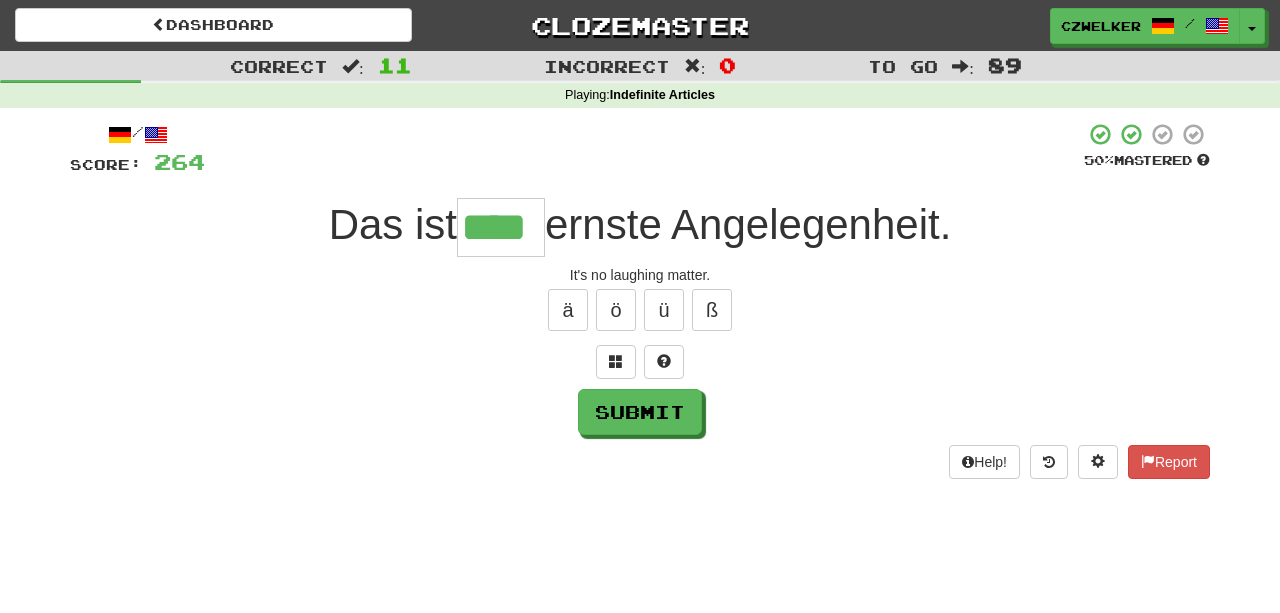 type on "****" 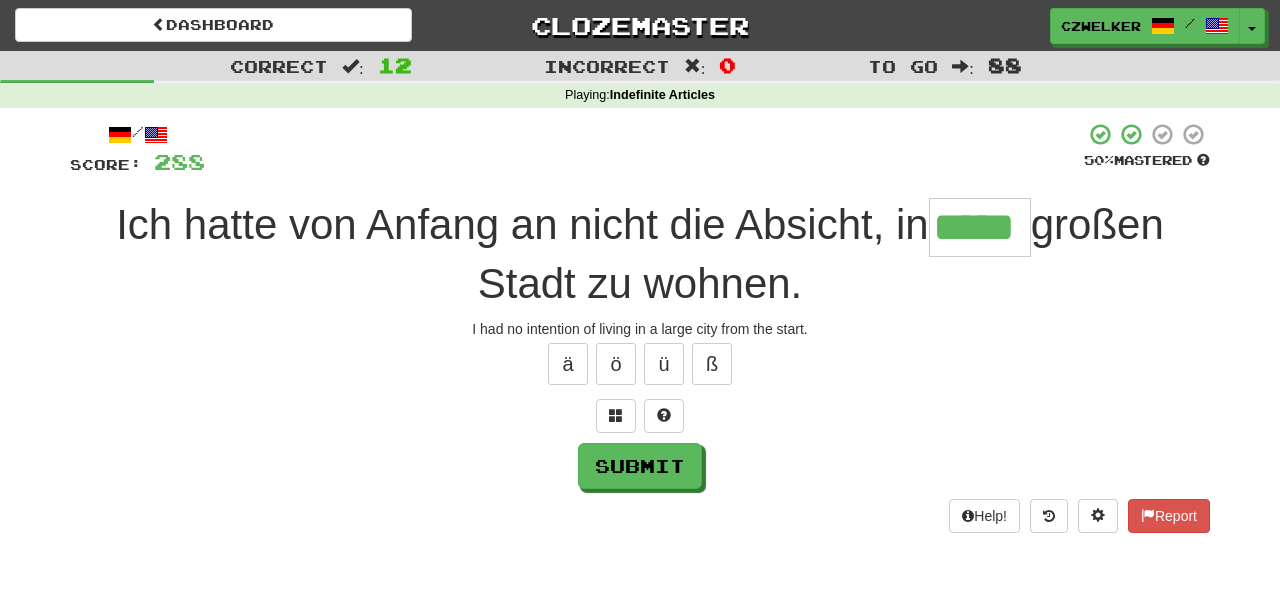 type on "*****" 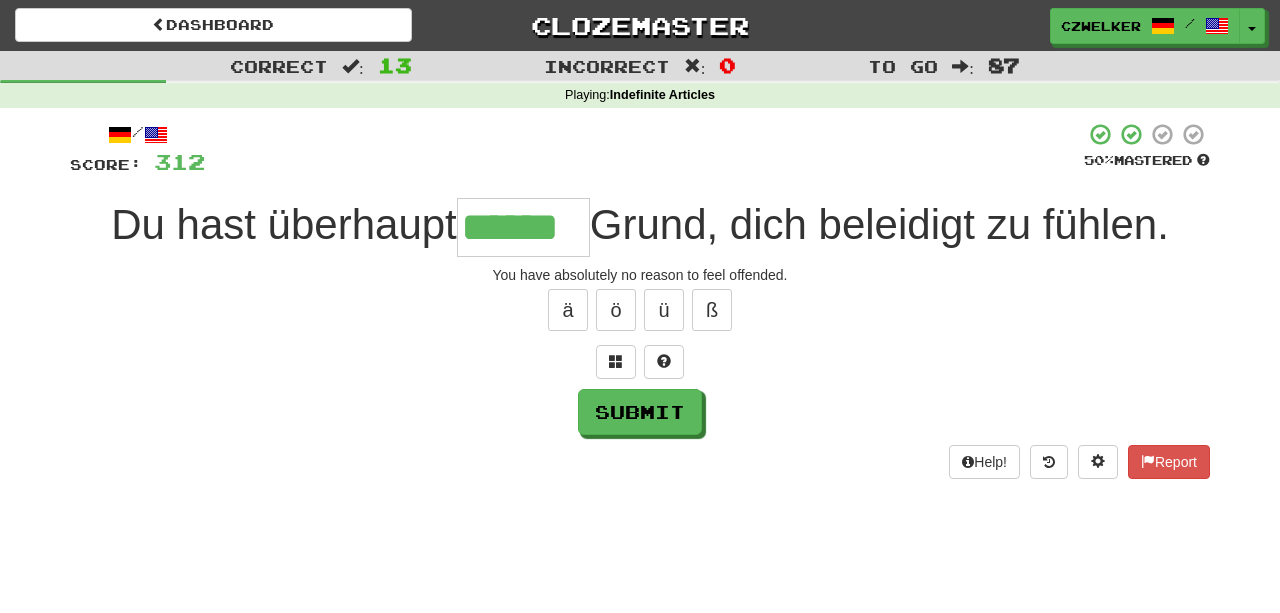 type on "******" 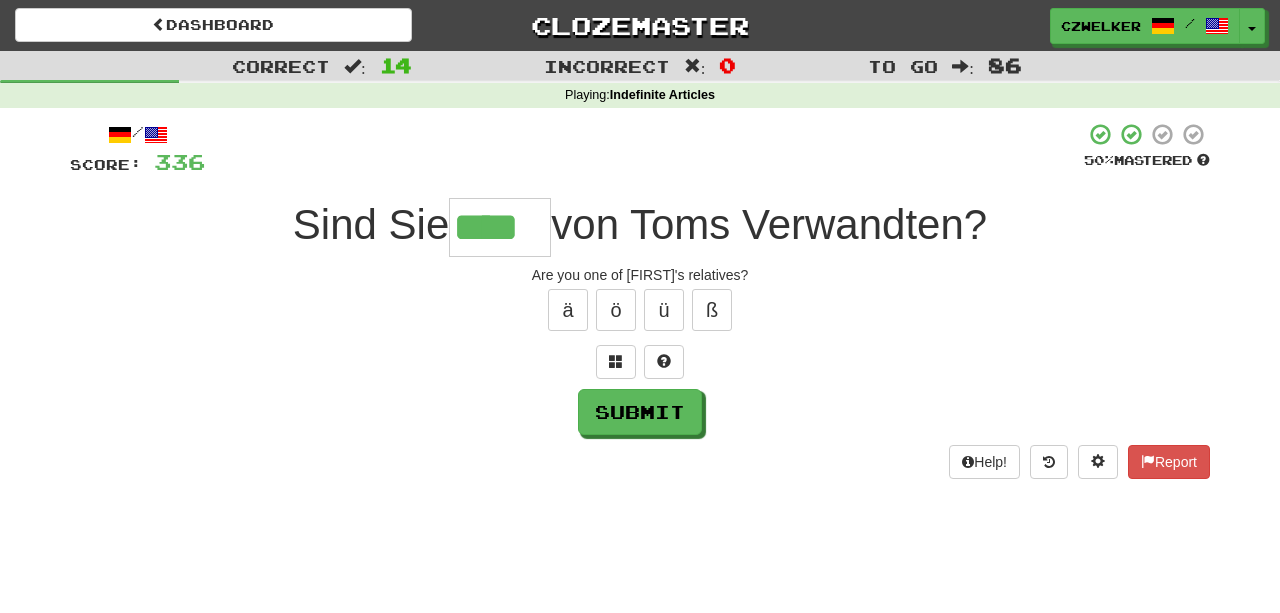 scroll, scrollTop: 0, scrollLeft: 0, axis: both 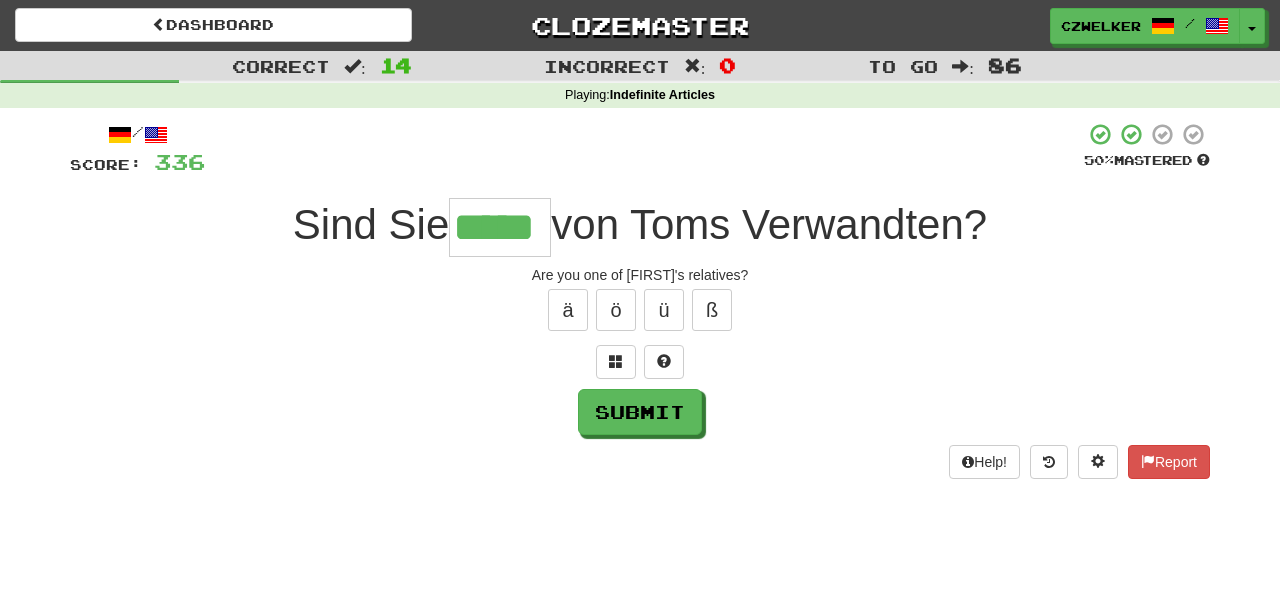 type on "*****" 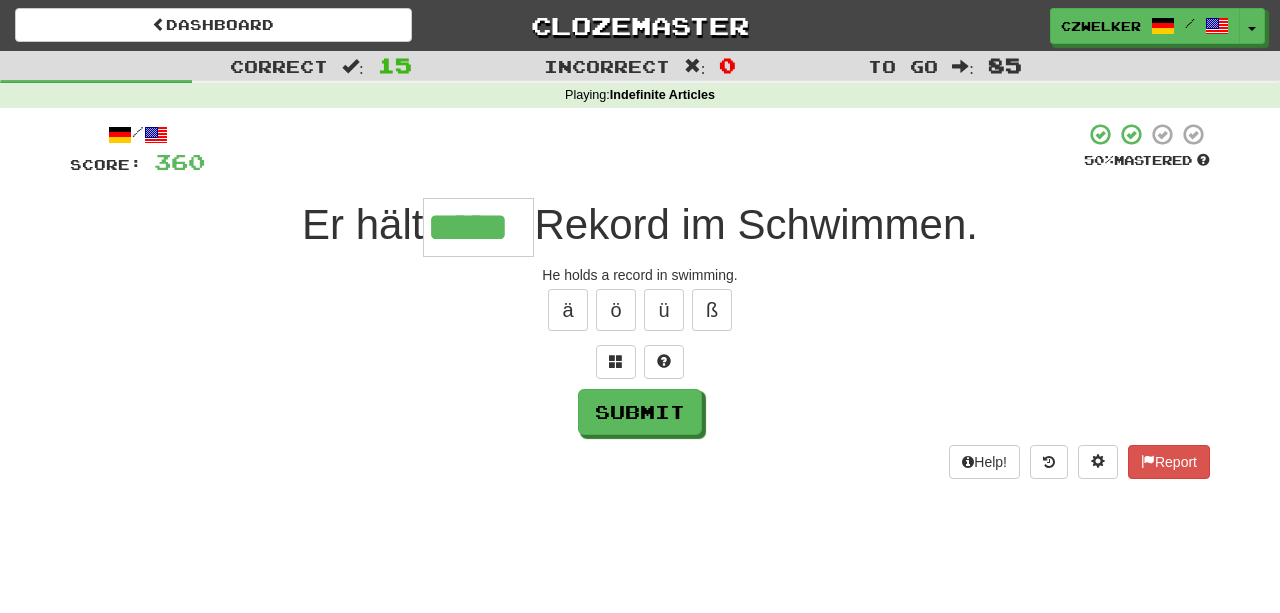 type on "*****" 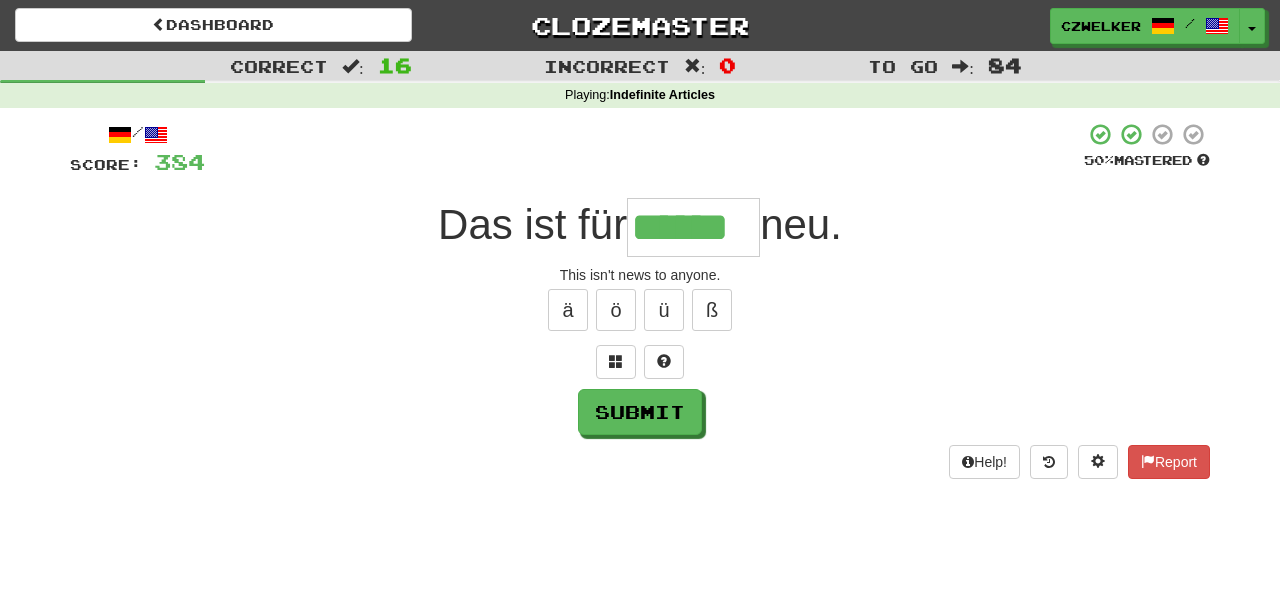 type on "******" 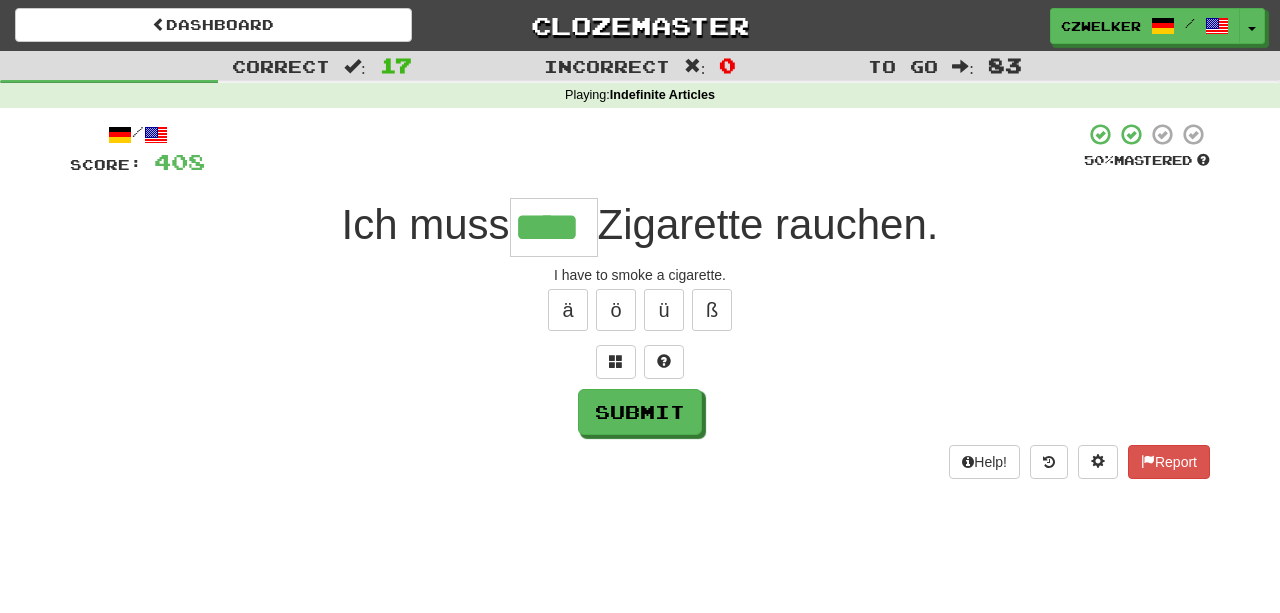 scroll, scrollTop: 0, scrollLeft: 0, axis: both 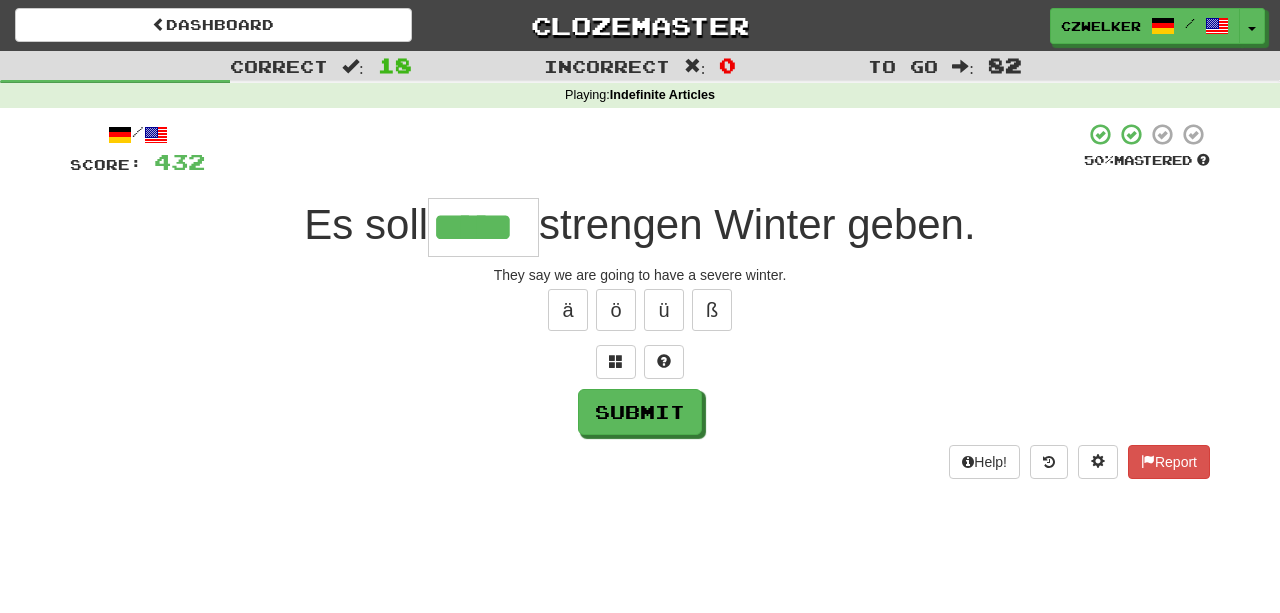 type on "*****" 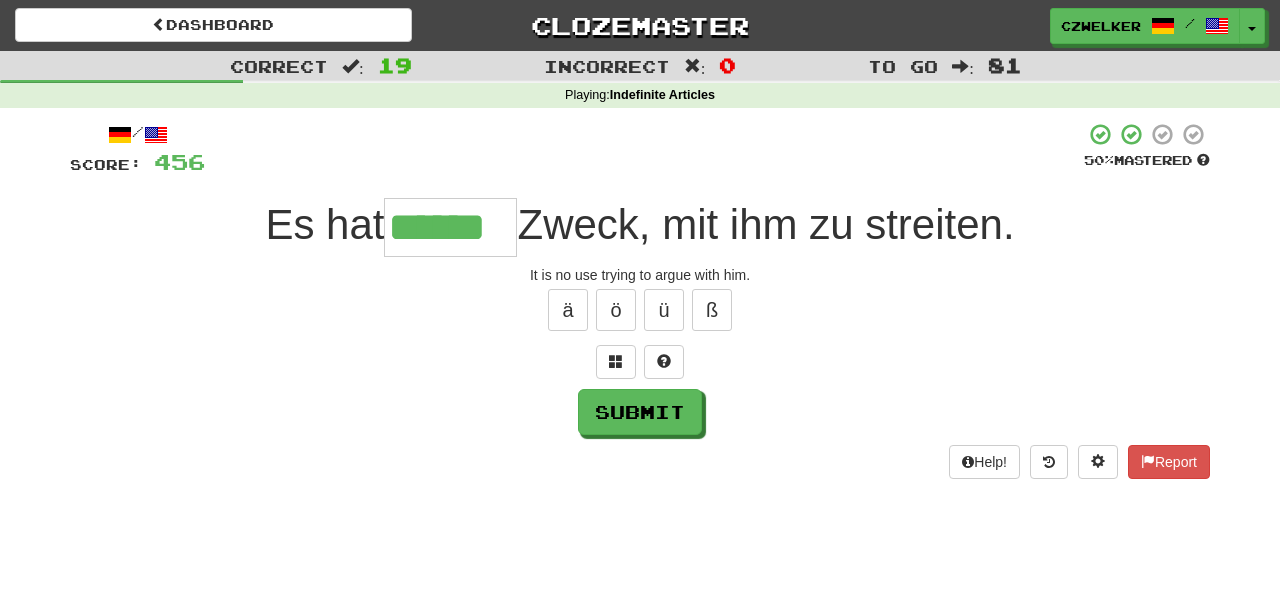 type on "******" 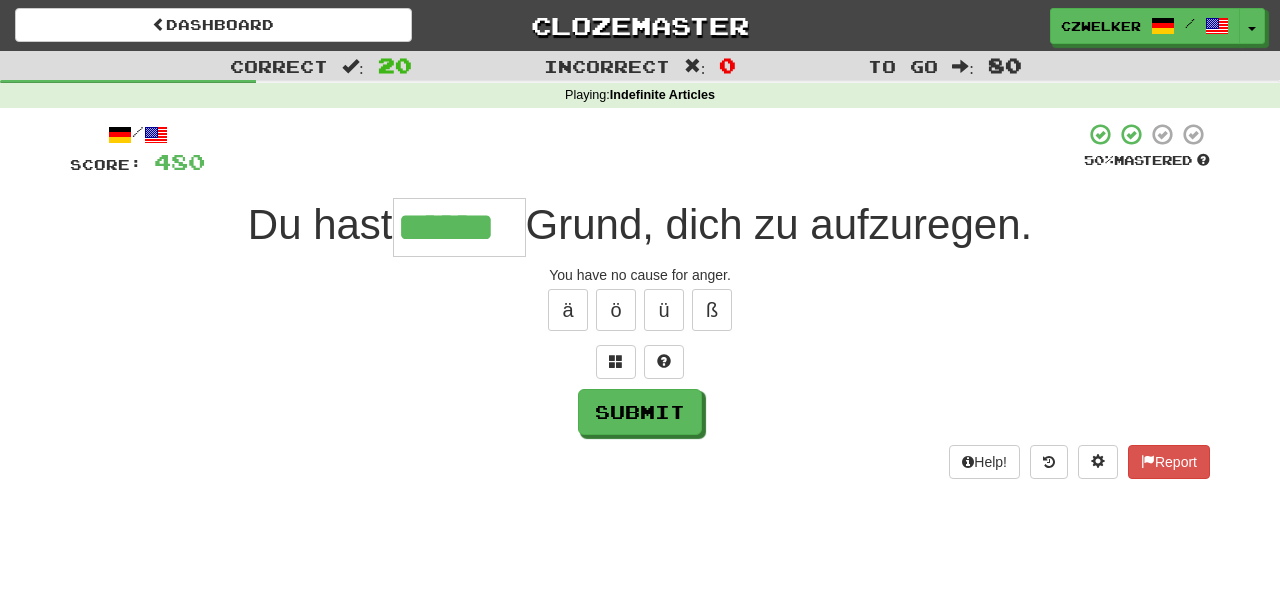type on "******" 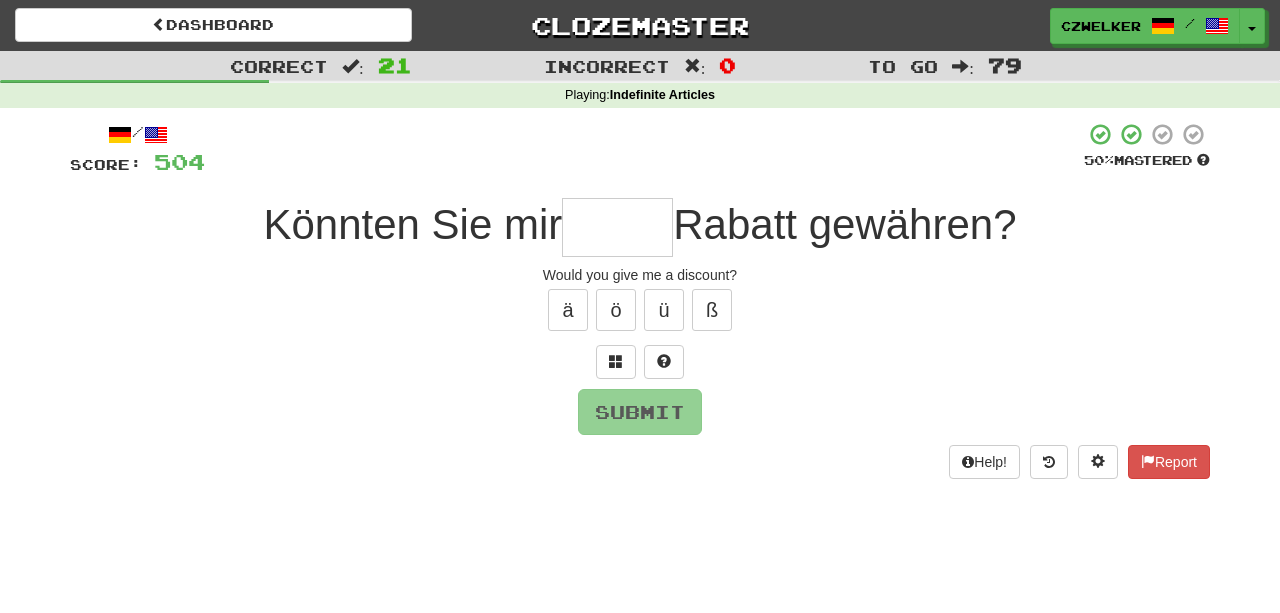 type on "*" 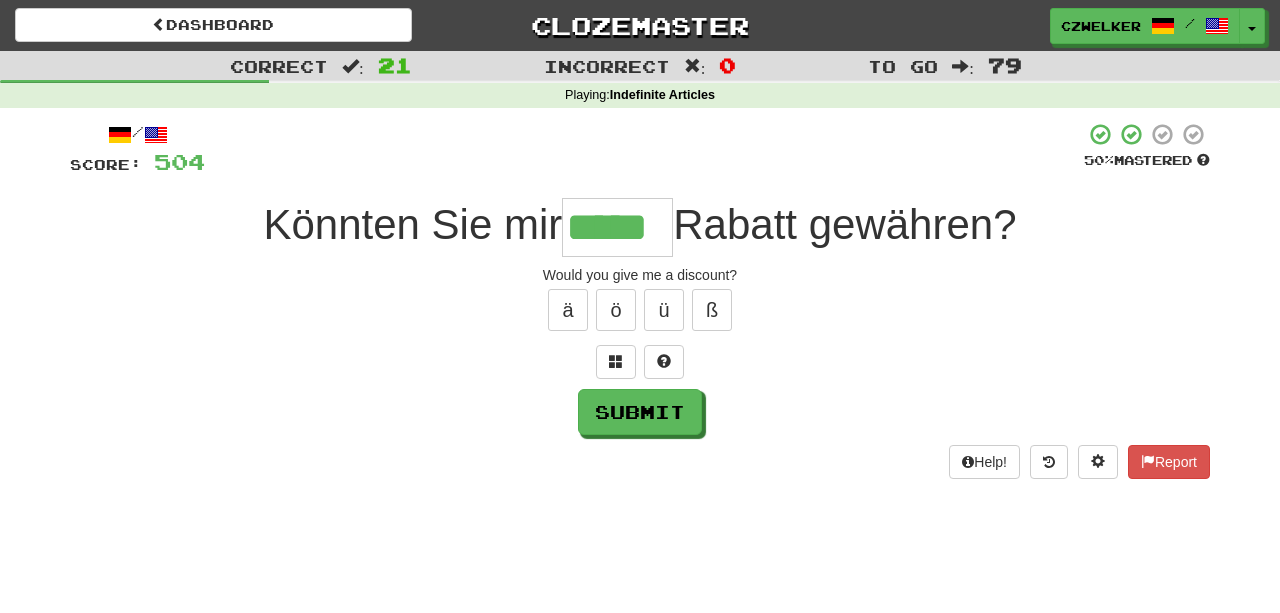 type on "*****" 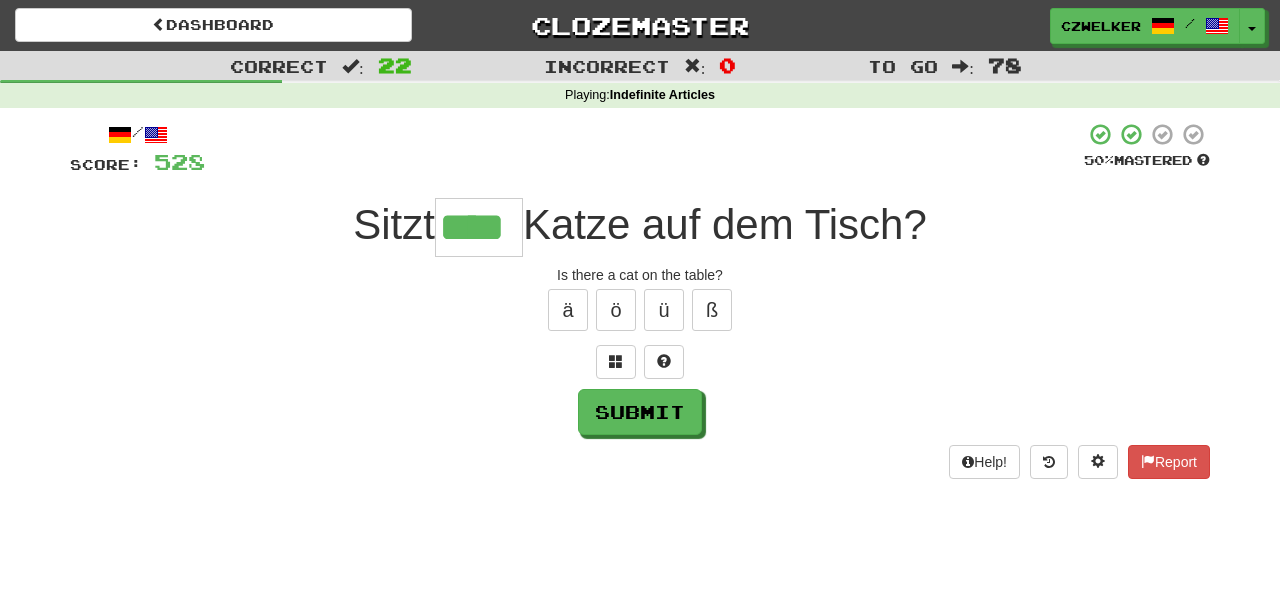 type on "****" 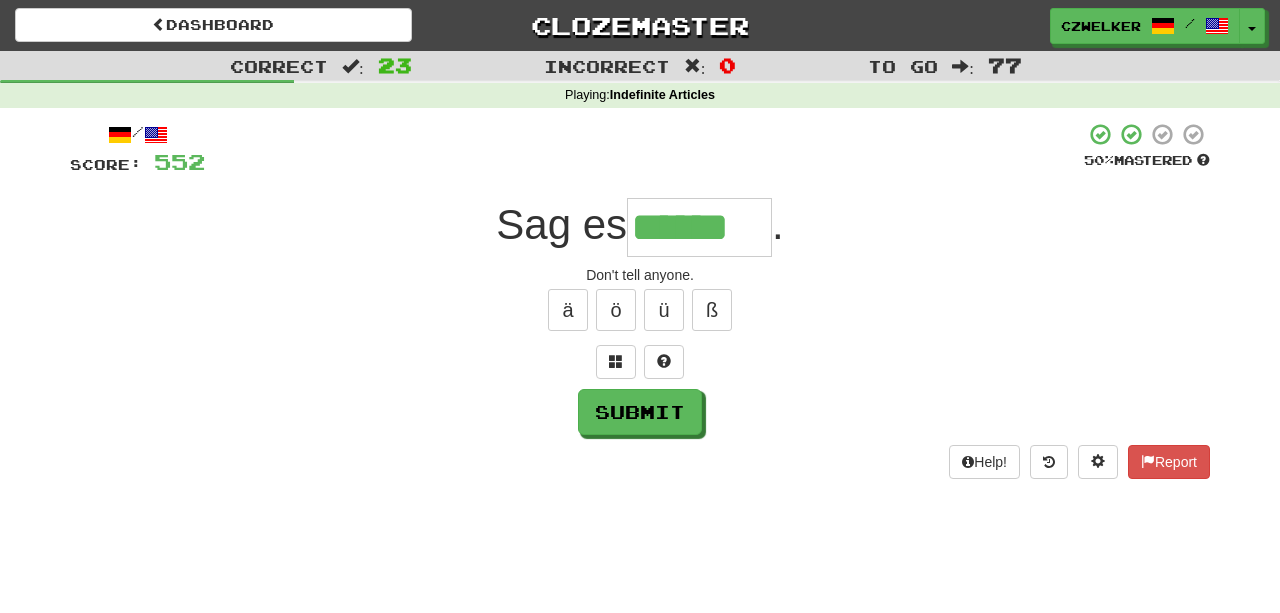 type on "******" 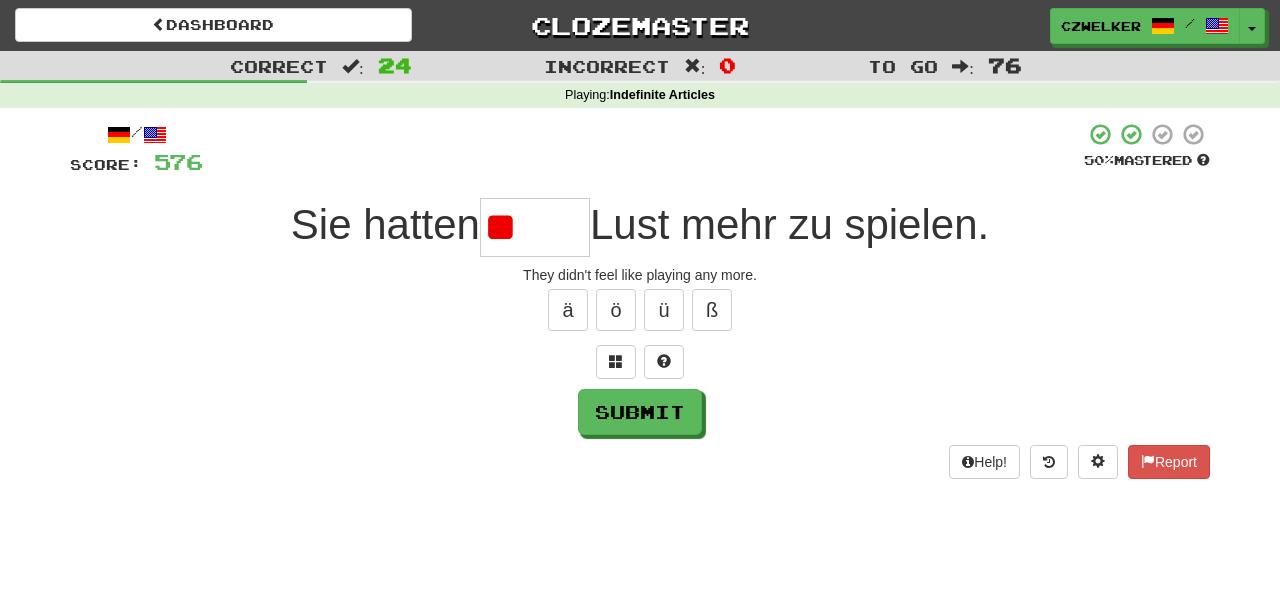 type on "*" 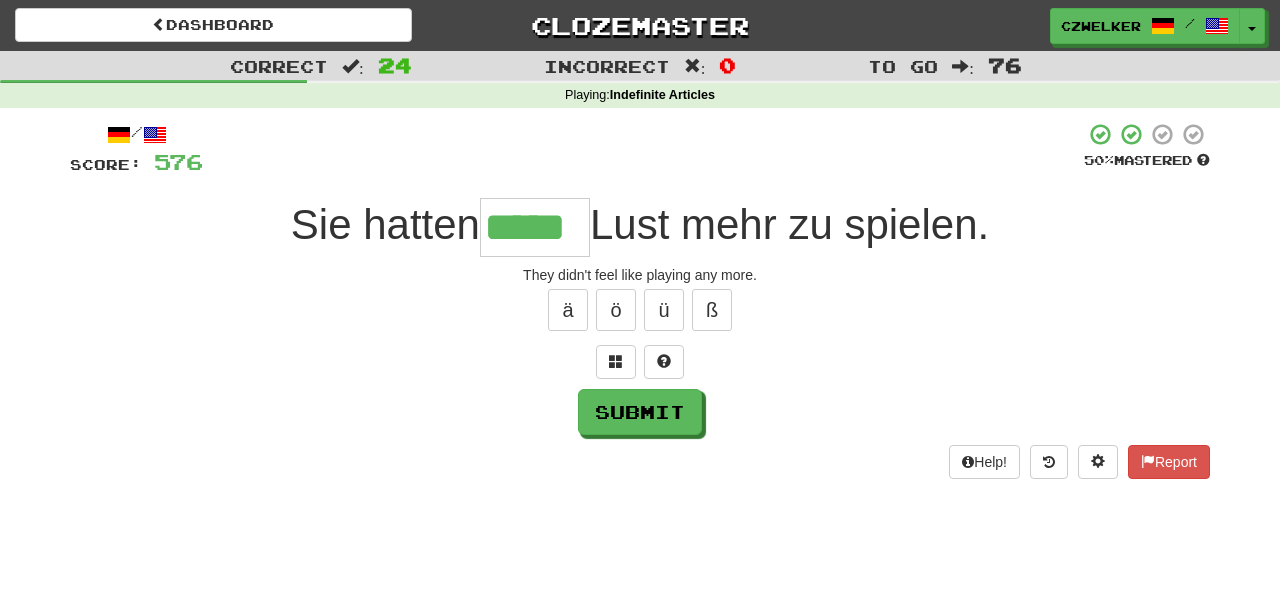 type on "*****" 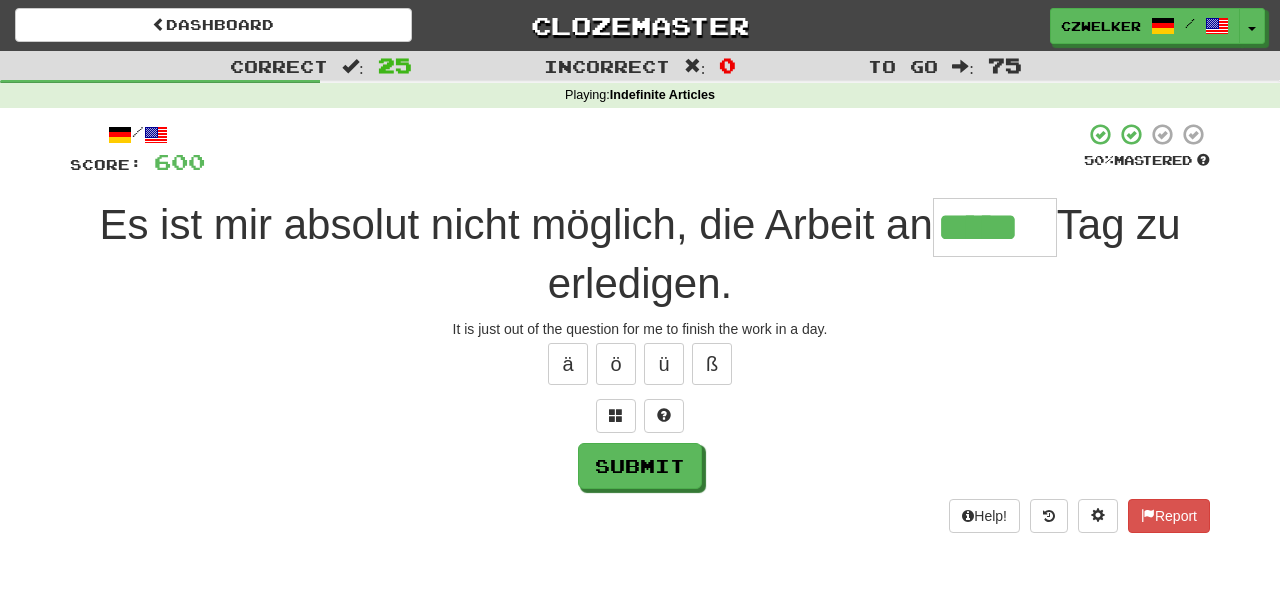 type on "*****" 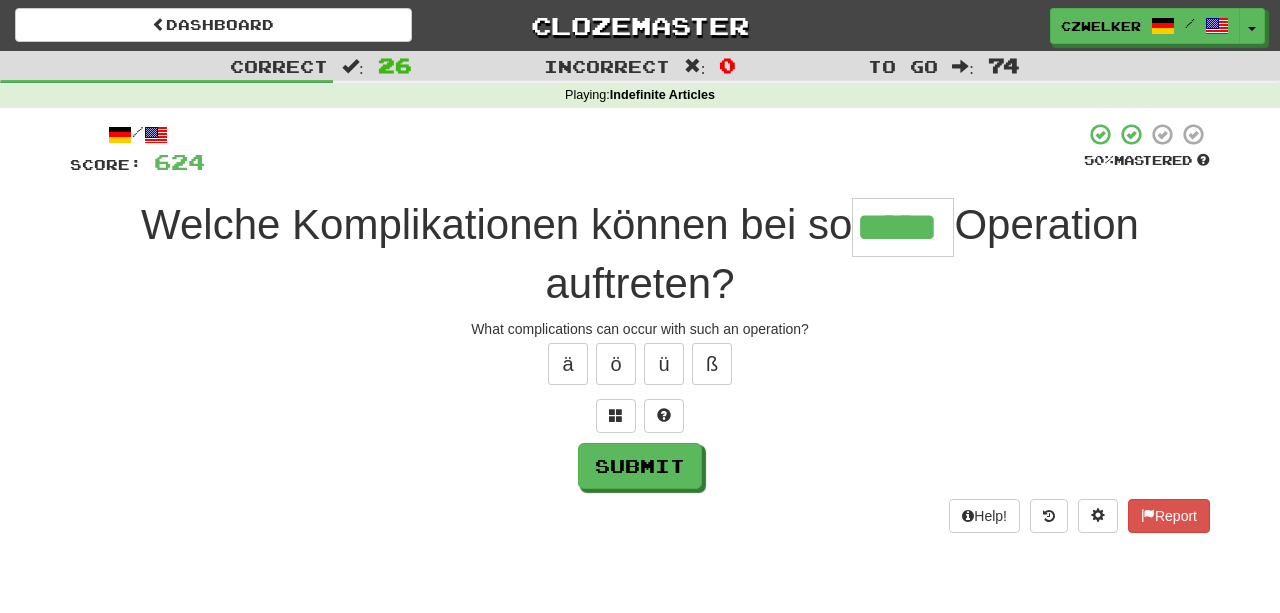 type on "*****" 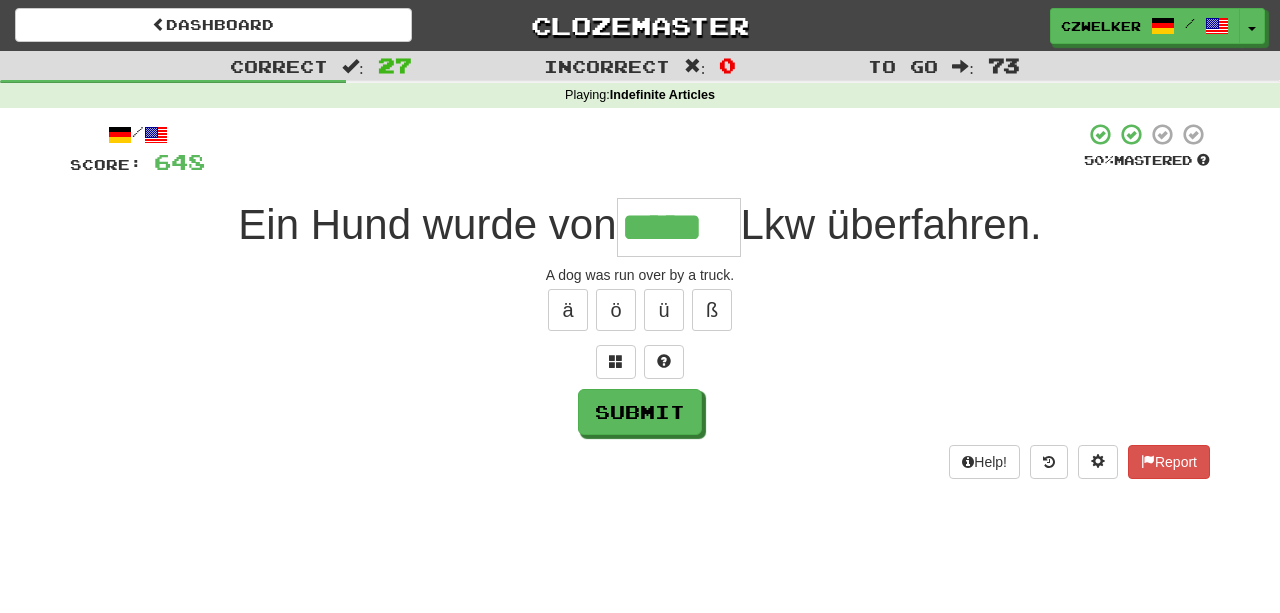 type on "*****" 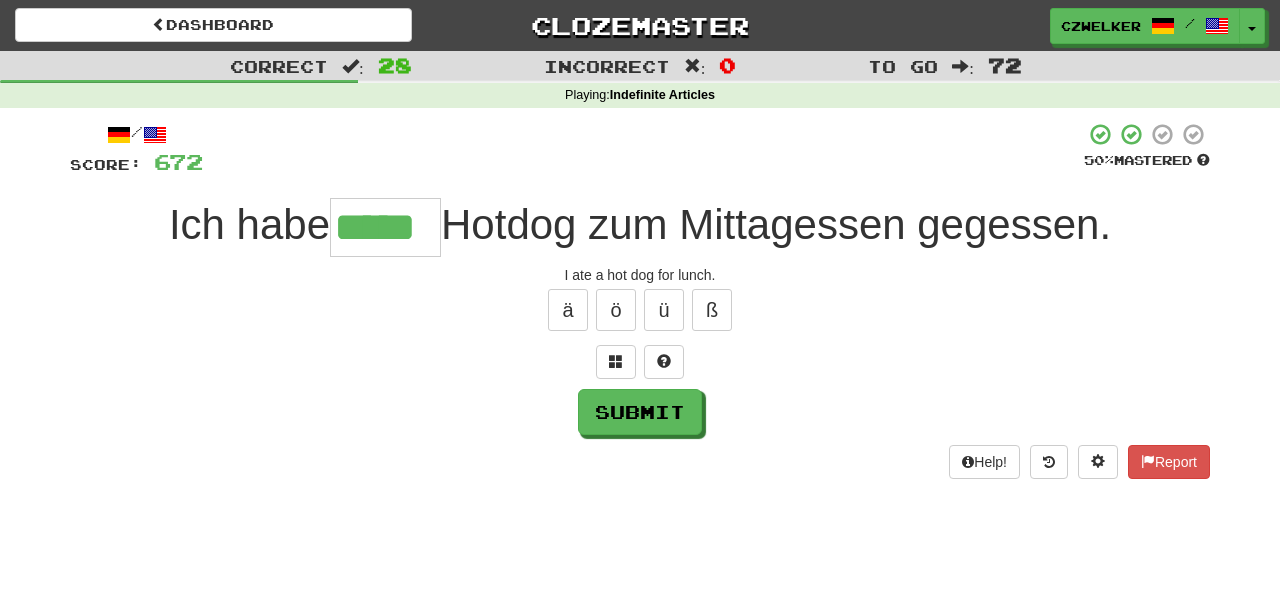 type on "*****" 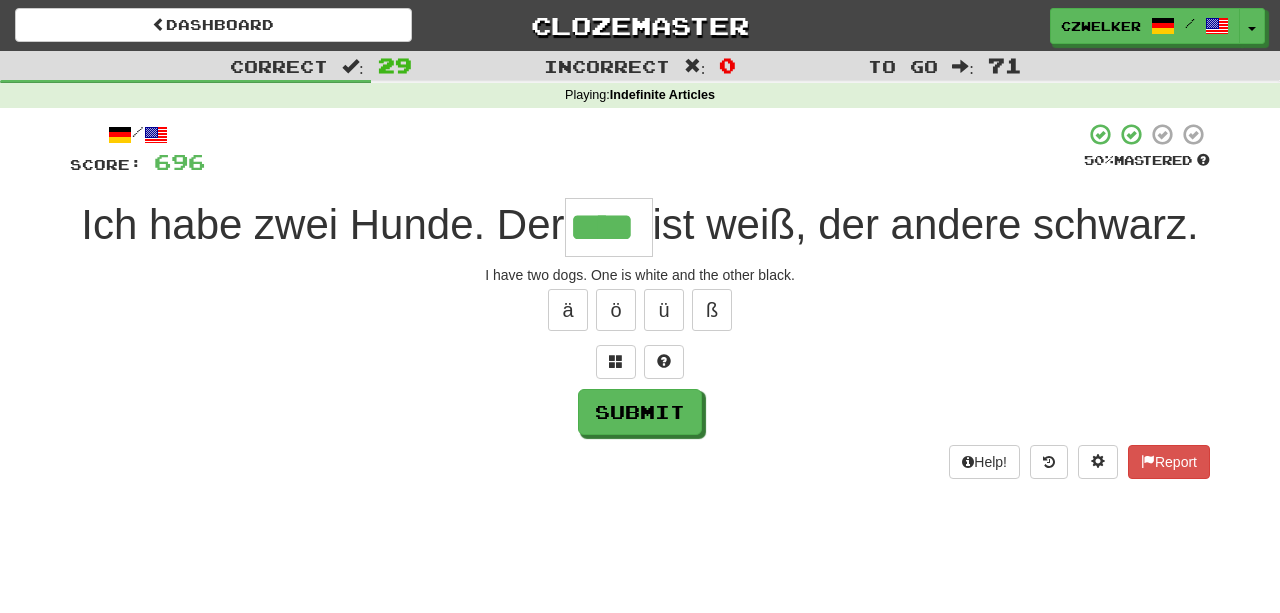 type on "****" 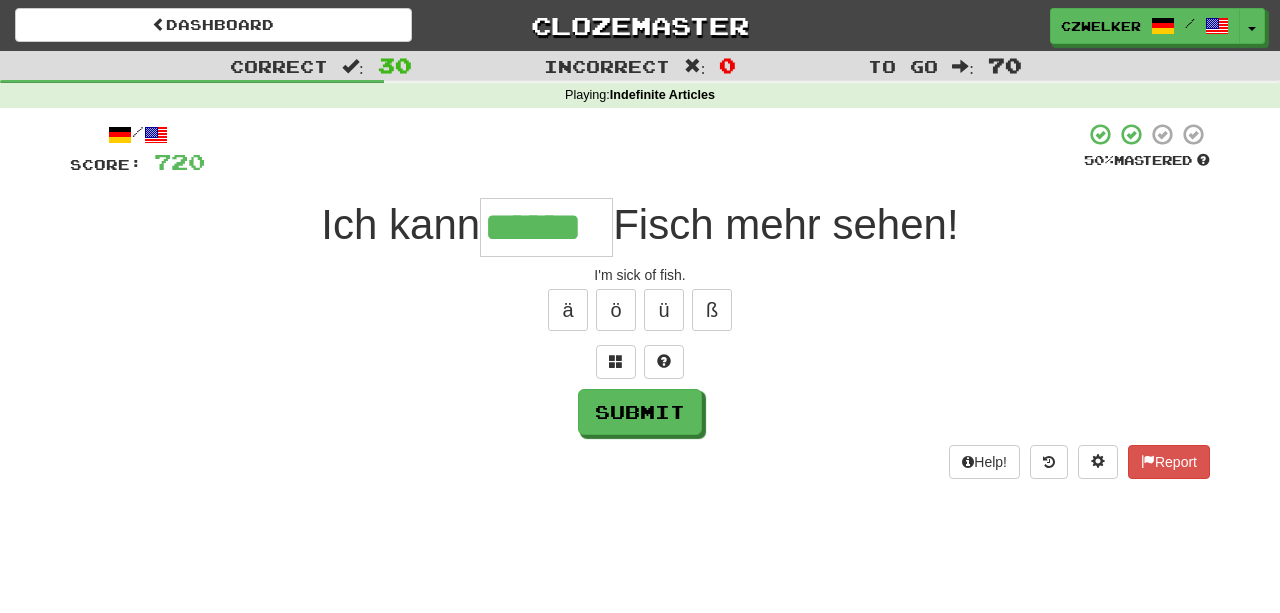 type on "******" 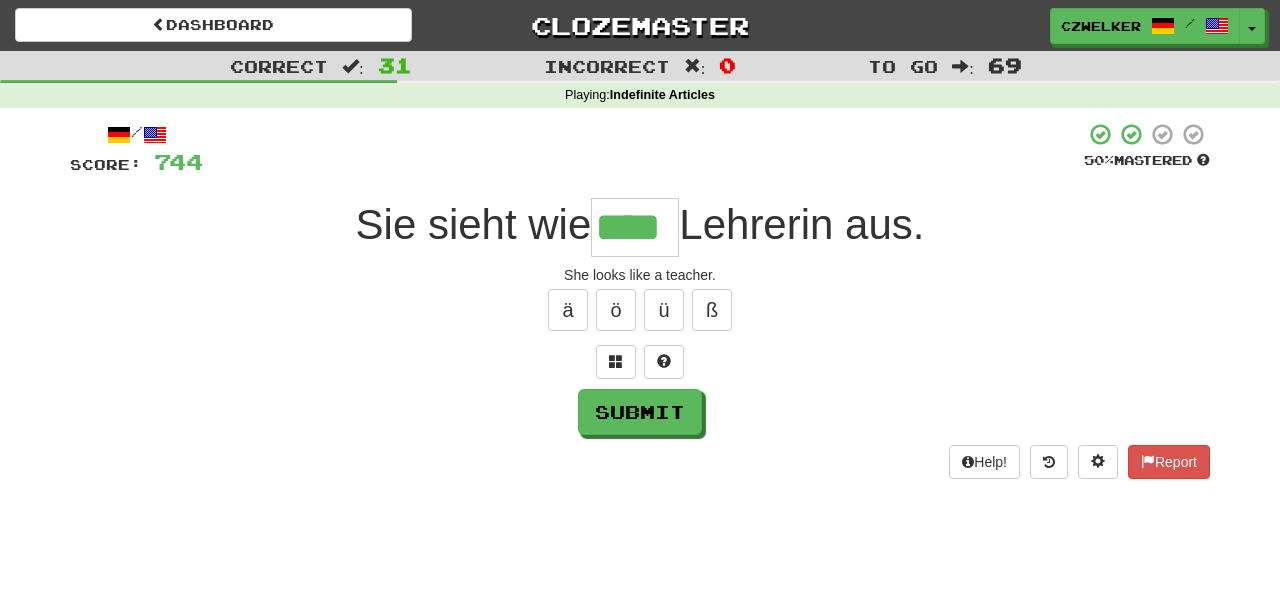 type on "****" 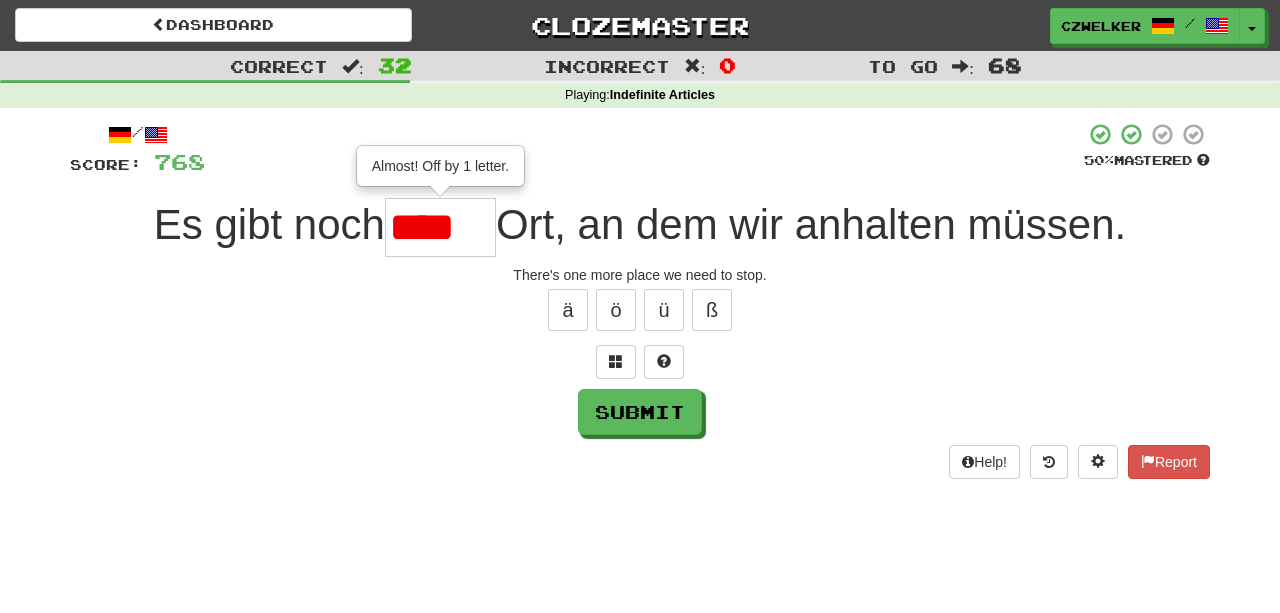scroll, scrollTop: 0, scrollLeft: 0, axis: both 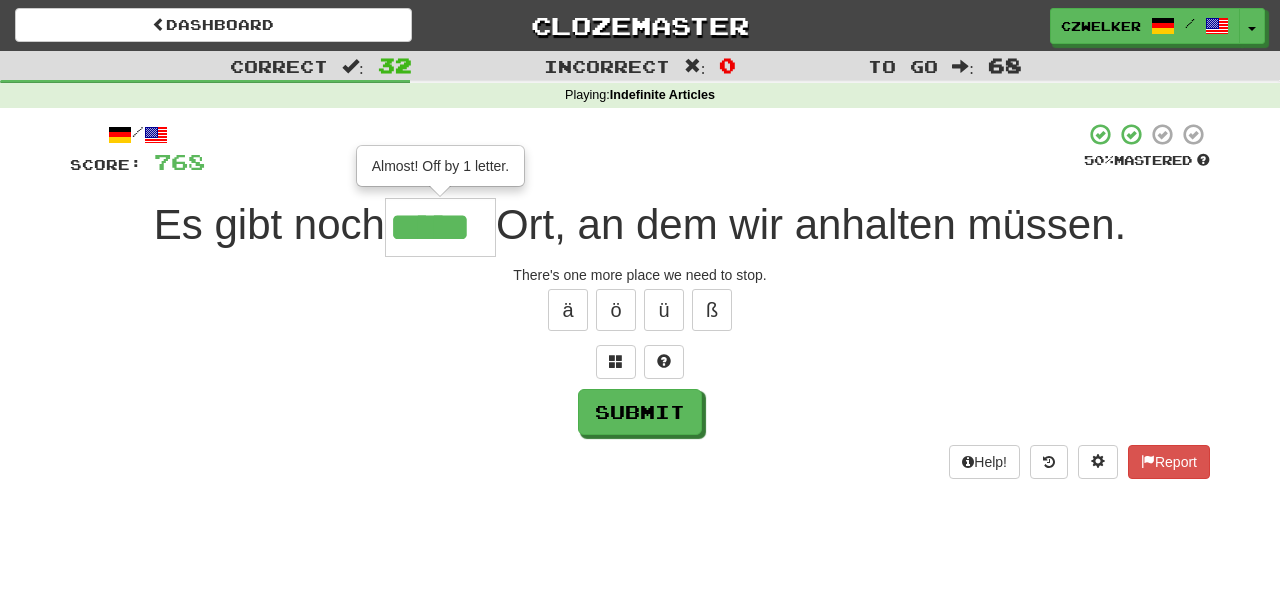 type on "*****" 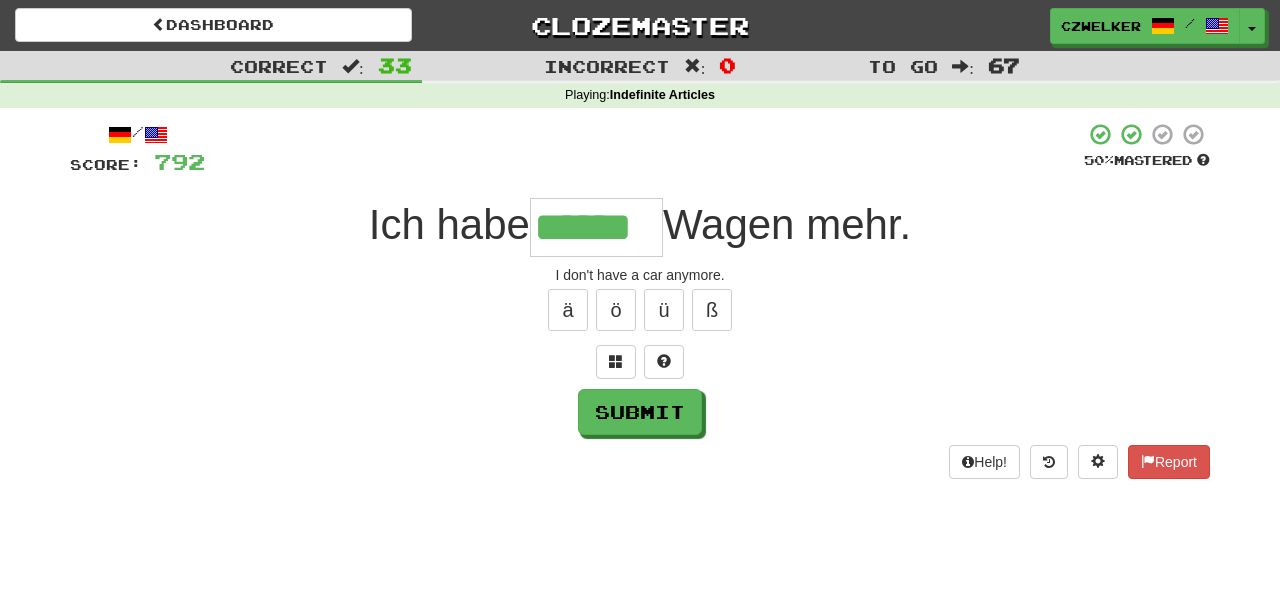type on "******" 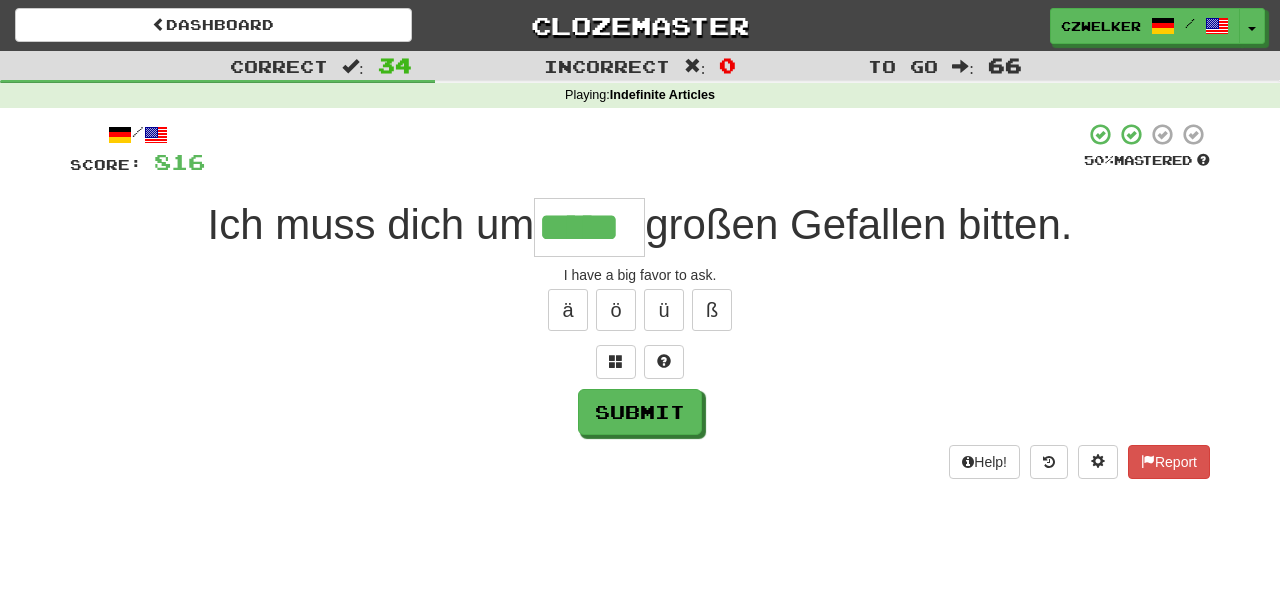 type on "*****" 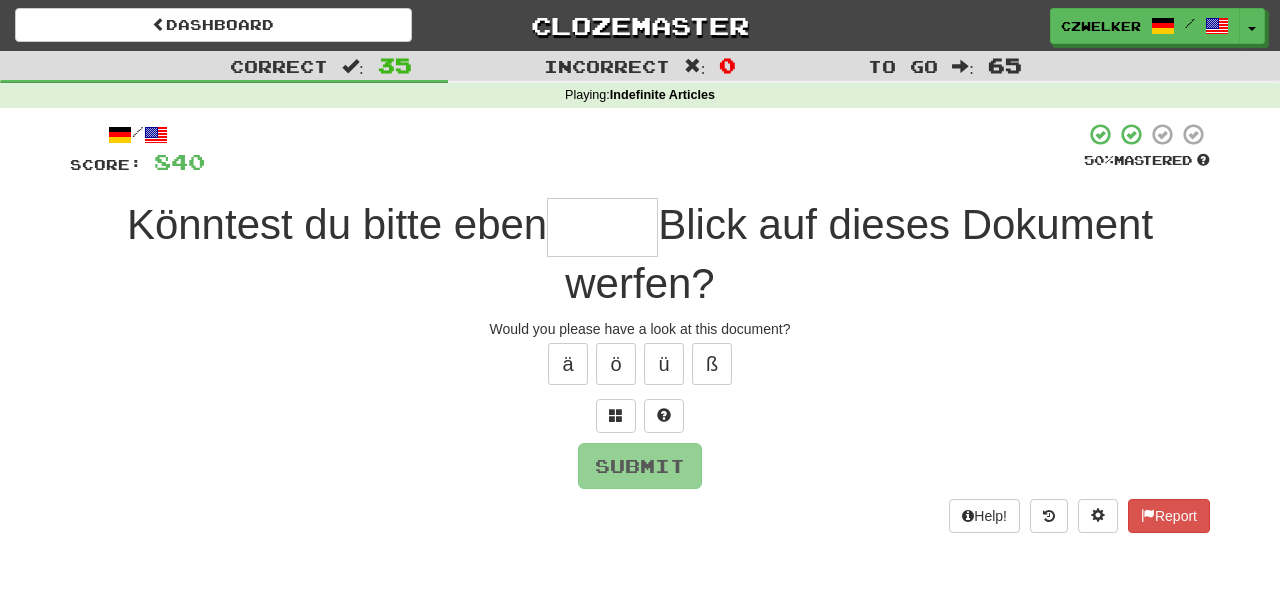 type on "*" 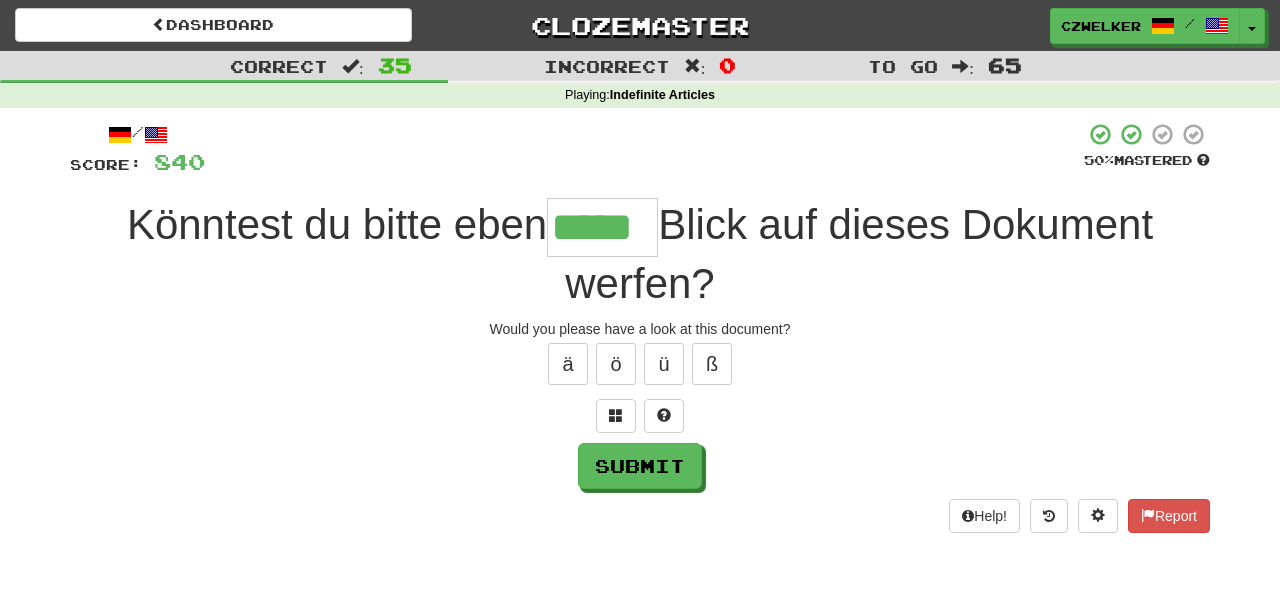 type on "*****" 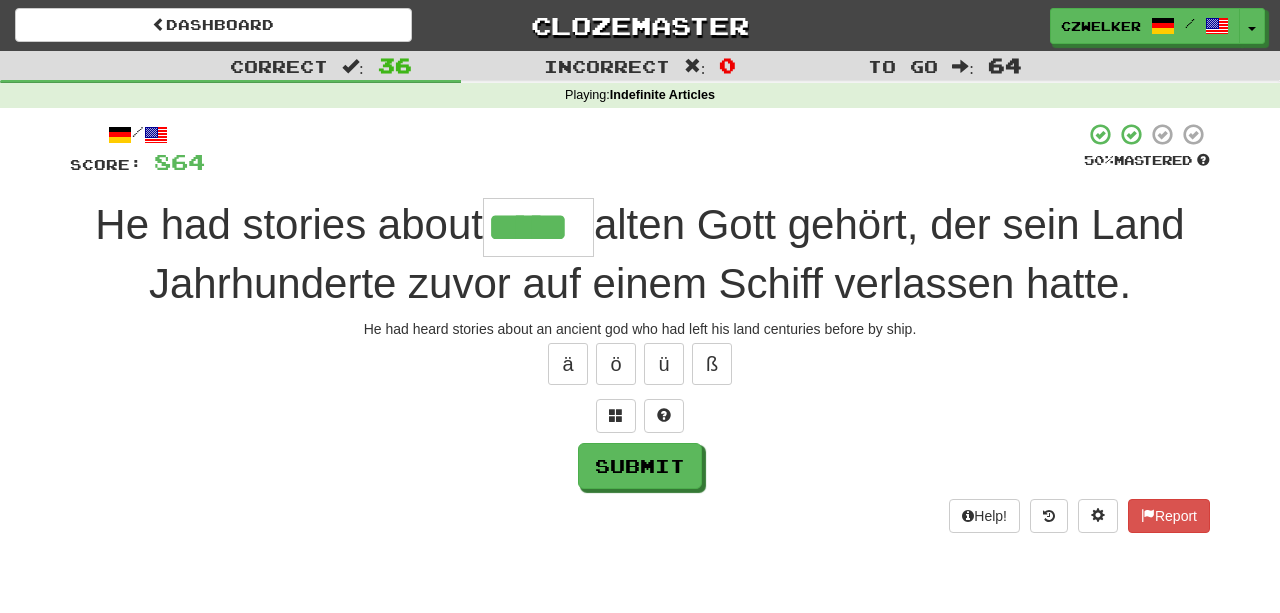 type on "*****" 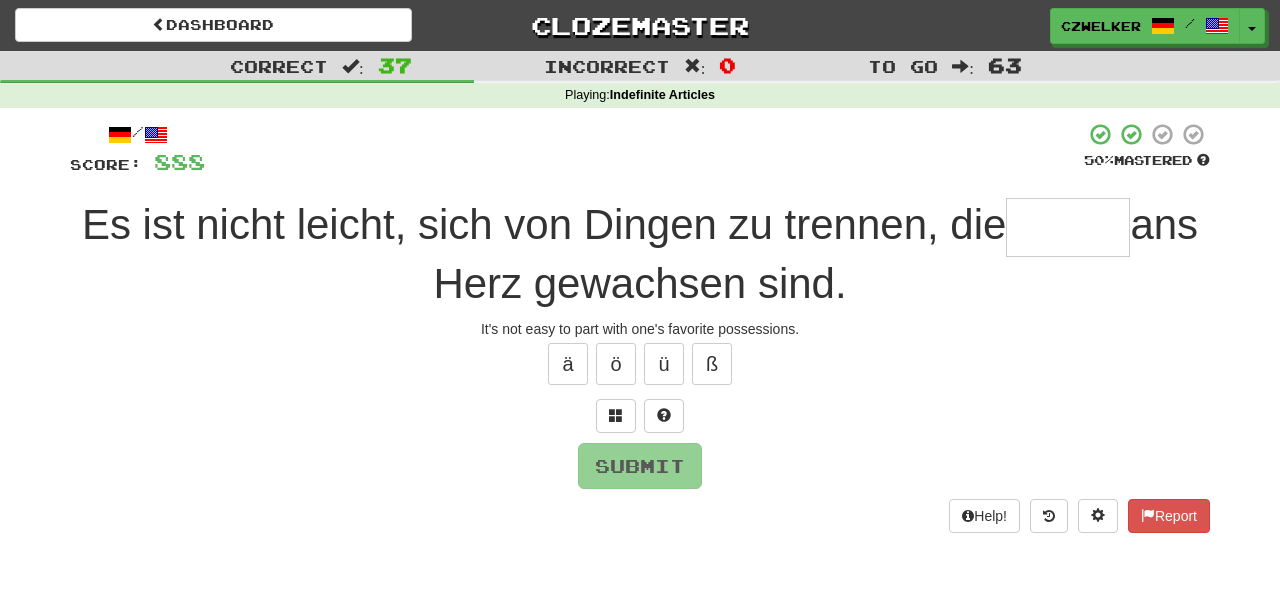 type on "*" 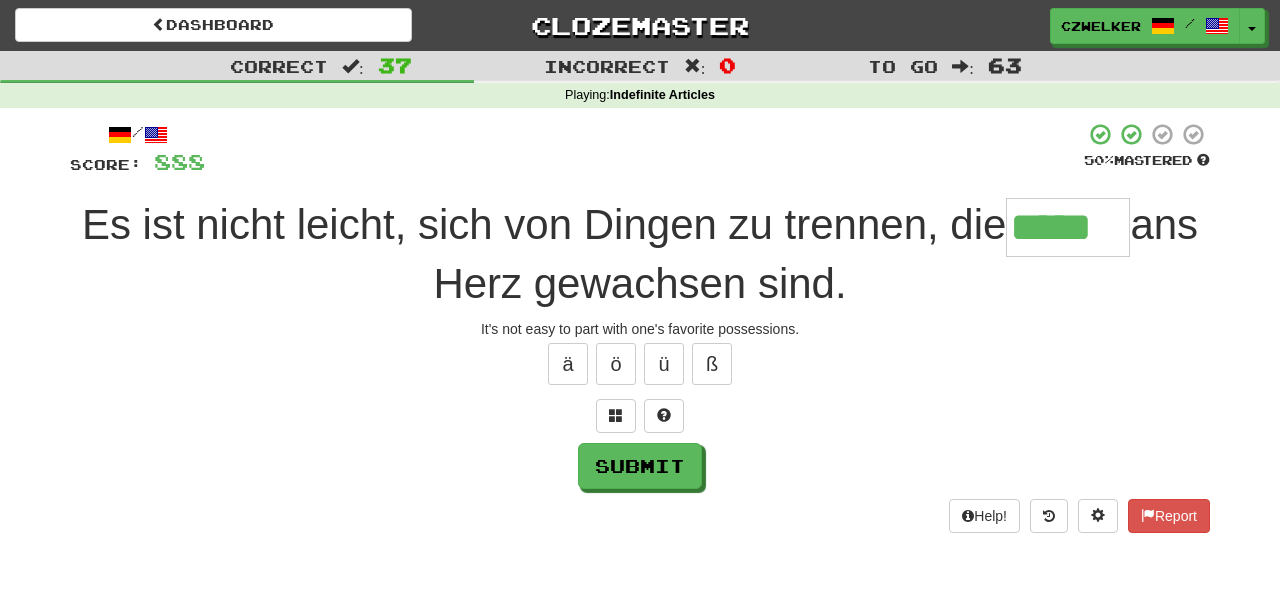 type on "*****" 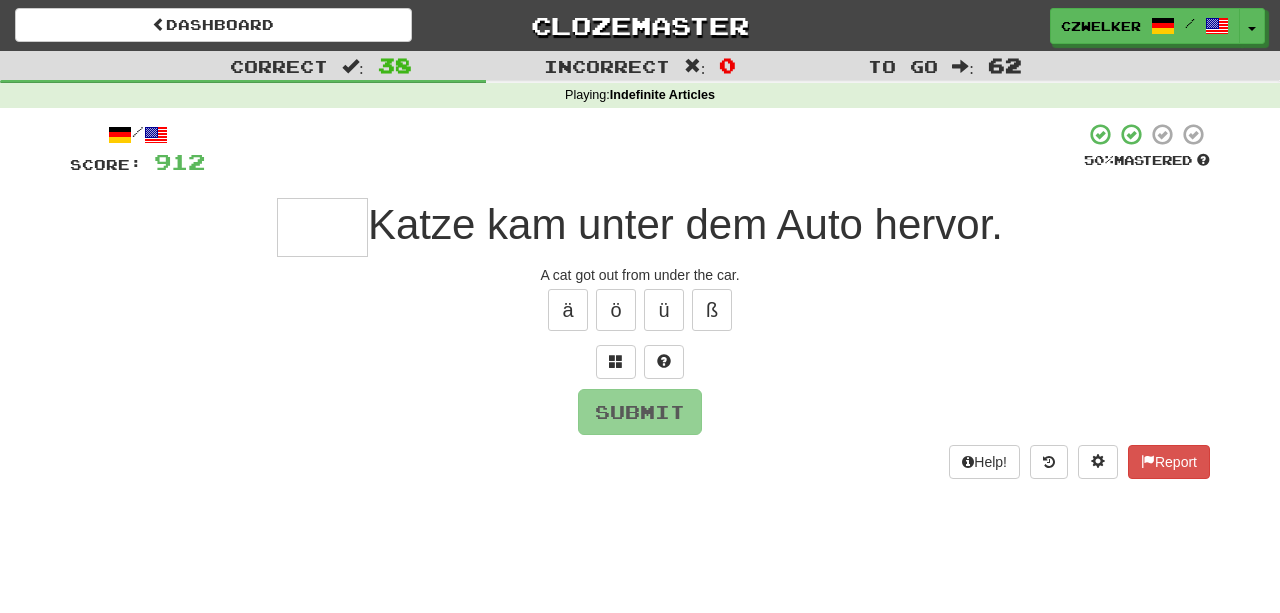 type on "*" 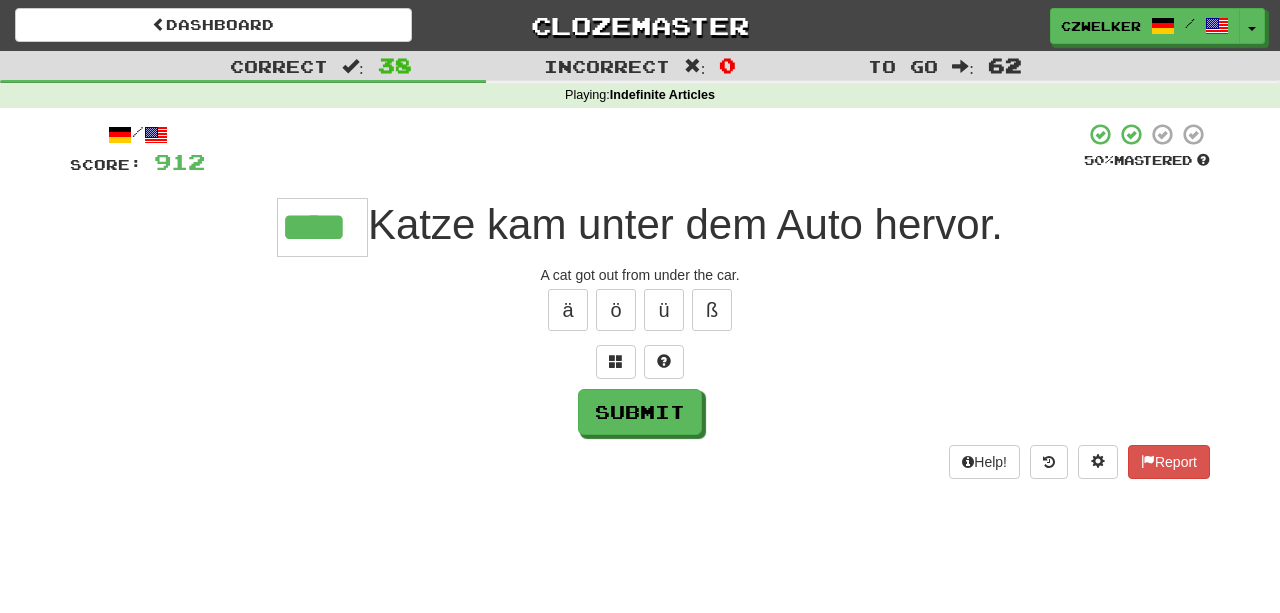 type on "****" 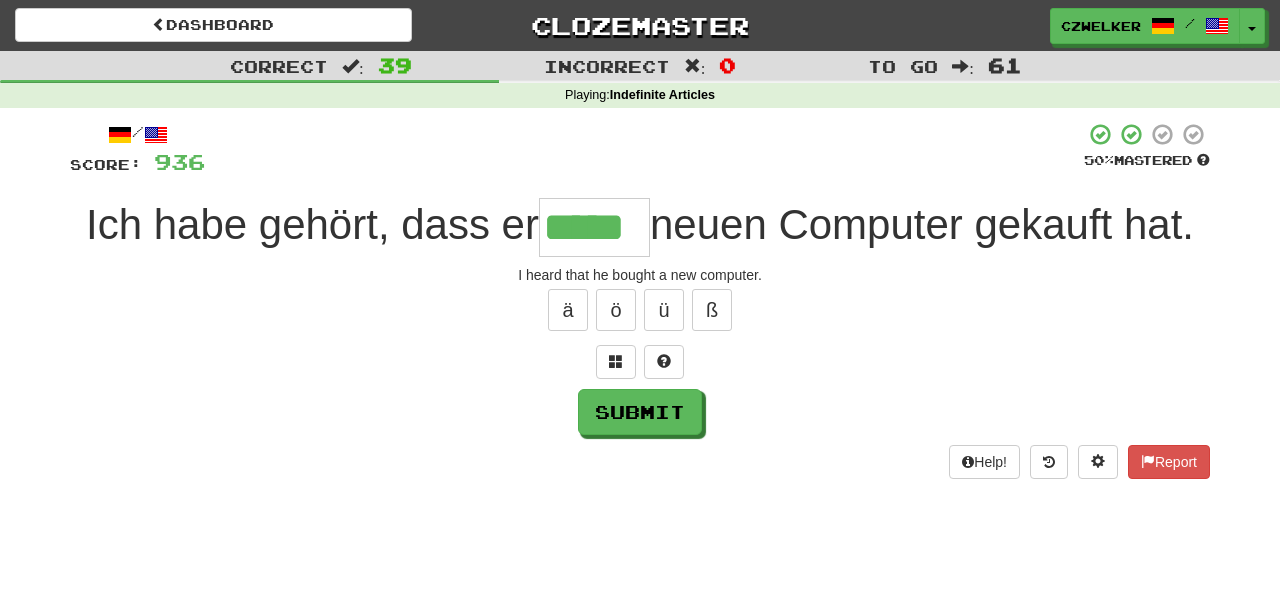 type on "*****" 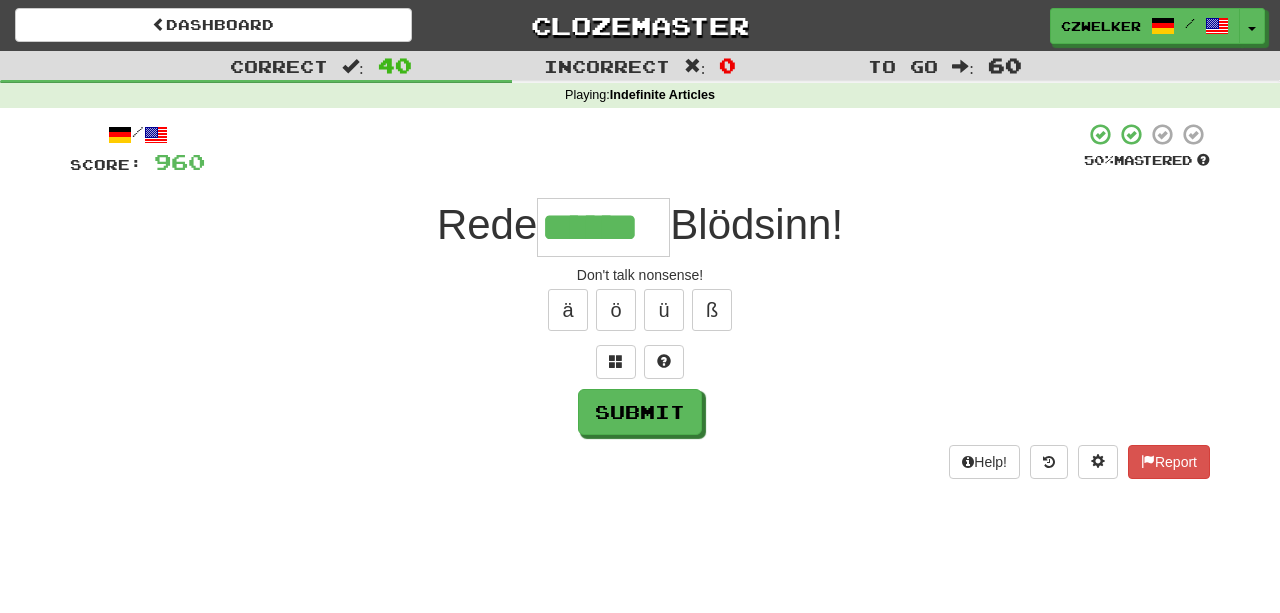 type on "******" 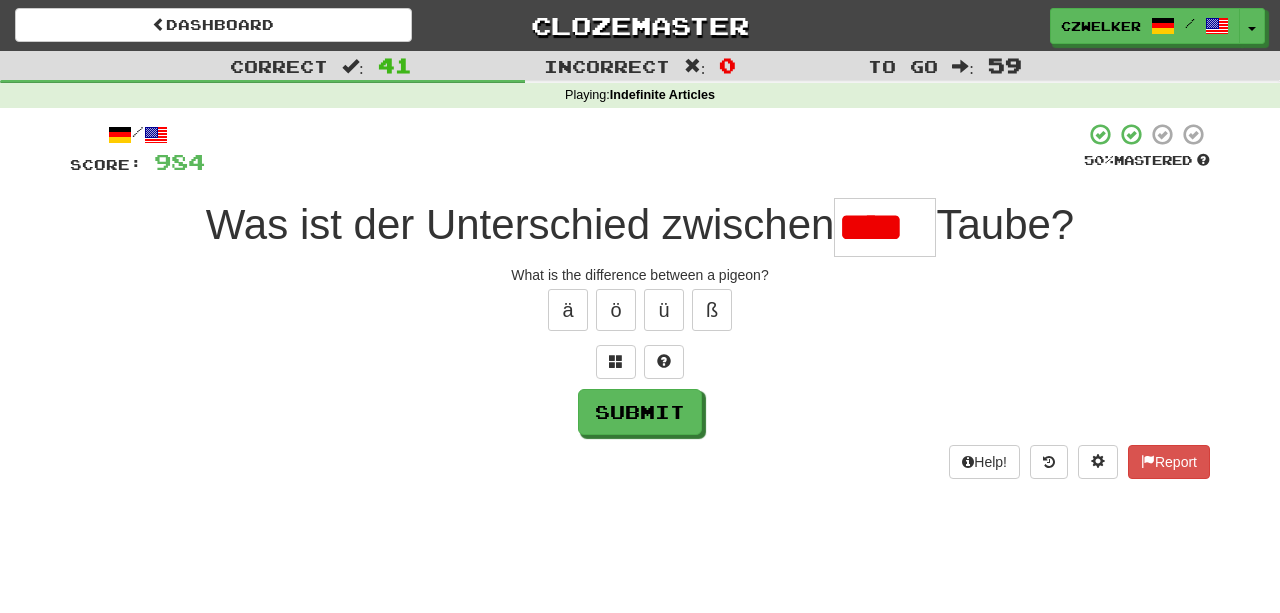 scroll, scrollTop: 0, scrollLeft: 0, axis: both 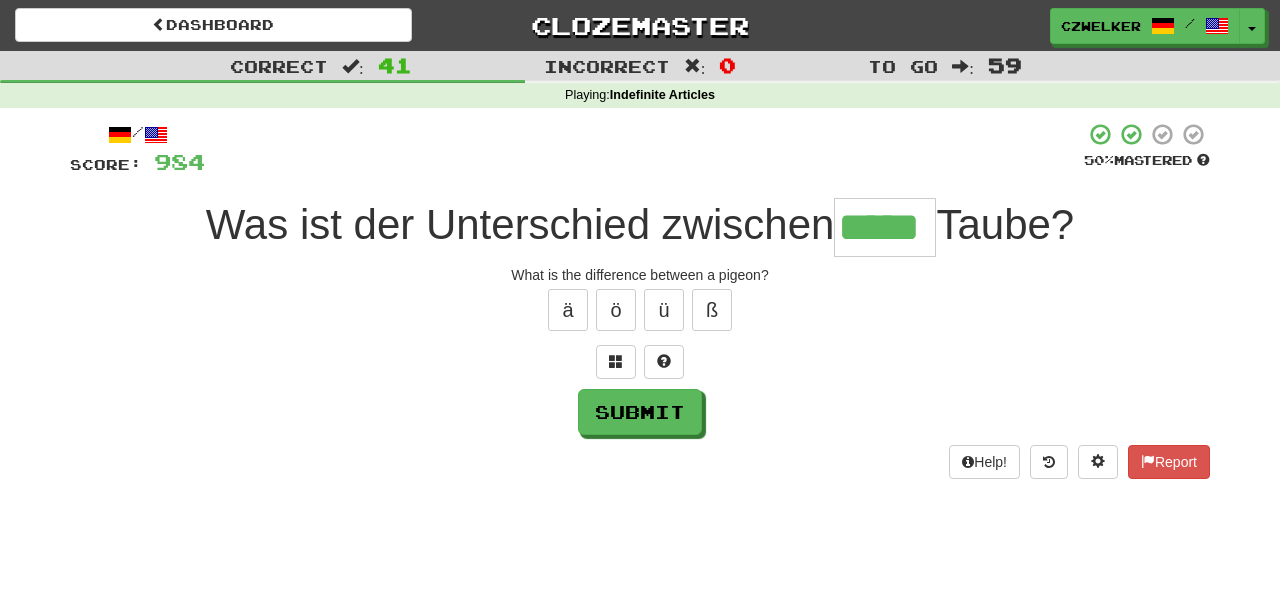 type on "*****" 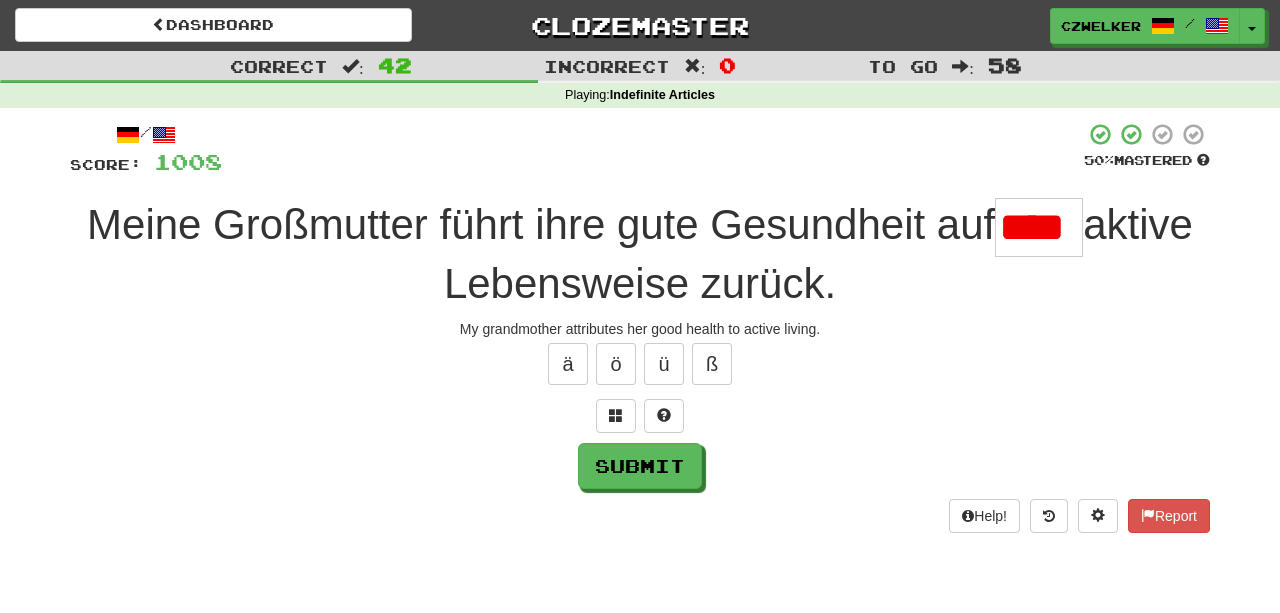 scroll, scrollTop: 0, scrollLeft: 0, axis: both 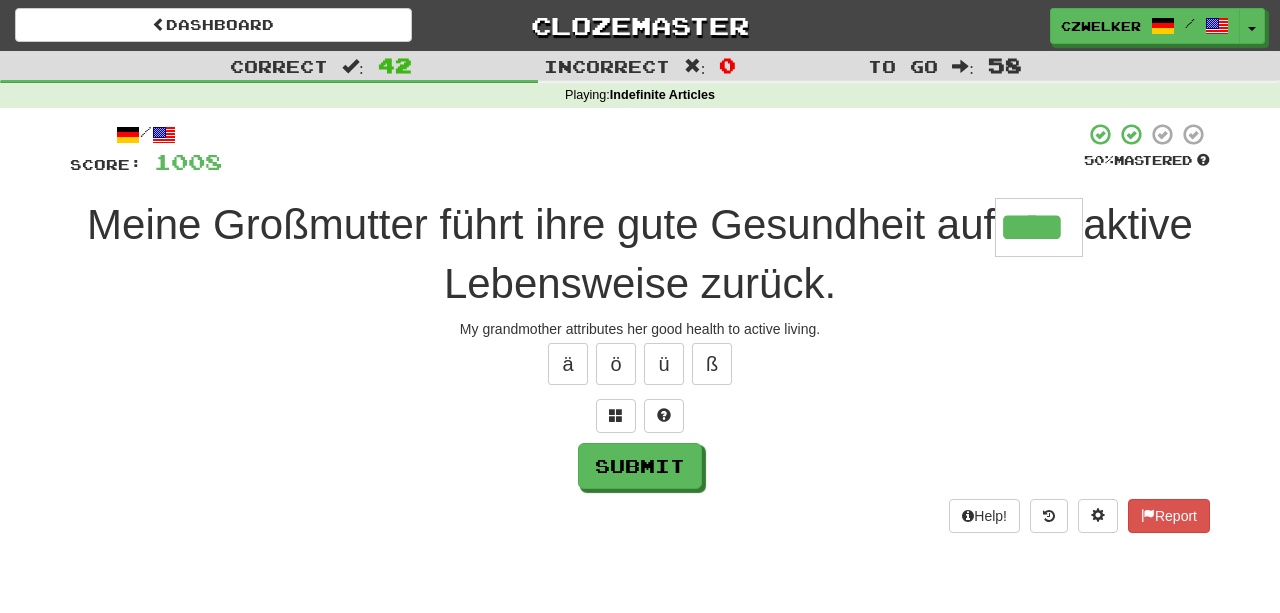 type on "****" 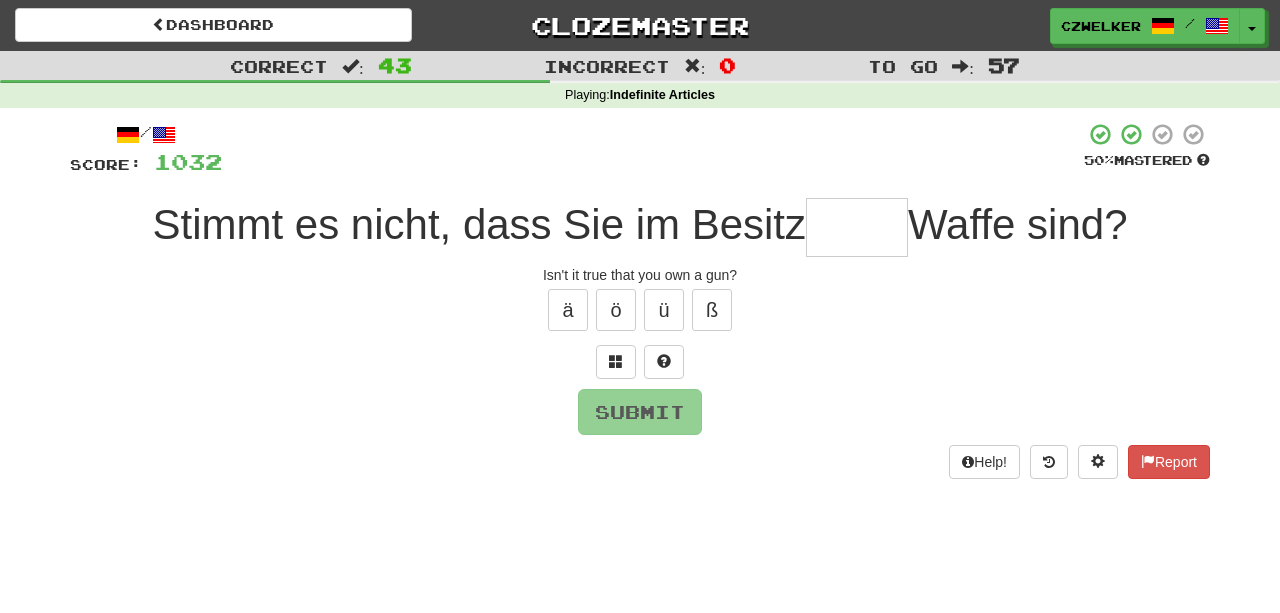 type on "*" 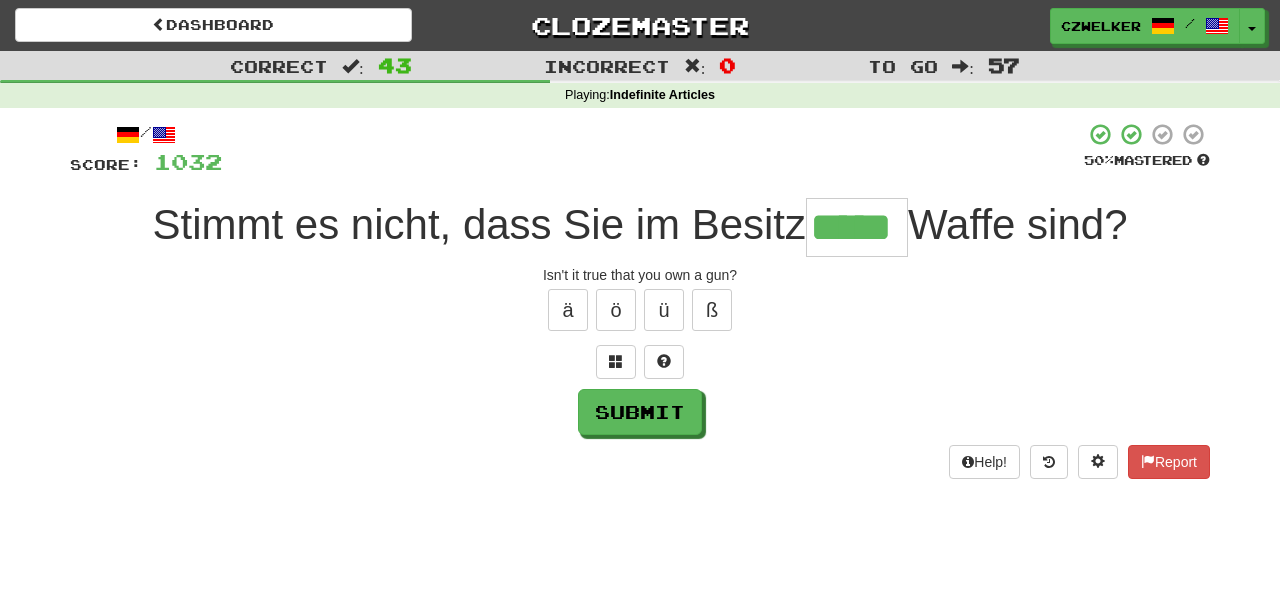 type on "*****" 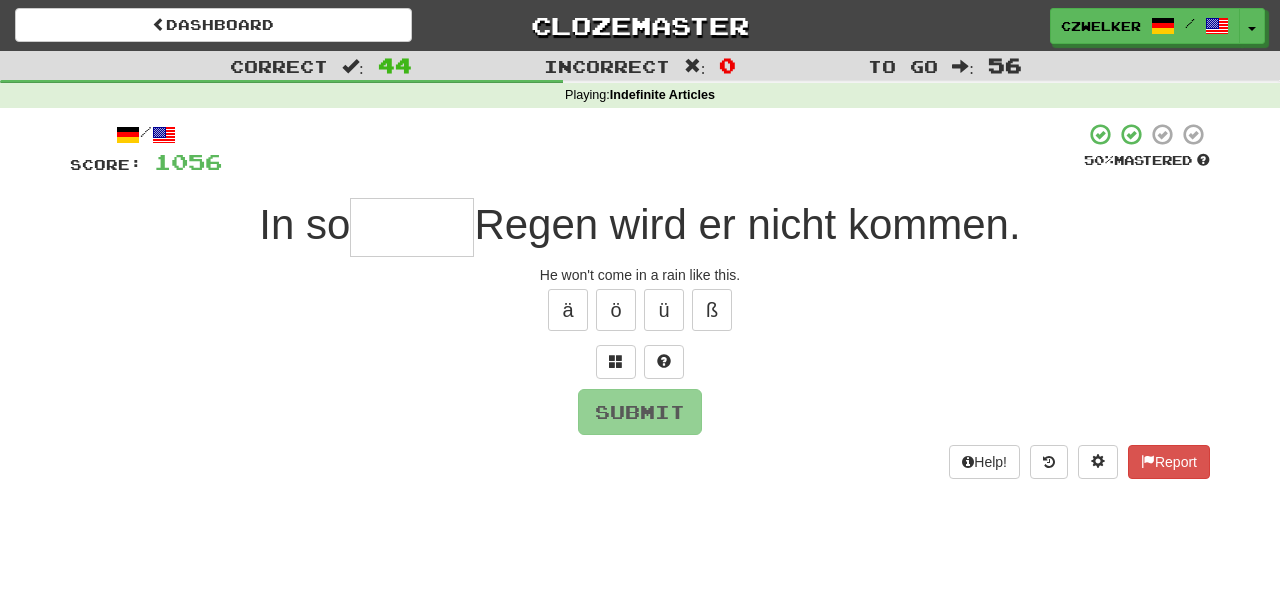 type on "*" 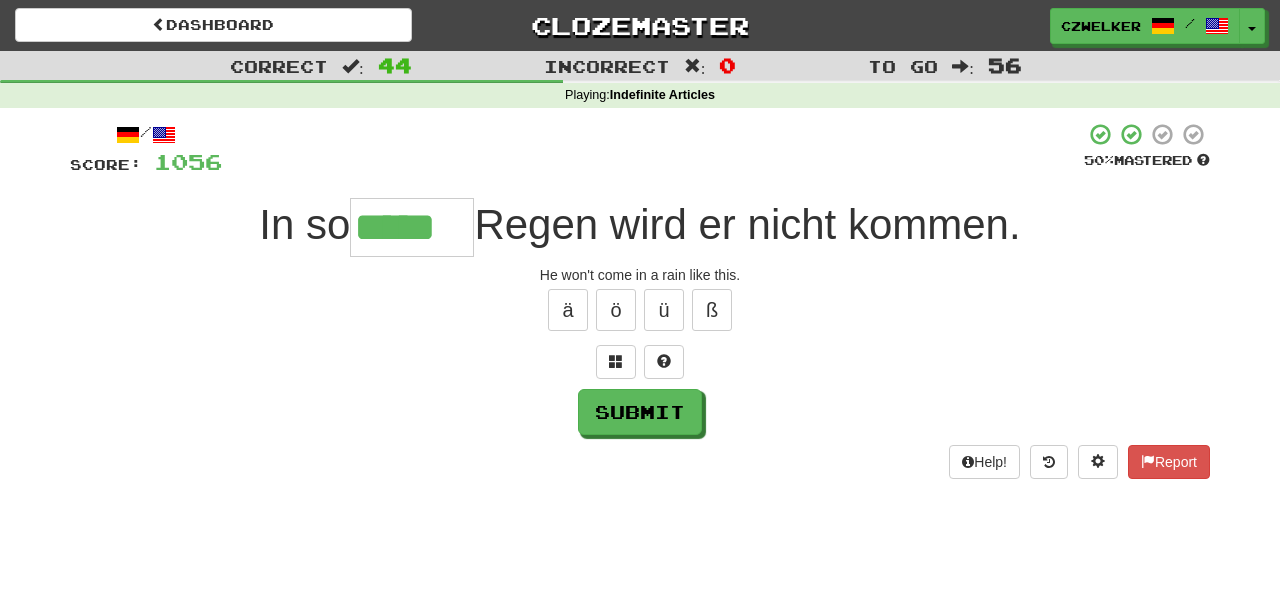 type on "*****" 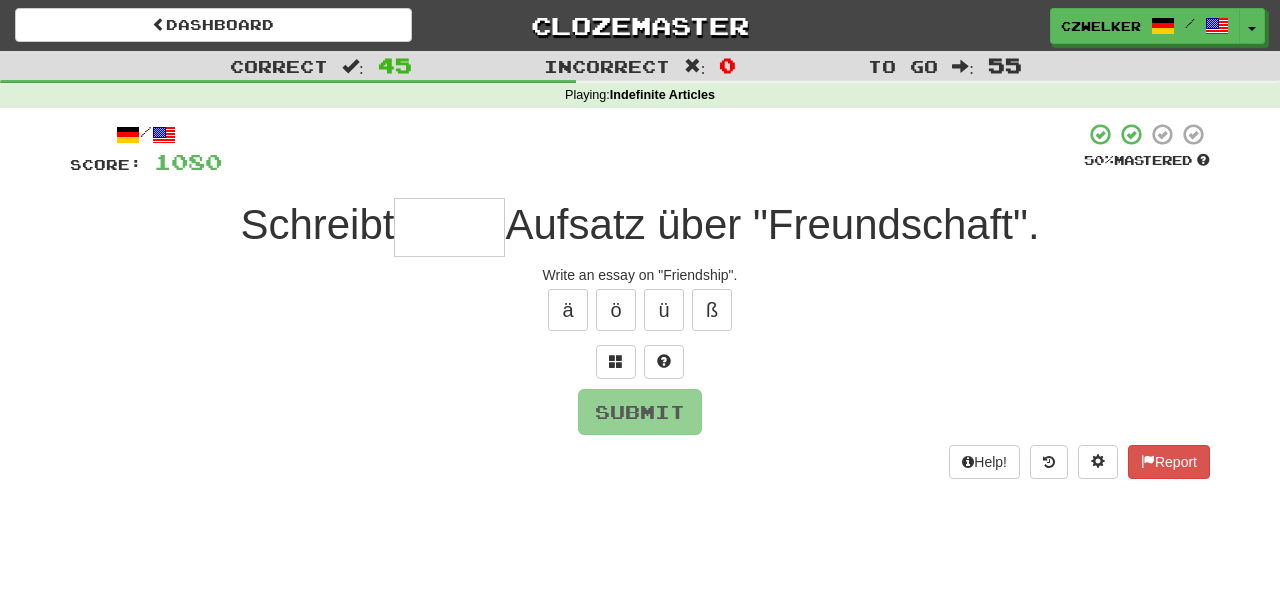 type on "*" 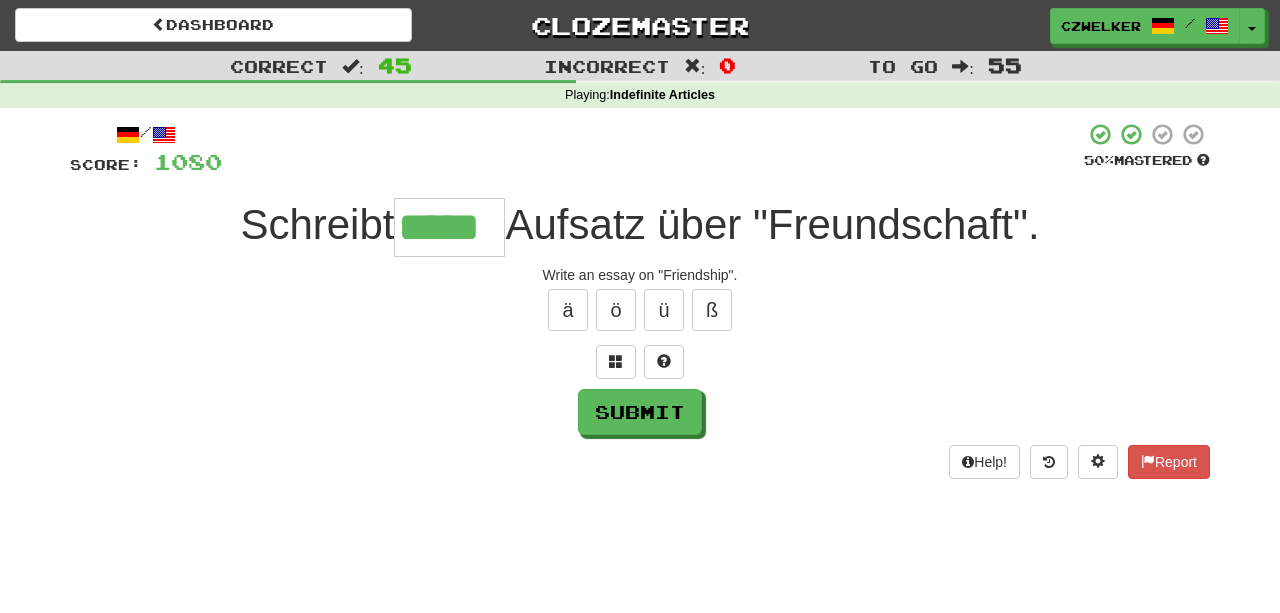 type on "*****" 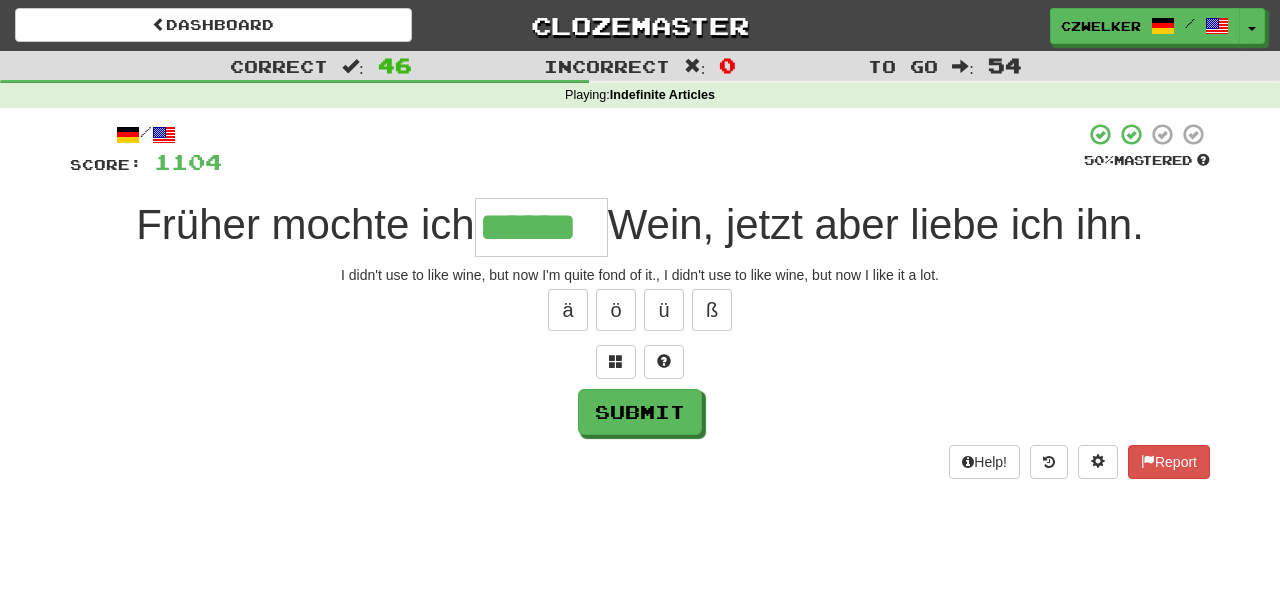 type on "******" 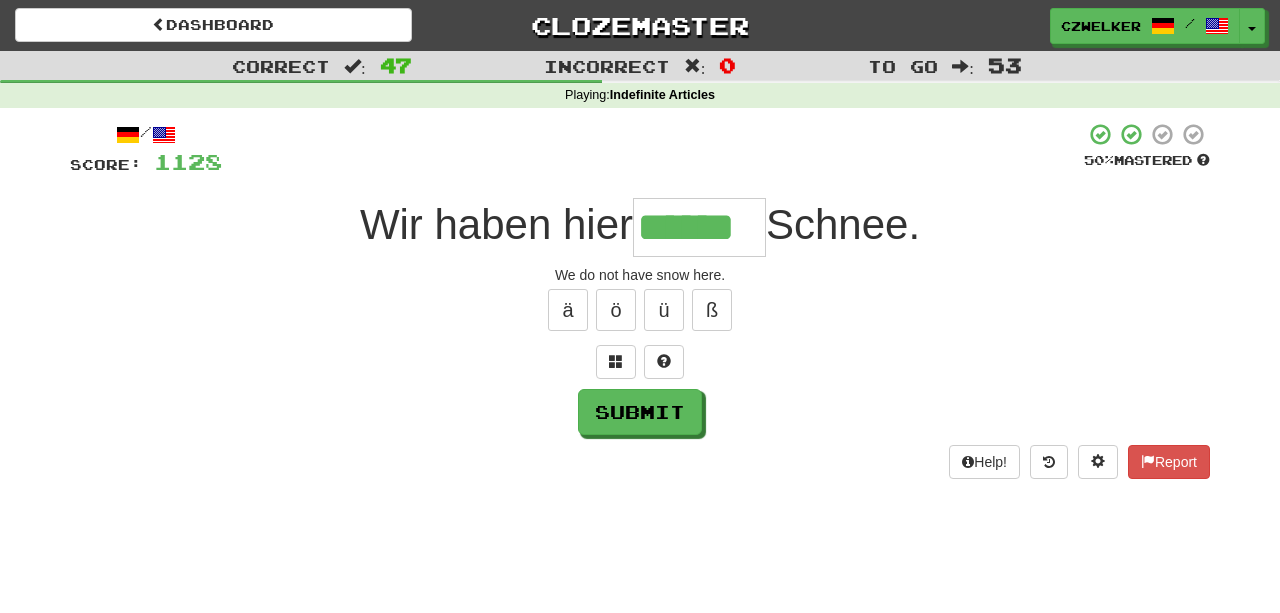 type on "******" 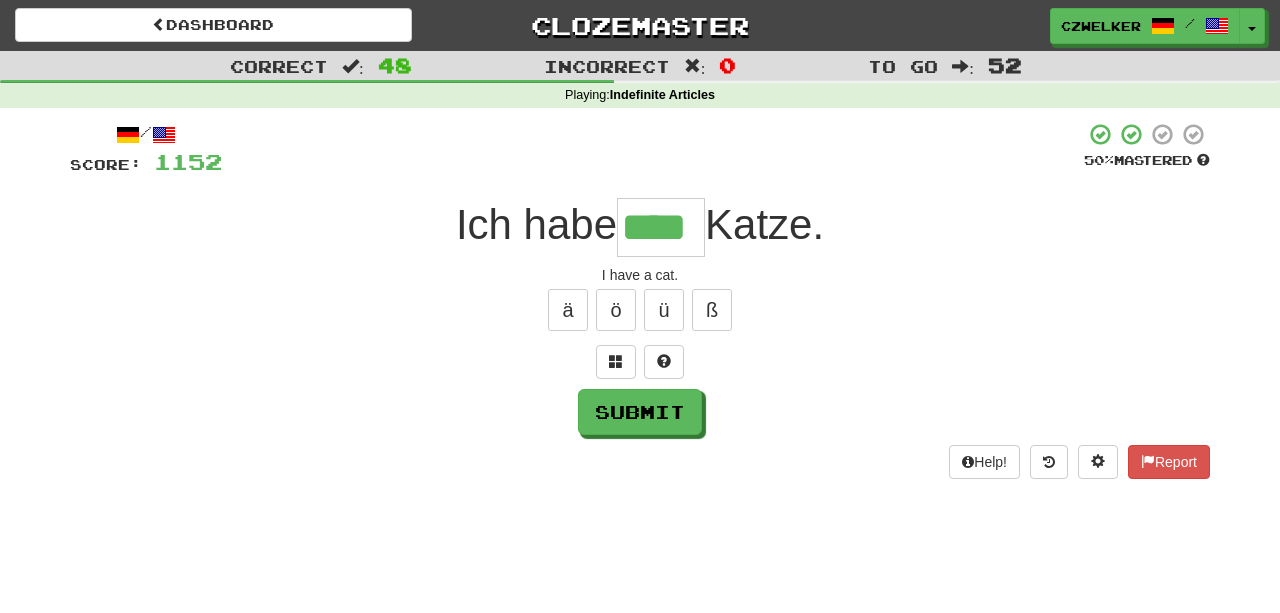 type on "****" 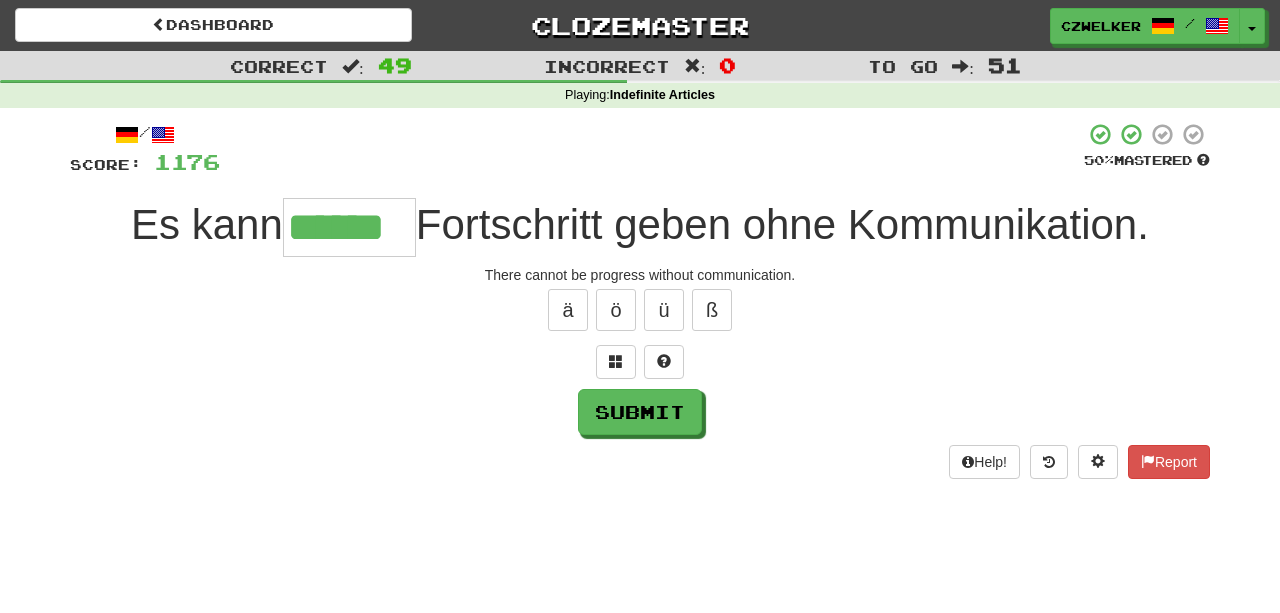 type on "******" 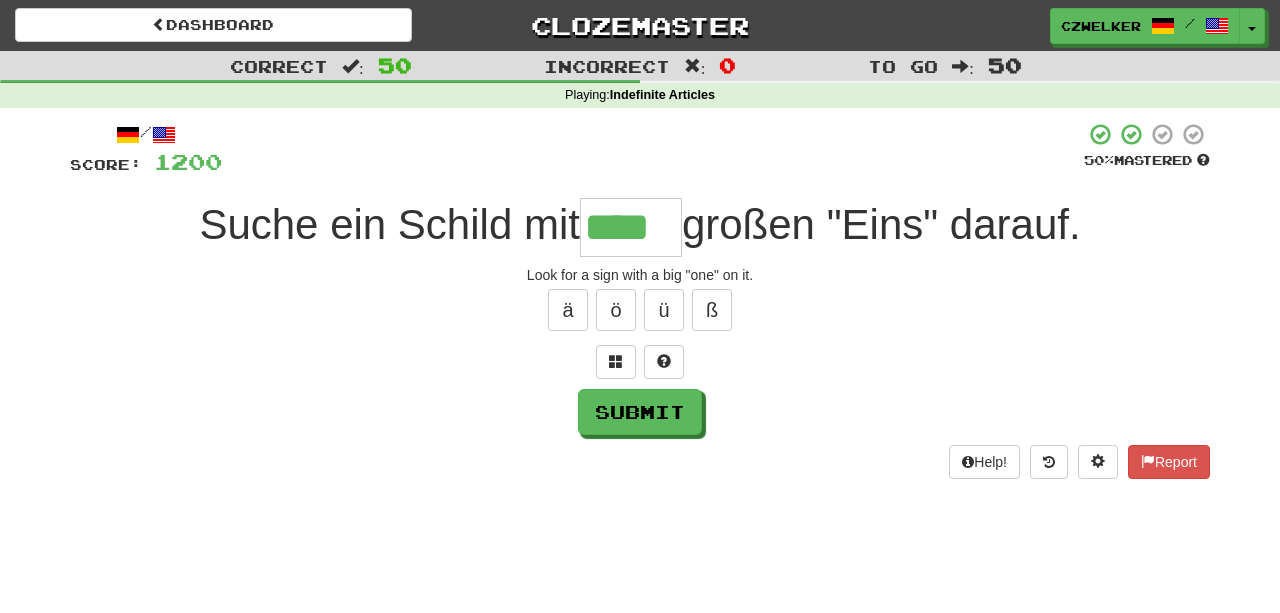 scroll, scrollTop: 0, scrollLeft: 0, axis: both 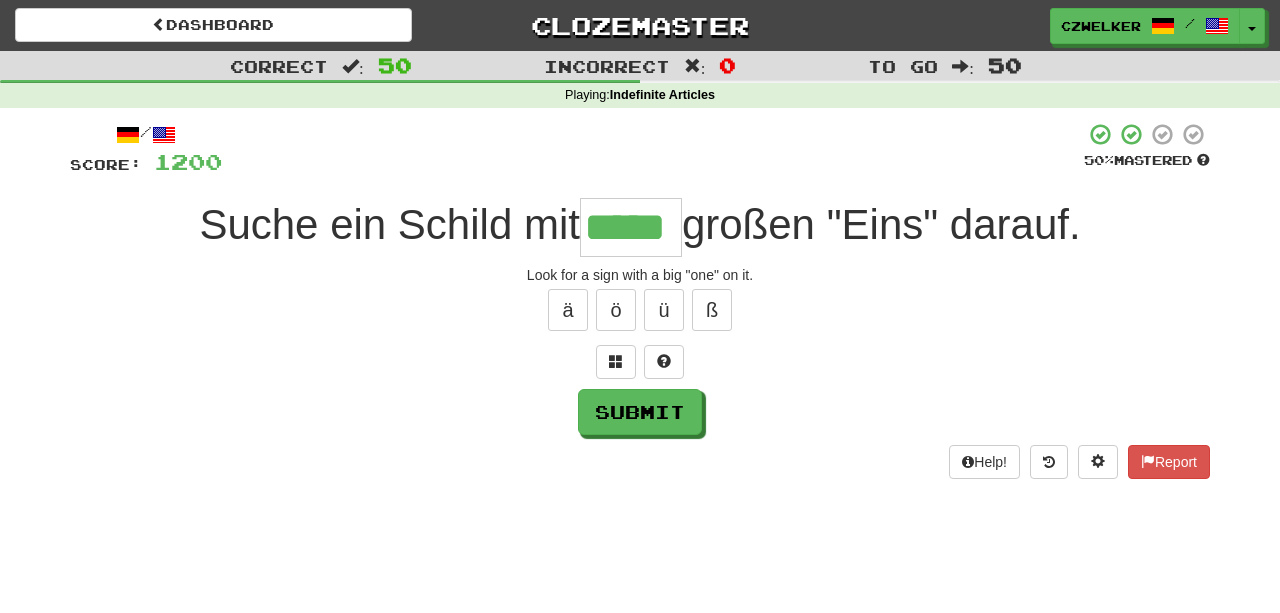 type on "*****" 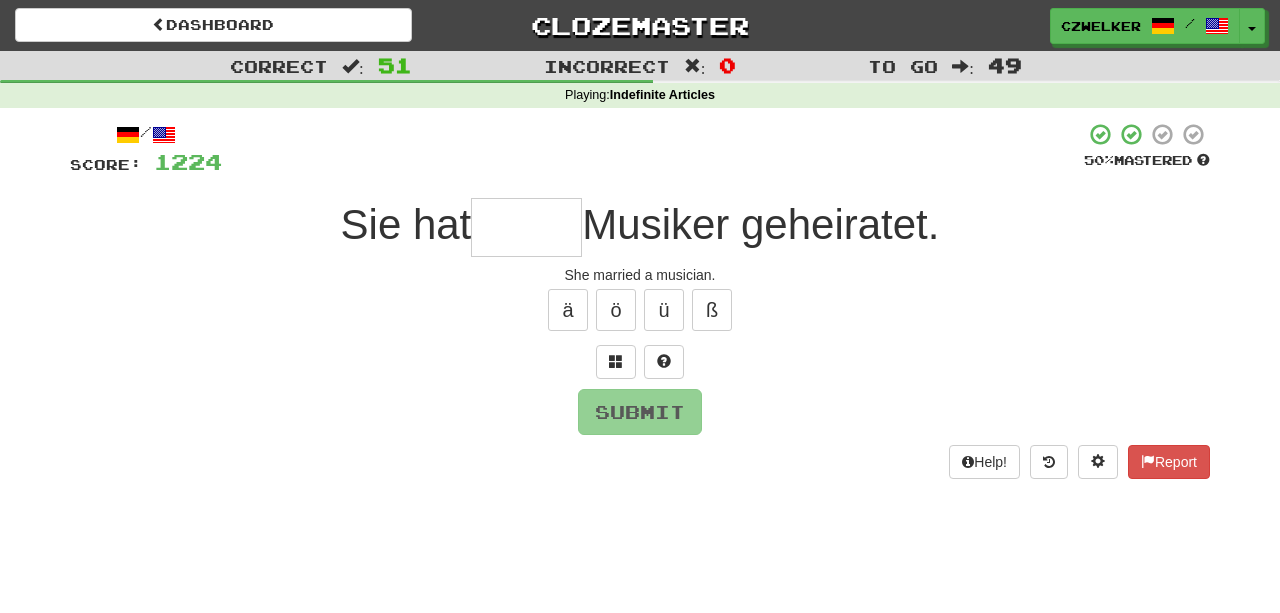 type on "*" 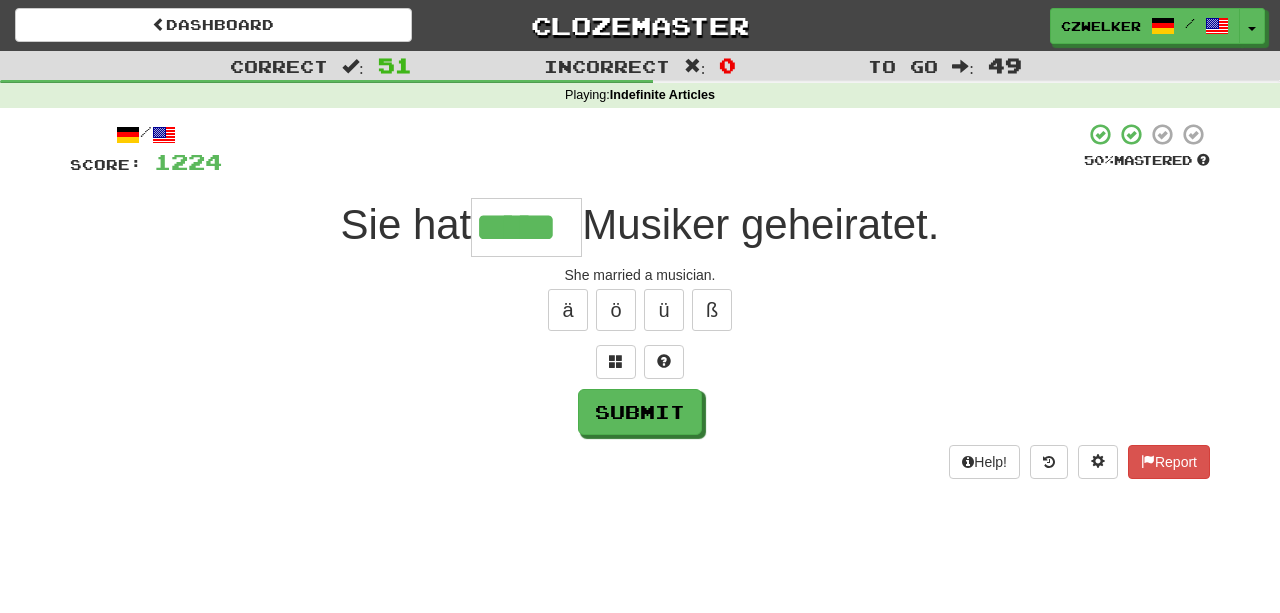 type on "*****" 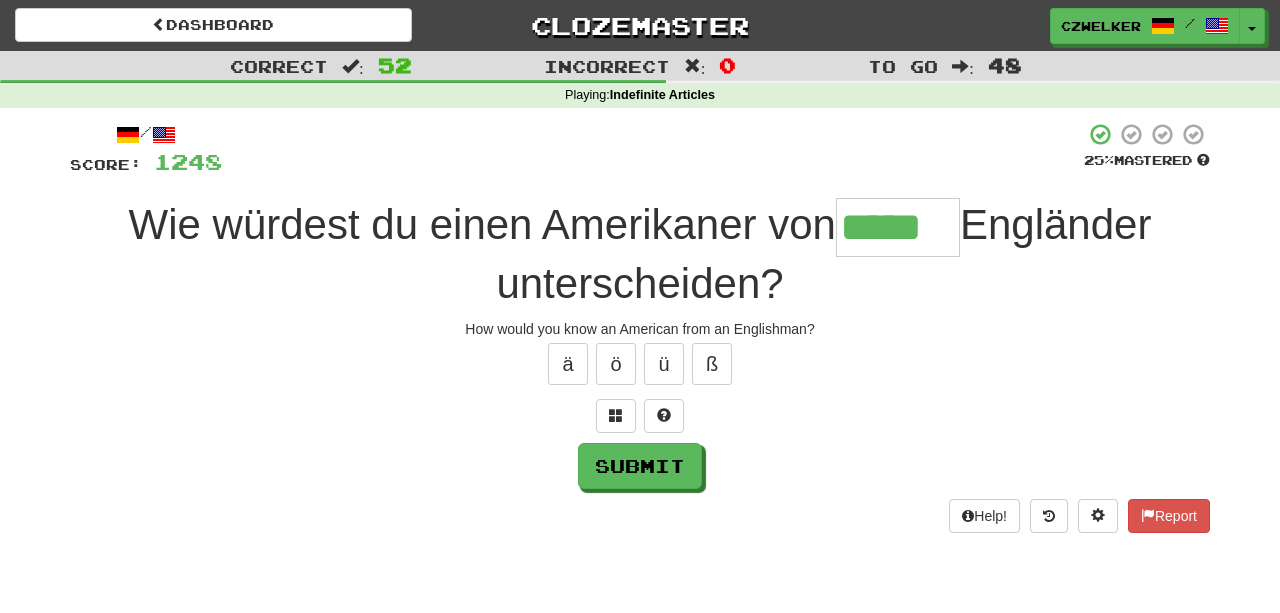 type on "*****" 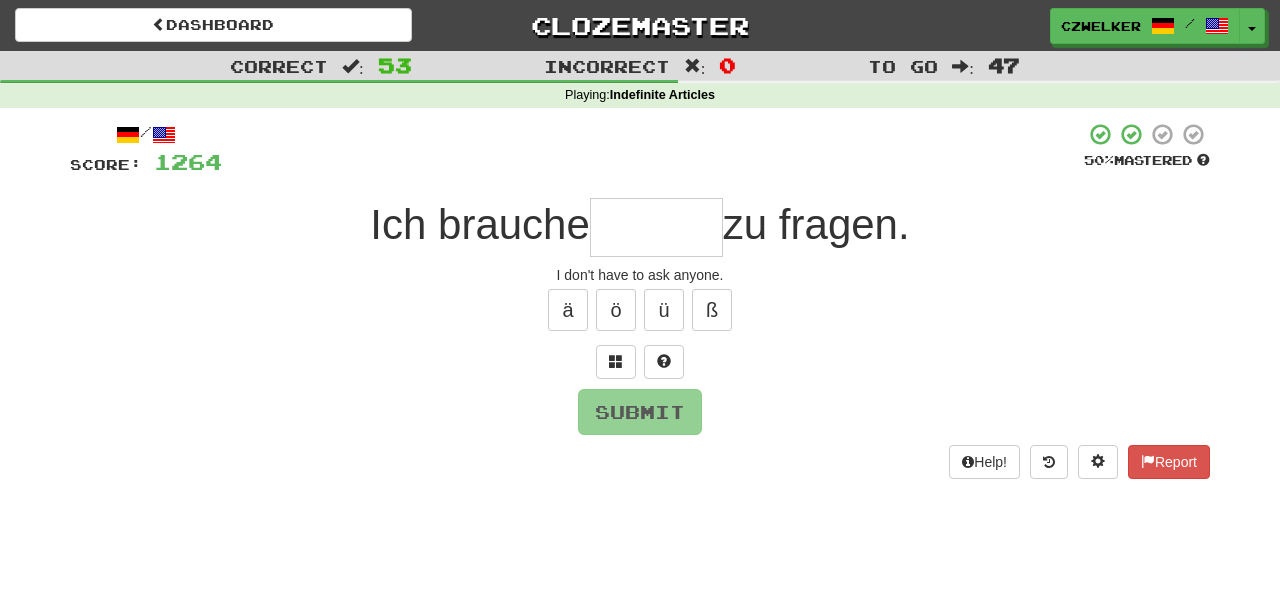 type on "*" 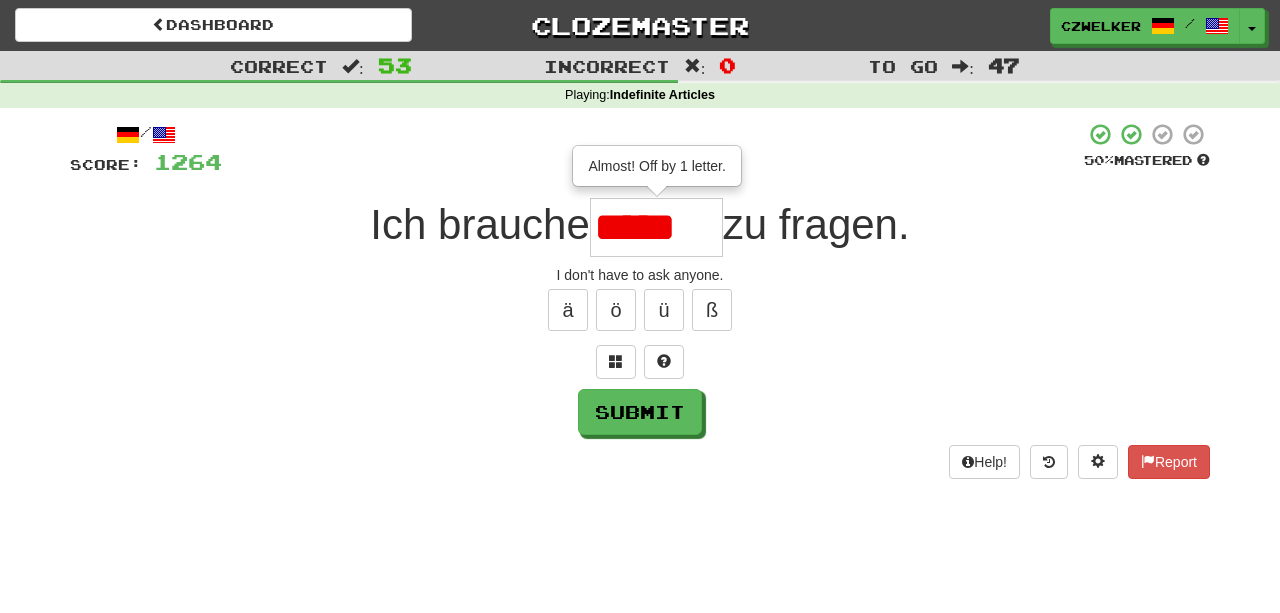 scroll, scrollTop: 0, scrollLeft: 0, axis: both 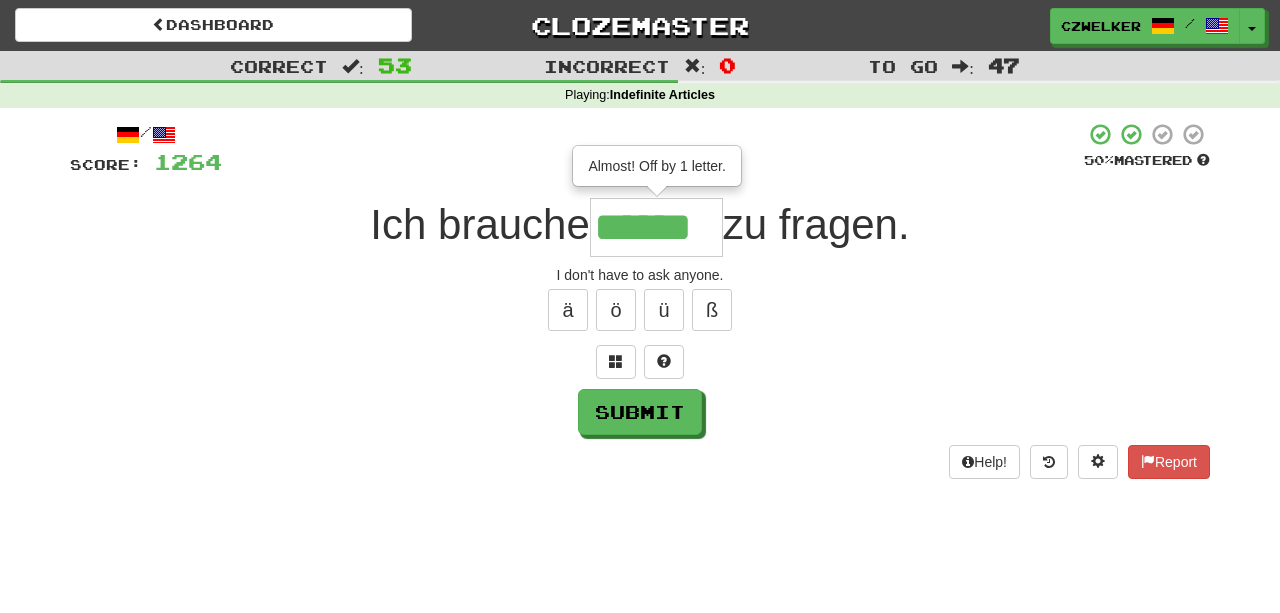 type on "******" 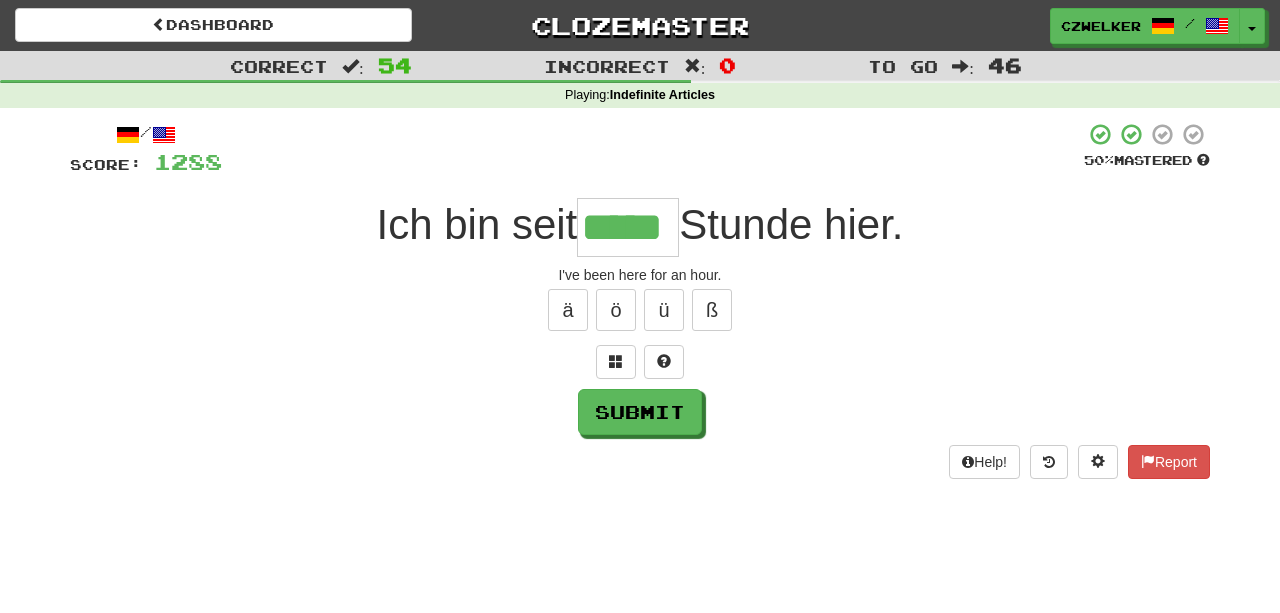 type on "*****" 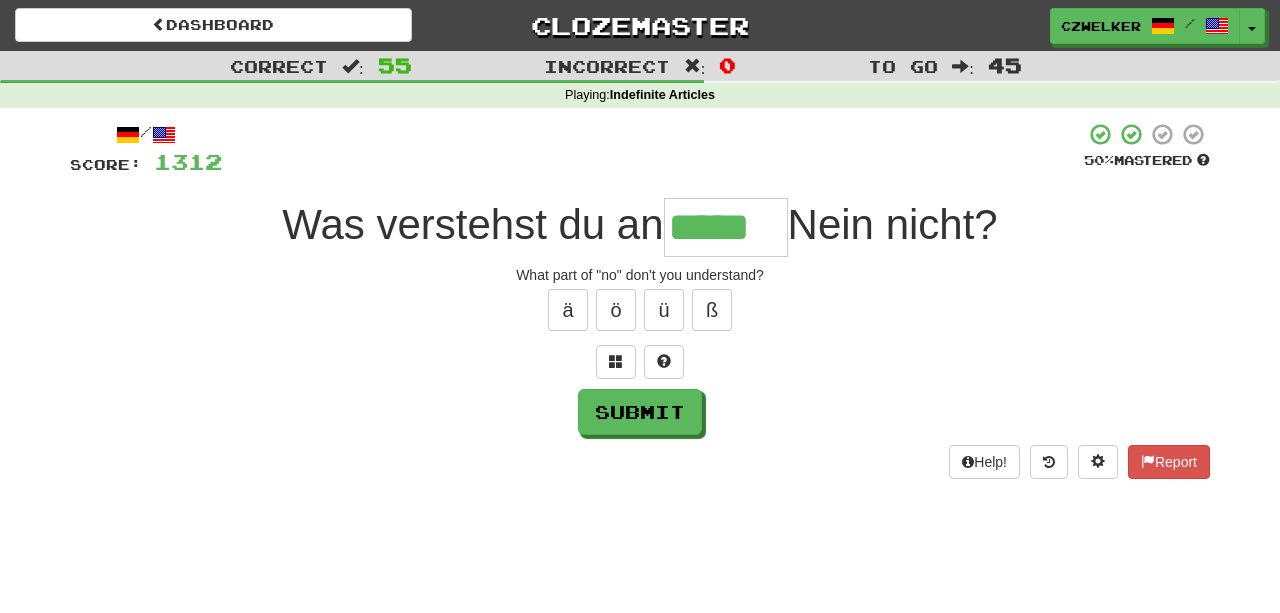 type on "*****" 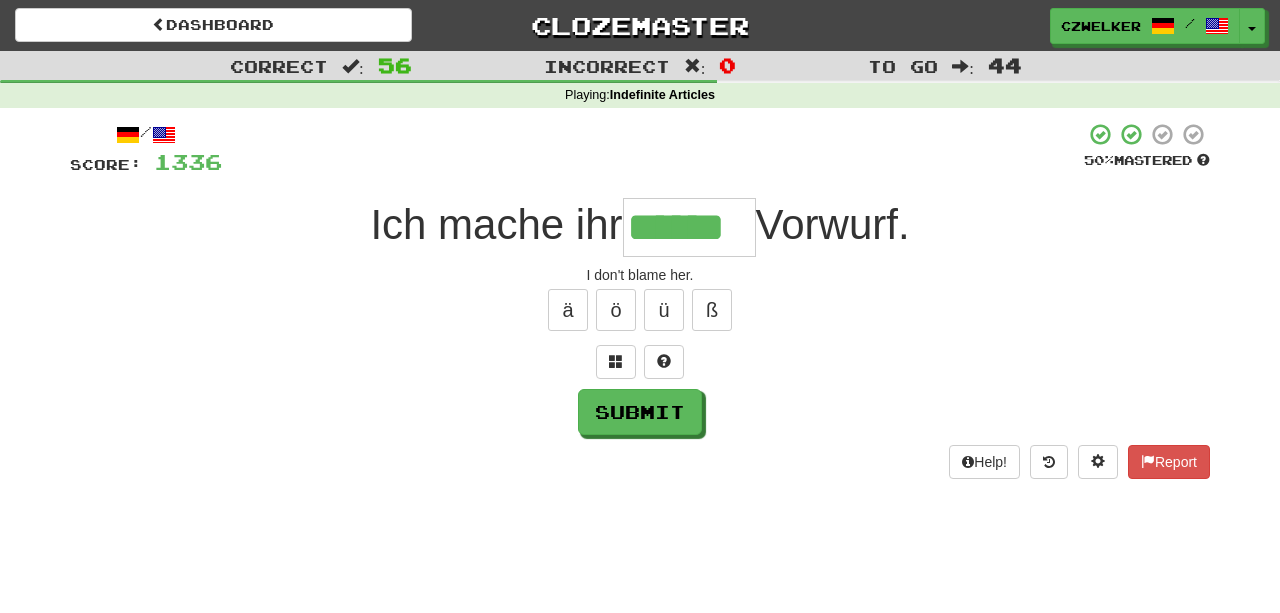 type on "******" 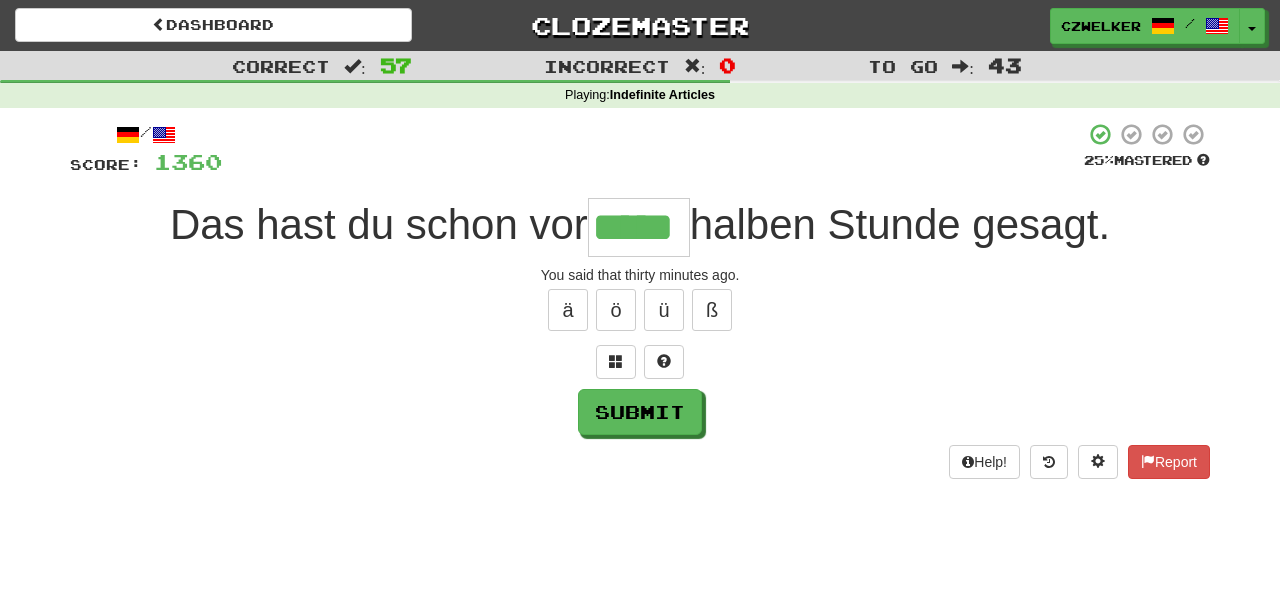 type on "*****" 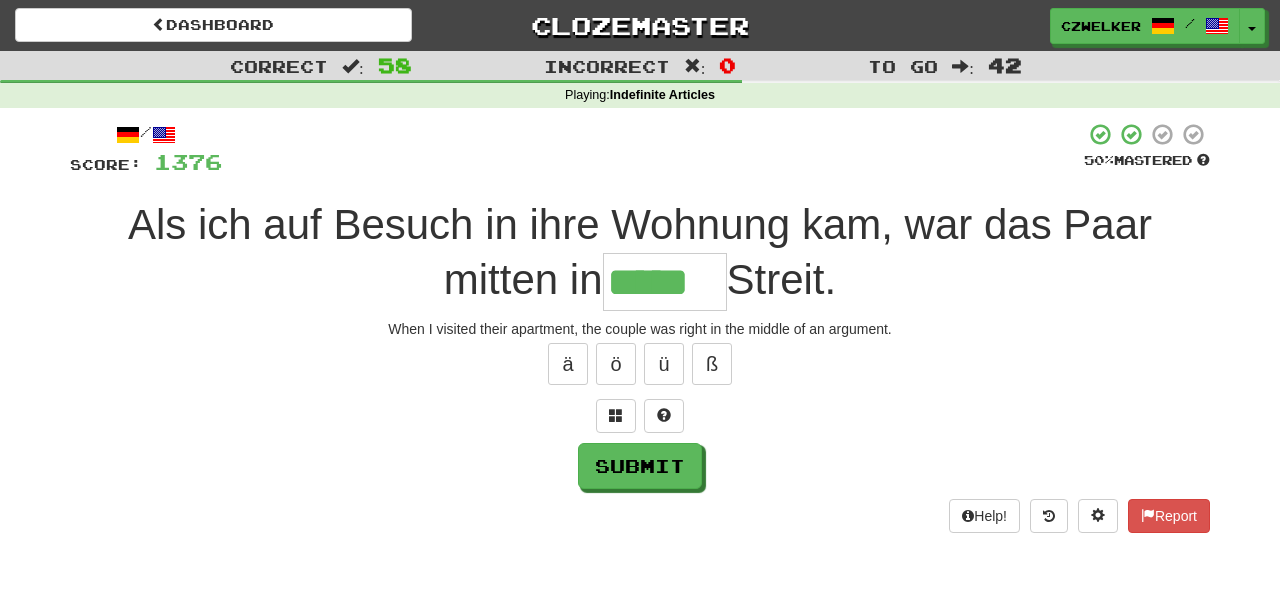 type on "*****" 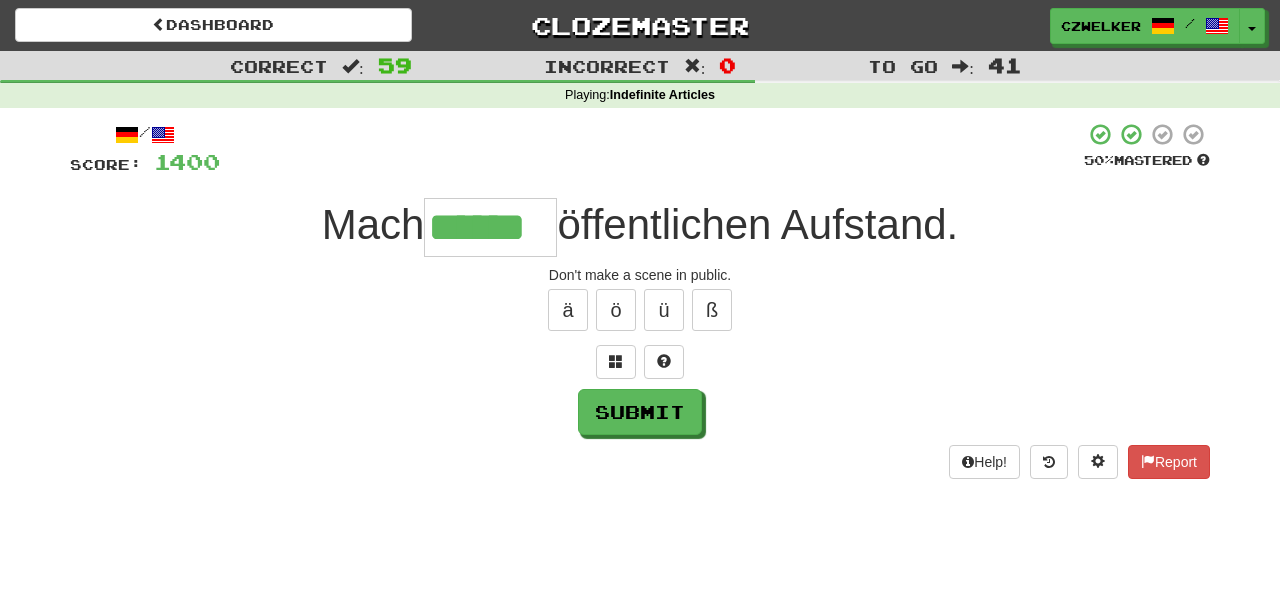 type on "******" 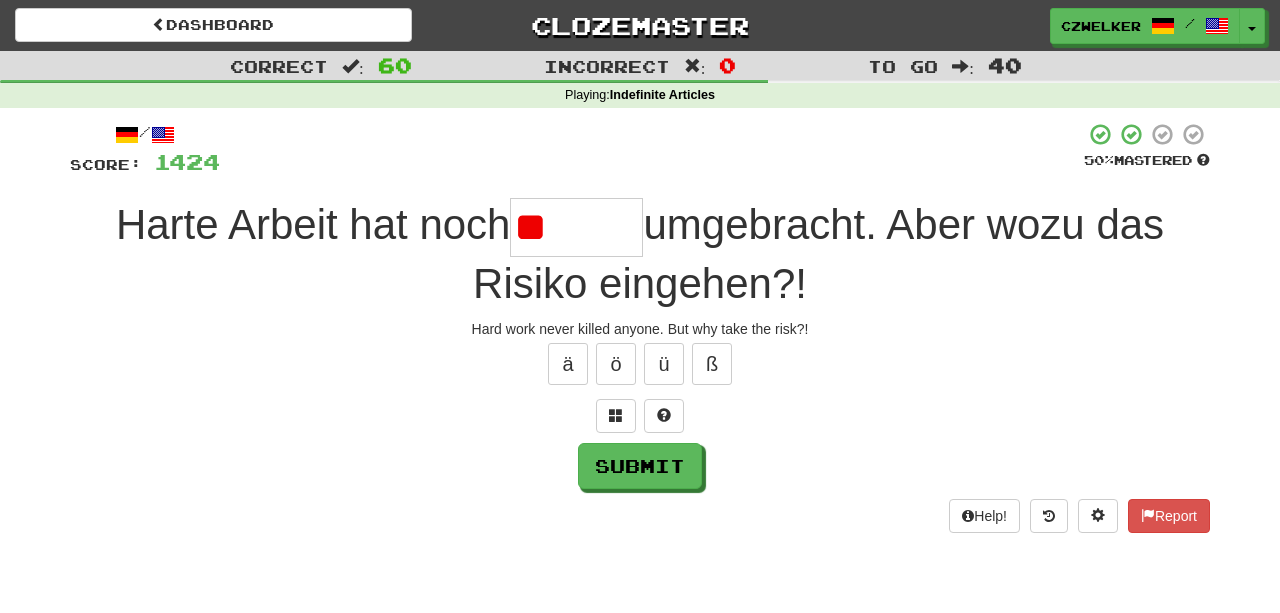 type on "*" 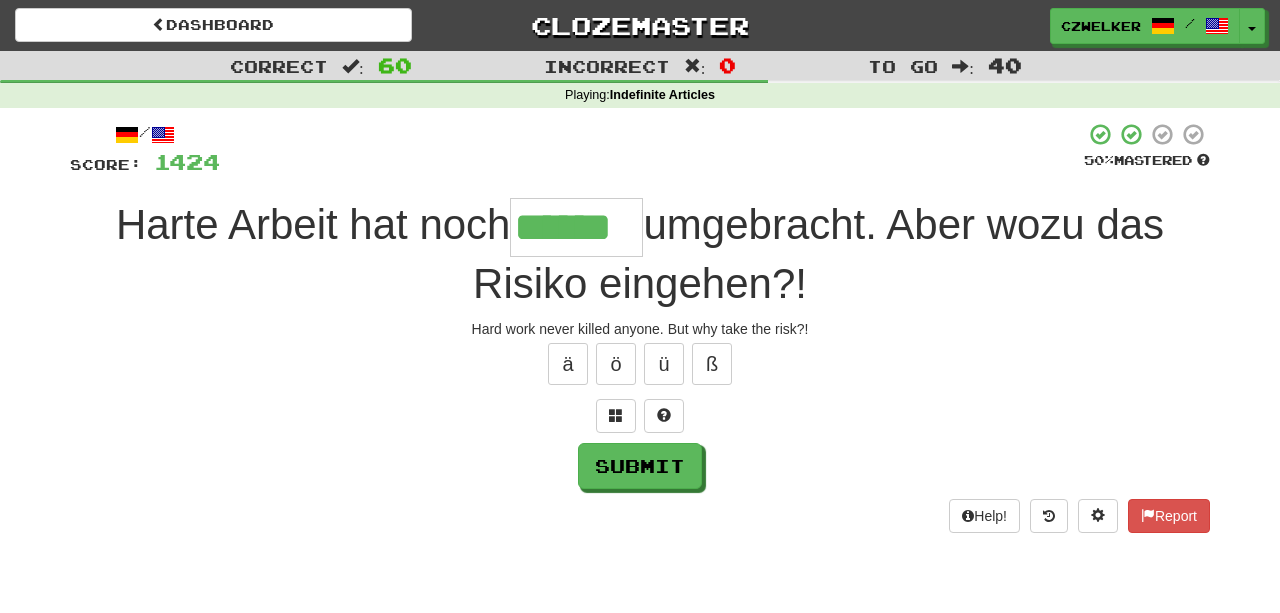 type on "******" 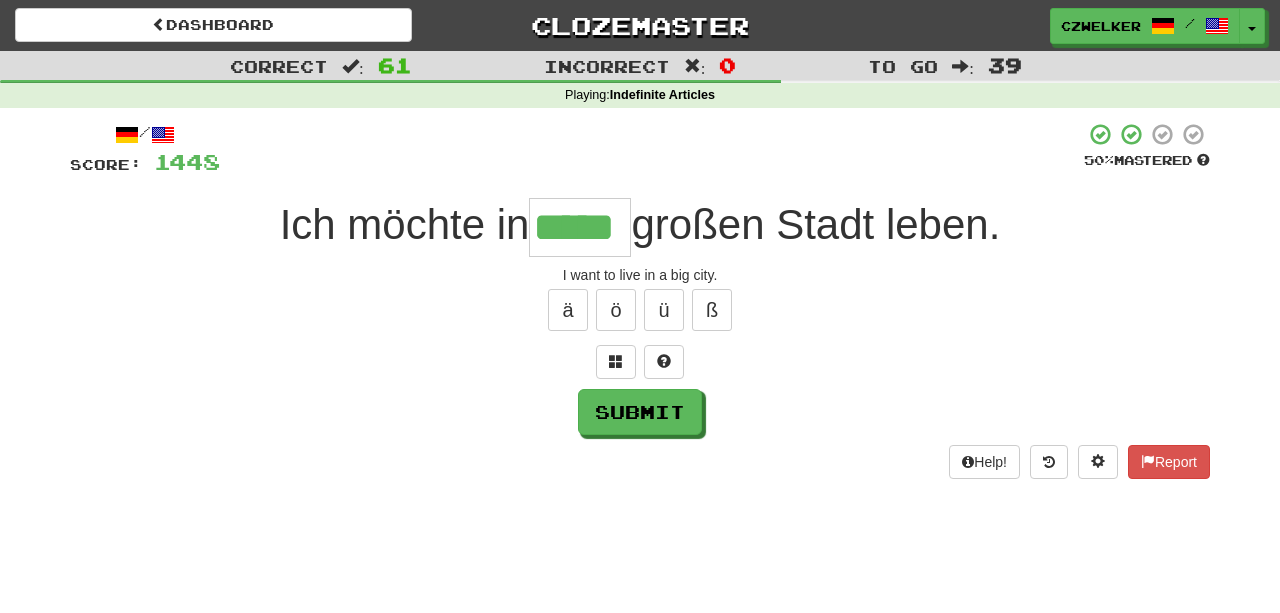 type on "*****" 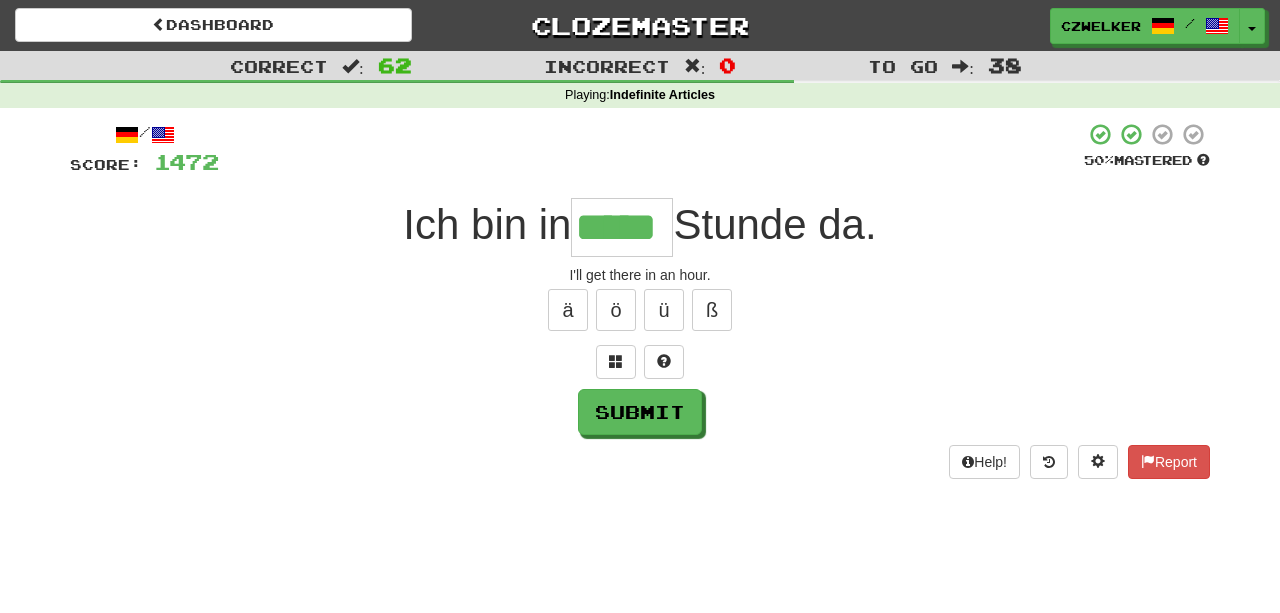 type on "*****" 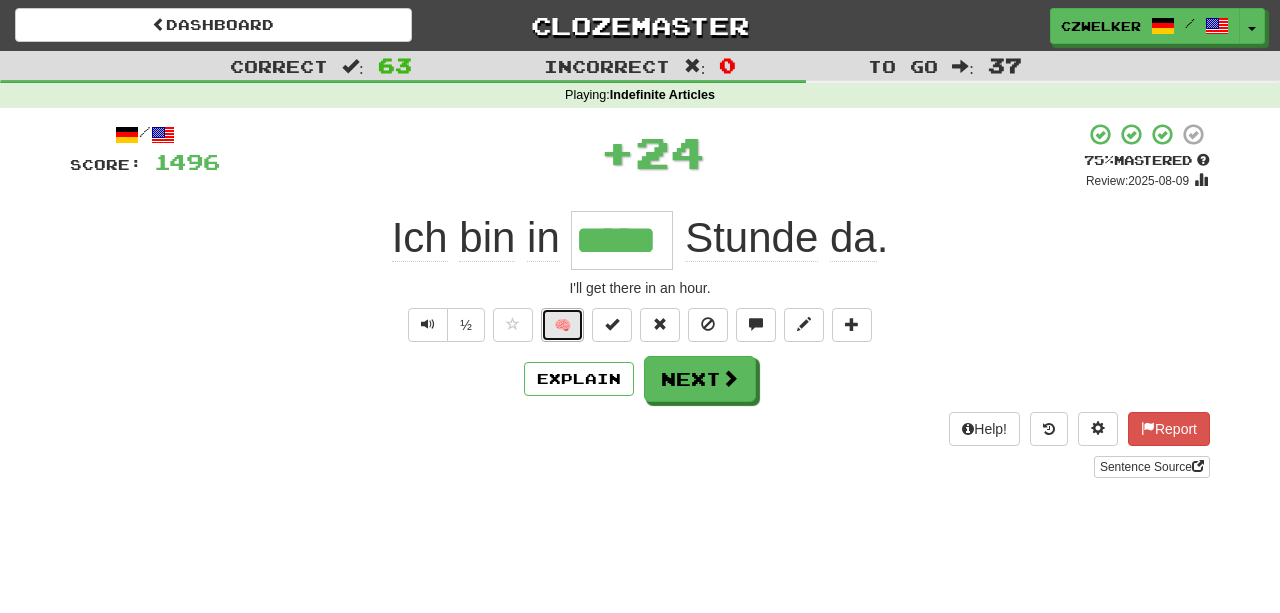 click on "🧠" at bounding box center (562, 325) 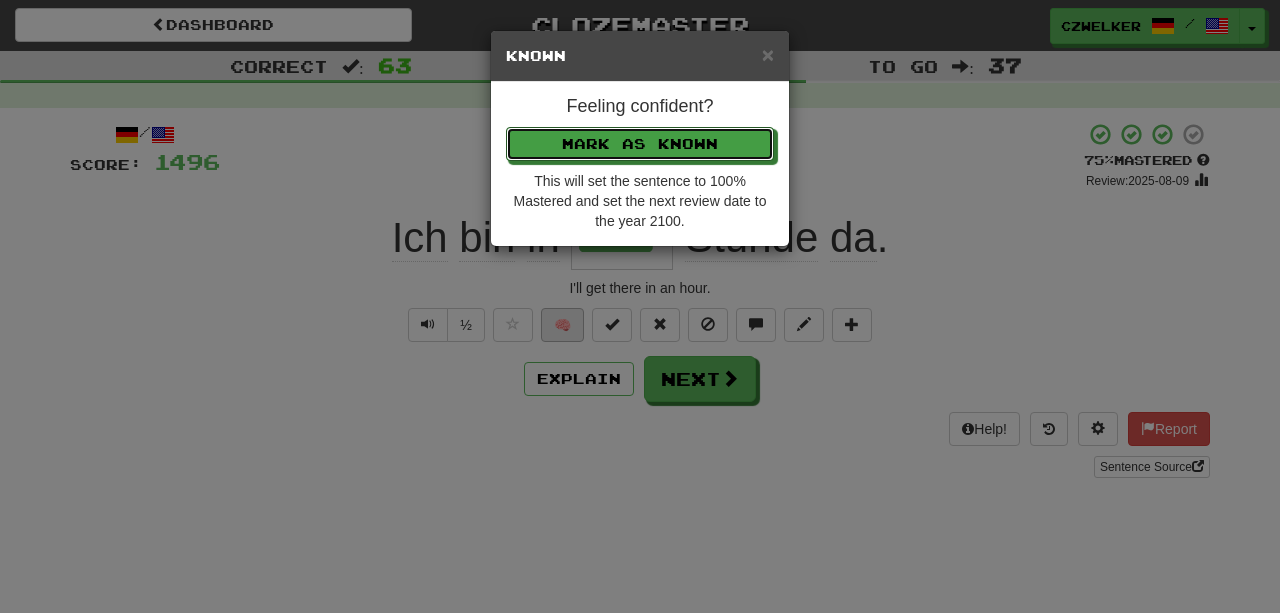 type 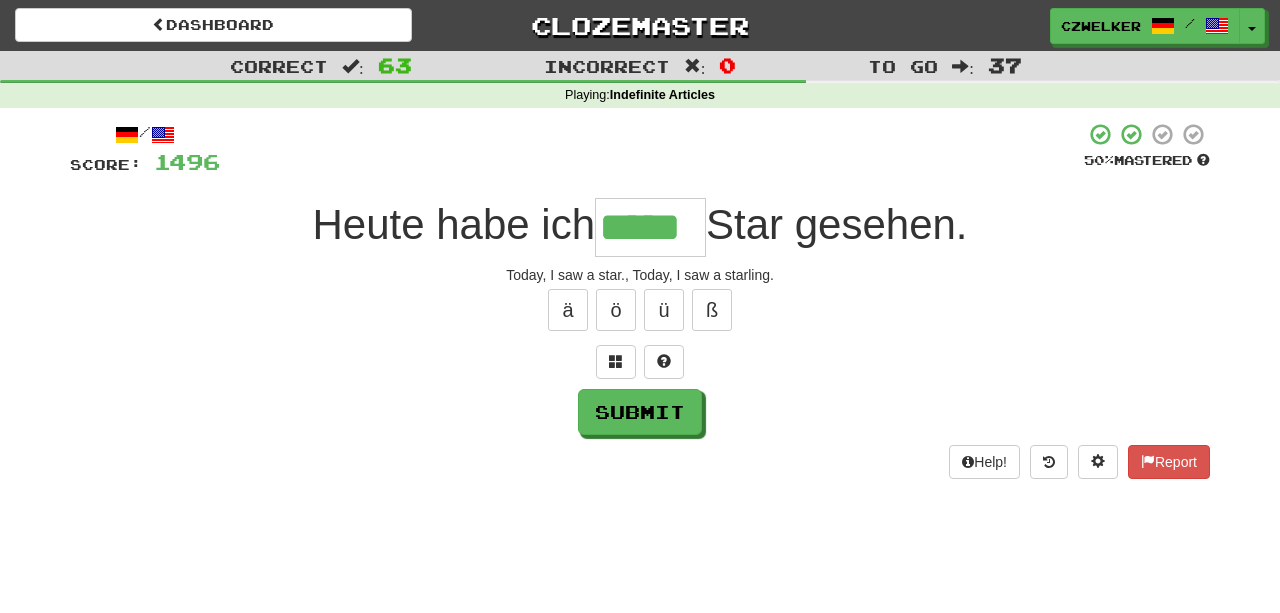 type on "*****" 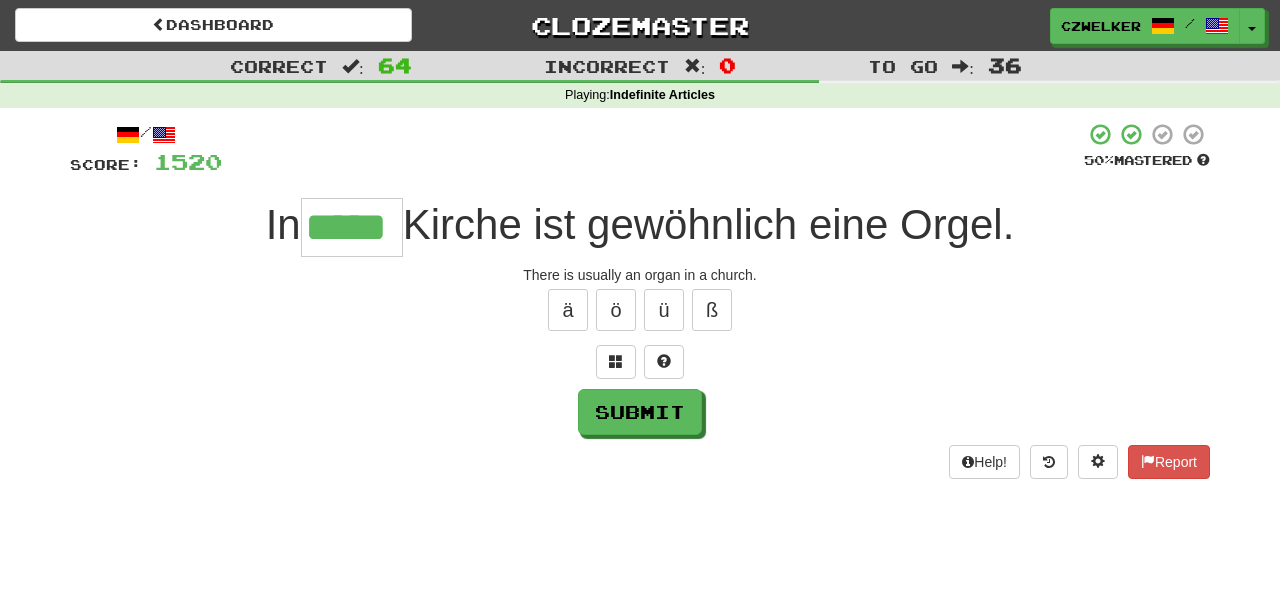 type on "*****" 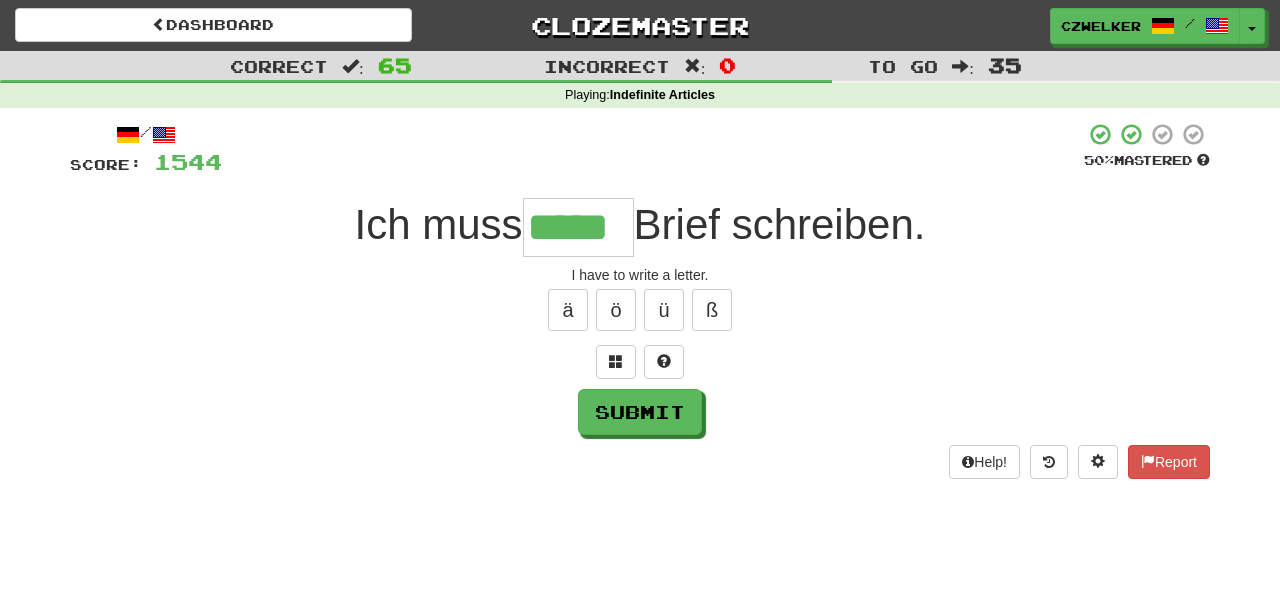 type on "*****" 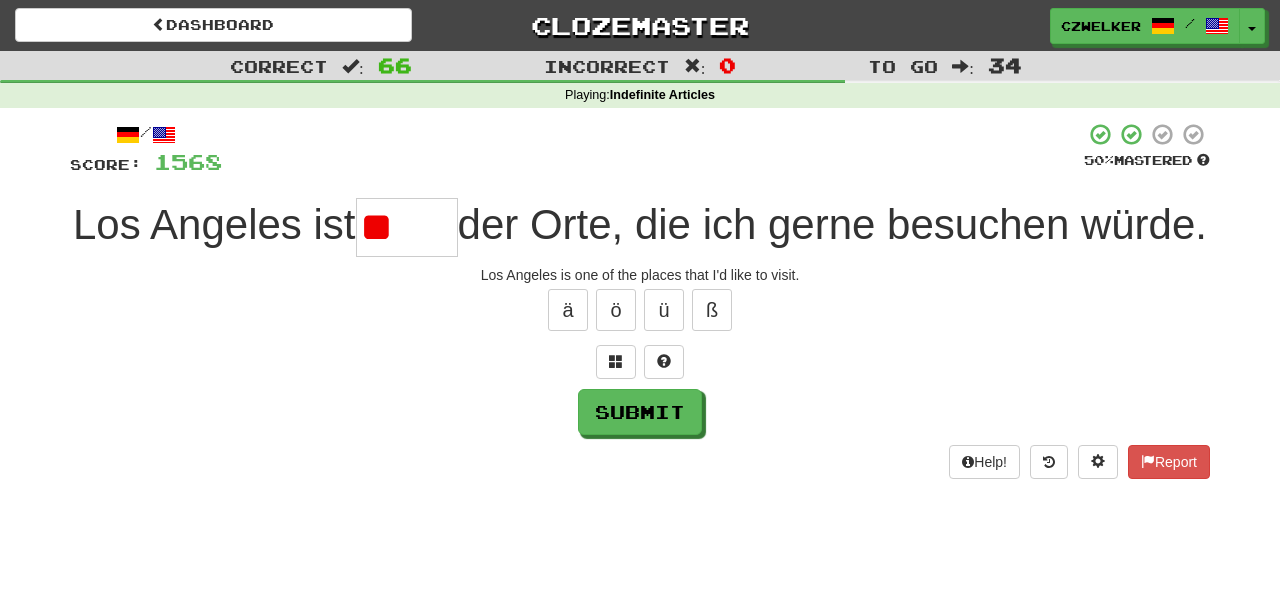 type on "*" 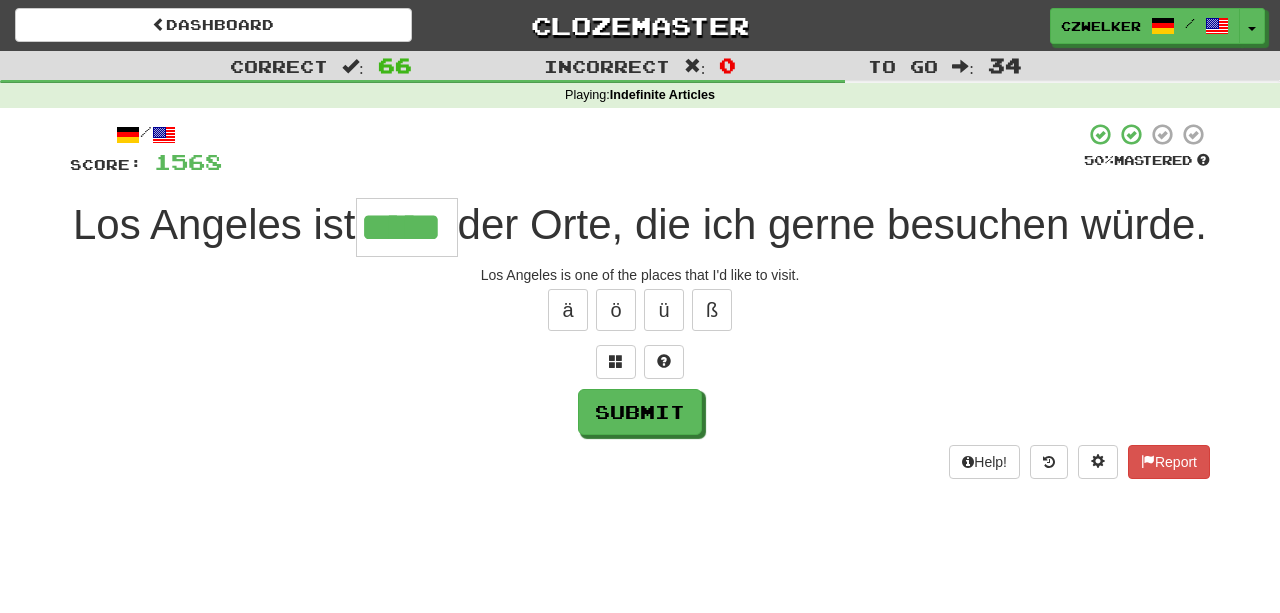 type on "*****" 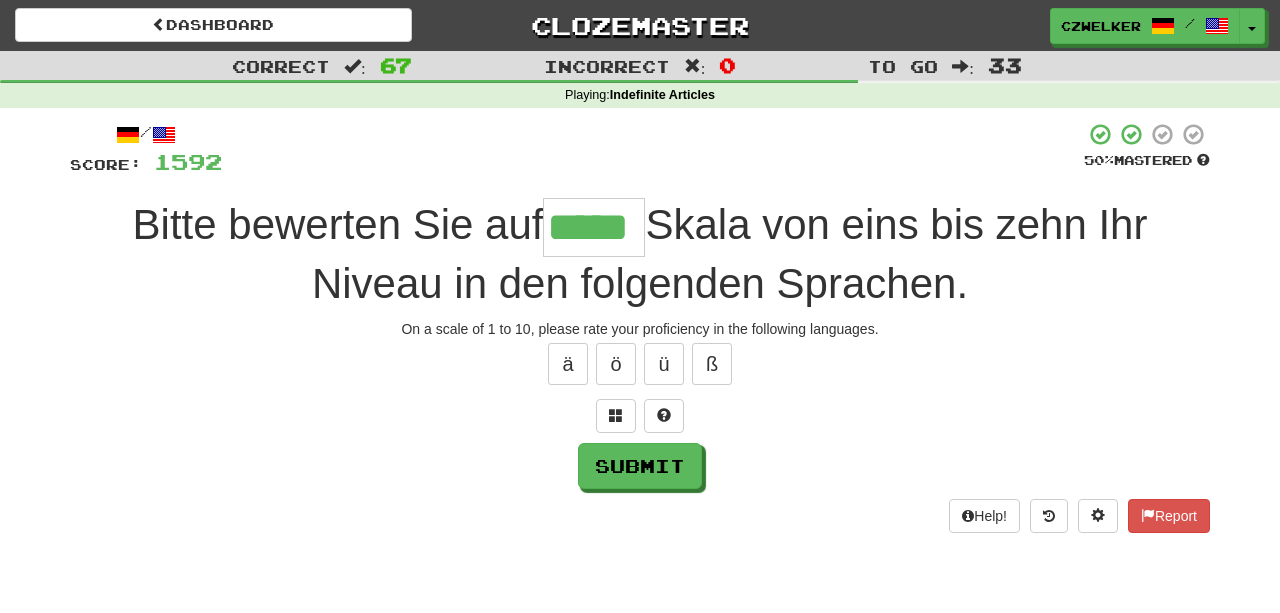 type on "*****" 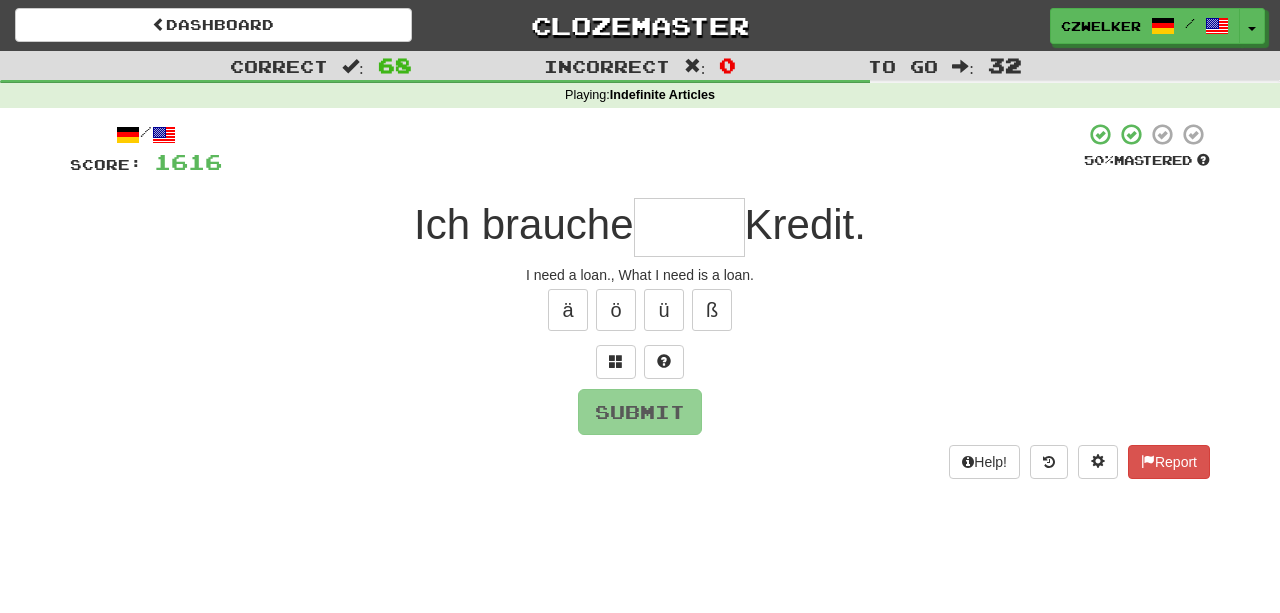 type on "*" 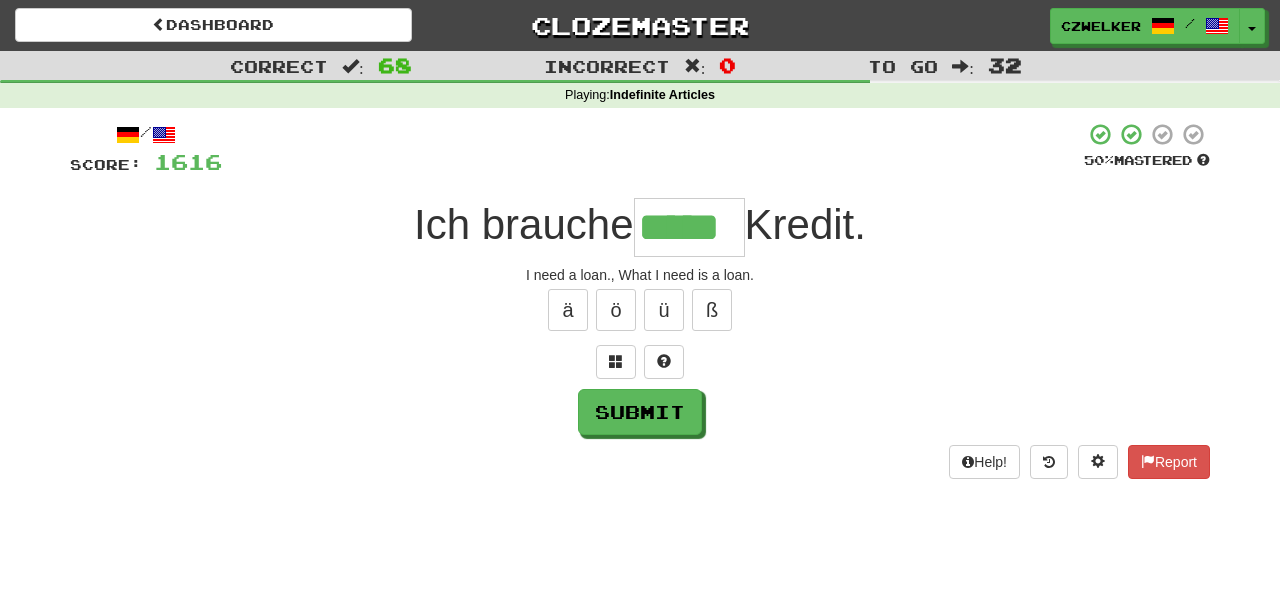 type on "*****" 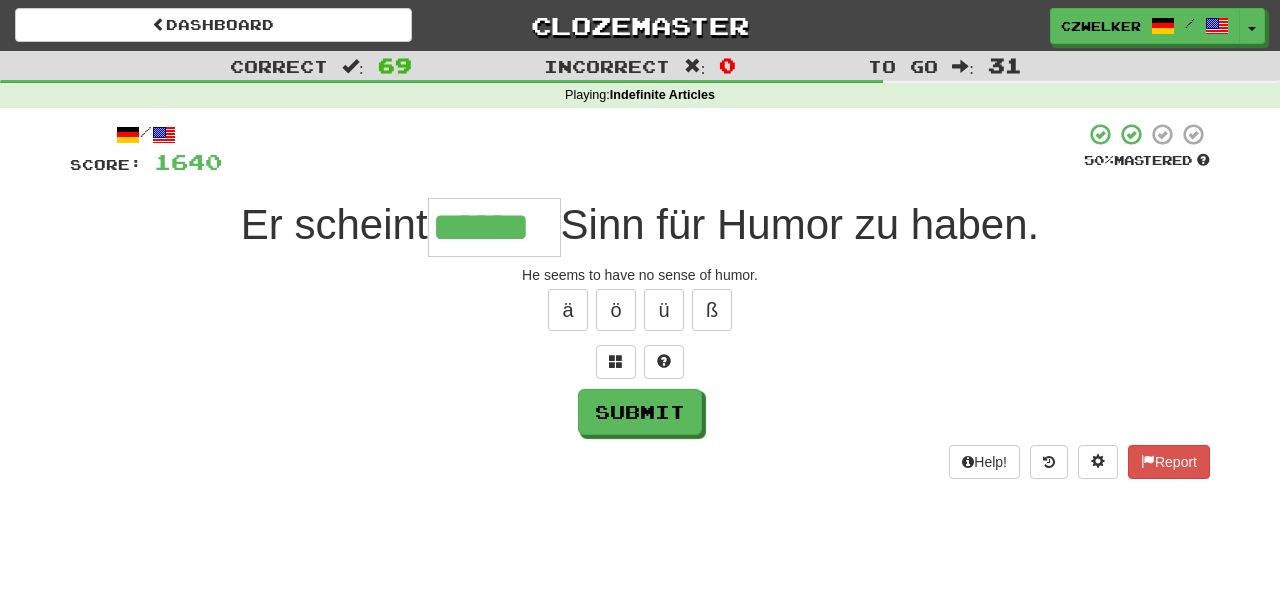 type on "******" 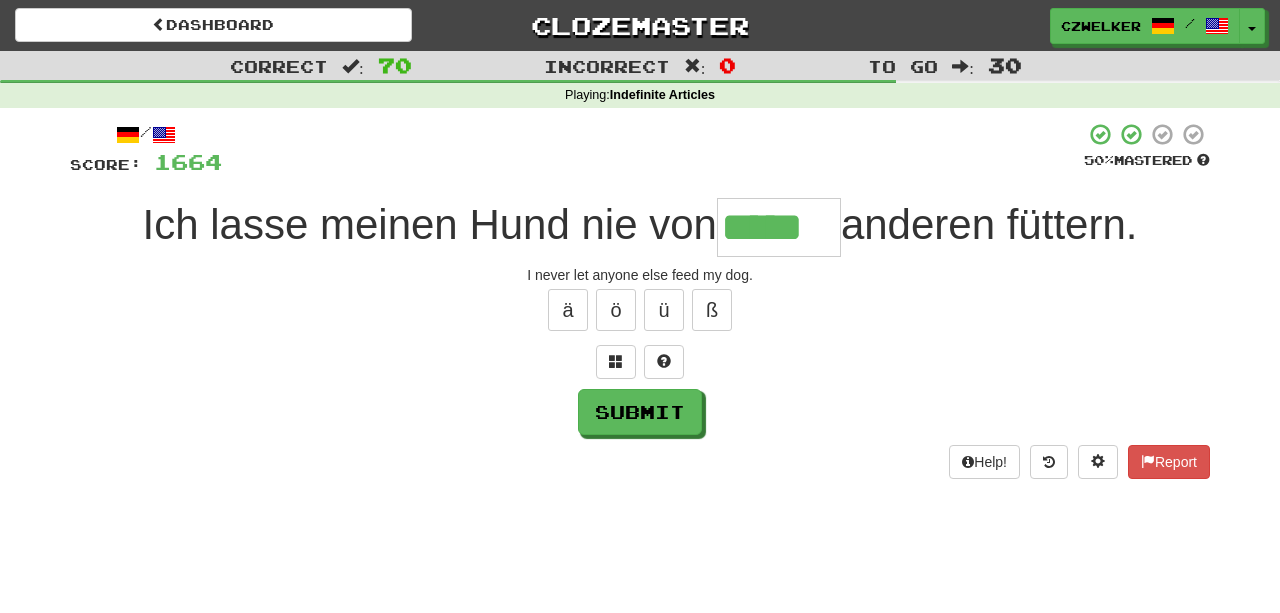 type on "*****" 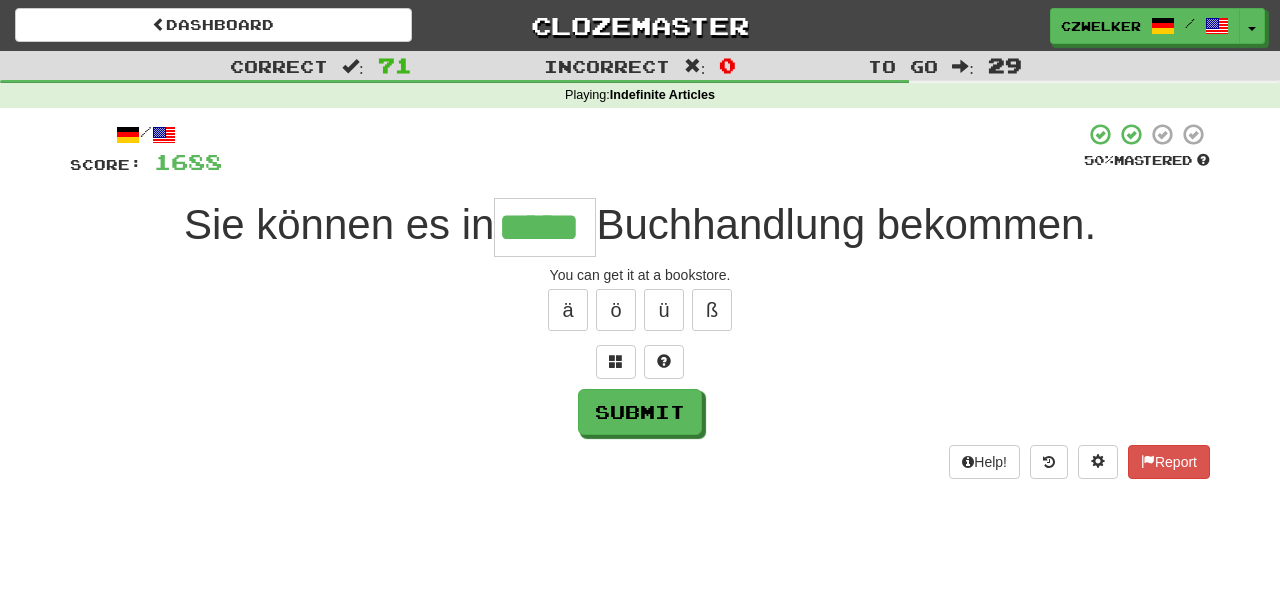 type on "*****" 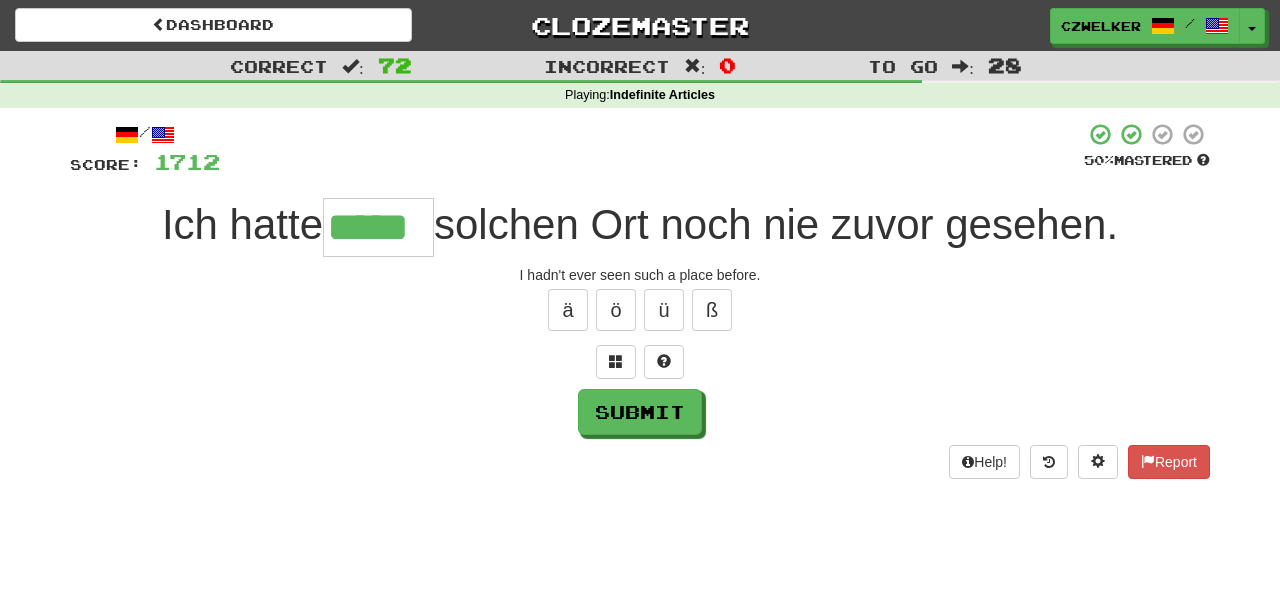 type on "*****" 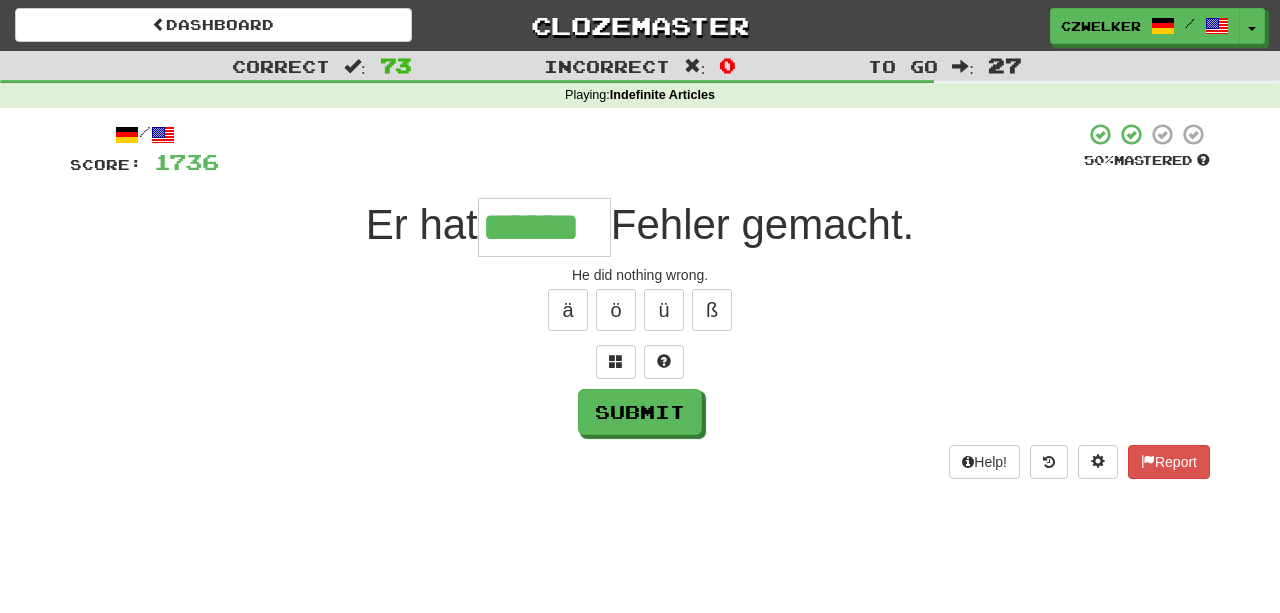 type on "******" 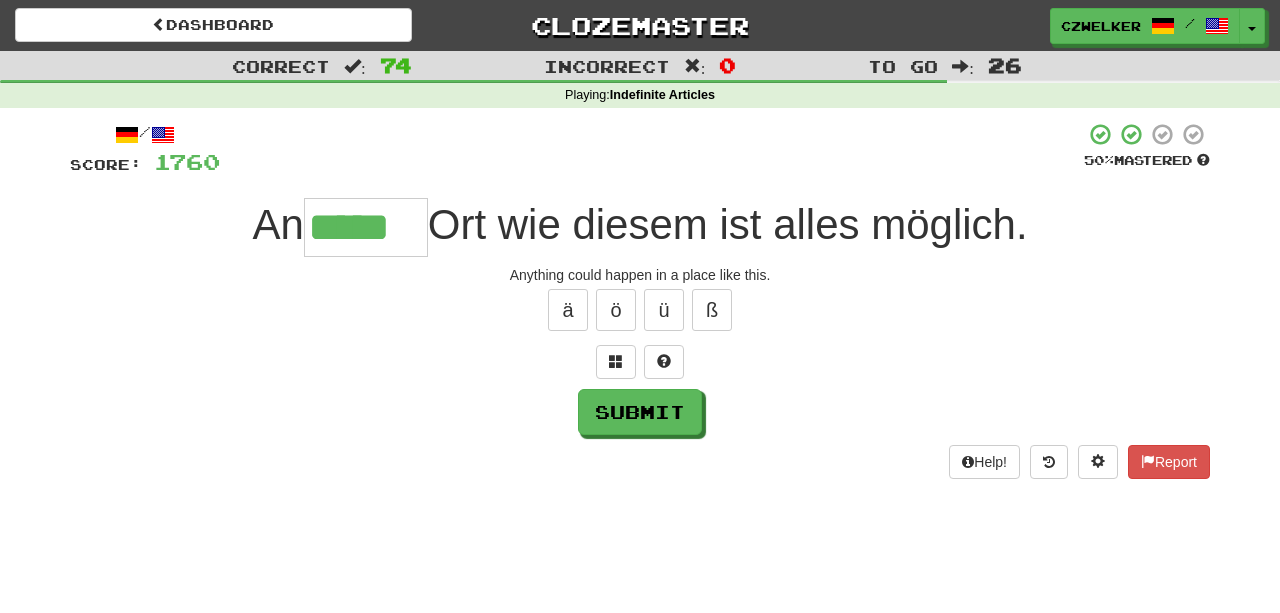 type on "*****" 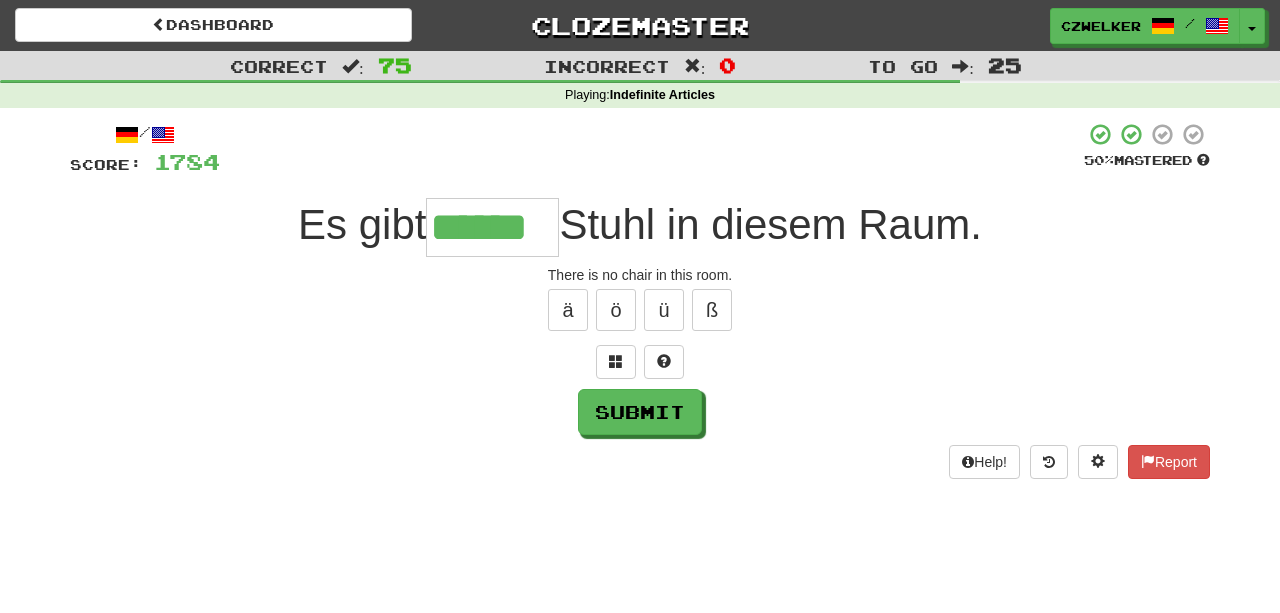 type on "******" 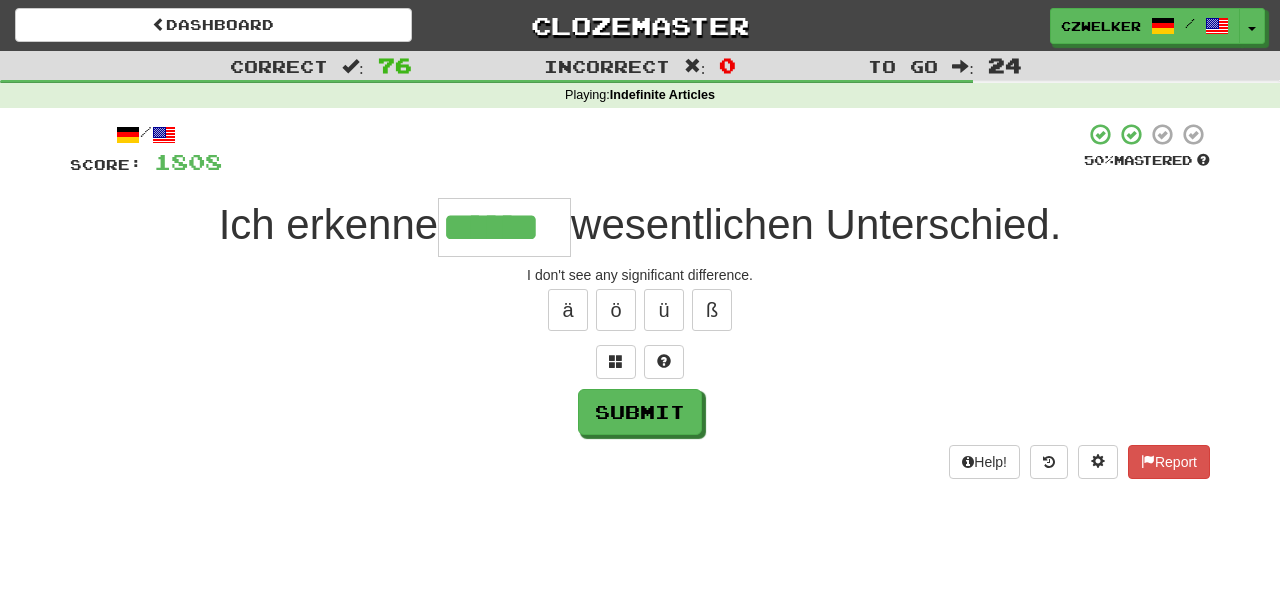 type on "******" 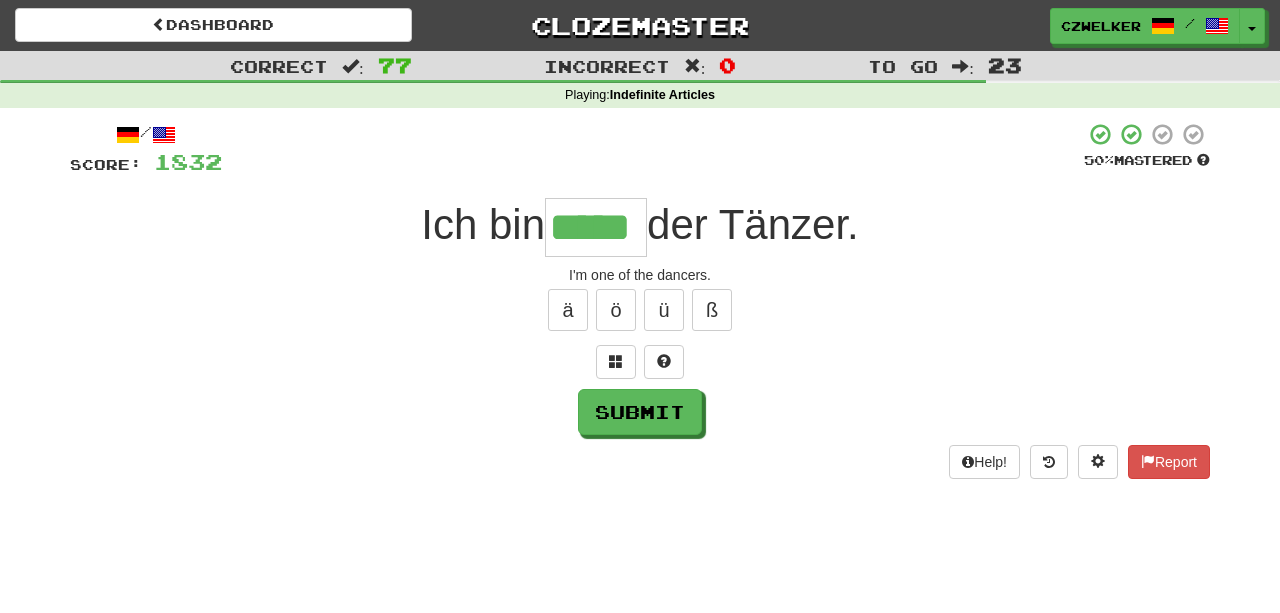 type on "*****" 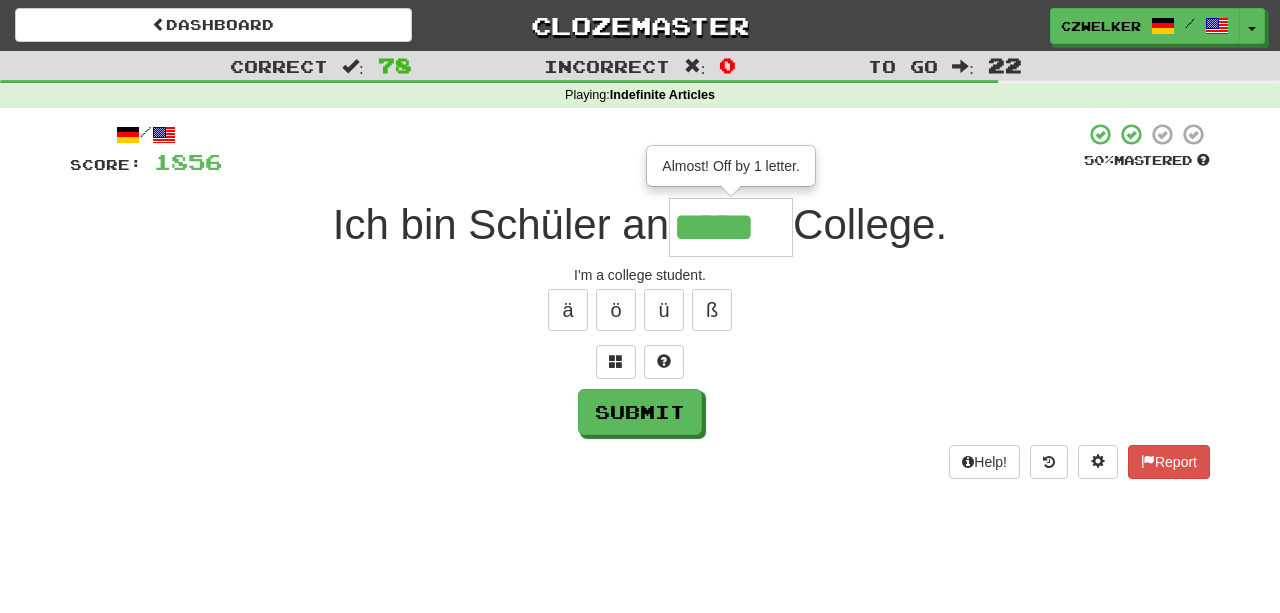 type on "*****" 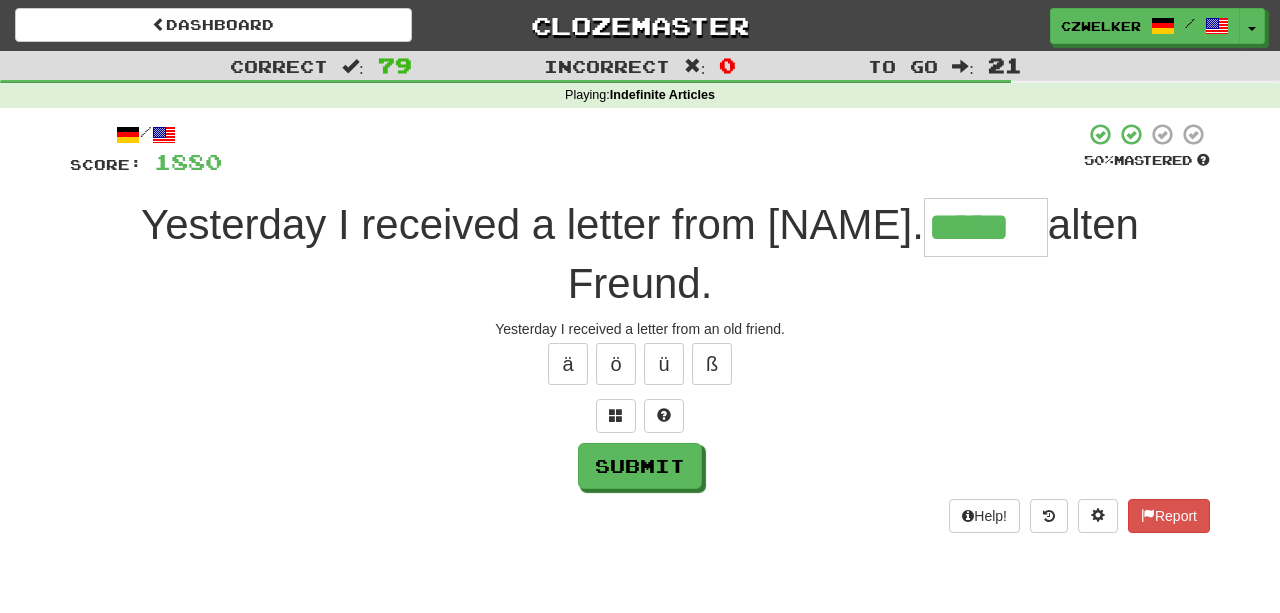 type on "*****" 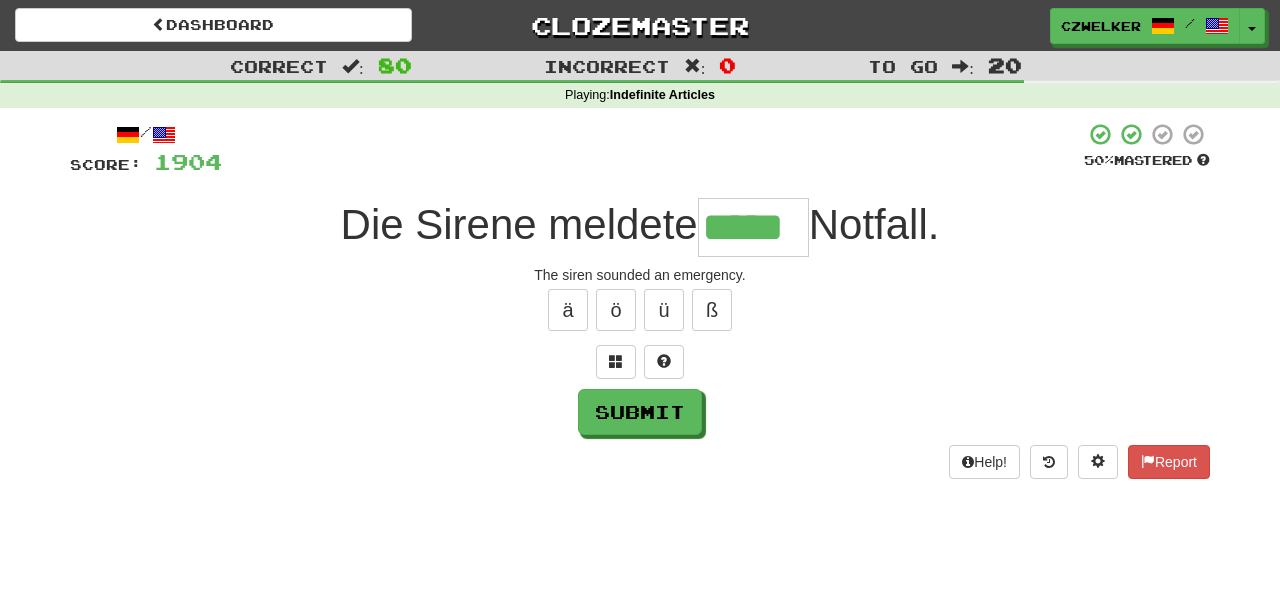 type on "*****" 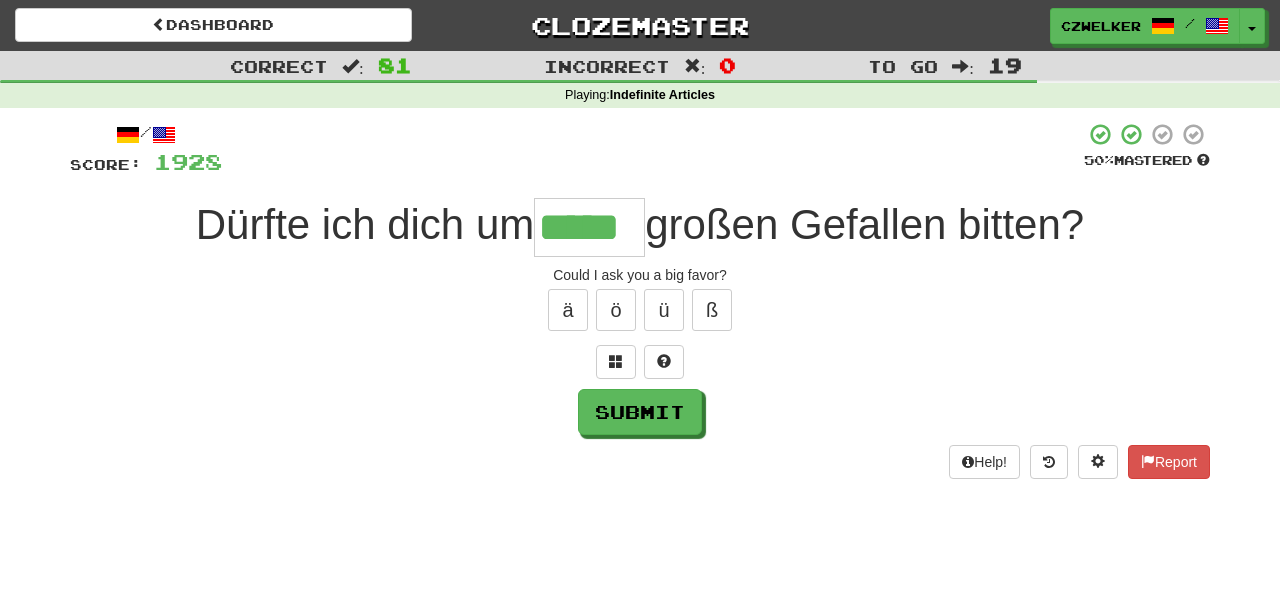 type on "*****" 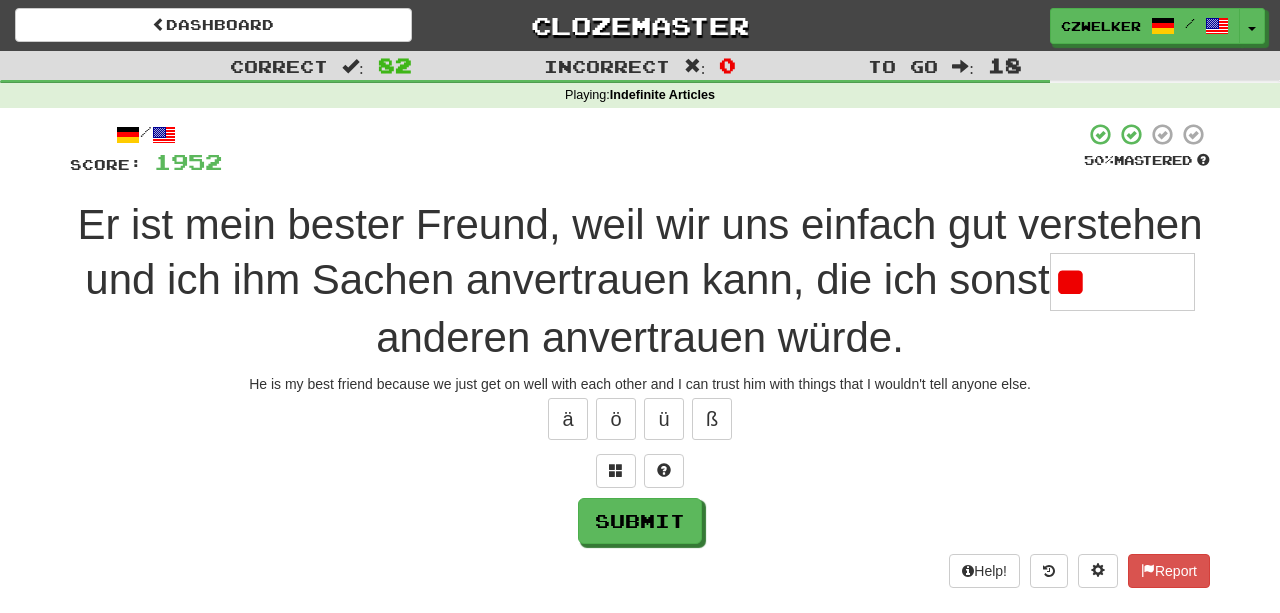 type on "*" 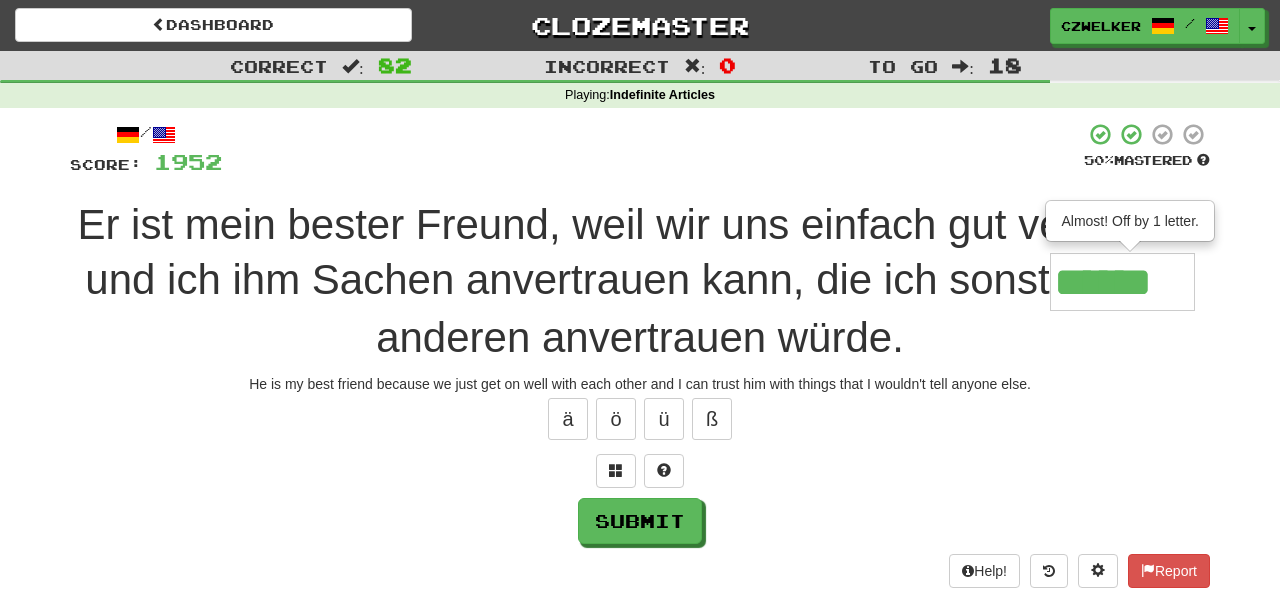 type on "******" 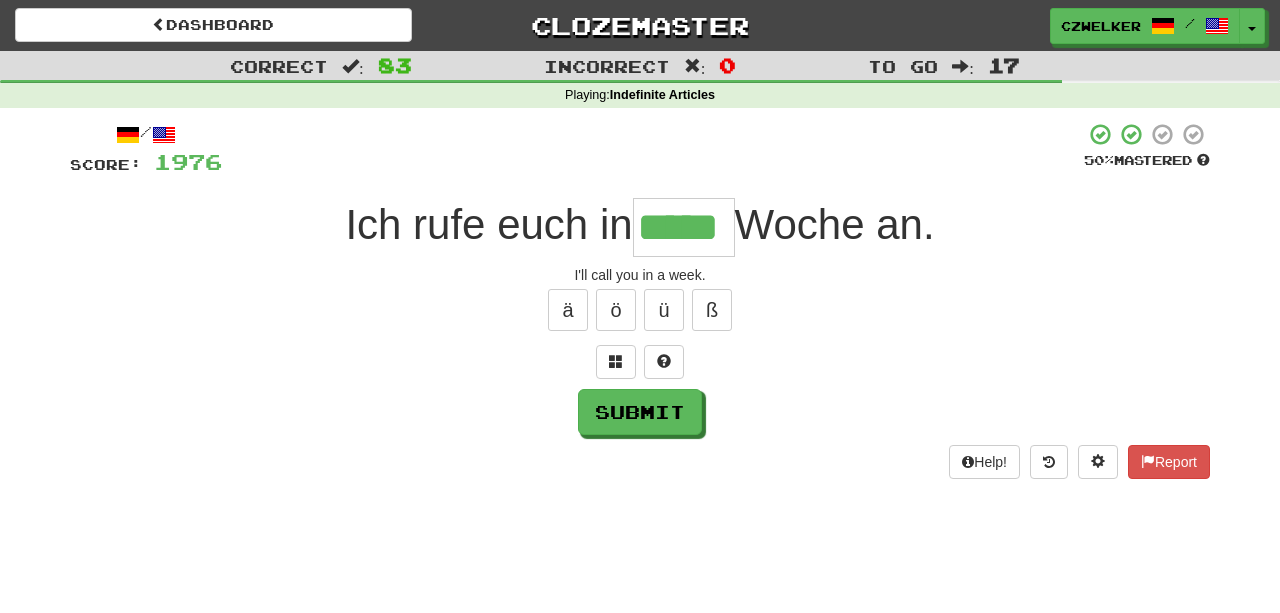 type on "*****" 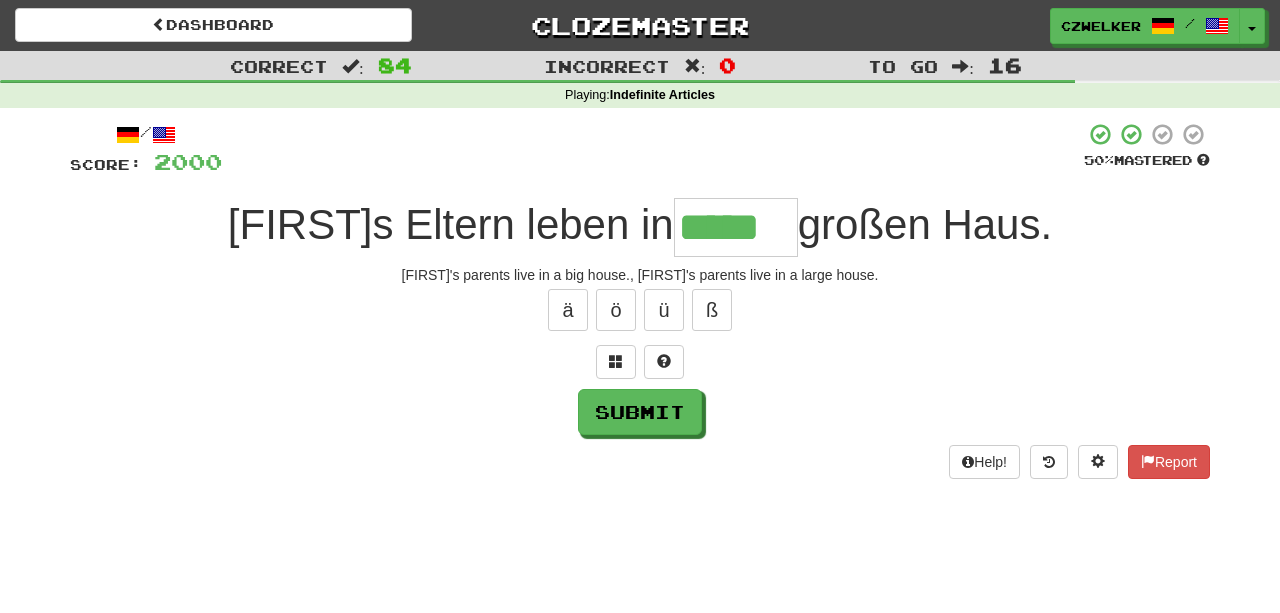 type on "*****" 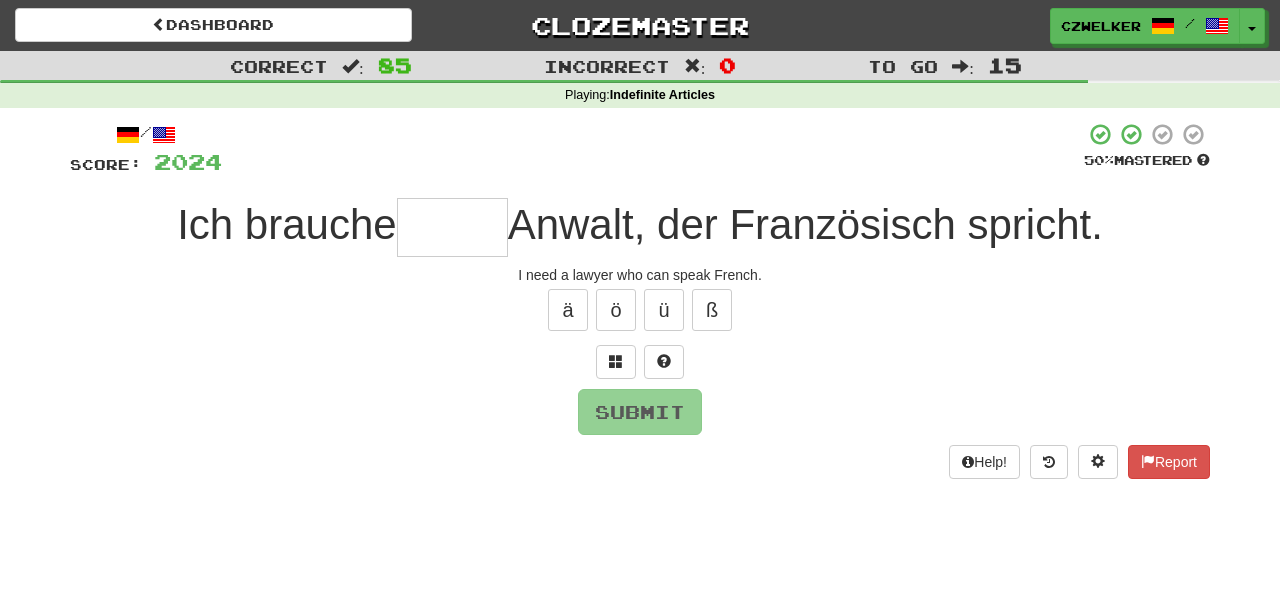 type on "*" 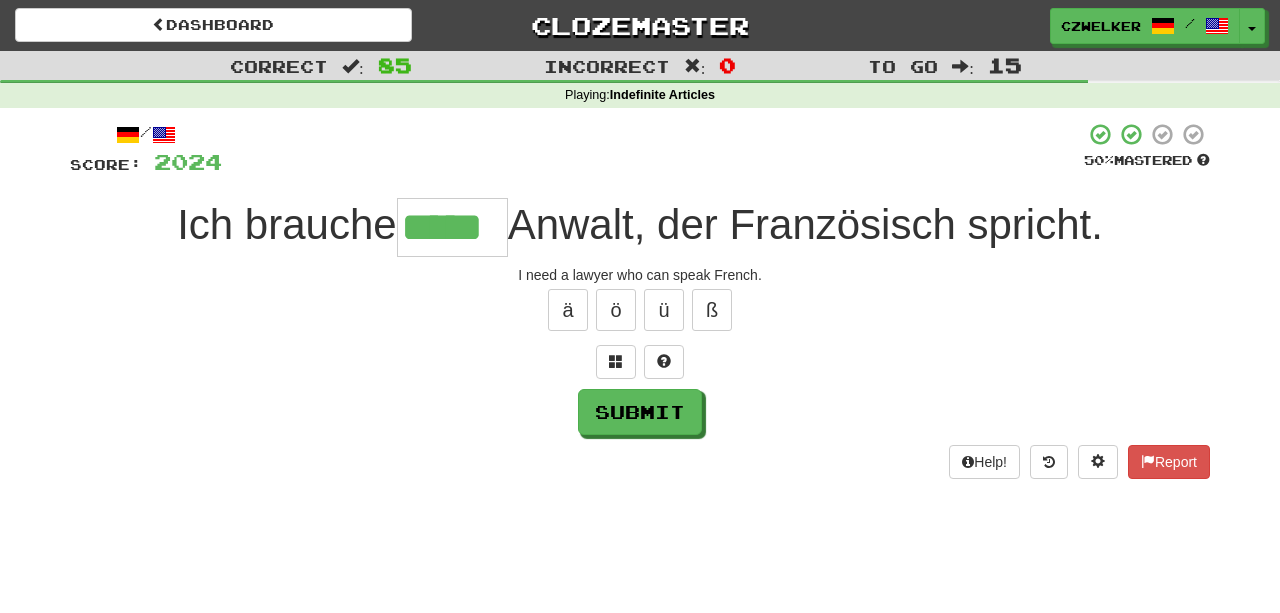 type on "*****" 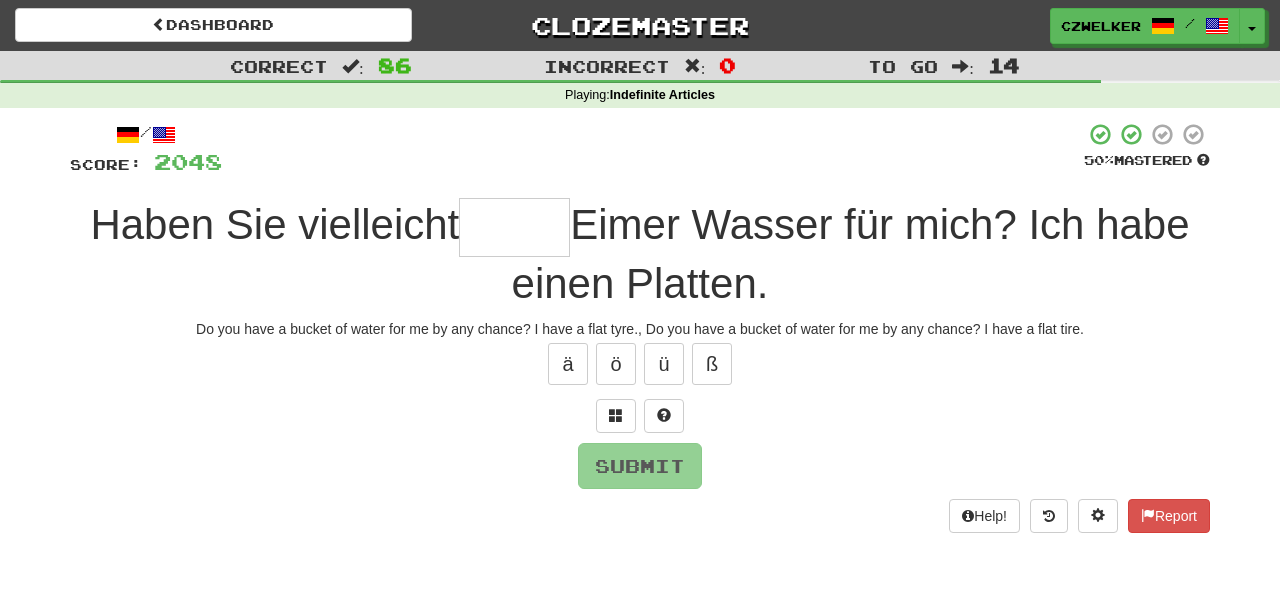 type on "*" 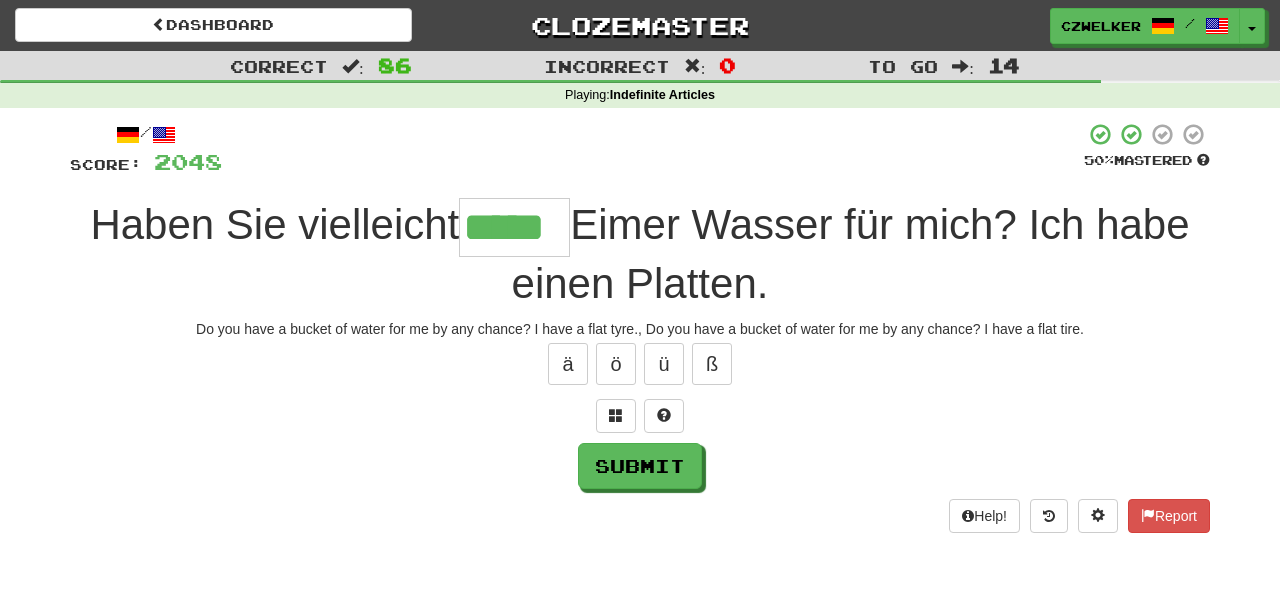 type on "*****" 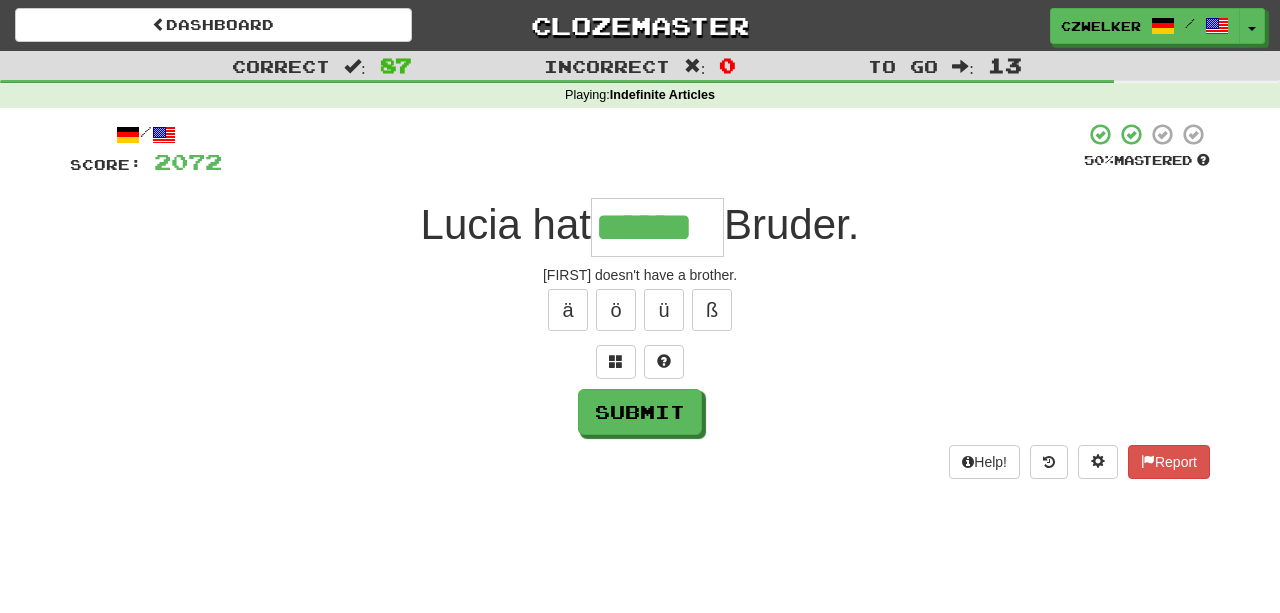 type on "******" 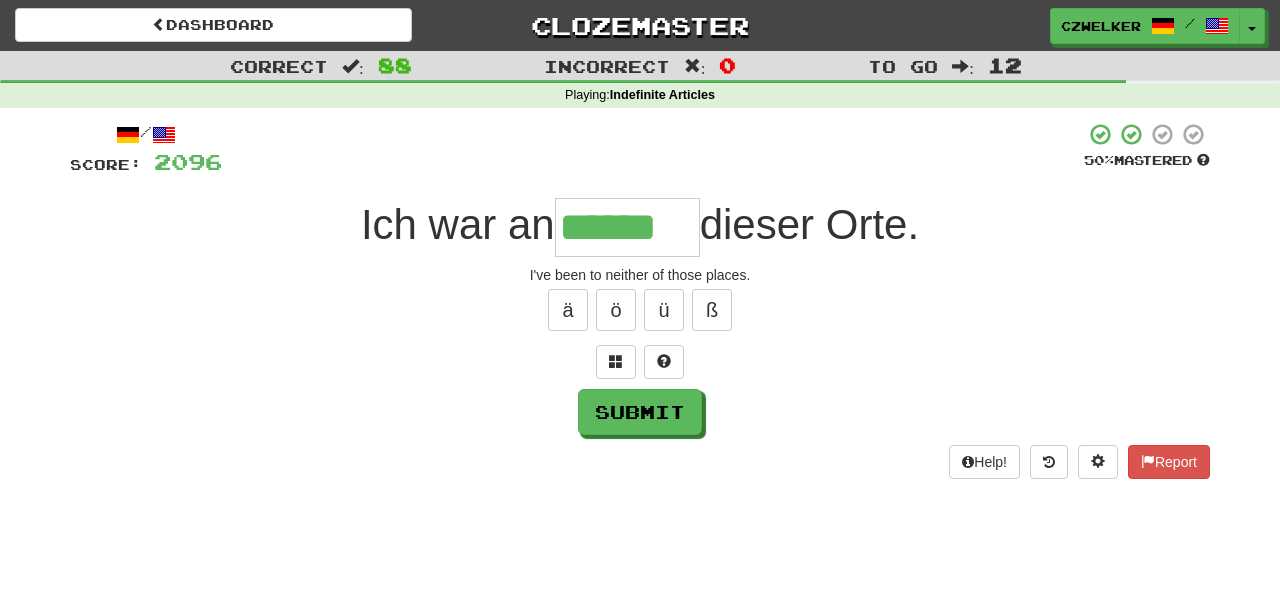 type on "******" 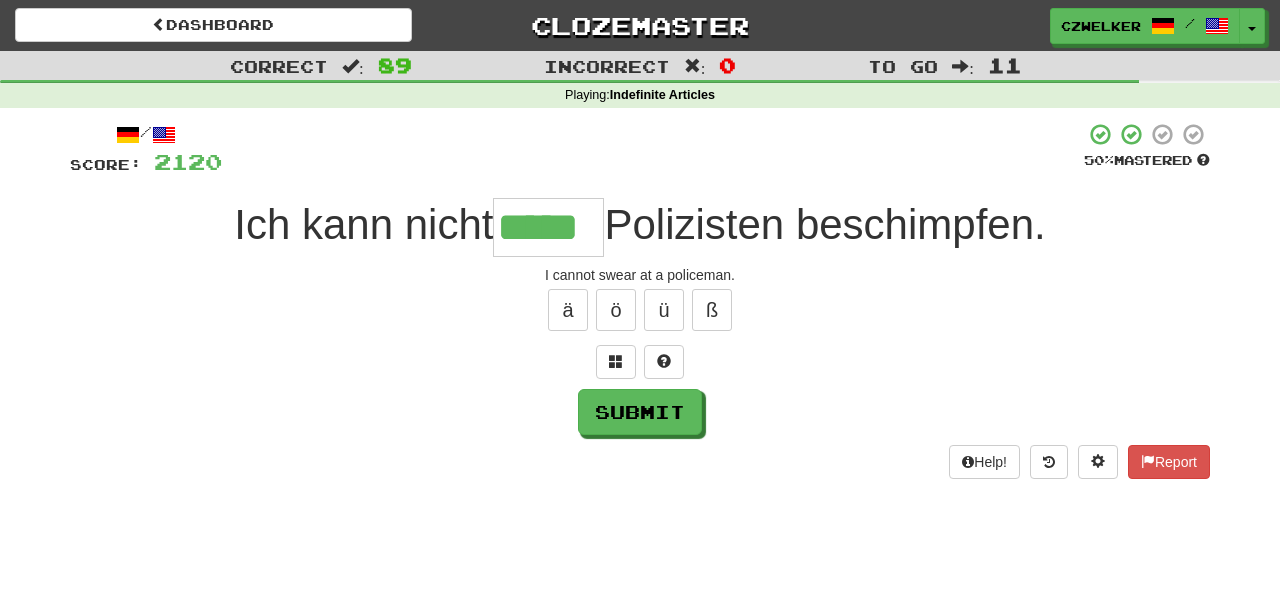type on "*****" 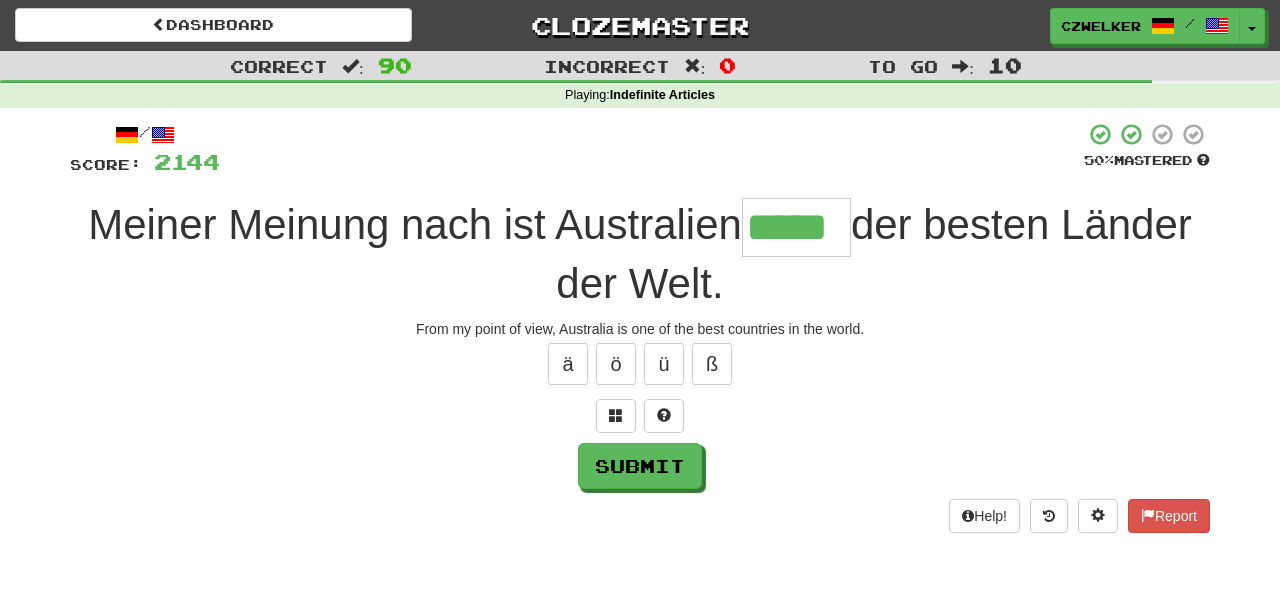 type on "*****" 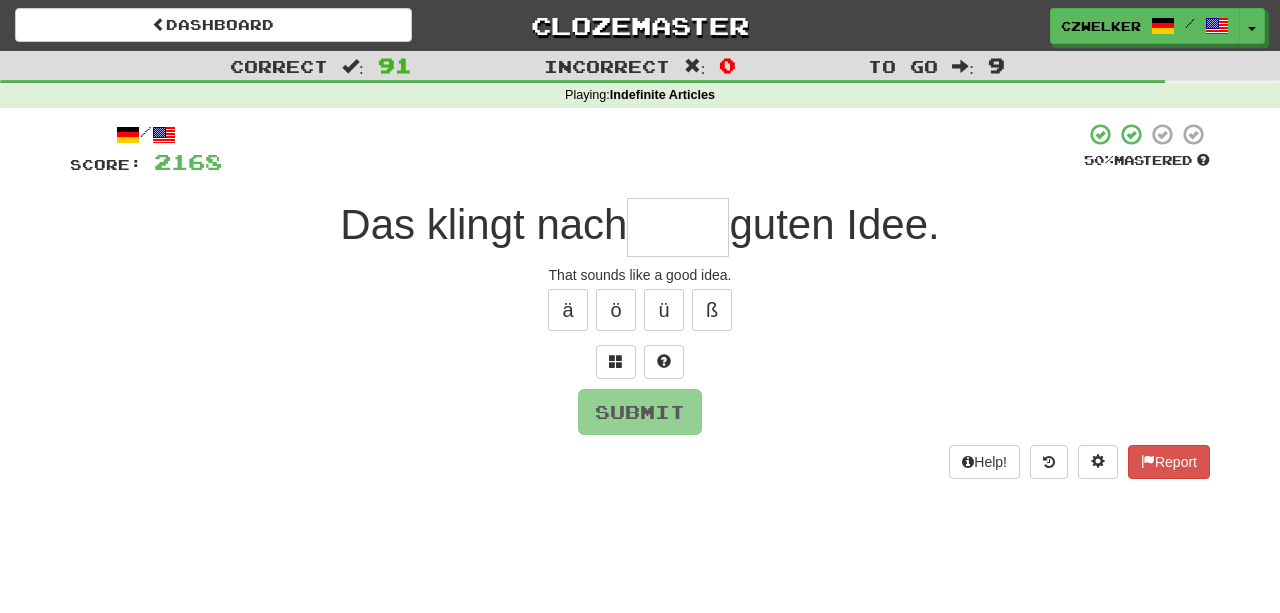 type on "*" 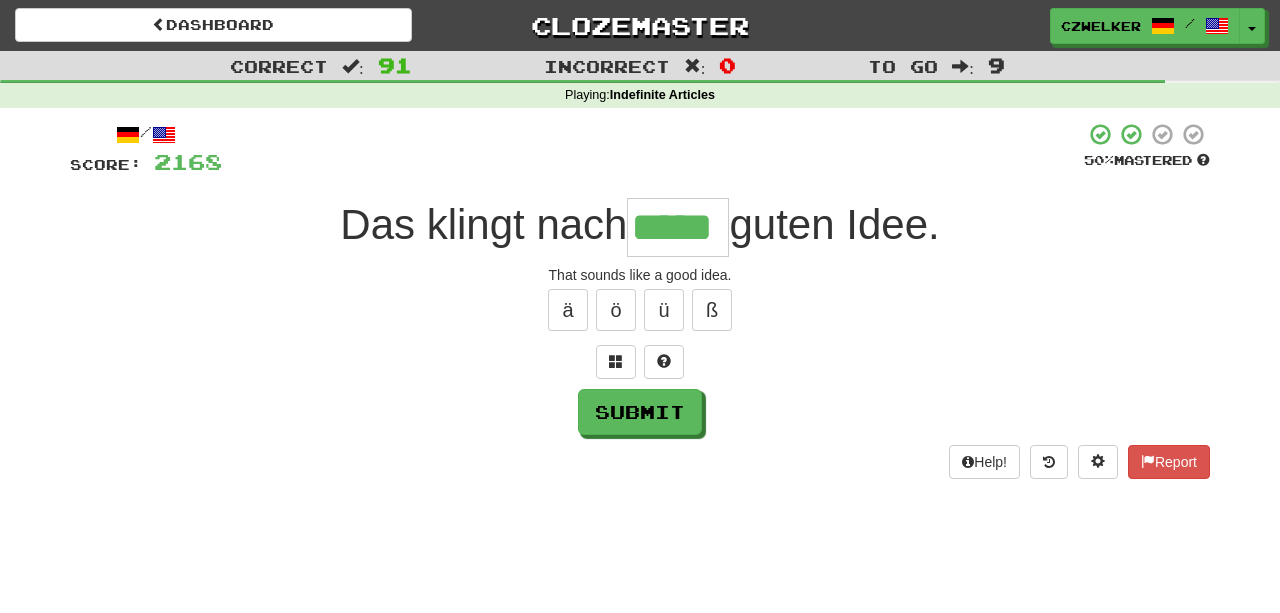 type on "*****" 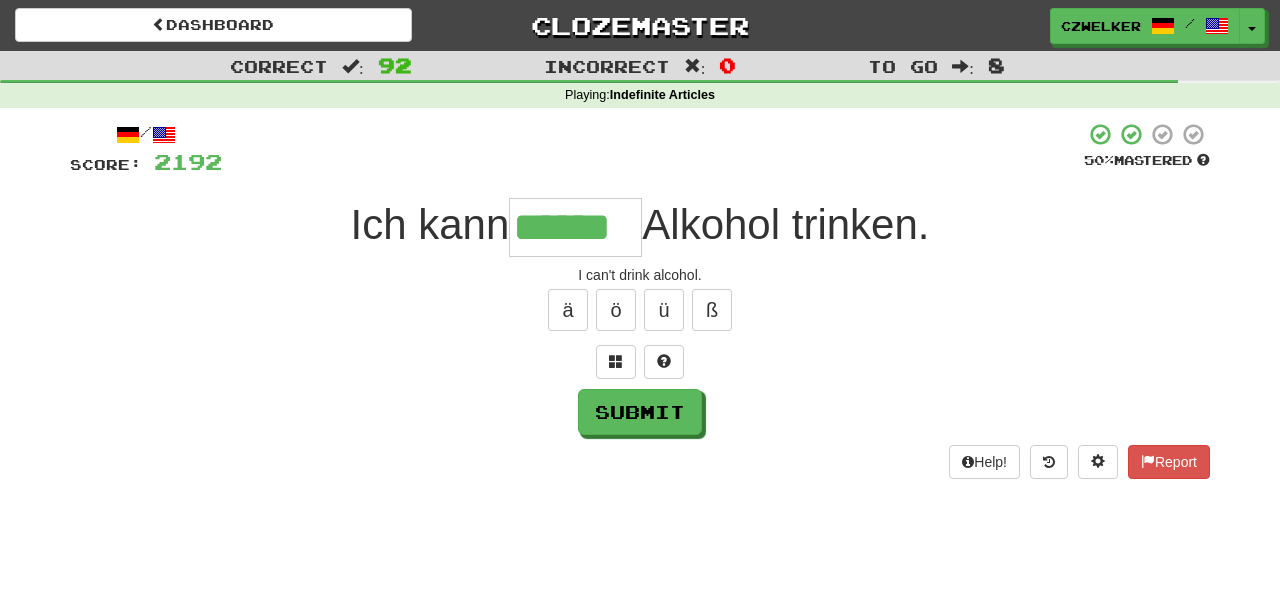 type on "******" 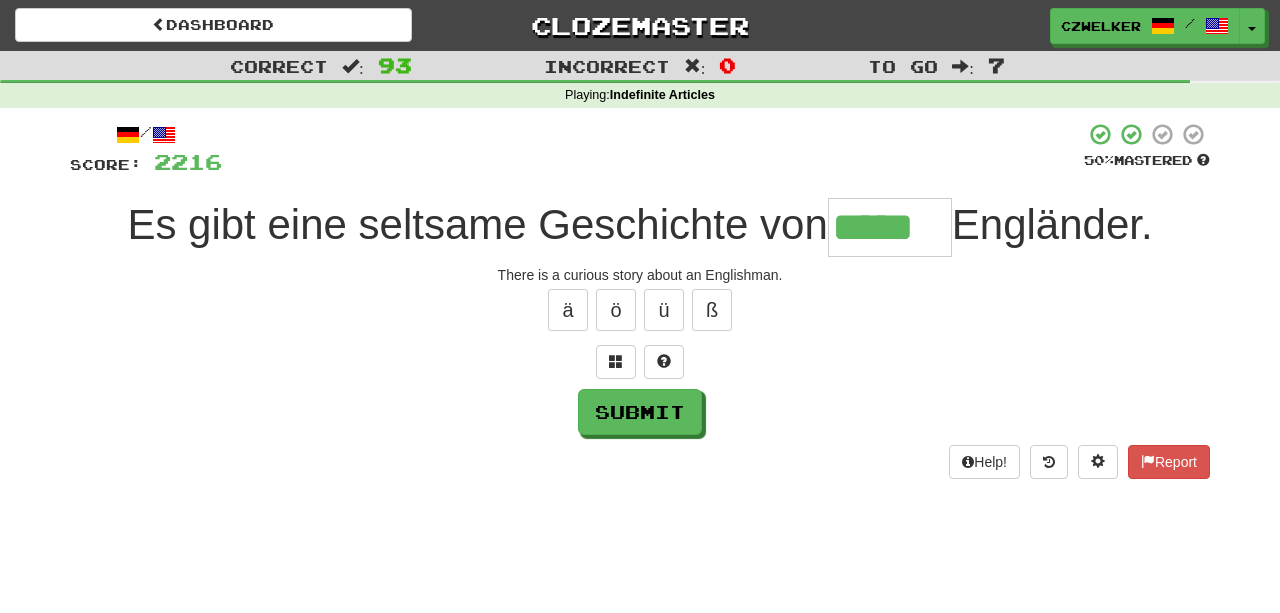 type on "*****" 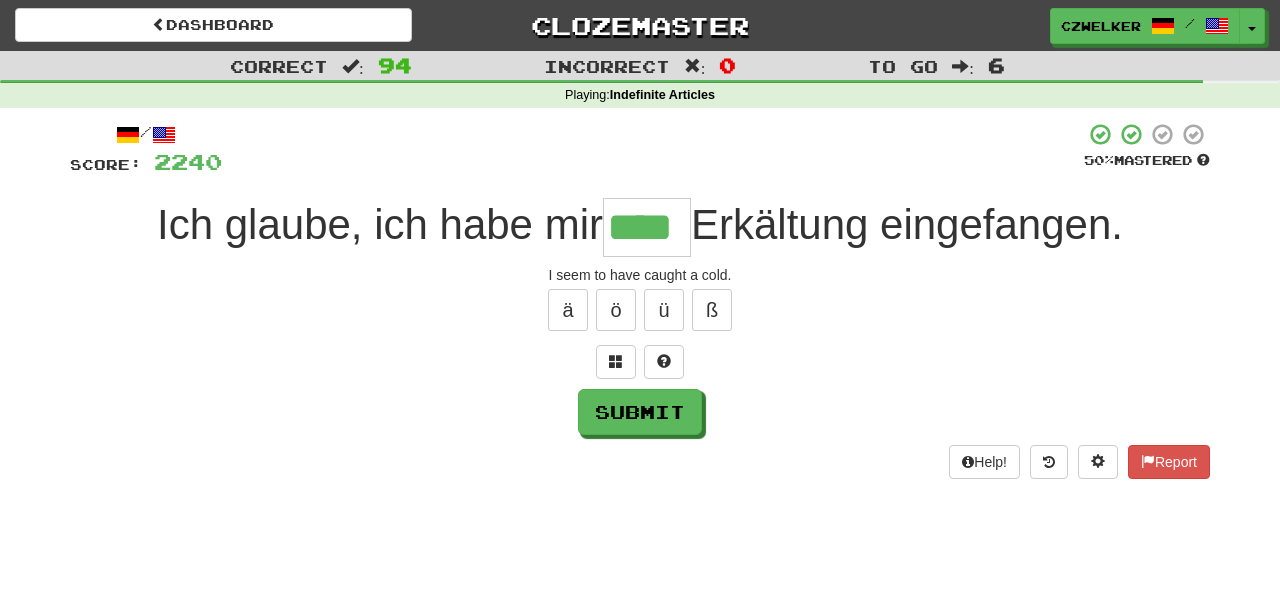 type on "****" 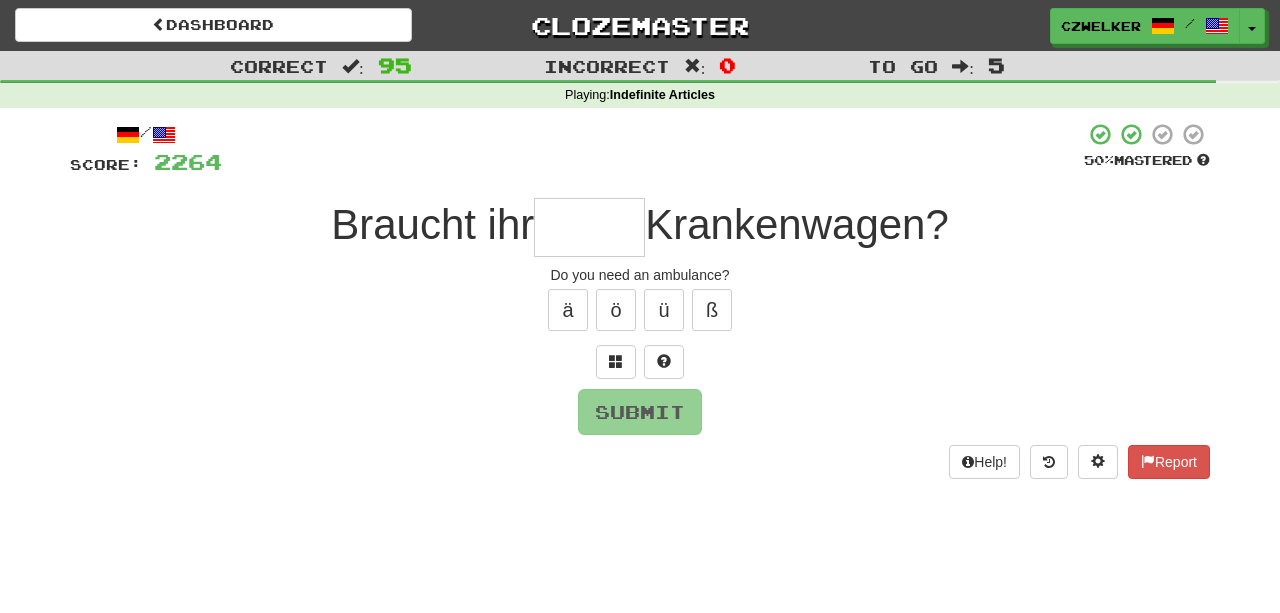 type on "*" 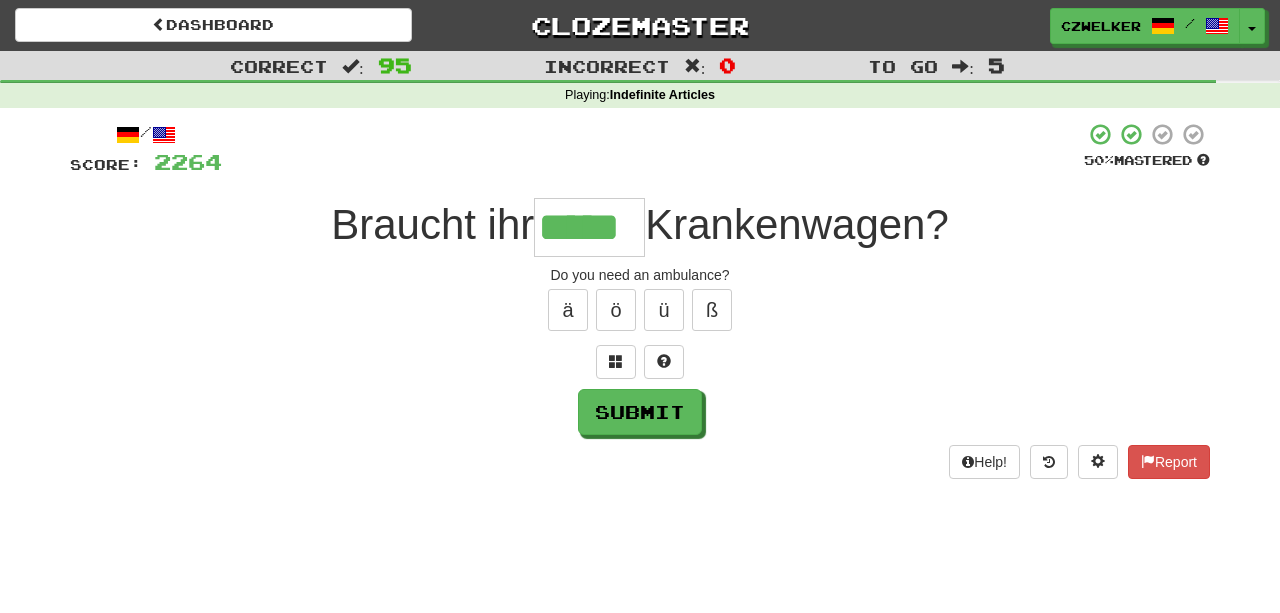 type on "*****" 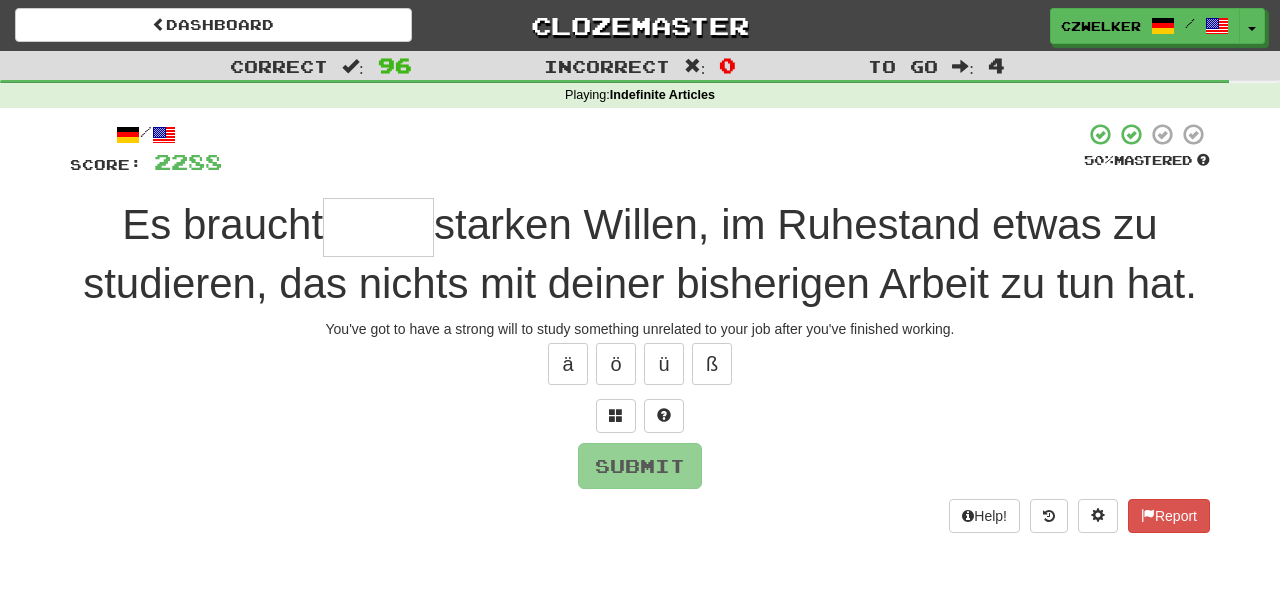 type on "*" 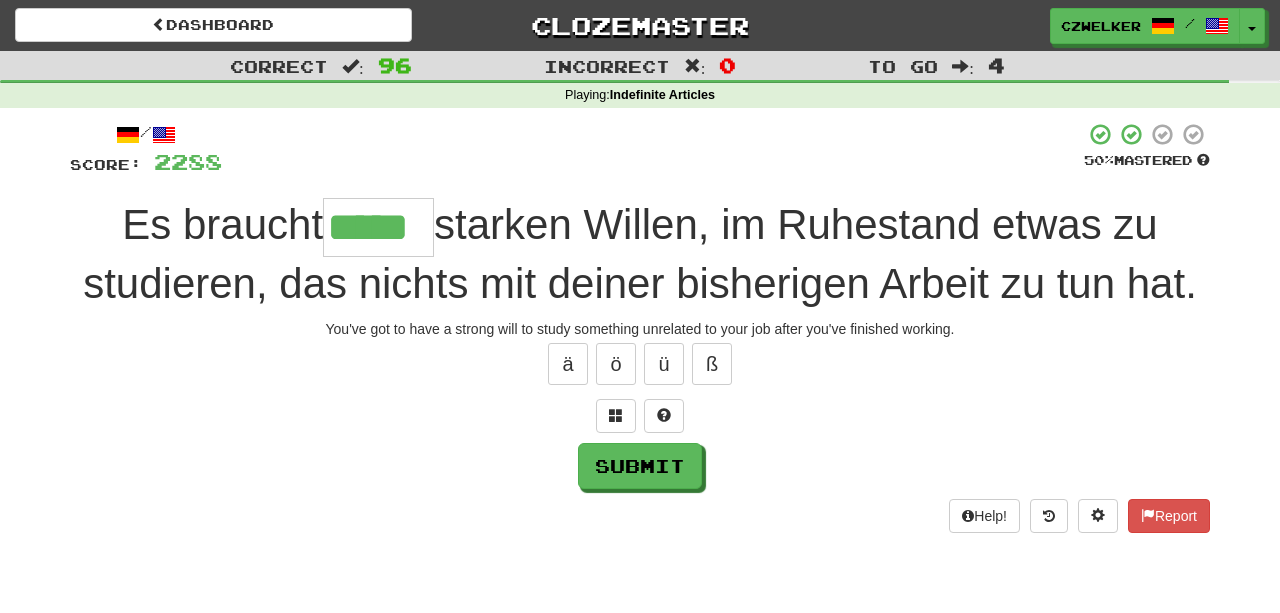 type on "*****" 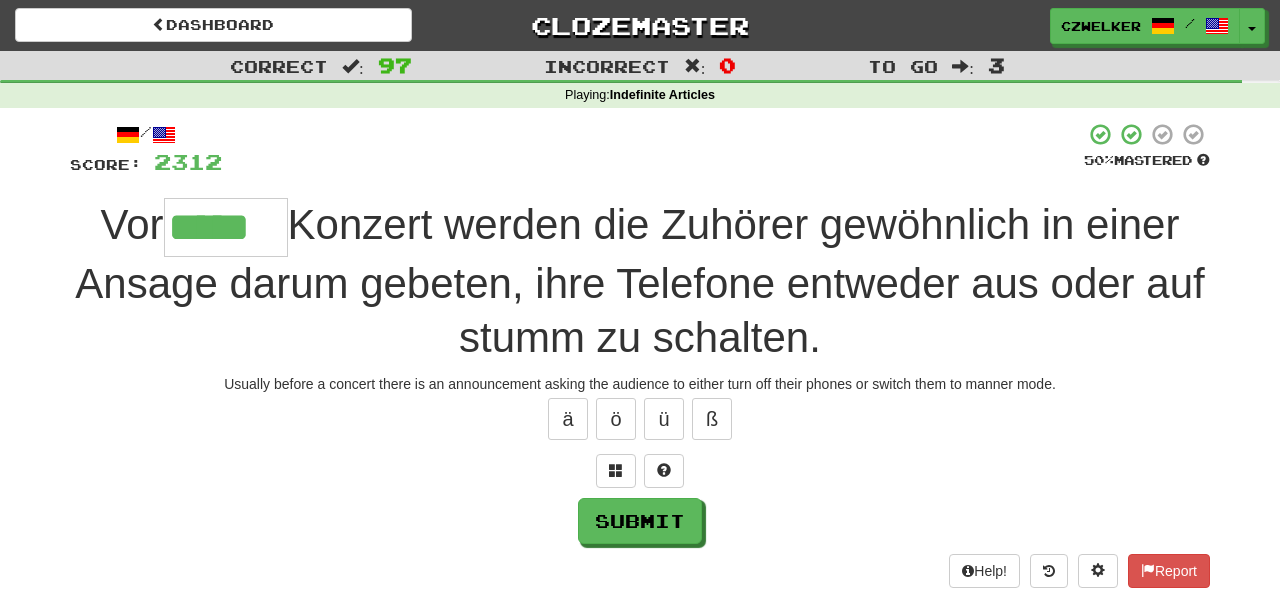 type on "*****" 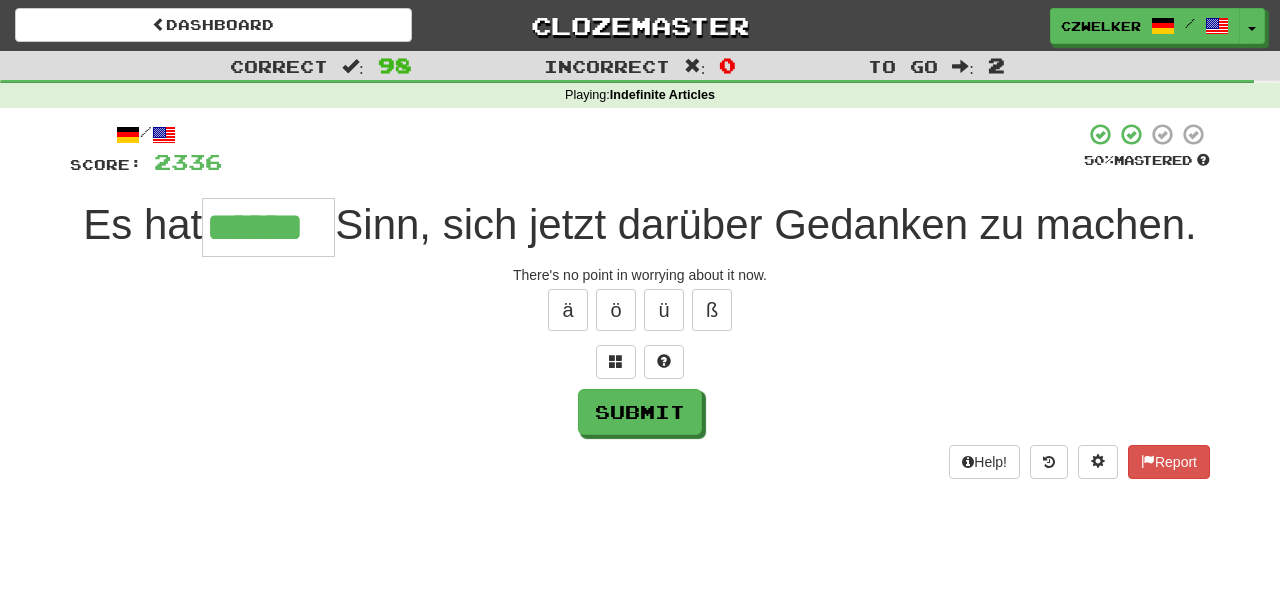 type on "******" 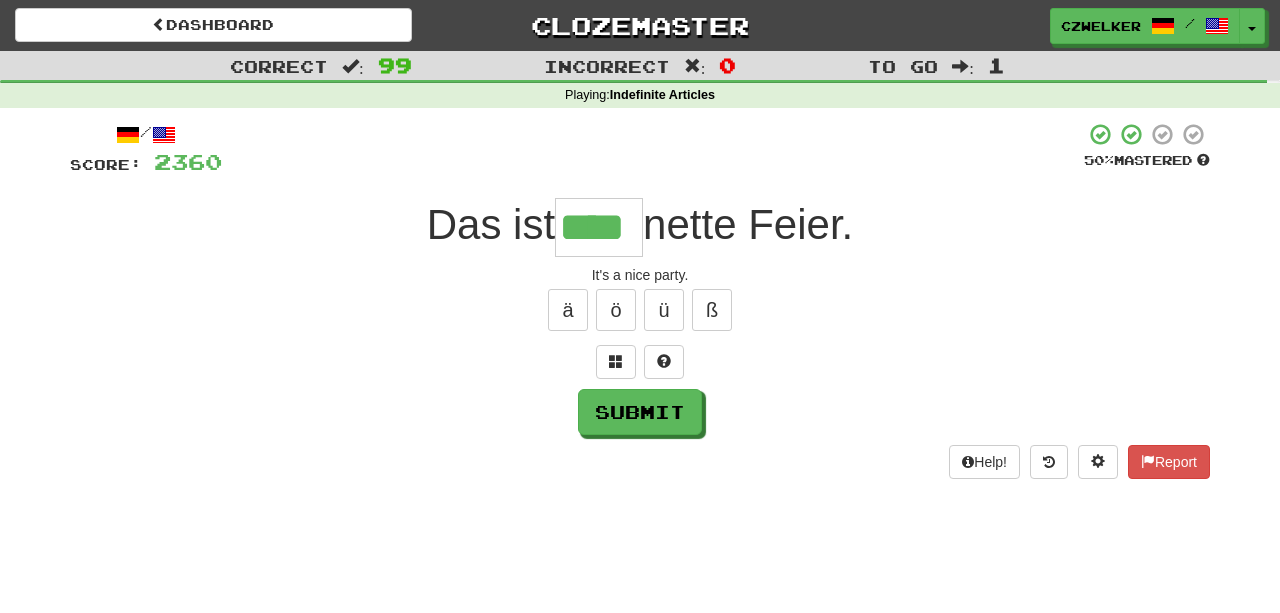 type on "****" 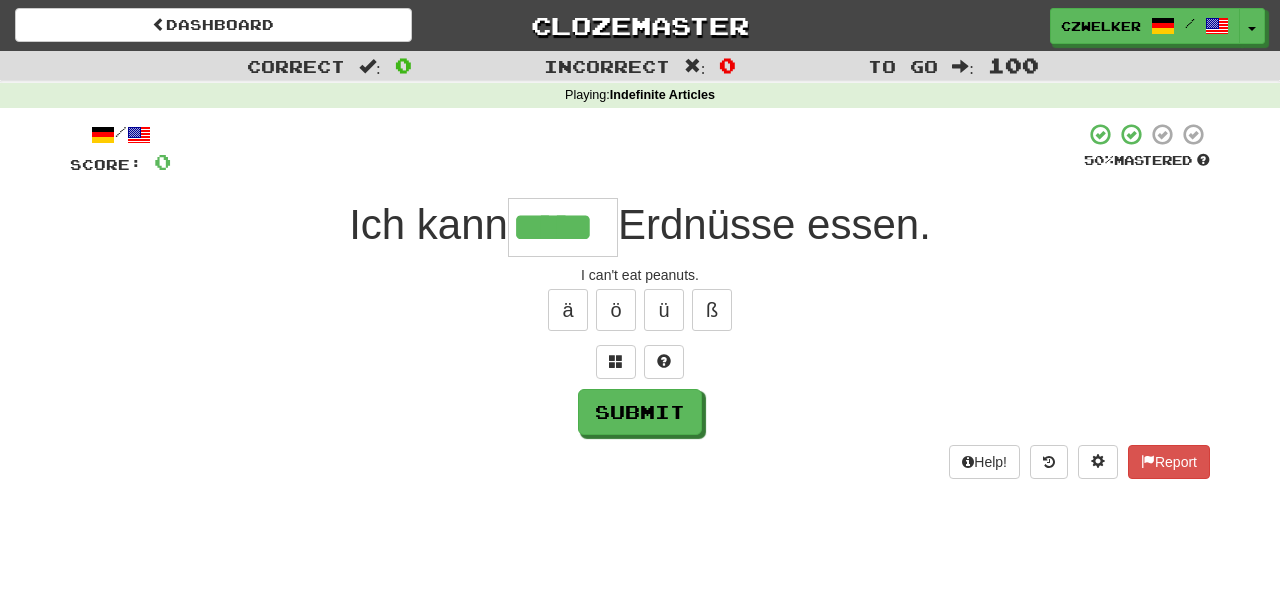 type on "*****" 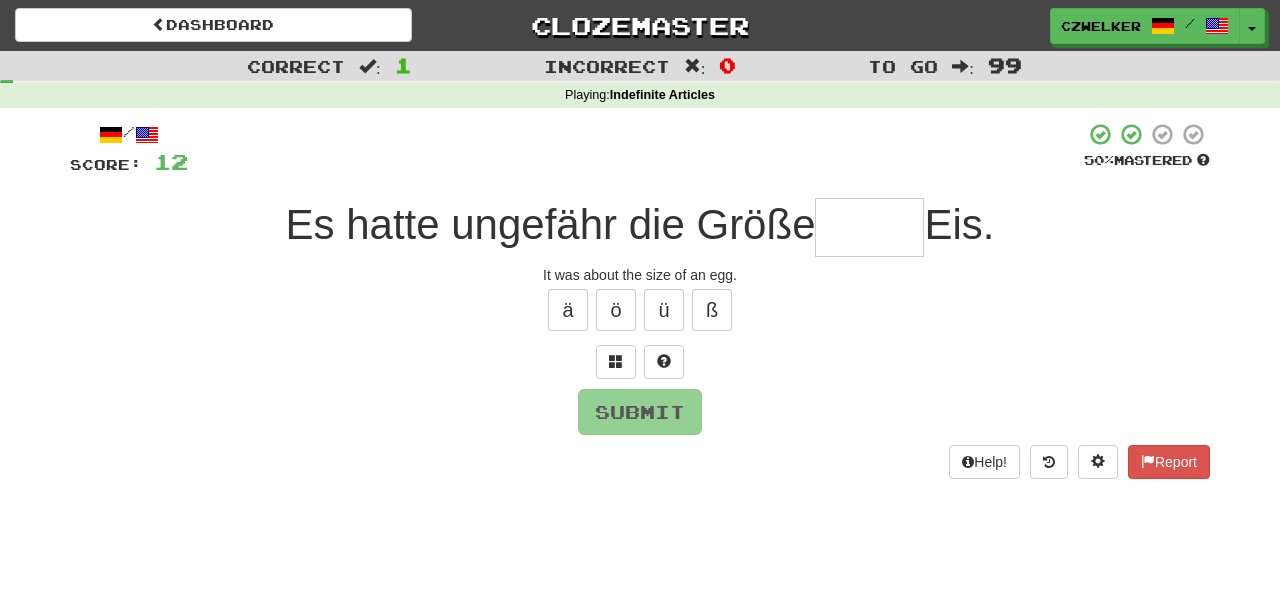 type on "*" 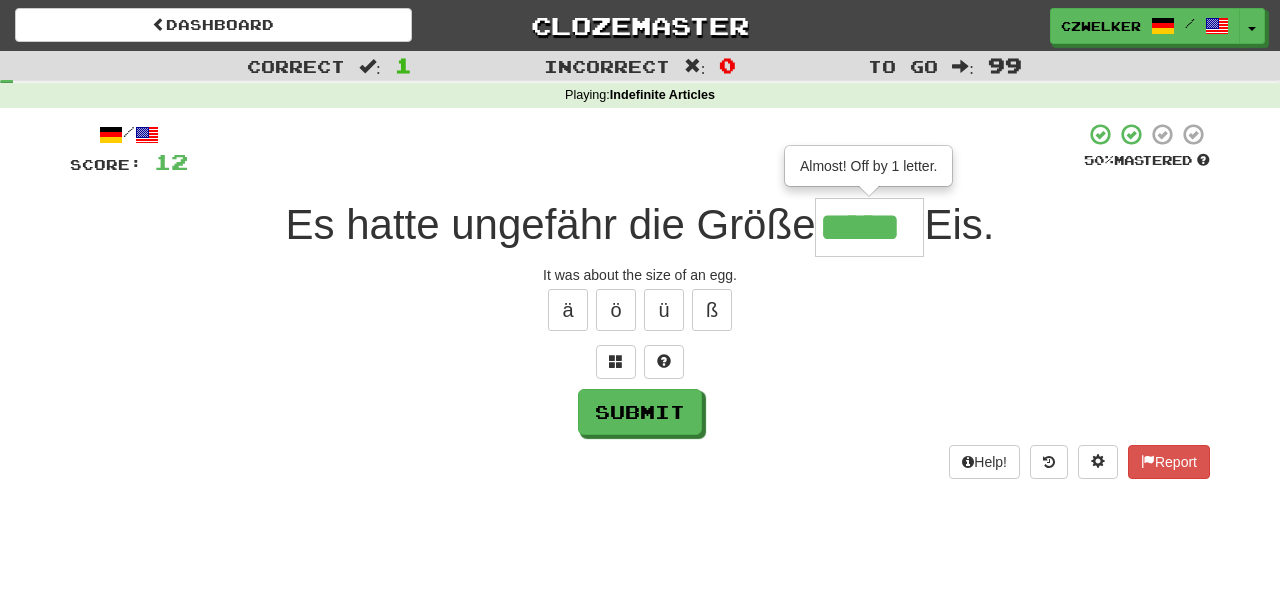 type on "*****" 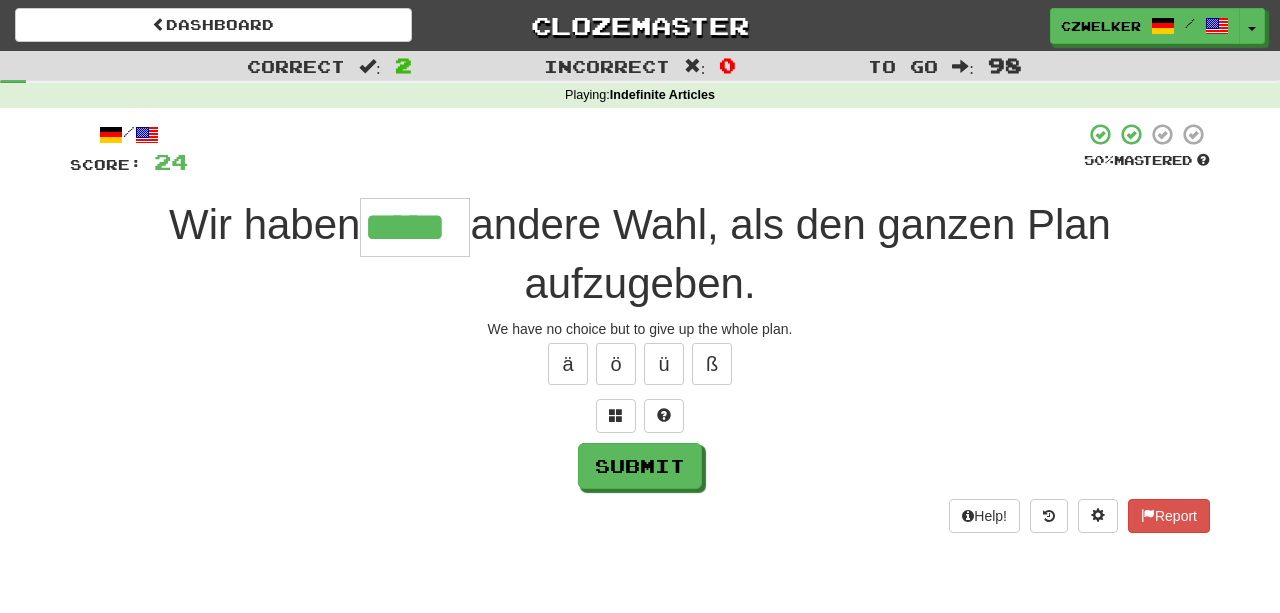 type on "*****" 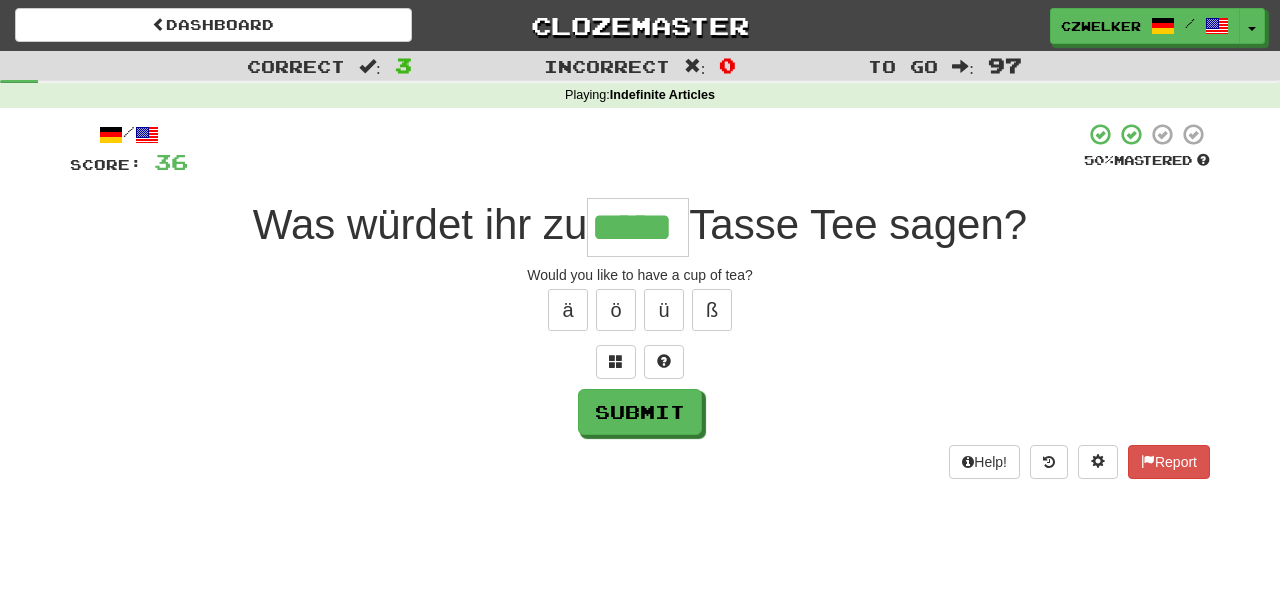 type on "*****" 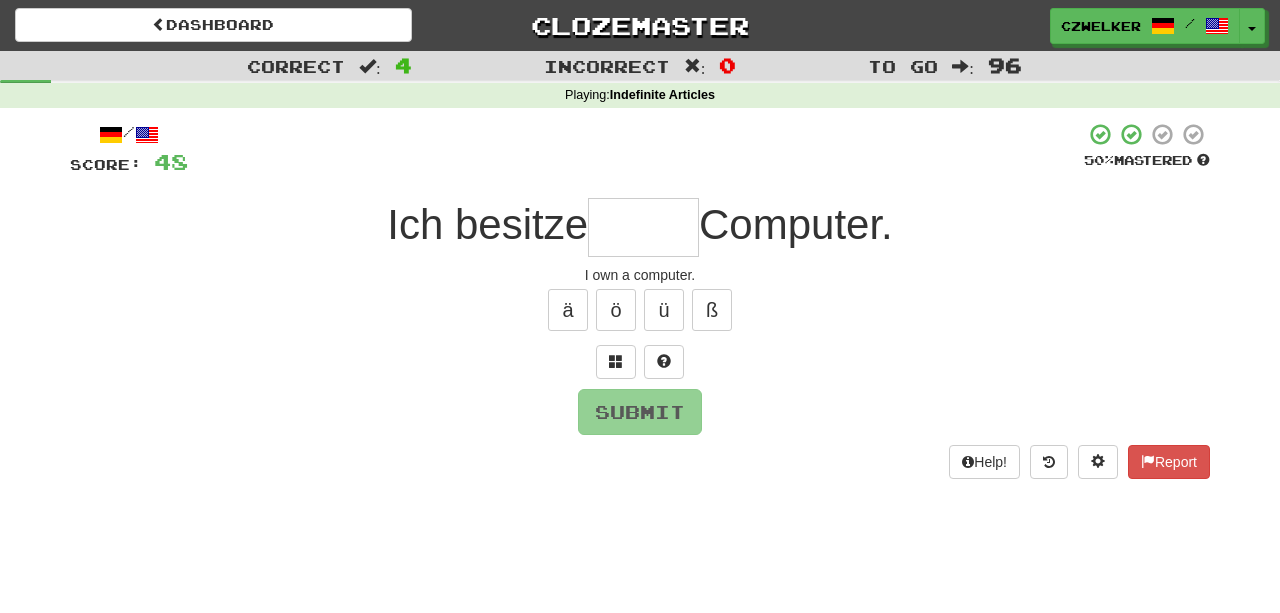 type on "*" 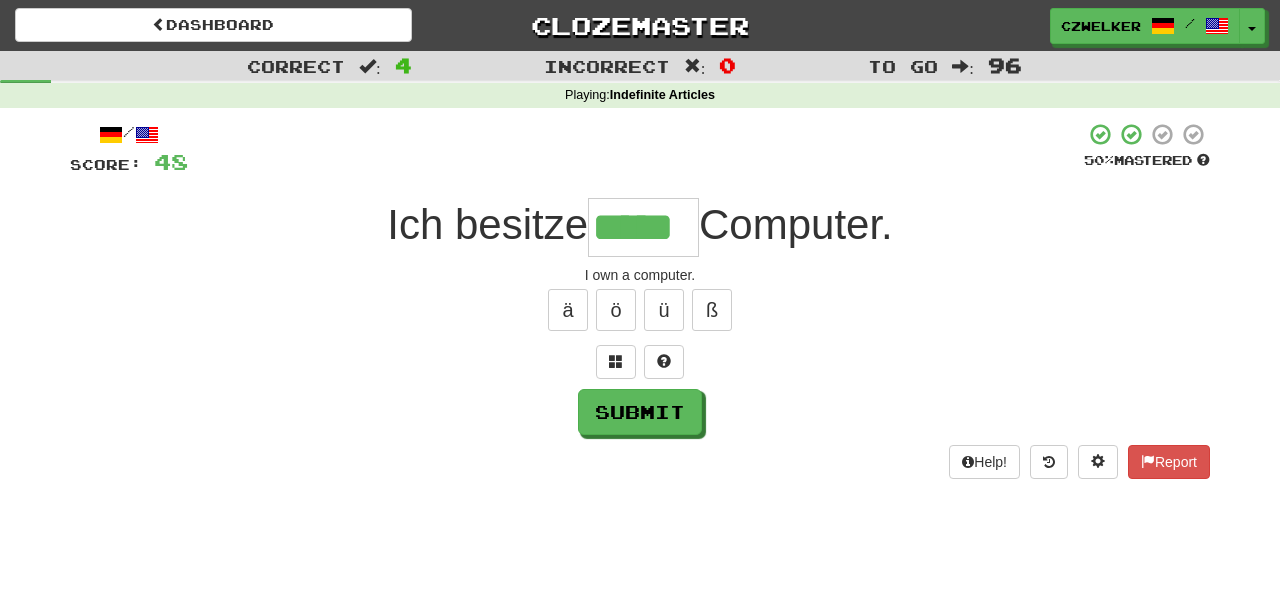 type on "*****" 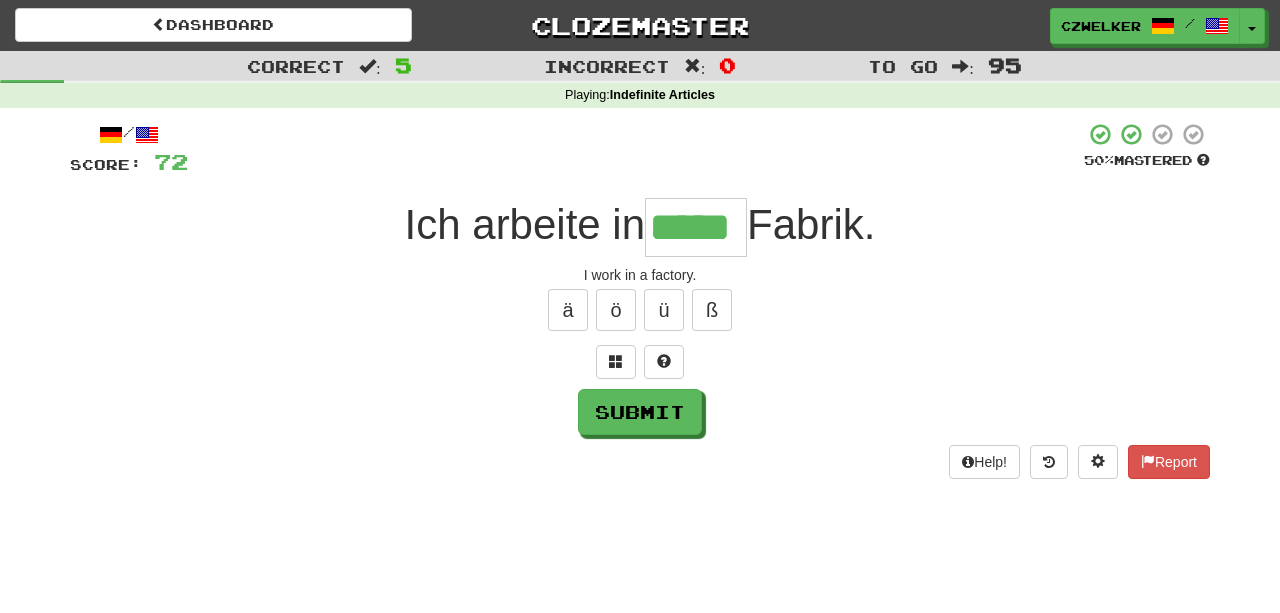 type on "*****" 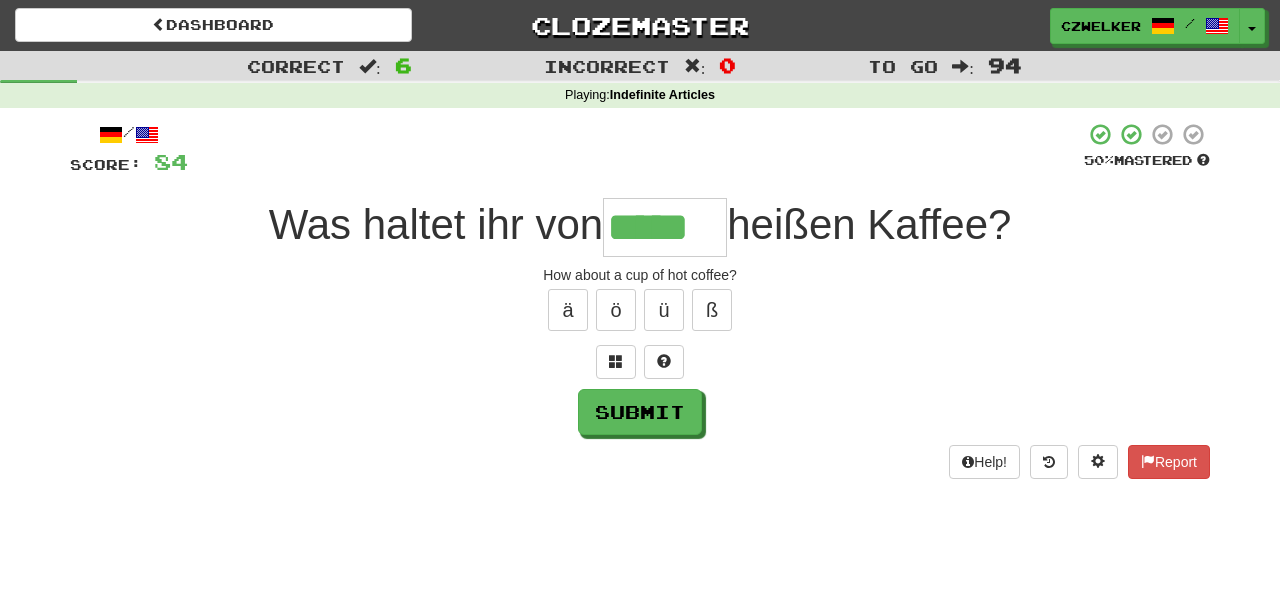 type on "*****" 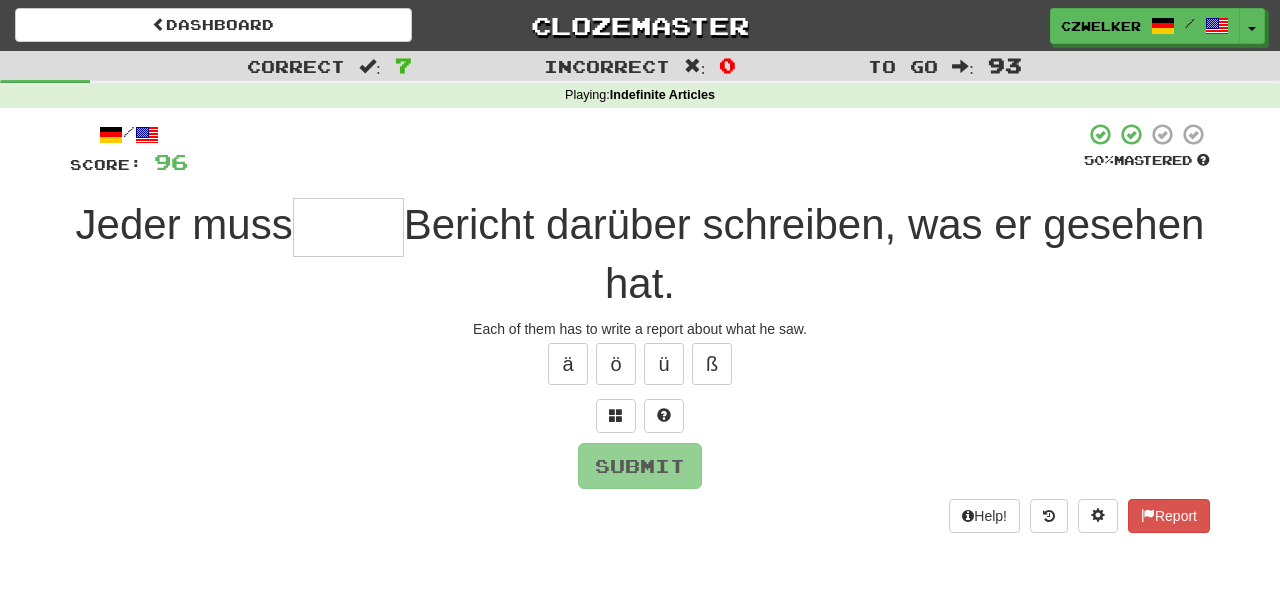 type on "*" 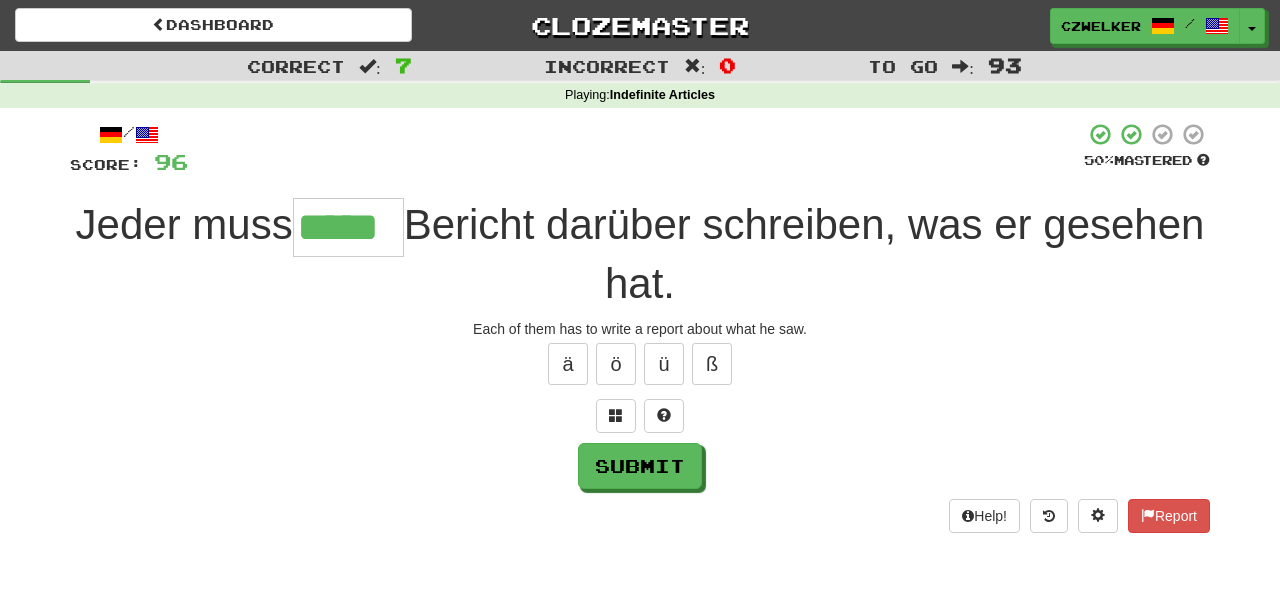 type on "*****" 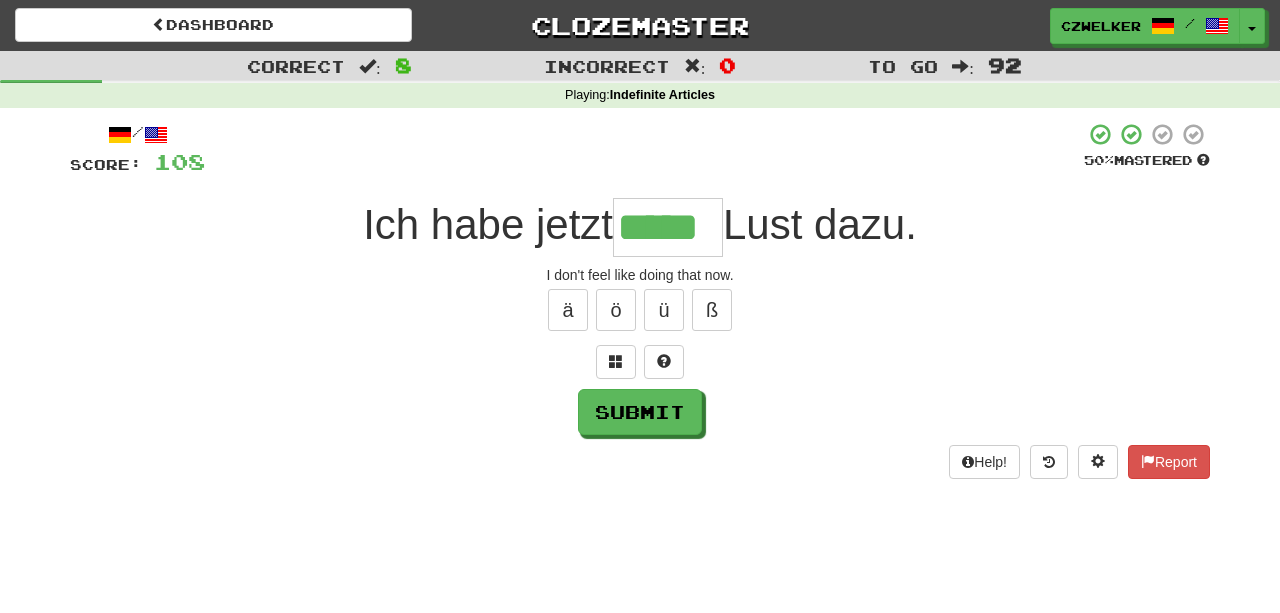 type on "*****" 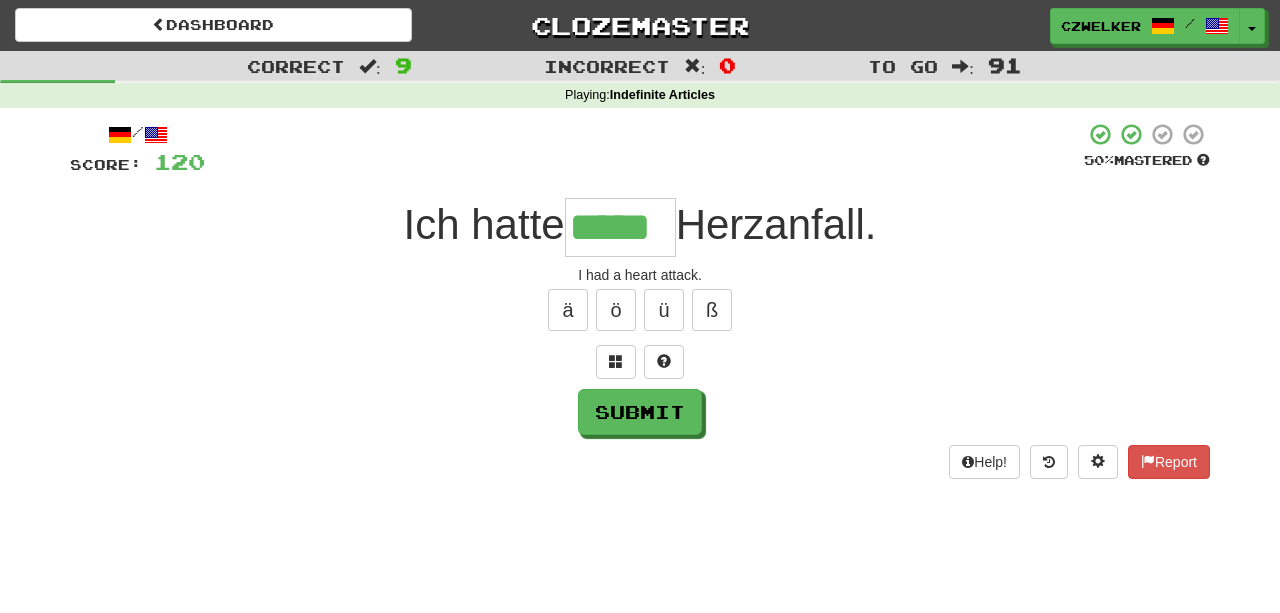 type on "*****" 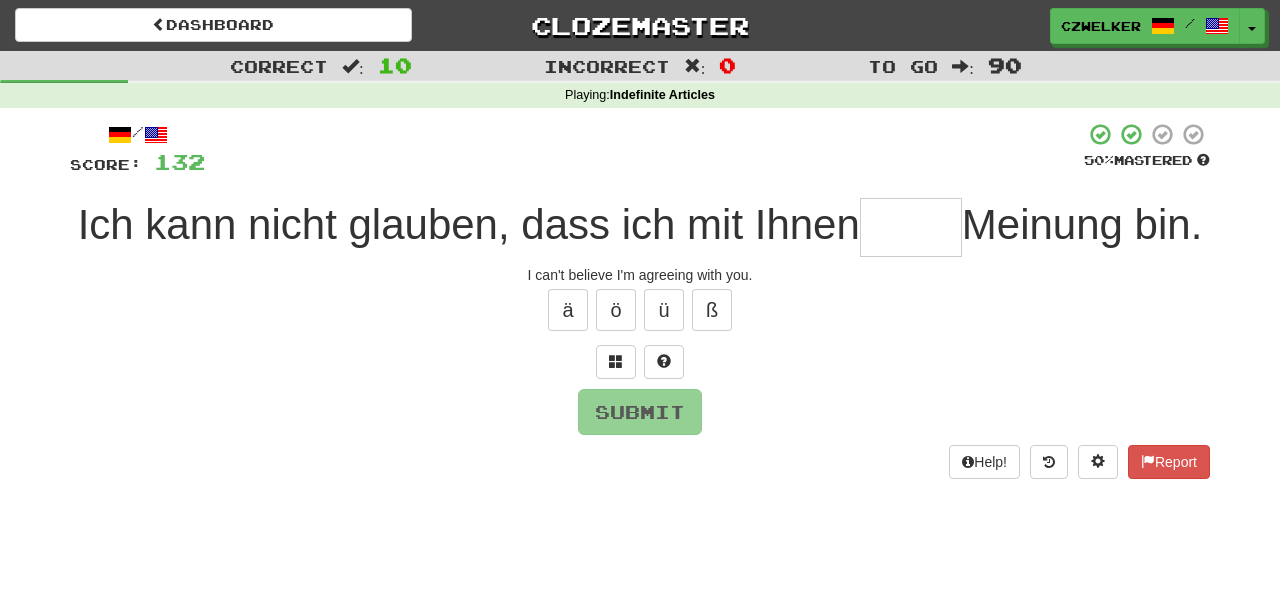 type on "*" 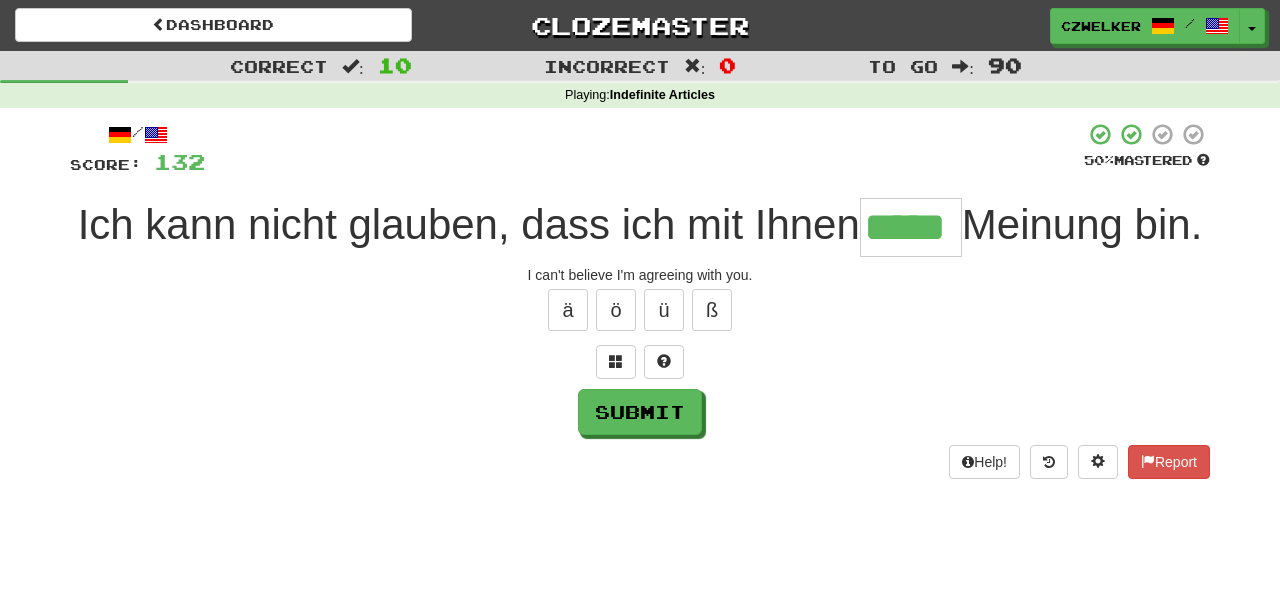 type on "*****" 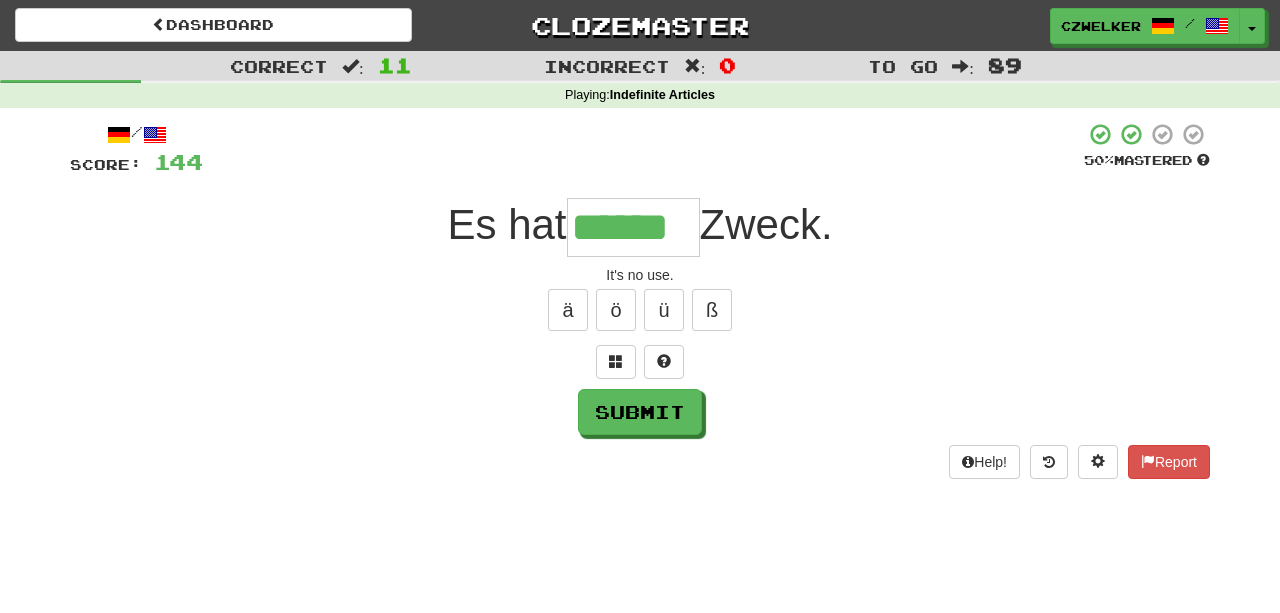type on "******" 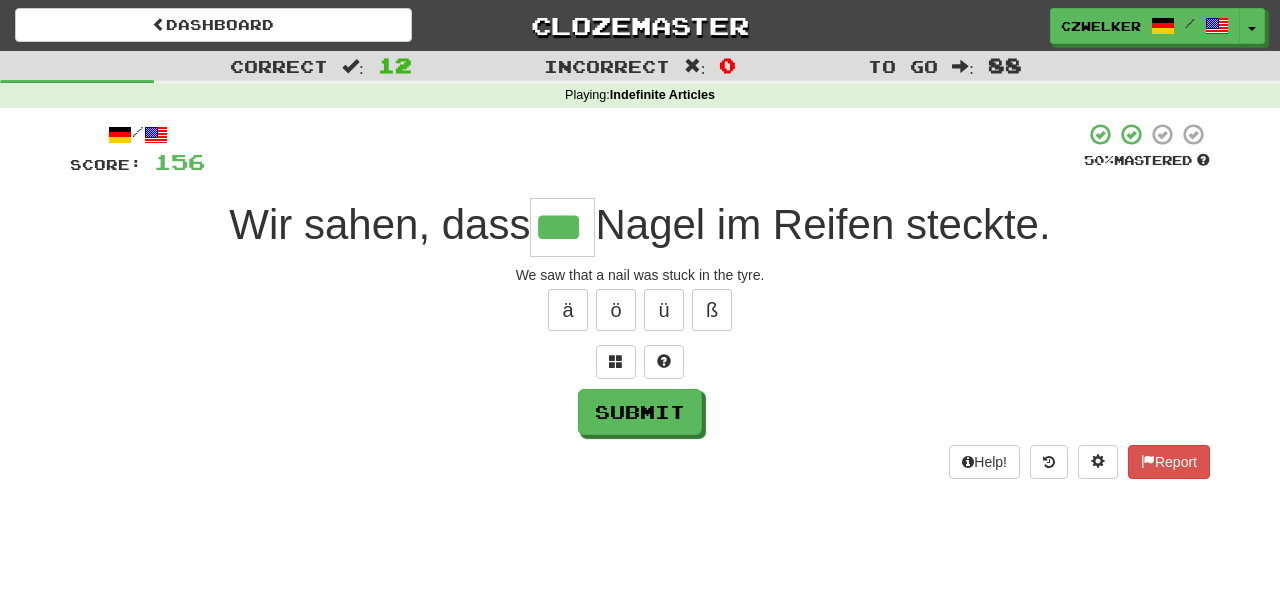 type on "***" 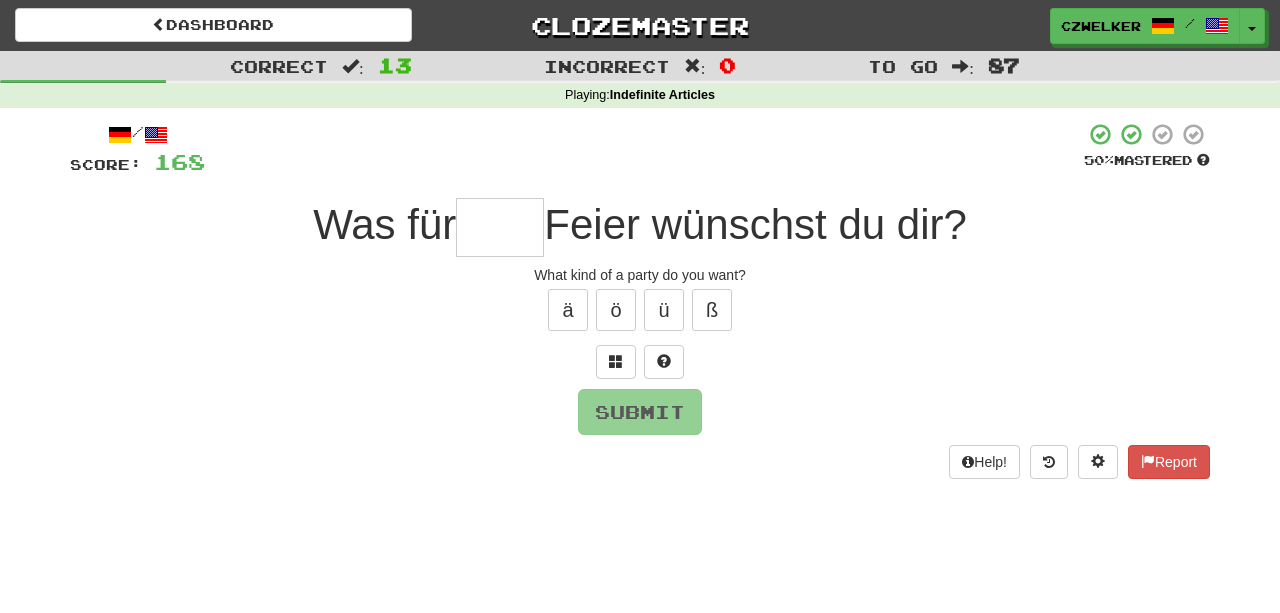 type on "*" 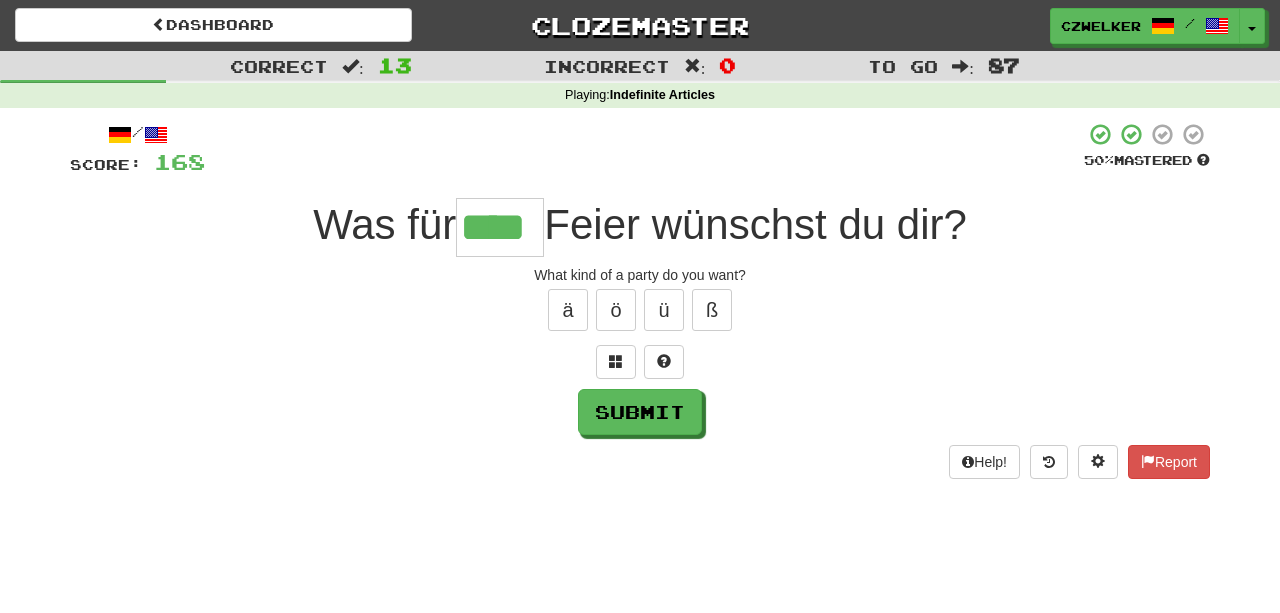 type on "****" 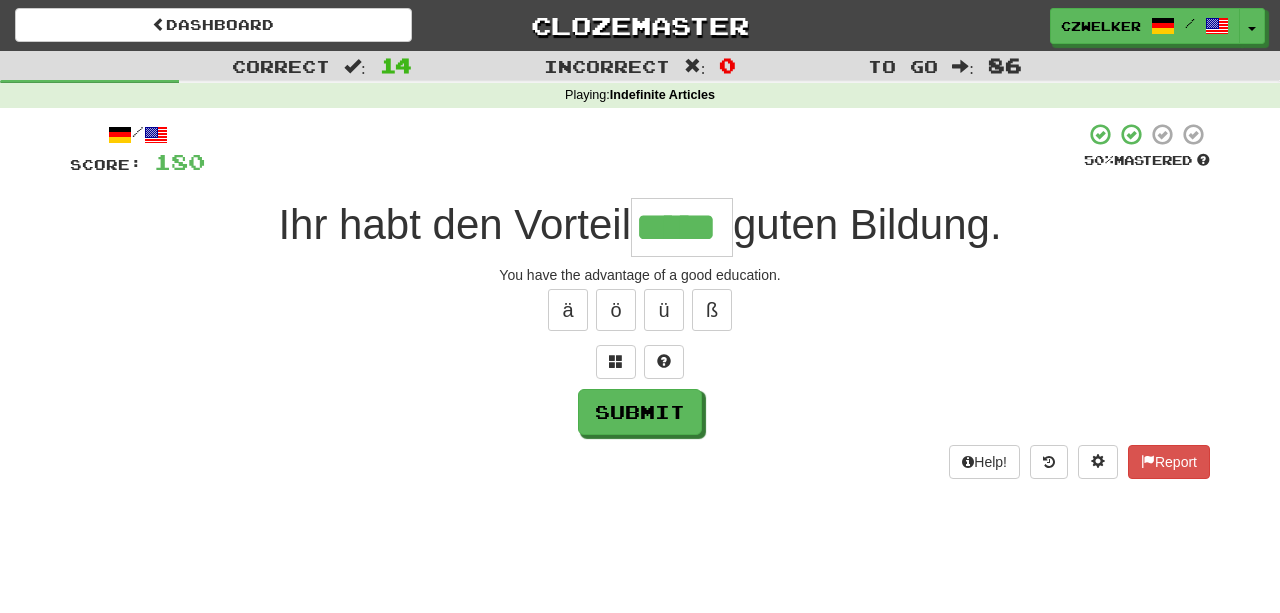 type on "*****" 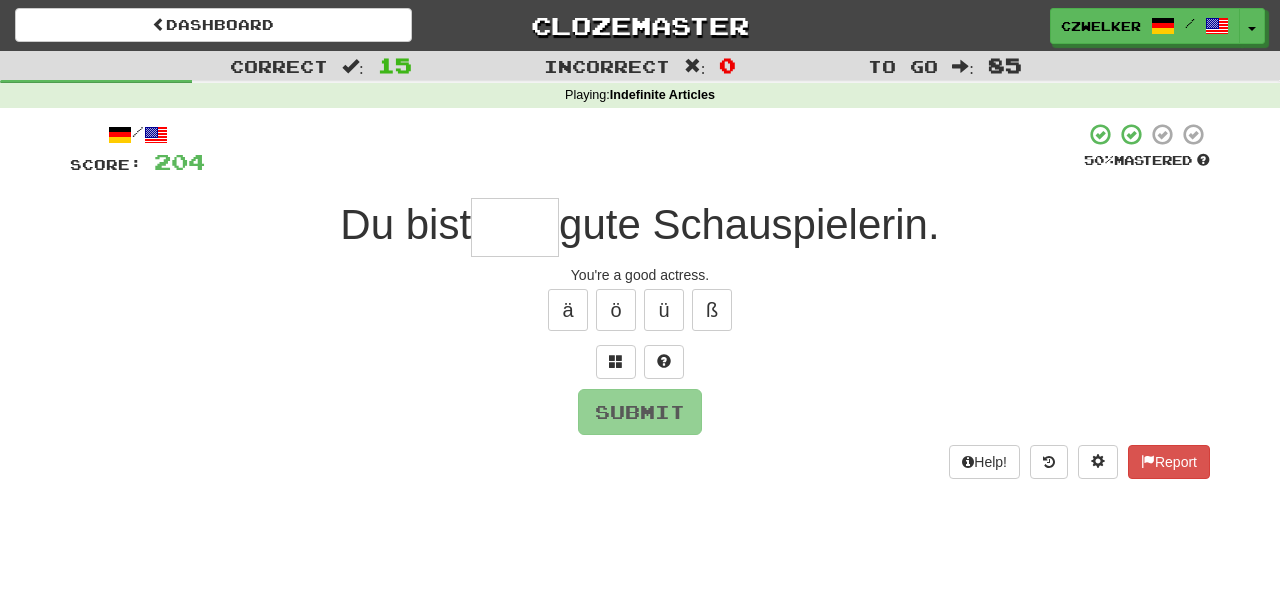type on "*" 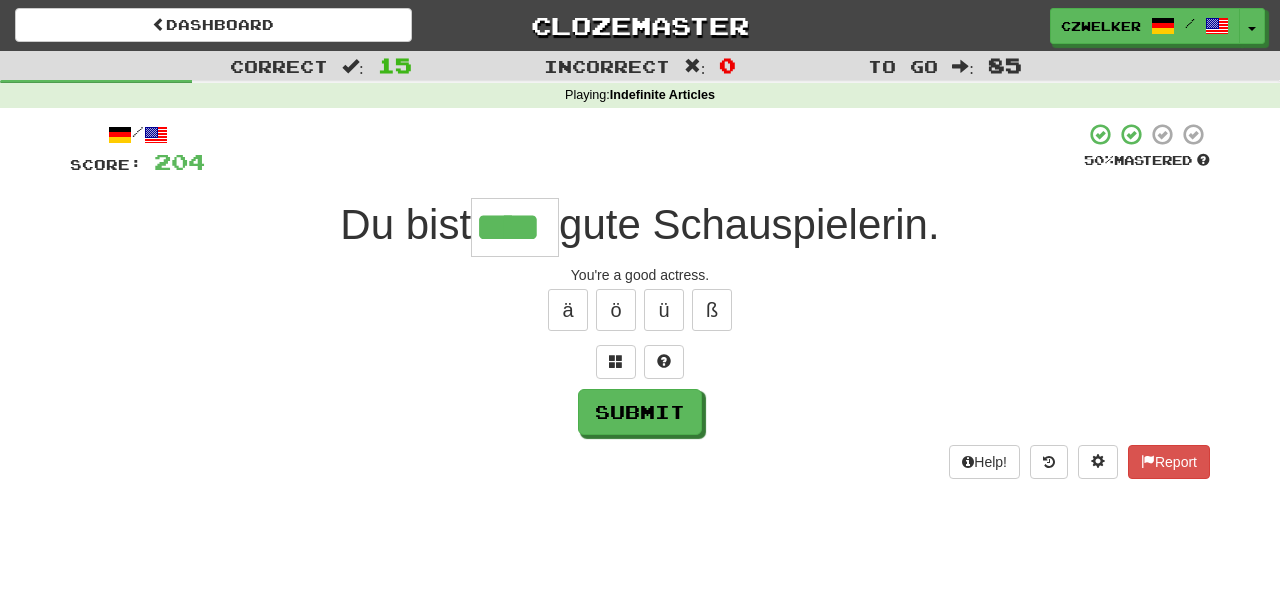 type on "****" 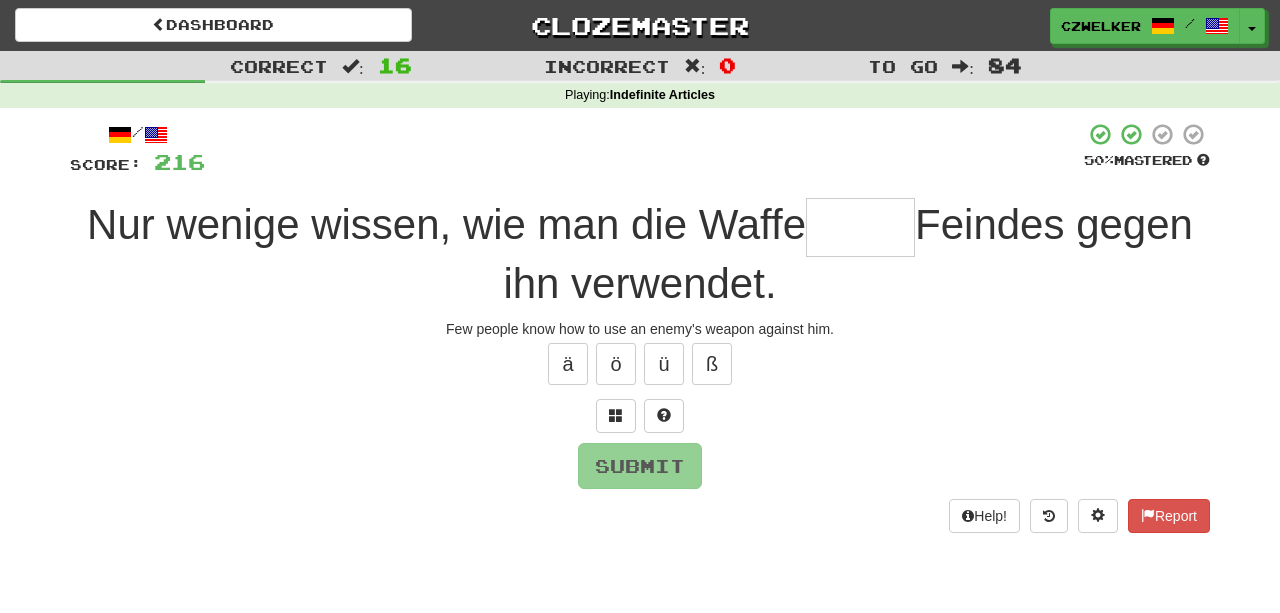 type on "*" 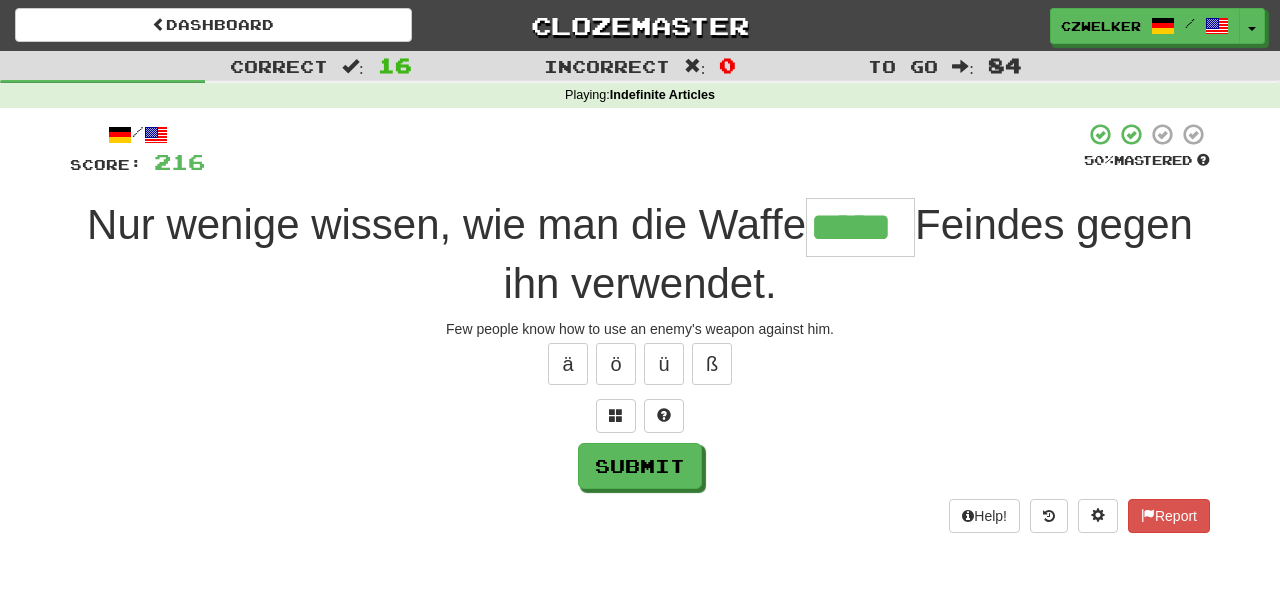 type on "*****" 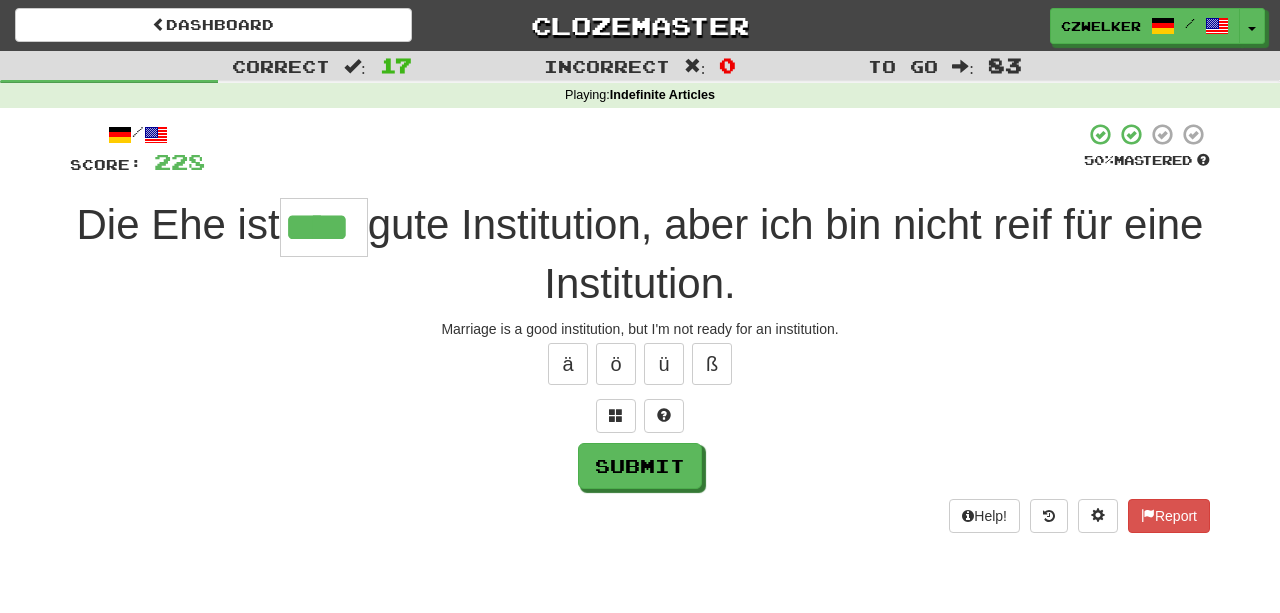 type on "****" 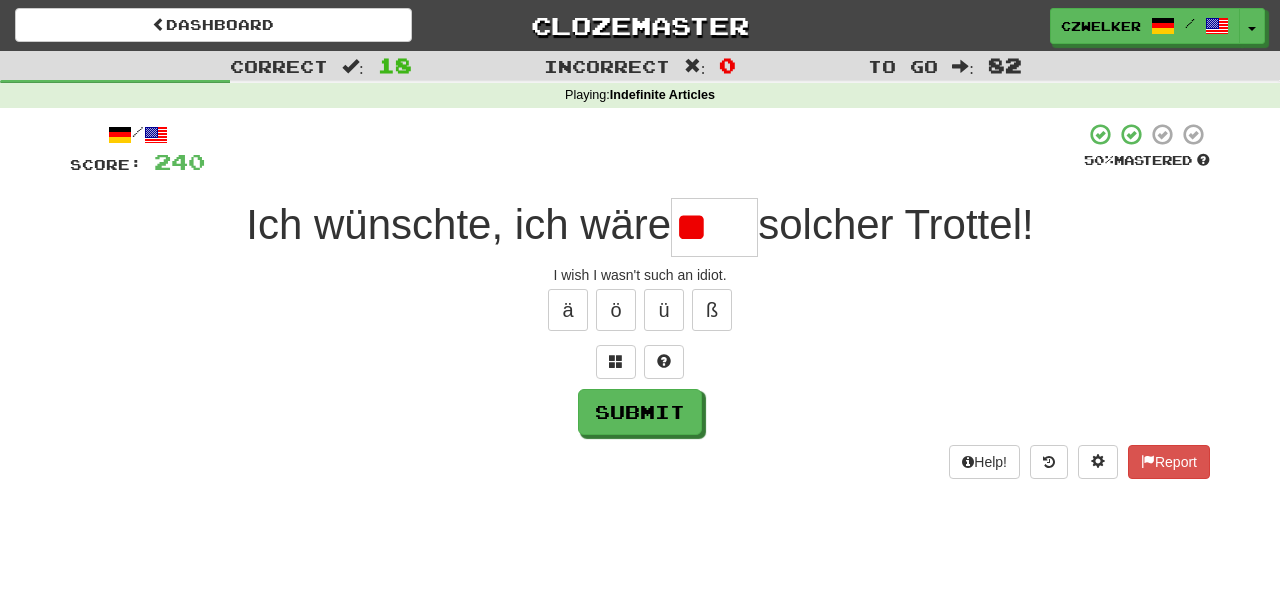 type on "*" 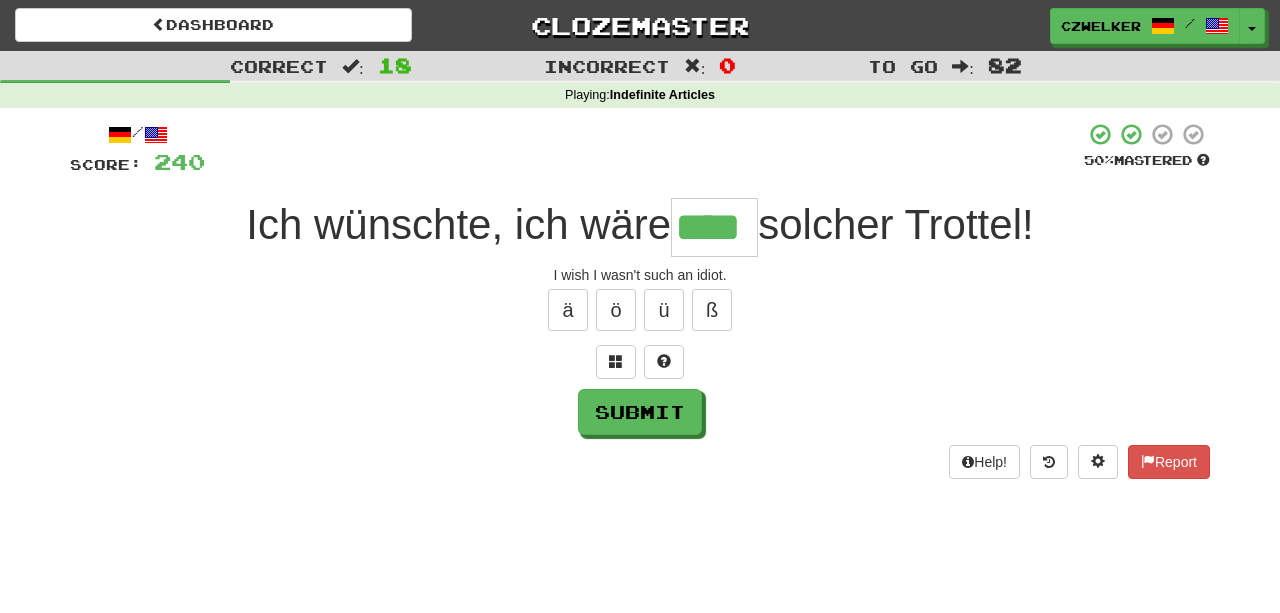 type on "****" 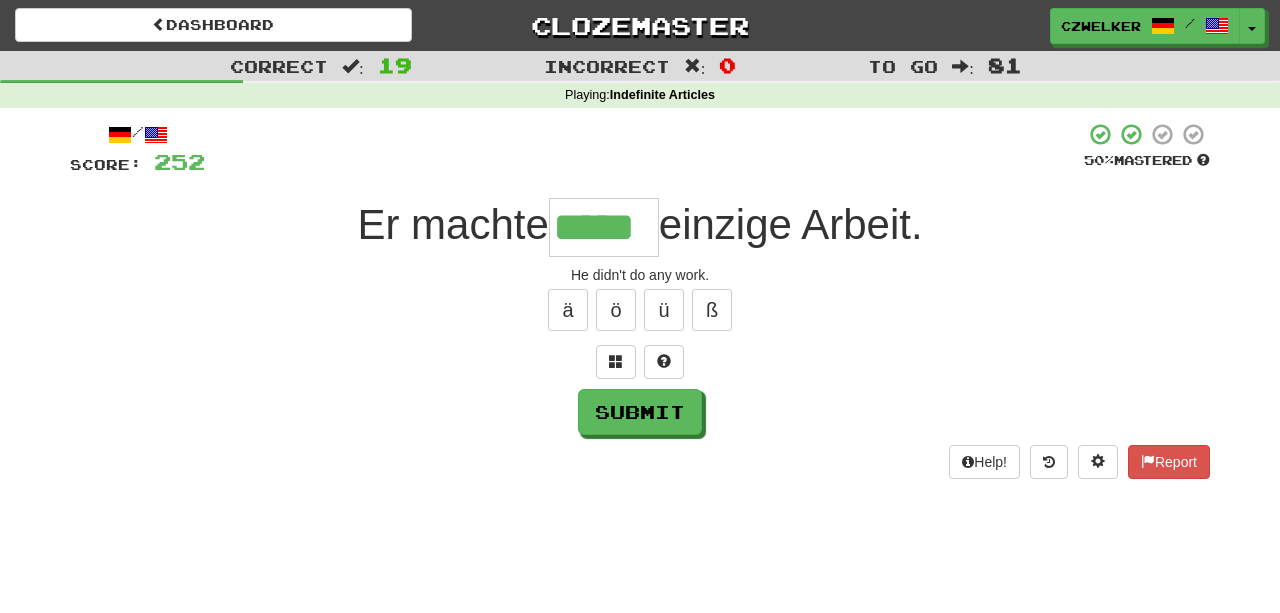 type on "*****" 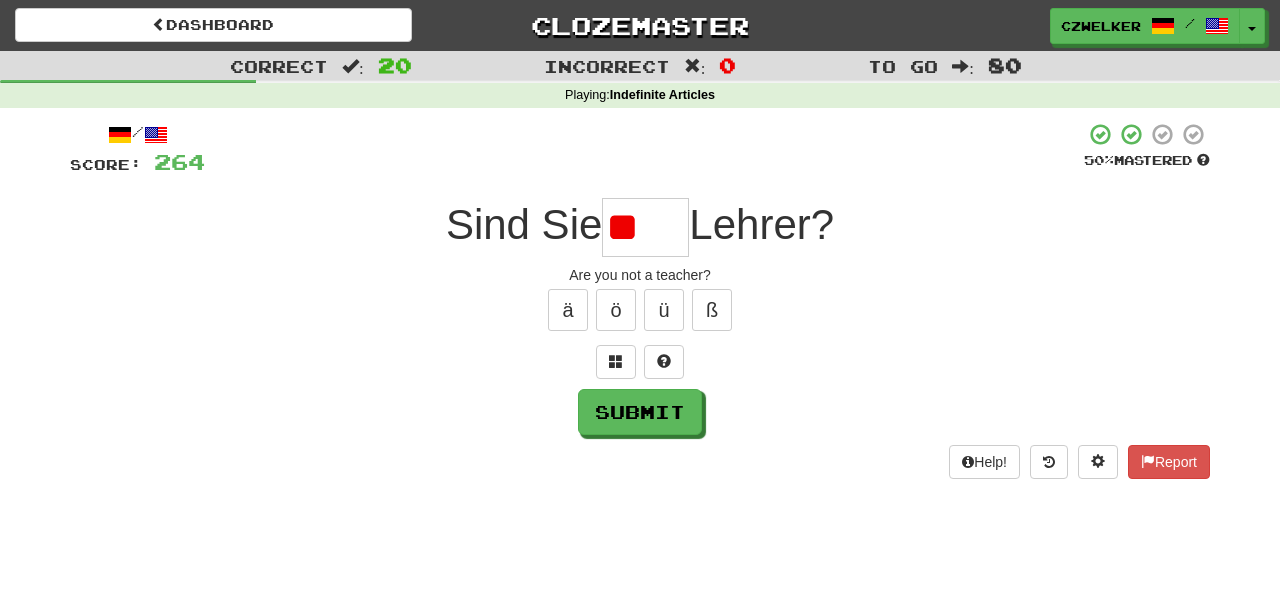 type on "*" 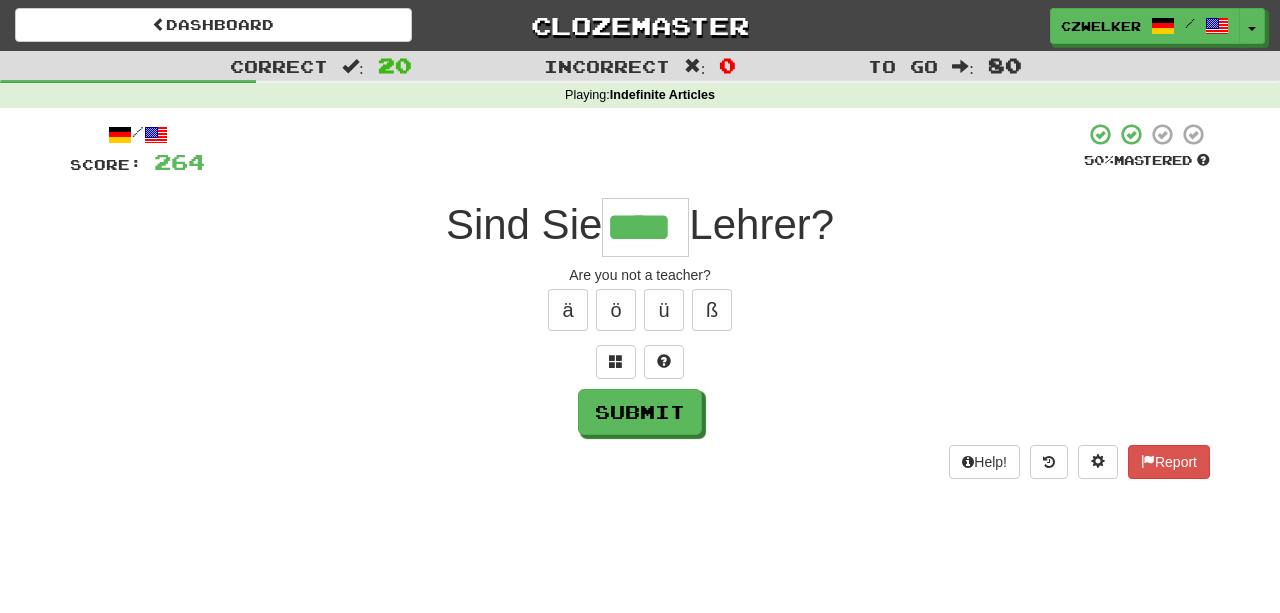 type on "****" 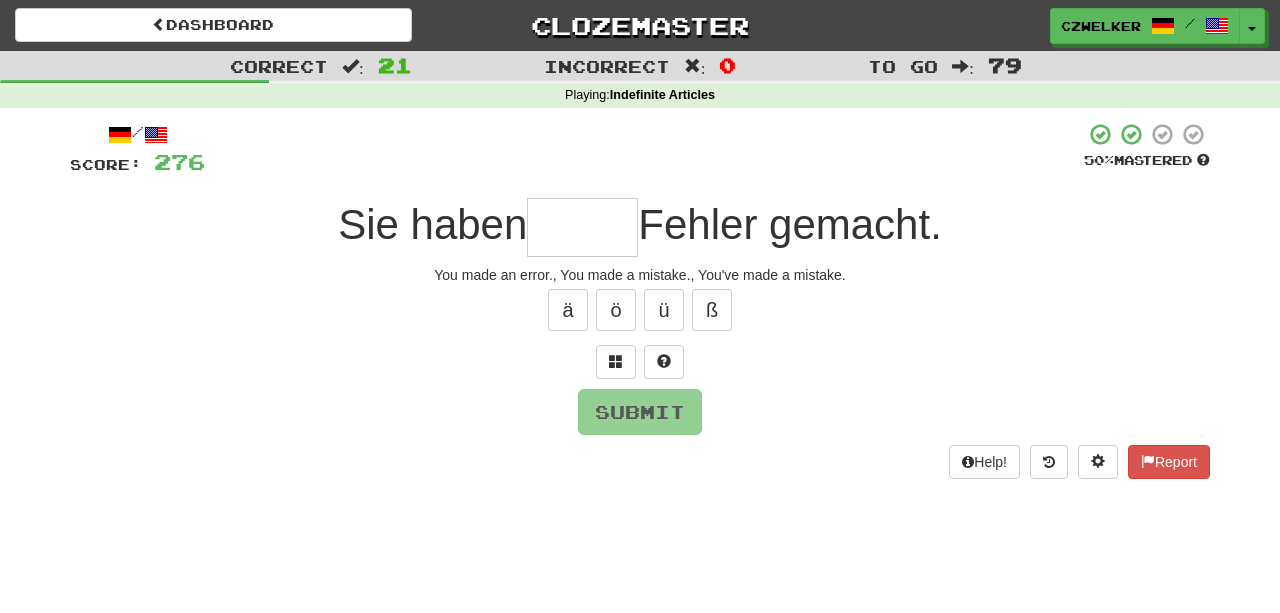type on "*" 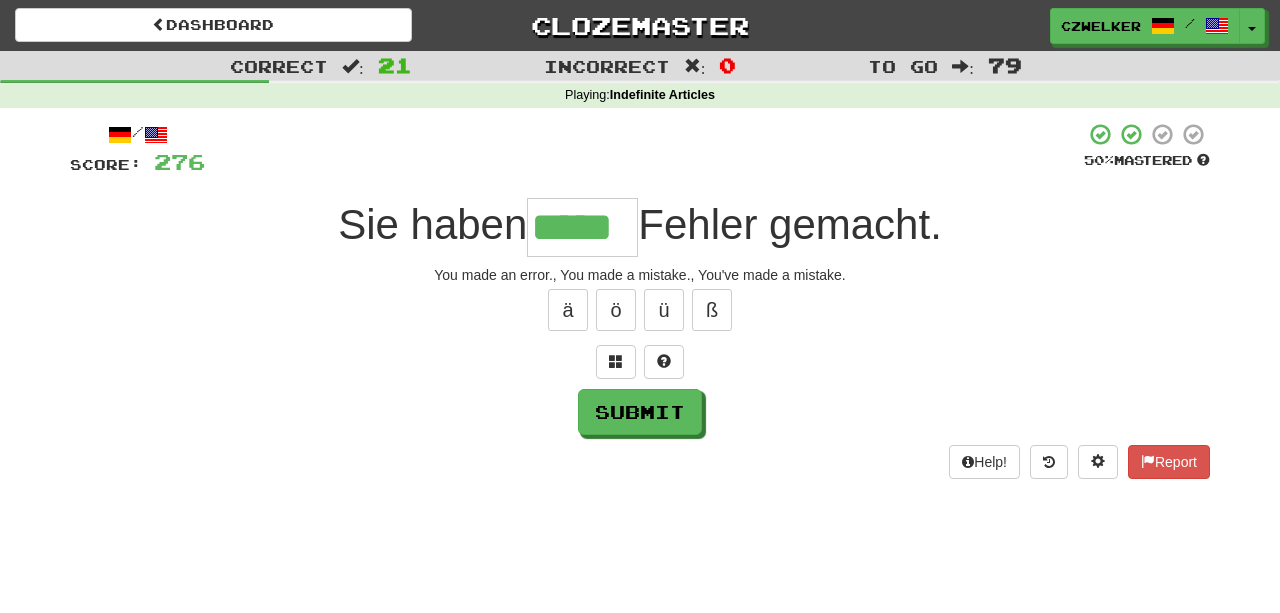 type on "*****" 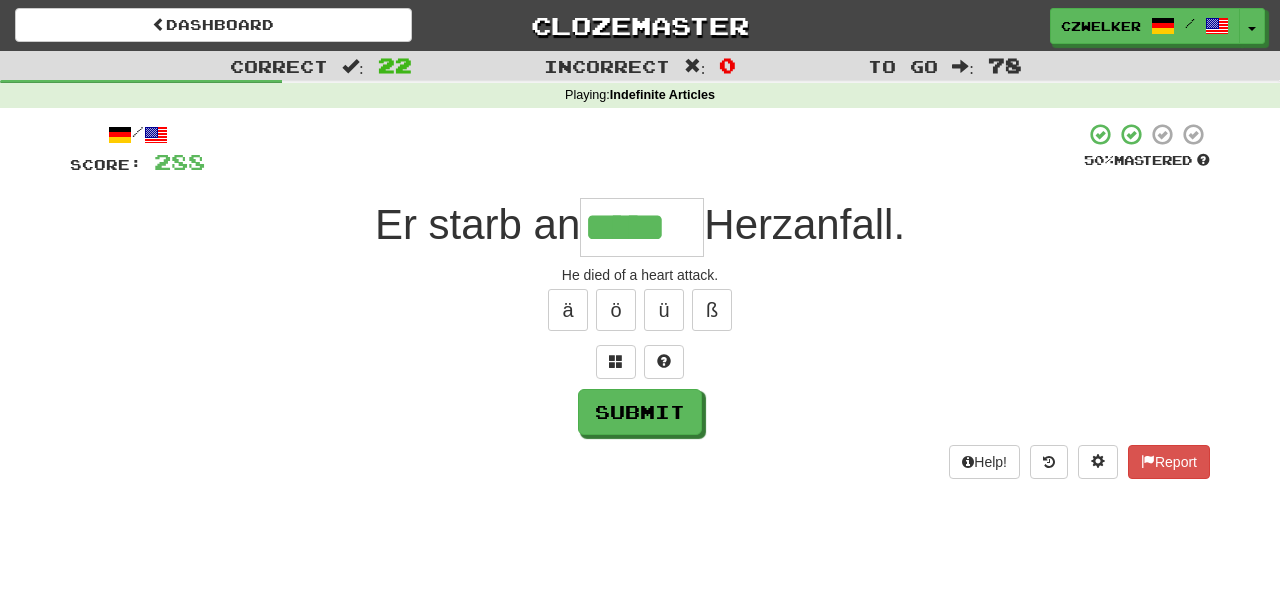 type on "*****" 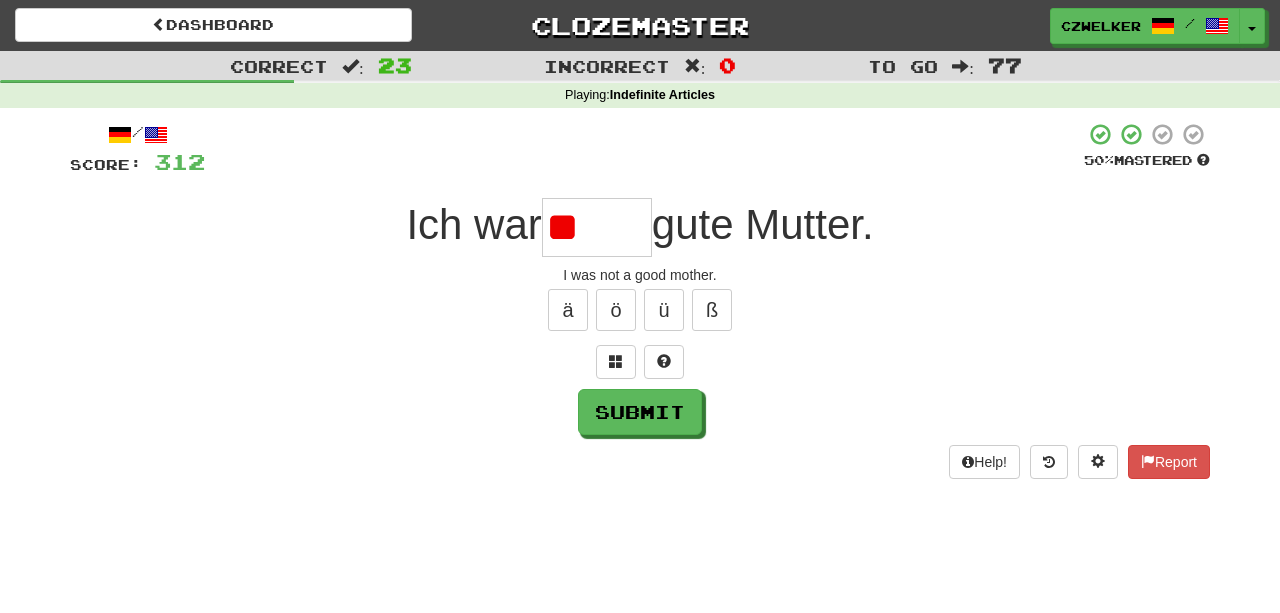 type on "*" 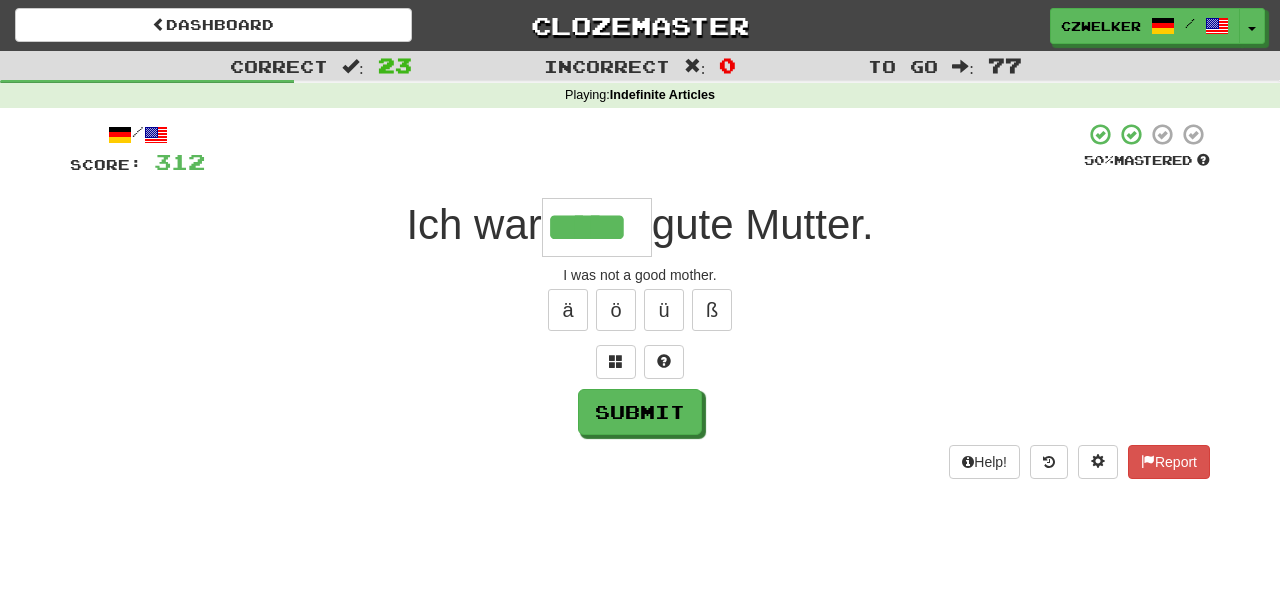 type on "*****" 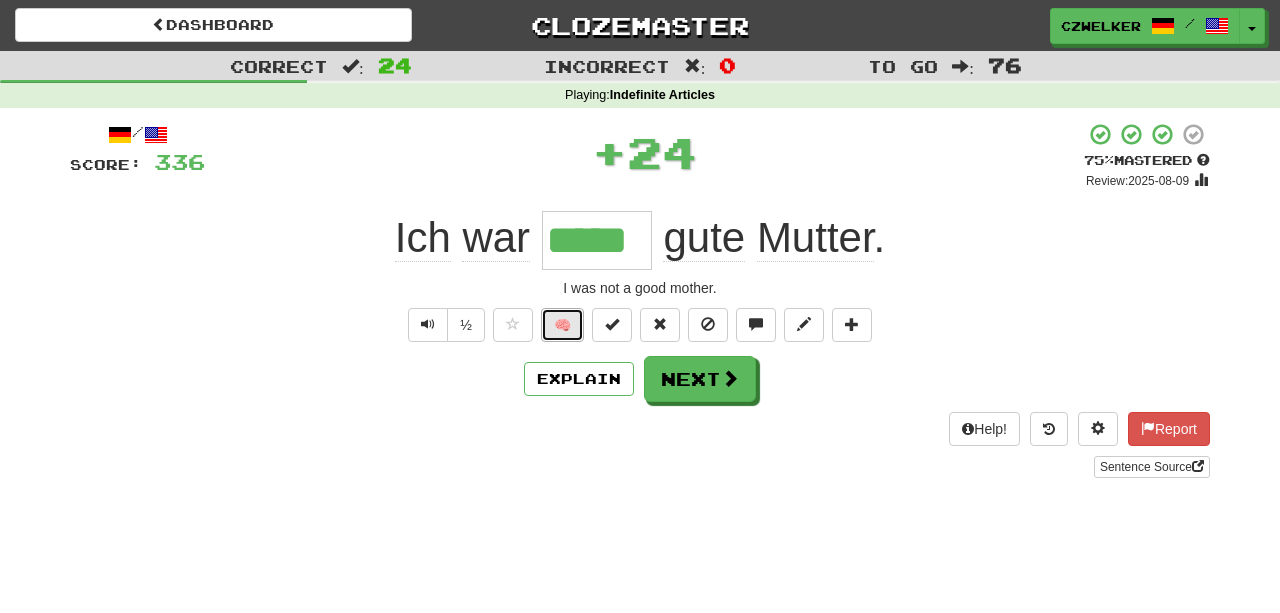 click on "🧠" at bounding box center [562, 325] 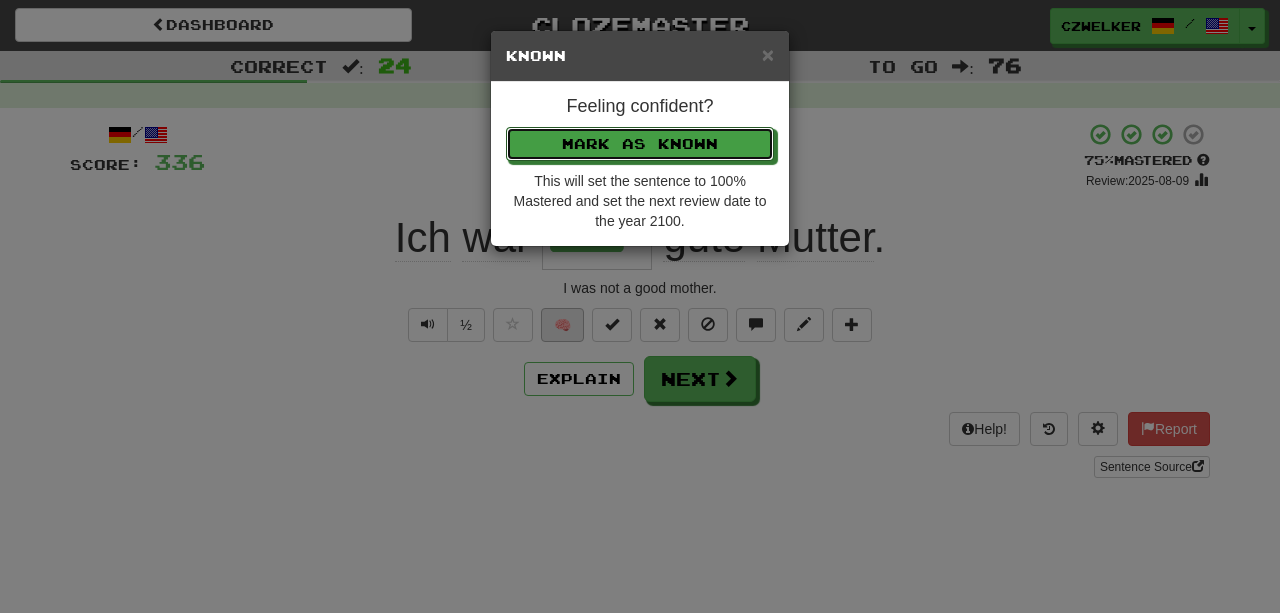 type 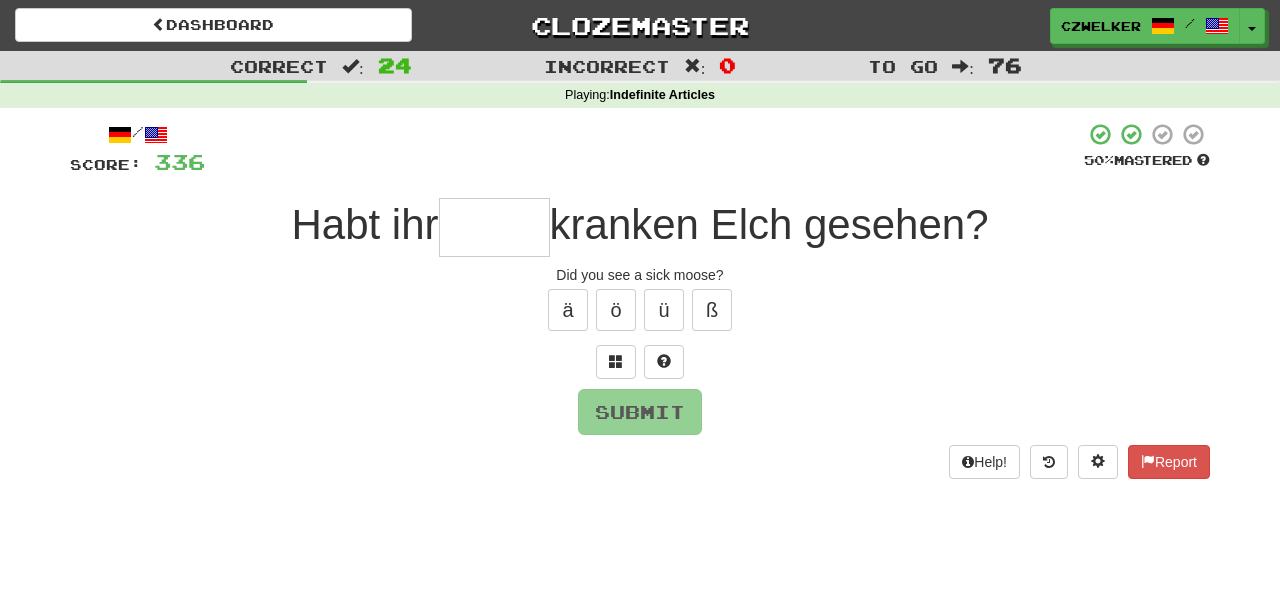 click at bounding box center [494, 227] 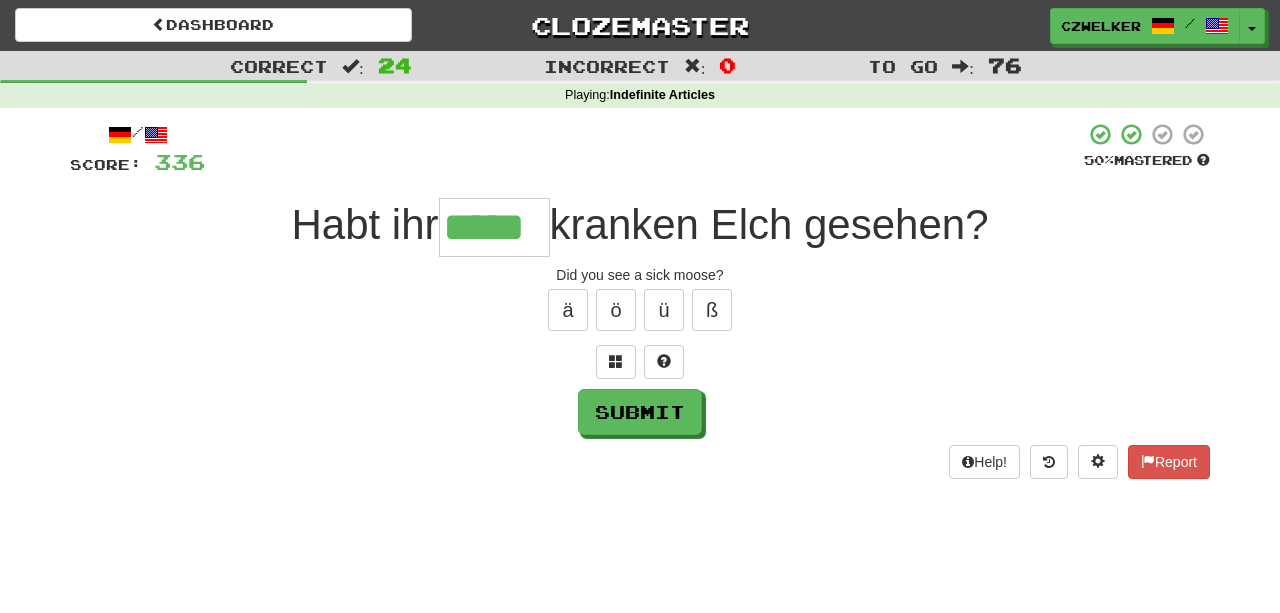 type on "*****" 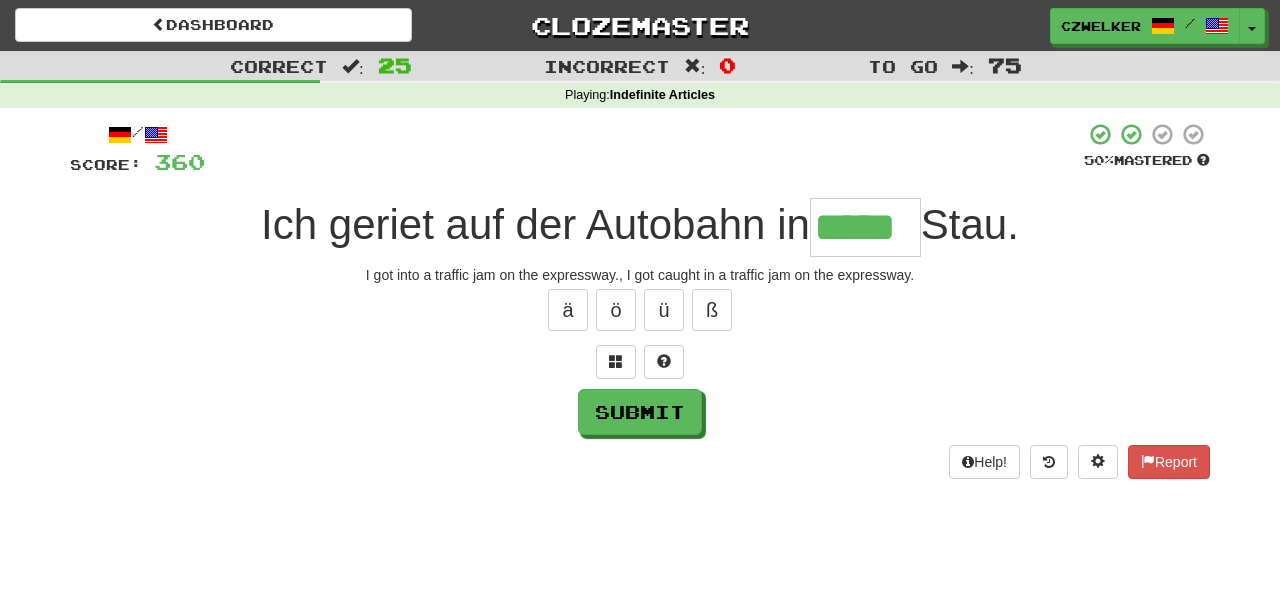 type on "*****" 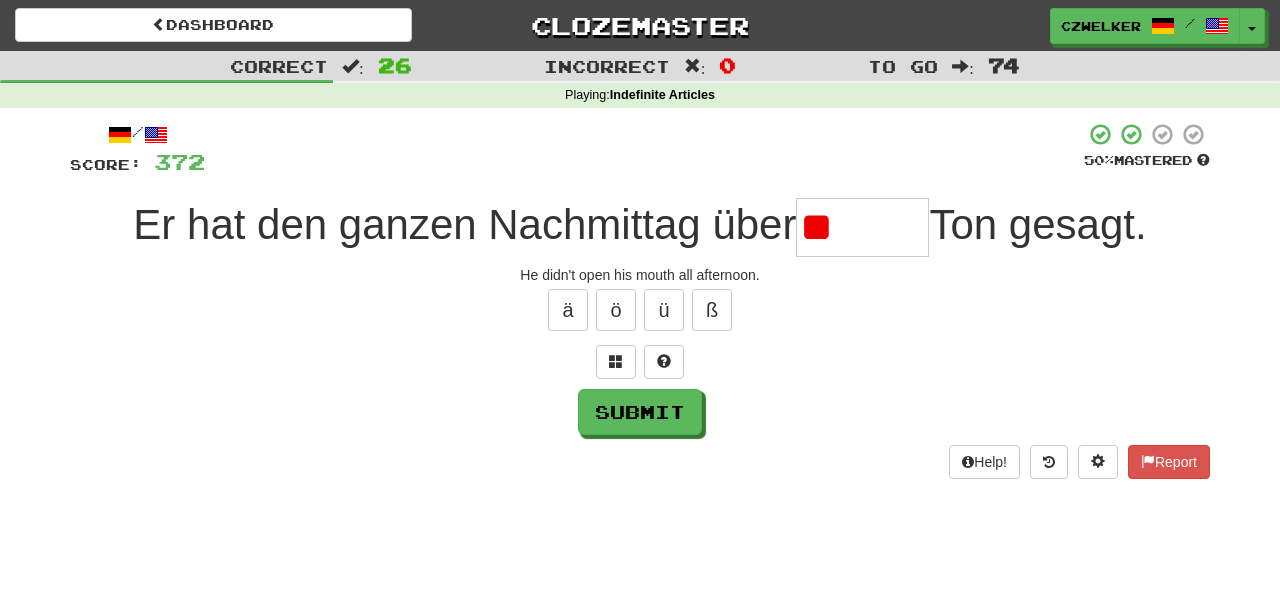 type on "*" 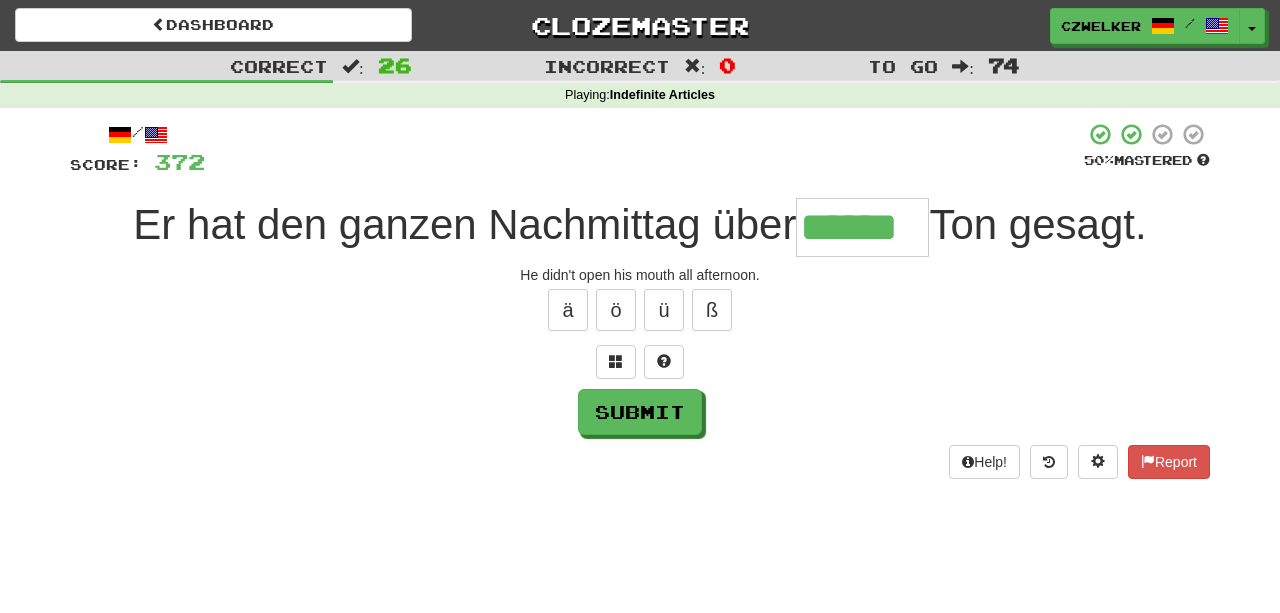 type on "******" 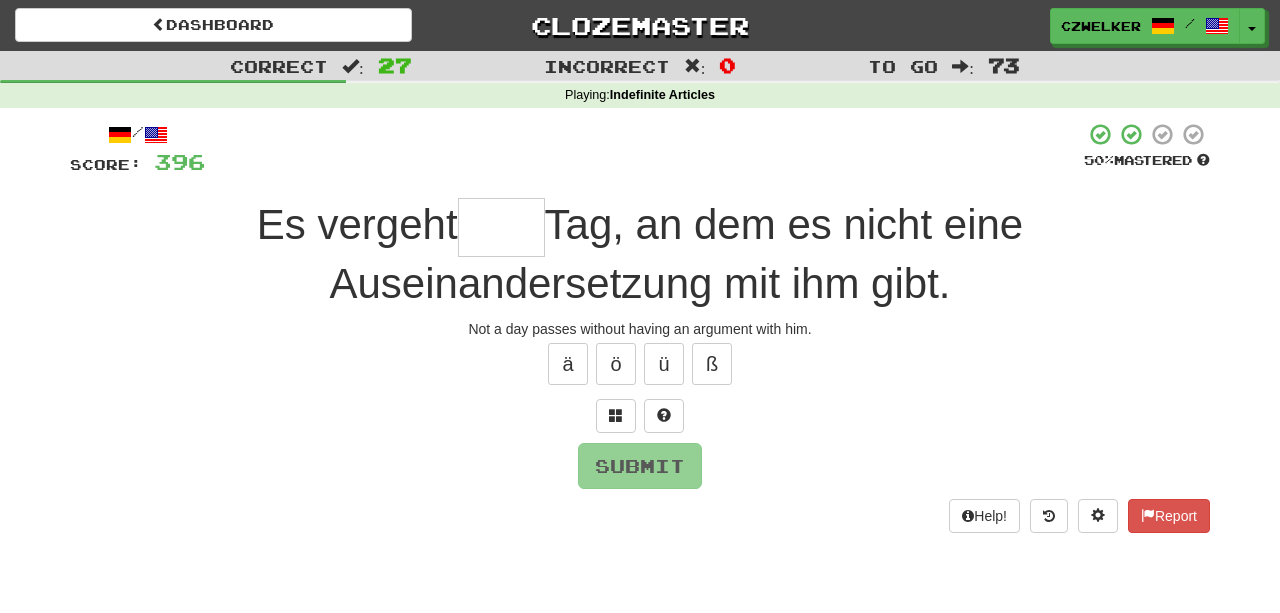 type on "*" 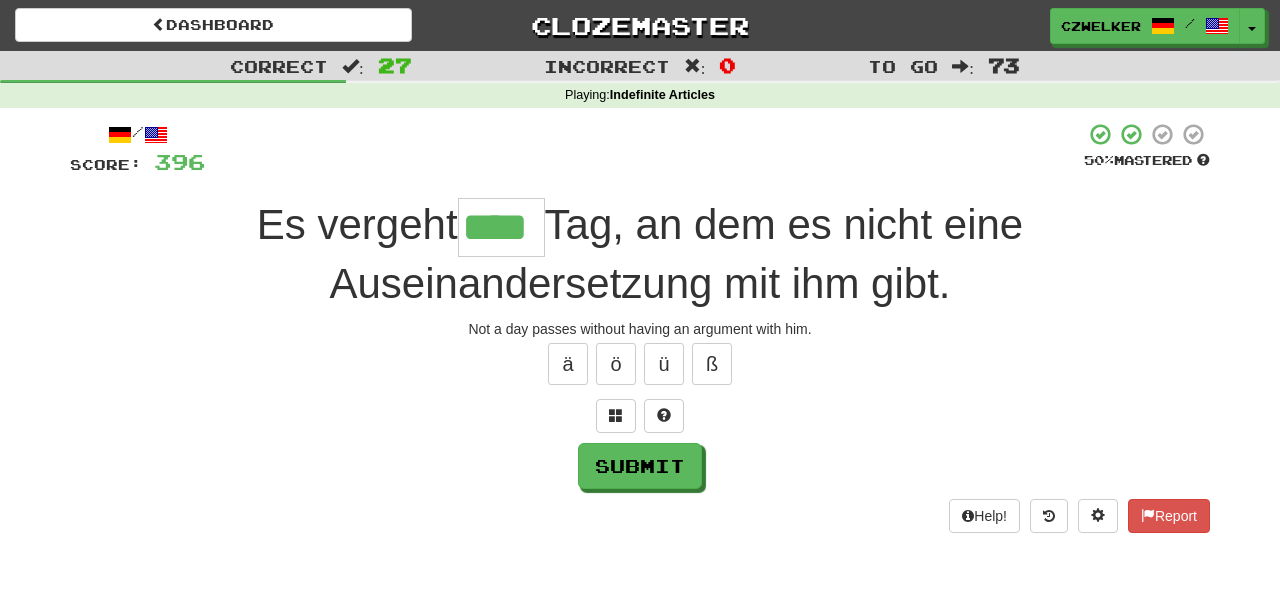 type on "****" 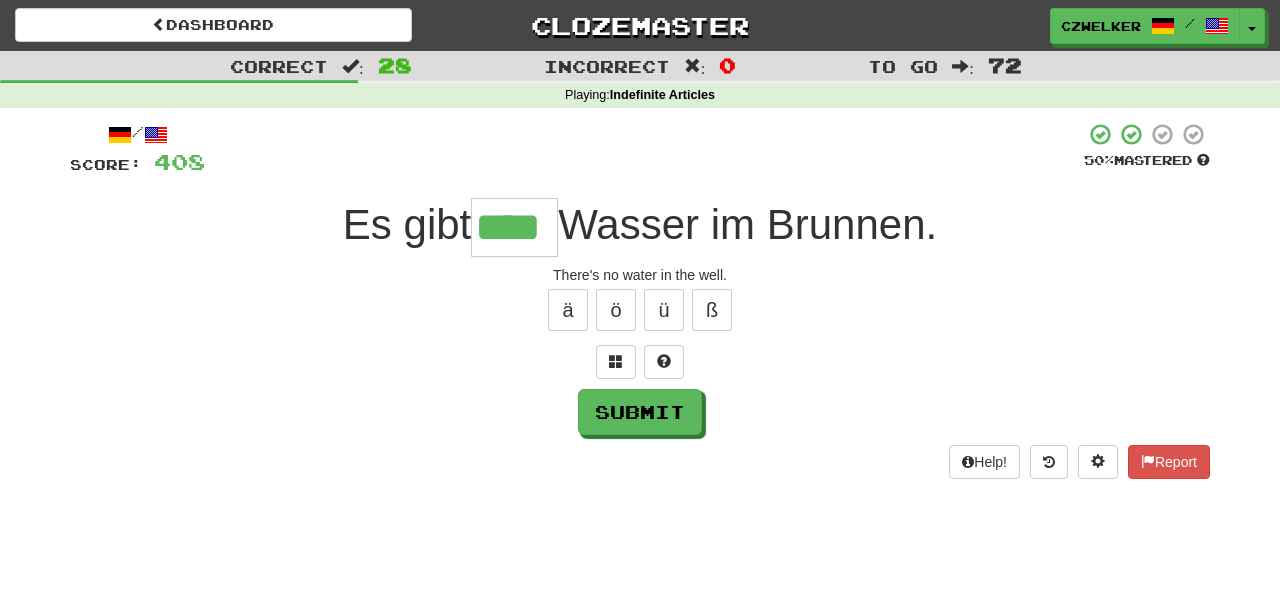 type on "****" 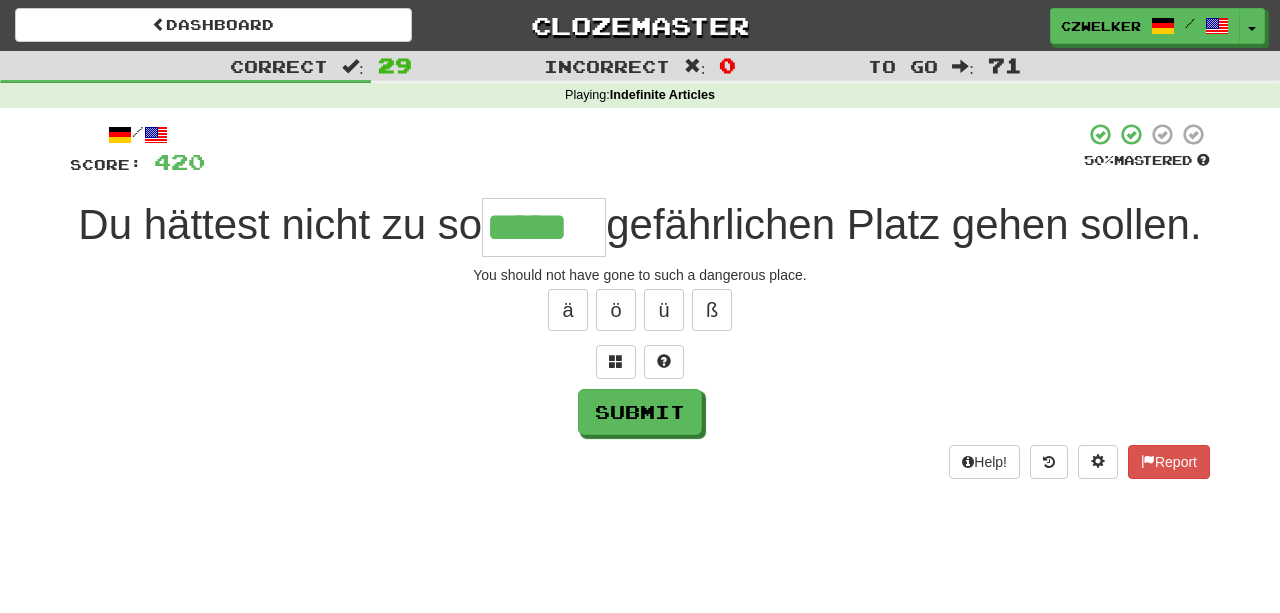 type on "*****" 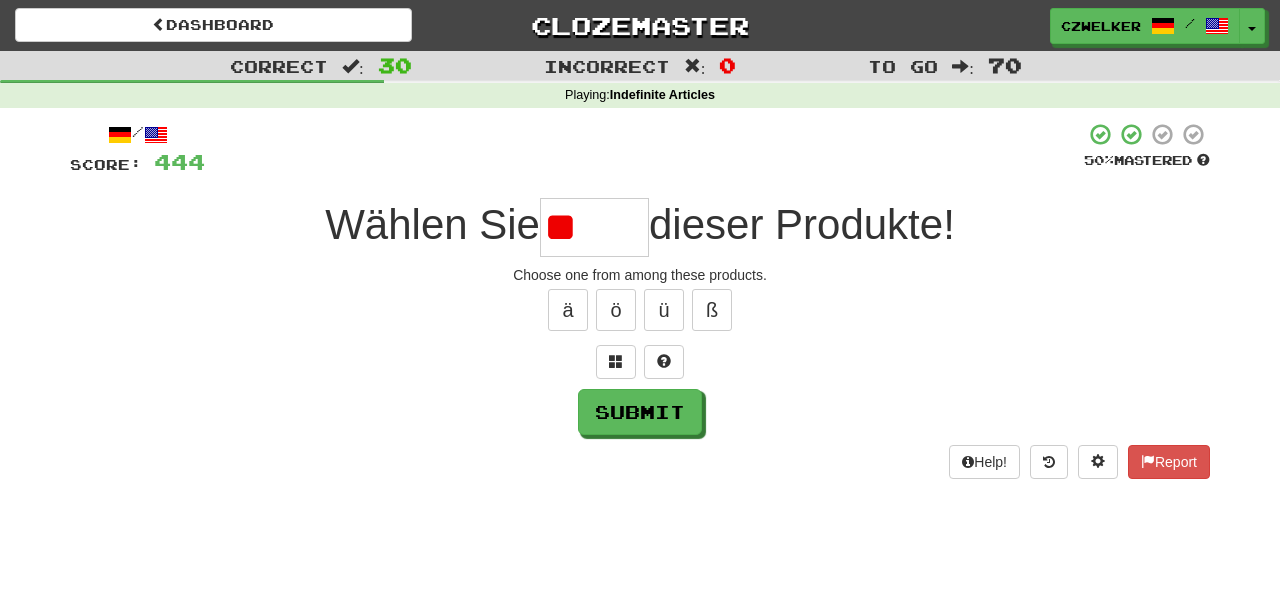 type on "*" 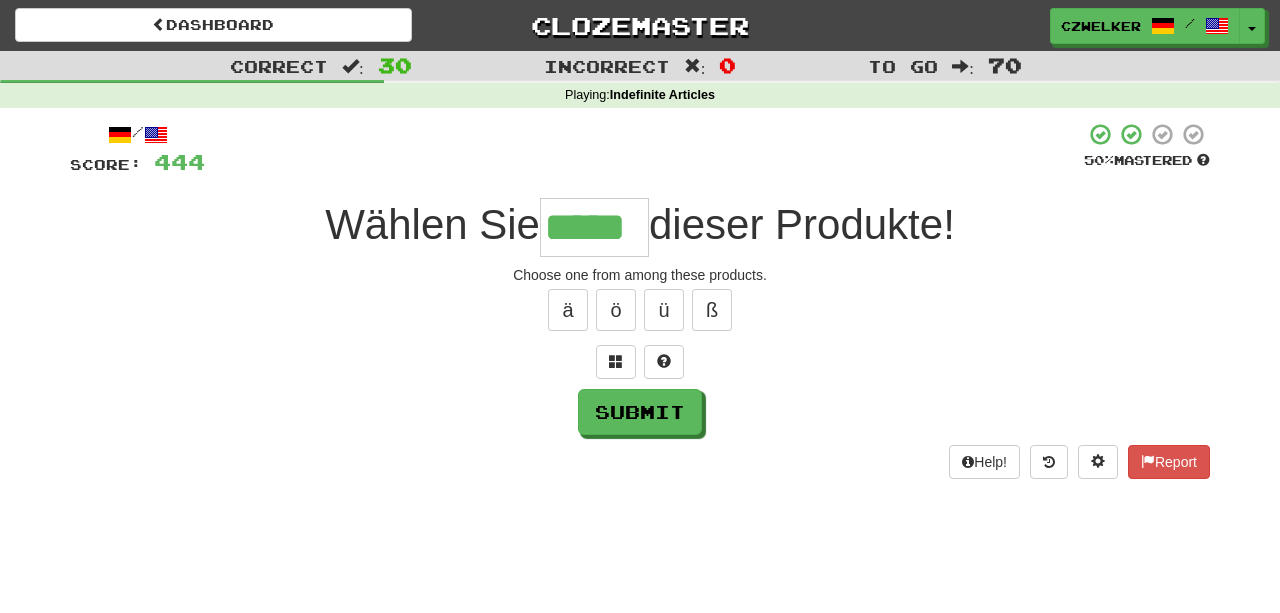 type on "*****" 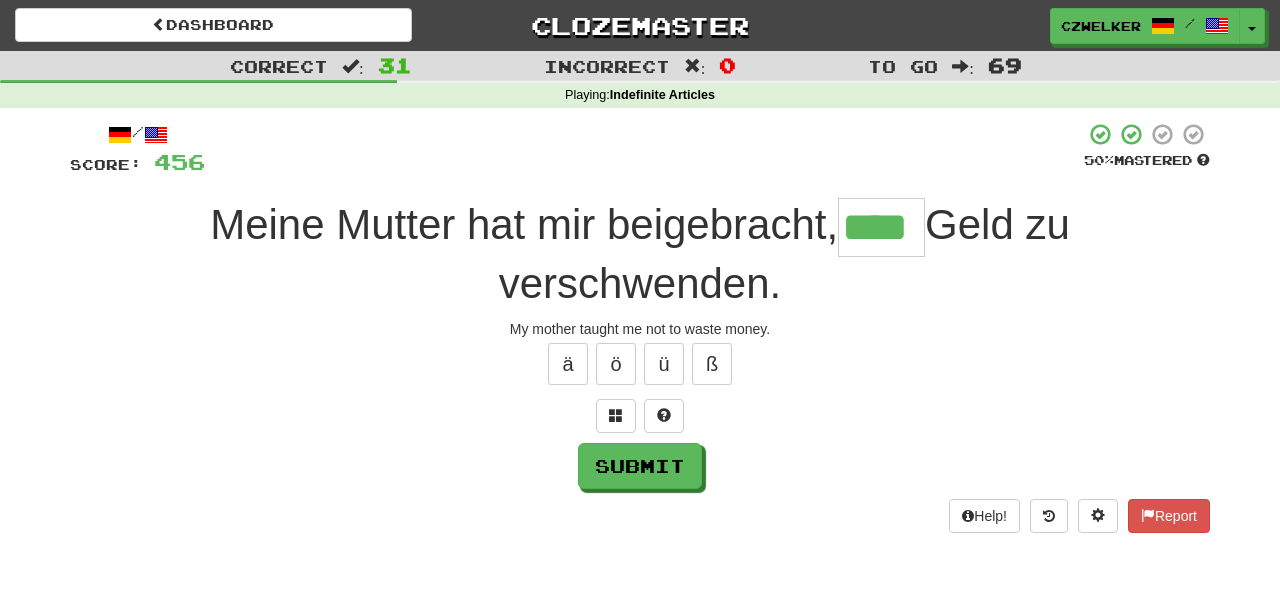 type on "****" 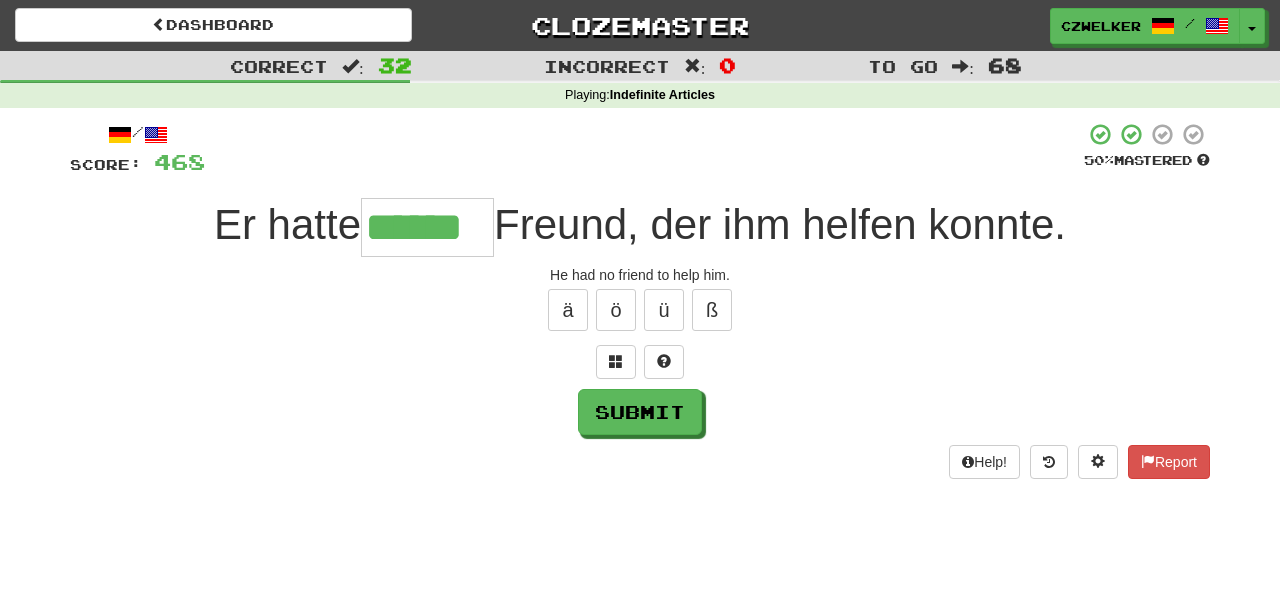 type on "******" 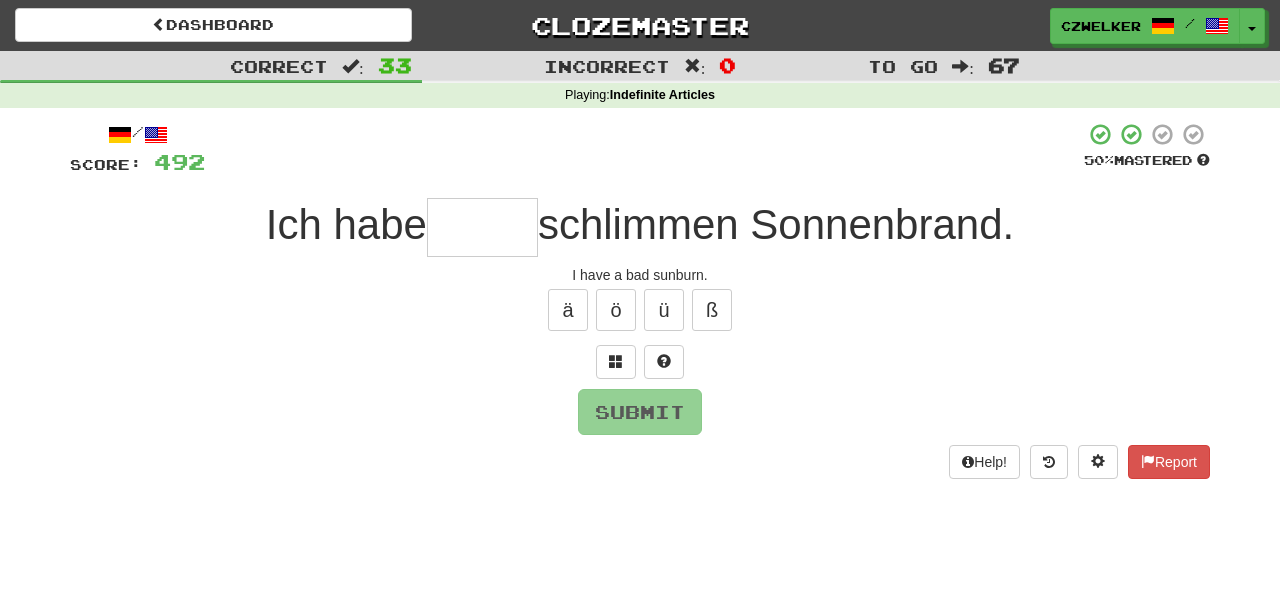 type on "*" 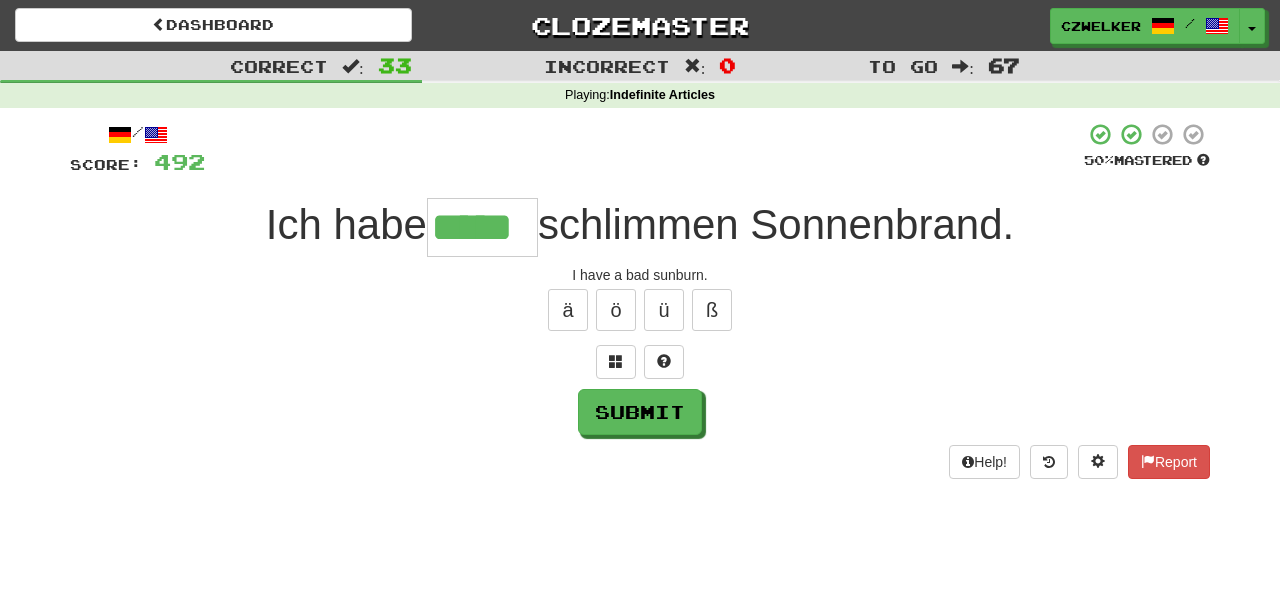 type on "*****" 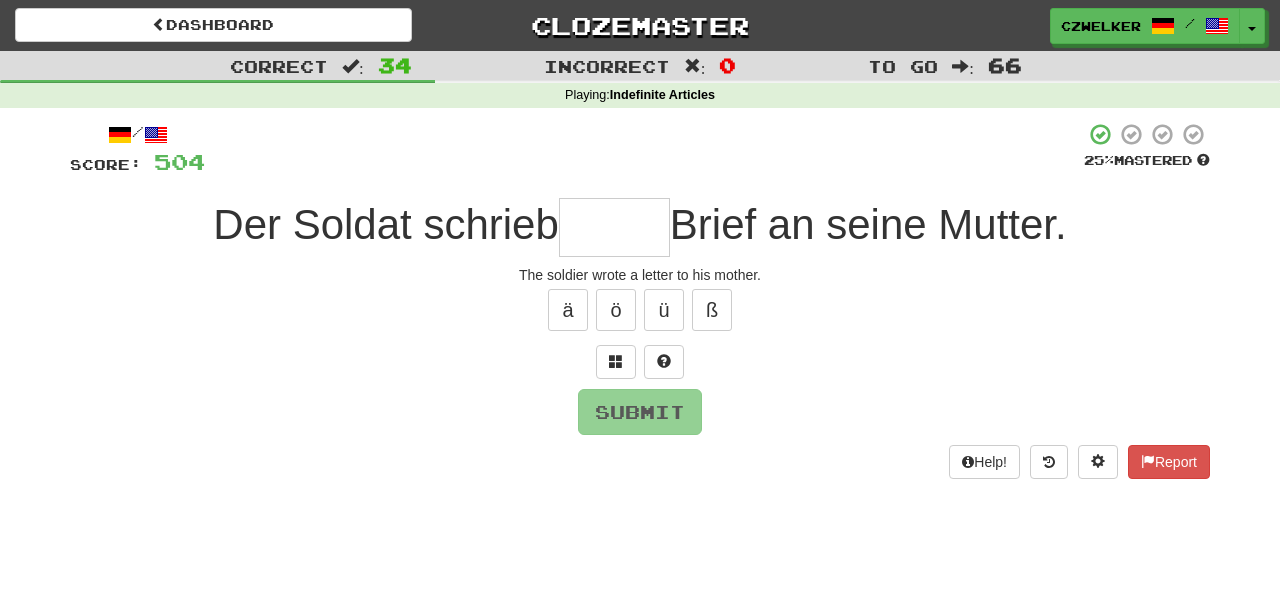 type on "*" 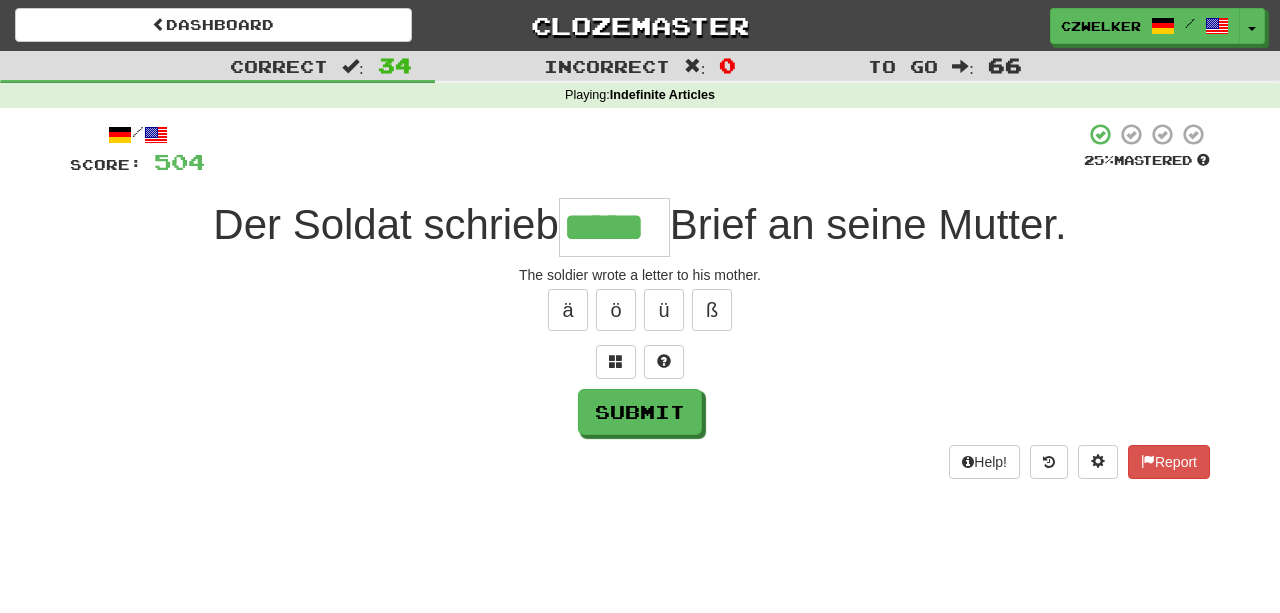 type on "*****" 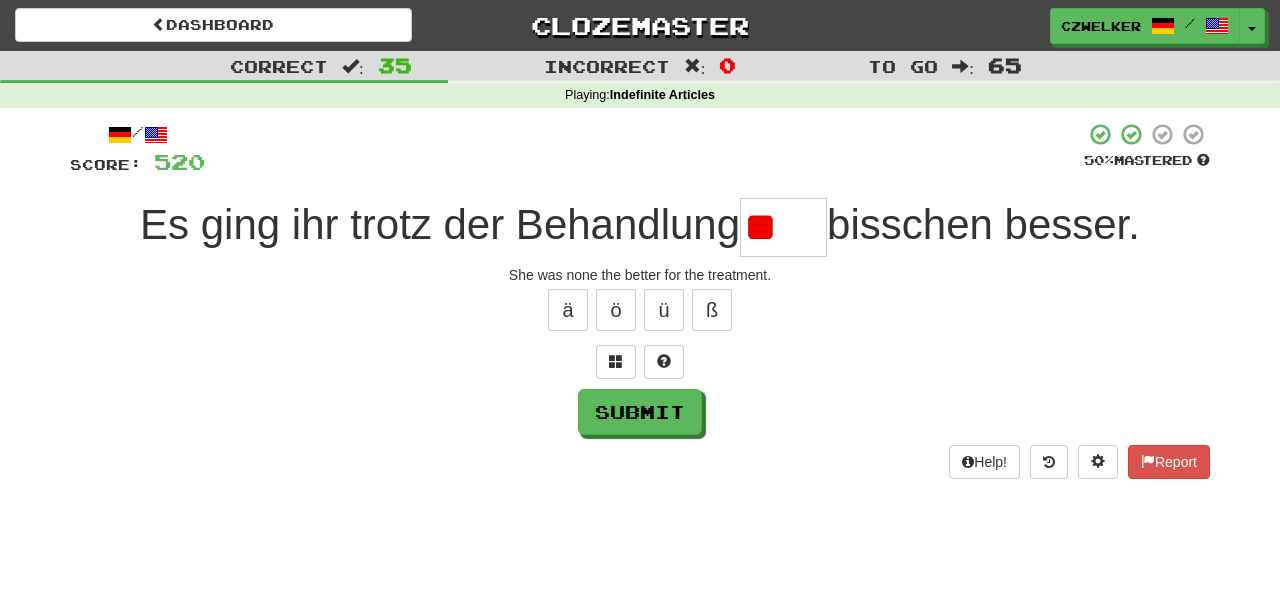 type on "*" 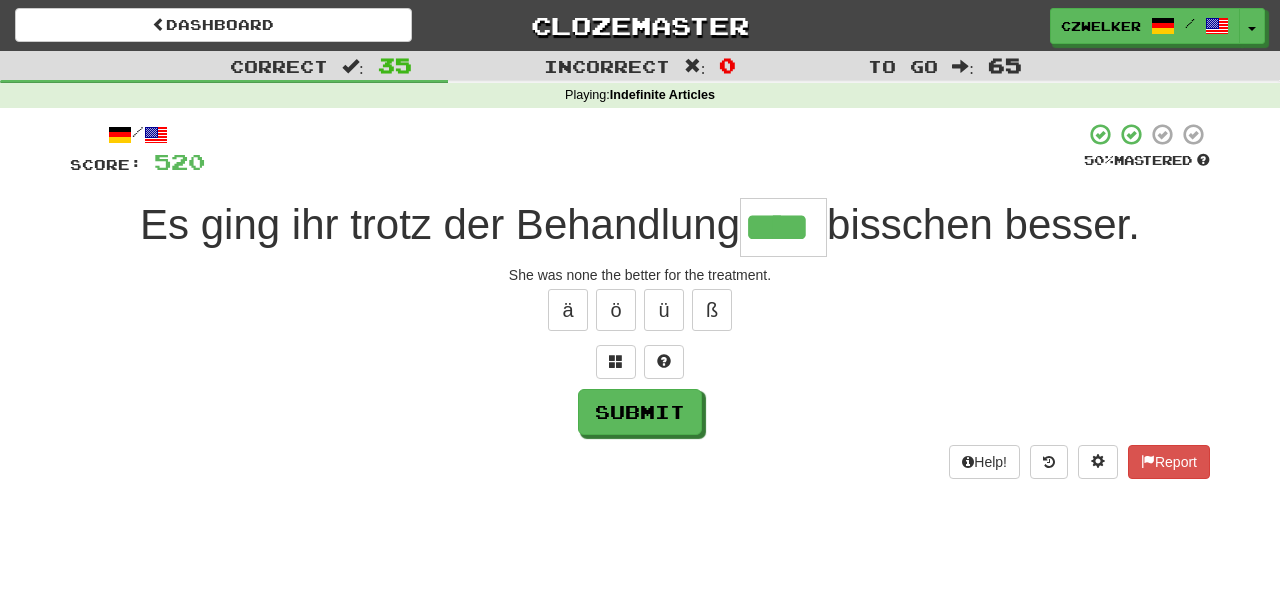 type on "****" 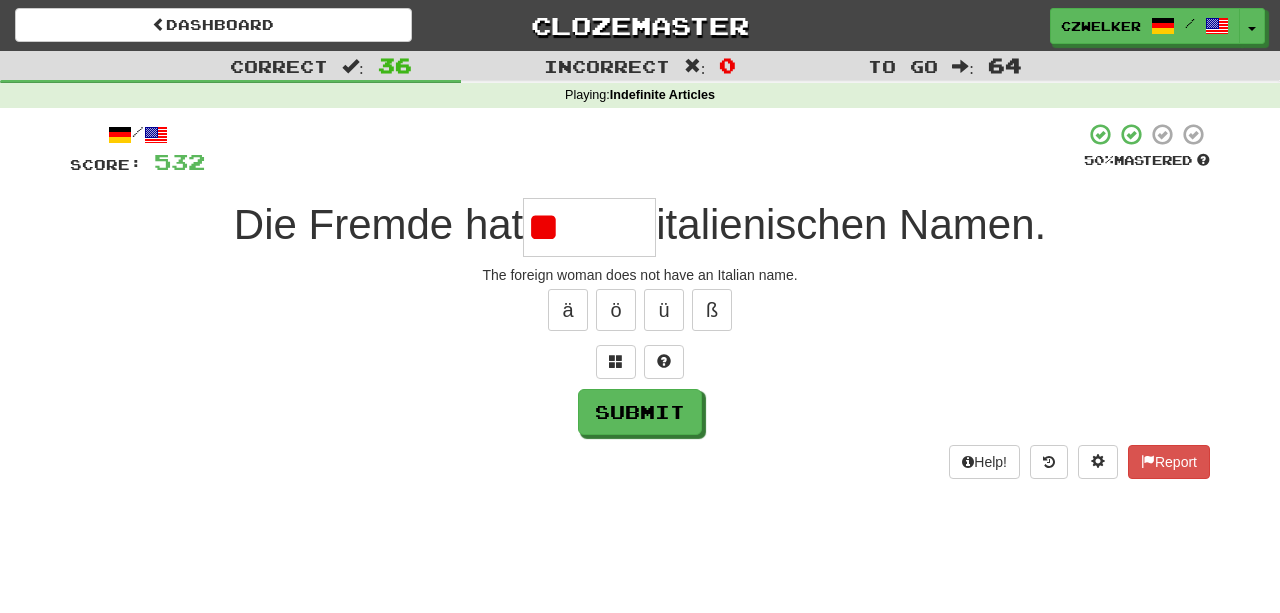 type on "*" 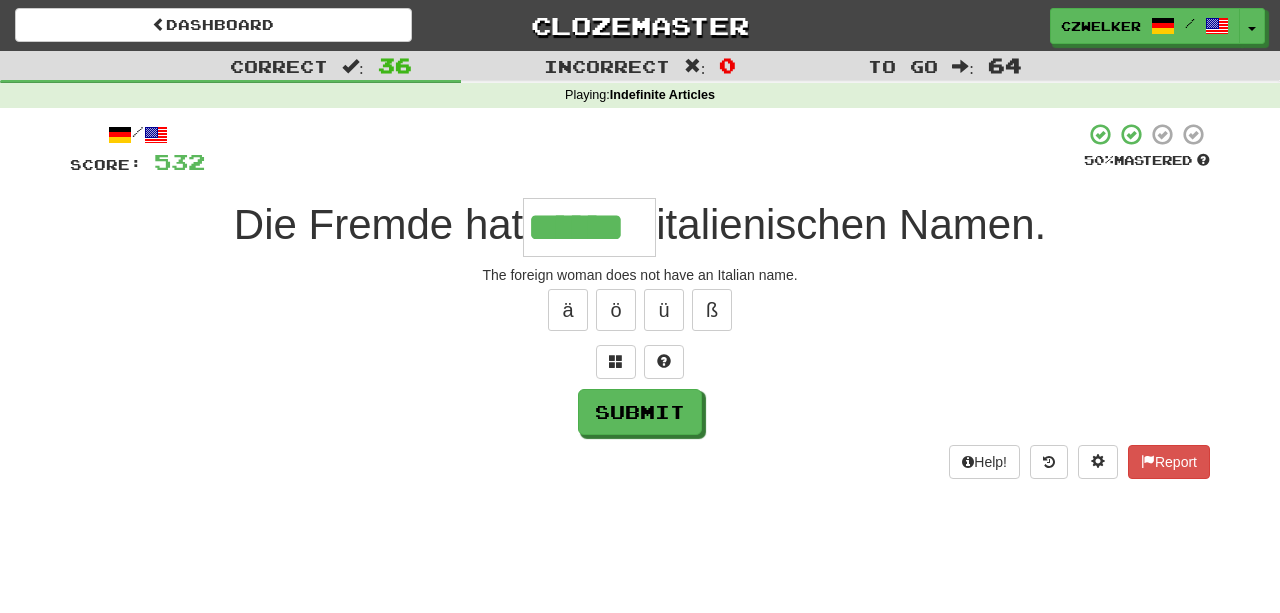 type on "******" 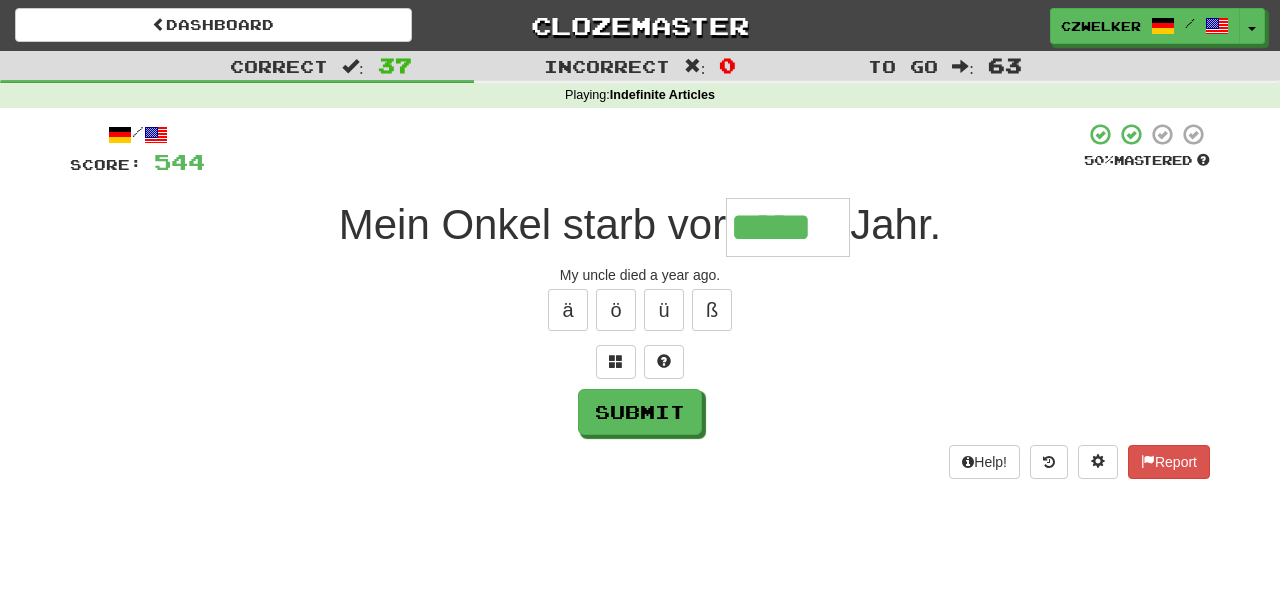 type on "*****" 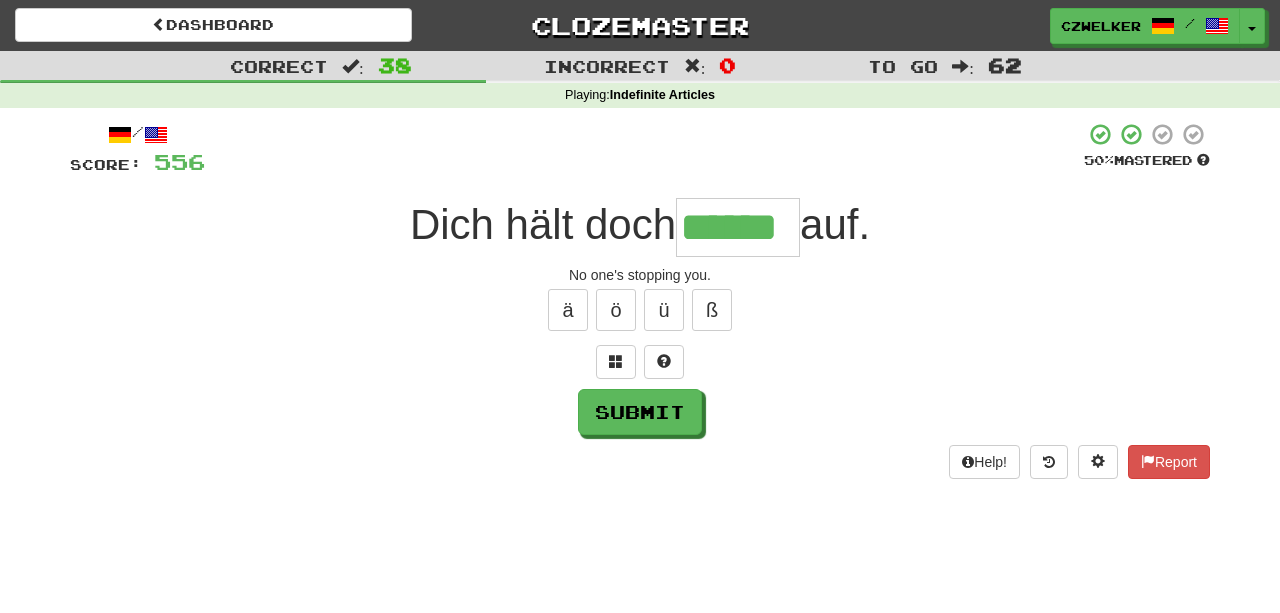 type on "******" 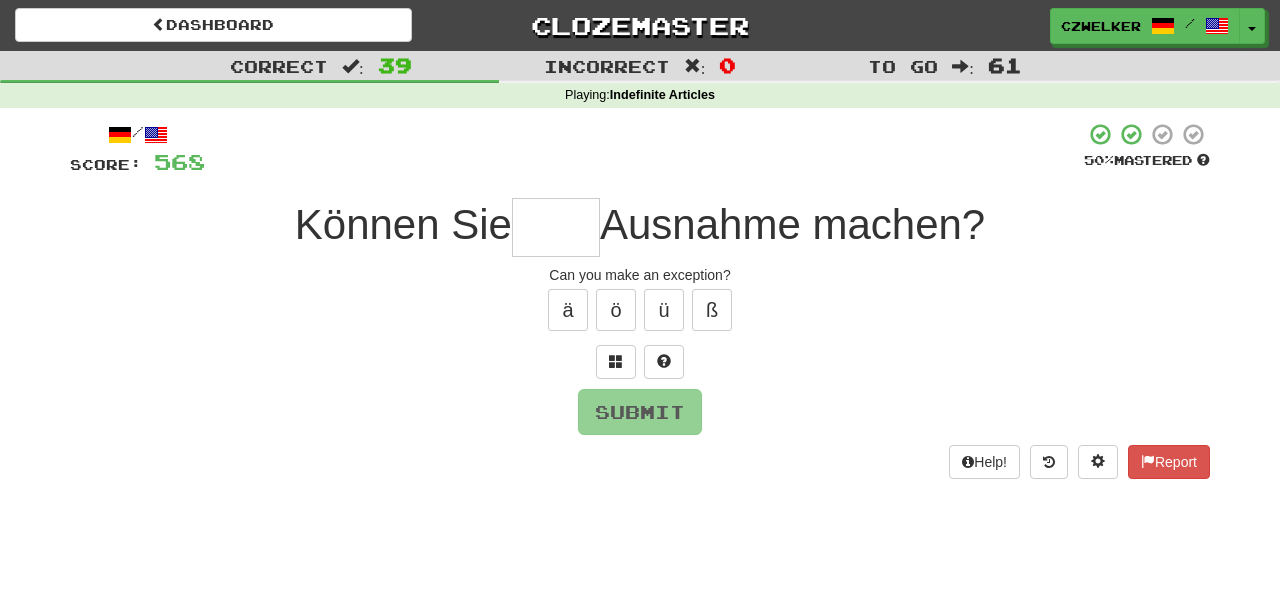 type on "*" 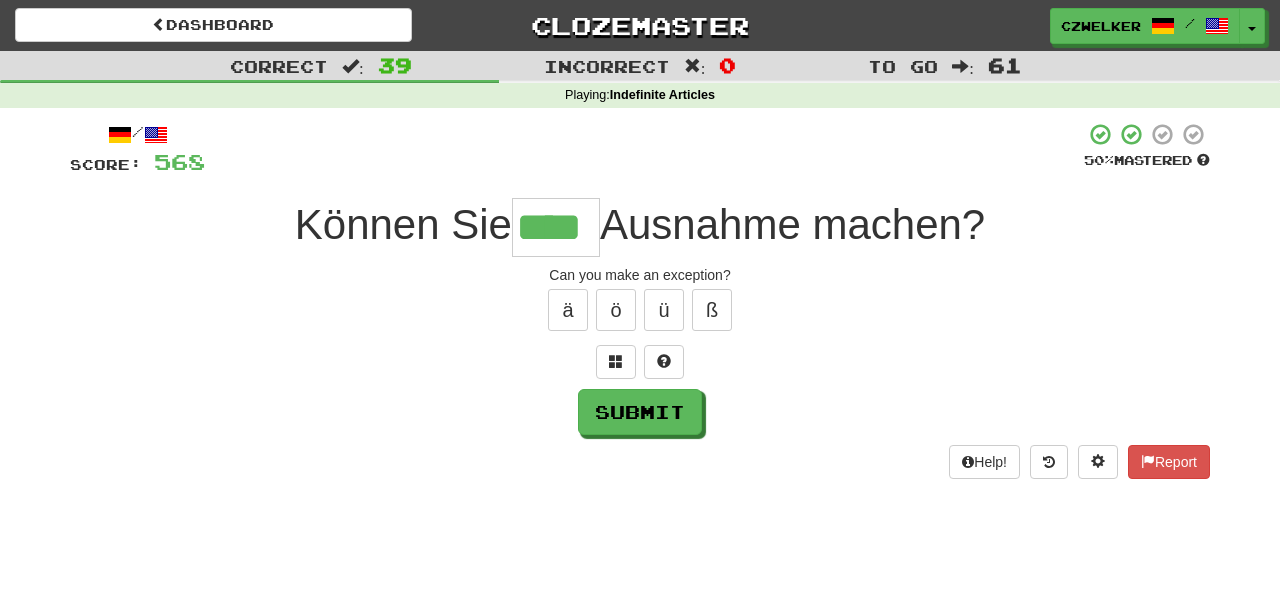 type on "****" 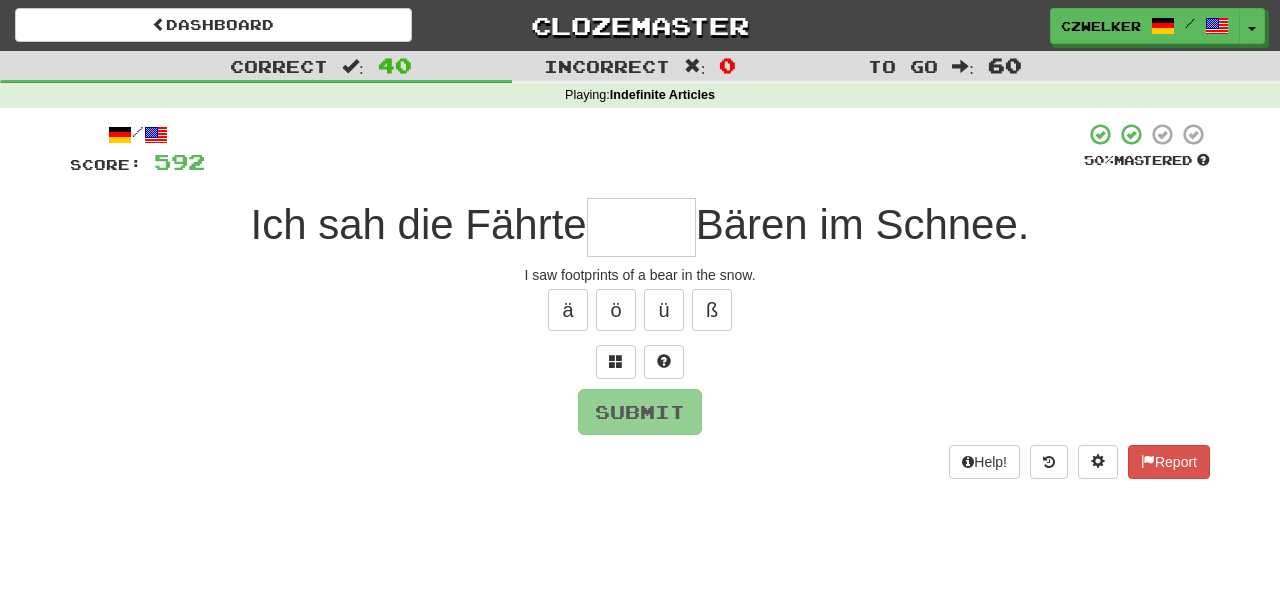 type on "*" 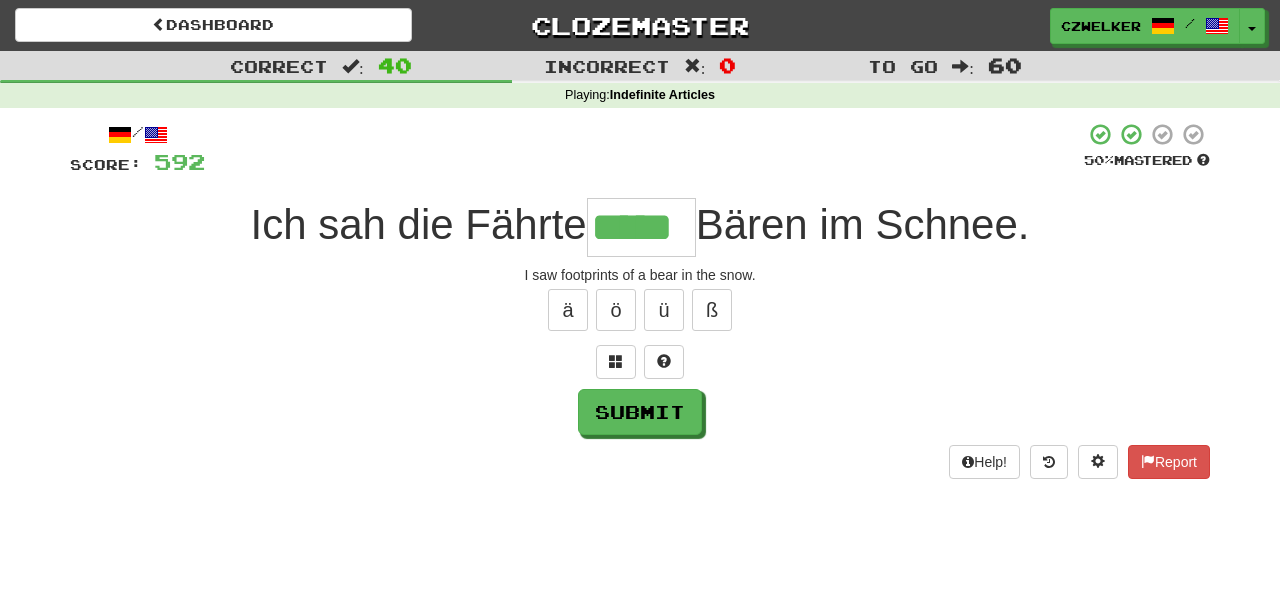 type on "*****" 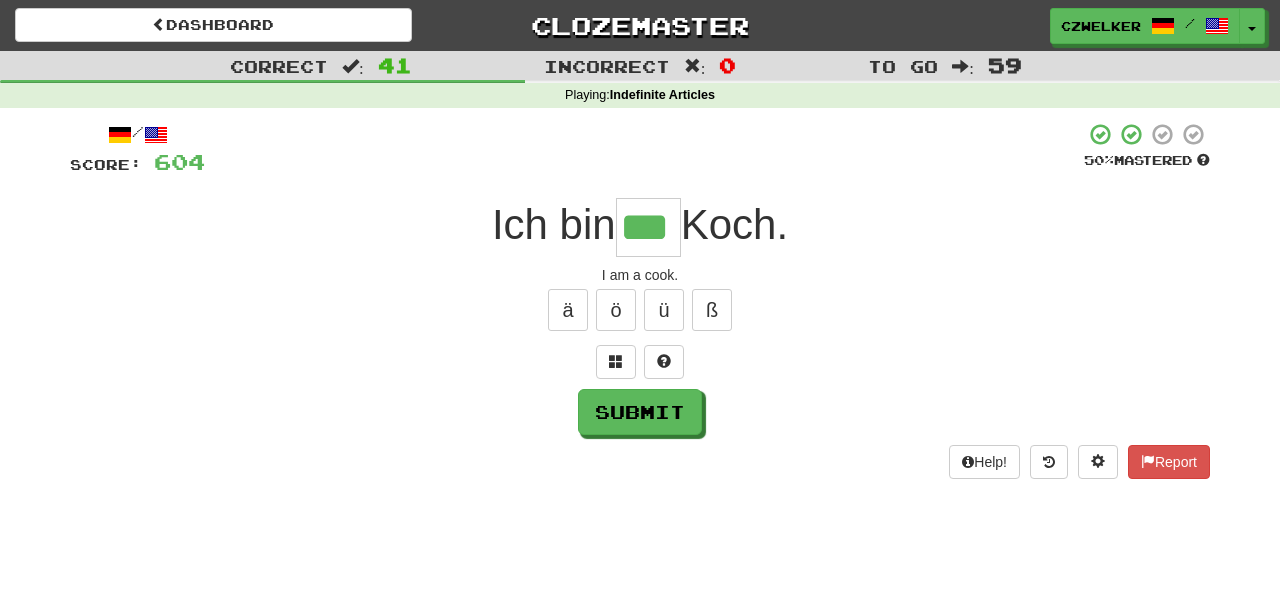 type on "***" 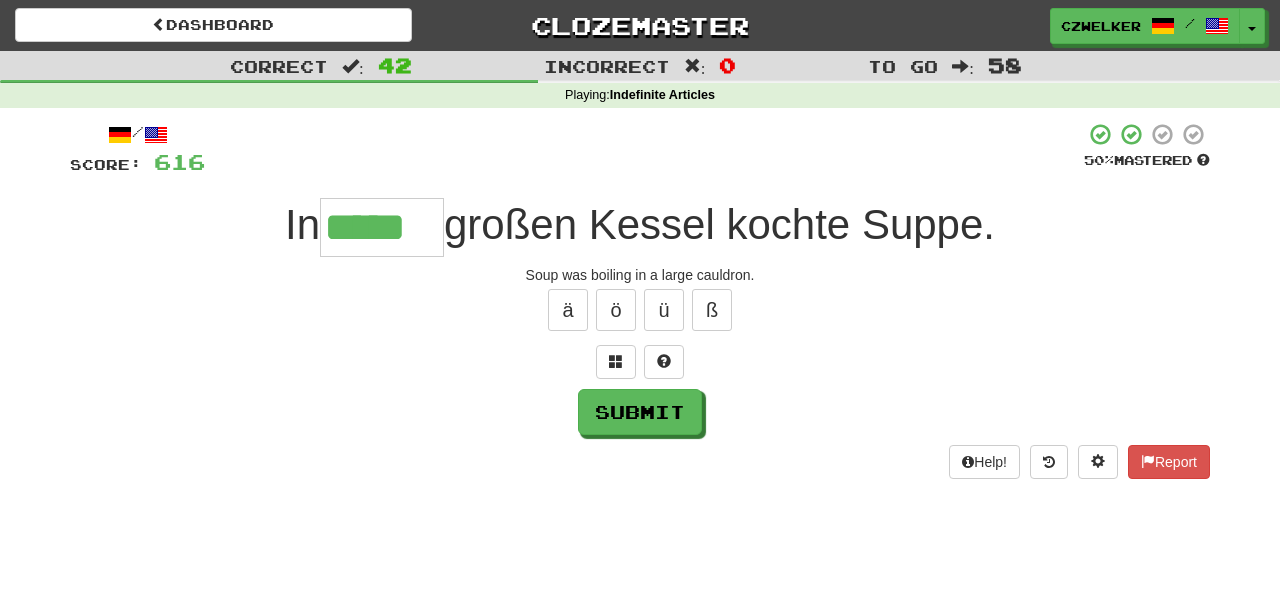 type on "*****" 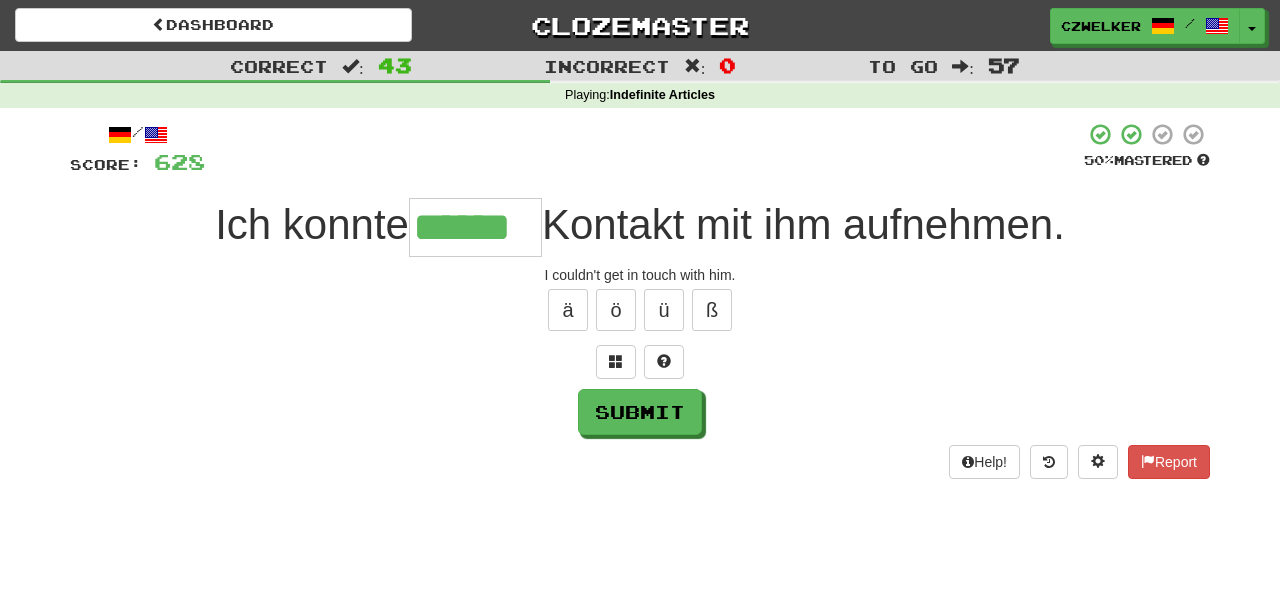 type on "******" 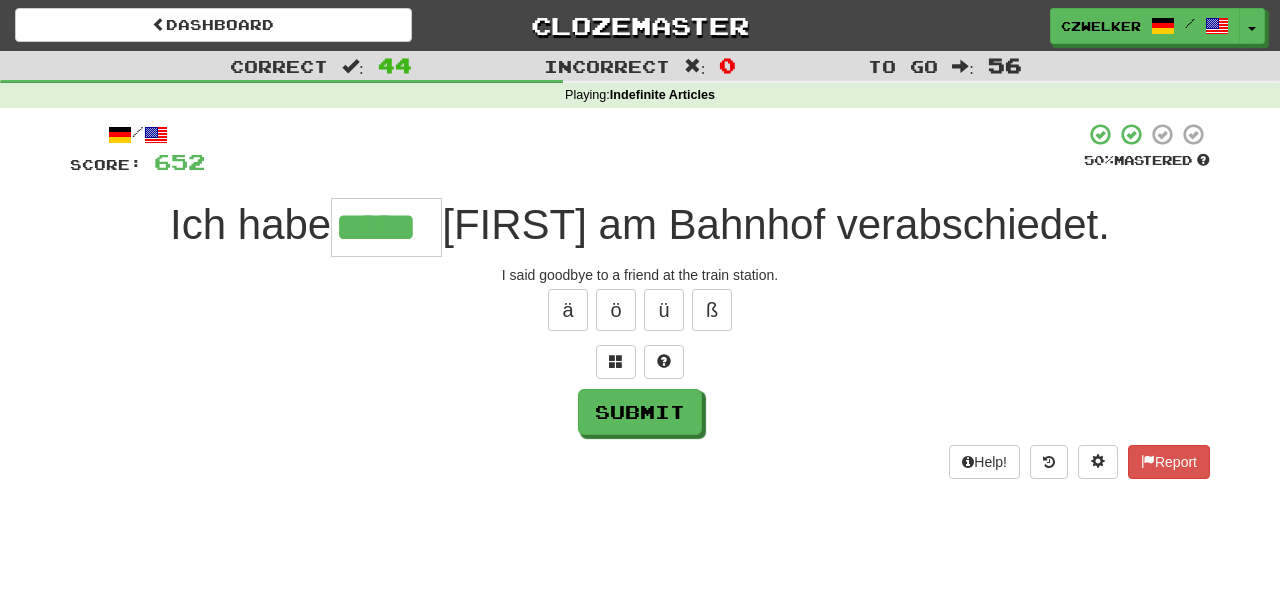 type on "*****" 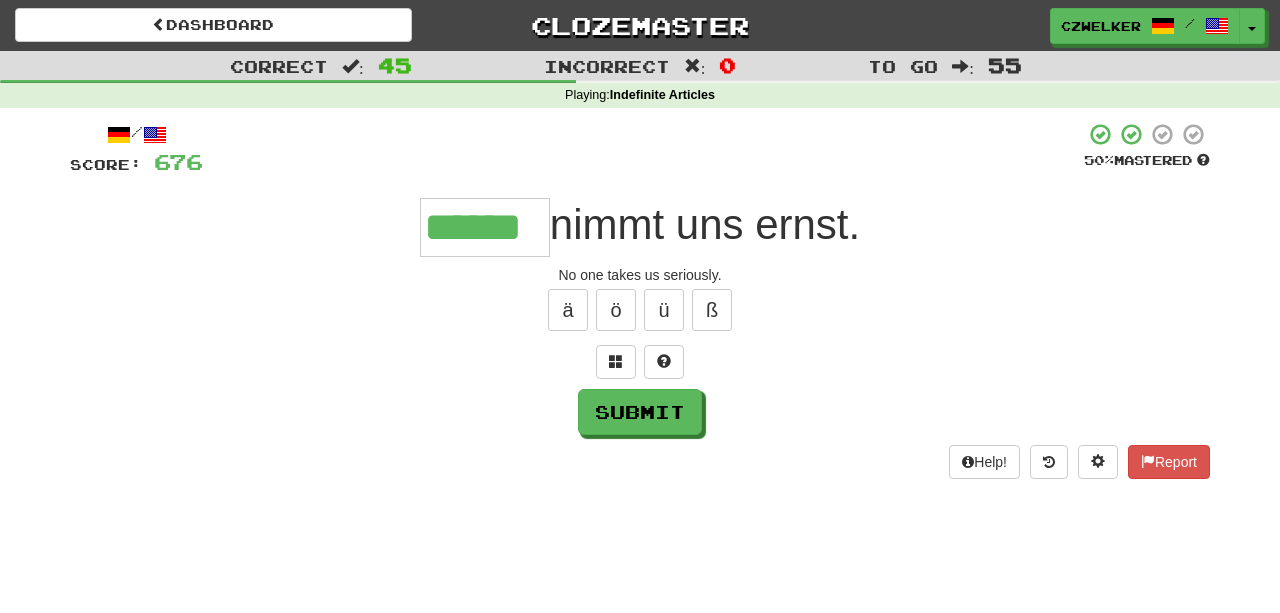type on "******" 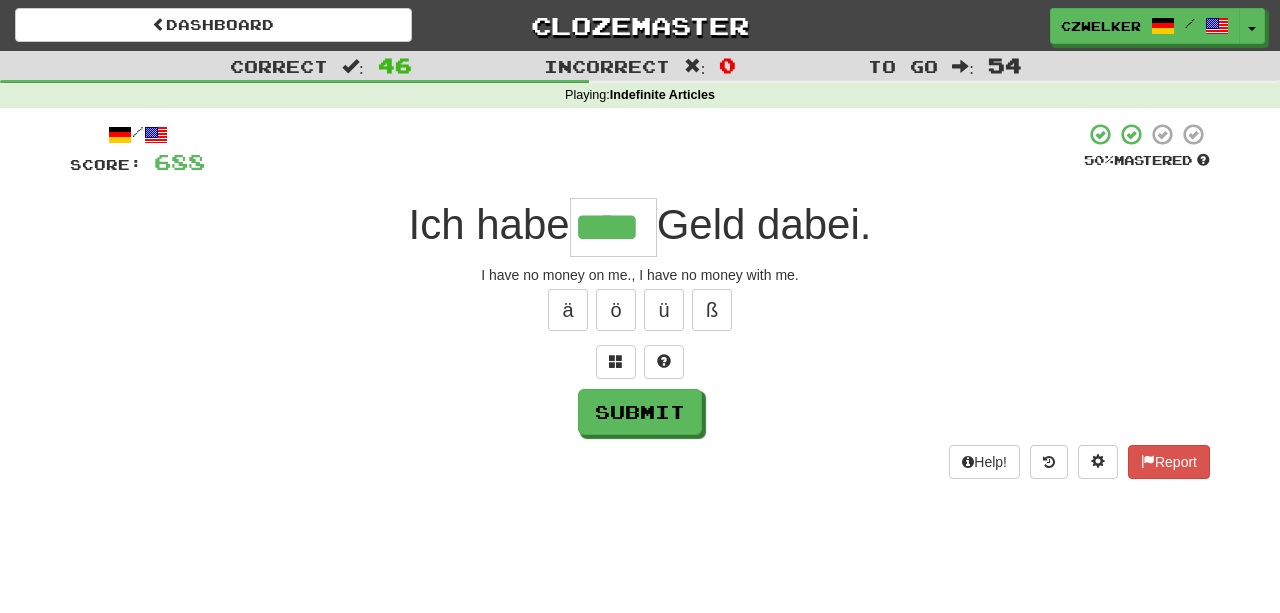 type on "****" 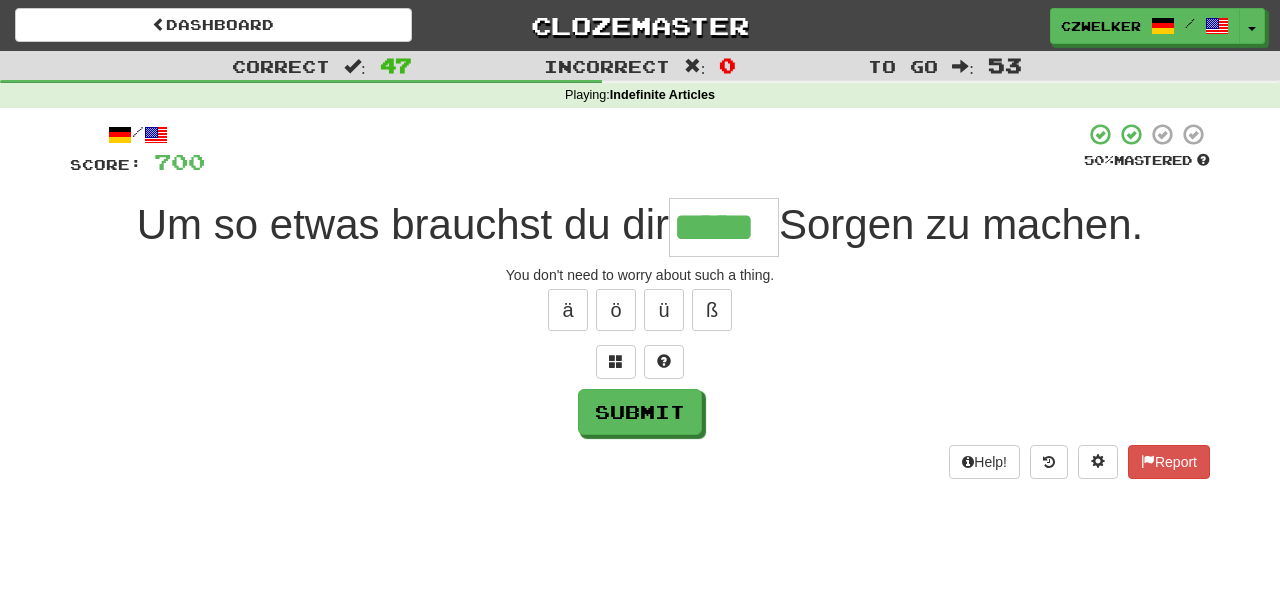 type on "*****" 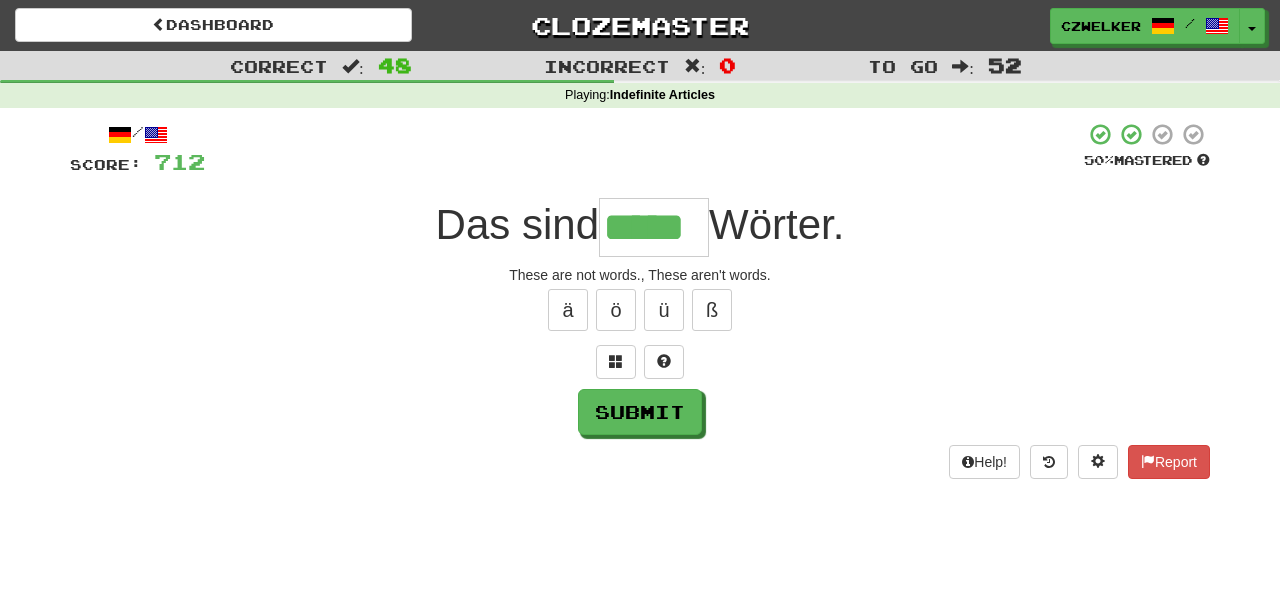 type on "*****" 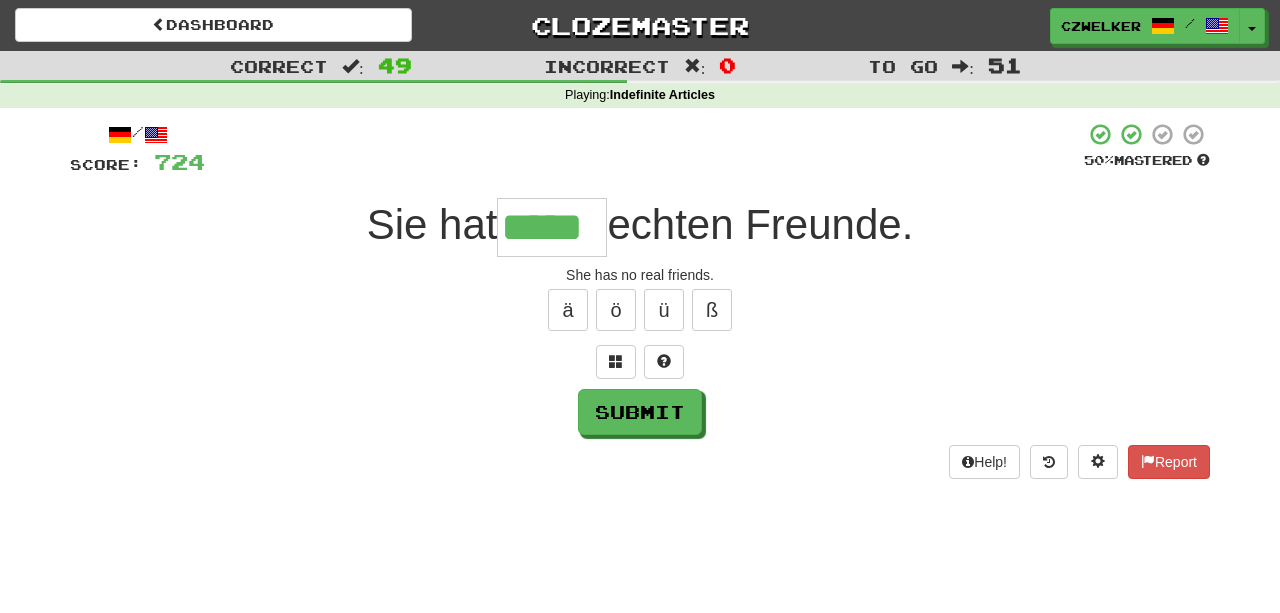 type on "*****" 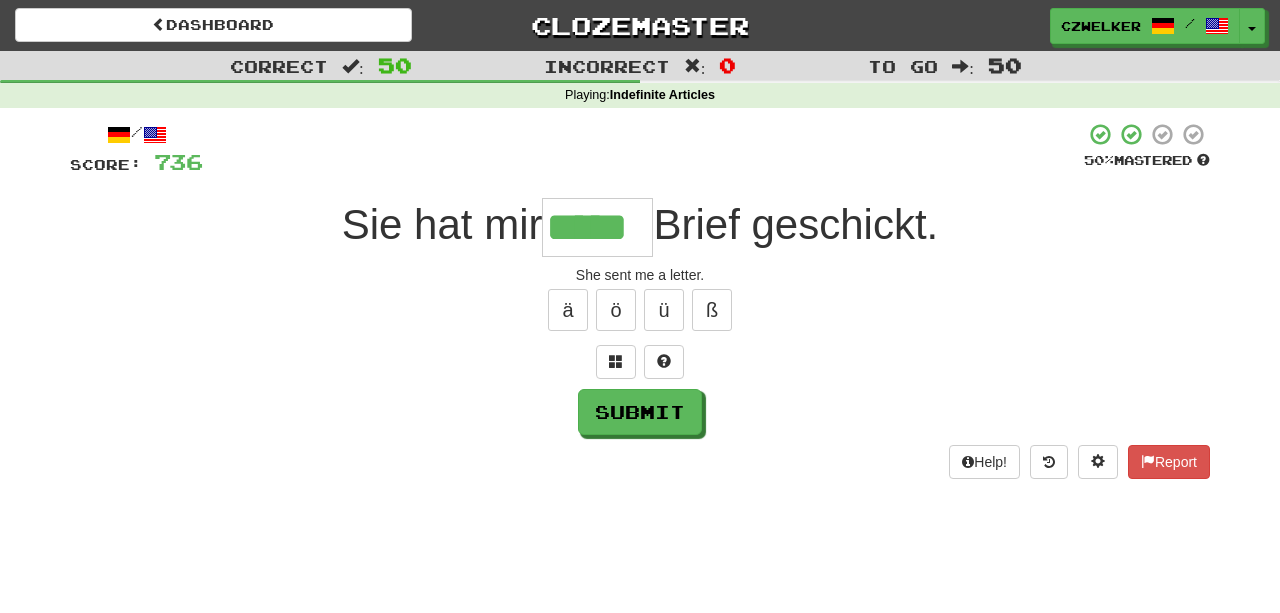 type on "*****" 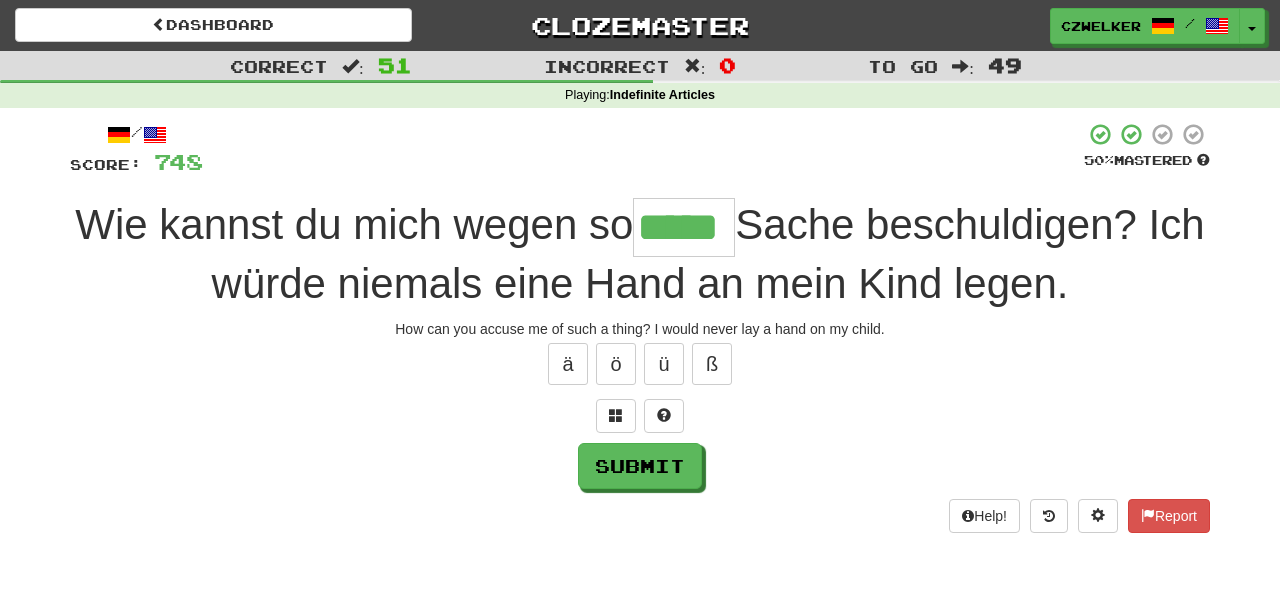 type on "*****" 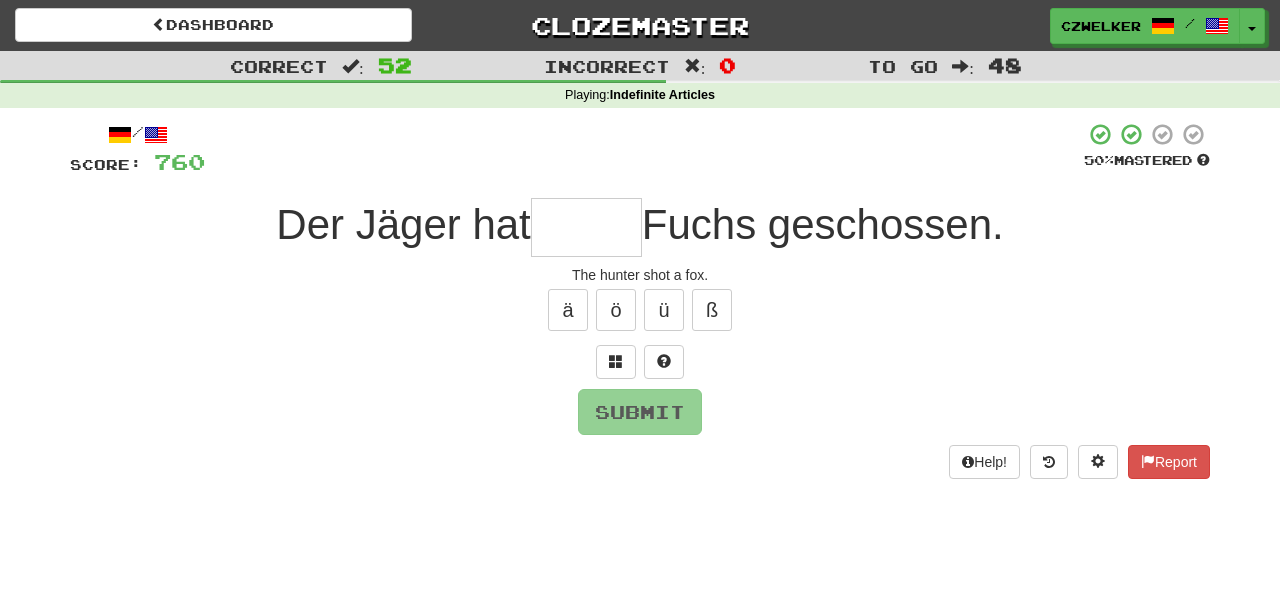 type on "*" 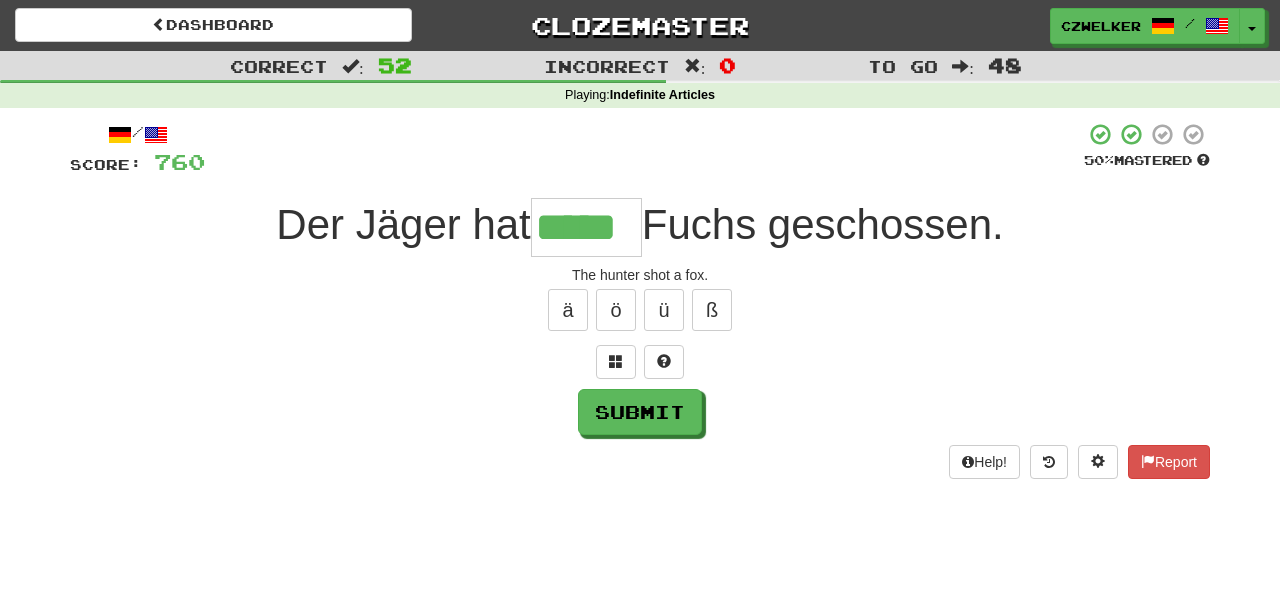 type on "*****" 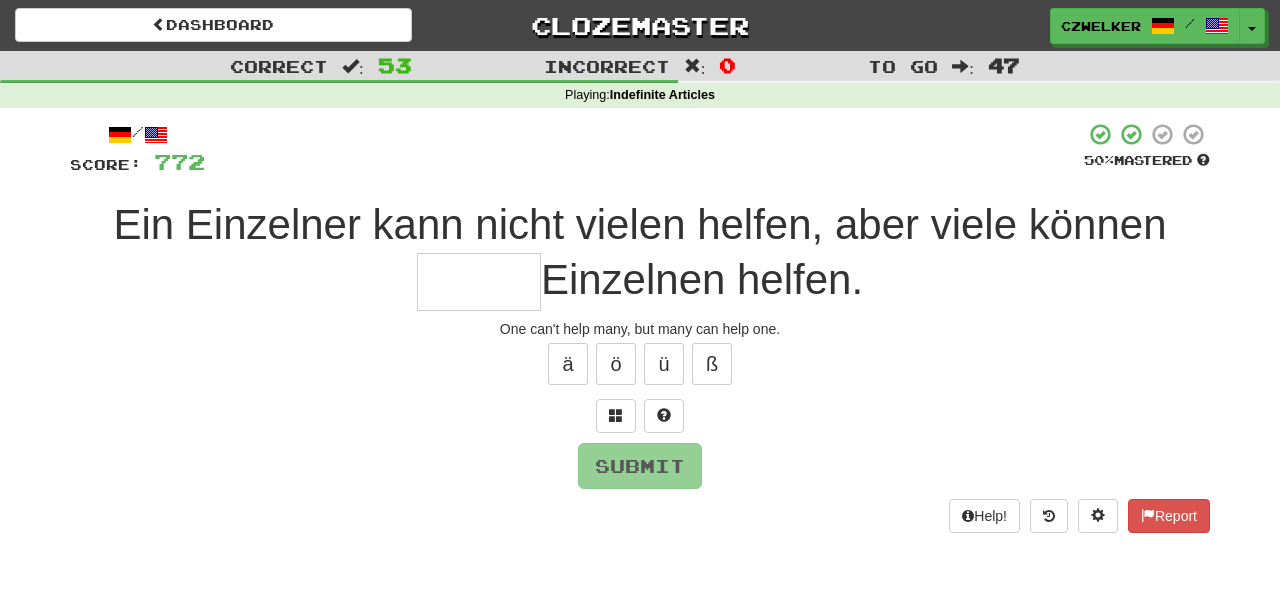 type on "*" 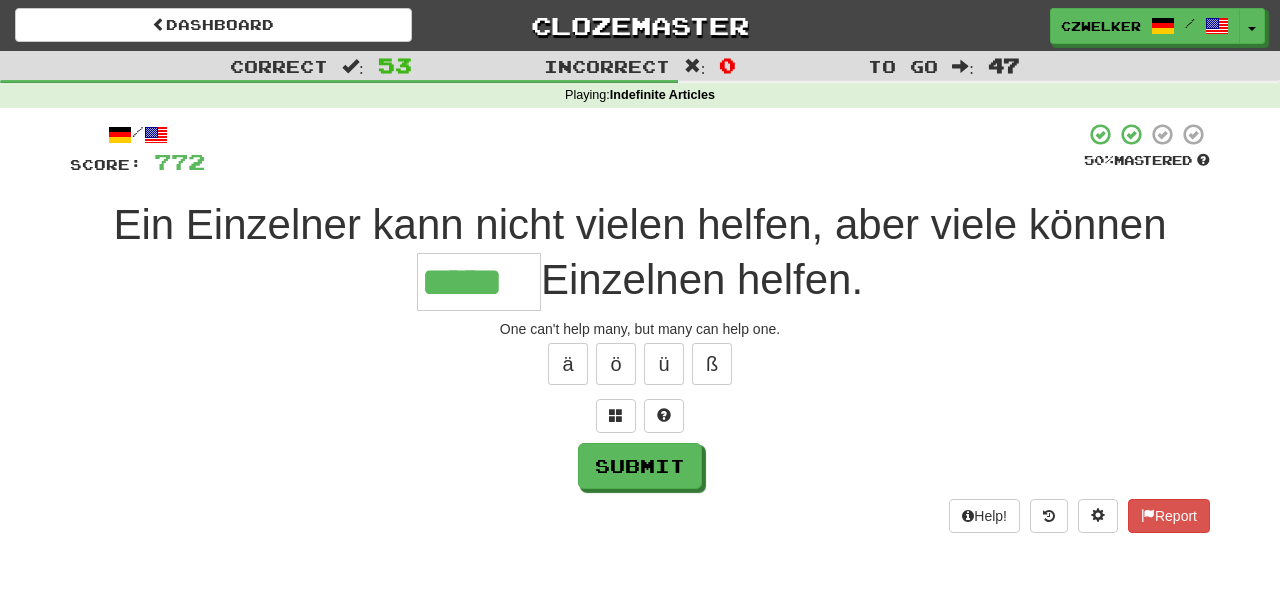type on "*****" 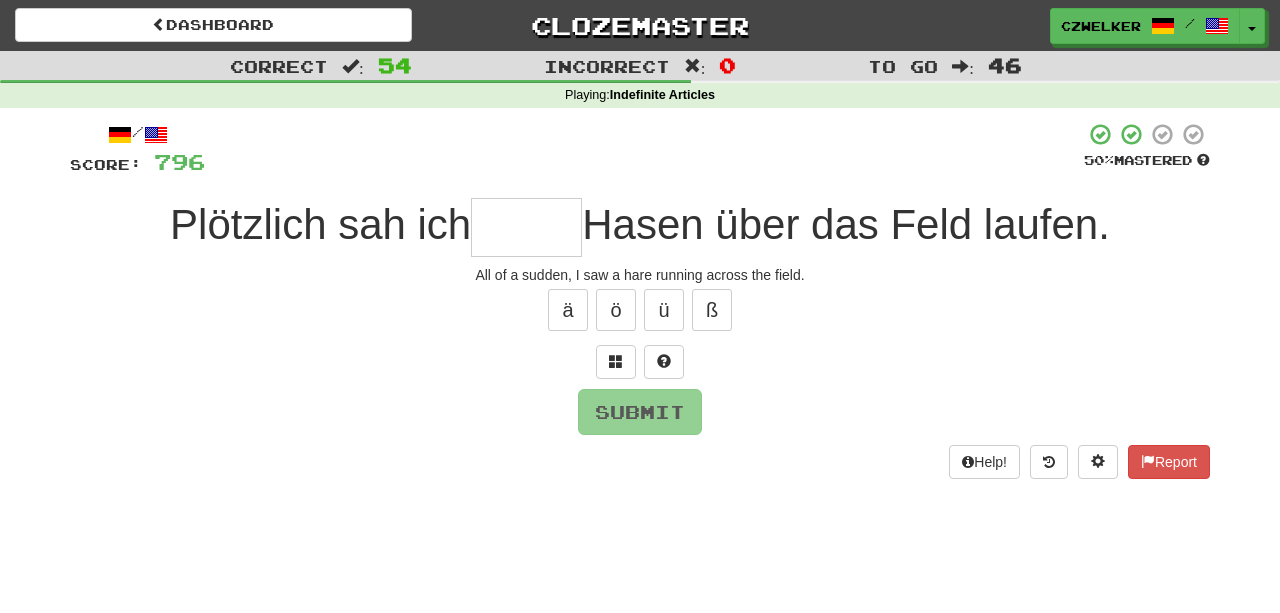 type on "*" 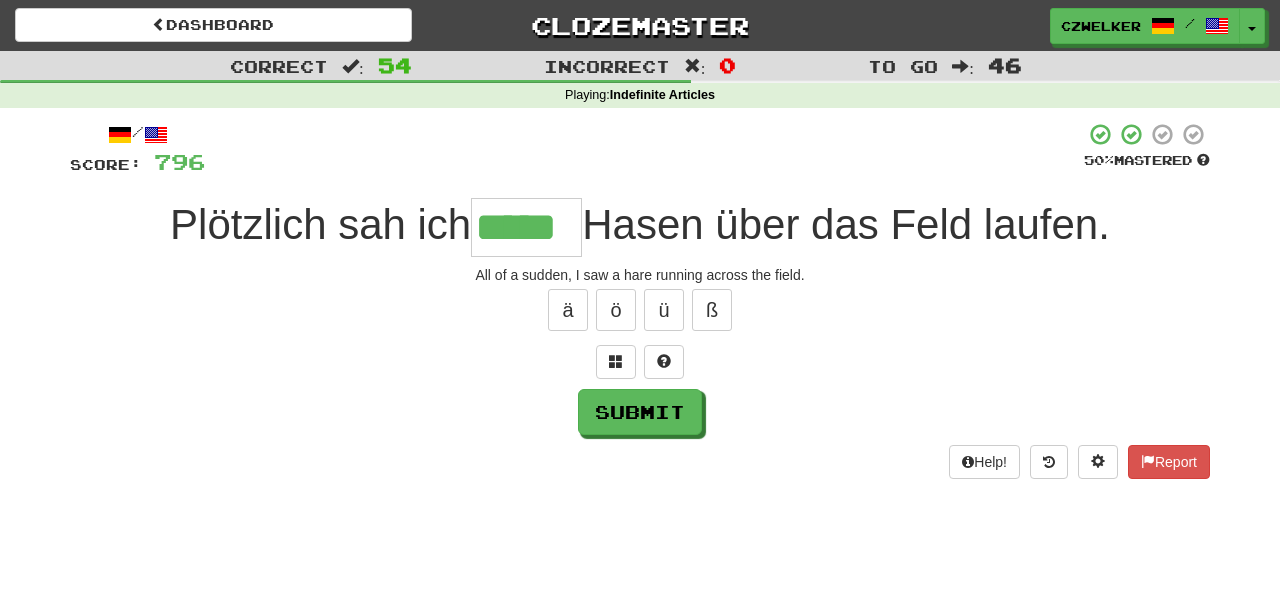 type 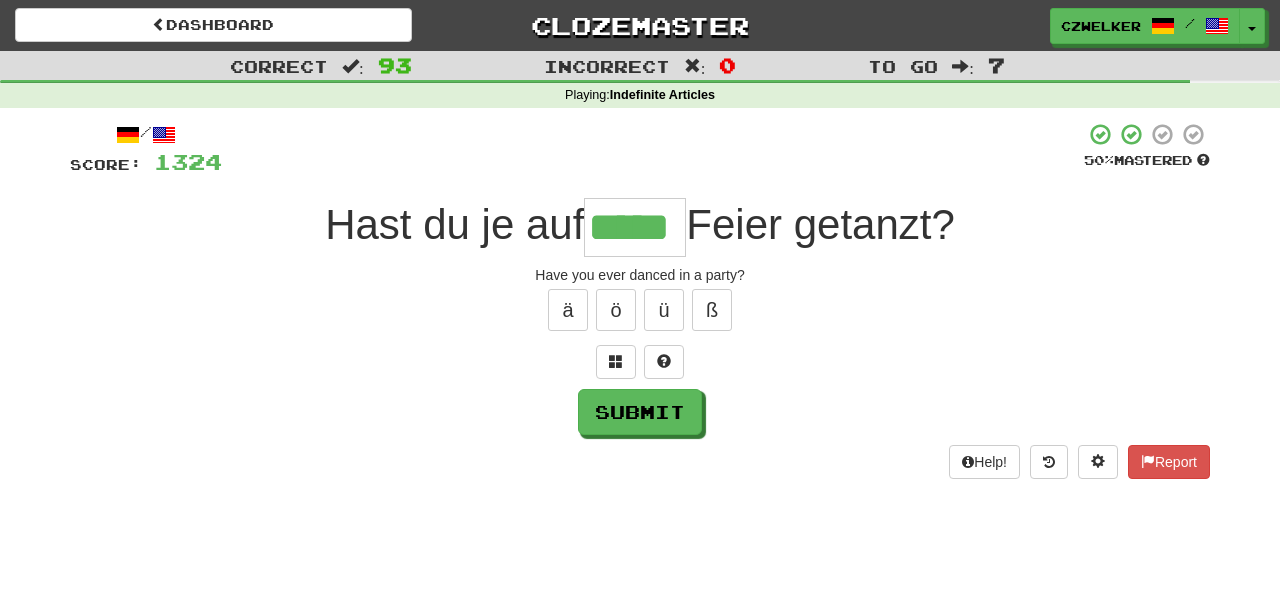 scroll, scrollTop: 0, scrollLeft: 0, axis: both 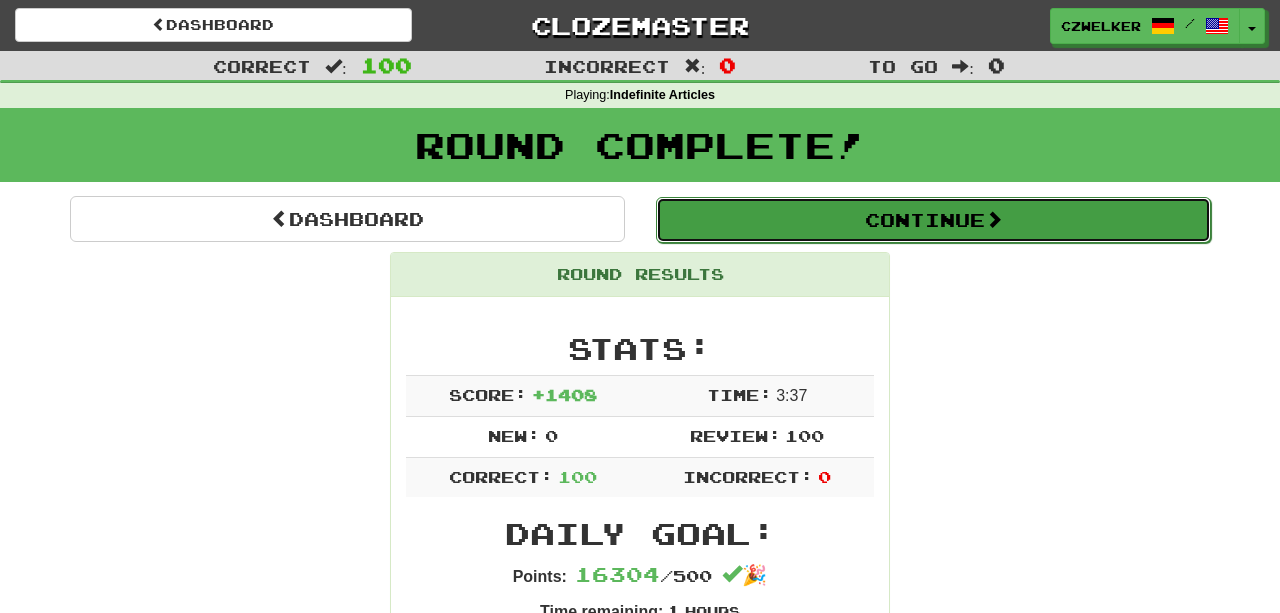 click on "Continue" at bounding box center [933, 220] 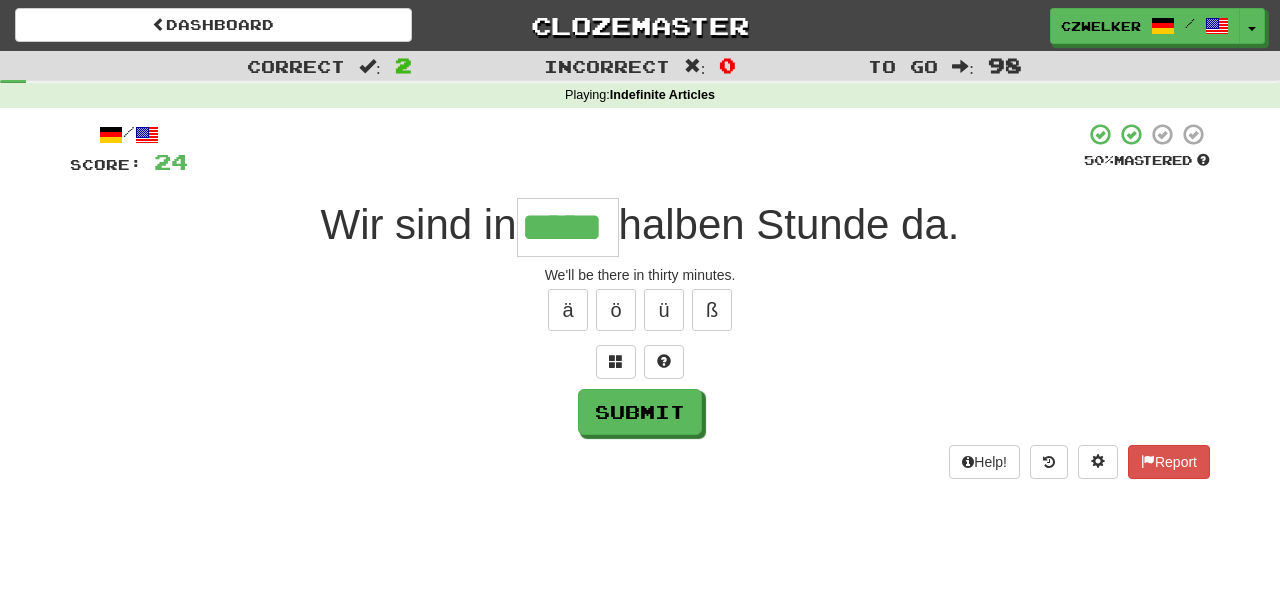scroll, scrollTop: 0, scrollLeft: 0, axis: both 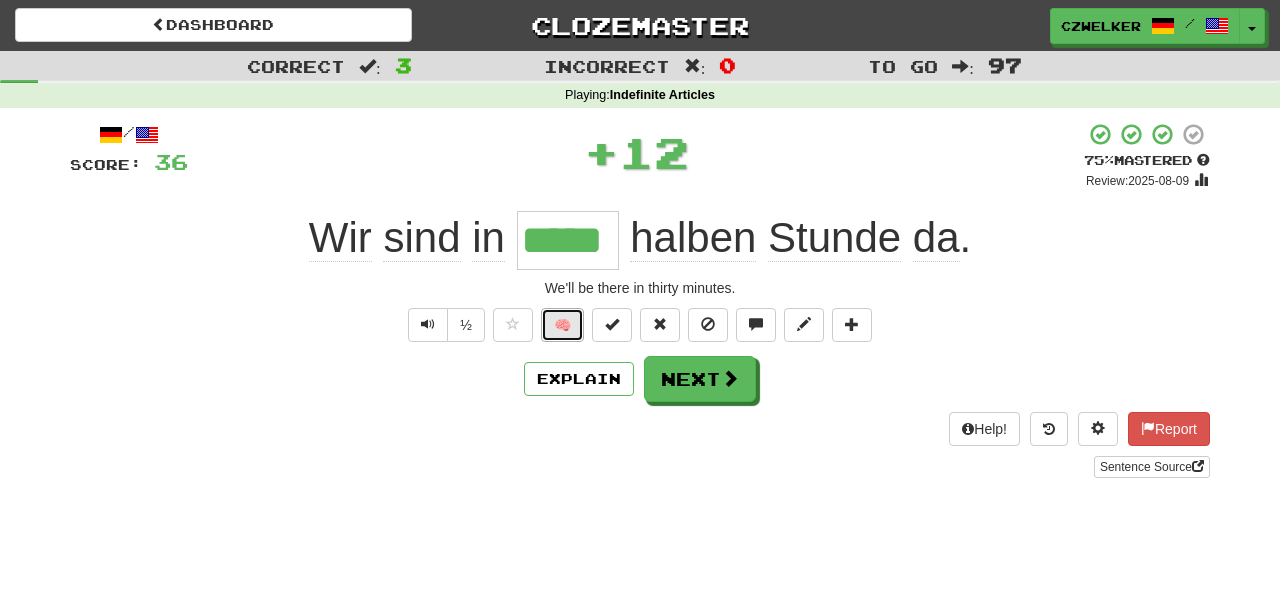 click on "🧠" at bounding box center (562, 325) 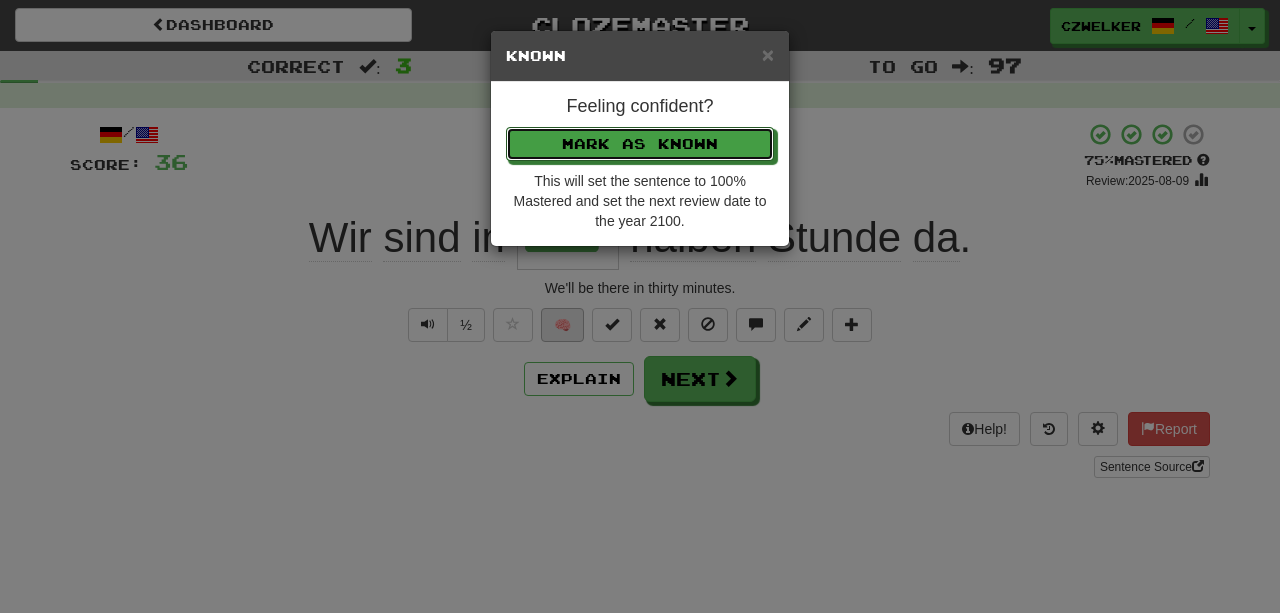 click on "Mark as Known" at bounding box center (640, 144) 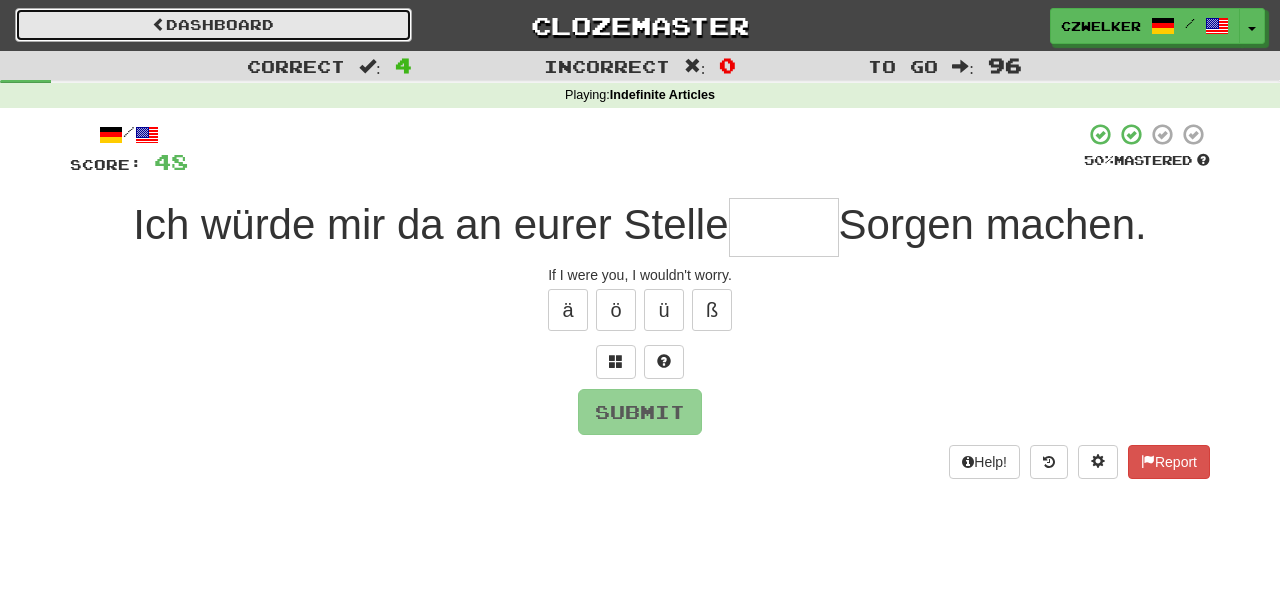 click on "Dashboard" at bounding box center [213, 25] 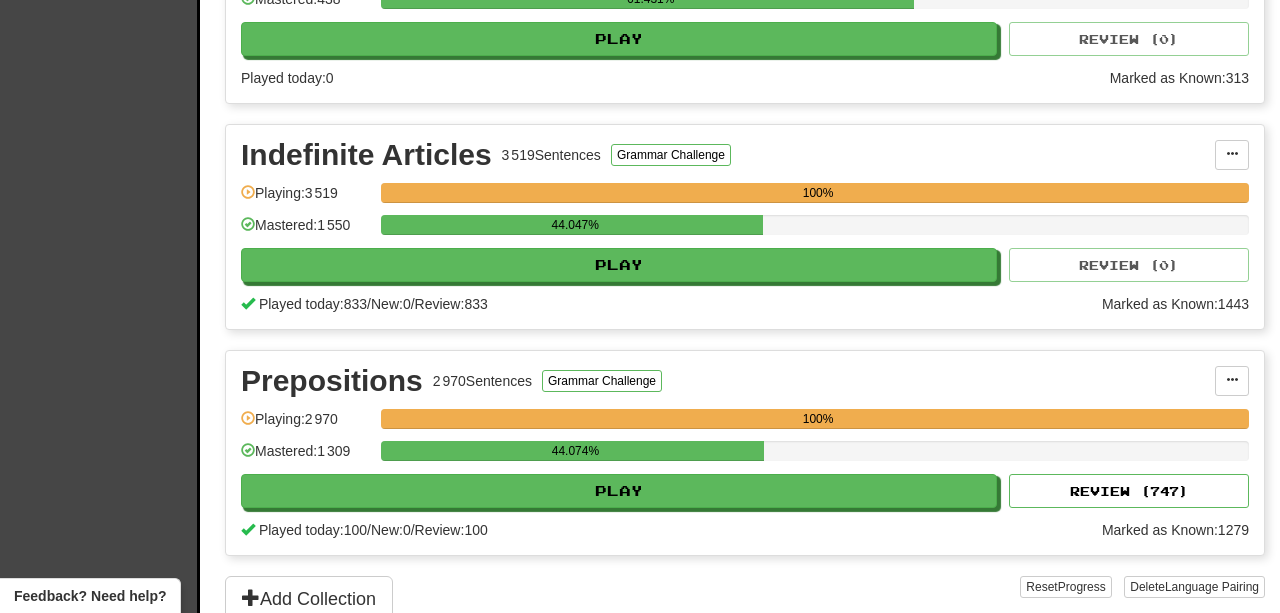 scroll, scrollTop: 770, scrollLeft: 0, axis: vertical 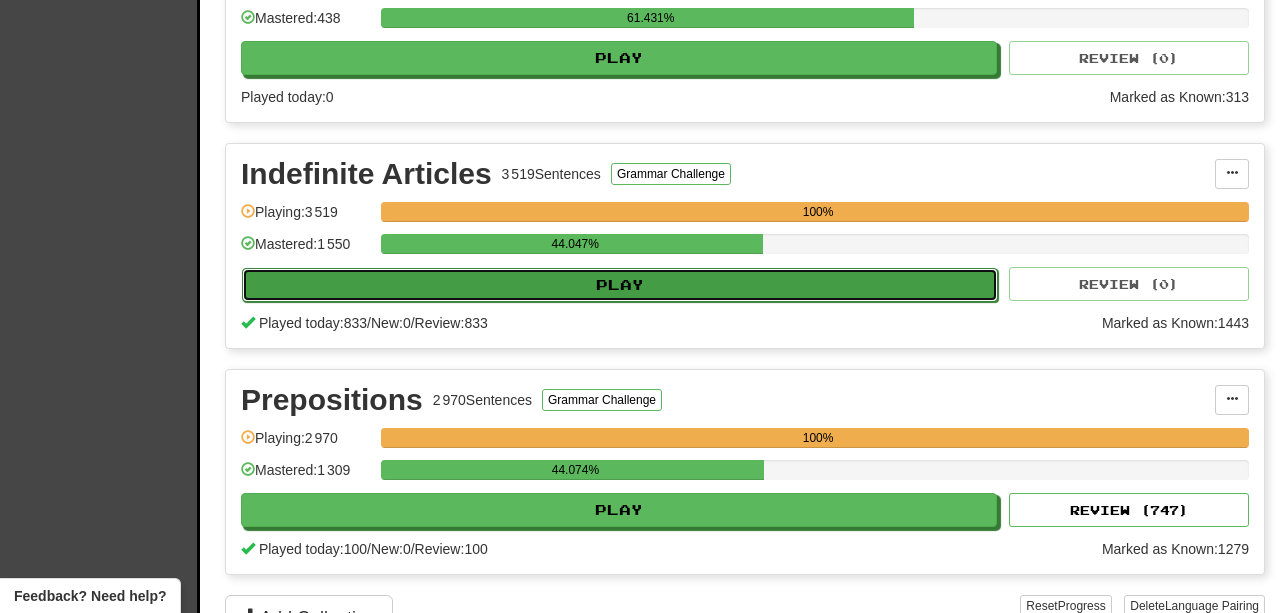 click on "Play" at bounding box center (620, 285) 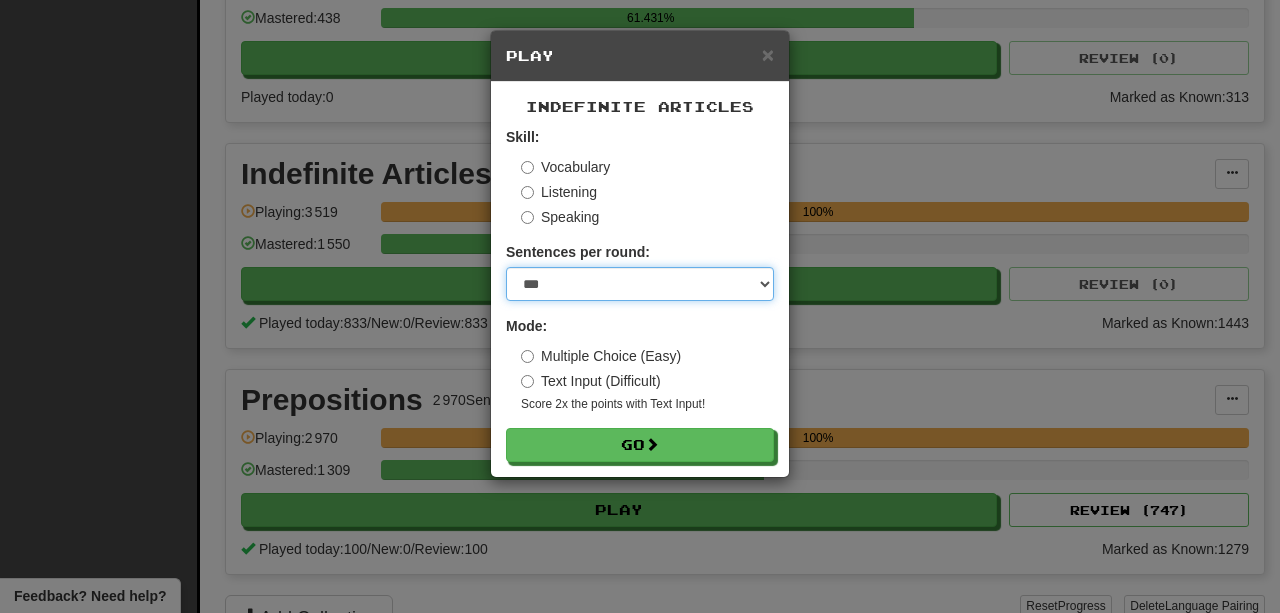 click on "* ** ** ** ** ** *** ********" at bounding box center (640, 284) 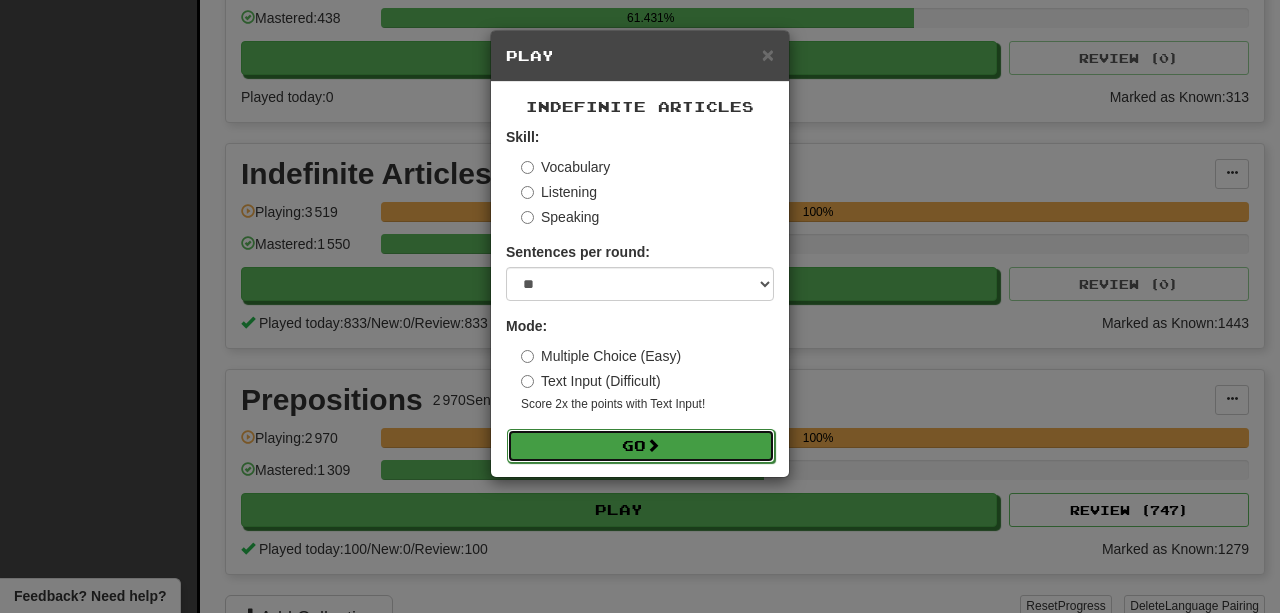 click on "Go" at bounding box center [641, 446] 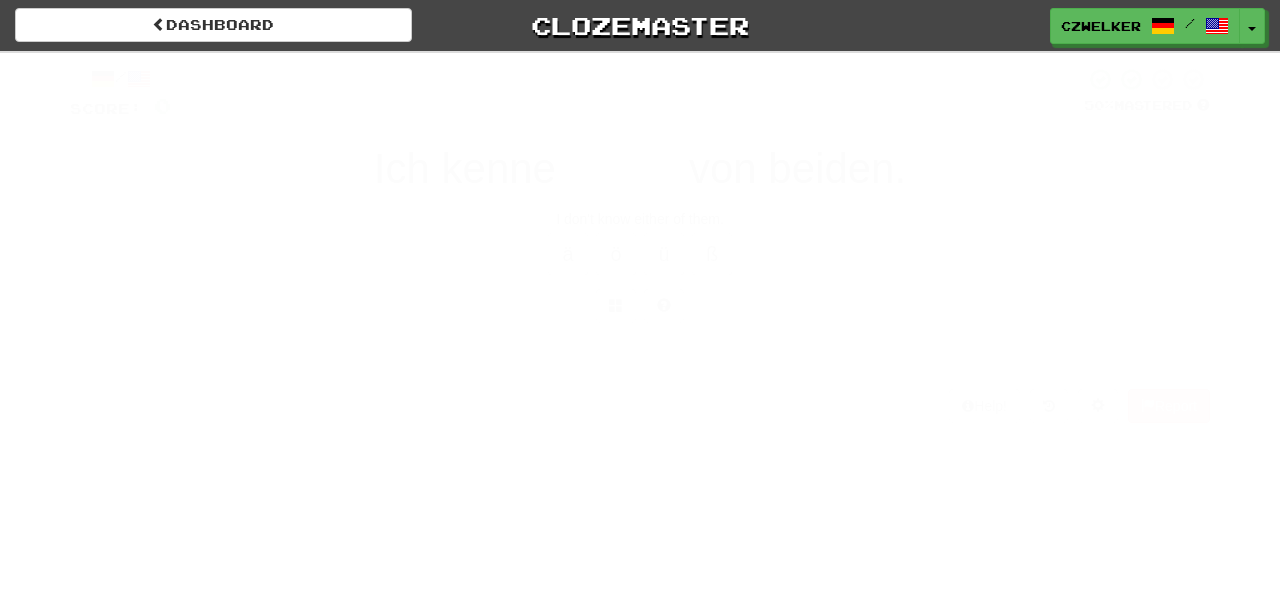 scroll, scrollTop: 0, scrollLeft: 0, axis: both 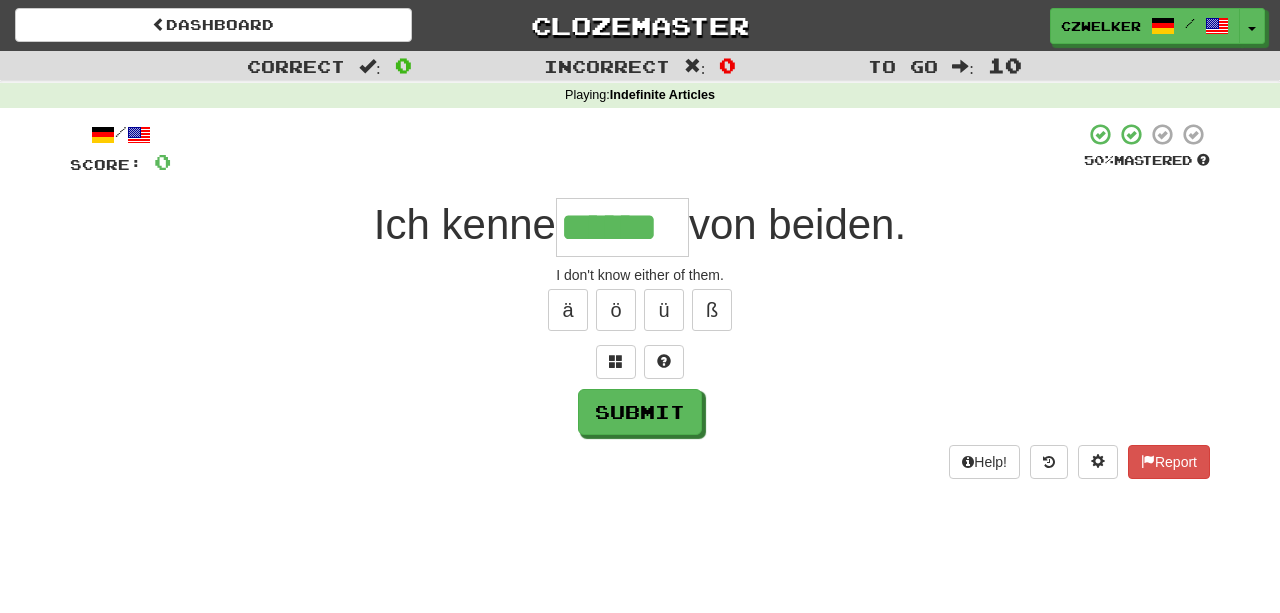 type on "******" 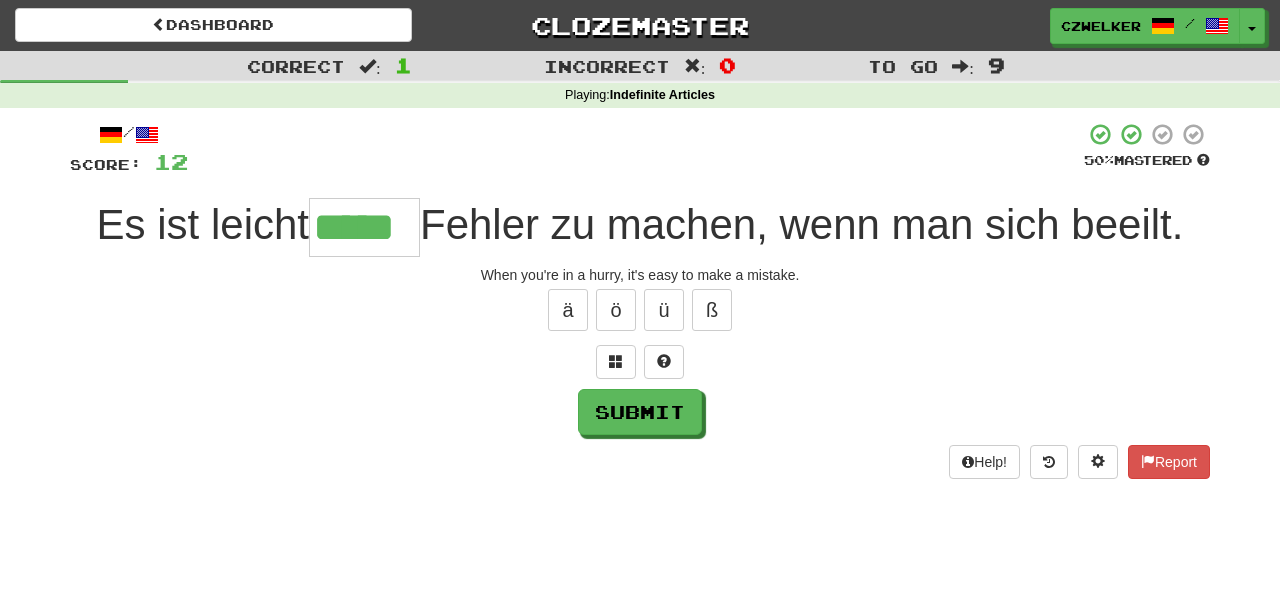 type on "*****" 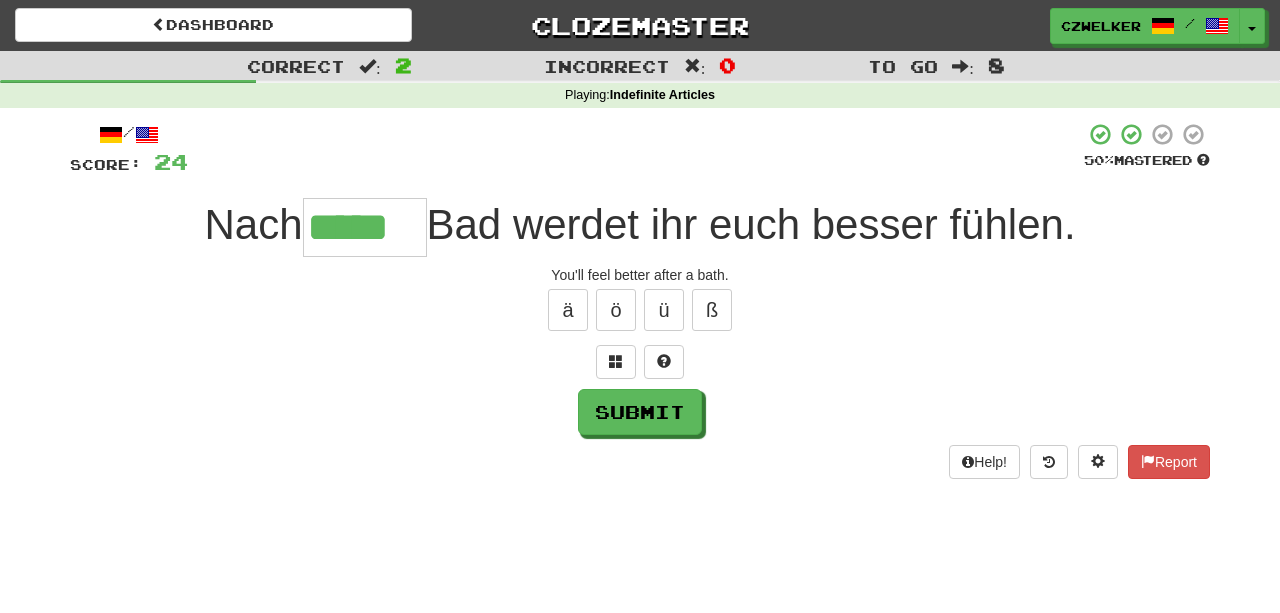 type on "*****" 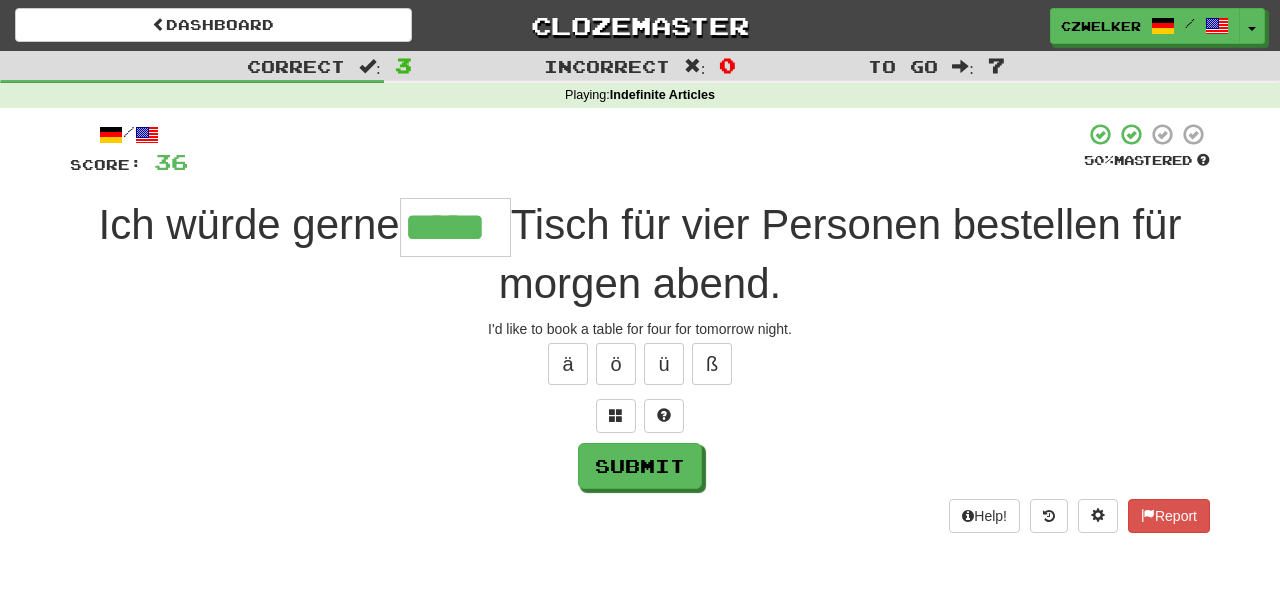 type on "*****" 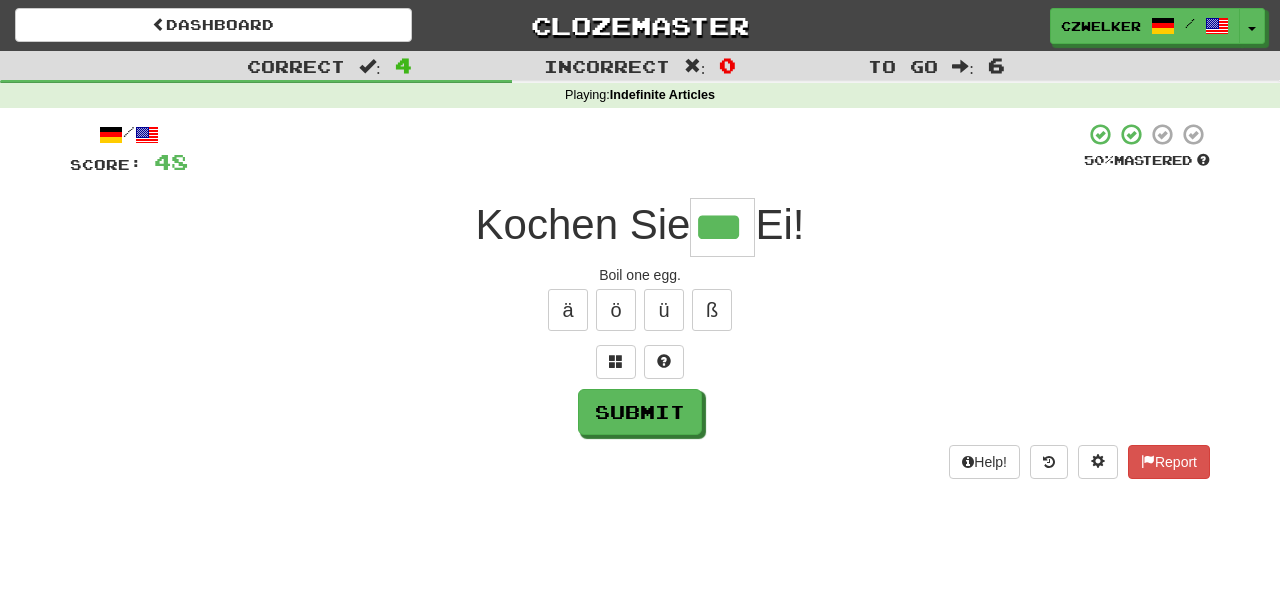 type on "***" 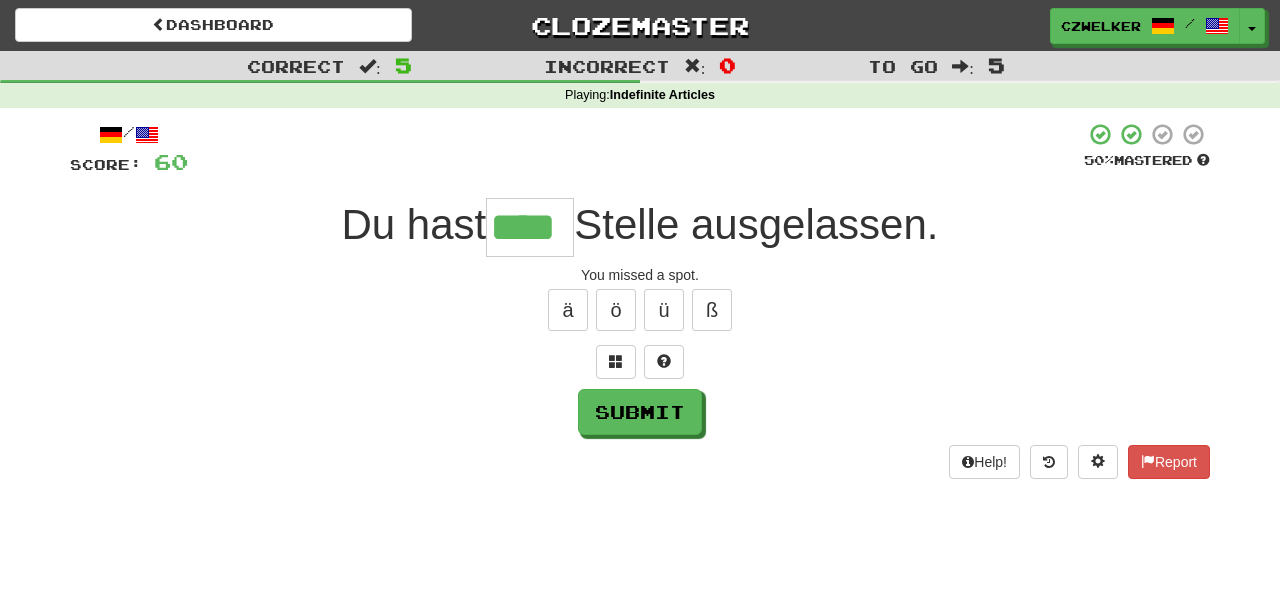 type on "****" 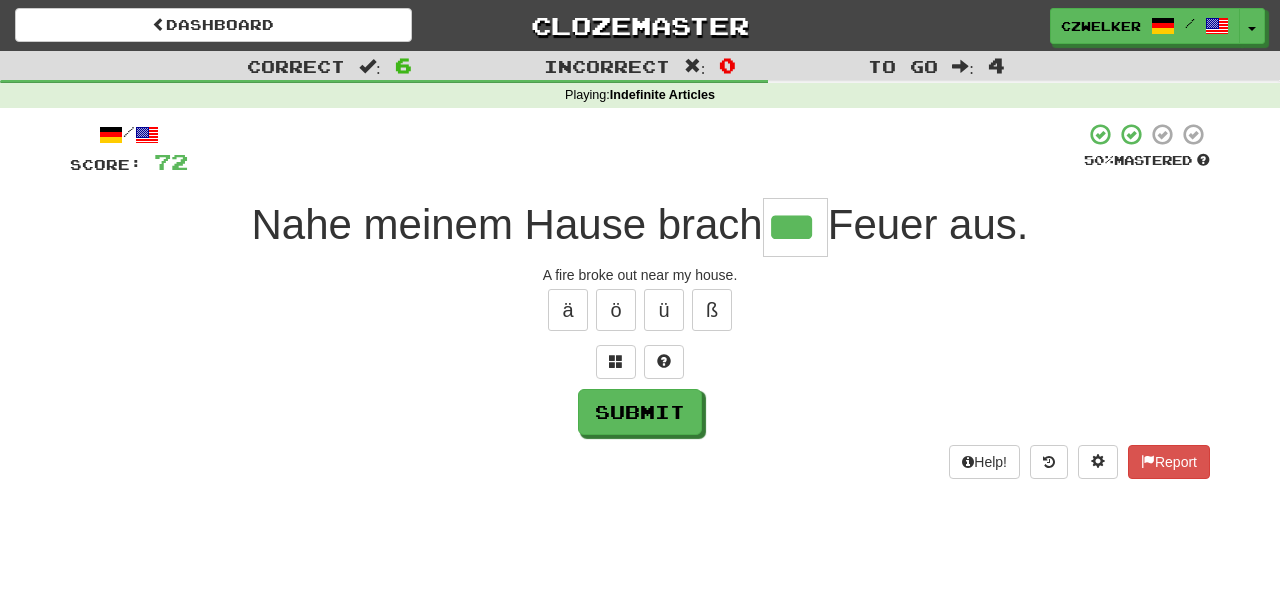 type on "***" 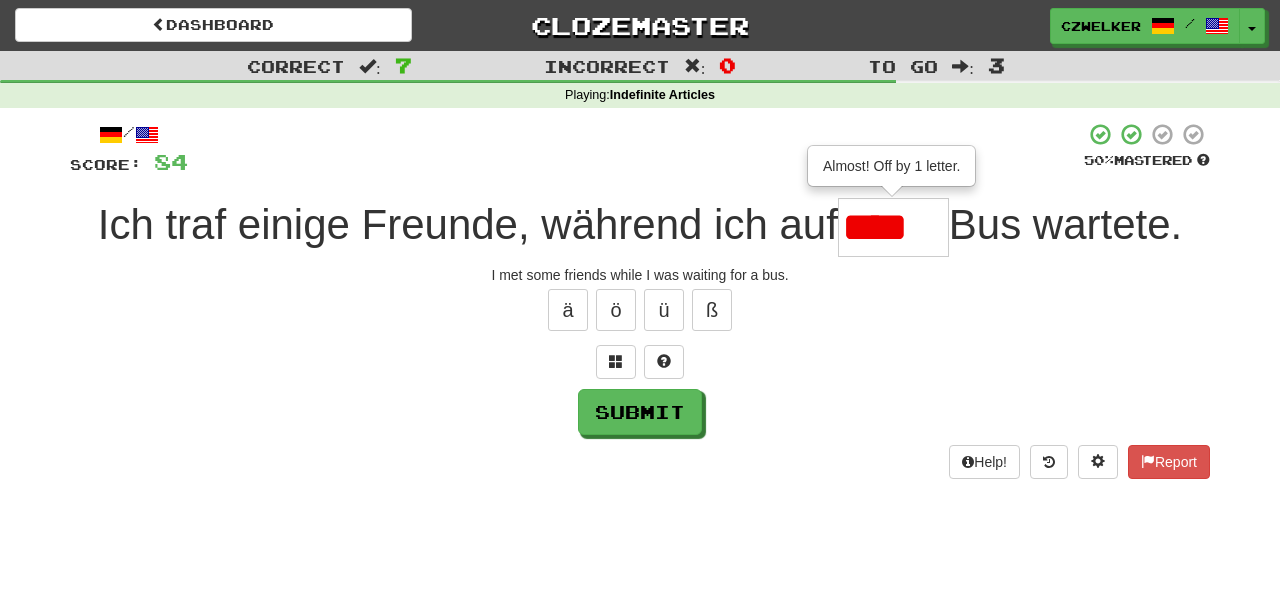 scroll, scrollTop: 0, scrollLeft: 0, axis: both 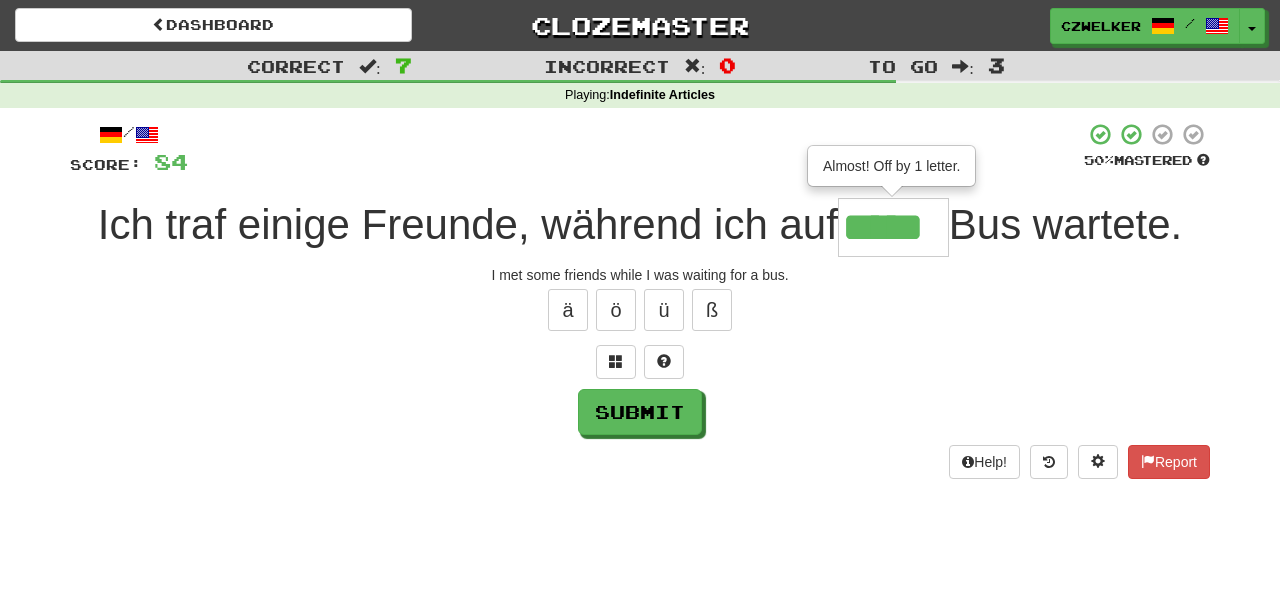 type on "*****" 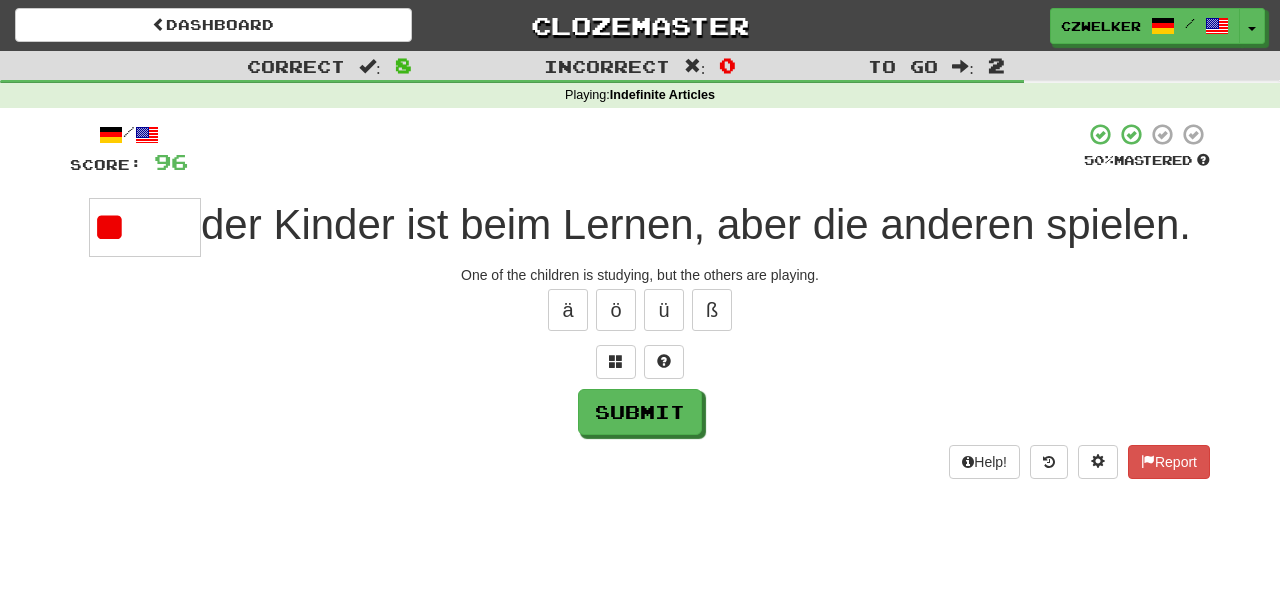 type on "*" 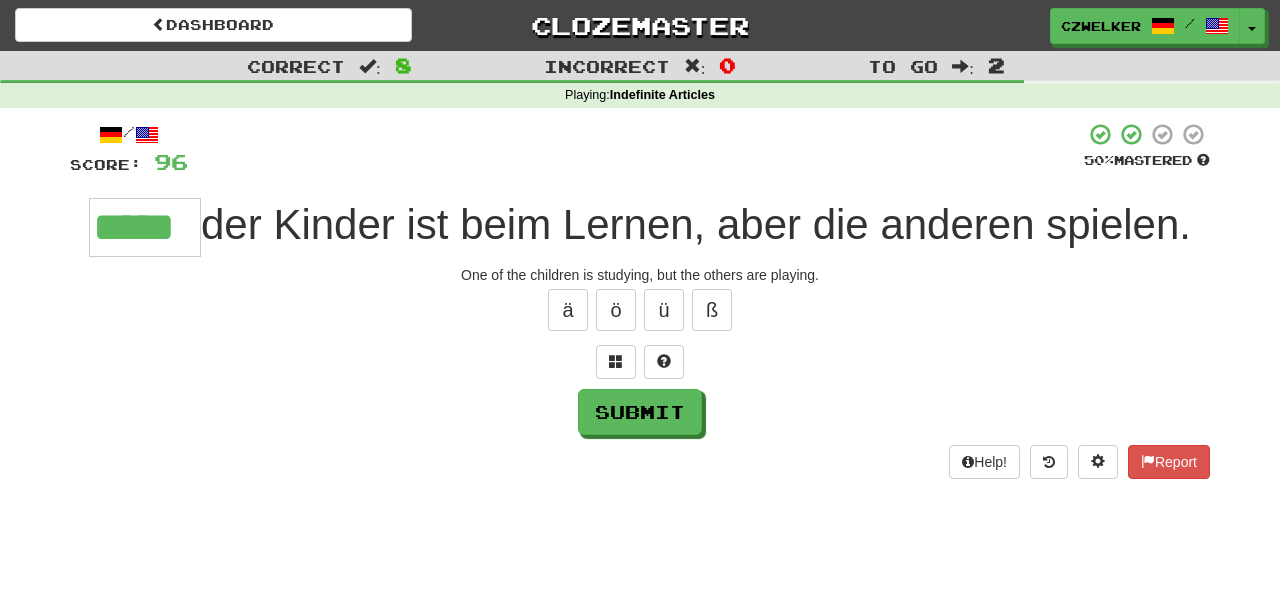 type on "*****" 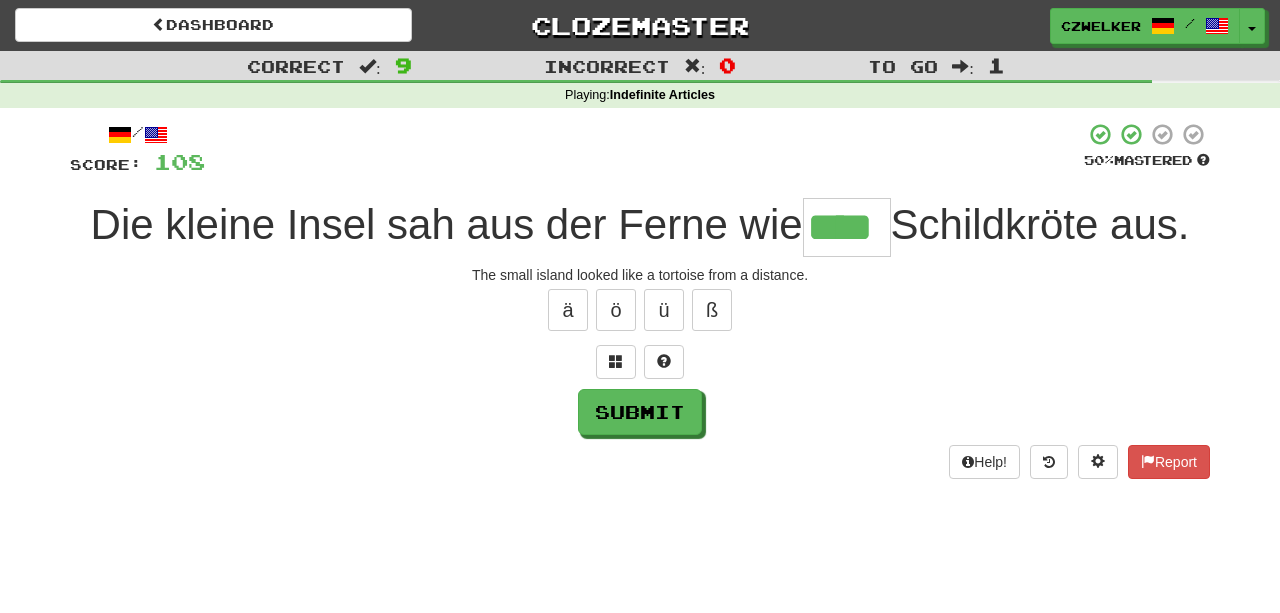 type on "****" 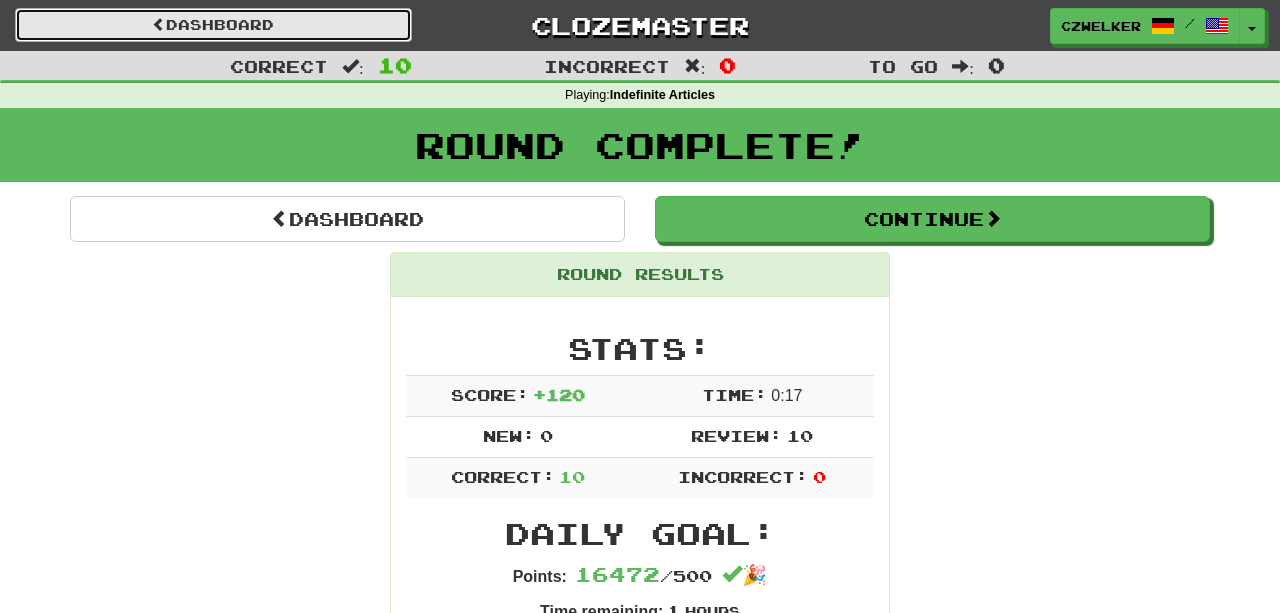 click on "Dashboard" at bounding box center (213, 25) 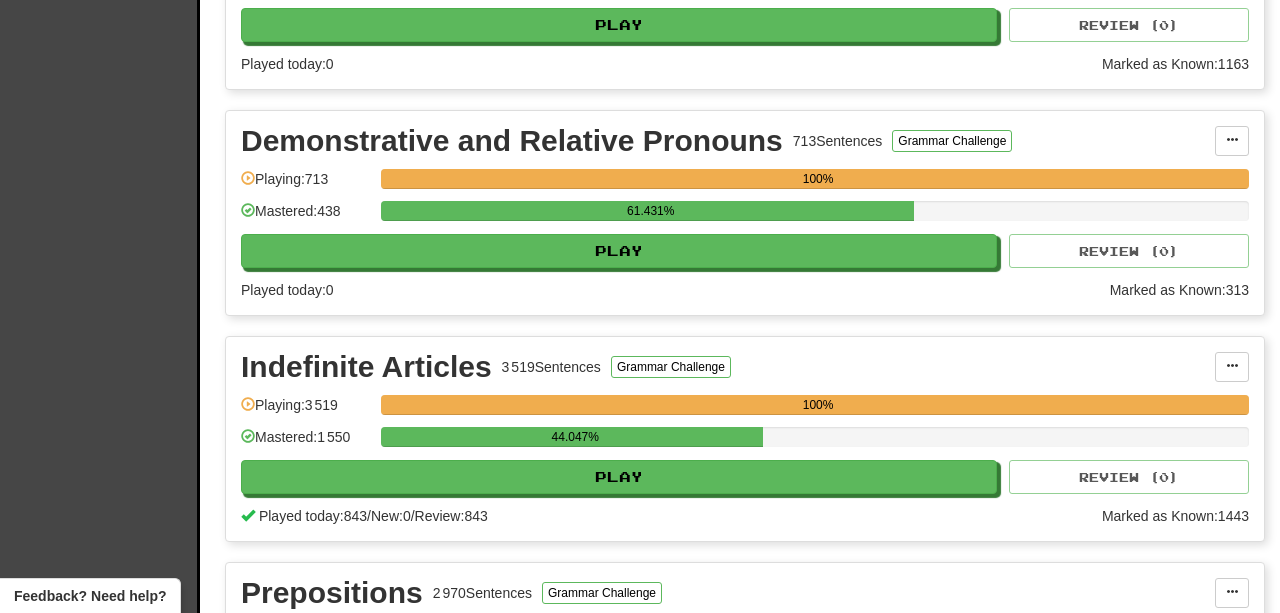 scroll, scrollTop: 398, scrollLeft: 0, axis: vertical 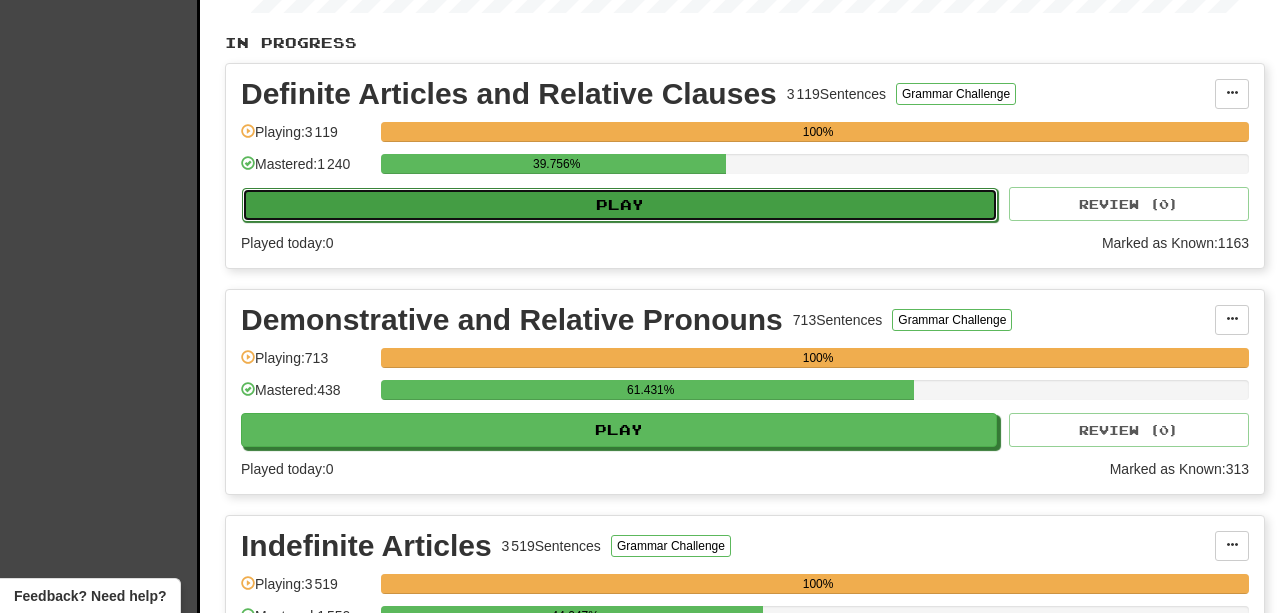 click on "Play" at bounding box center [620, 205] 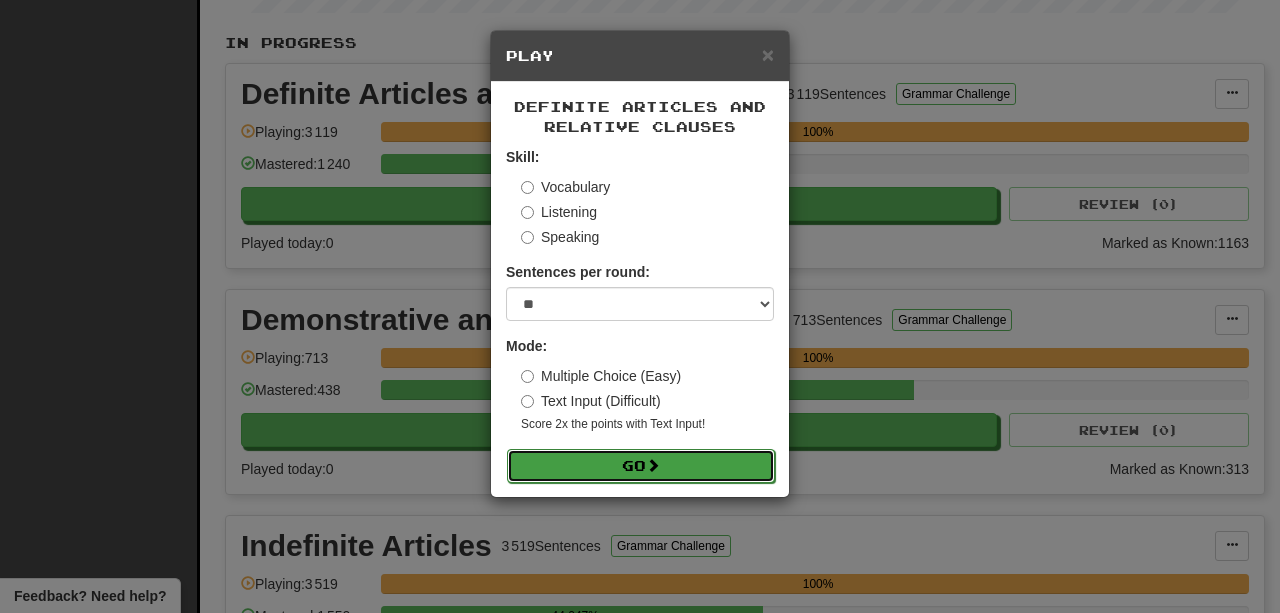 click on "Go" at bounding box center [641, 466] 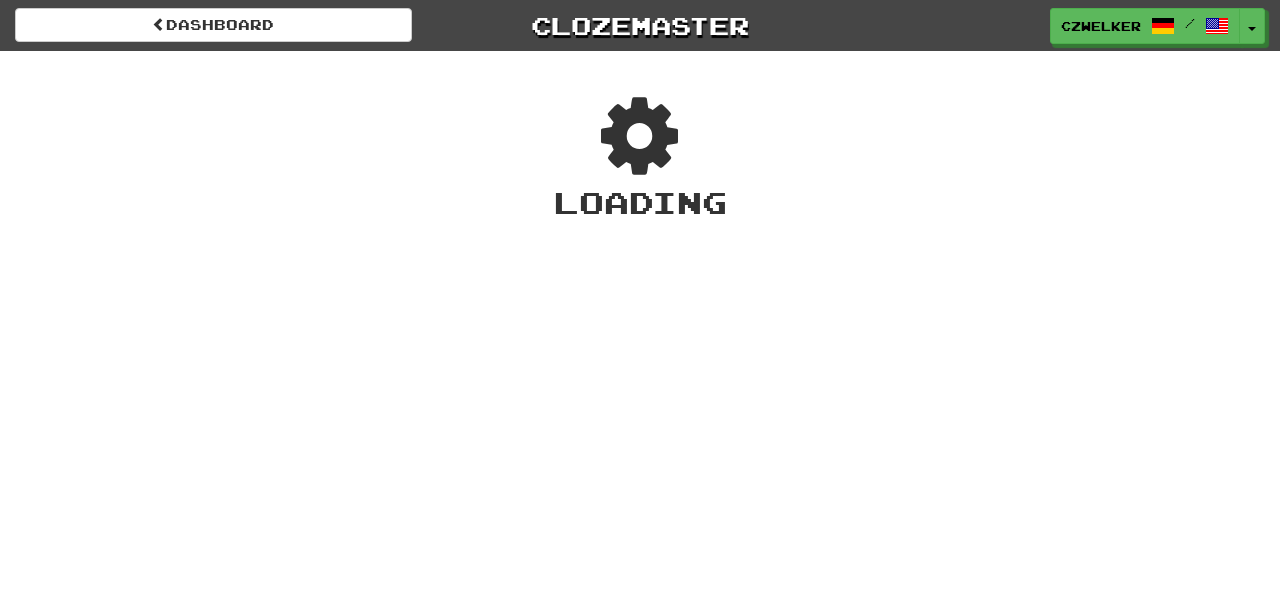 scroll, scrollTop: 0, scrollLeft: 0, axis: both 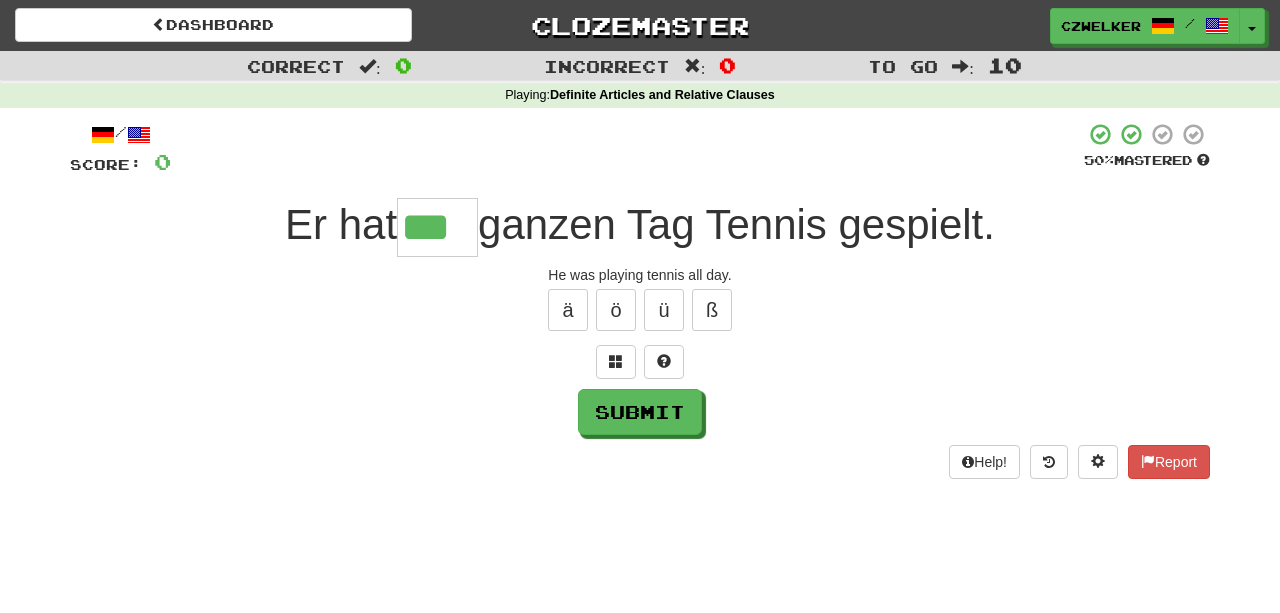 type on "***" 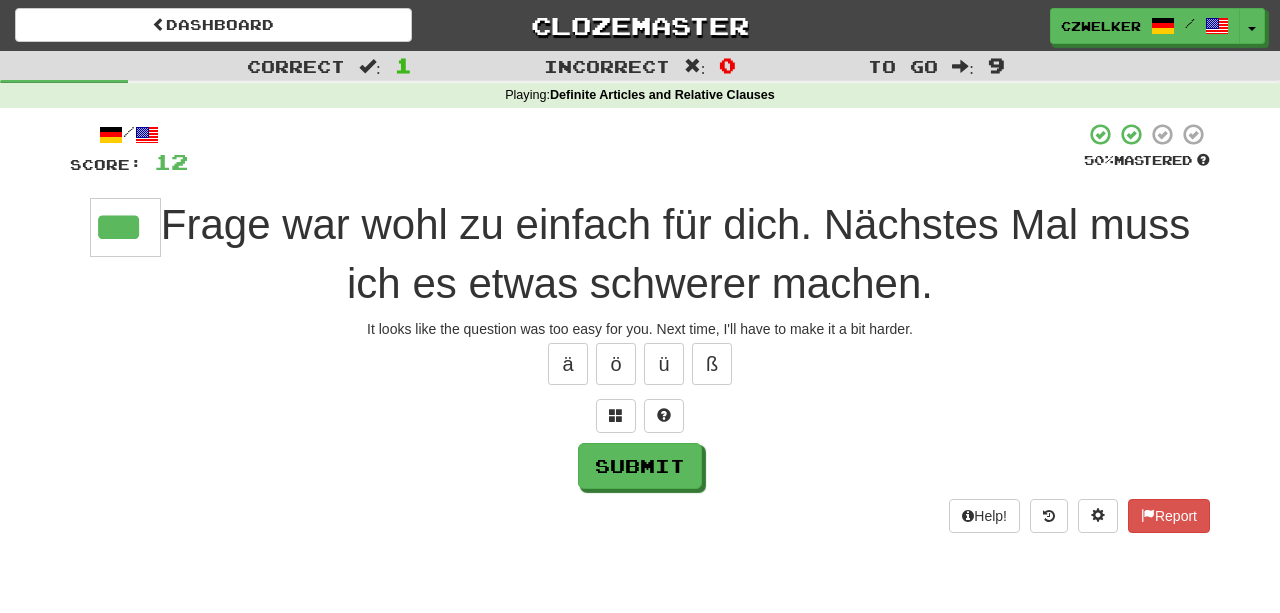 type on "***" 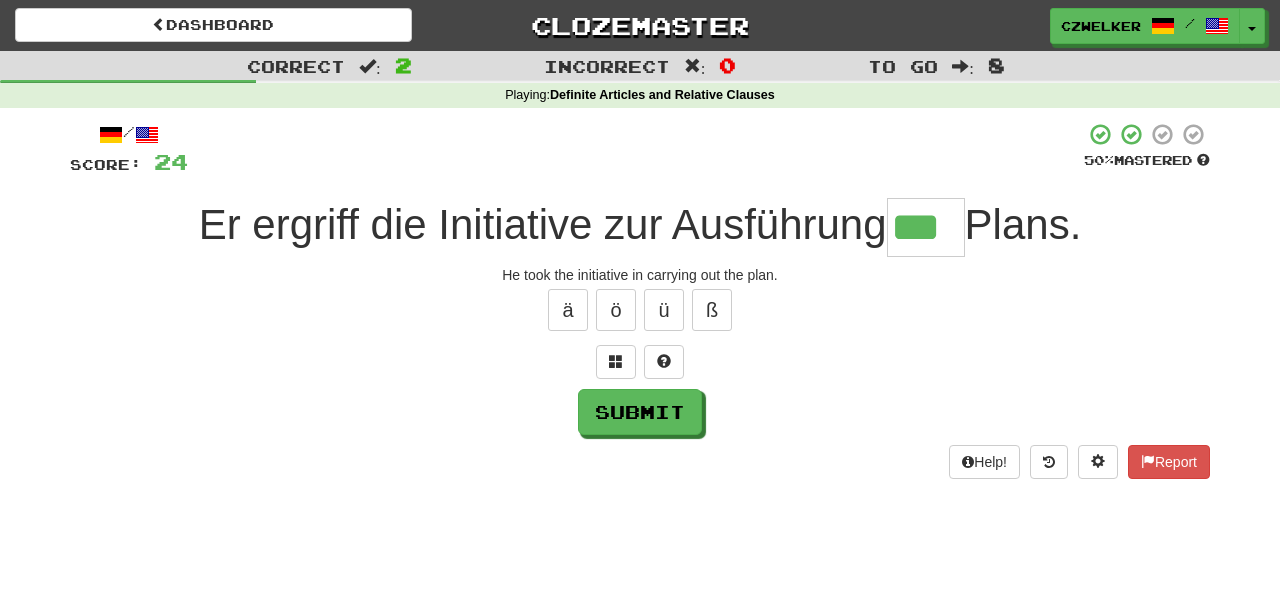 type on "***" 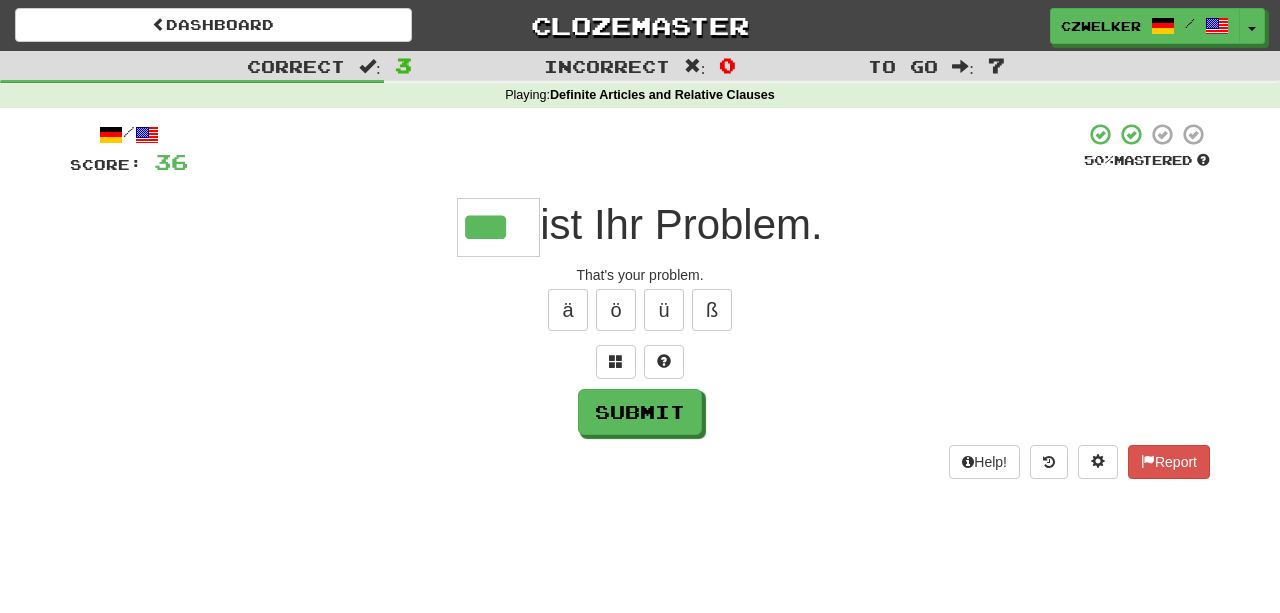 type on "***" 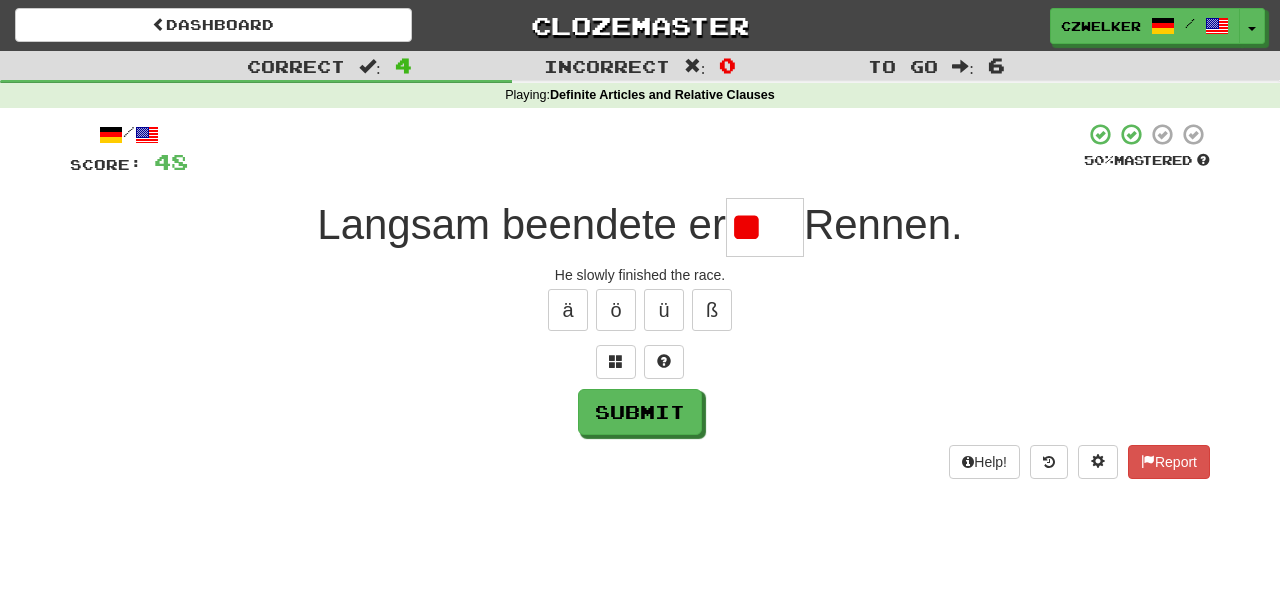 scroll, scrollTop: 0, scrollLeft: 0, axis: both 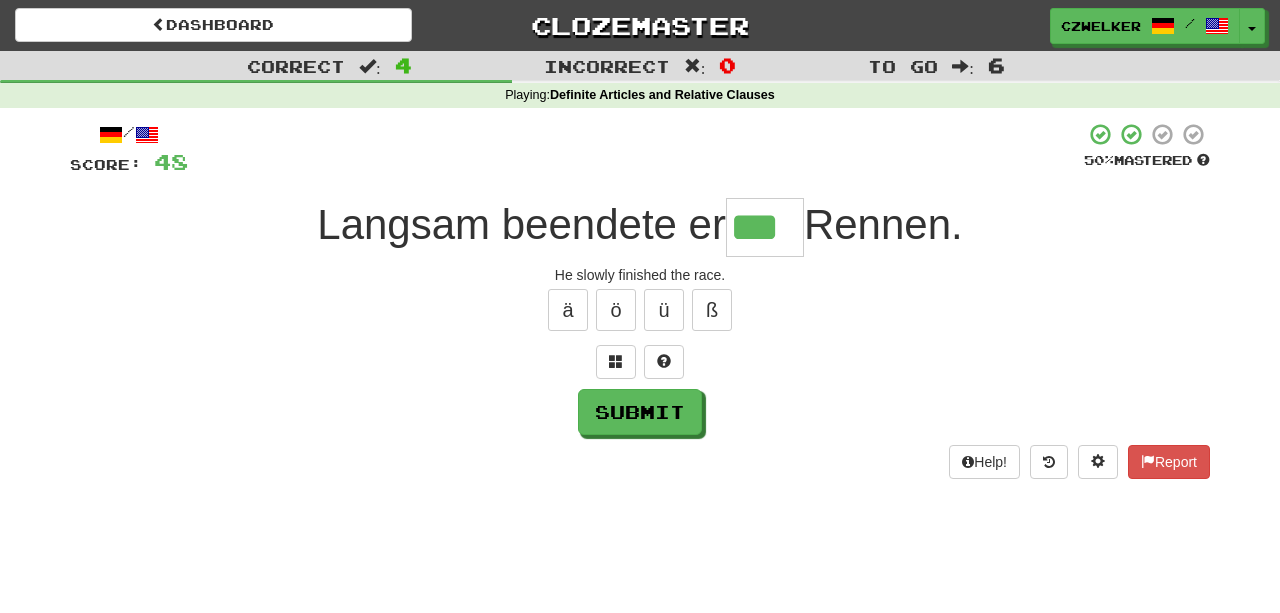 type on "***" 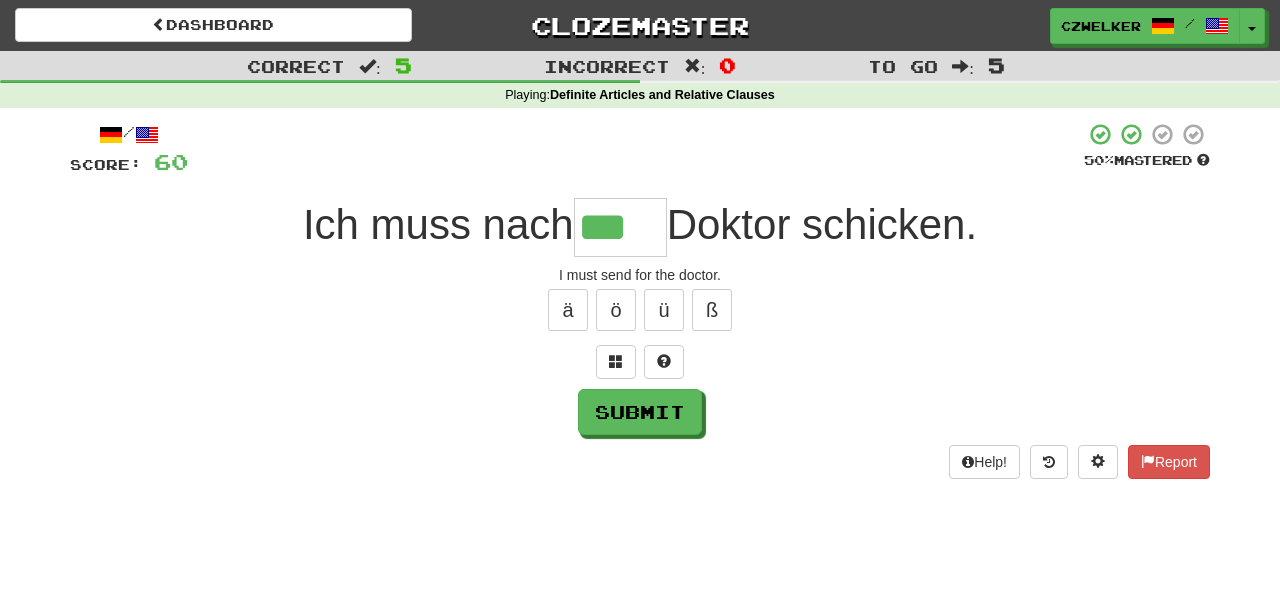 type on "***" 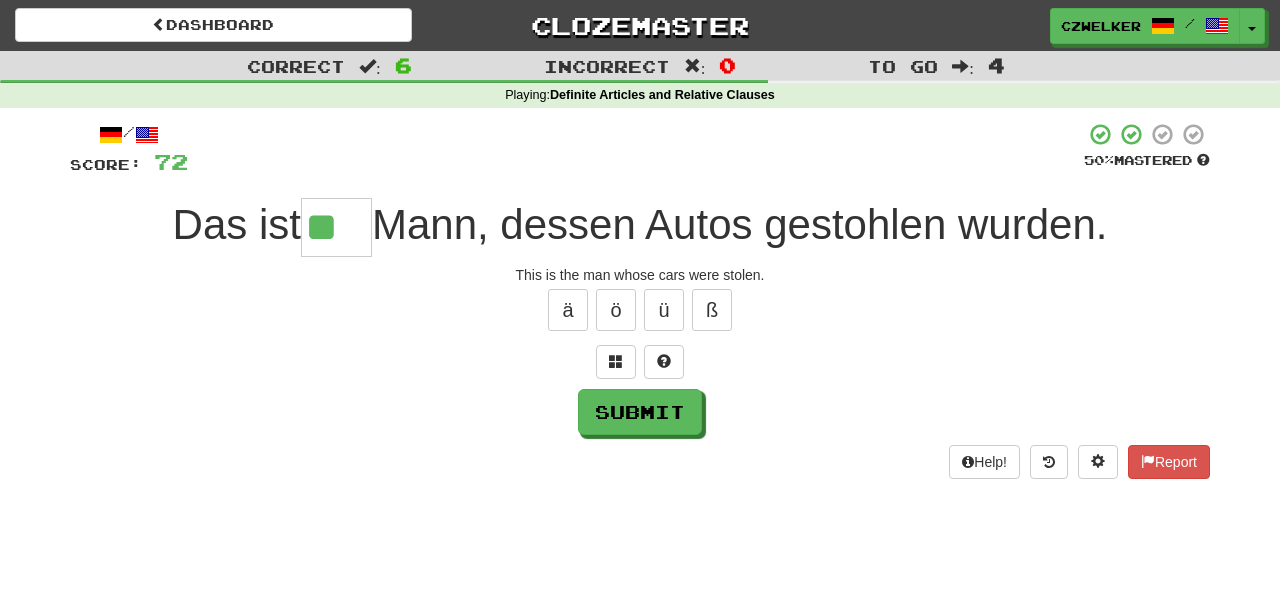 scroll, scrollTop: 0, scrollLeft: 0, axis: both 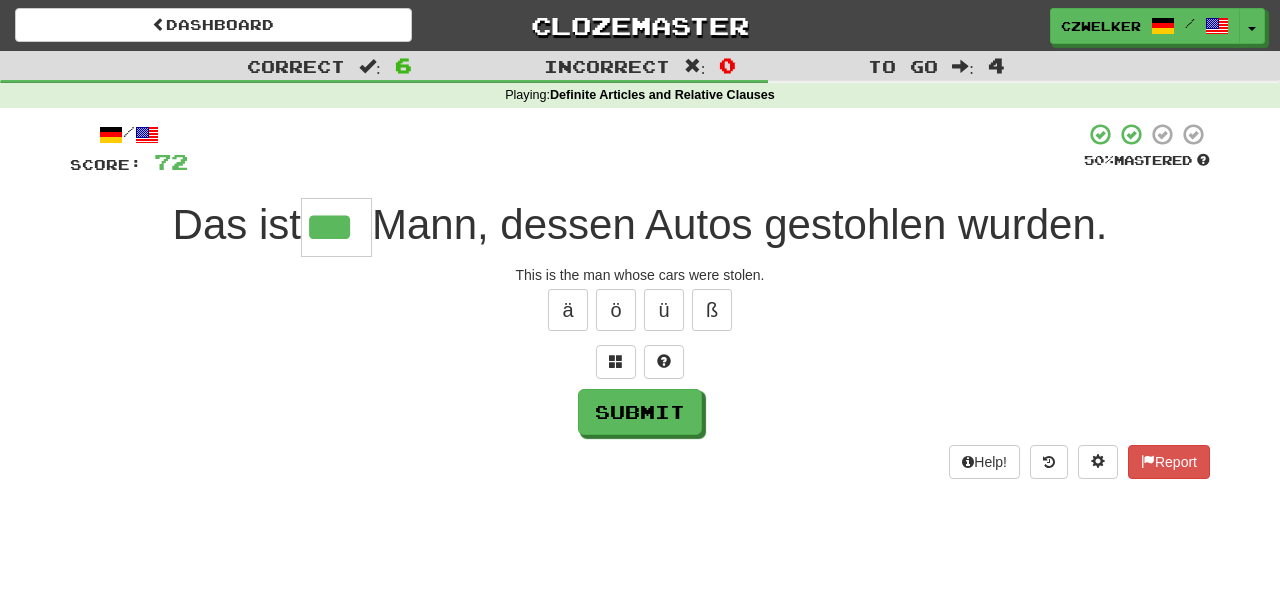type on "***" 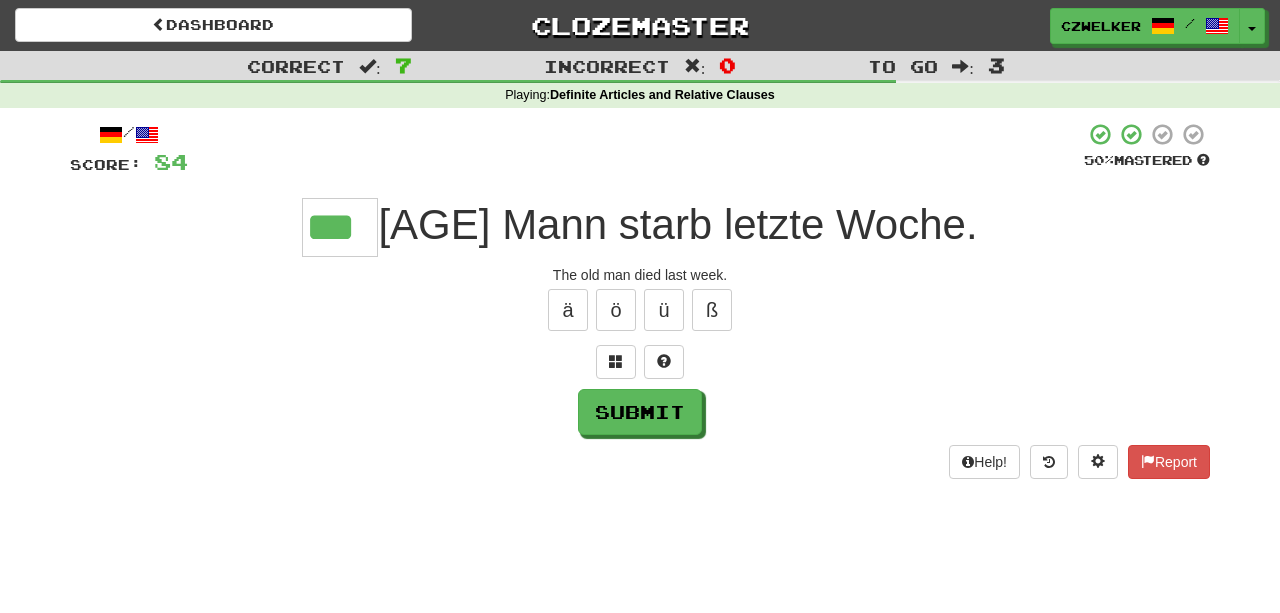 type on "***" 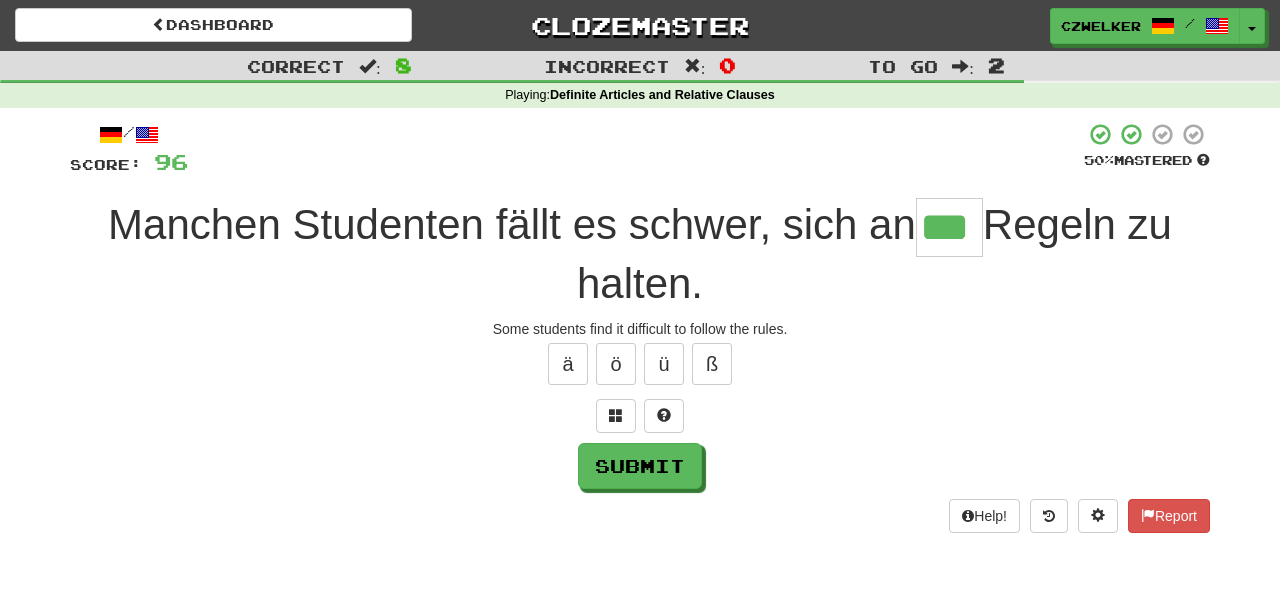 type on "***" 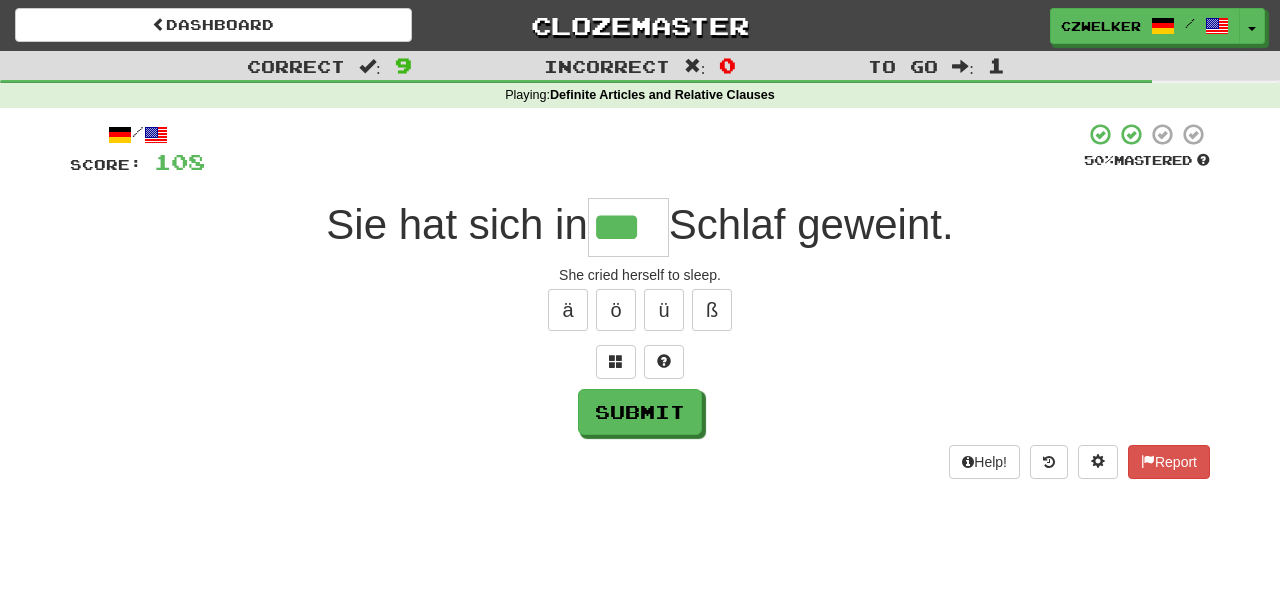 type on "***" 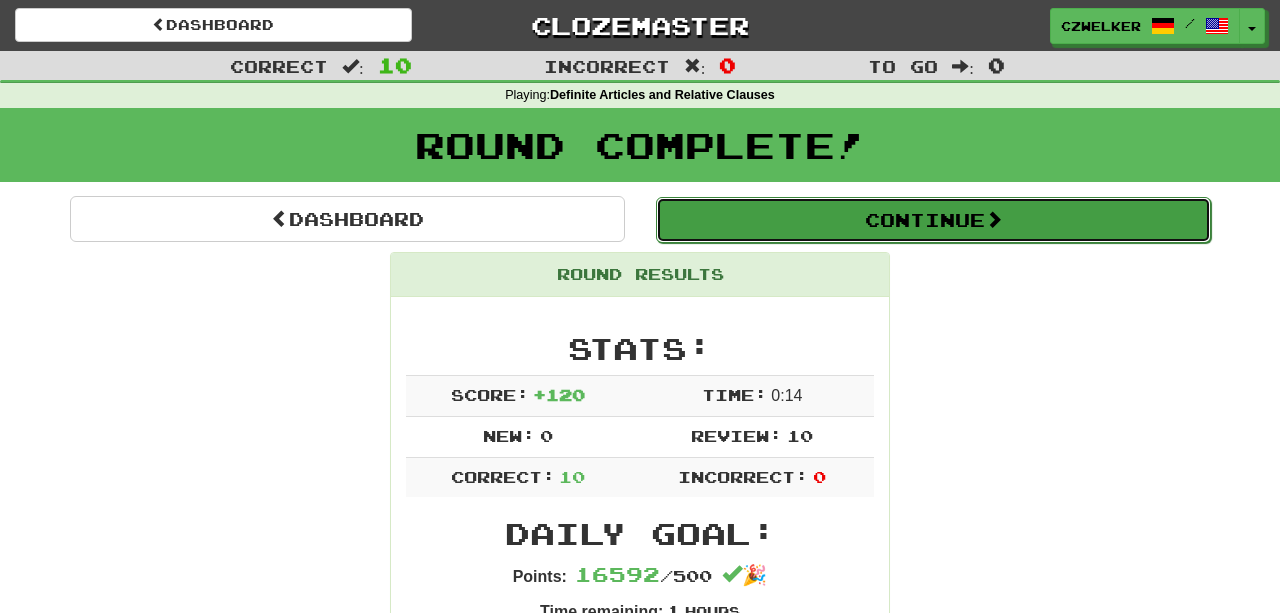 click on "Continue" at bounding box center (933, 220) 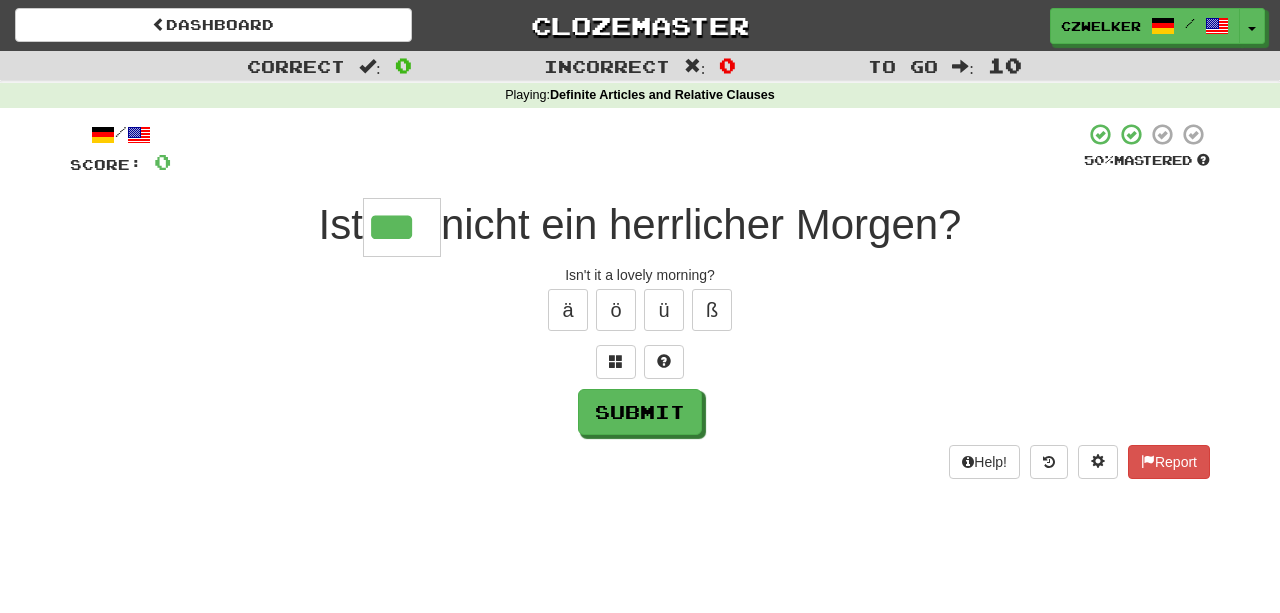 type on "***" 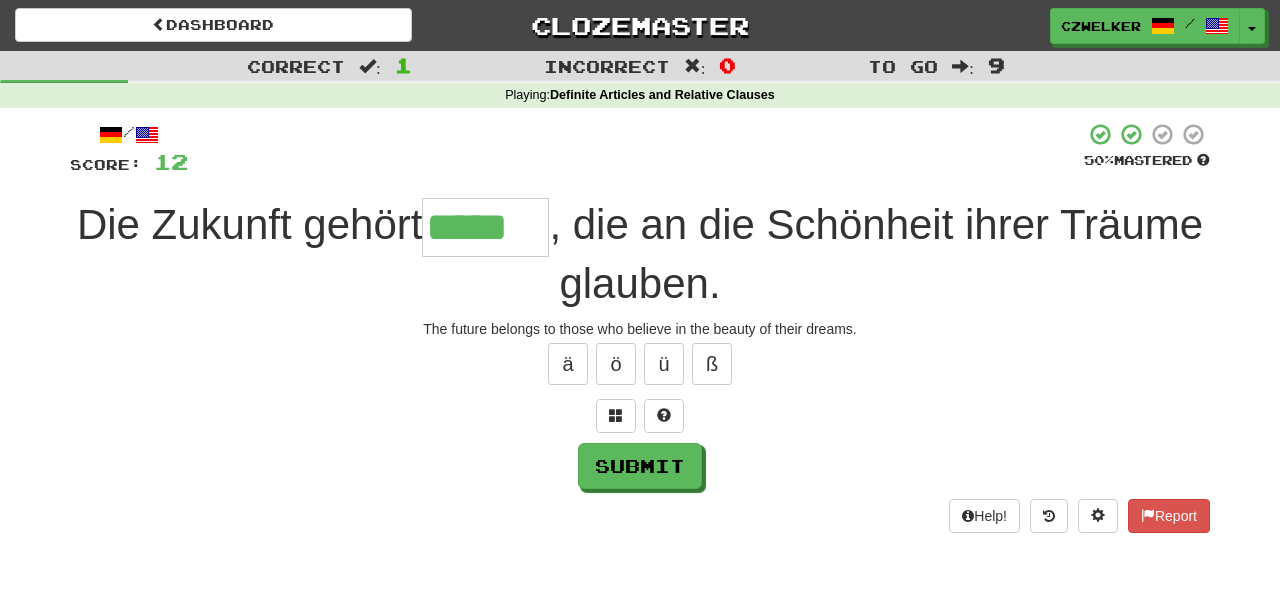 type on "*****" 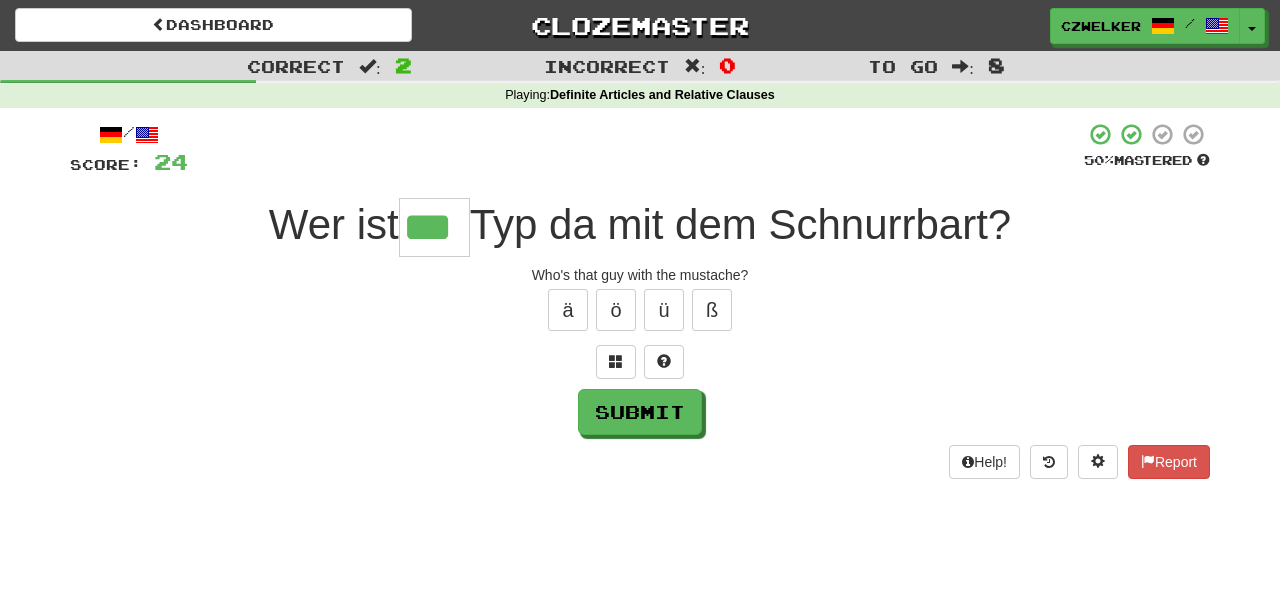 type on "***" 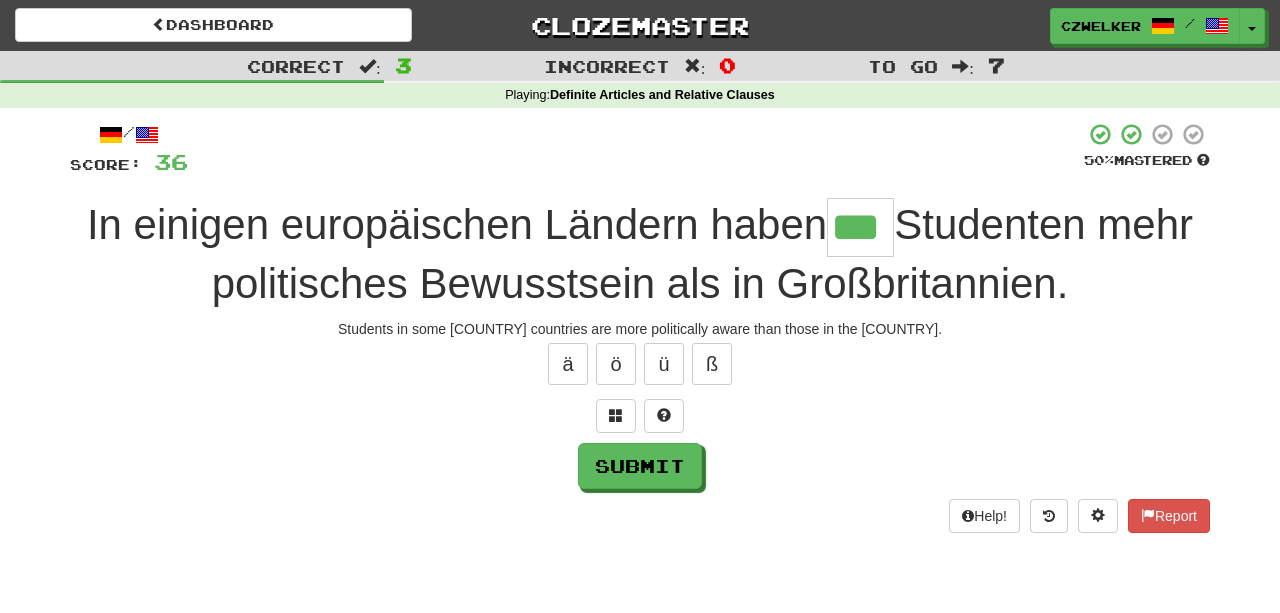 type on "***" 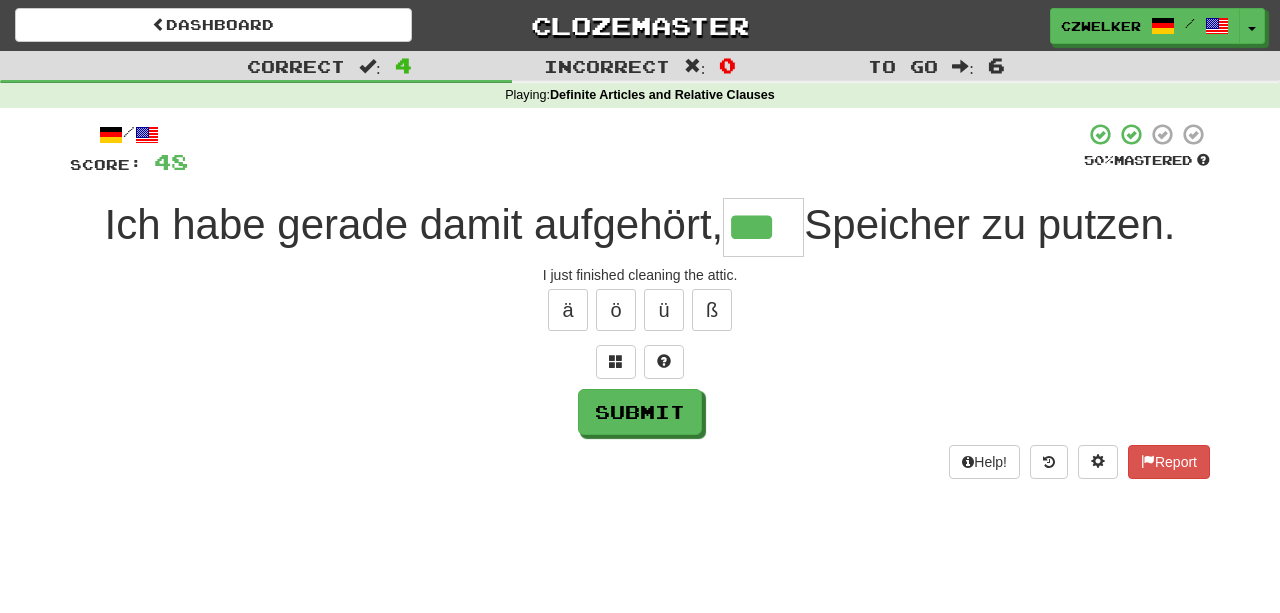 type on "***" 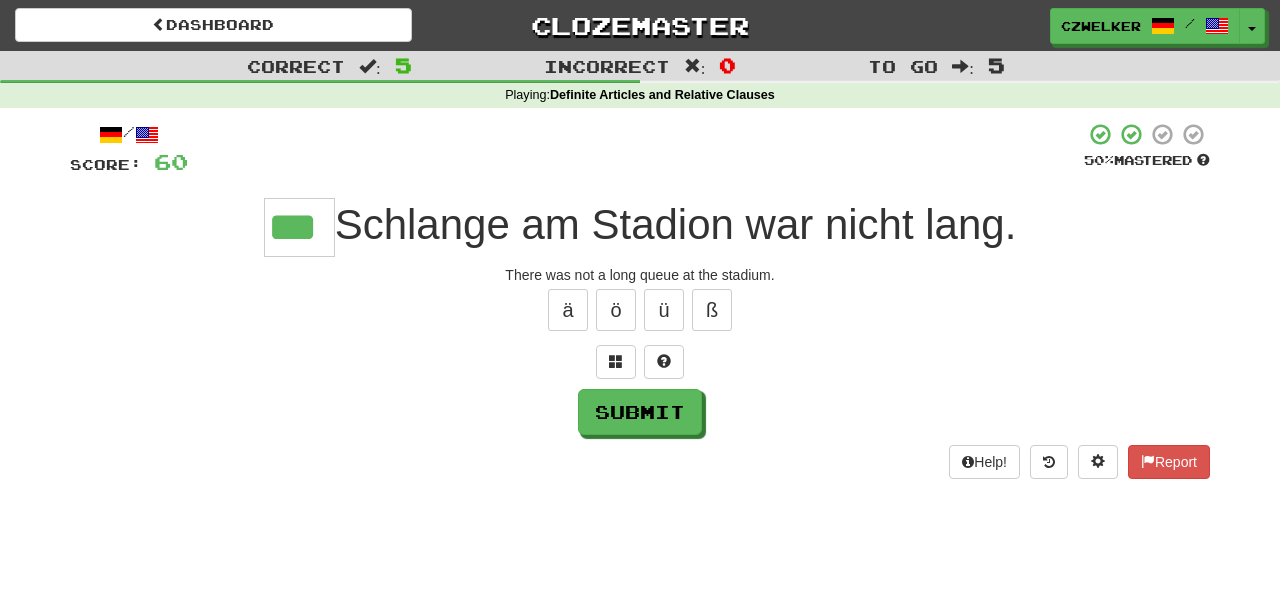 type on "***" 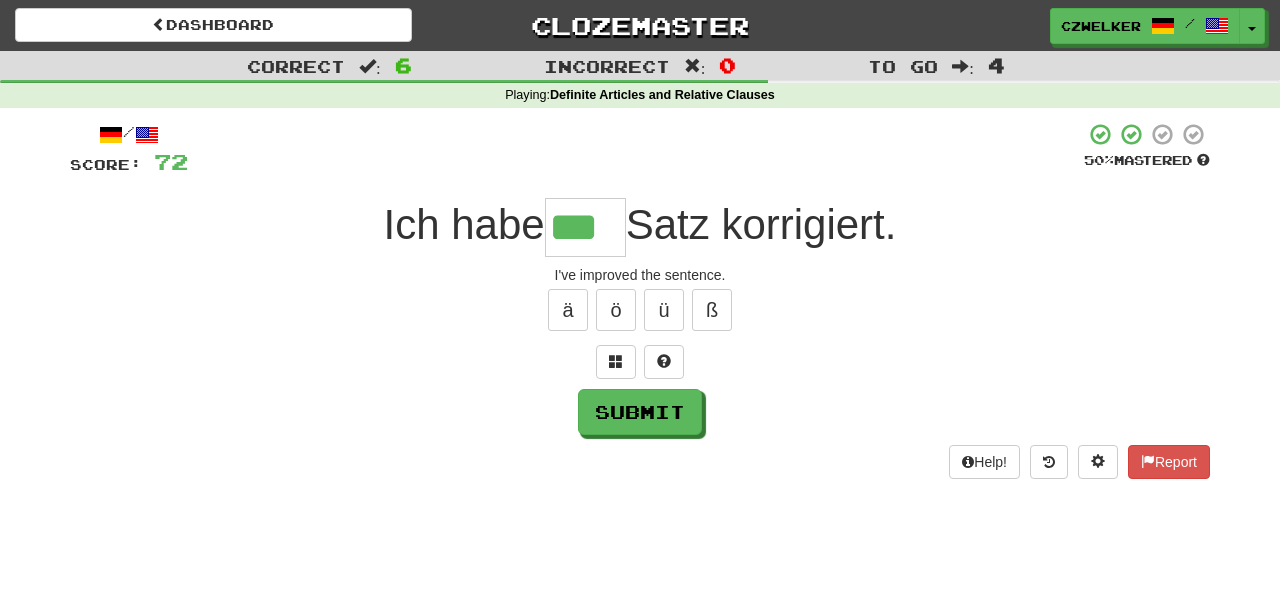type on "***" 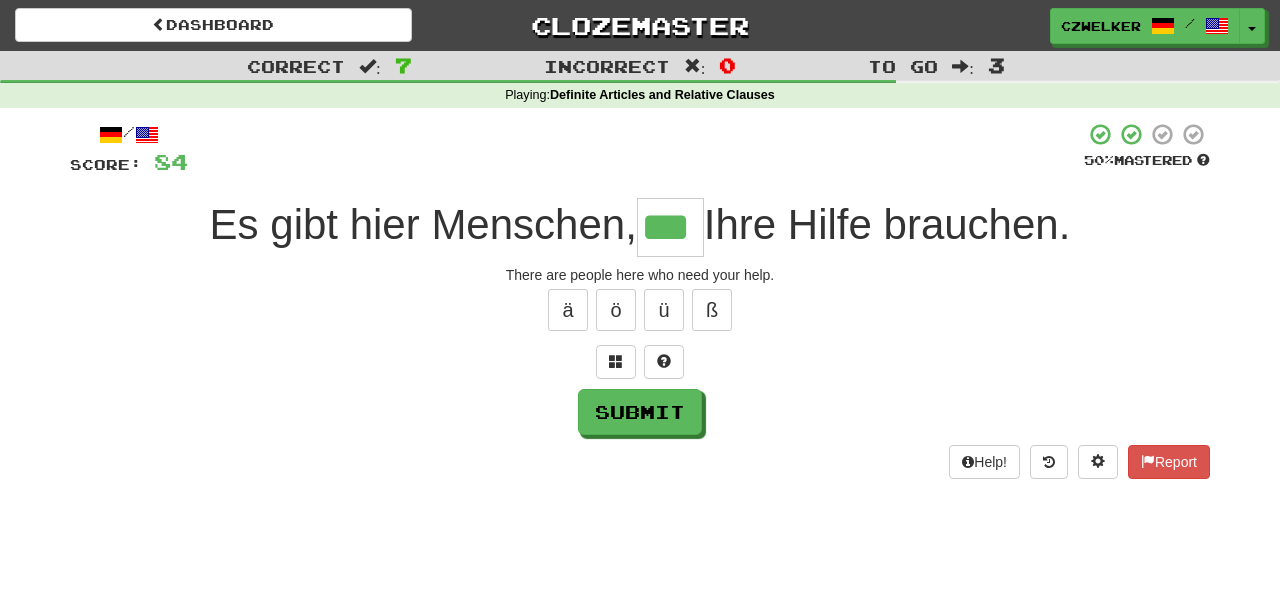 type on "***" 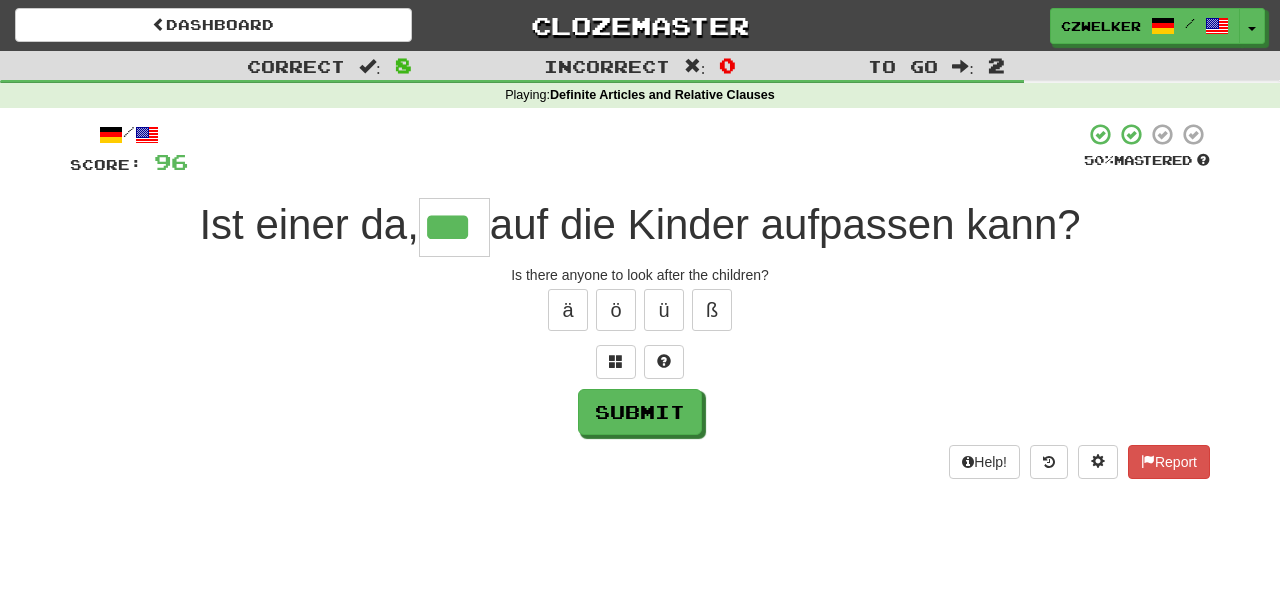 type on "***" 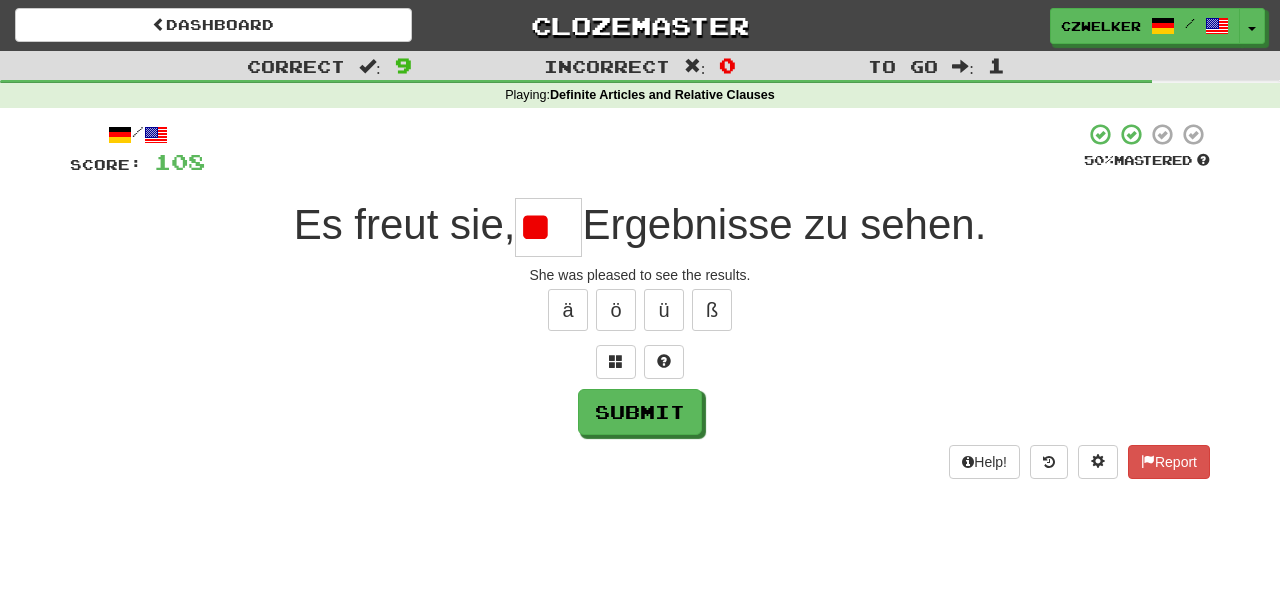scroll, scrollTop: 0, scrollLeft: 0, axis: both 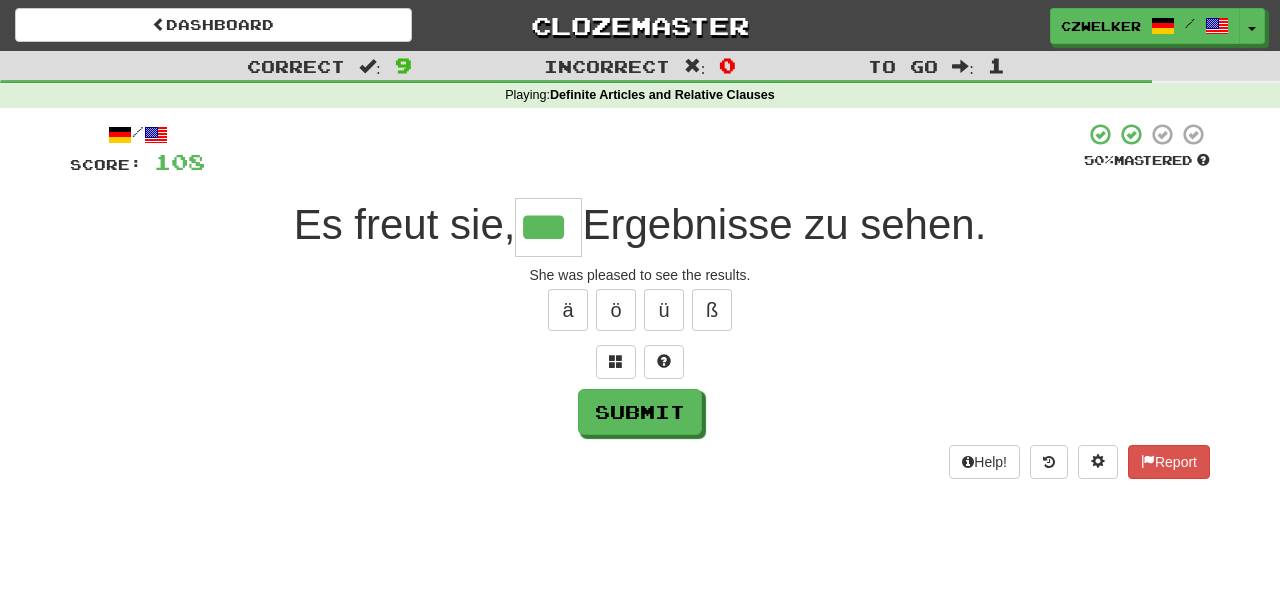 type on "***" 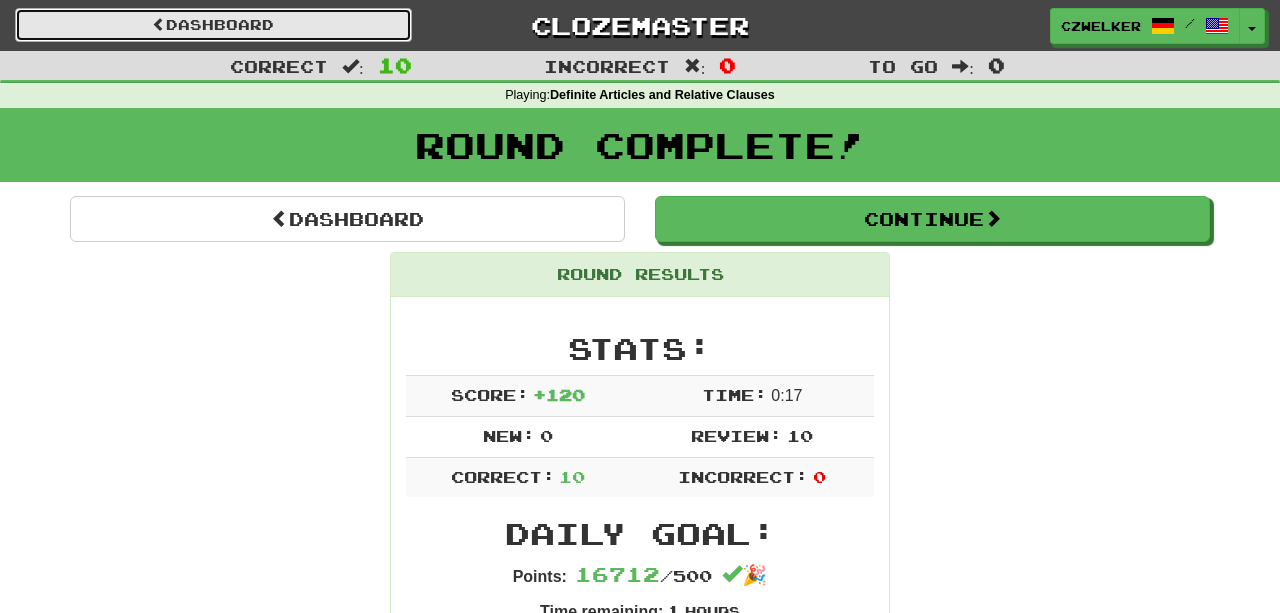 click on "Dashboard" at bounding box center (213, 25) 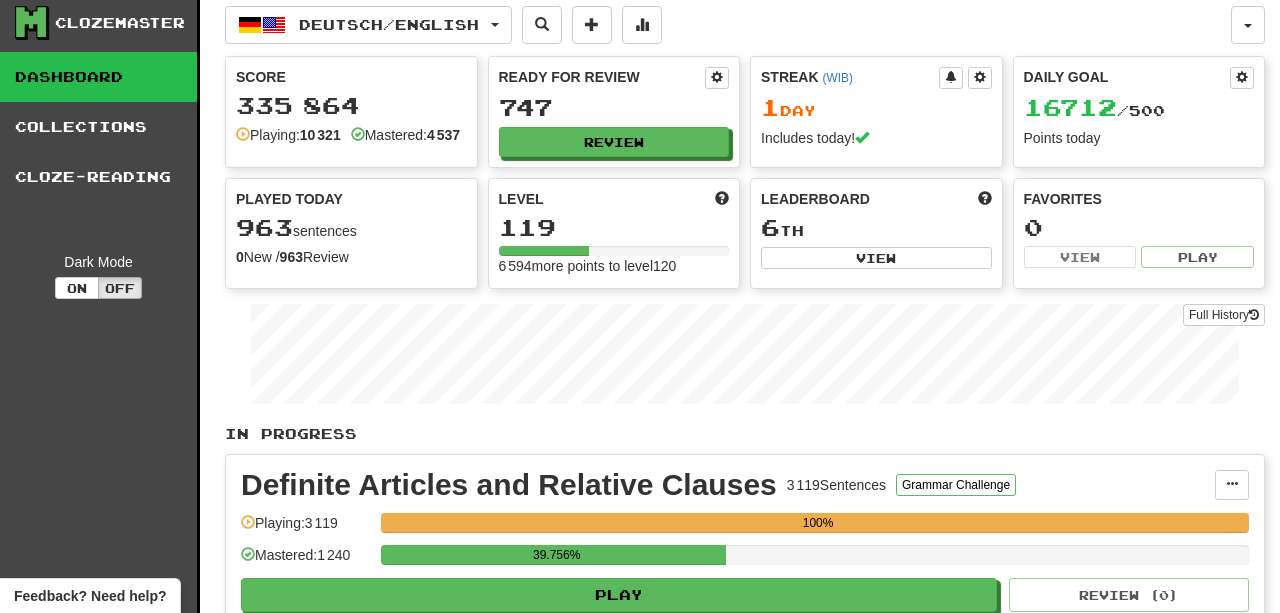 scroll, scrollTop: 0, scrollLeft: 0, axis: both 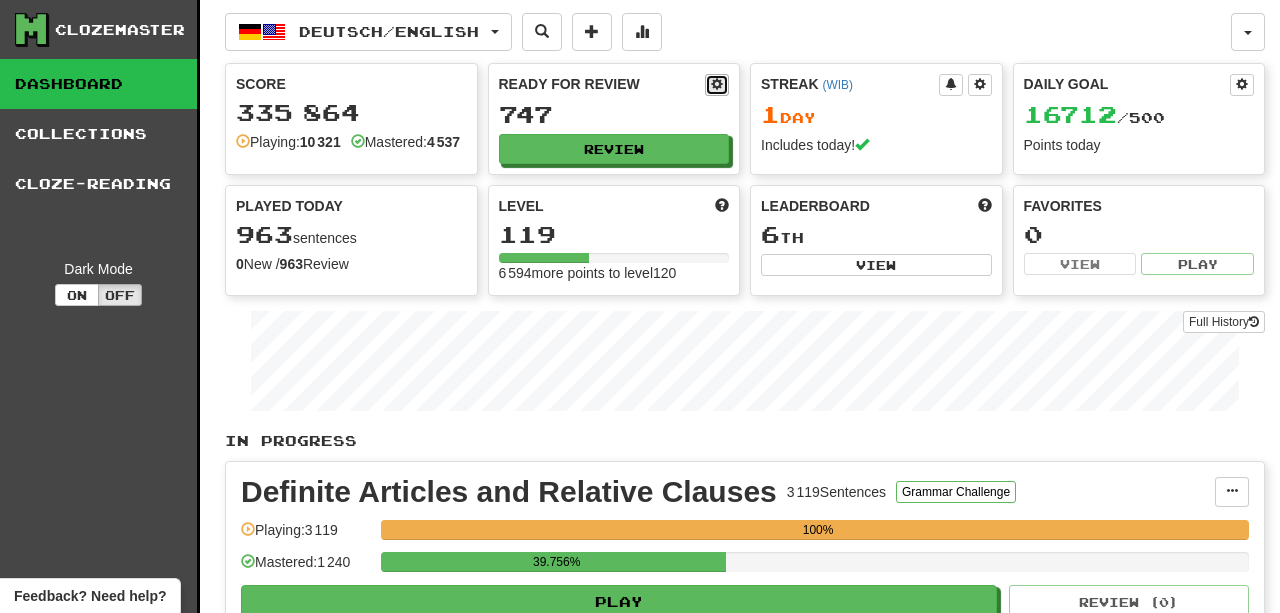 click at bounding box center (717, 84) 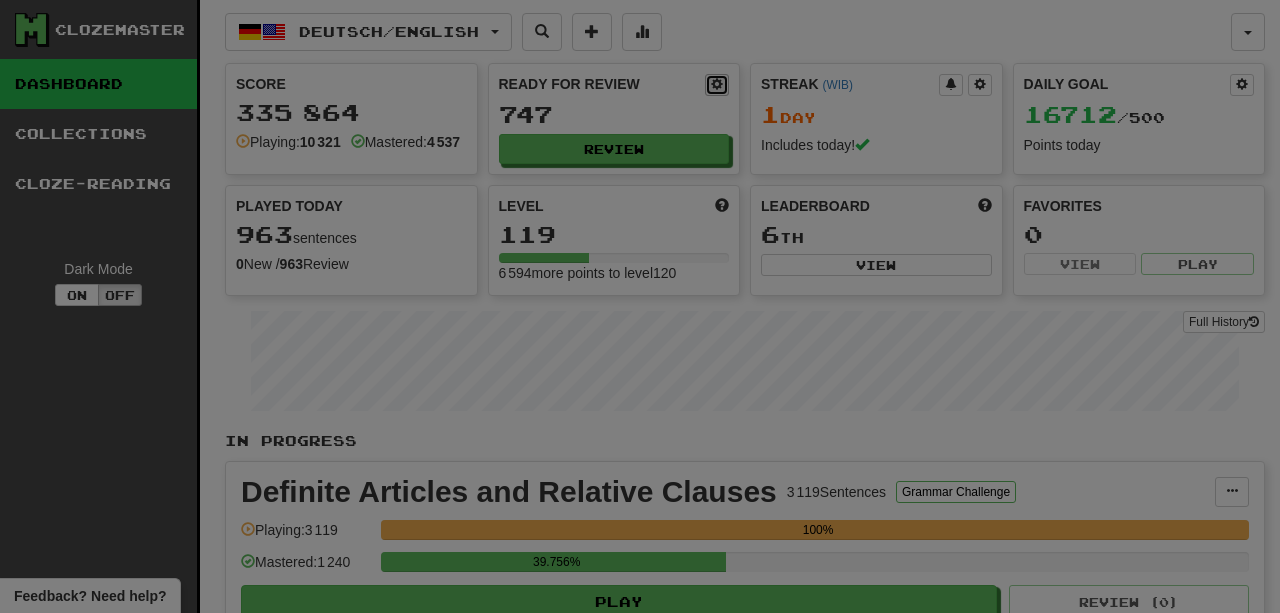 select on "**" 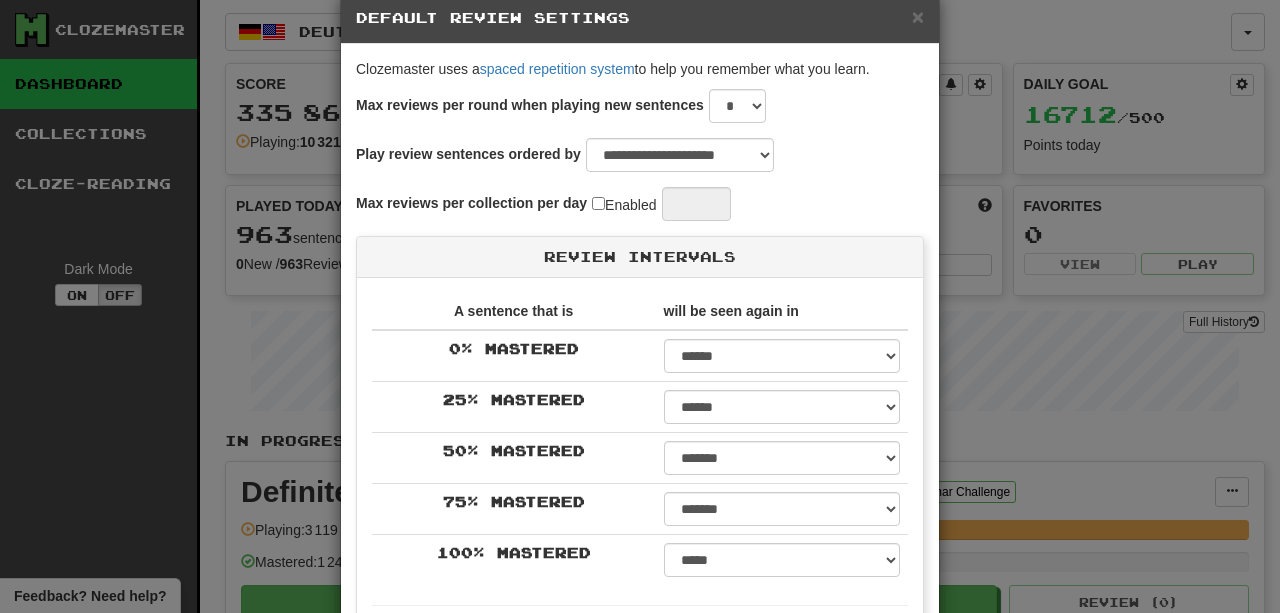 scroll, scrollTop: 36, scrollLeft: 0, axis: vertical 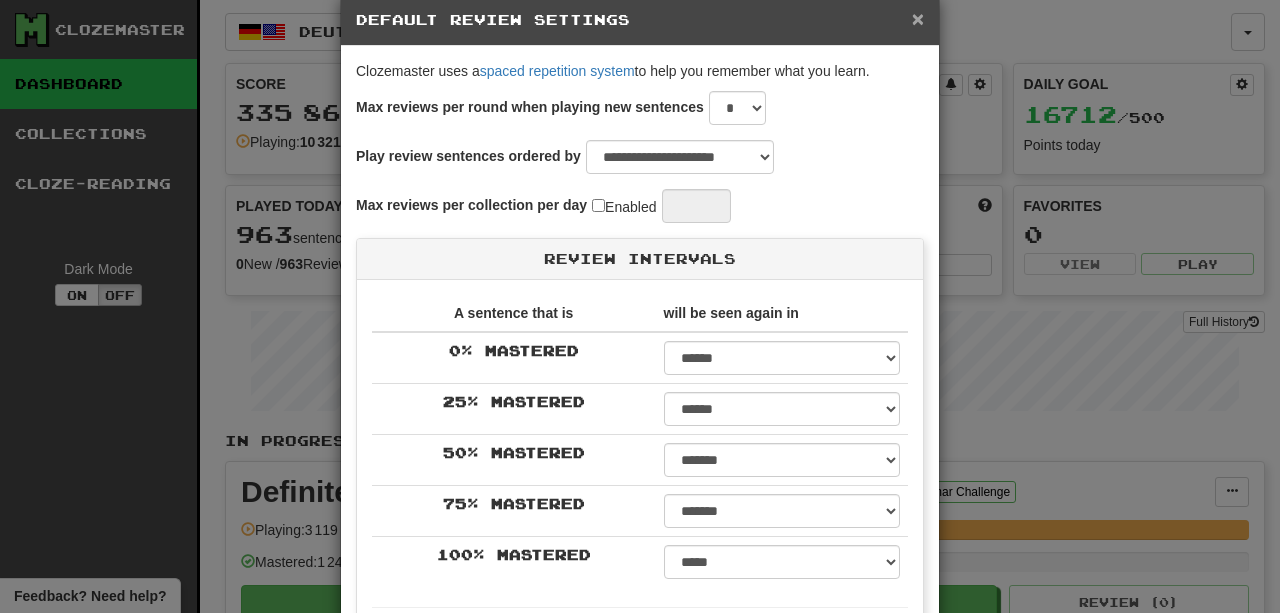 click on "×" at bounding box center [918, 18] 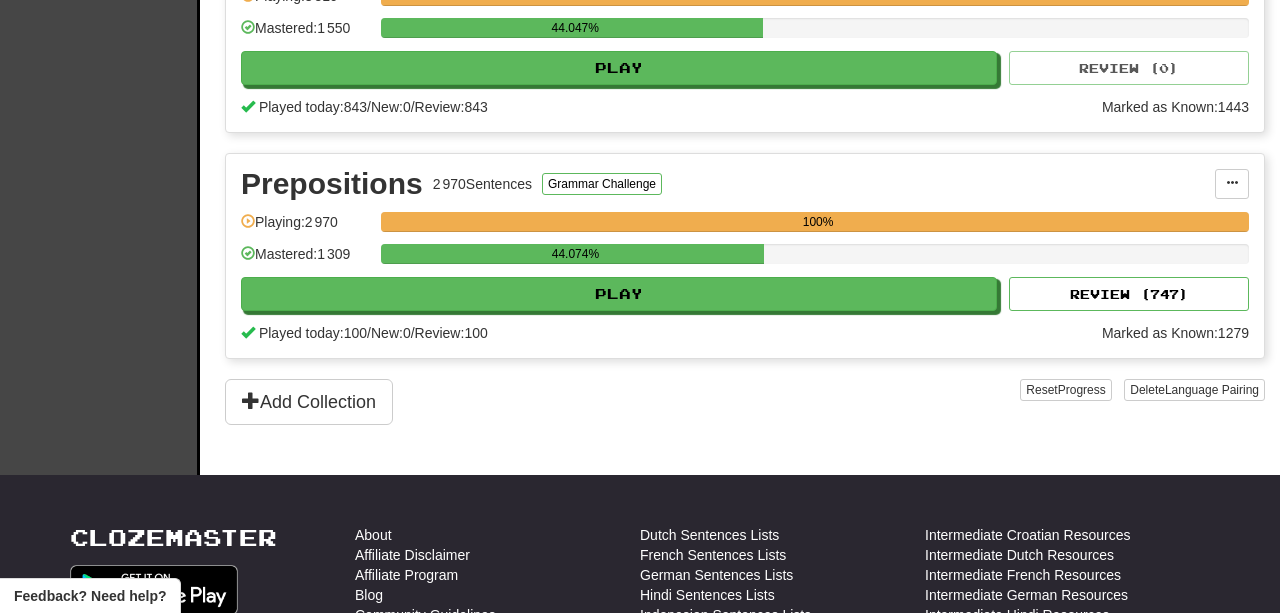 scroll, scrollTop: 991, scrollLeft: 0, axis: vertical 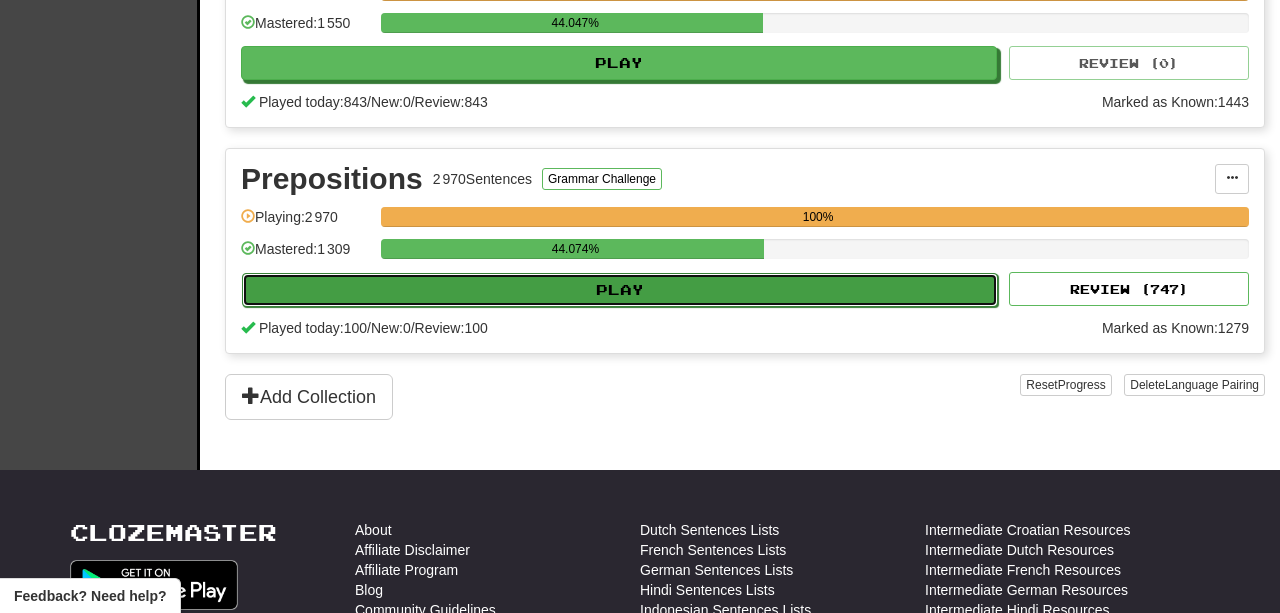 click on "Play" at bounding box center [620, 290] 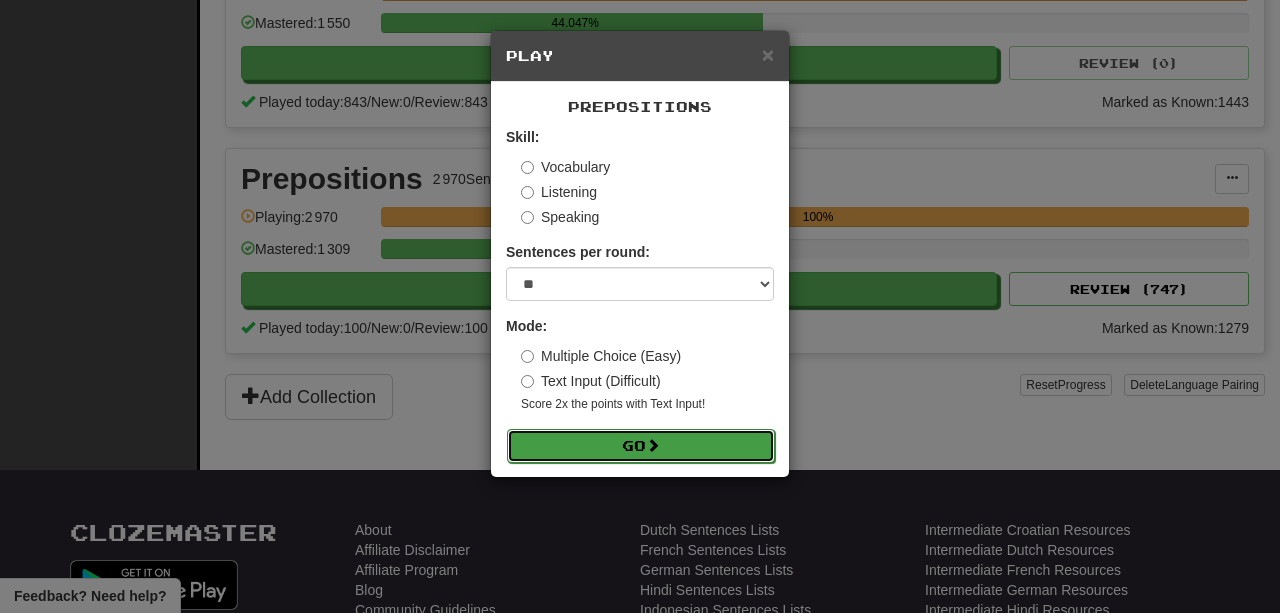 click on "Go" at bounding box center [641, 446] 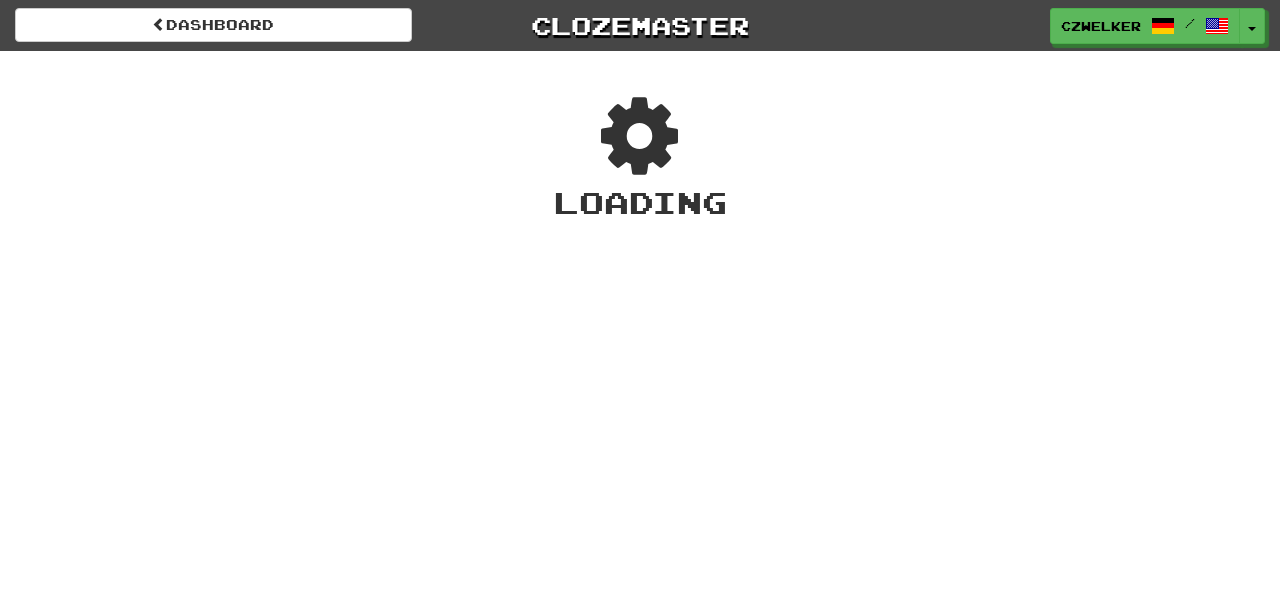 scroll, scrollTop: 0, scrollLeft: 0, axis: both 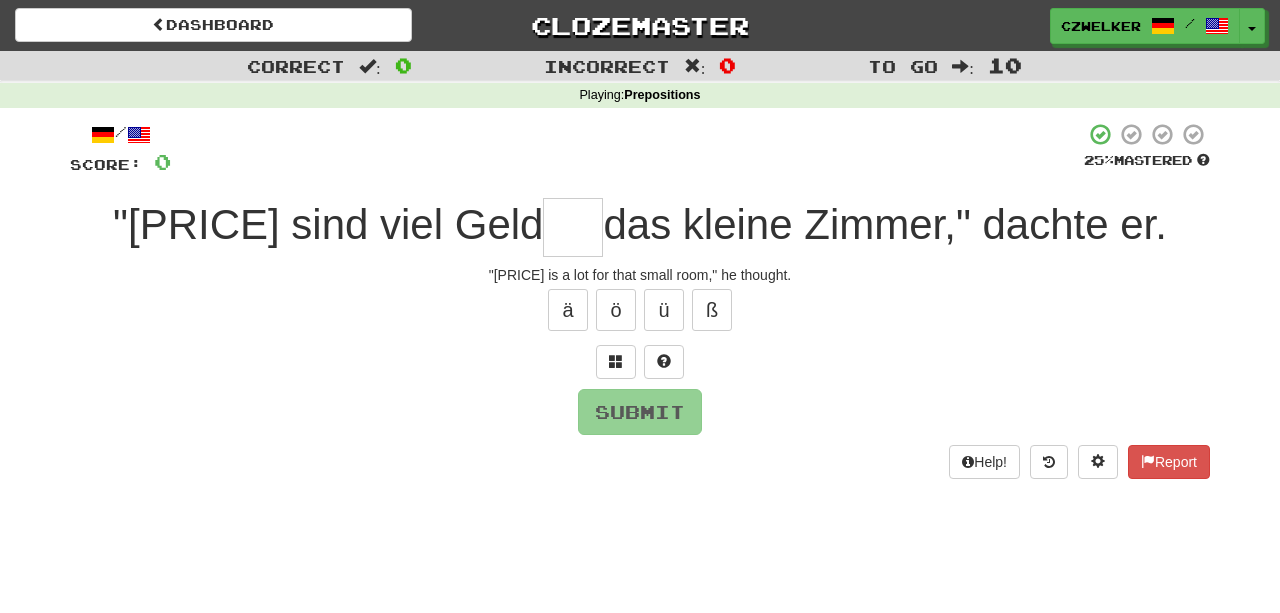 type on "*" 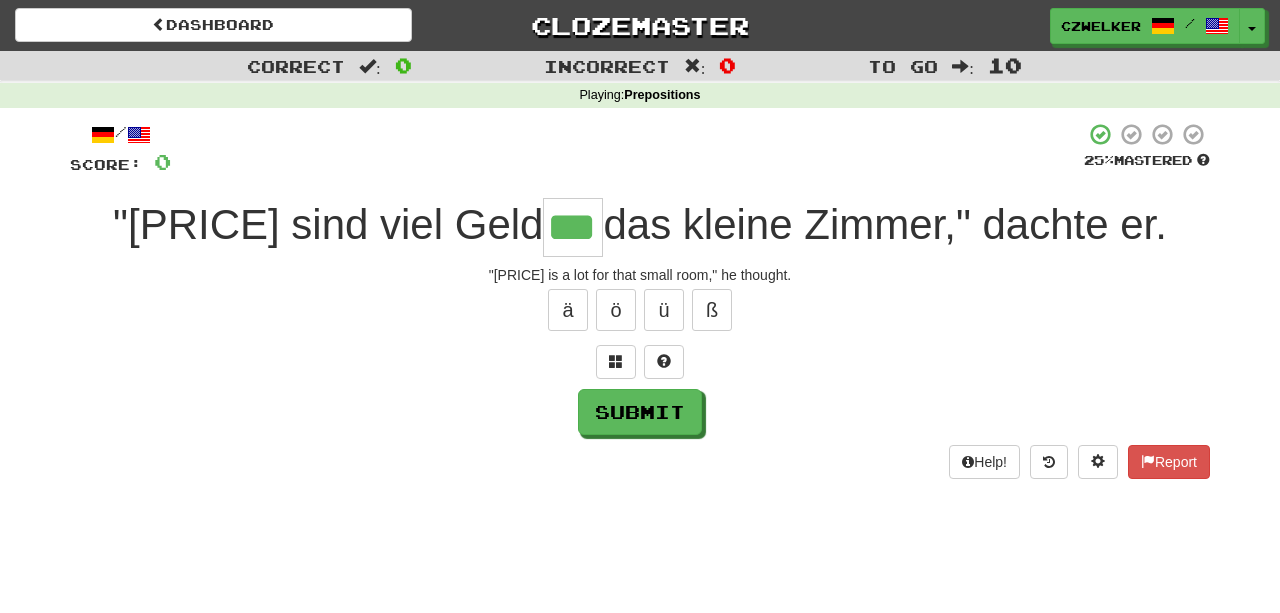 type on "***" 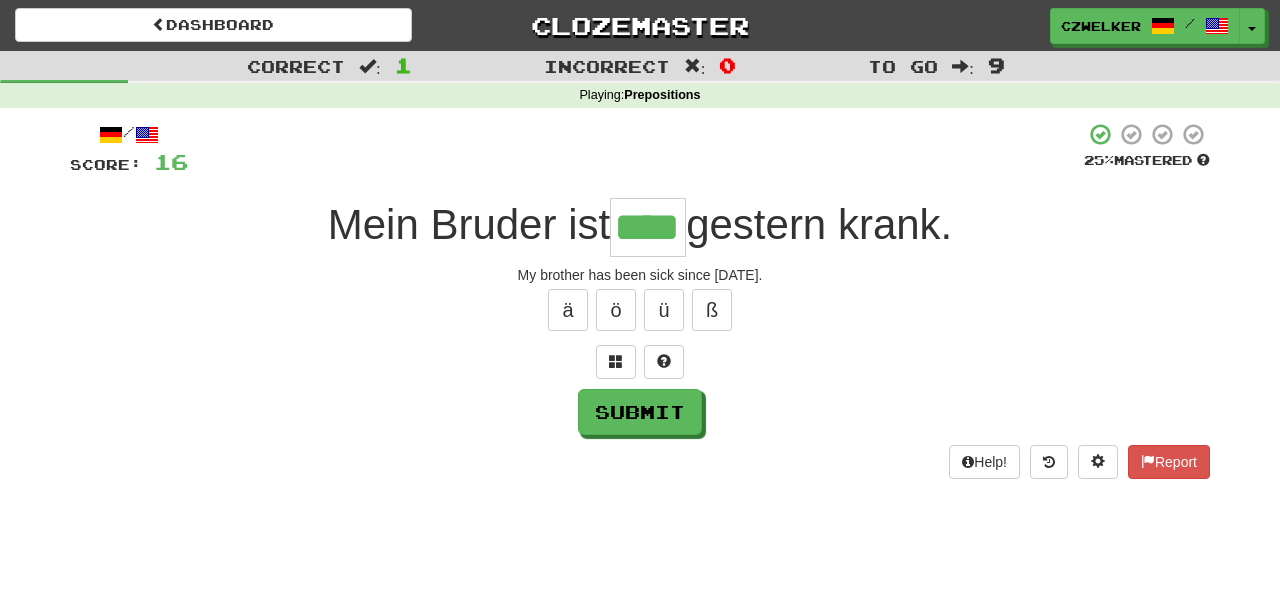 type on "****" 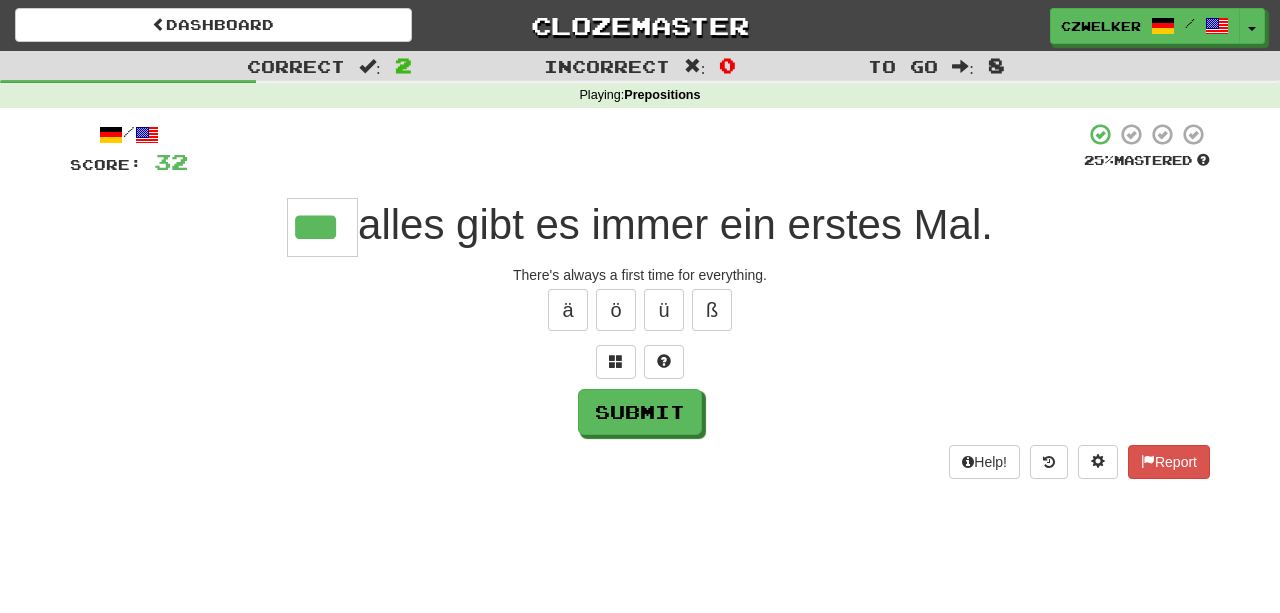 type on "***" 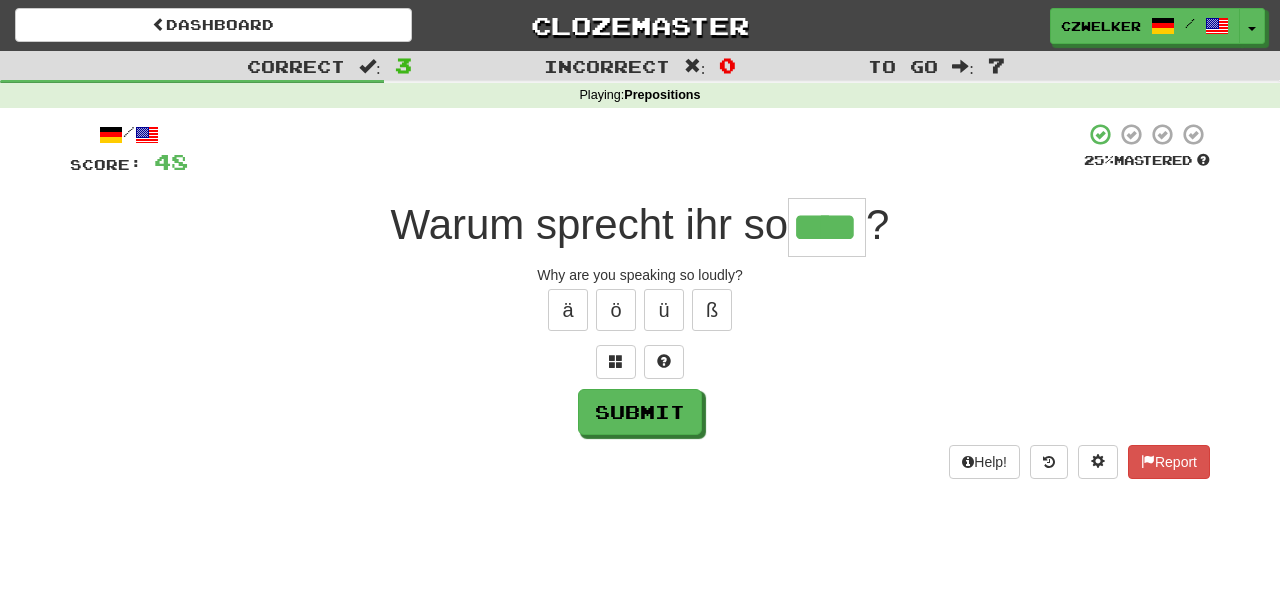 type on "****" 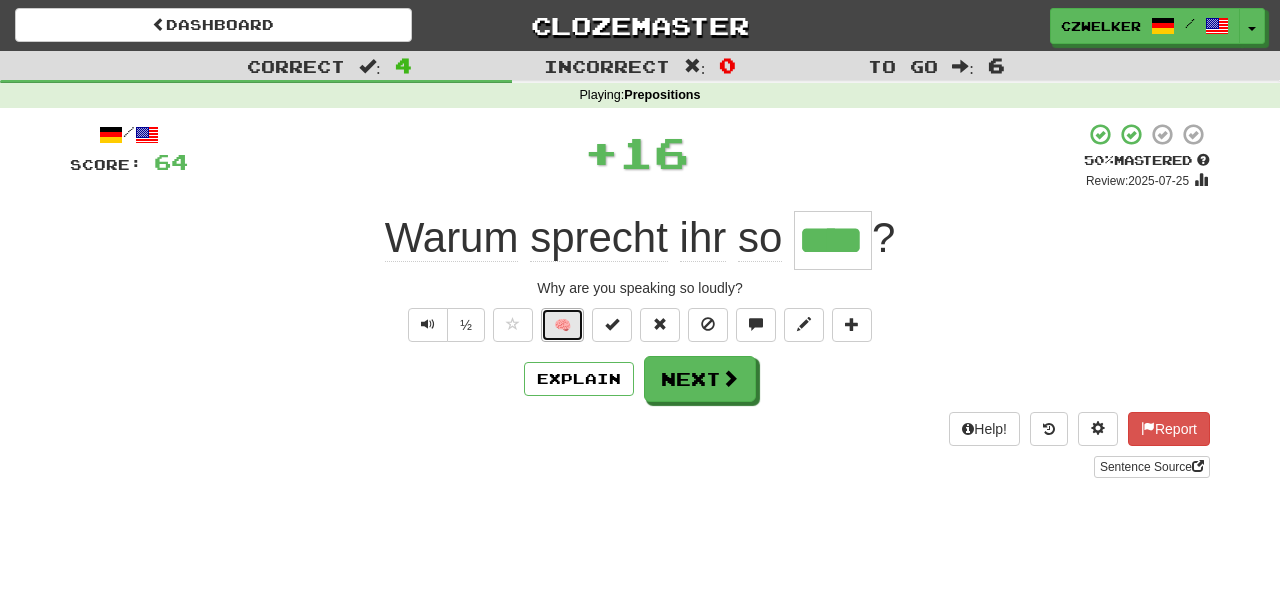 click on "🧠" at bounding box center [562, 325] 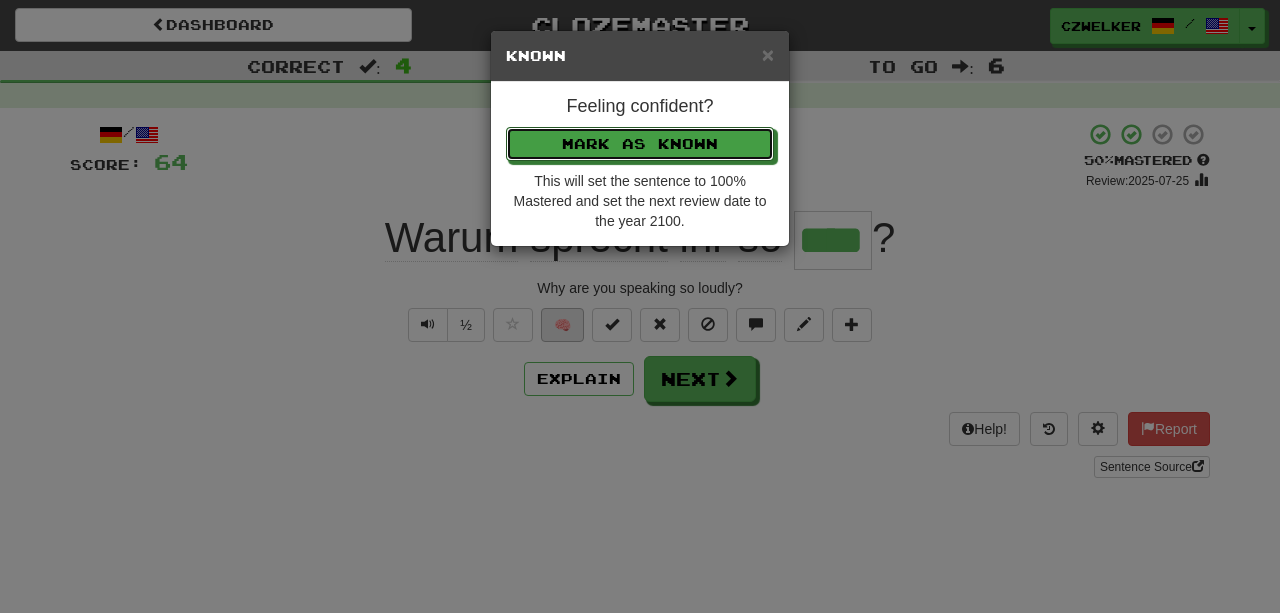 type 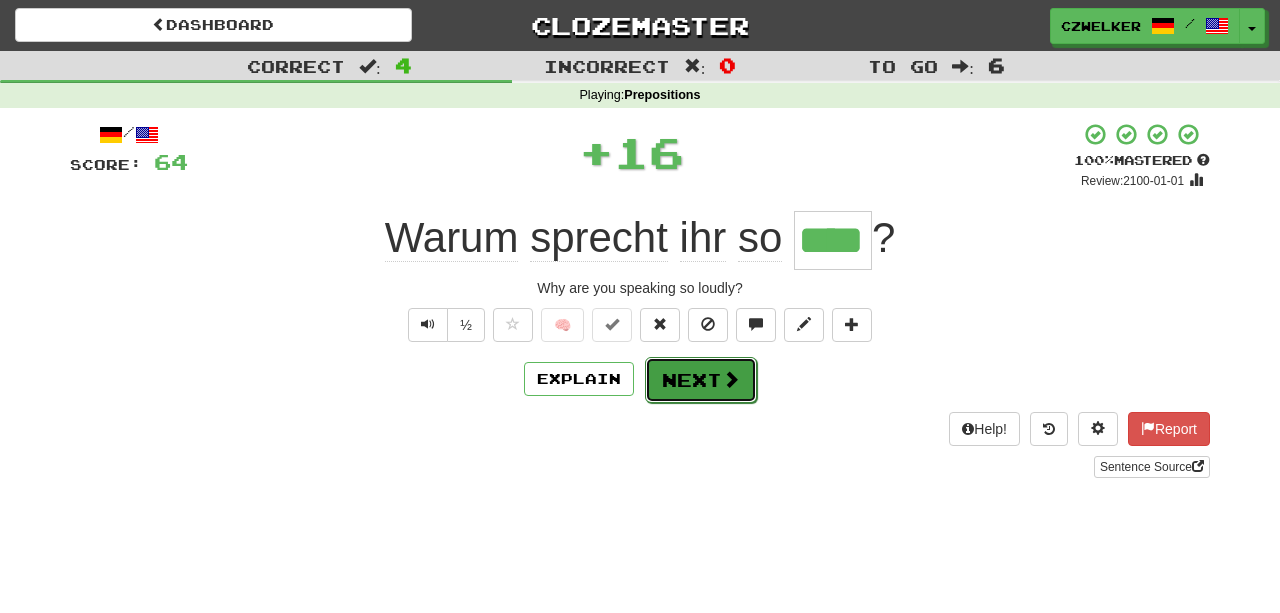 click on "Next" at bounding box center [701, 380] 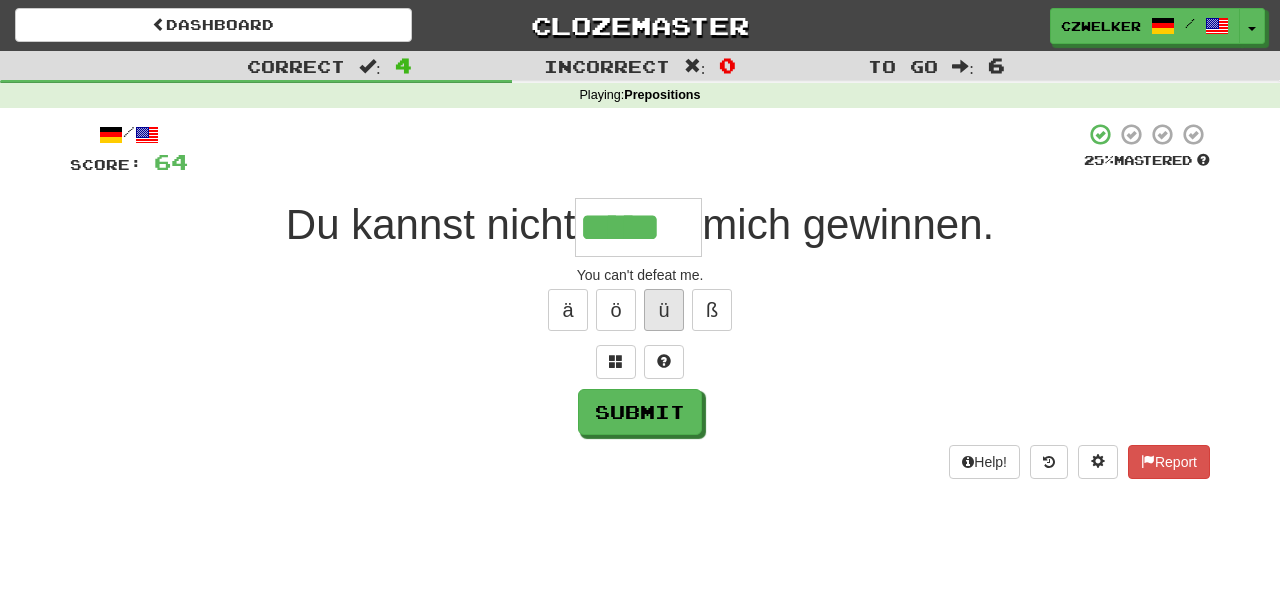type on "*****" 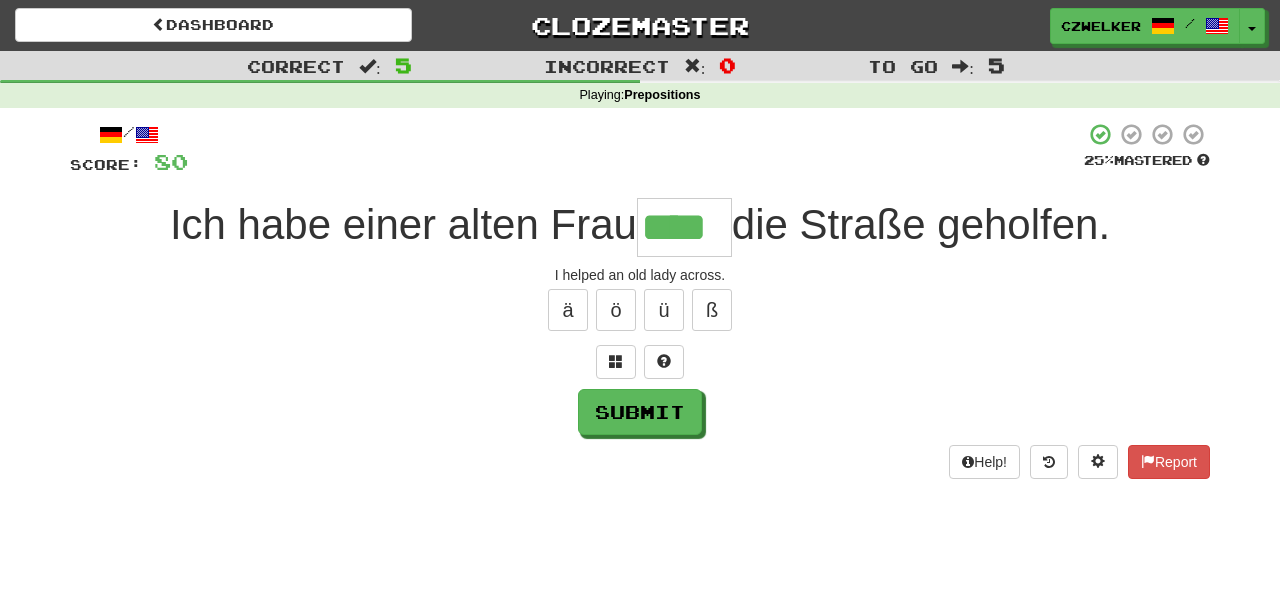 type on "****" 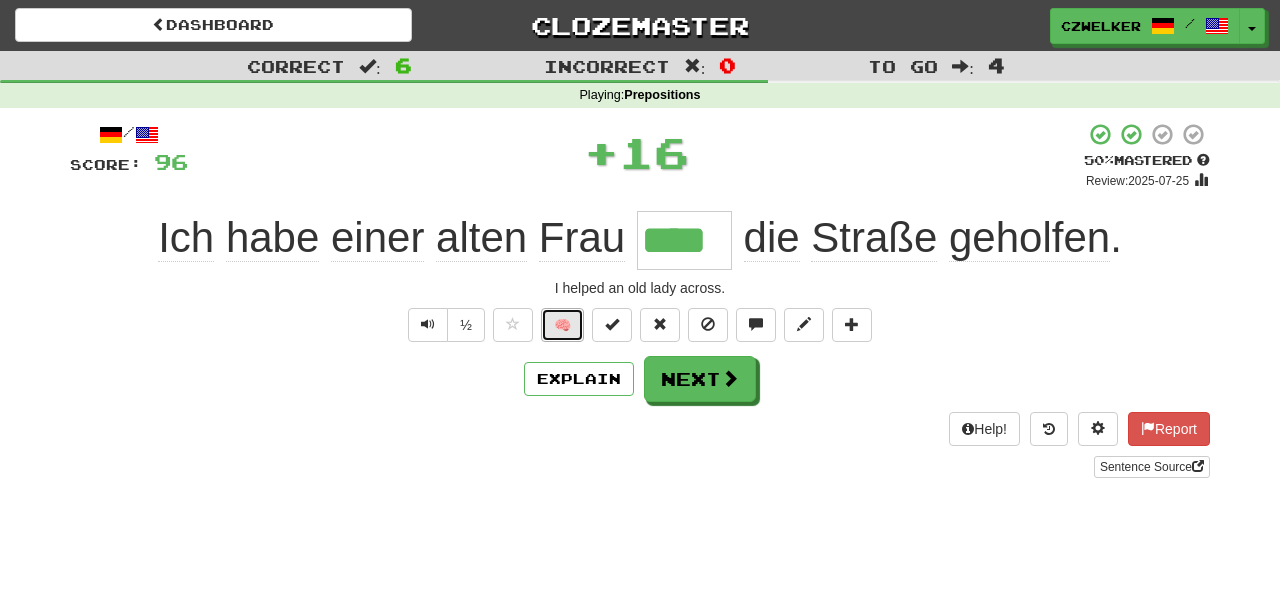 click on "🧠" at bounding box center [562, 325] 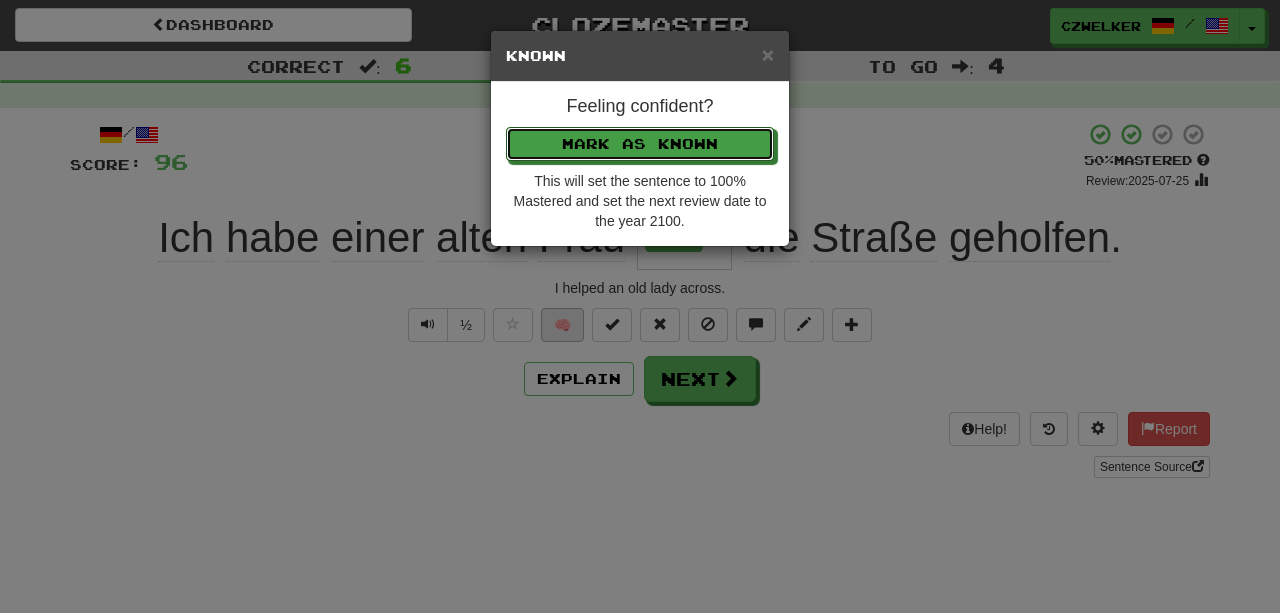 click on "Mark as Known" at bounding box center (640, 144) 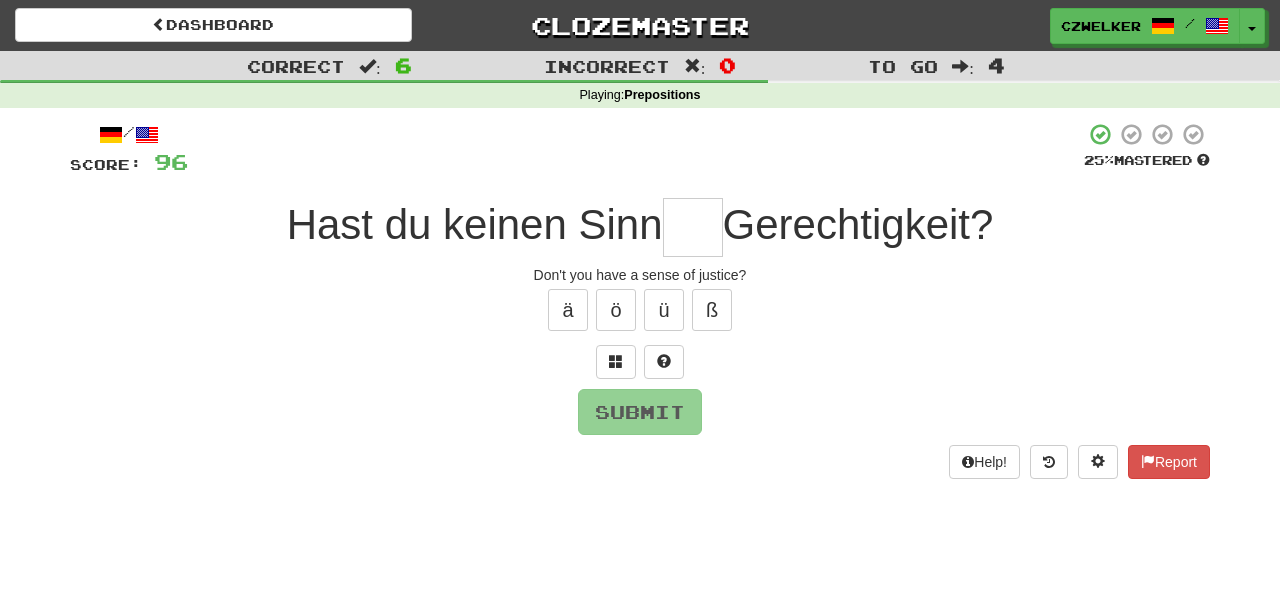 type on "*" 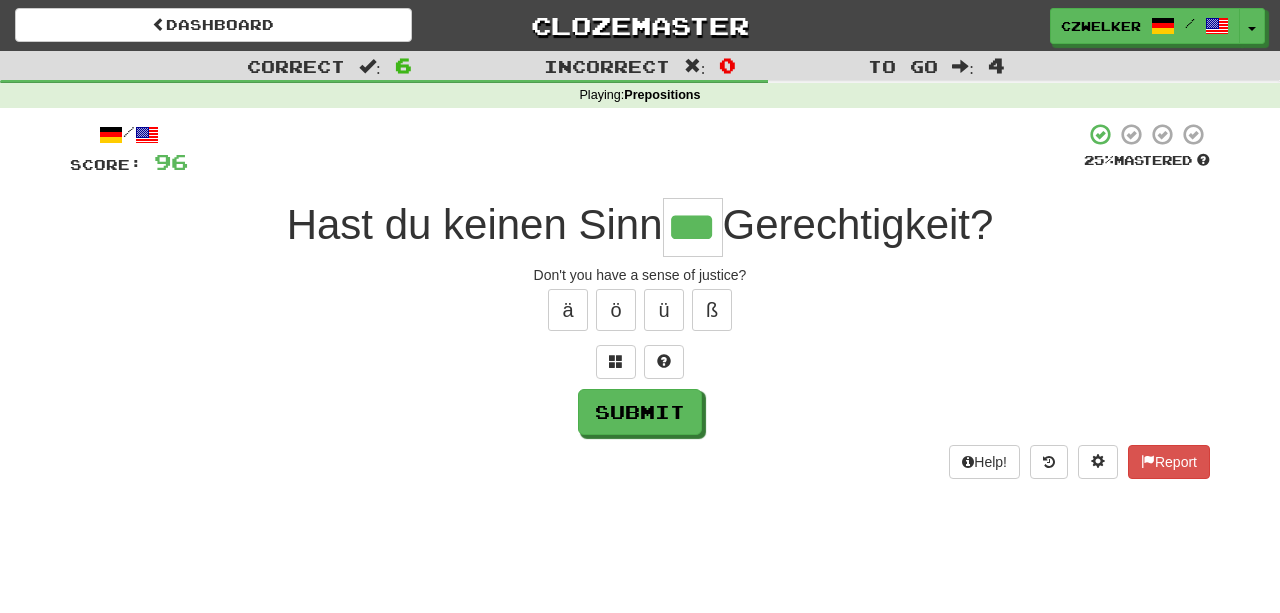 type on "***" 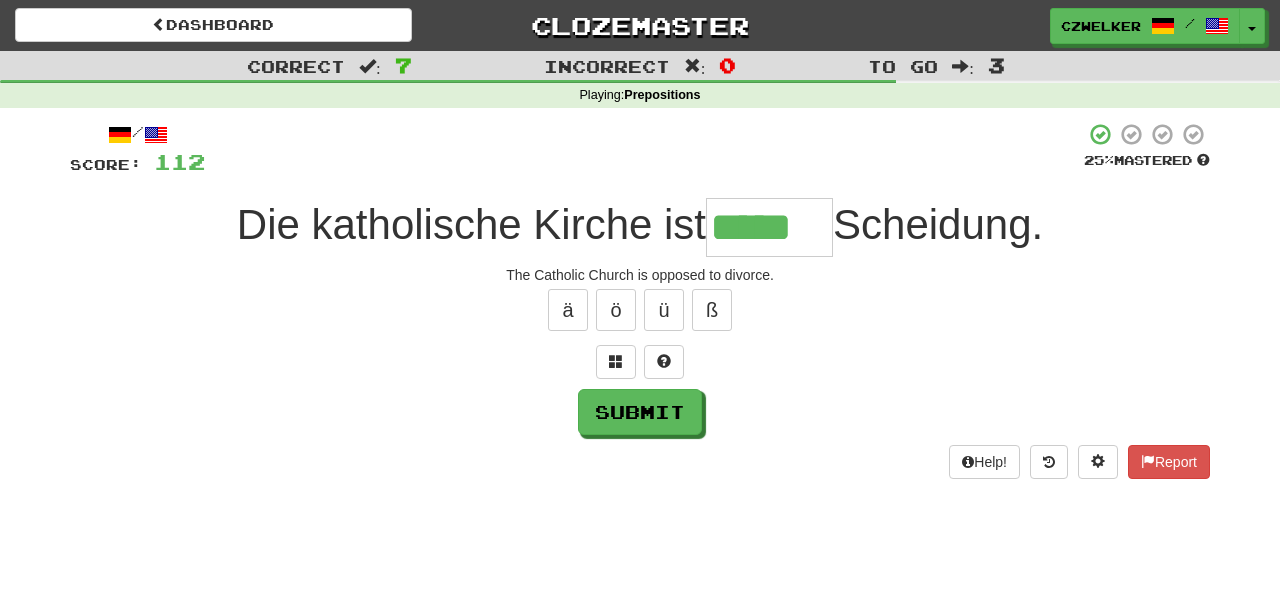 type on "*****" 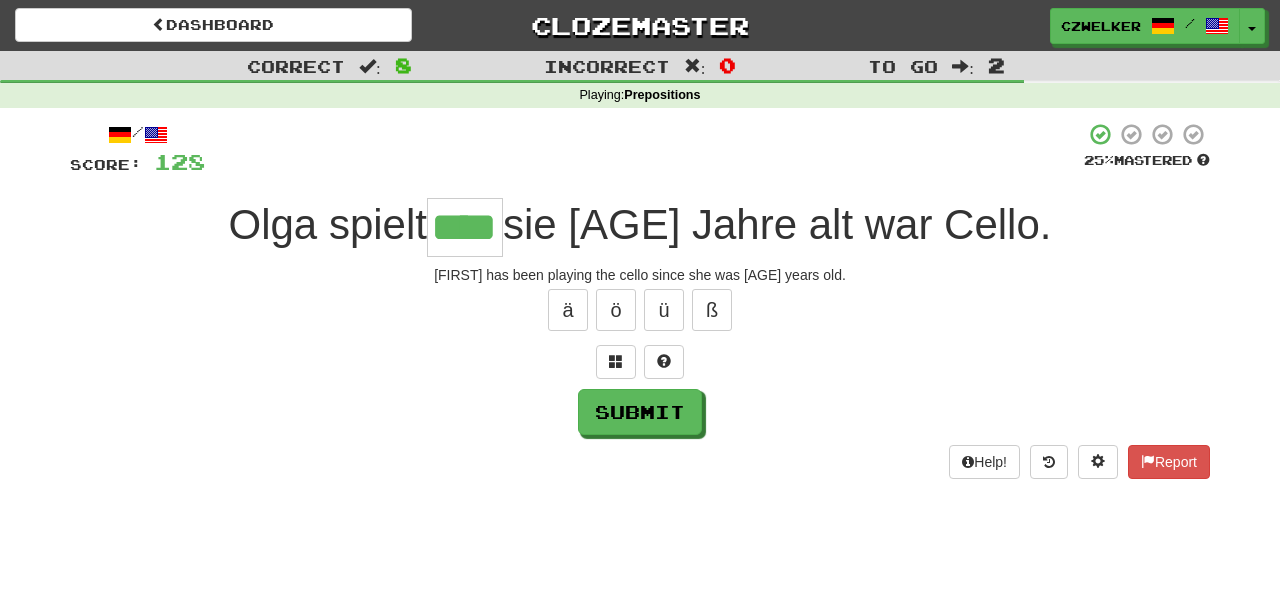 type on "****" 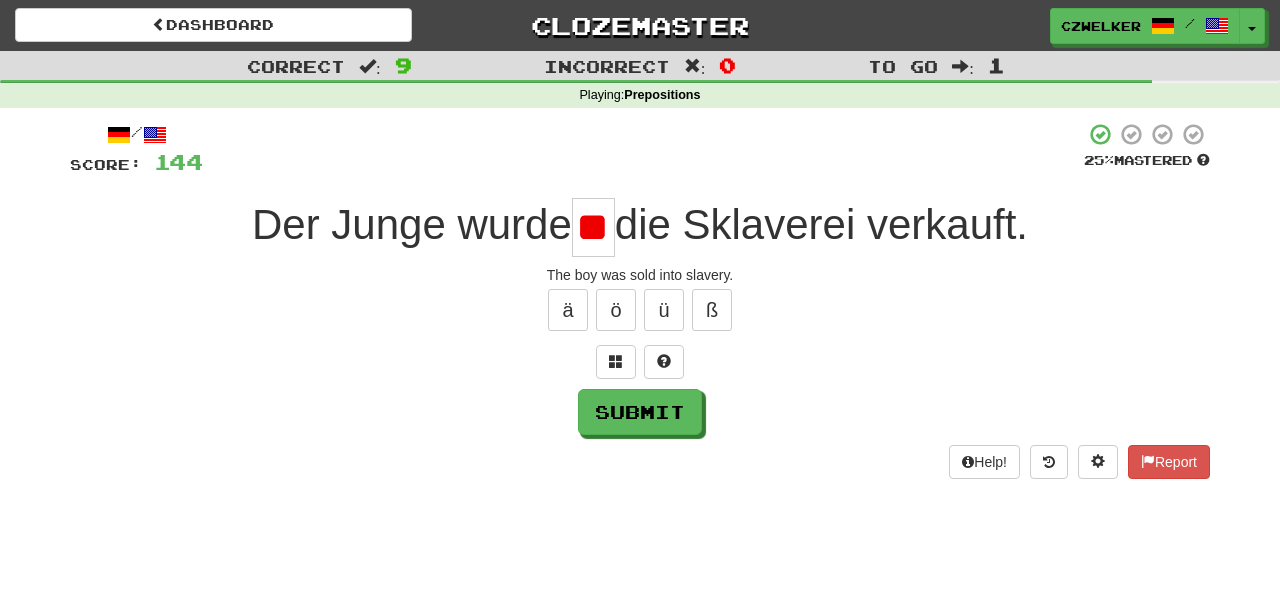 type on "*" 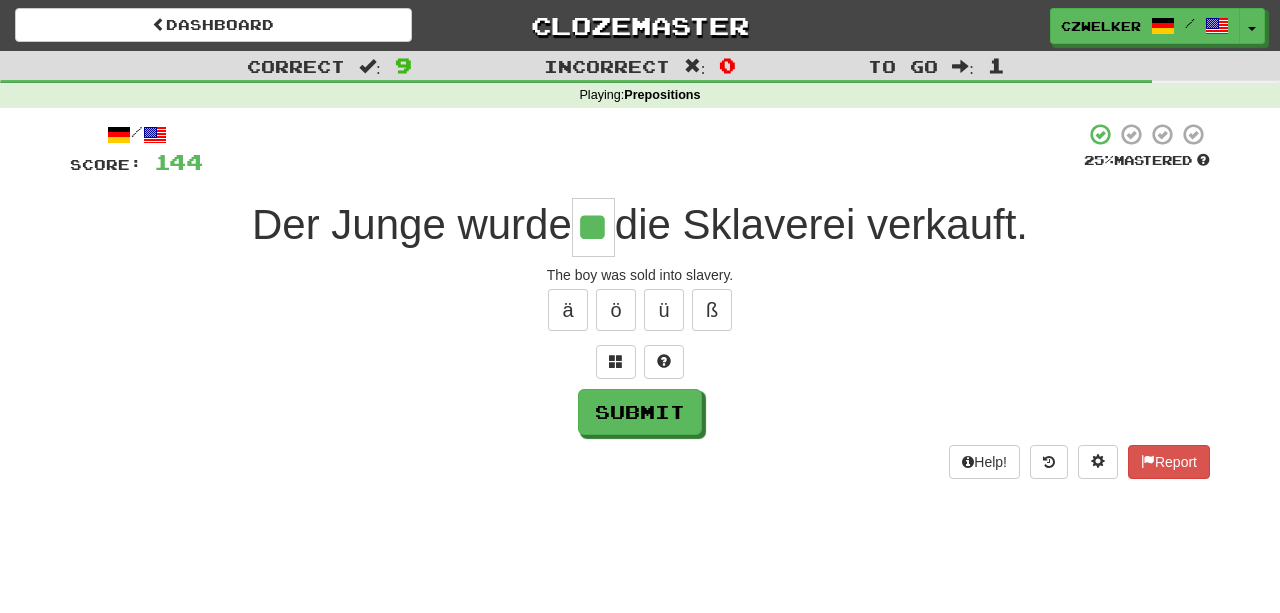 type on "**" 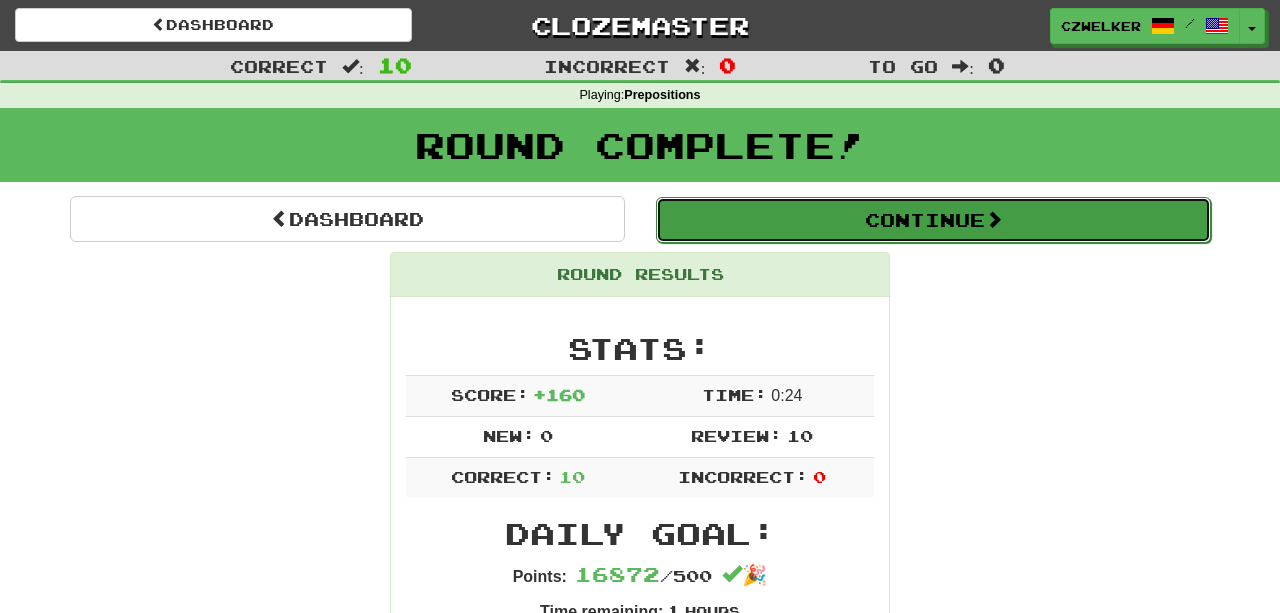 click on "Continue" at bounding box center [933, 220] 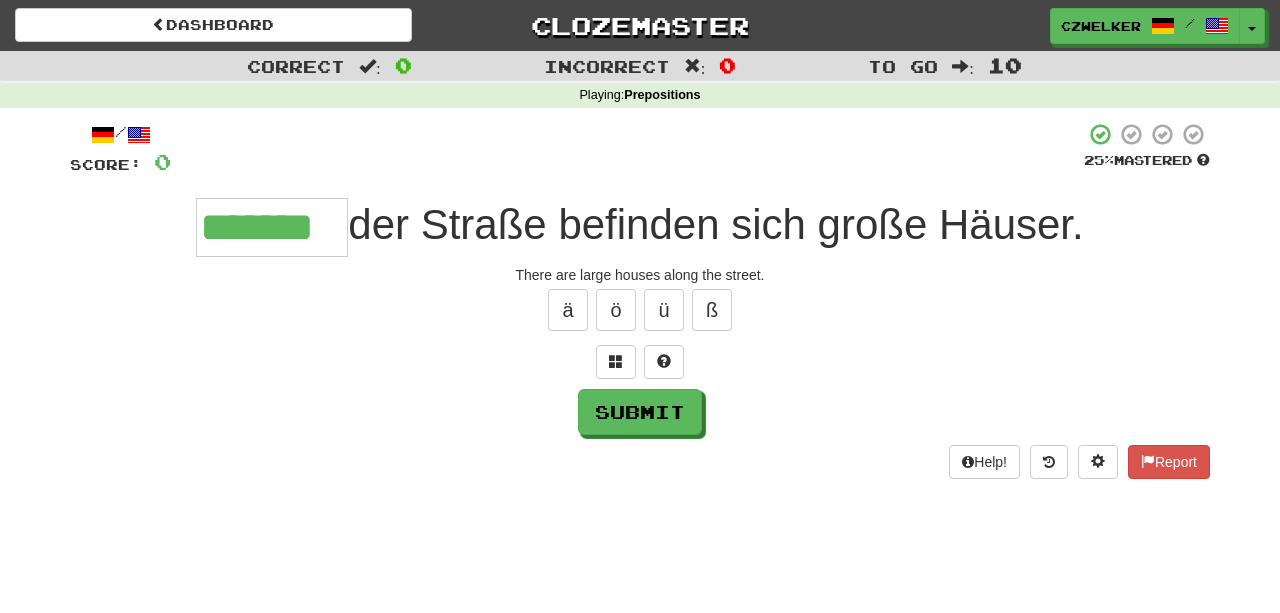 type on "*******" 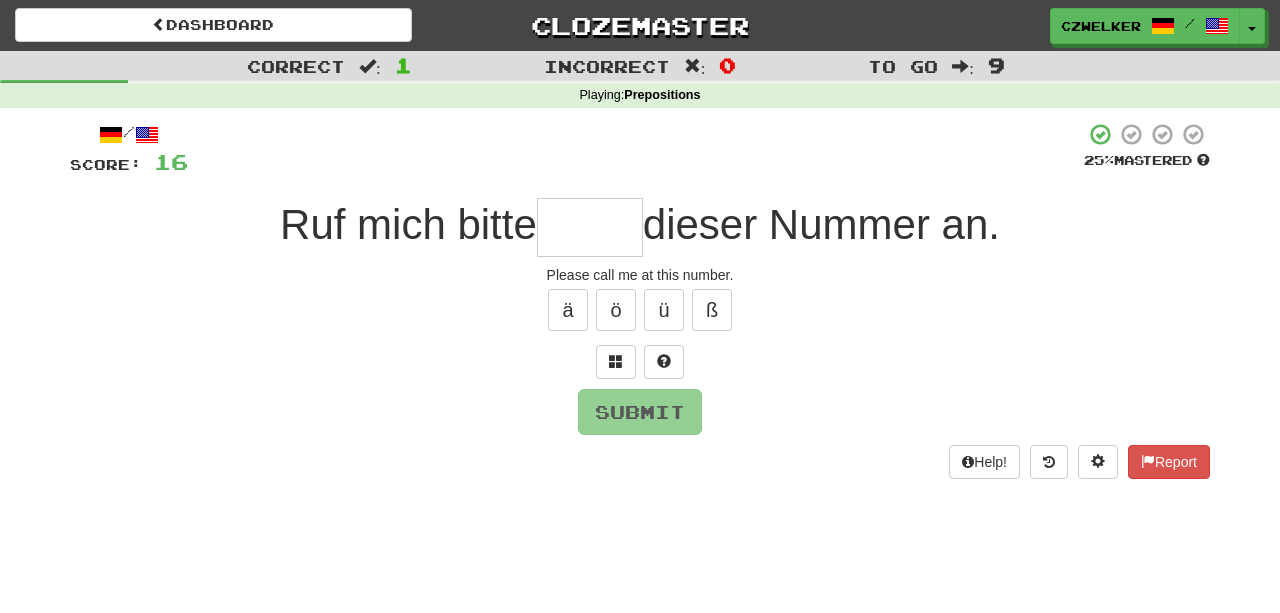type on "*" 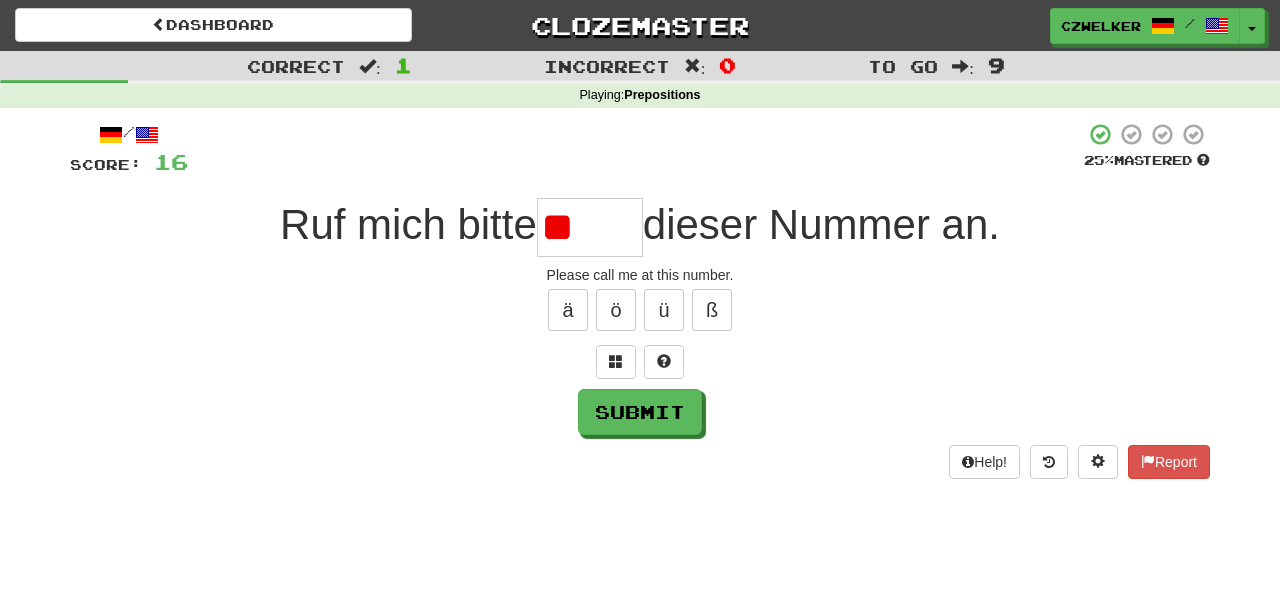type on "*" 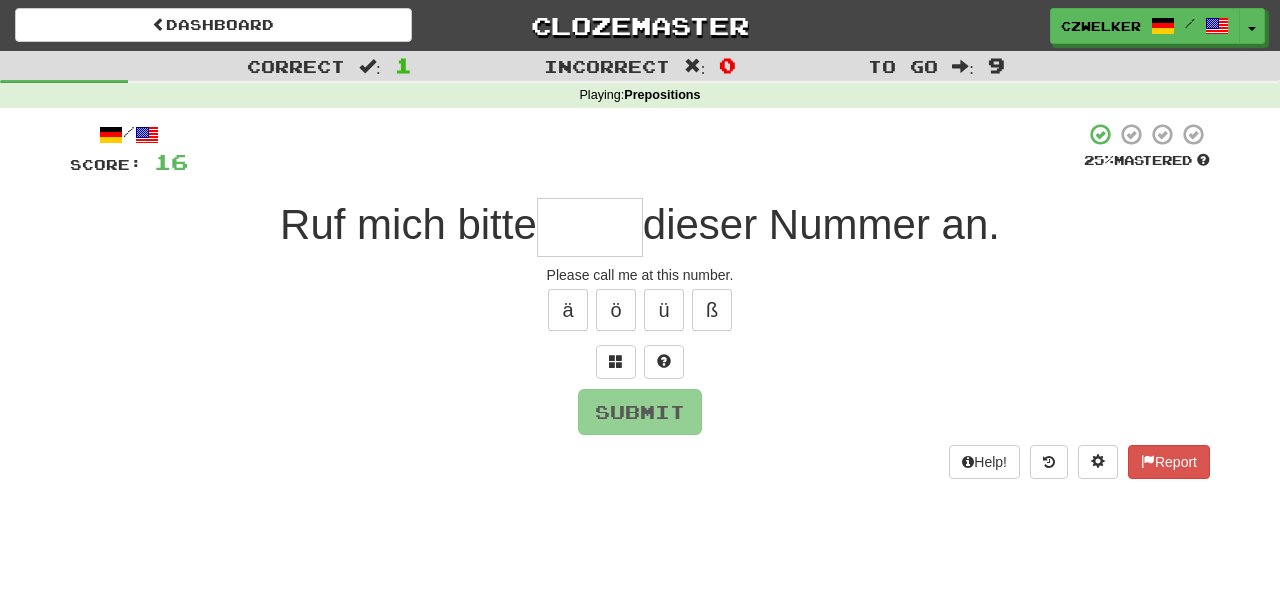 type on "*" 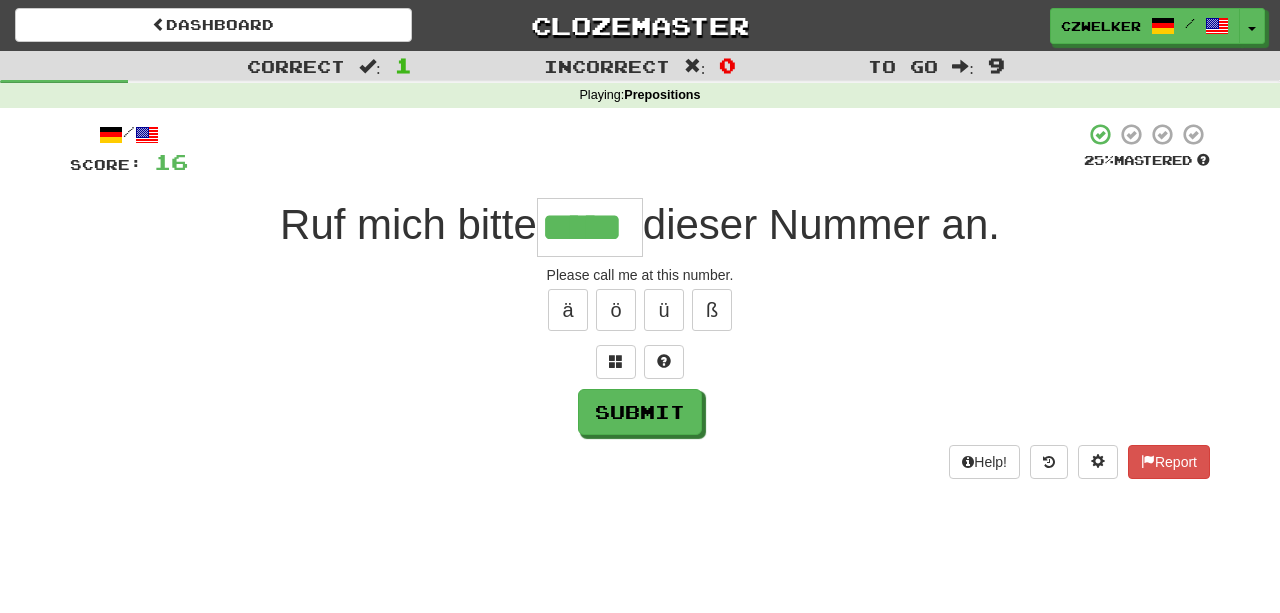 type on "*****" 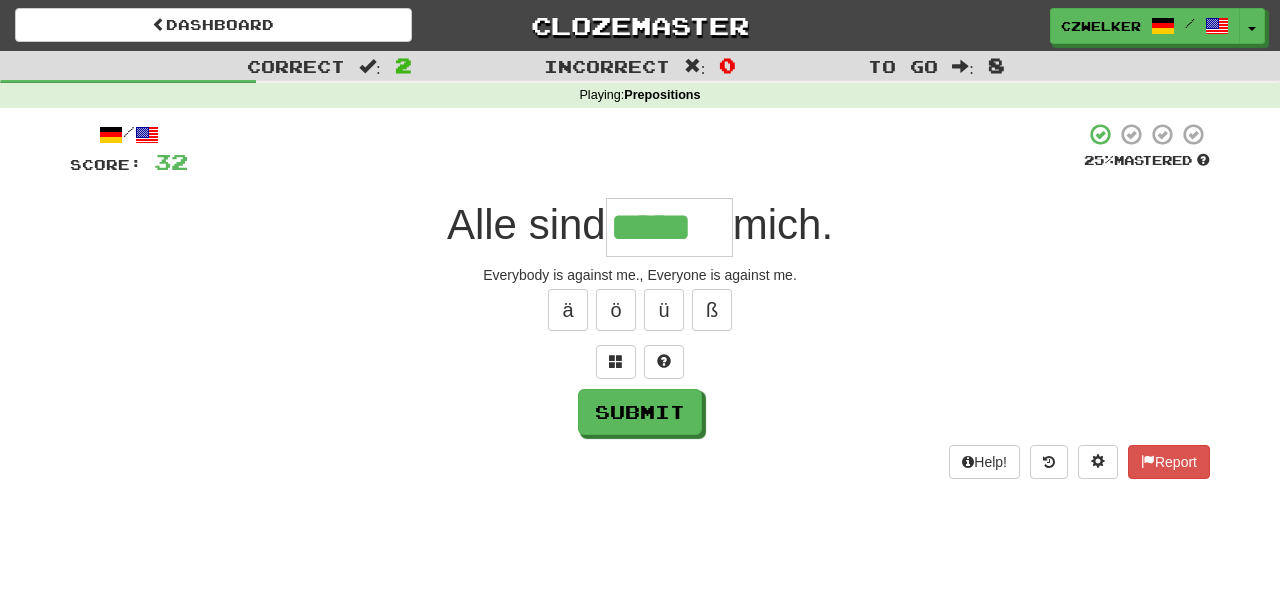 type on "*****" 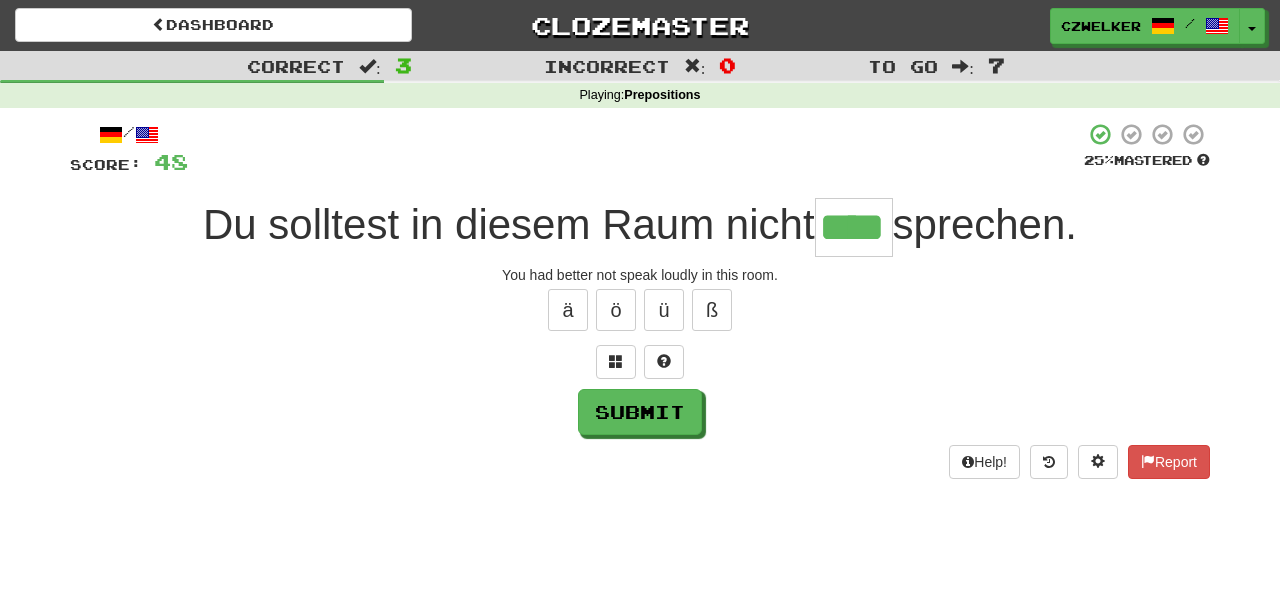type on "****" 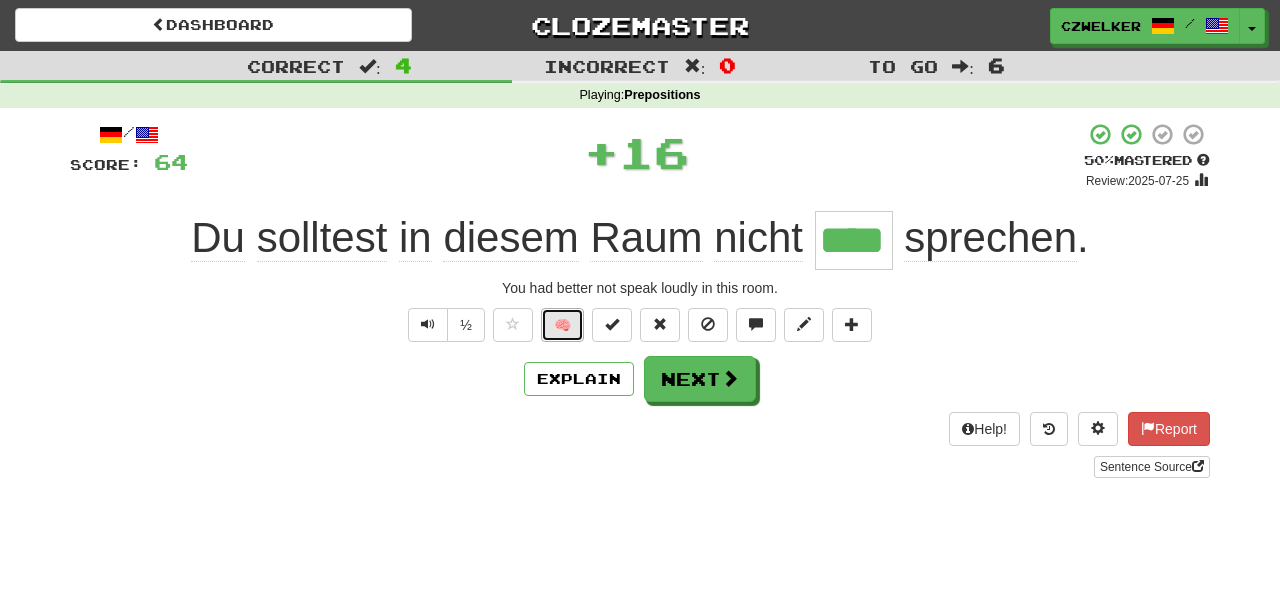 click on "🧠" at bounding box center [562, 325] 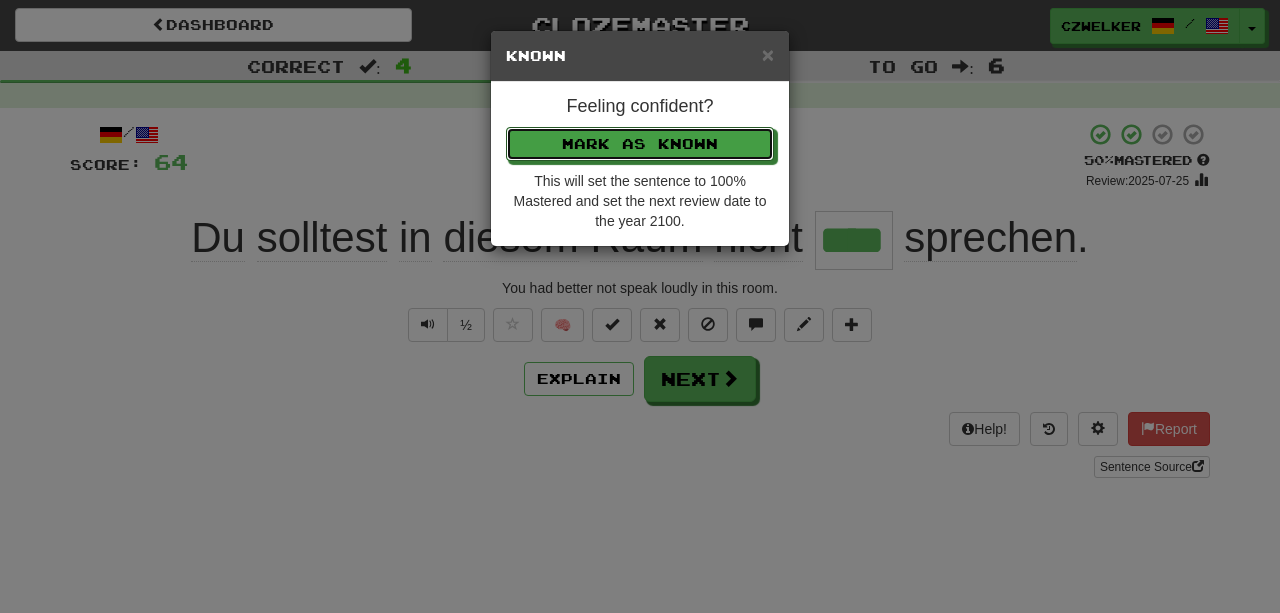 type 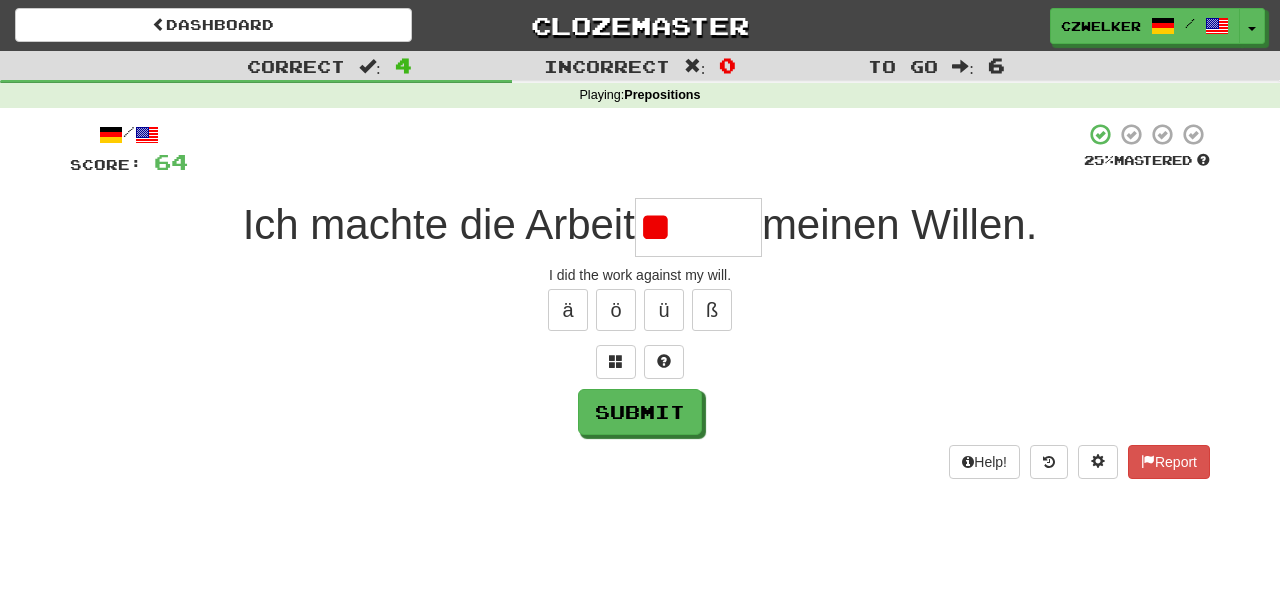 type on "*" 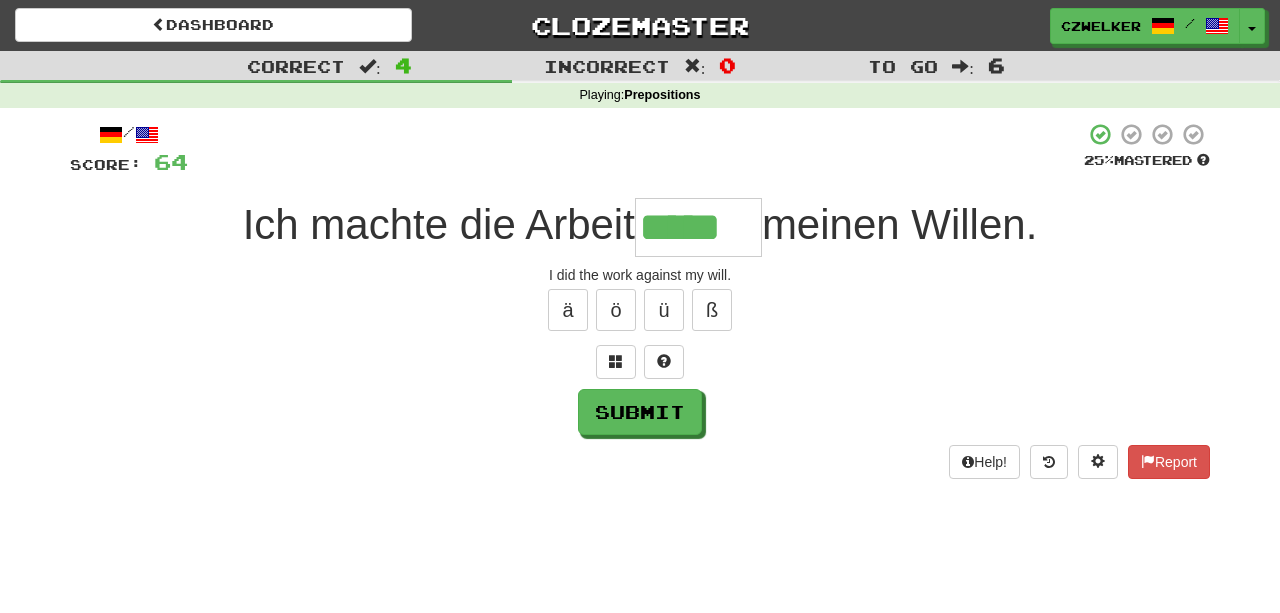 type on "*****" 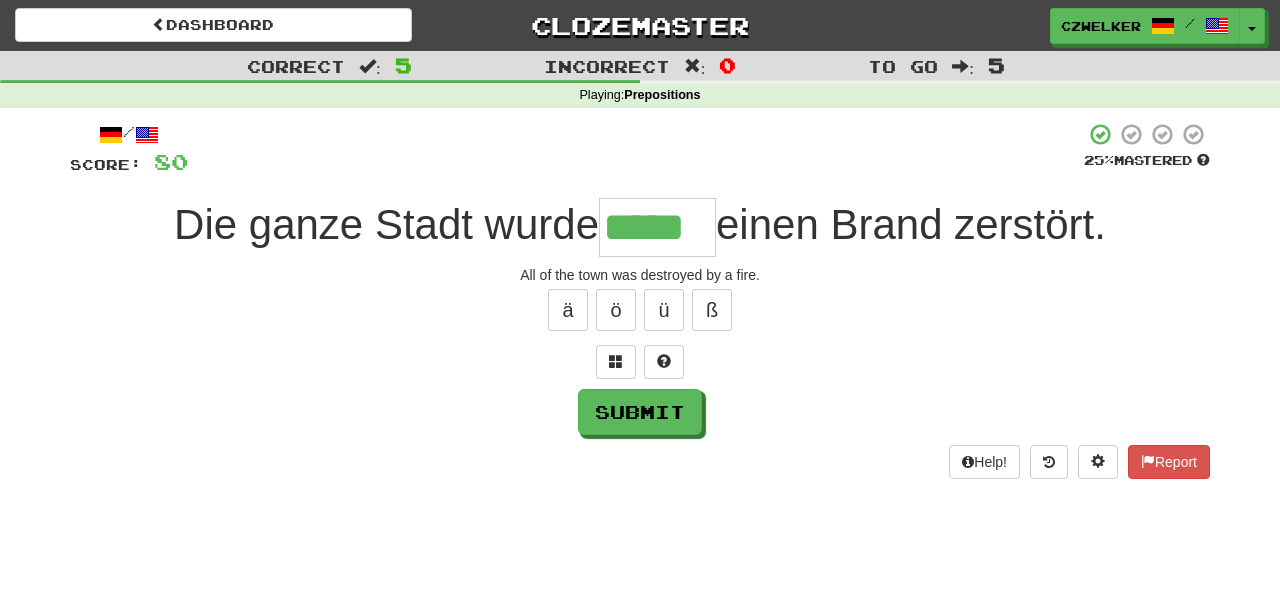 type on "*****" 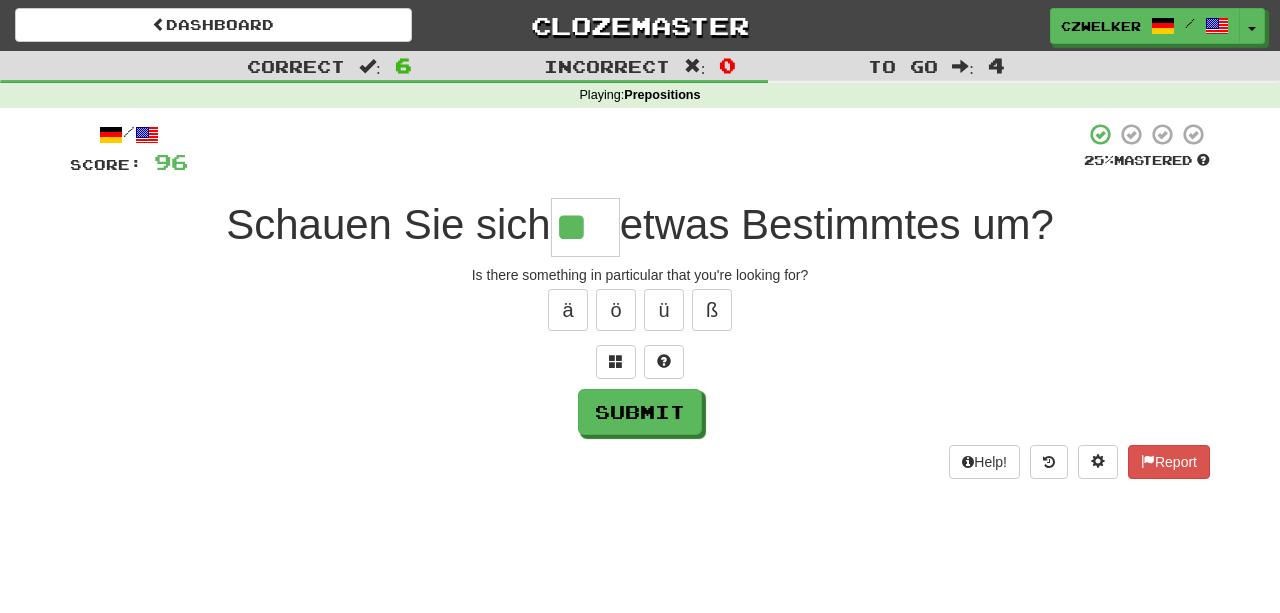 type on "**" 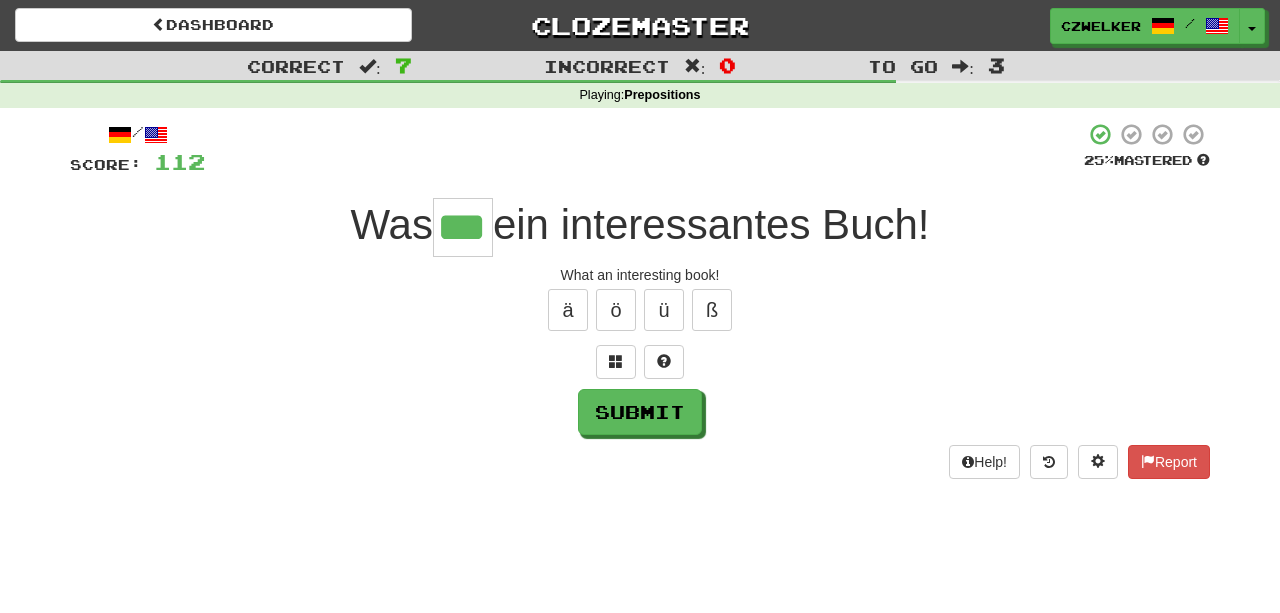 type on "***" 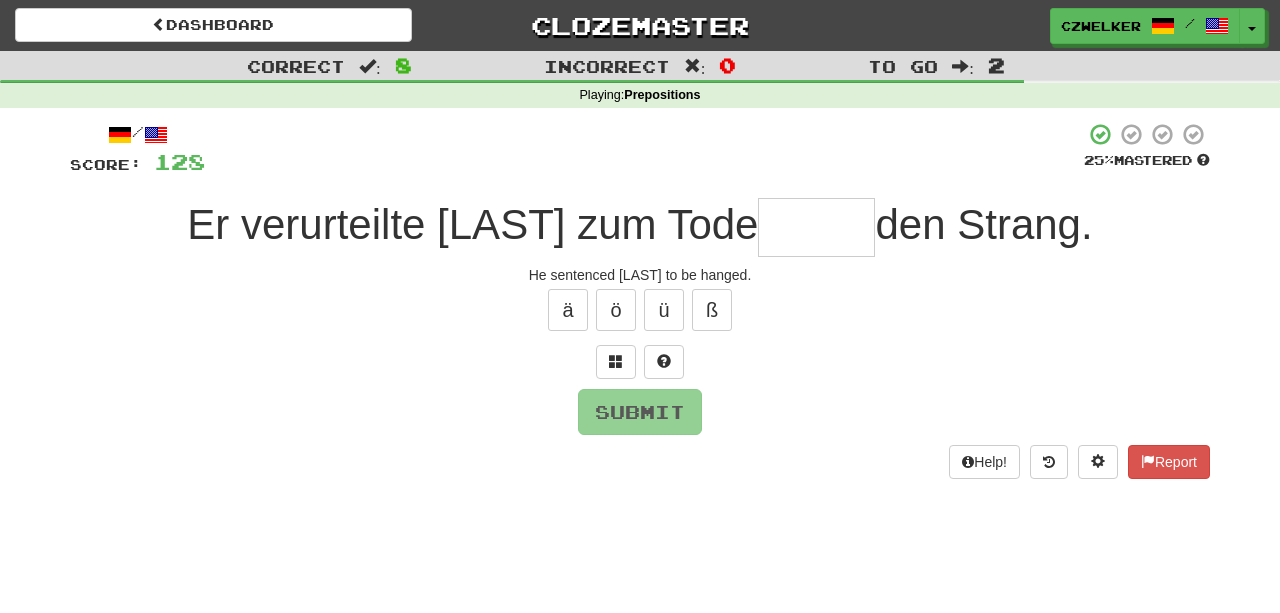 type on "*" 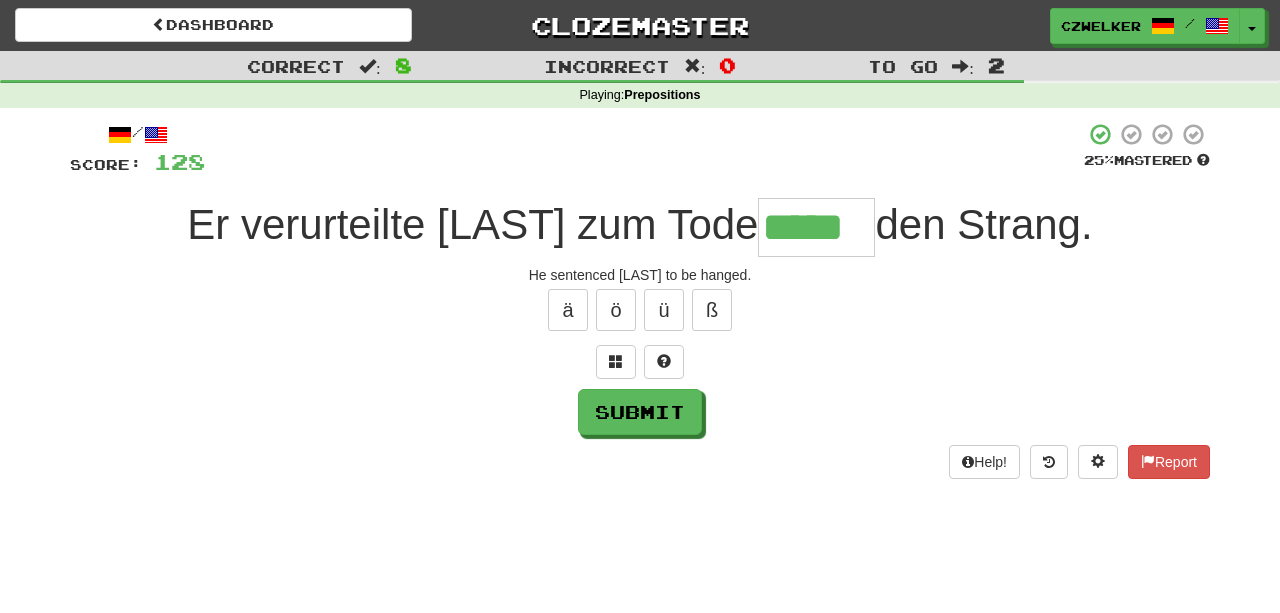 type on "*****" 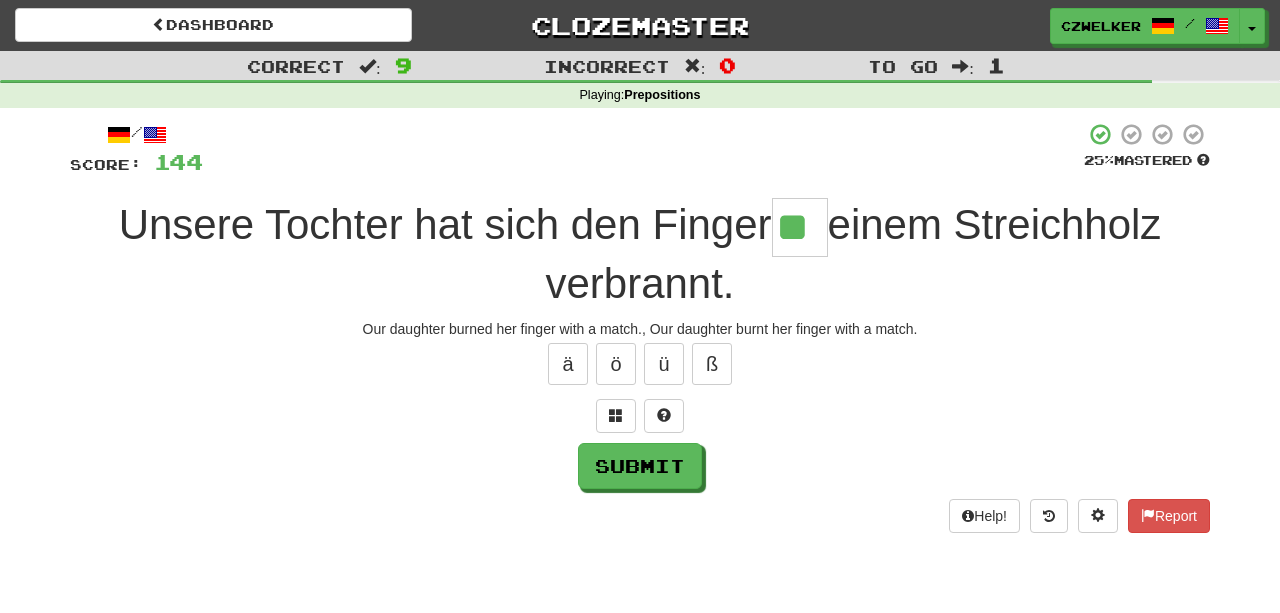 type on "**" 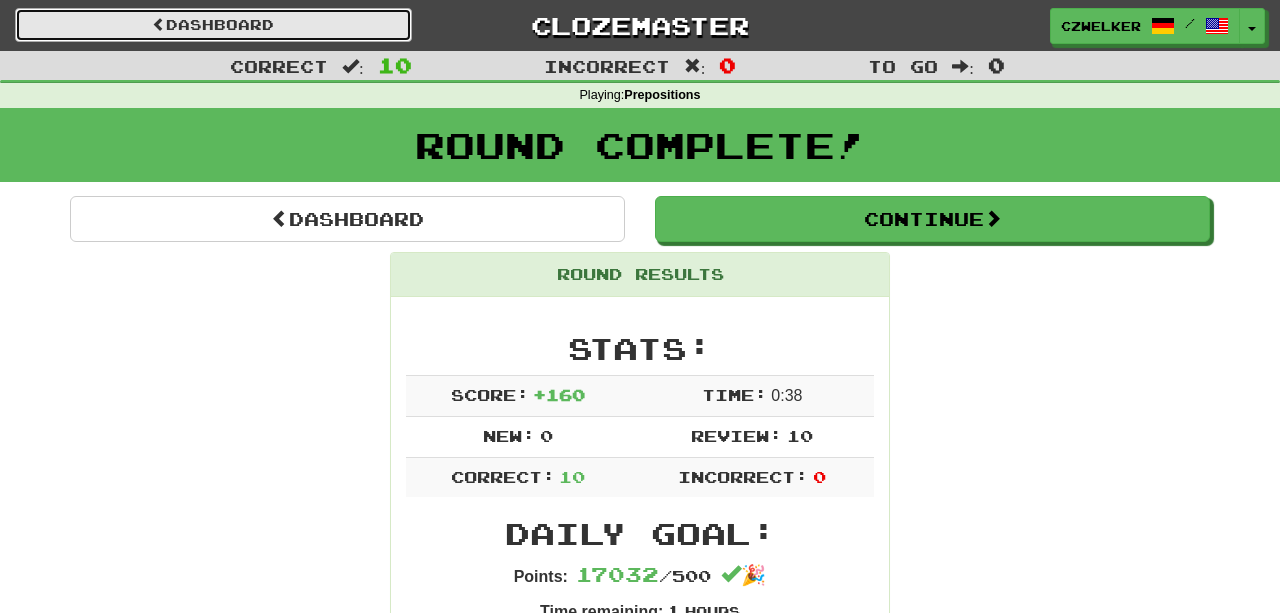 click on "Dashboard" at bounding box center (213, 25) 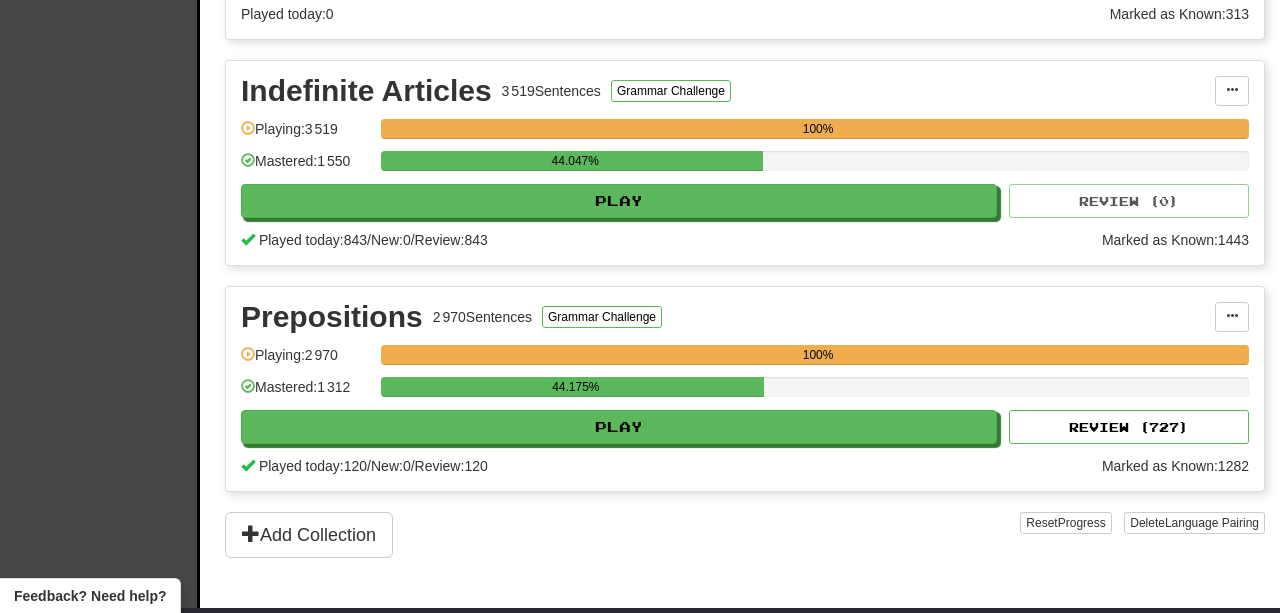 scroll, scrollTop: 855, scrollLeft: 0, axis: vertical 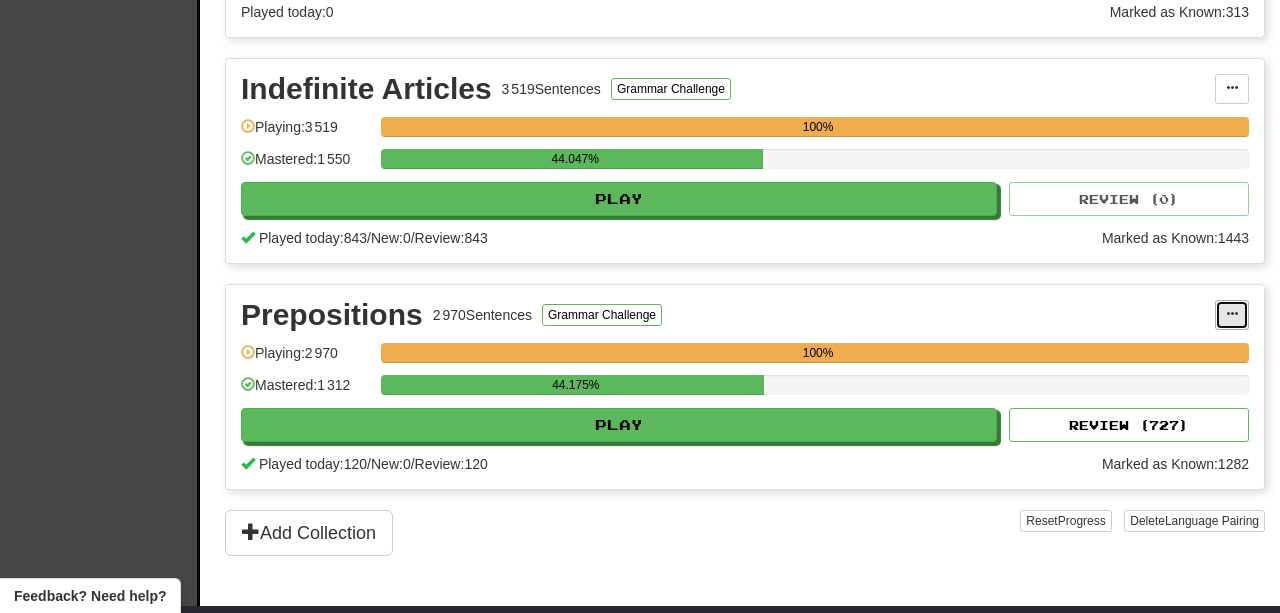 click at bounding box center (1232, 315) 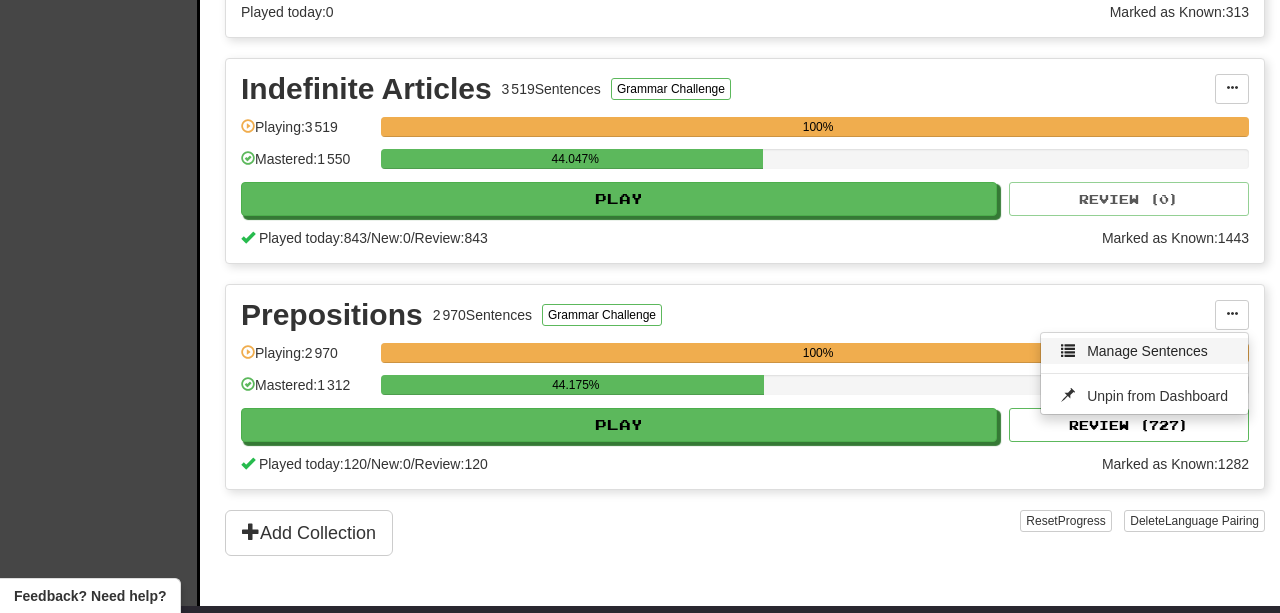 click on "Manage Sentences" at bounding box center [1147, 351] 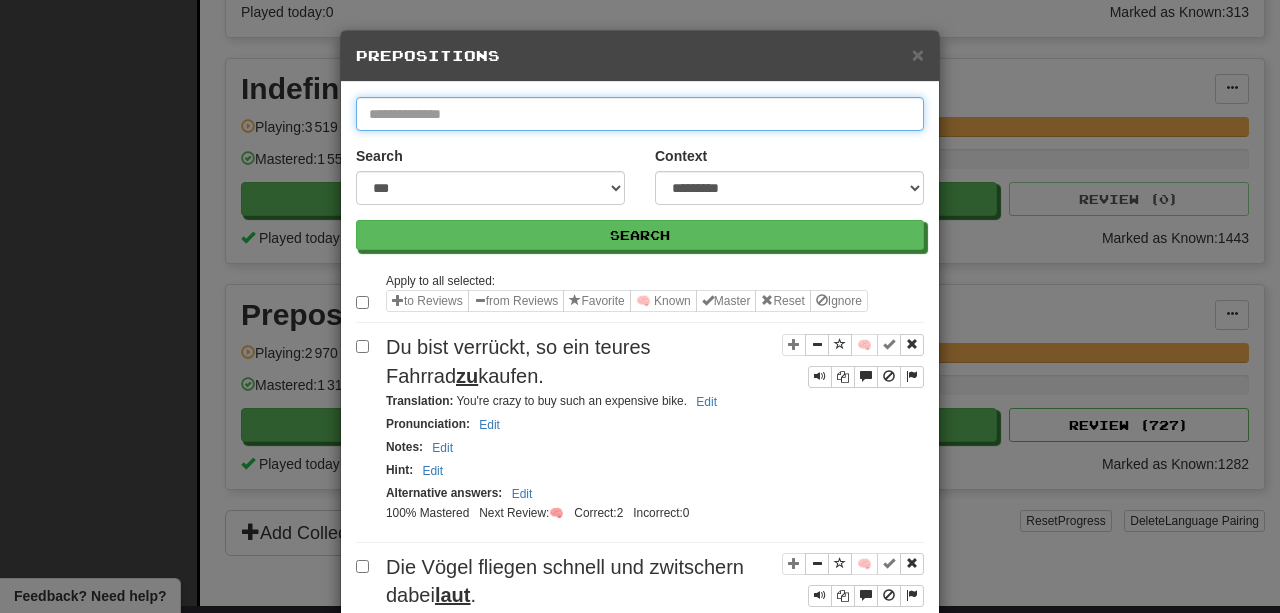 click at bounding box center (640, 114) 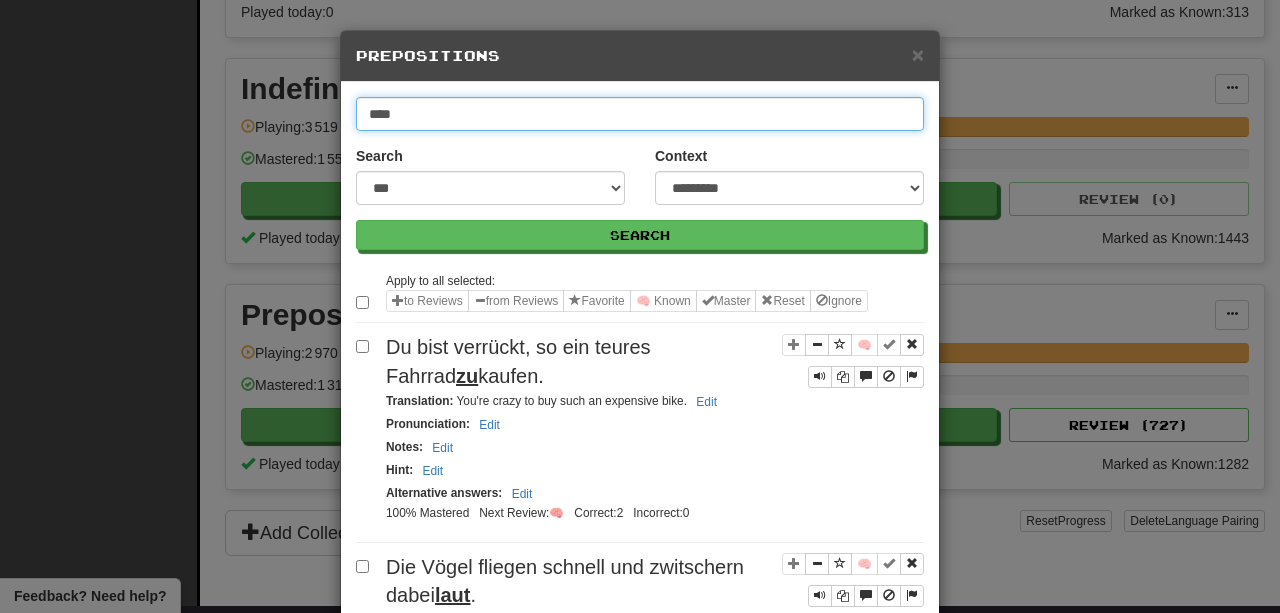 type on "****" 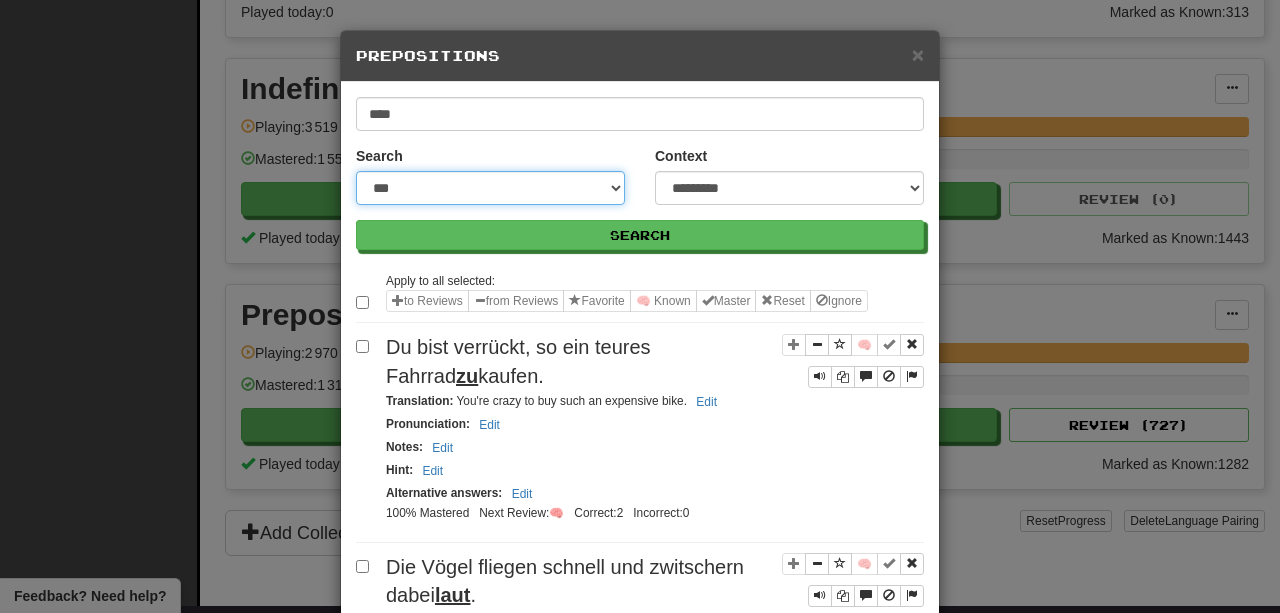 click on "**********" at bounding box center (490, 188) 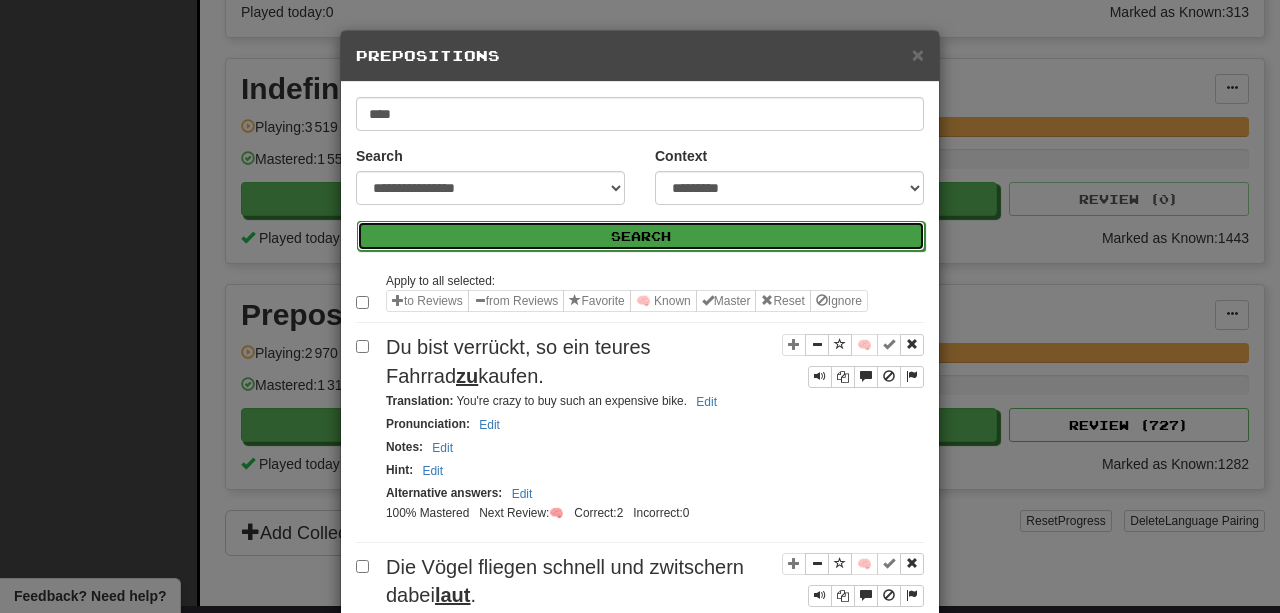 click on "Search" at bounding box center (641, 236) 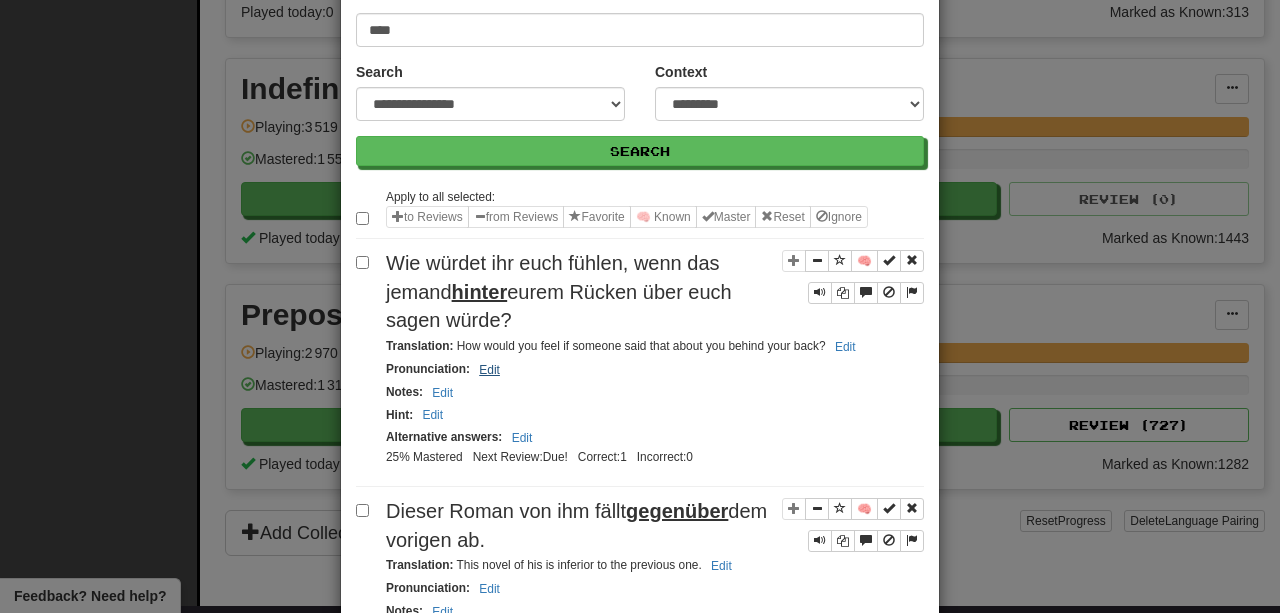 scroll, scrollTop: 89, scrollLeft: 0, axis: vertical 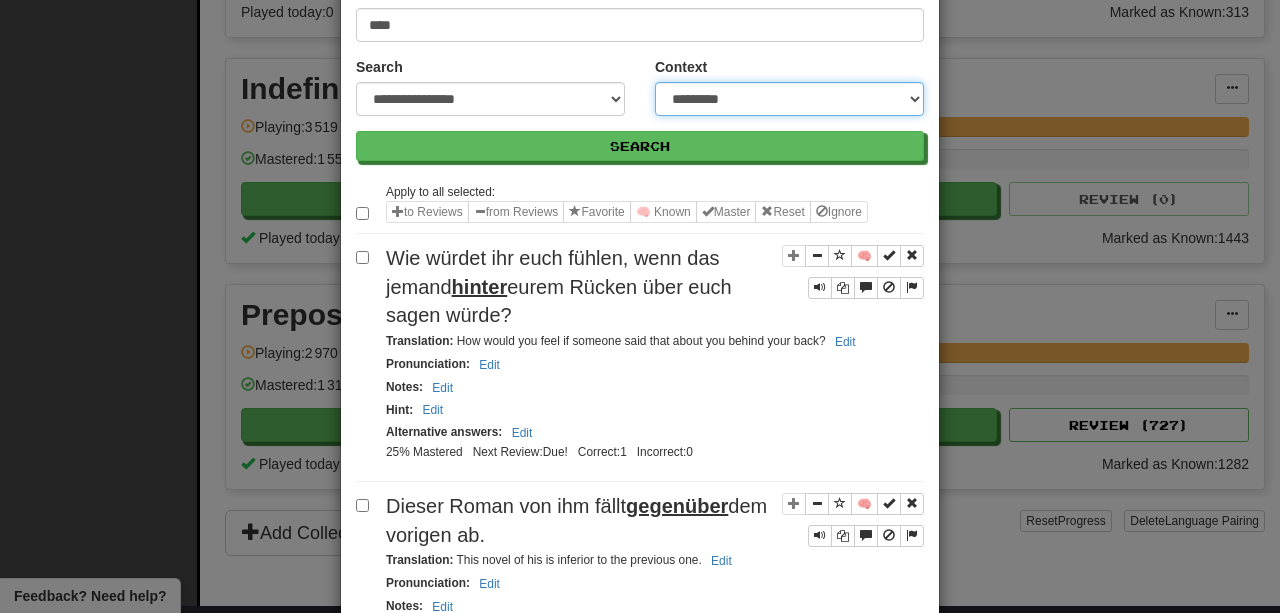 click on "**********" at bounding box center (789, 99) 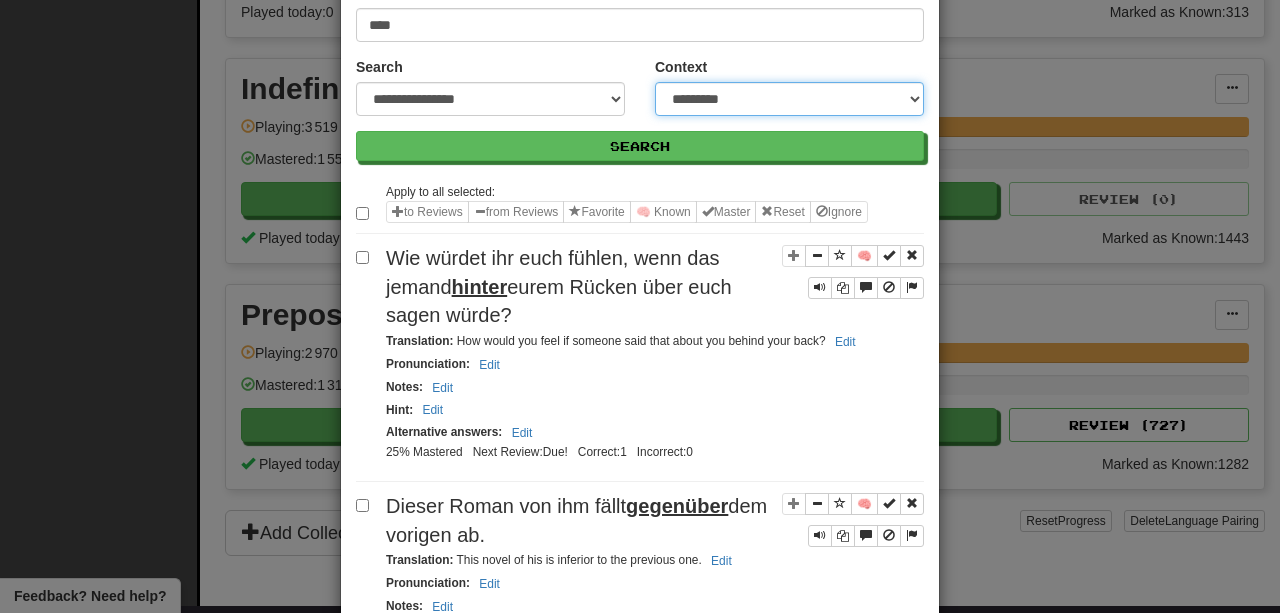 select on "*****" 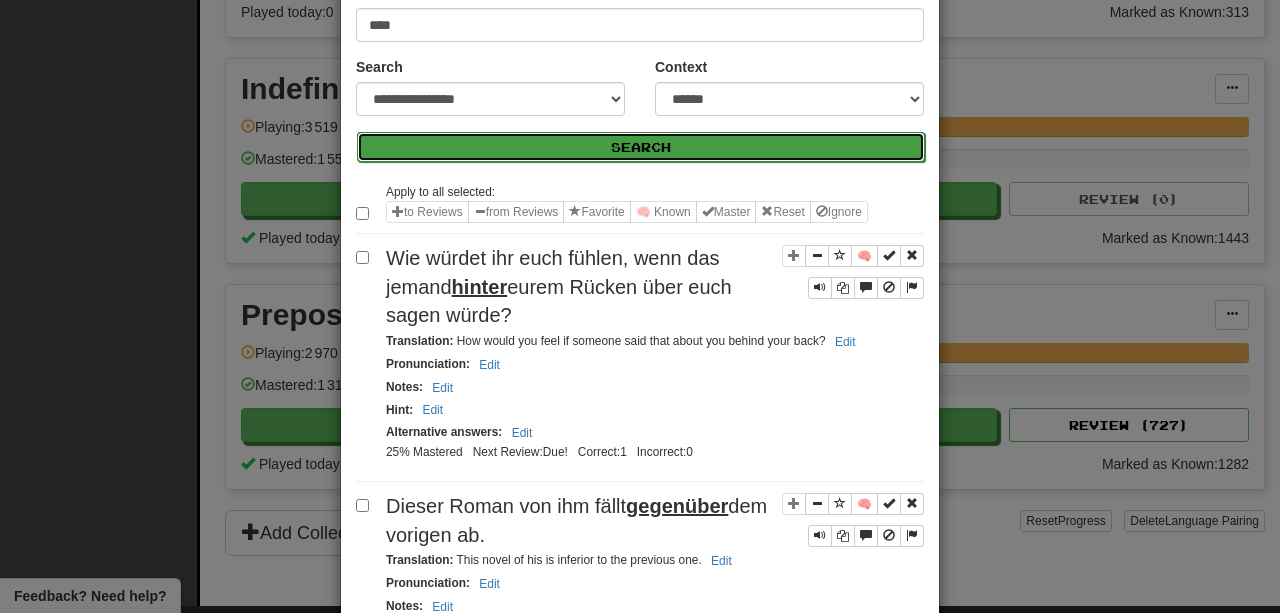 click on "Search" at bounding box center (641, 147) 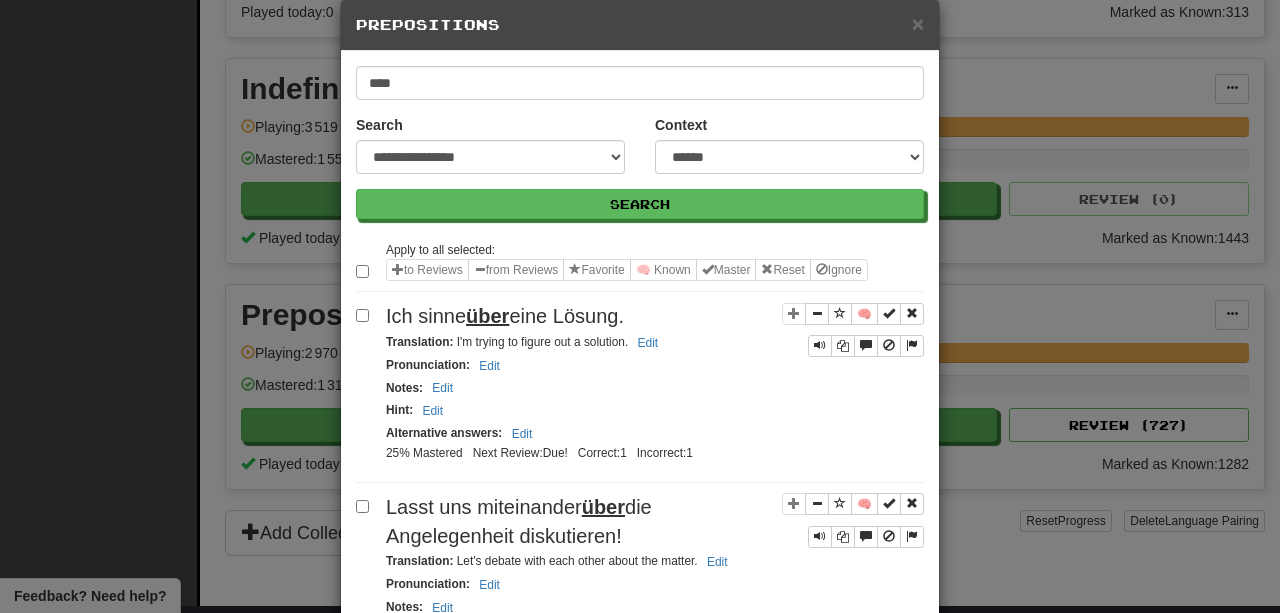 scroll, scrollTop: 35, scrollLeft: 0, axis: vertical 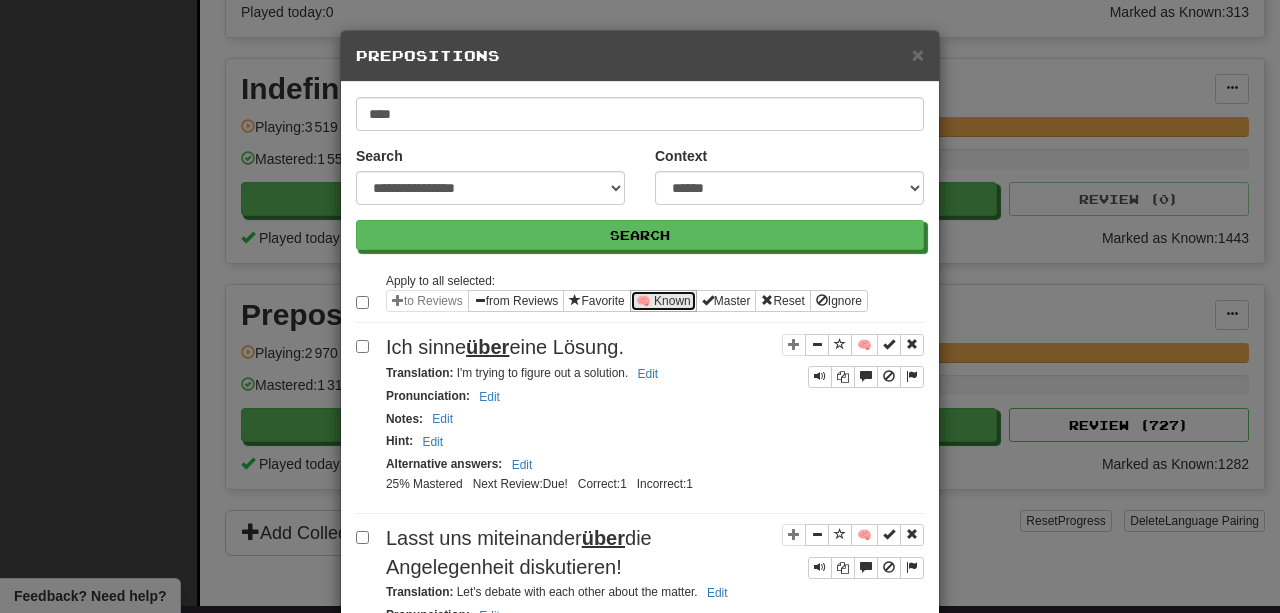 click on "🧠 Known" at bounding box center (663, 301) 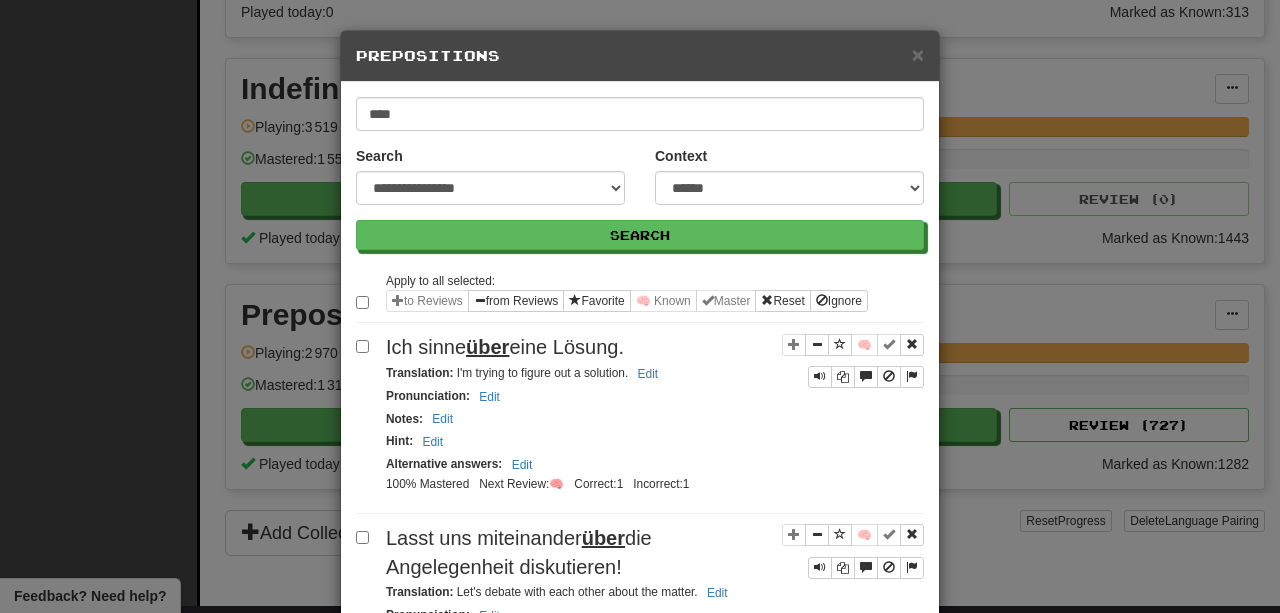 scroll, scrollTop: 5, scrollLeft: 0, axis: vertical 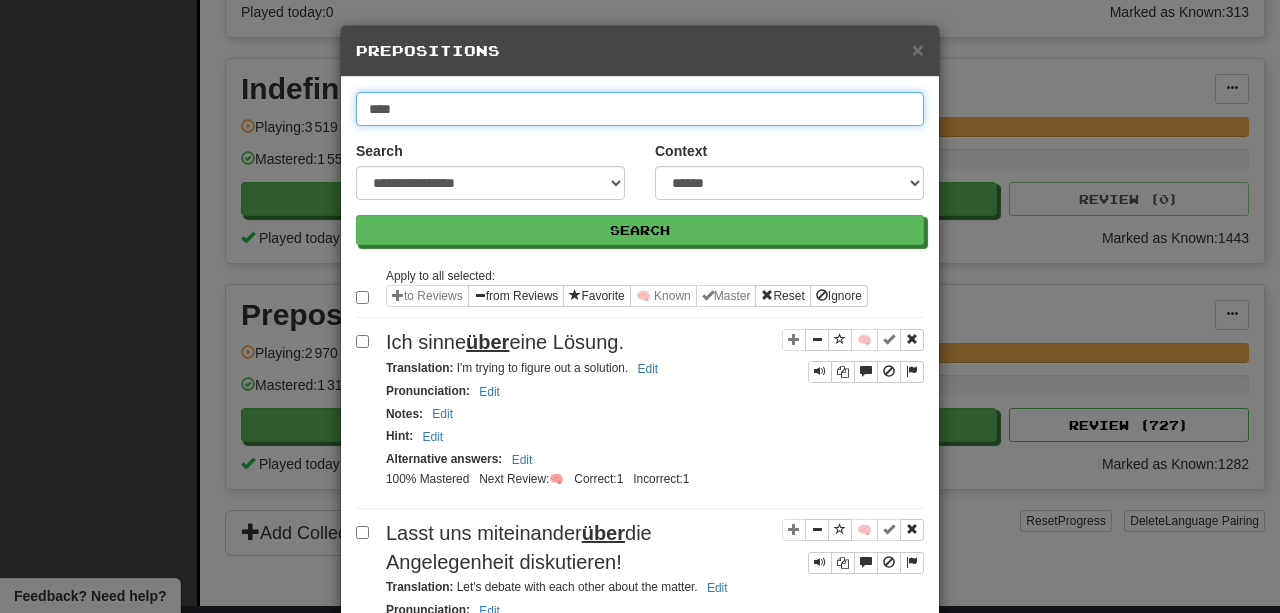 drag, startPoint x: 428, startPoint y: 106, endPoint x: 314, endPoint y: 106, distance: 114 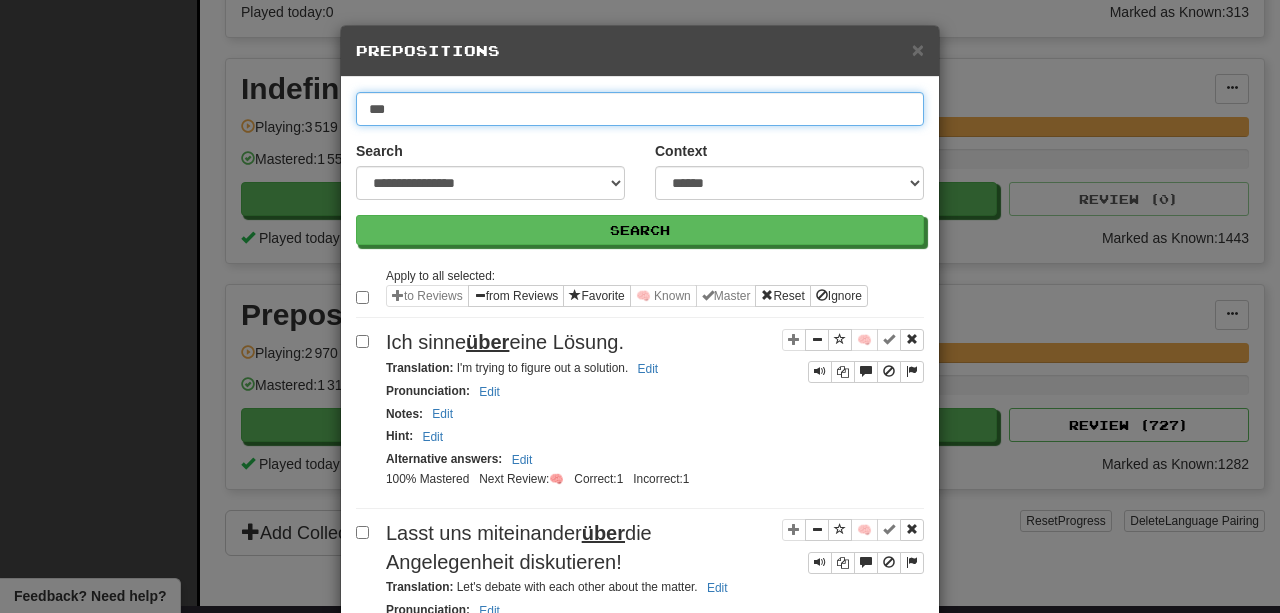 click on "Search" at bounding box center (640, 230) 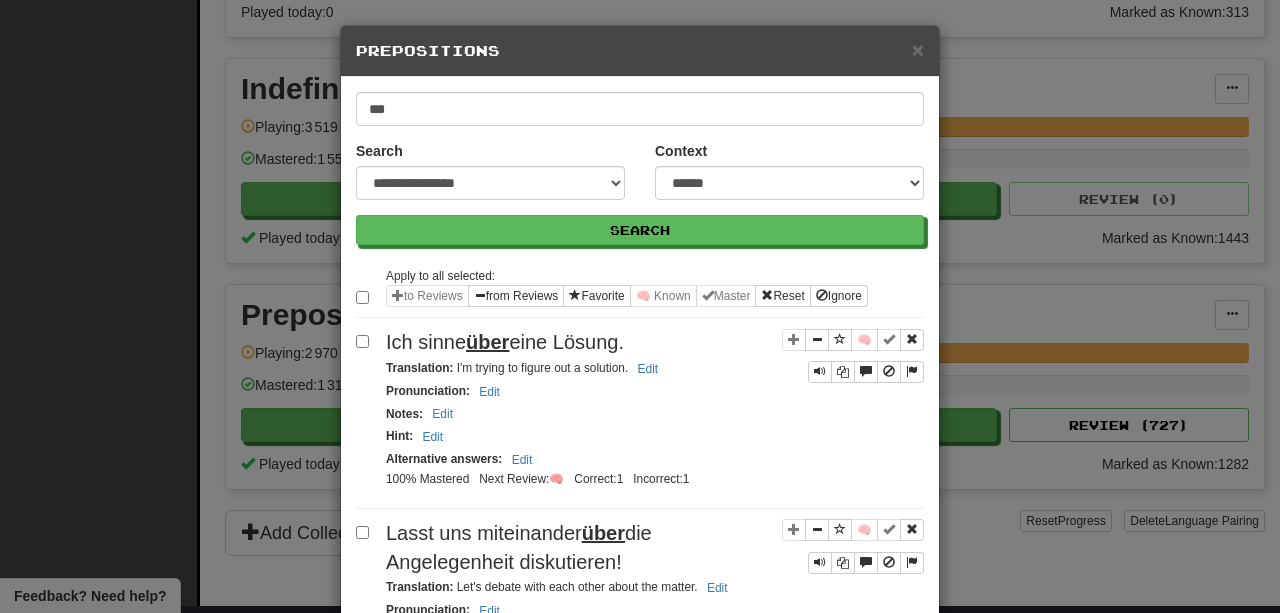 scroll, scrollTop: 0, scrollLeft: 0, axis: both 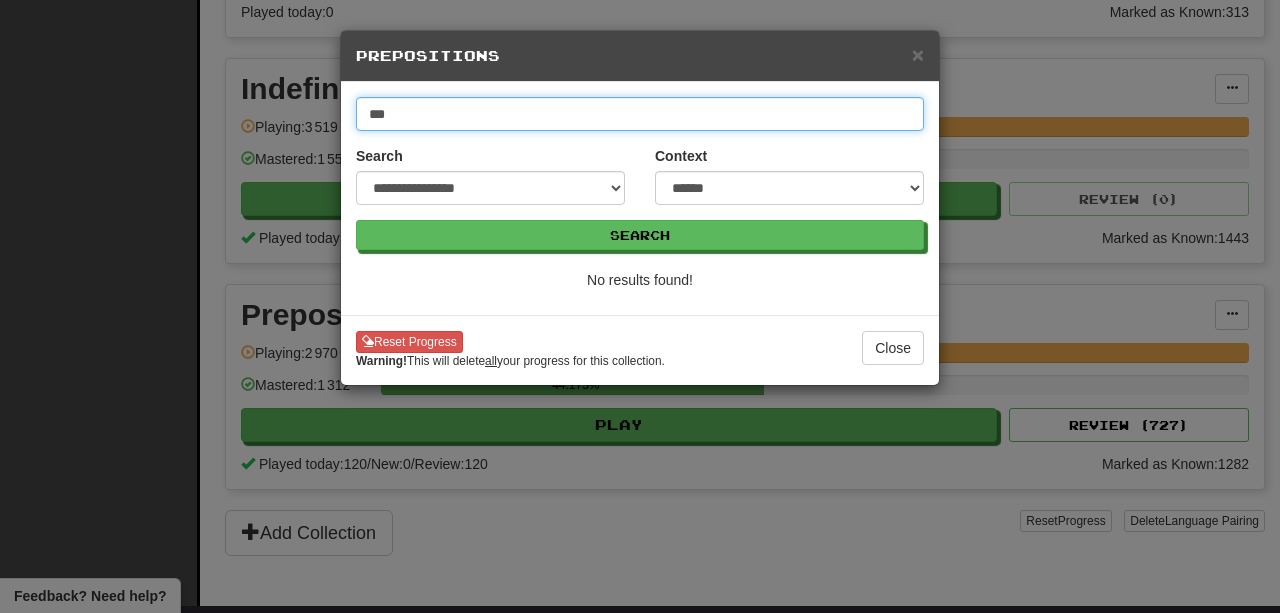 drag, startPoint x: 399, startPoint y: 118, endPoint x: 259, endPoint y: 94, distance: 142.04225 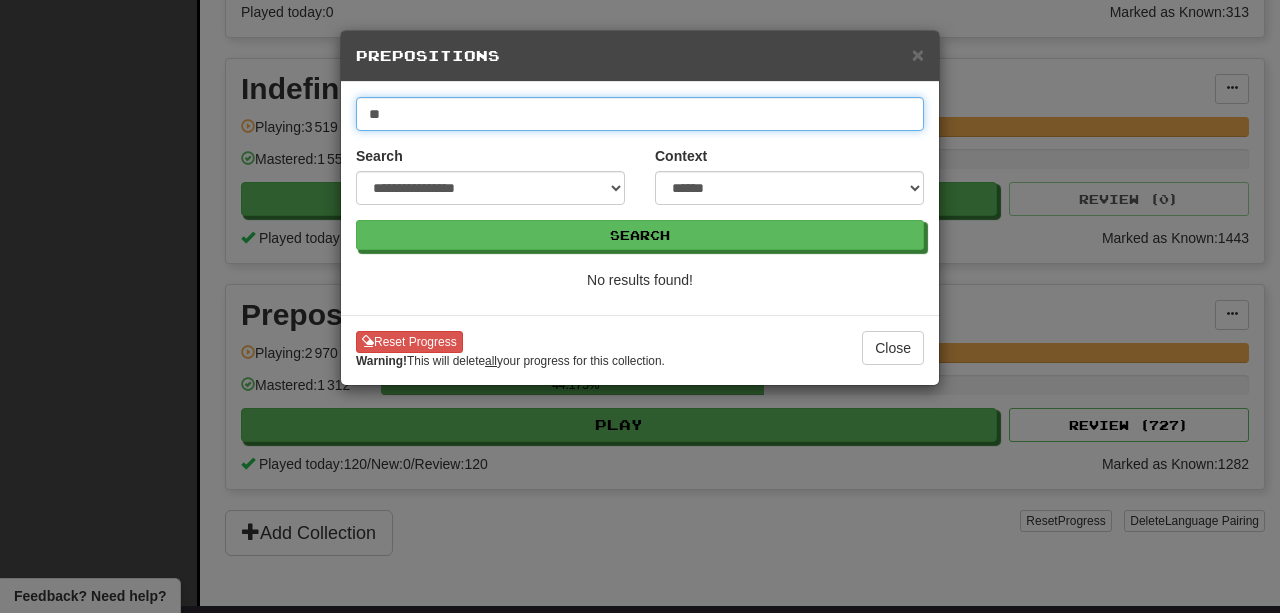 click on "Search" at bounding box center (640, 235) 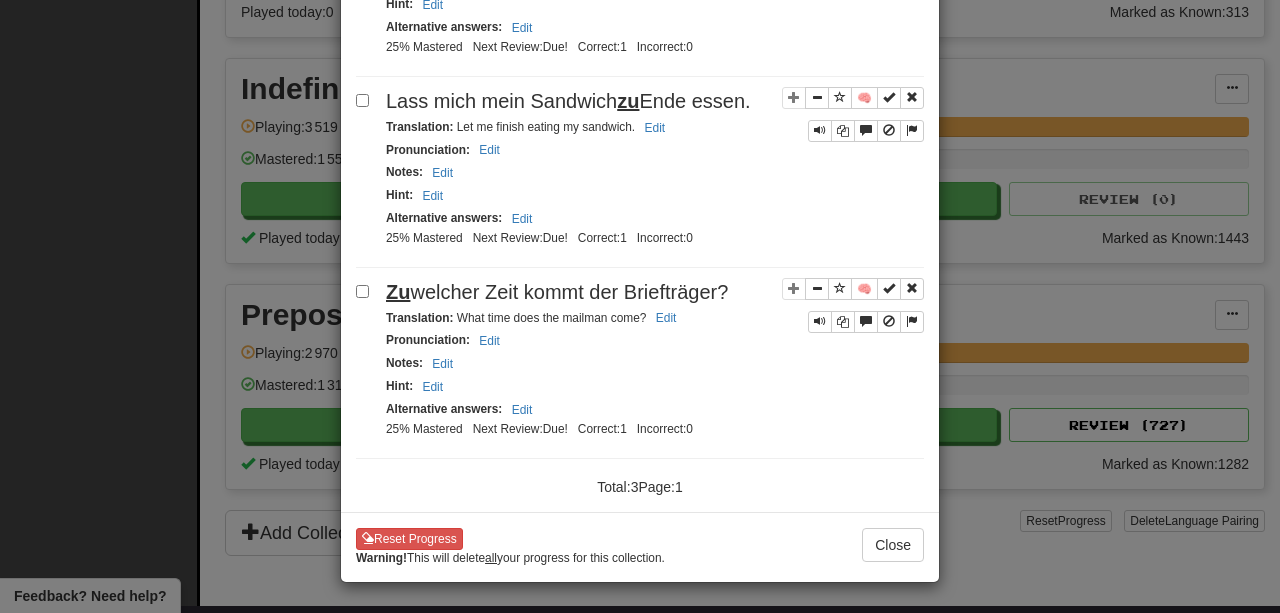 scroll, scrollTop: 0, scrollLeft: 0, axis: both 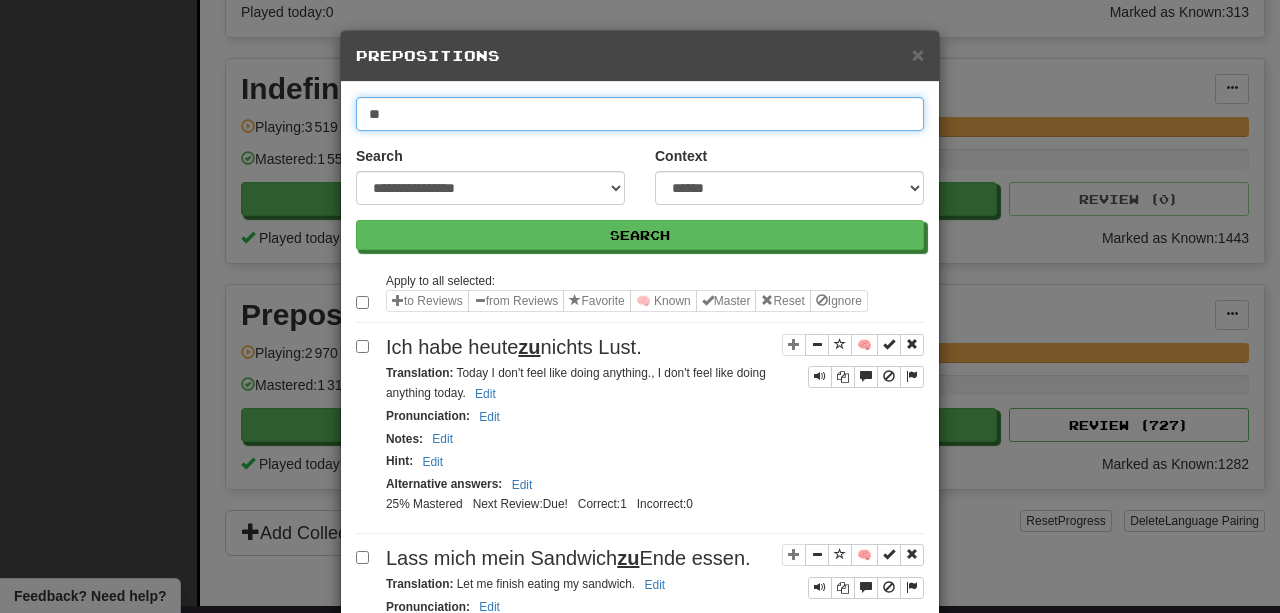 drag, startPoint x: 417, startPoint y: 112, endPoint x: 290, endPoint y: 112, distance: 127 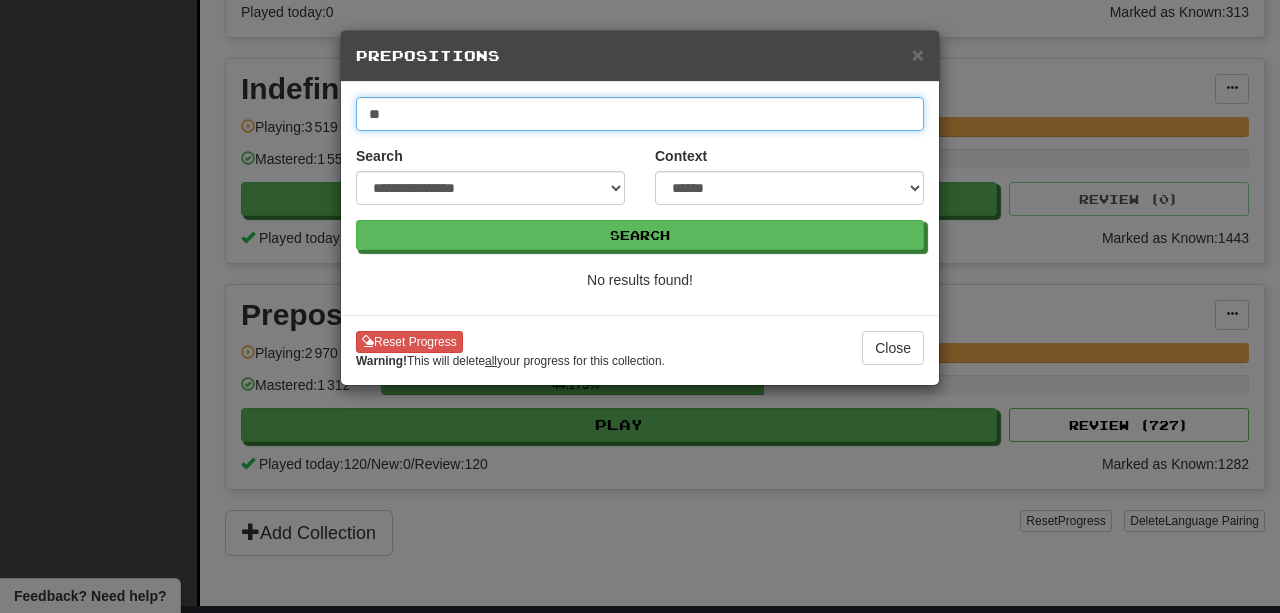 drag, startPoint x: 457, startPoint y: 113, endPoint x: 273, endPoint y: 109, distance: 184.04347 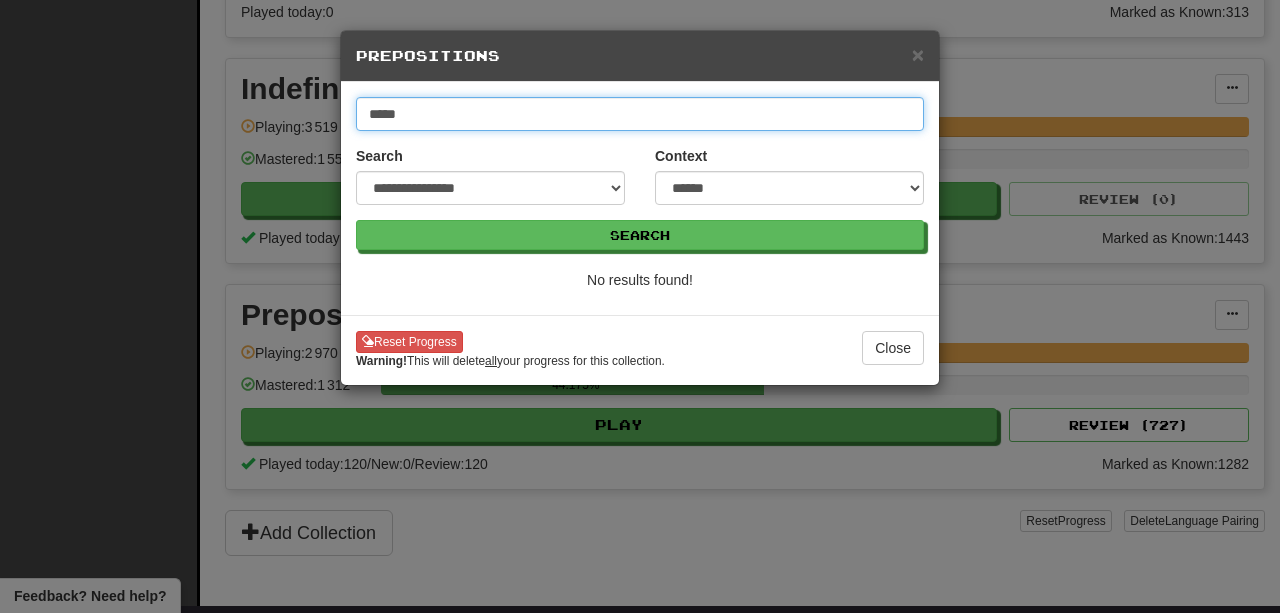 click on "Search" at bounding box center (640, 235) 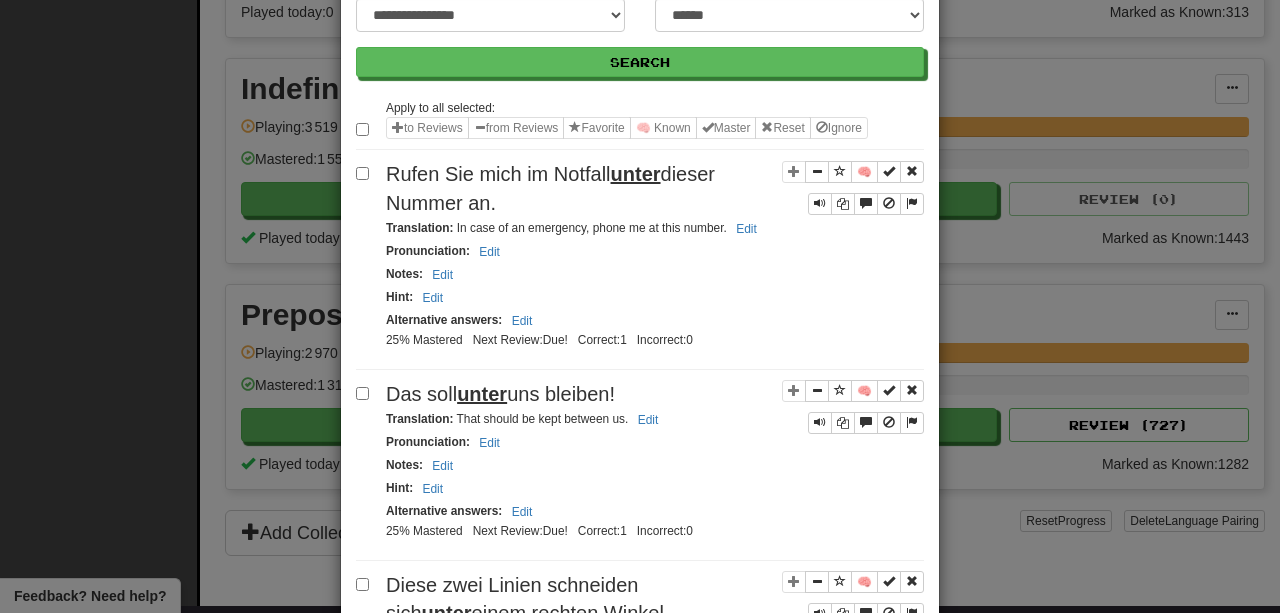 scroll, scrollTop: 0, scrollLeft: 0, axis: both 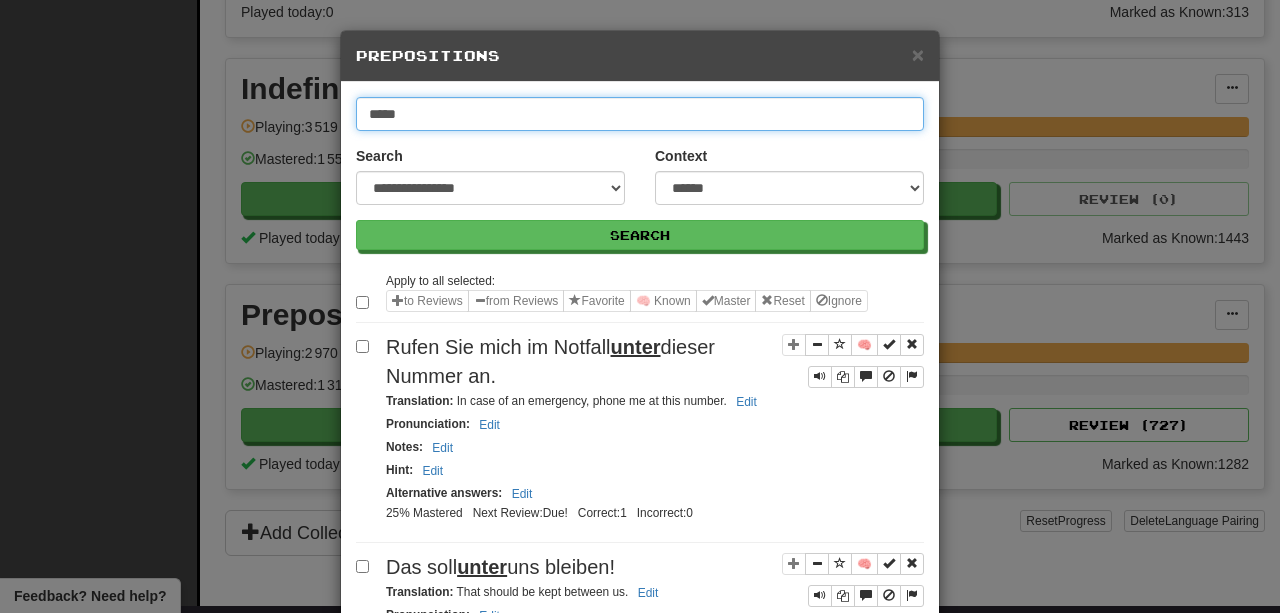 click on "*****" at bounding box center (640, 114) 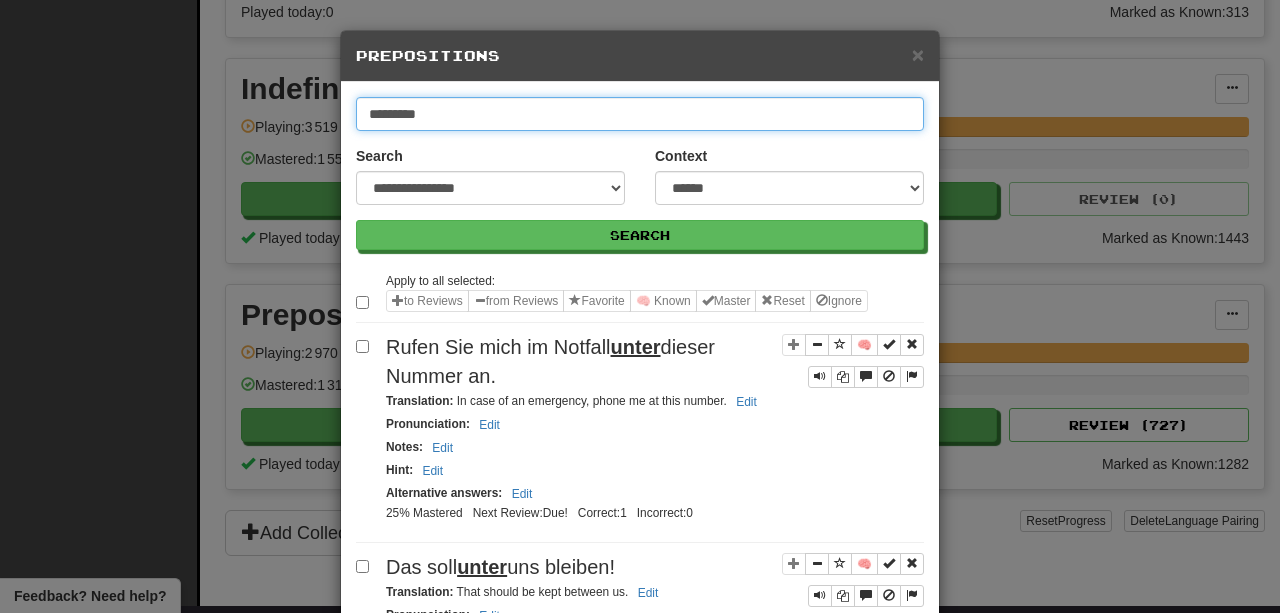 type on "*********" 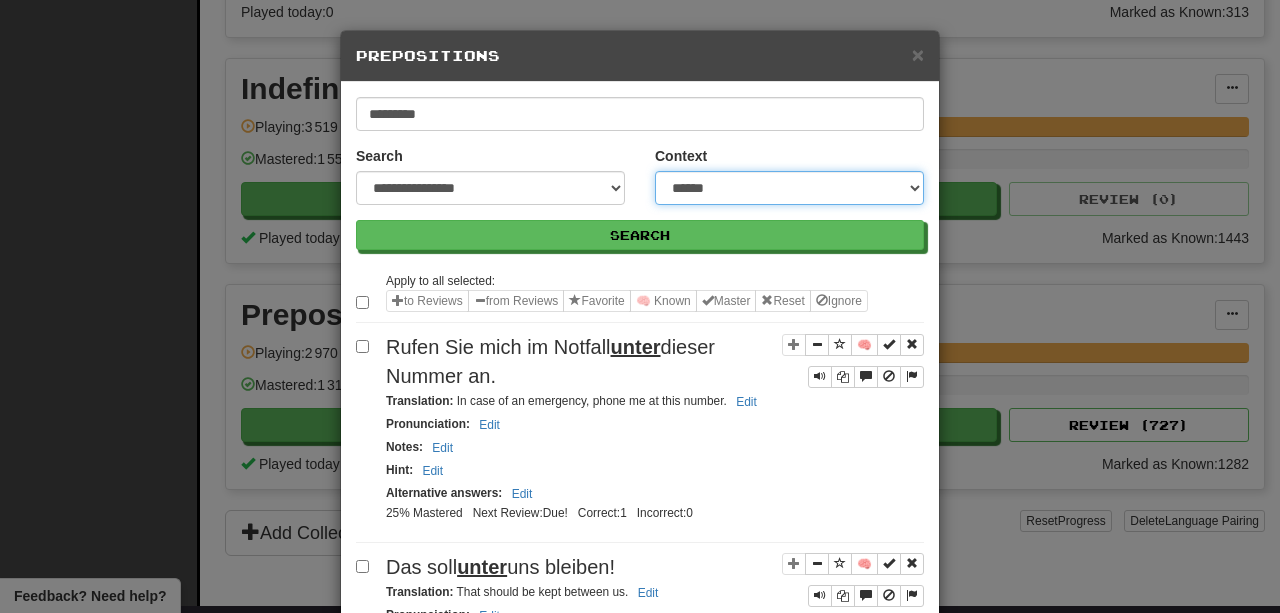 click on "**********" at bounding box center (789, 188) 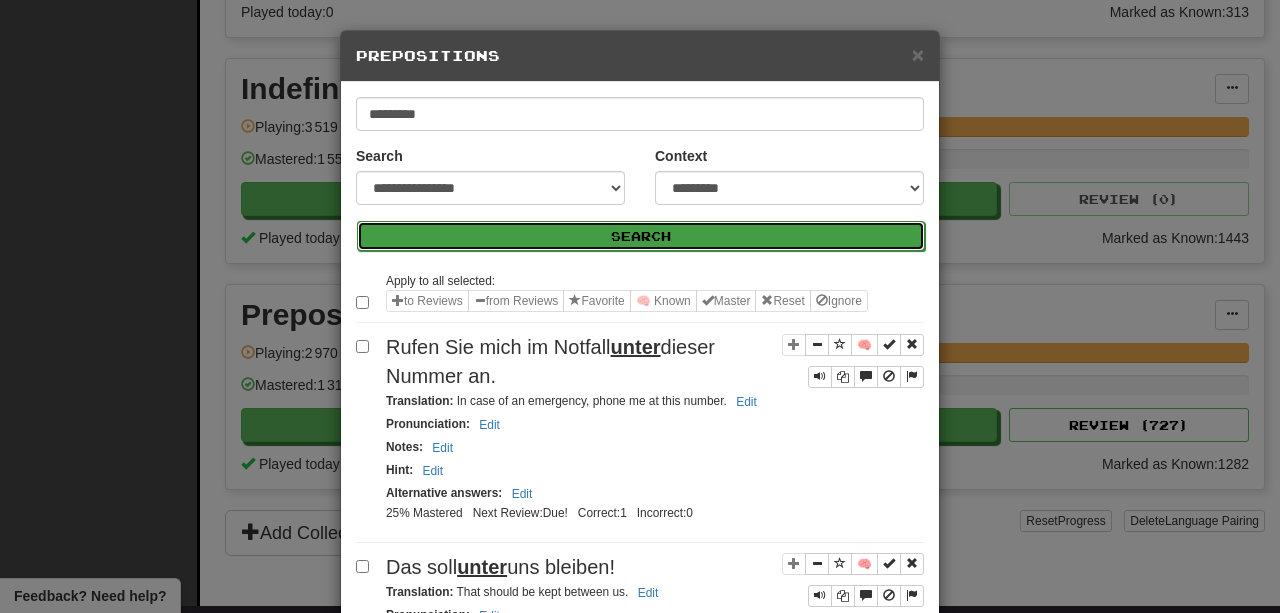 click on "Search" at bounding box center (641, 236) 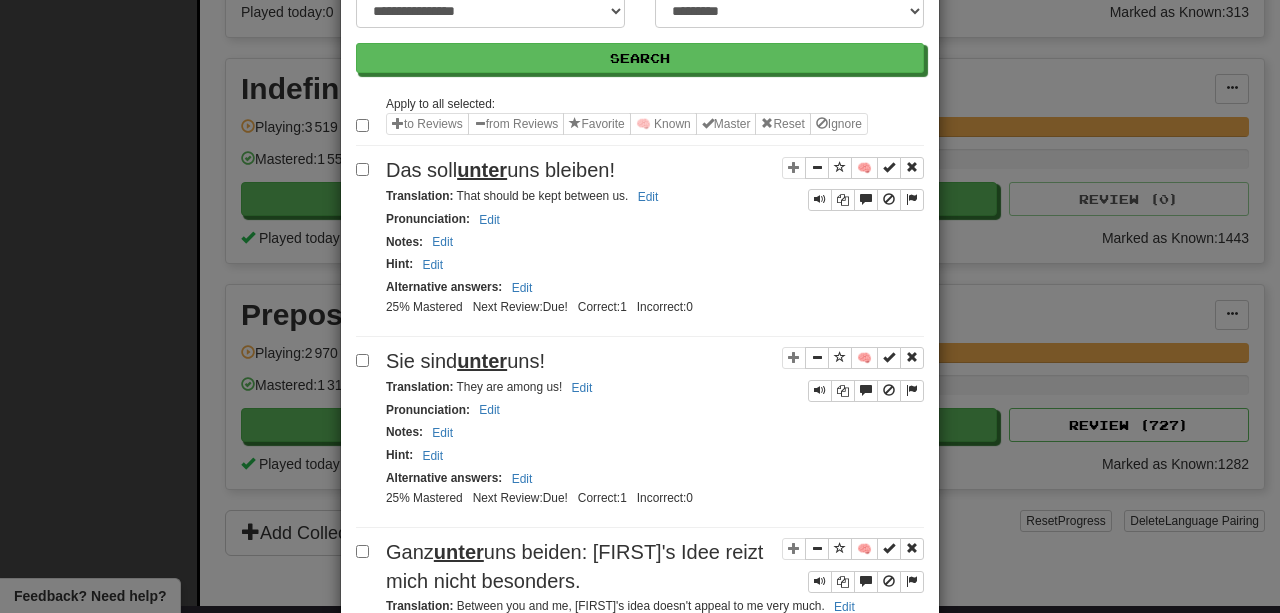 scroll, scrollTop: 0, scrollLeft: 0, axis: both 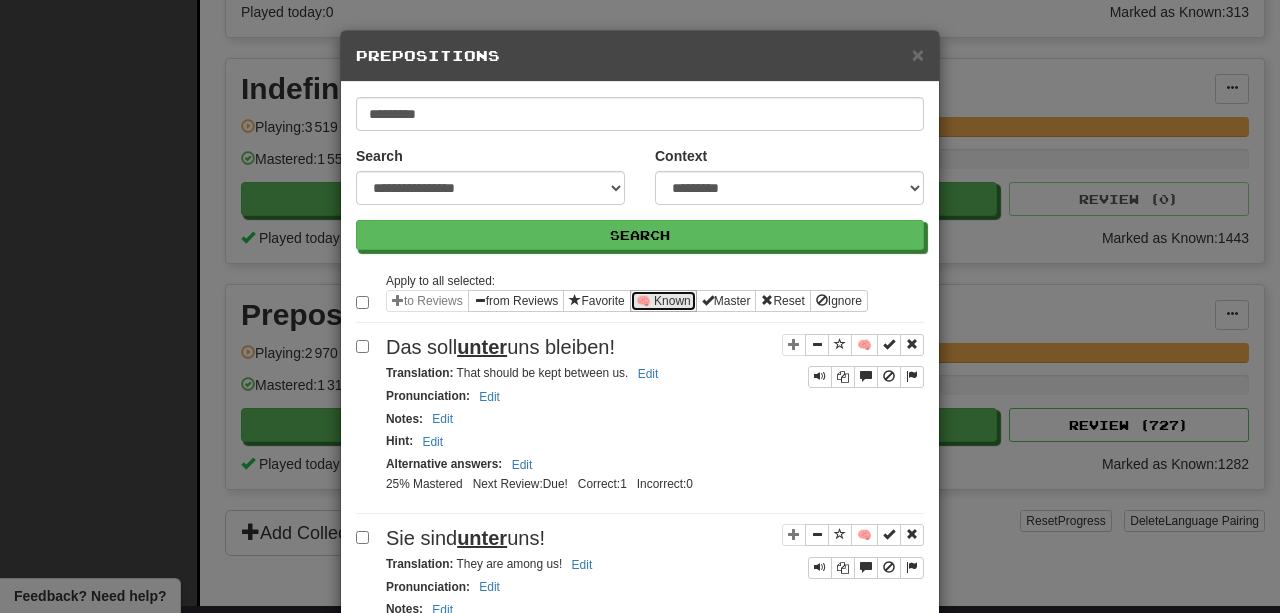 click on "🧠 Known" at bounding box center (663, 301) 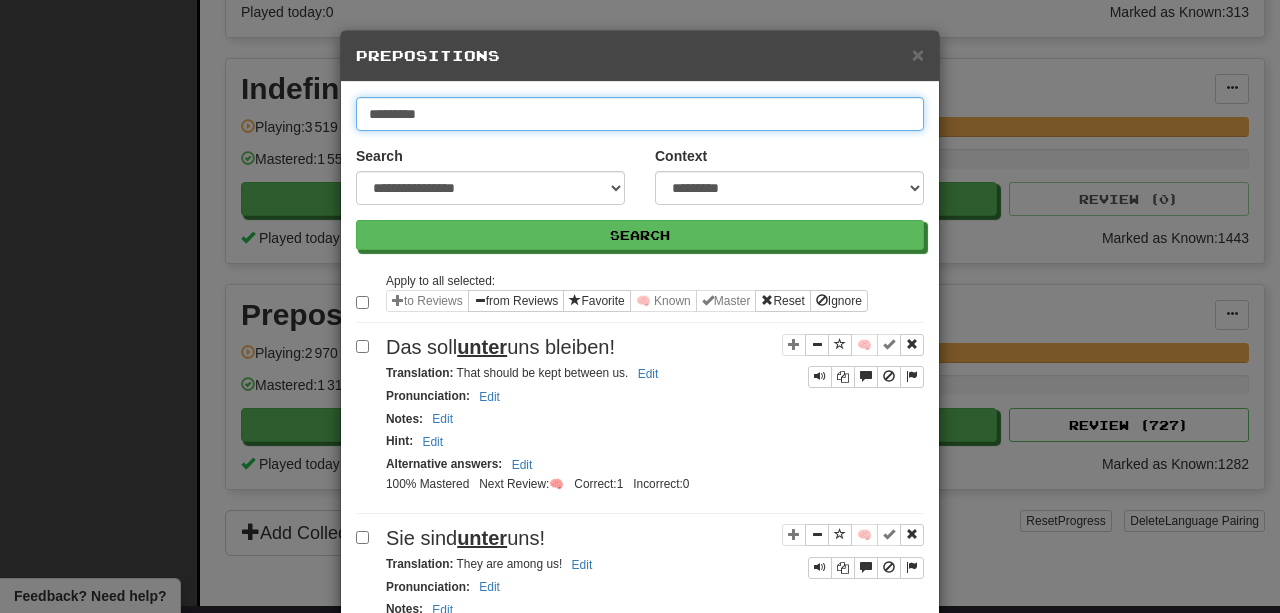 drag, startPoint x: 422, startPoint y: 113, endPoint x: 208, endPoint y: 94, distance: 214.8418 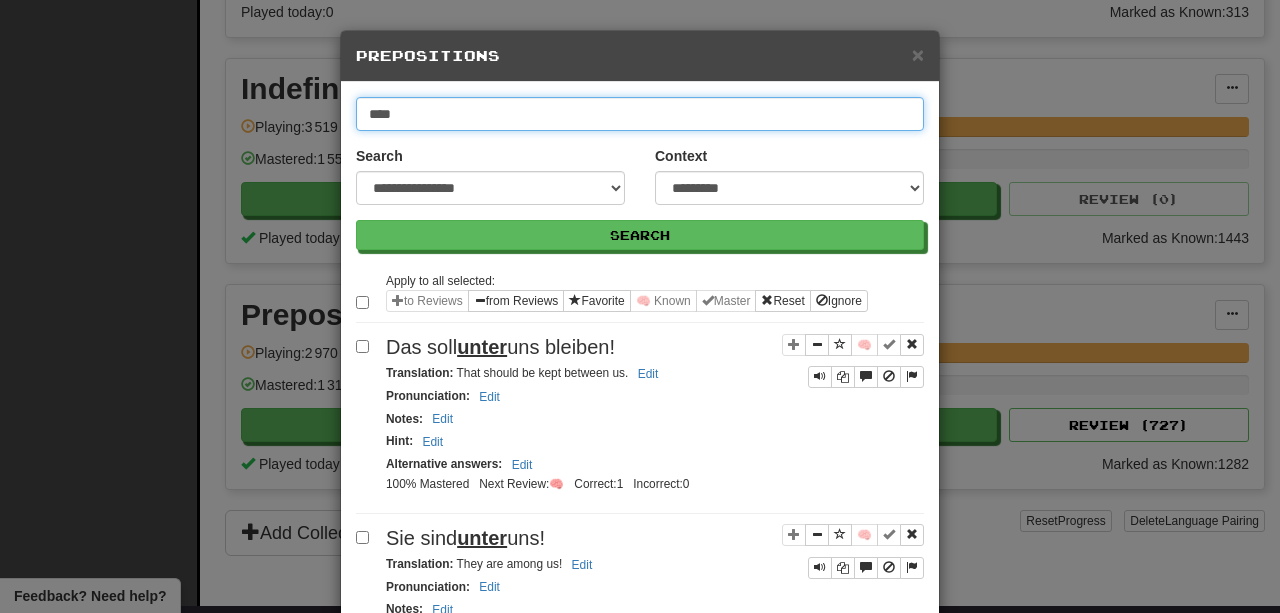 type on "****" 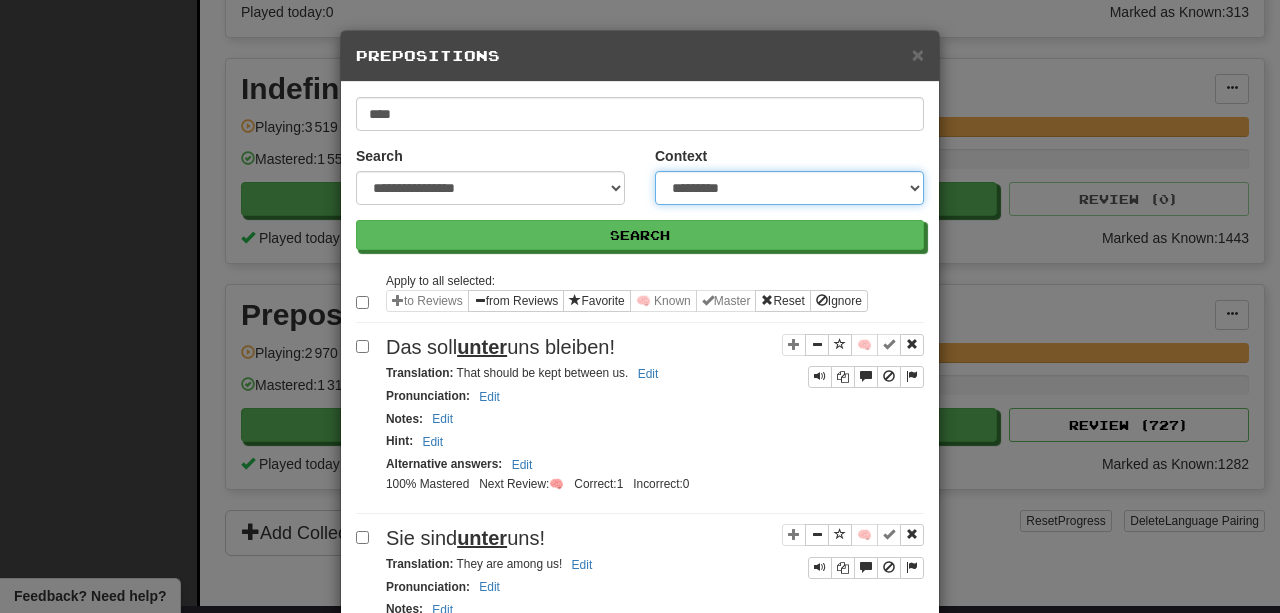 click on "**********" at bounding box center [789, 188] 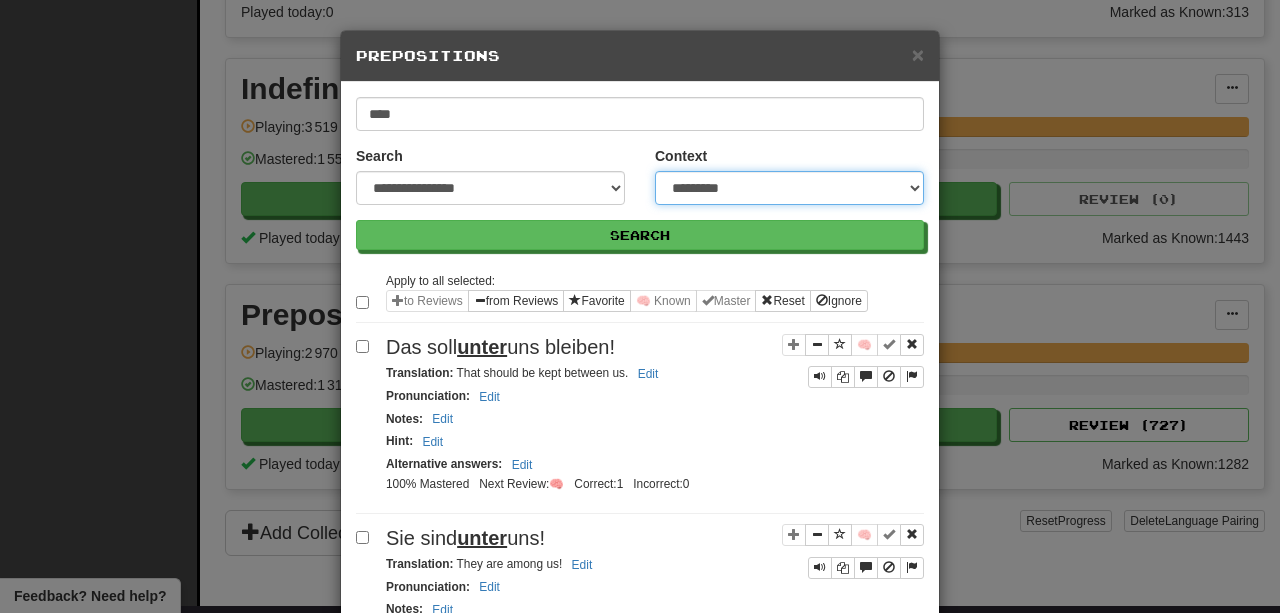 select on "*****" 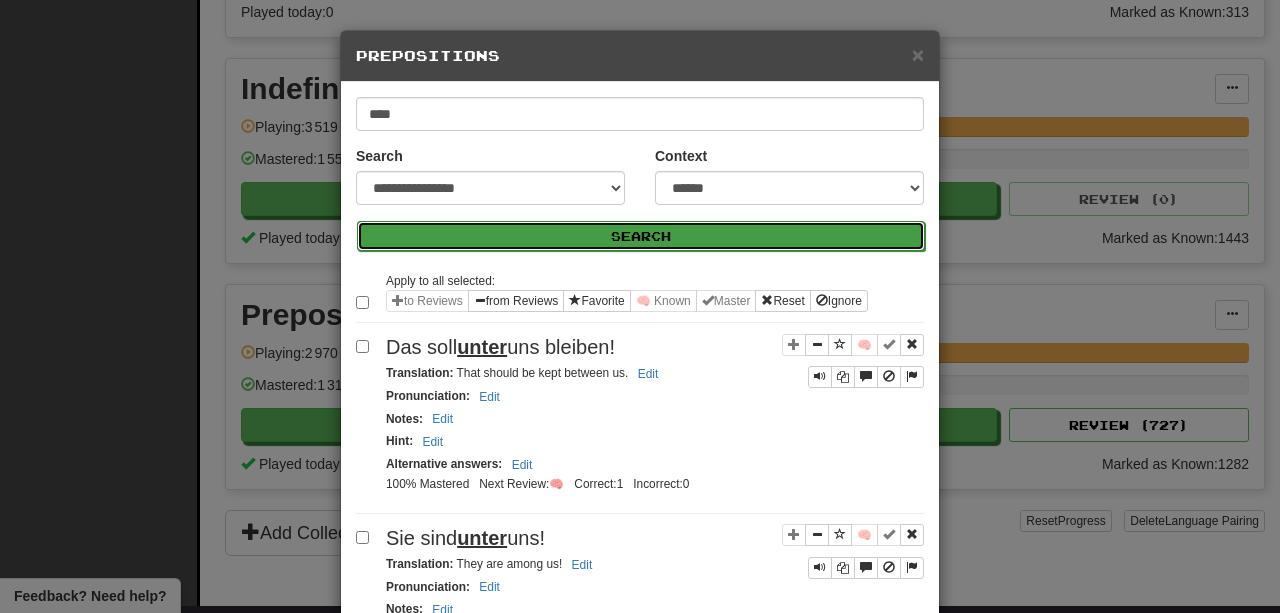 click on "Search" at bounding box center [641, 236] 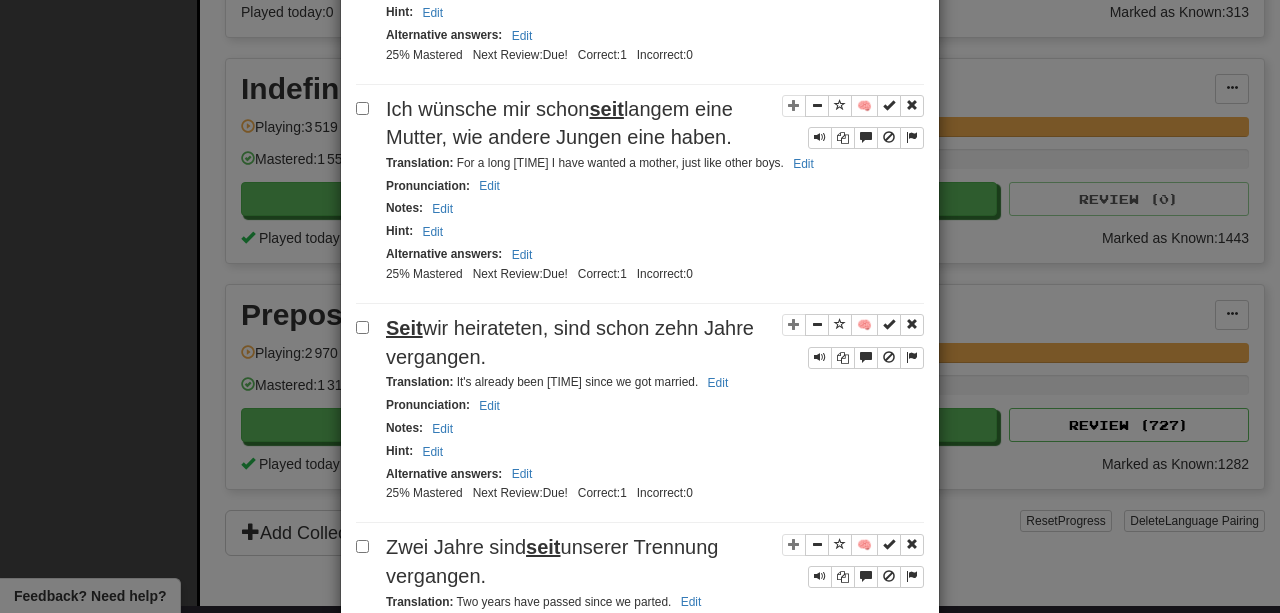 scroll, scrollTop: 0, scrollLeft: 0, axis: both 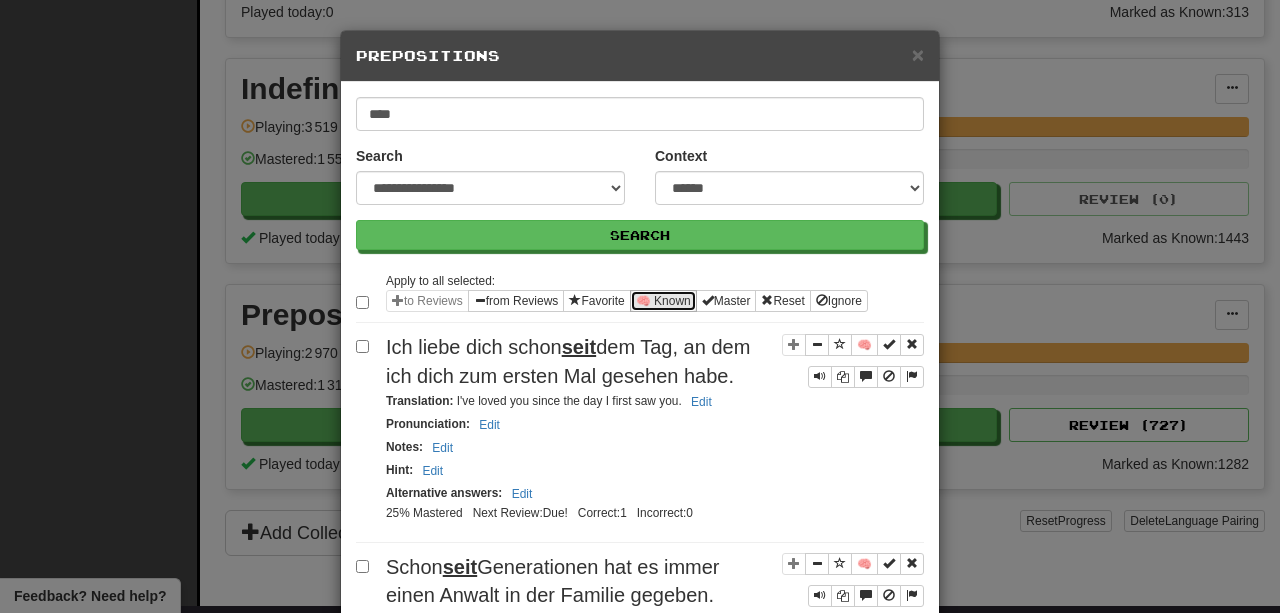 click on "🧠 Known" at bounding box center (663, 301) 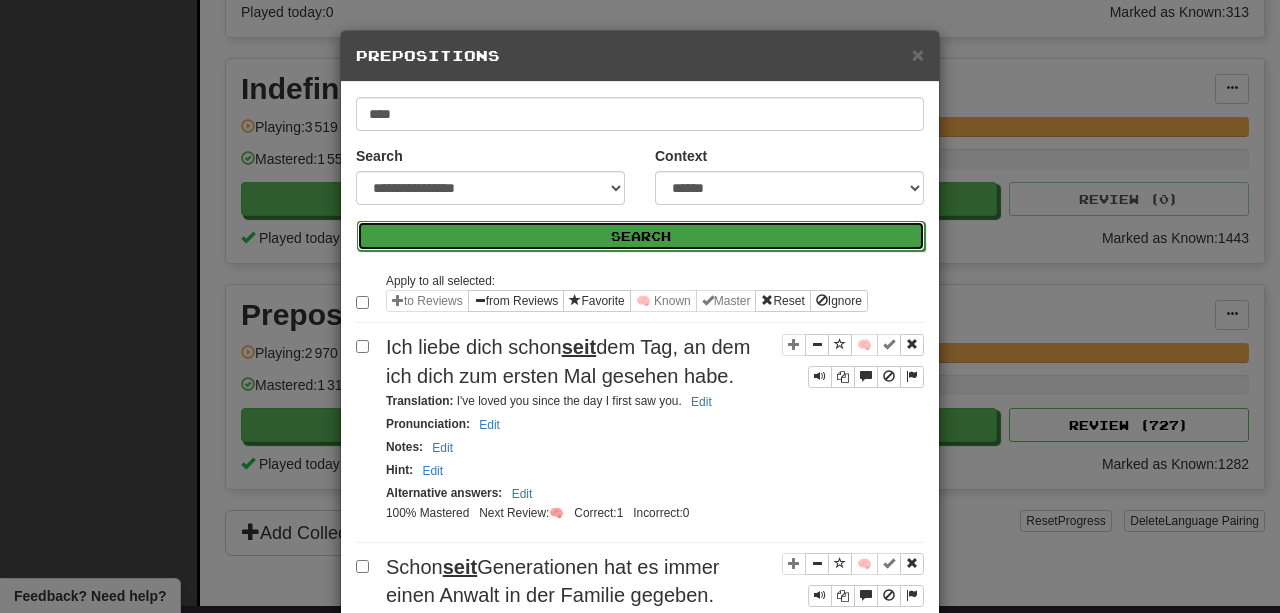 click on "Search" at bounding box center (641, 236) 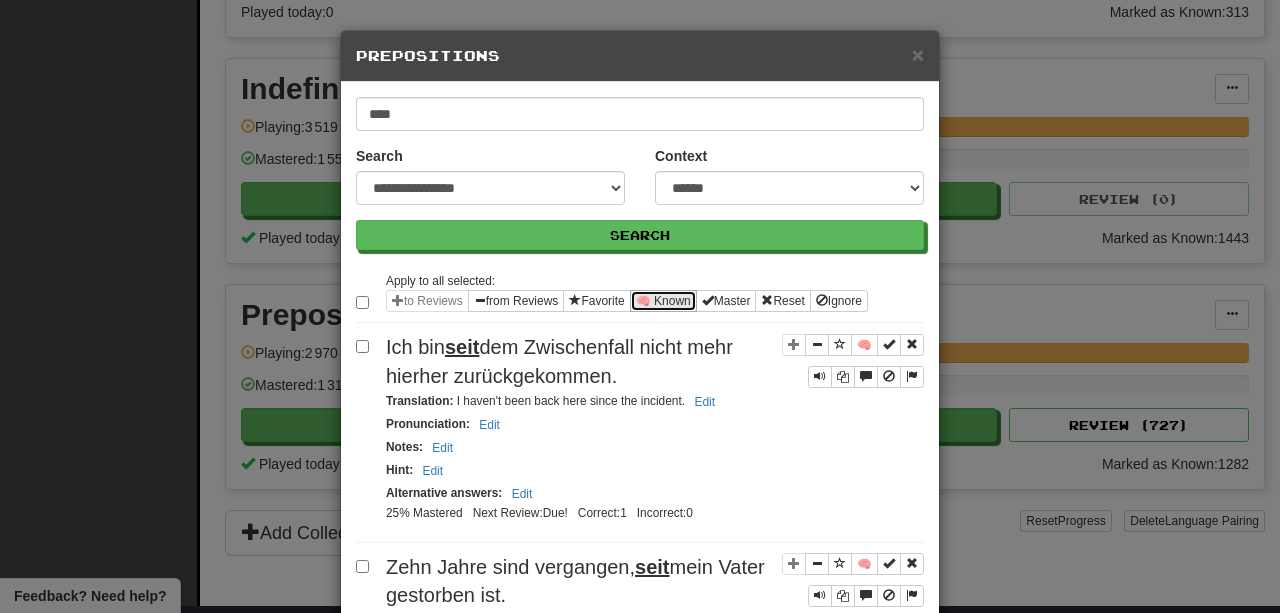click on "🧠 Known" at bounding box center (663, 301) 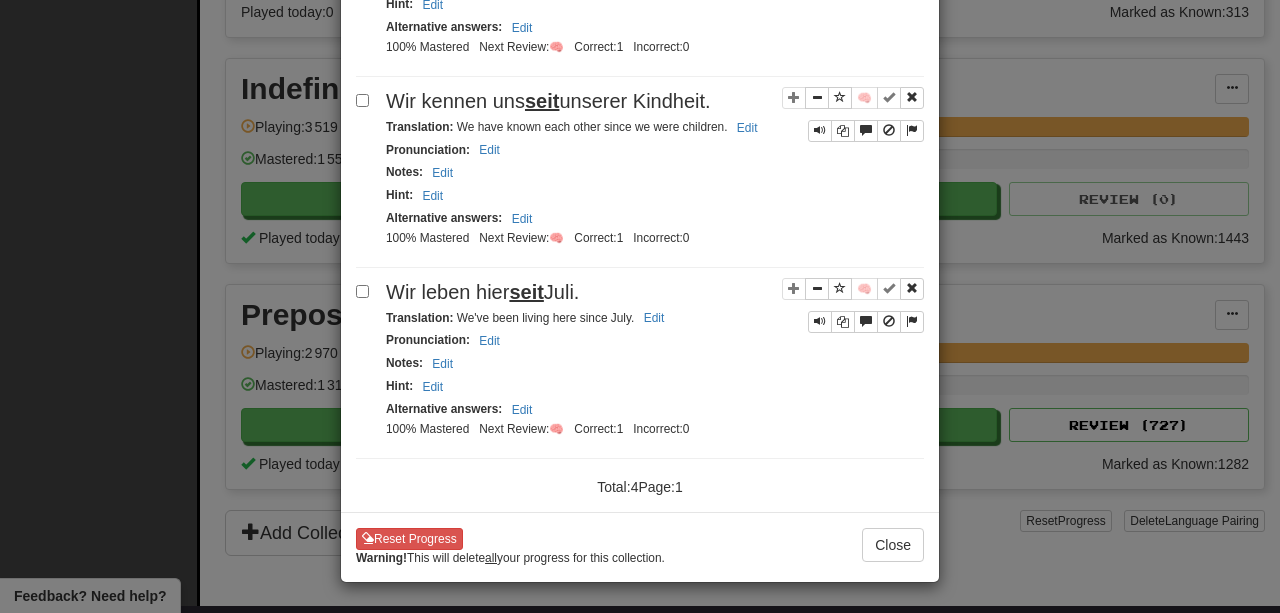 scroll, scrollTop: 0, scrollLeft: 0, axis: both 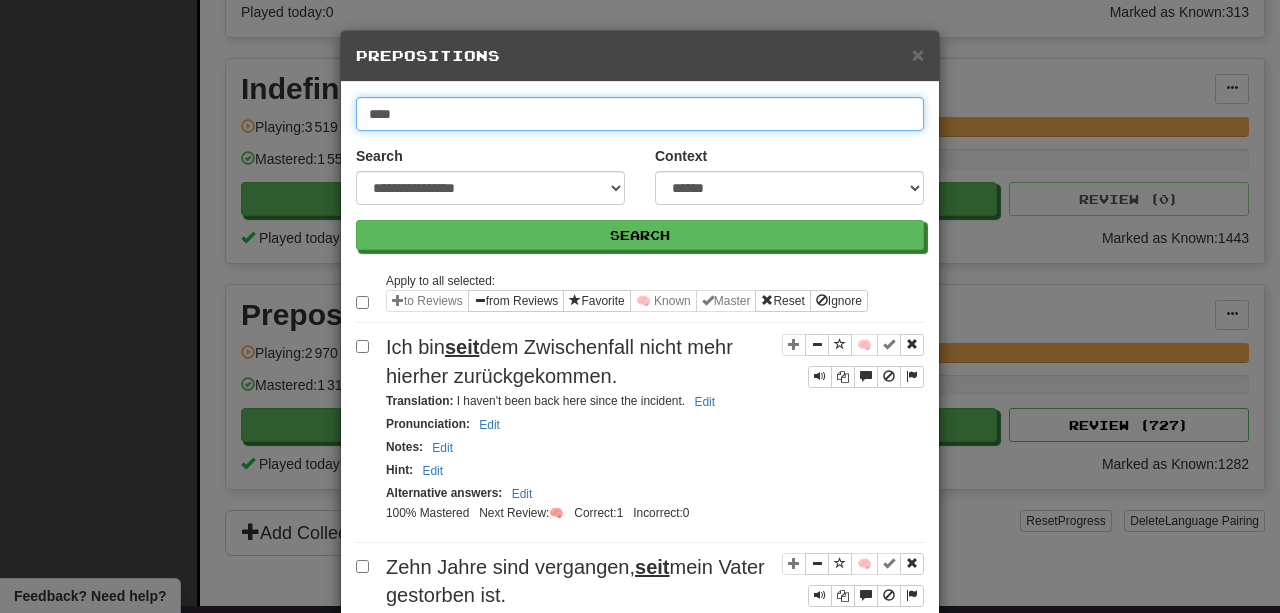 drag, startPoint x: 438, startPoint y: 118, endPoint x: 199, endPoint y: 60, distance: 245.93698 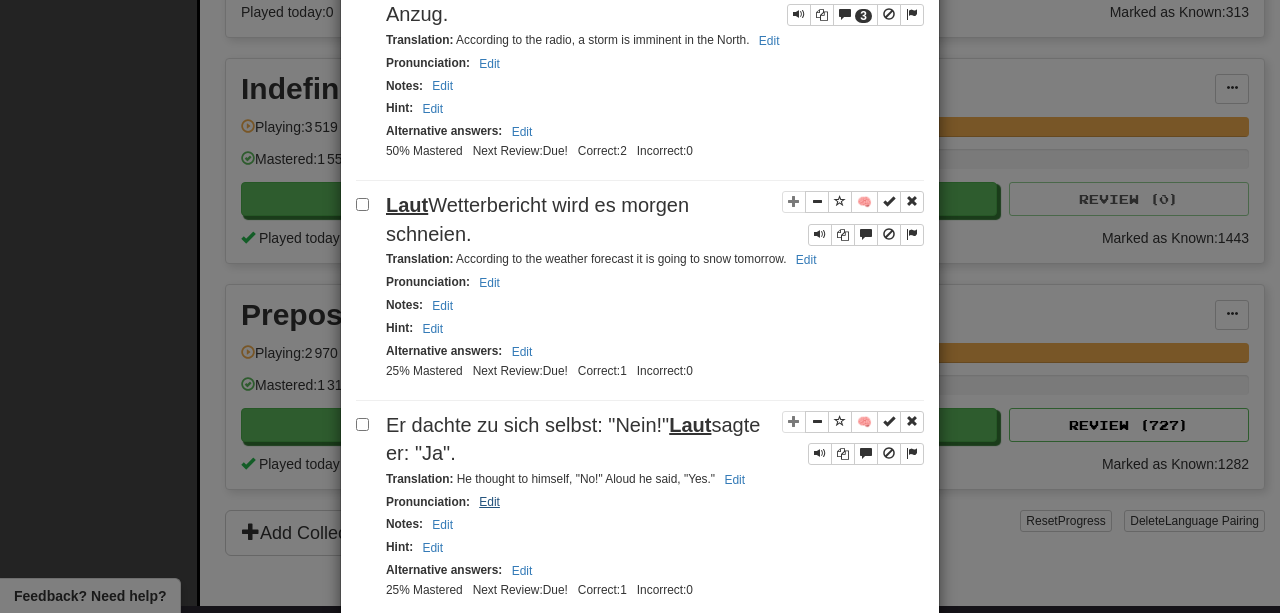 scroll, scrollTop: 582, scrollLeft: 0, axis: vertical 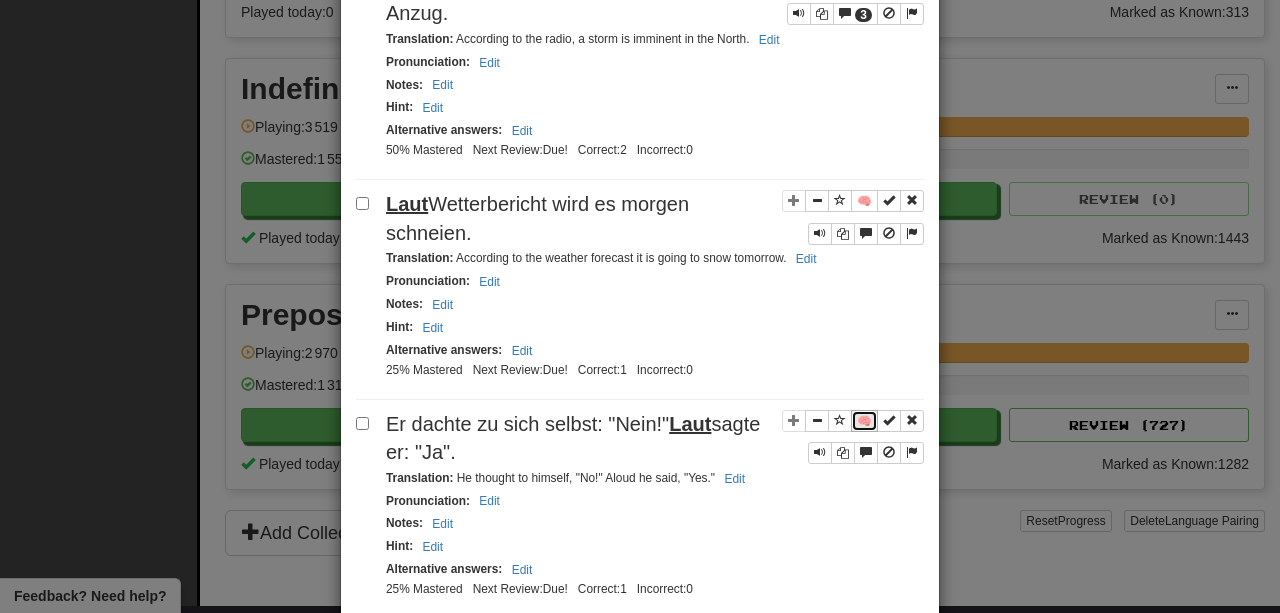 click on "🧠" at bounding box center (864, 421) 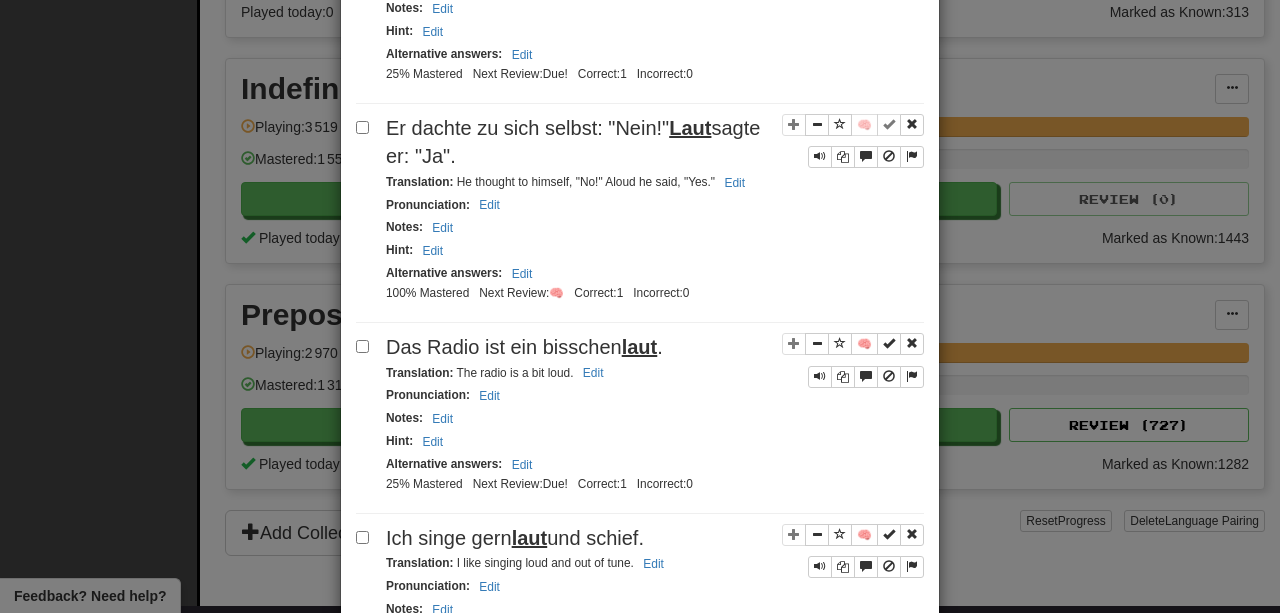 scroll, scrollTop: 879, scrollLeft: 0, axis: vertical 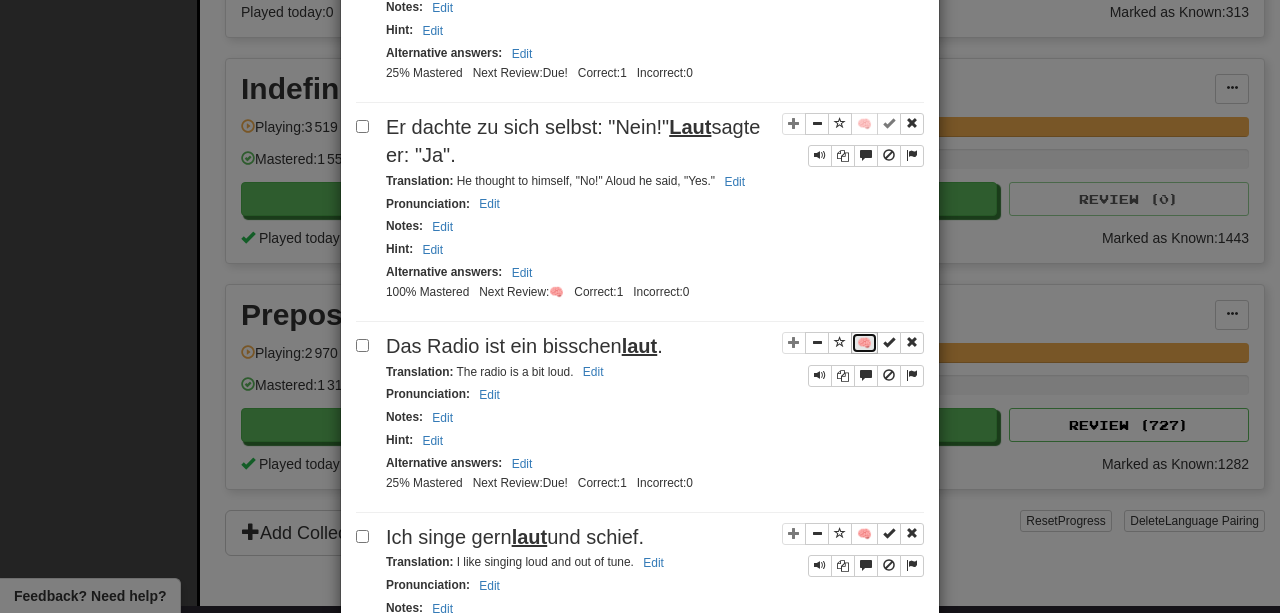 click on "🧠" at bounding box center (864, 343) 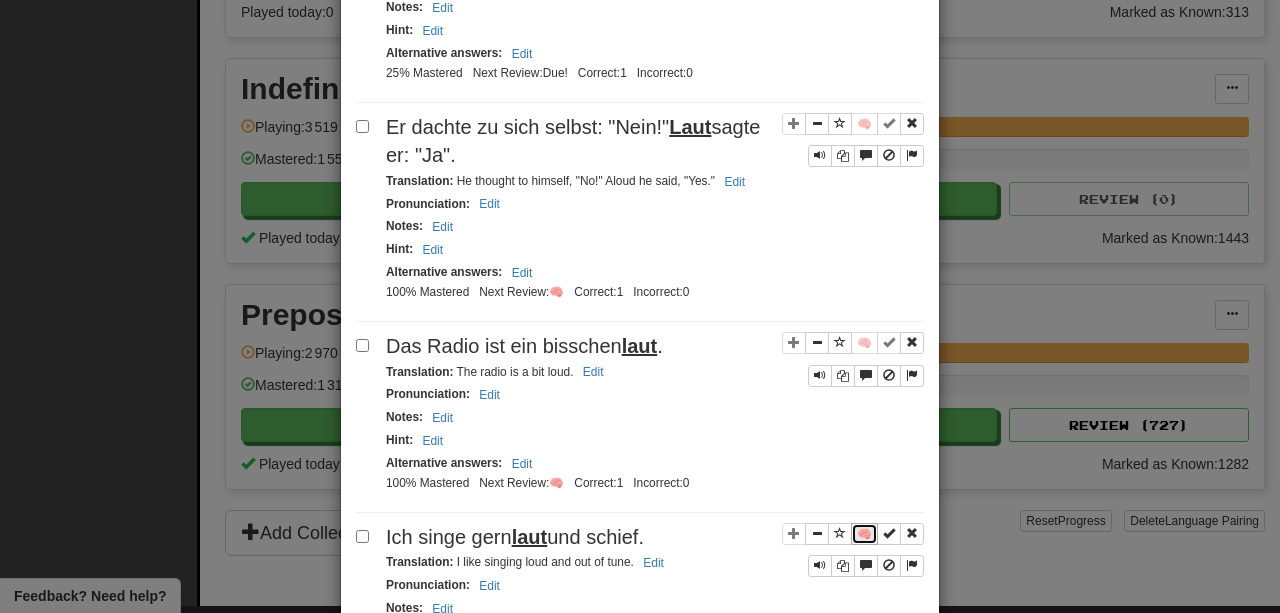 click on "🧠" at bounding box center (864, 534) 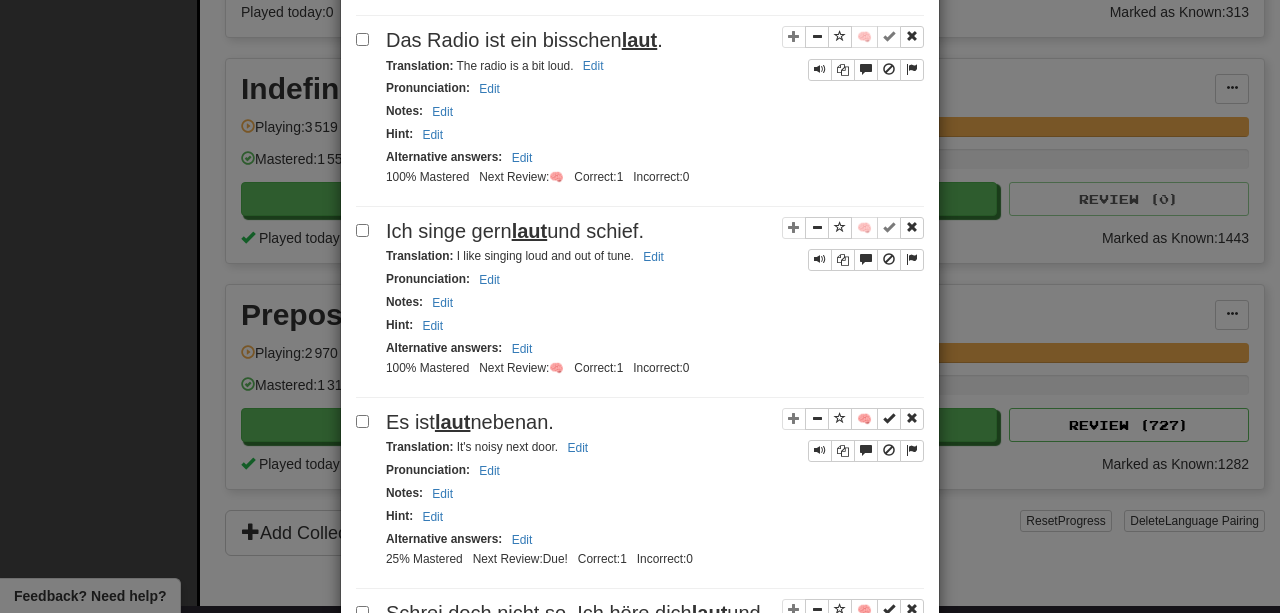 scroll, scrollTop: 1246, scrollLeft: 0, axis: vertical 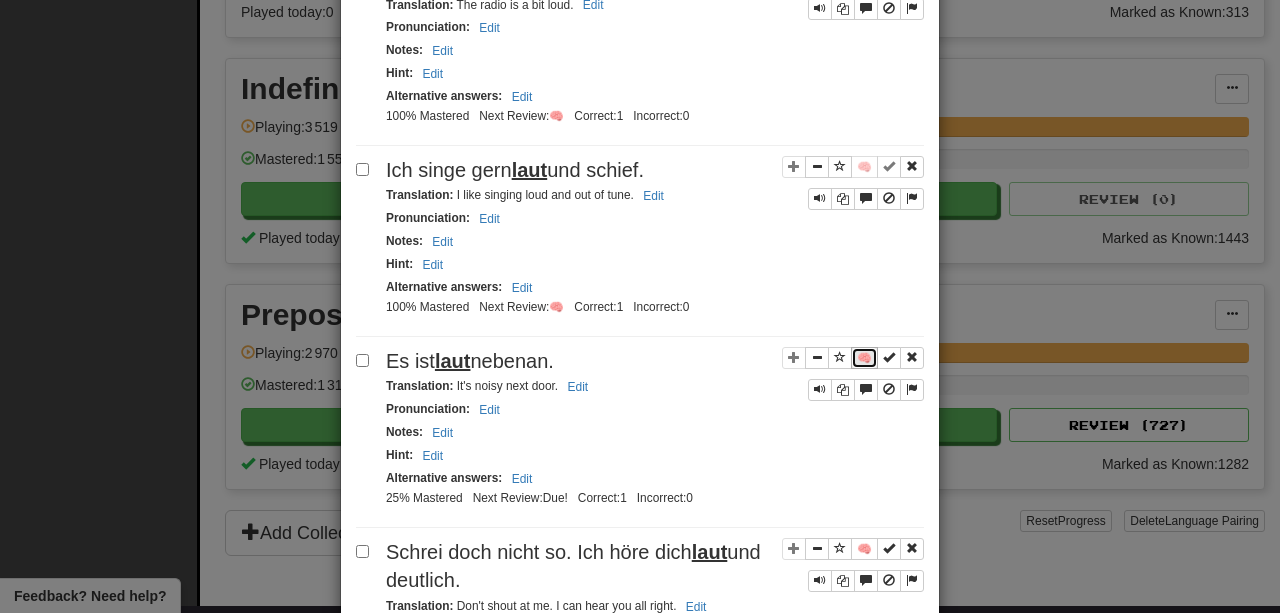 click on "🧠" at bounding box center (864, 358) 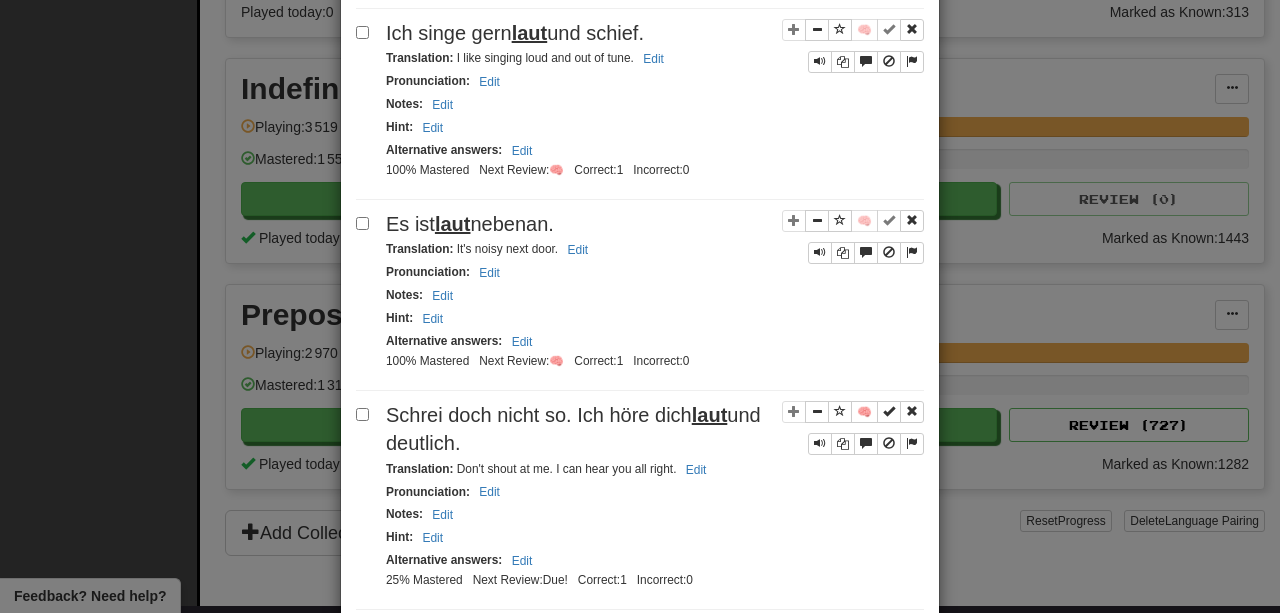 scroll, scrollTop: 1385, scrollLeft: 0, axis: vertical 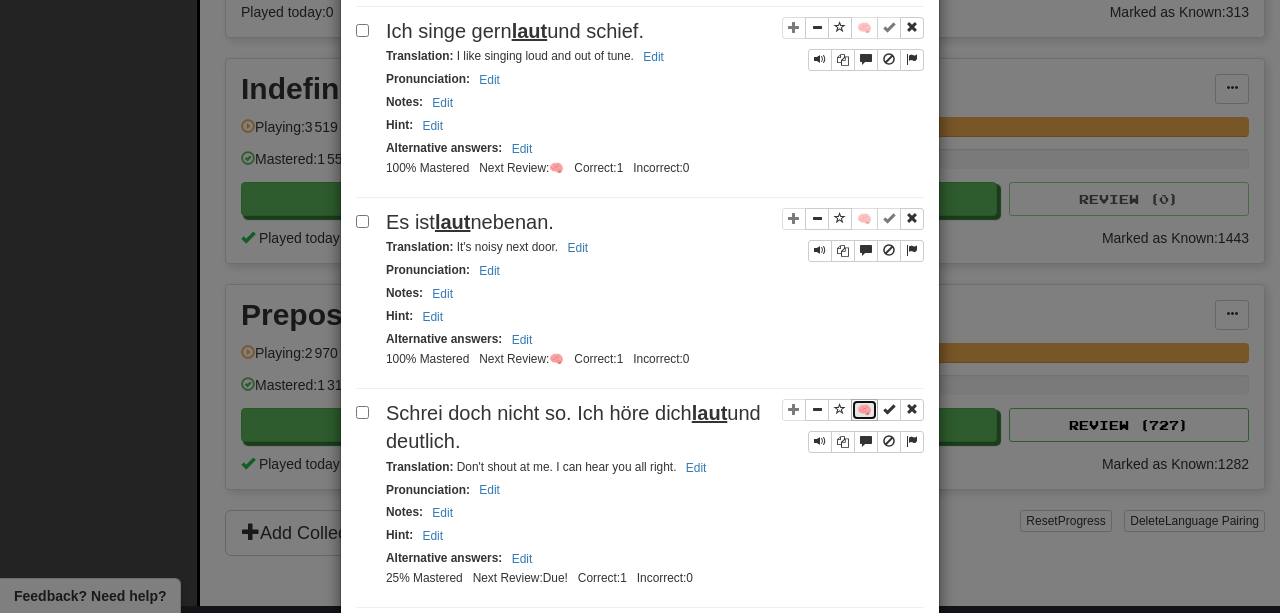 click on "🧠" at bounding box center (864, 410) 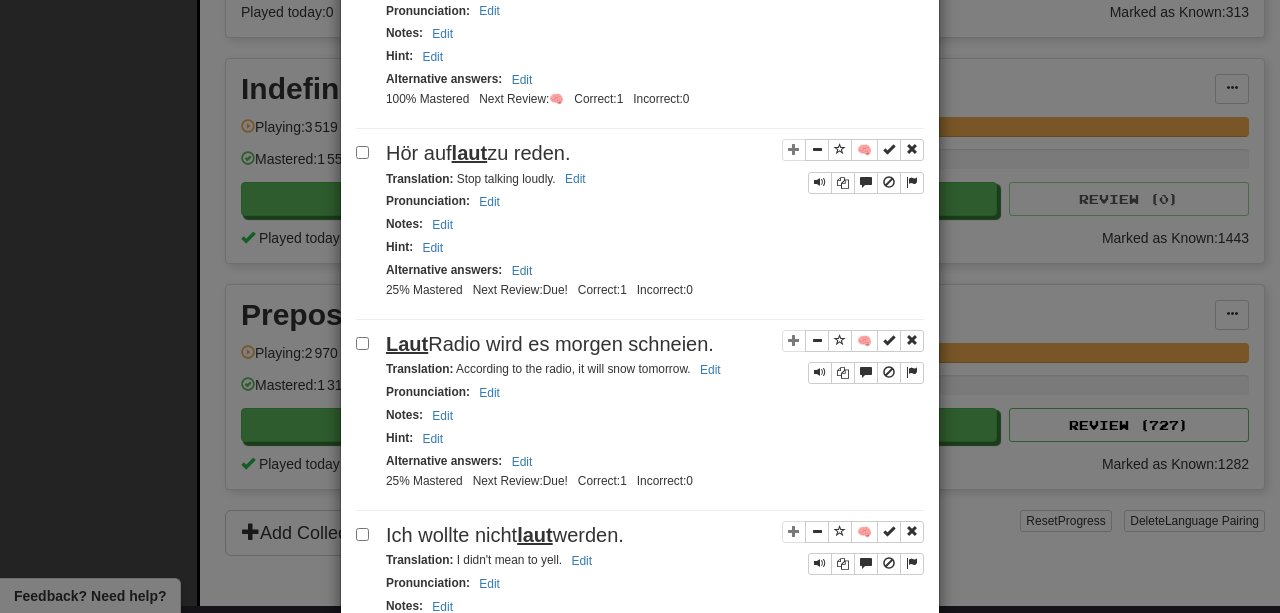 scroll, scrollTop: 1900, scrollLeft: 0, axis: vertical 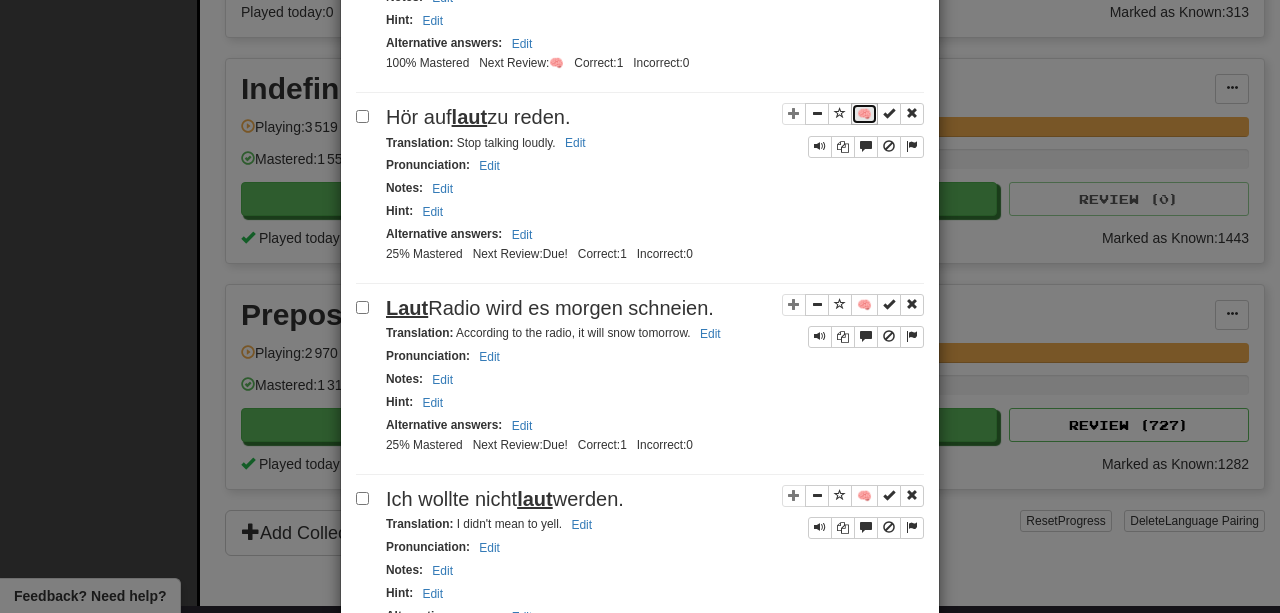 click on "🧠" at bounding box center [864, 114] 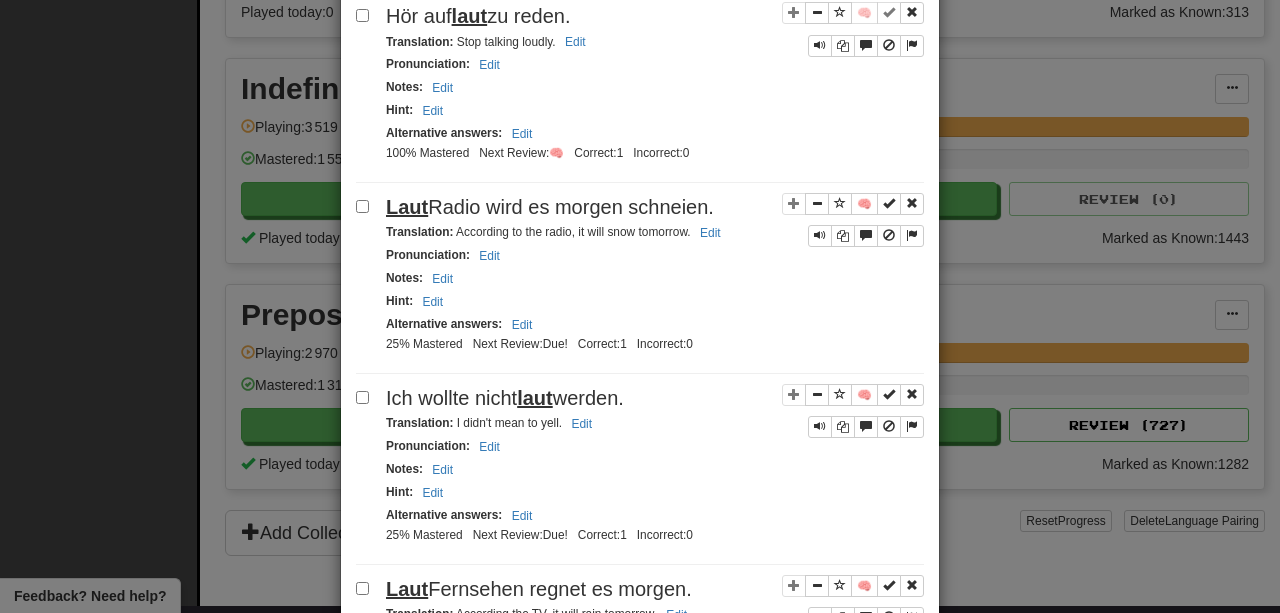 scroll, scrollTop: 2002, scrollLeft: 0, axis: vertical 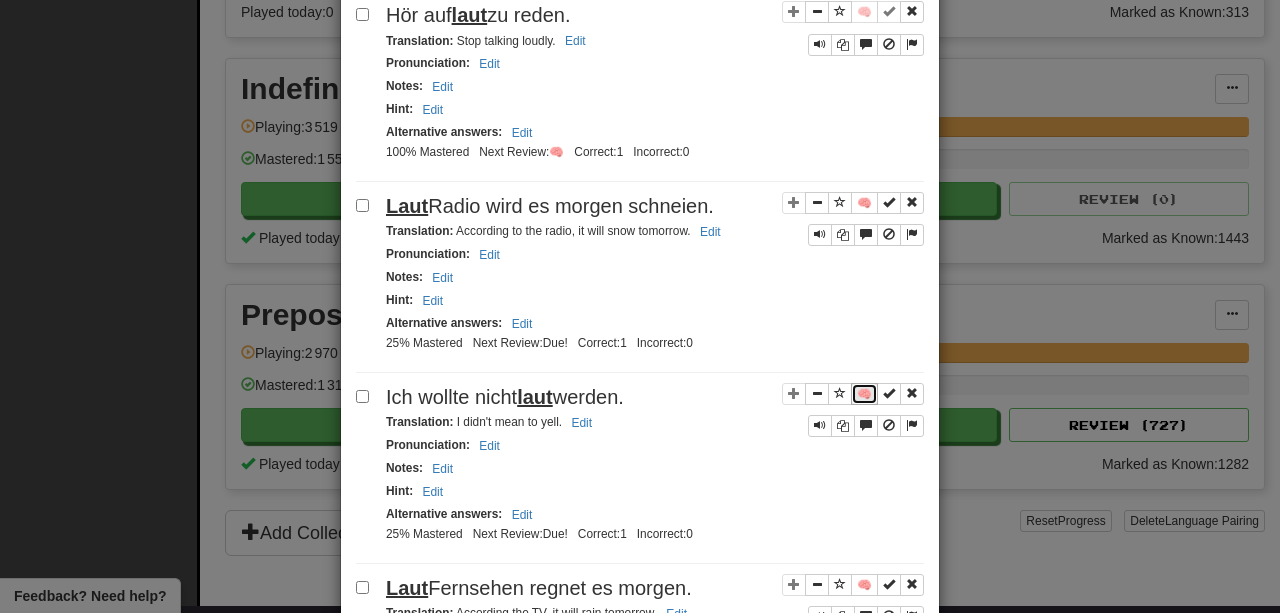 click on "🧠" at bounding box center (864, 394) 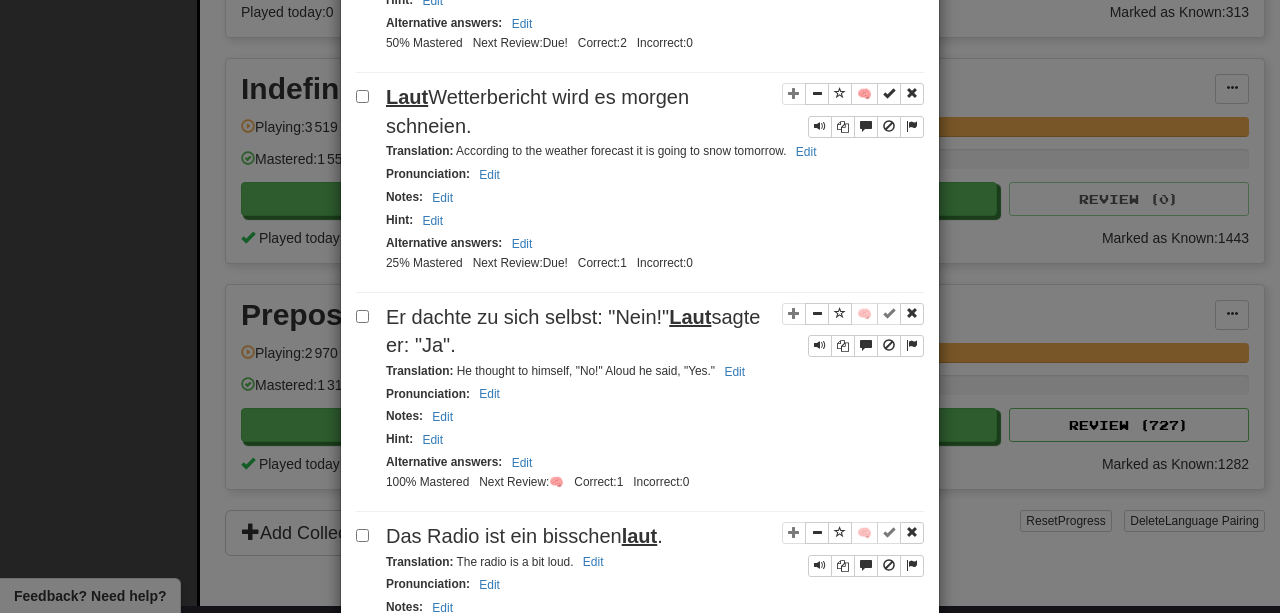 scroll, scrollTop: 0, scrollLeft: 0, axis: both 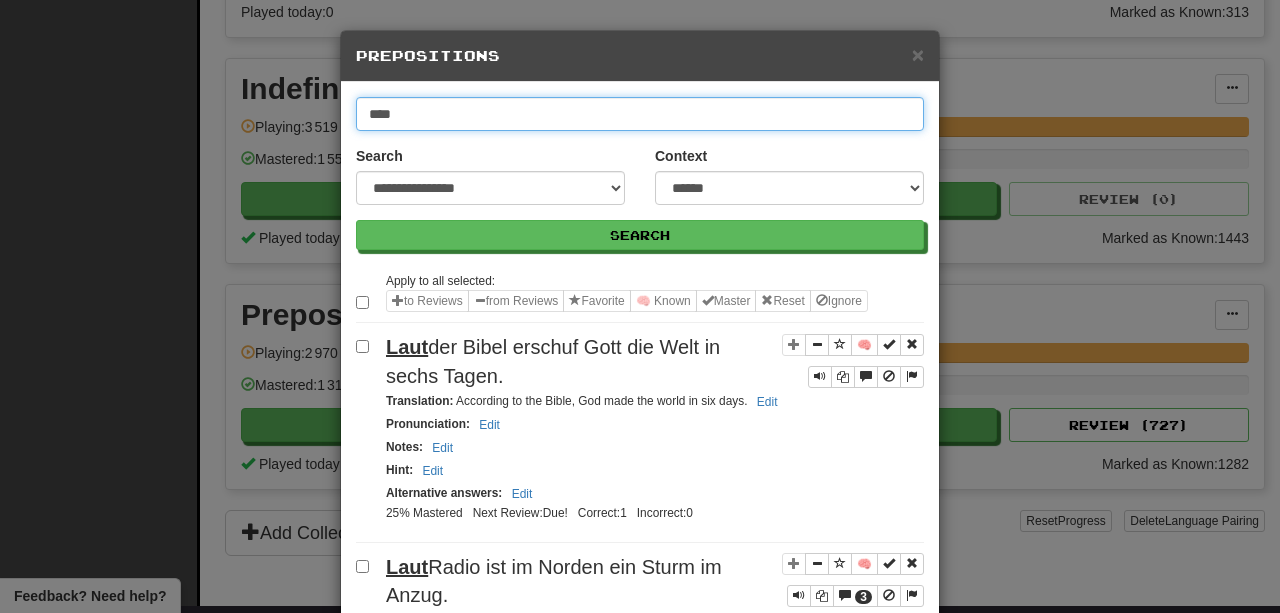 click on "****" at bounding box center [640, 114] 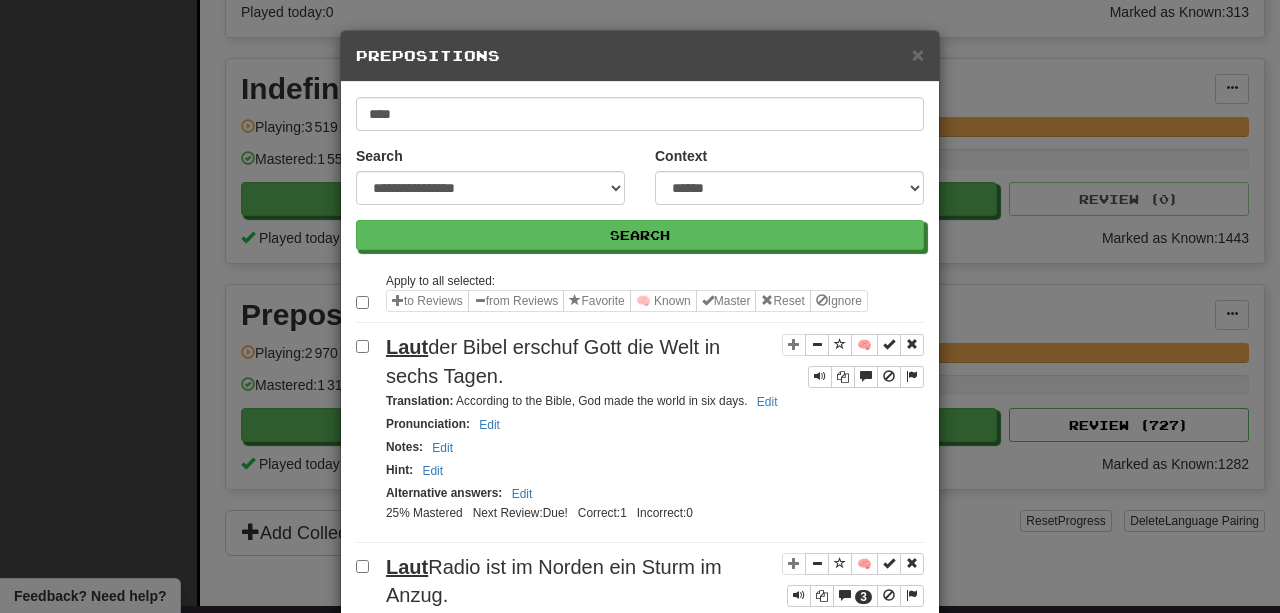click on "× Prepositions" at bounding box center [640, 56] 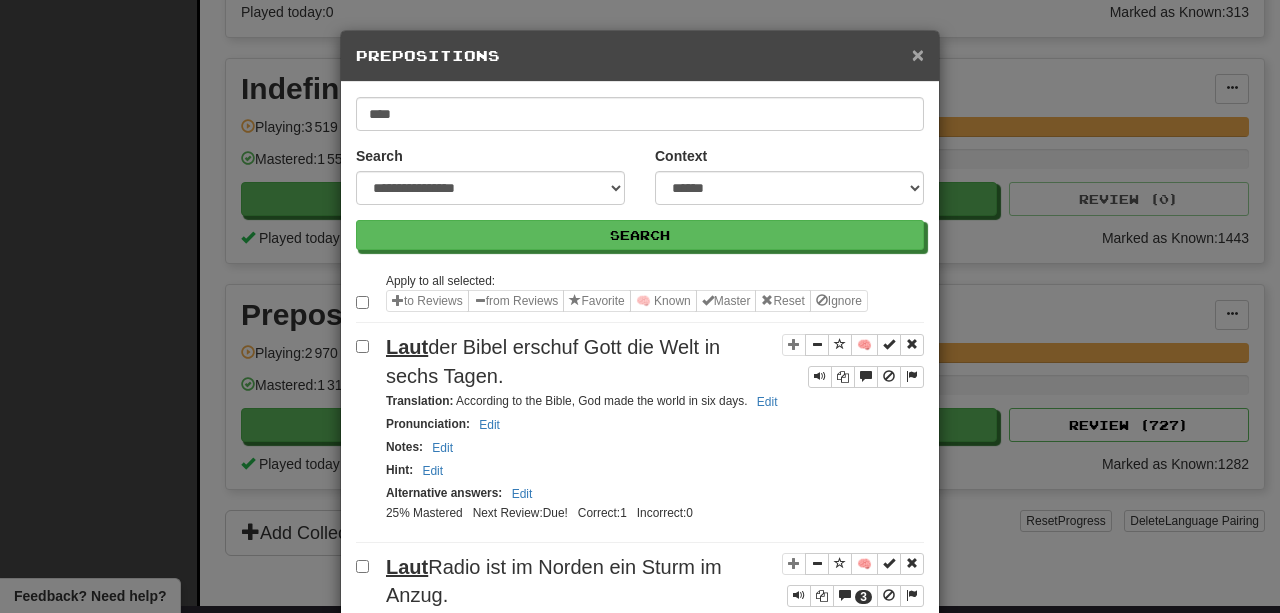 click on "×" at bounding box center (918, 54) 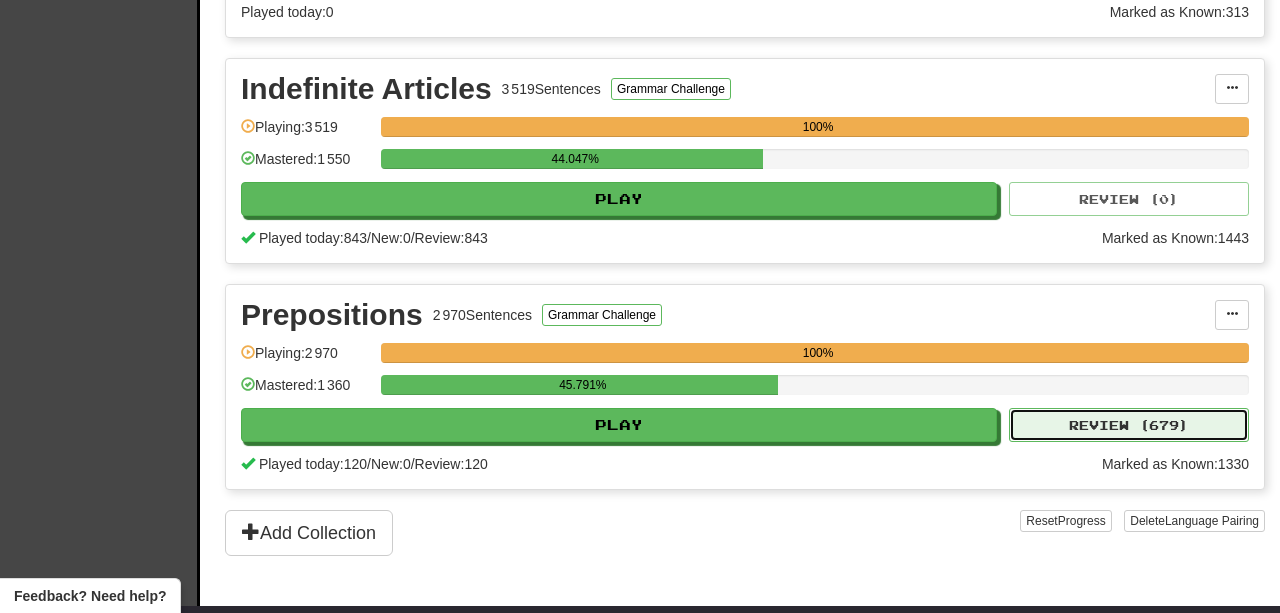 click on "Review ( 679 )" at bounding box center (1129, 425) 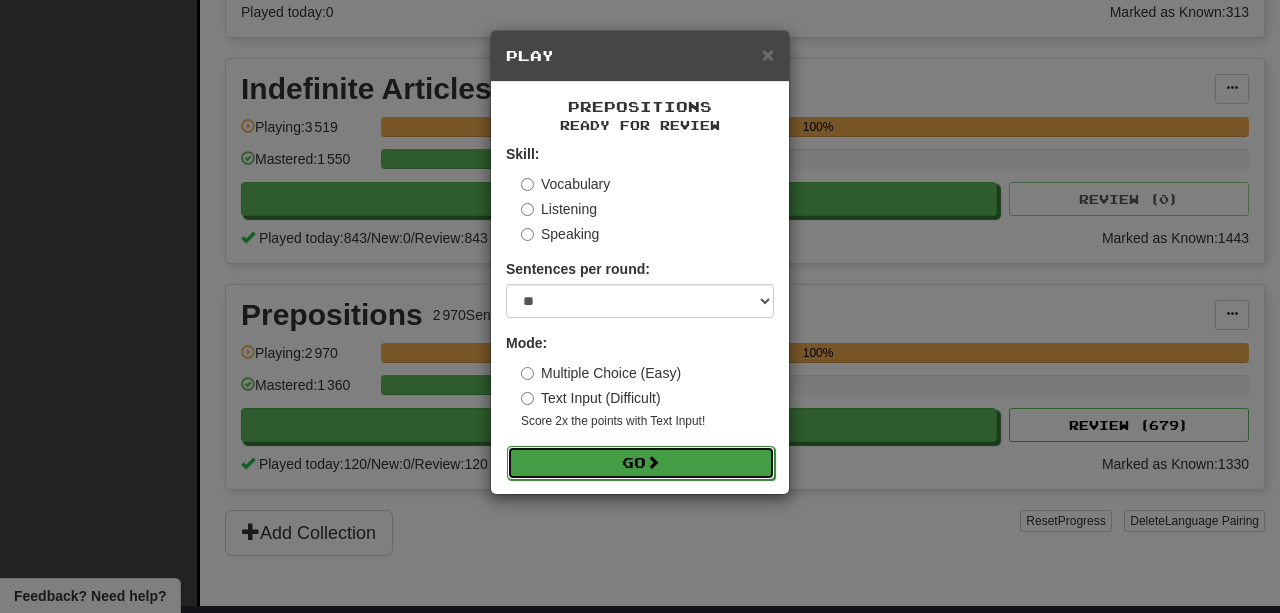 click on "Go" at bounding box center (641, 463) 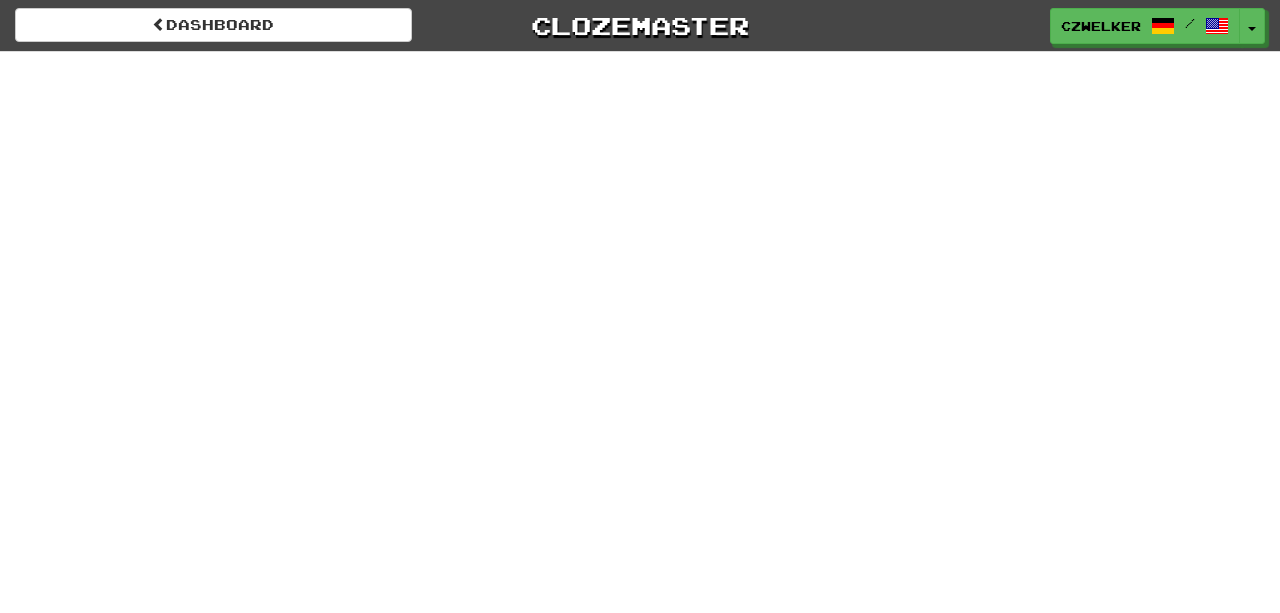 scroll, scrollTop: 0, scrollLeft: 0, axis: both 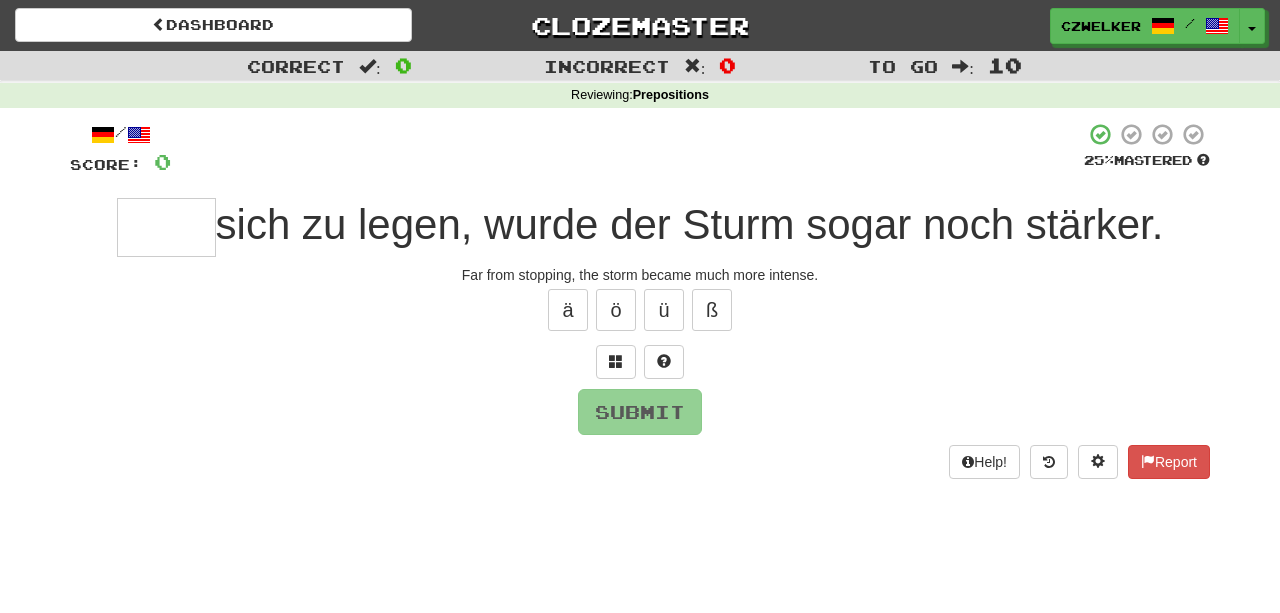 type on "*" 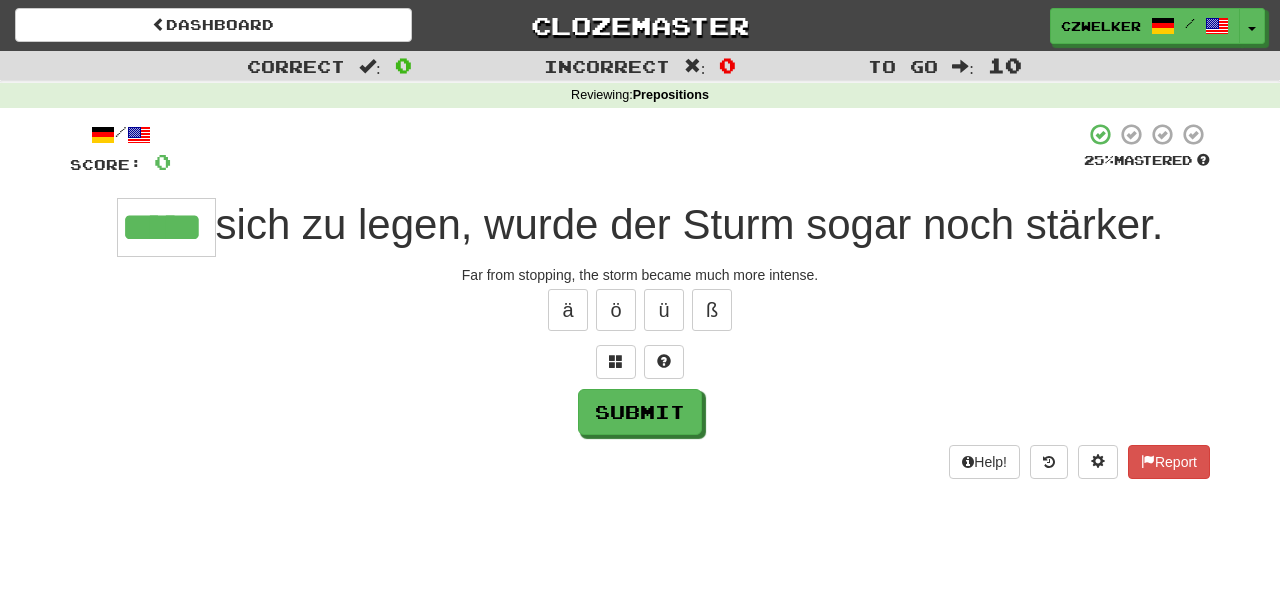 type on "*****" 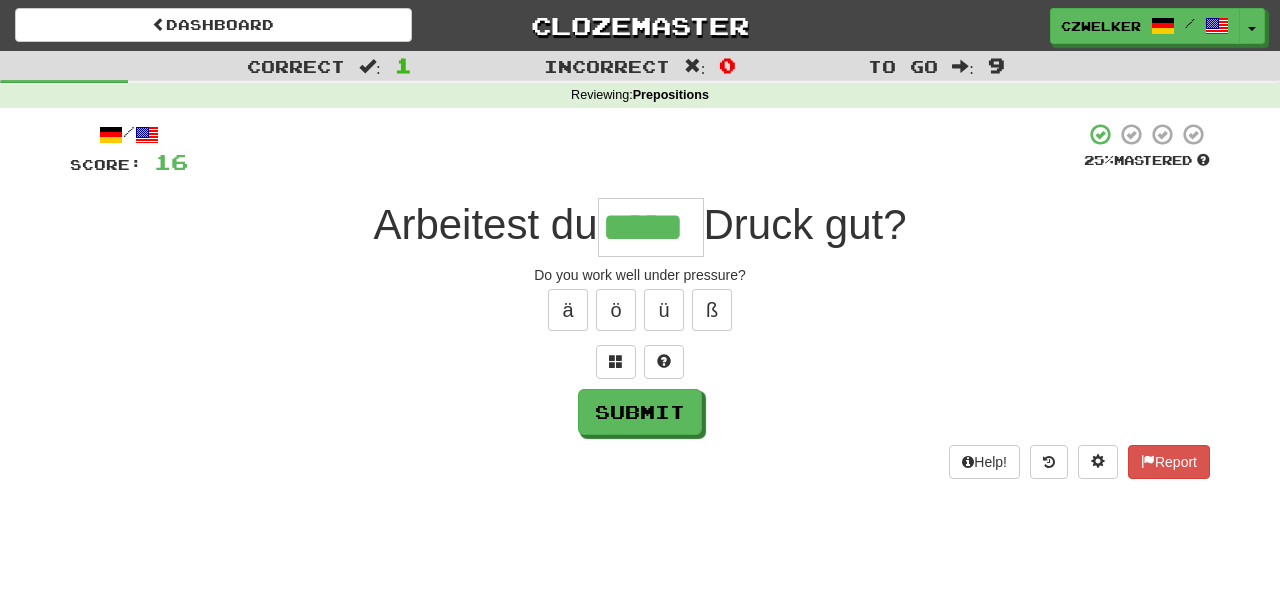 type on "*****" 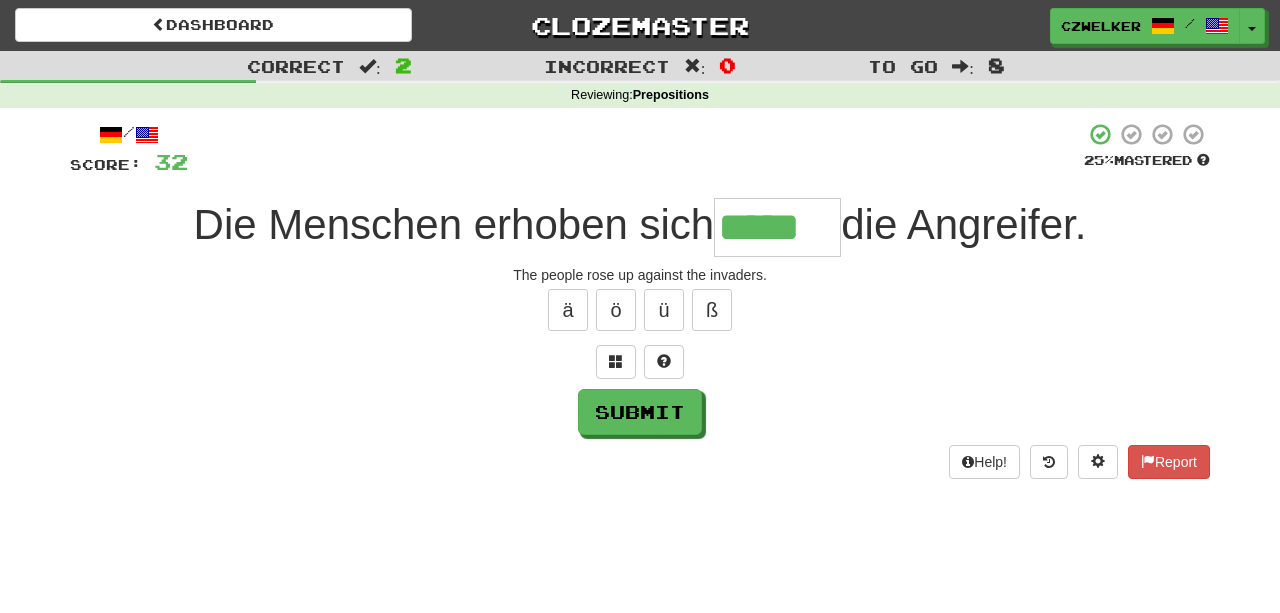 type on "*****" 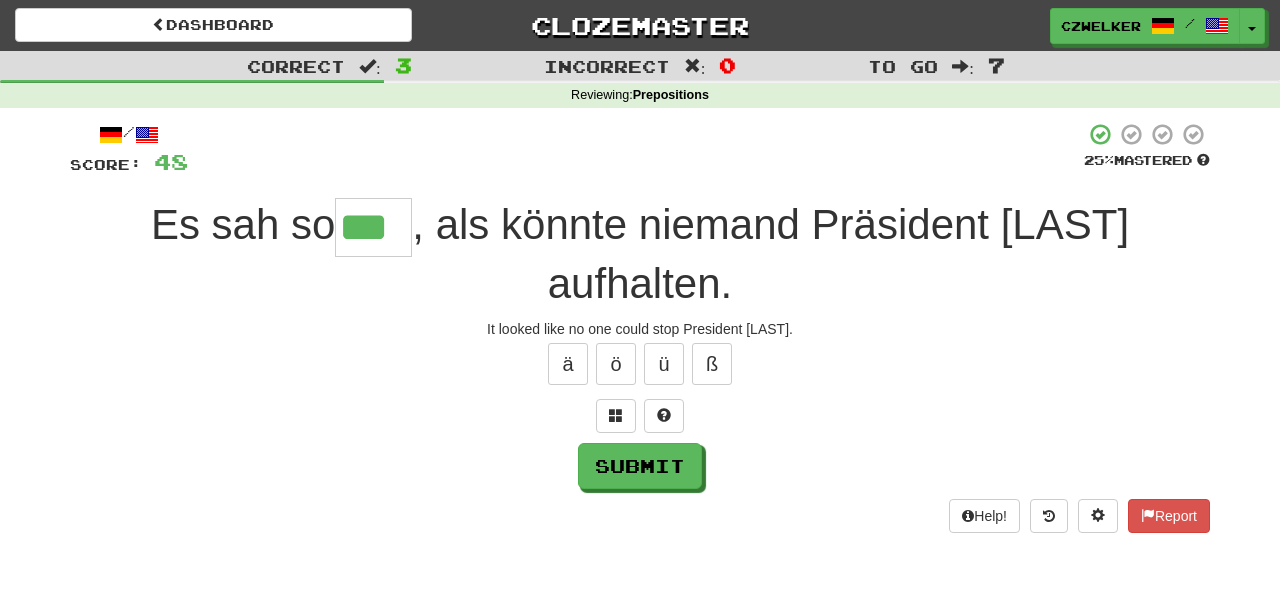 type on "***" 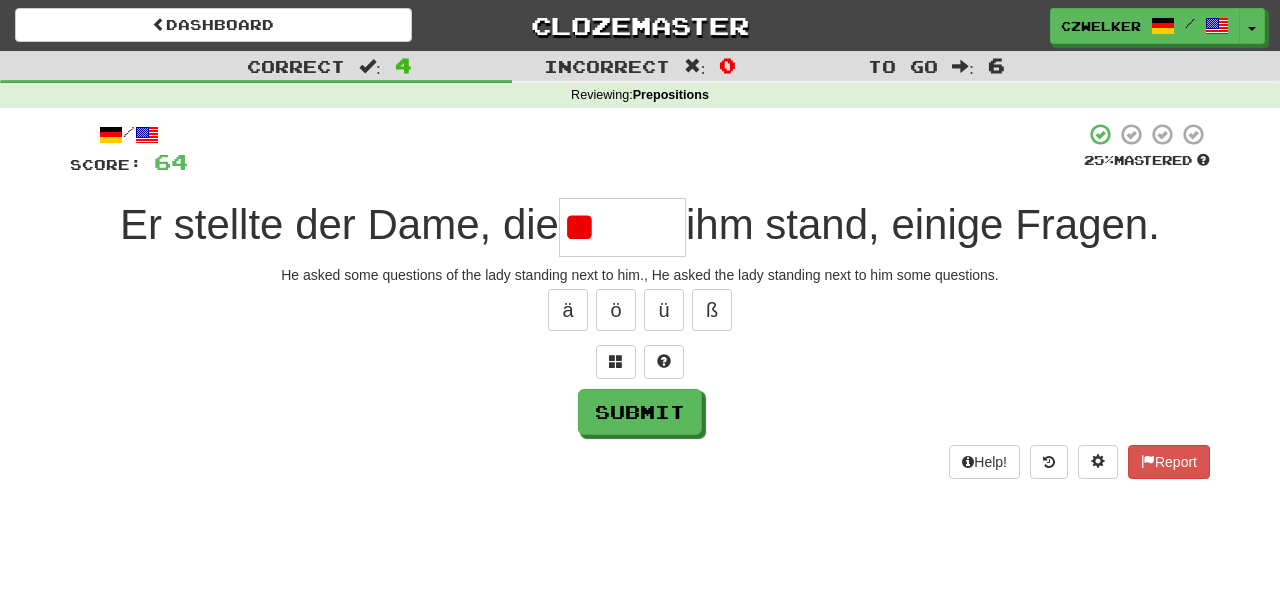 type on "*" 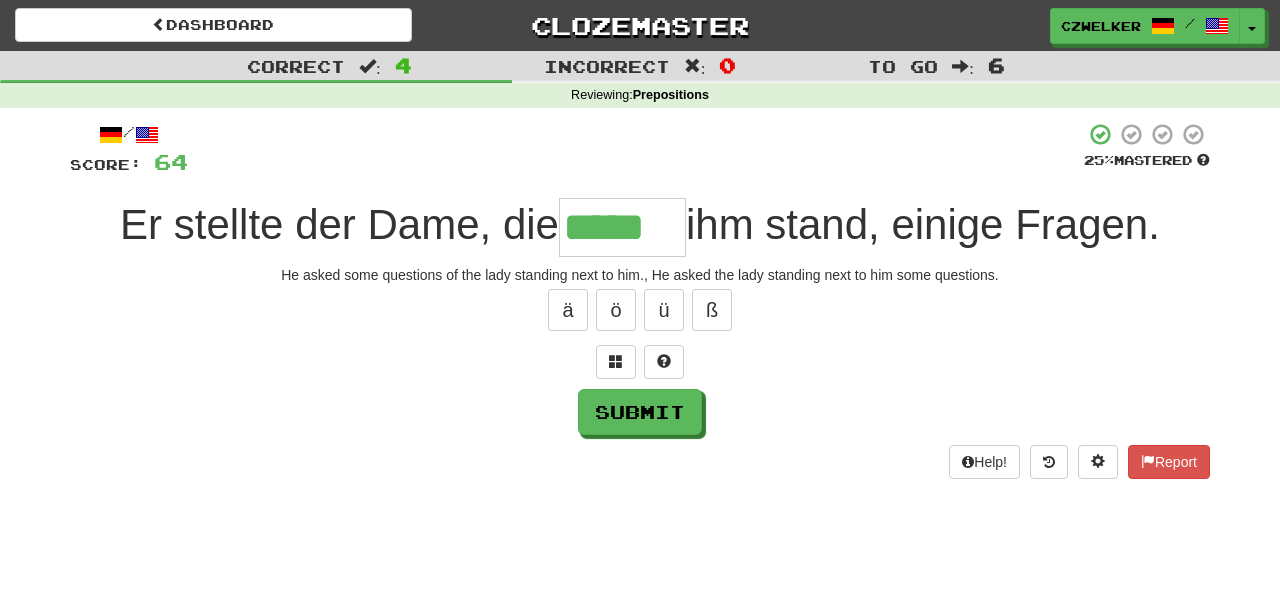 type on "*****" 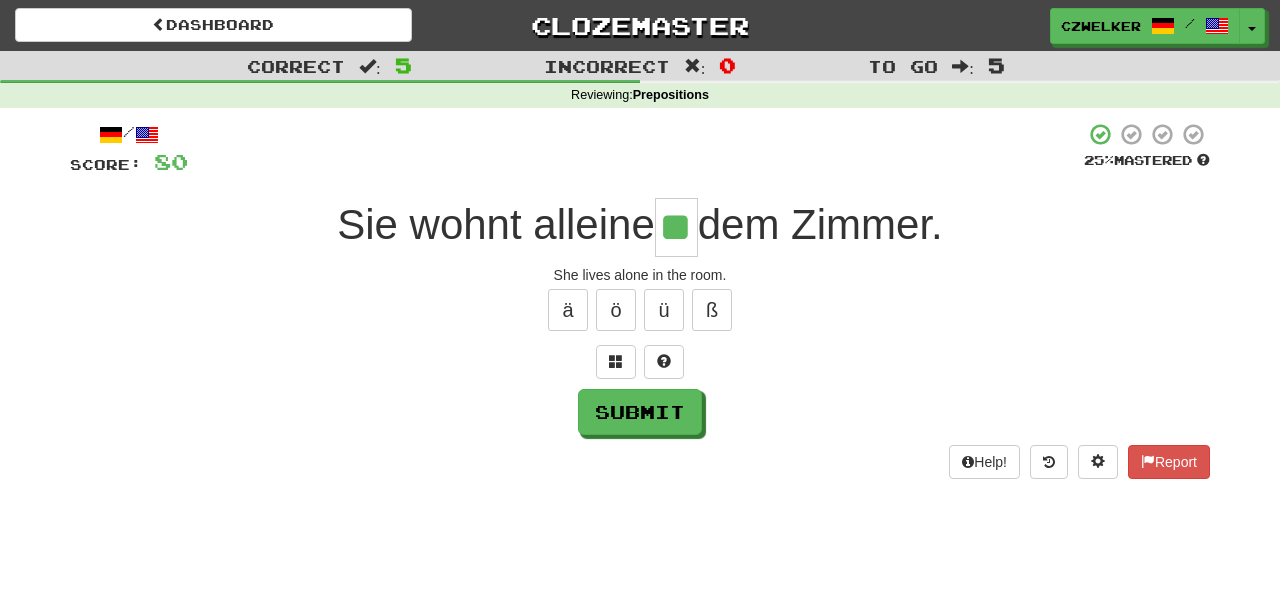 type on "**" 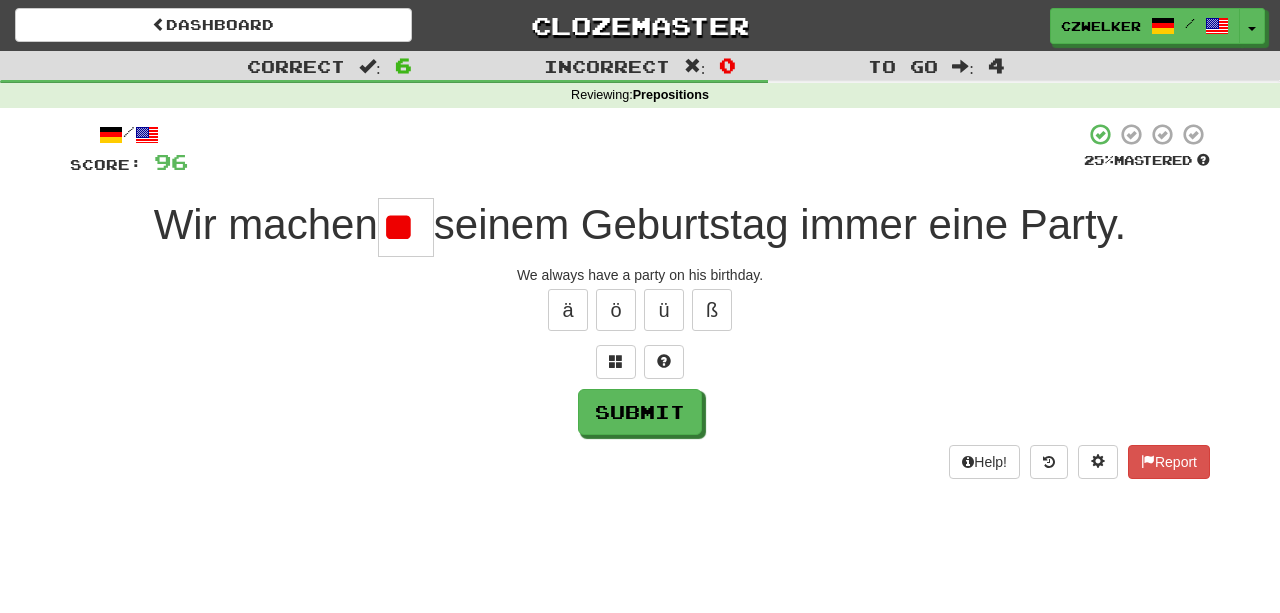 type on "*" 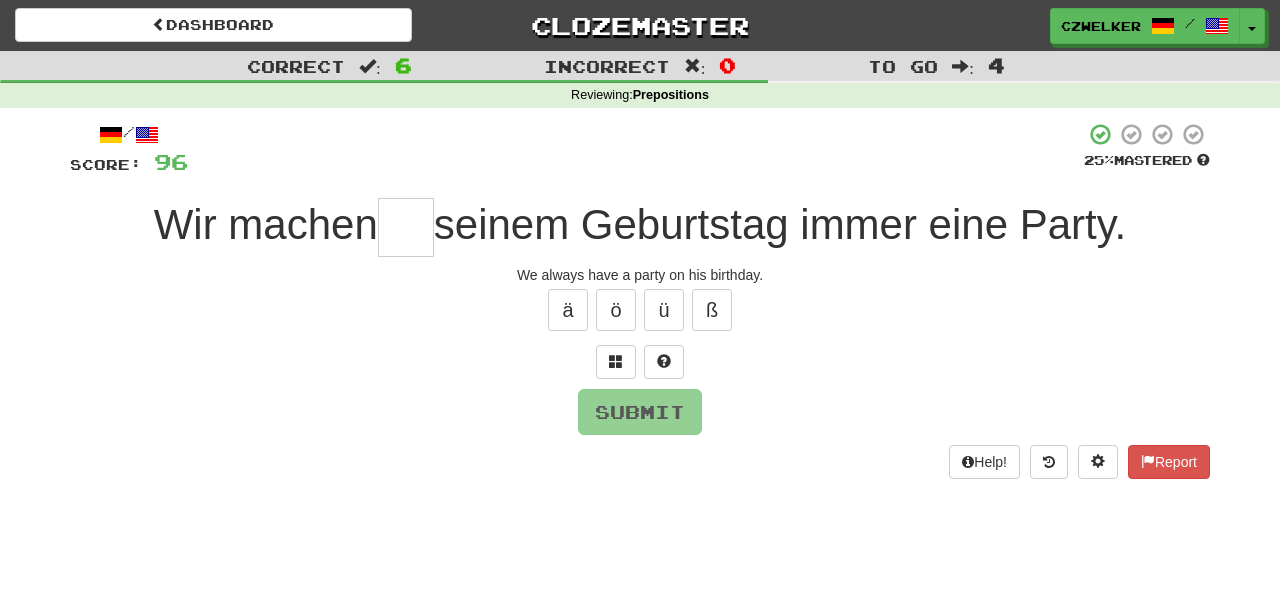 type on "*" 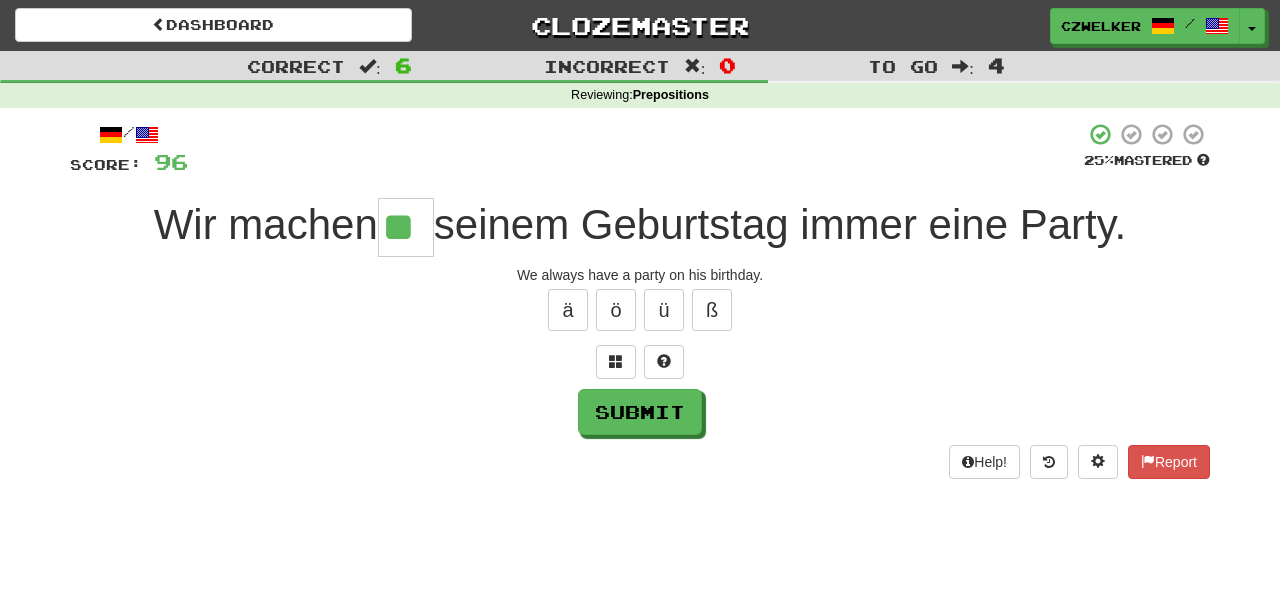 type on "**" 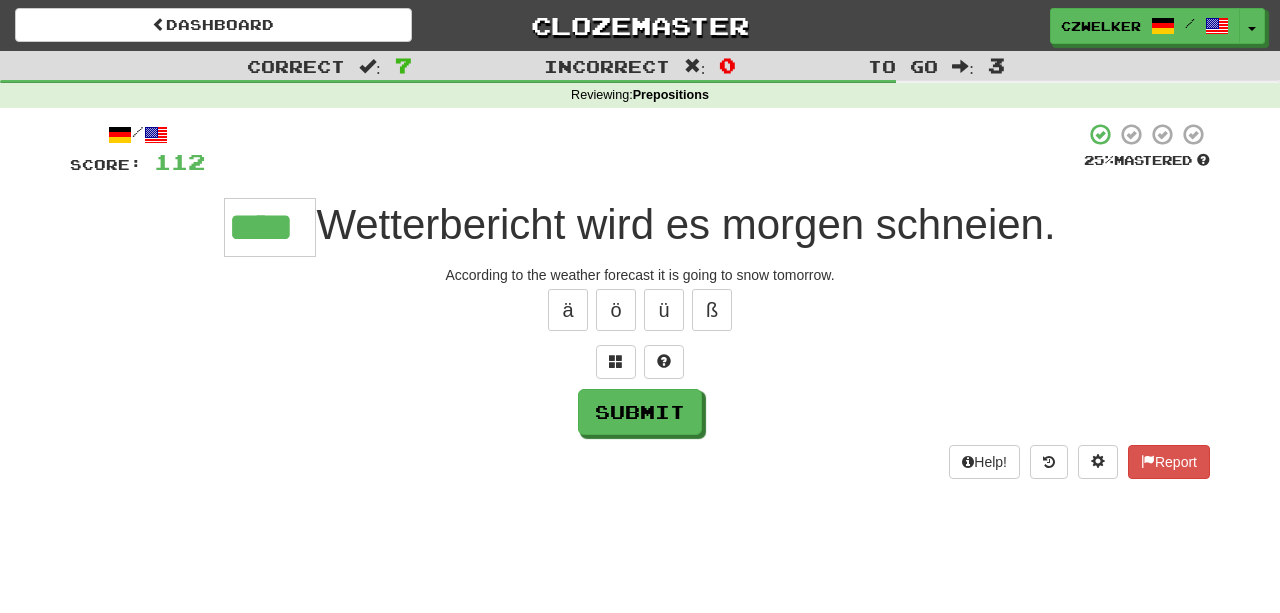 type on "****" 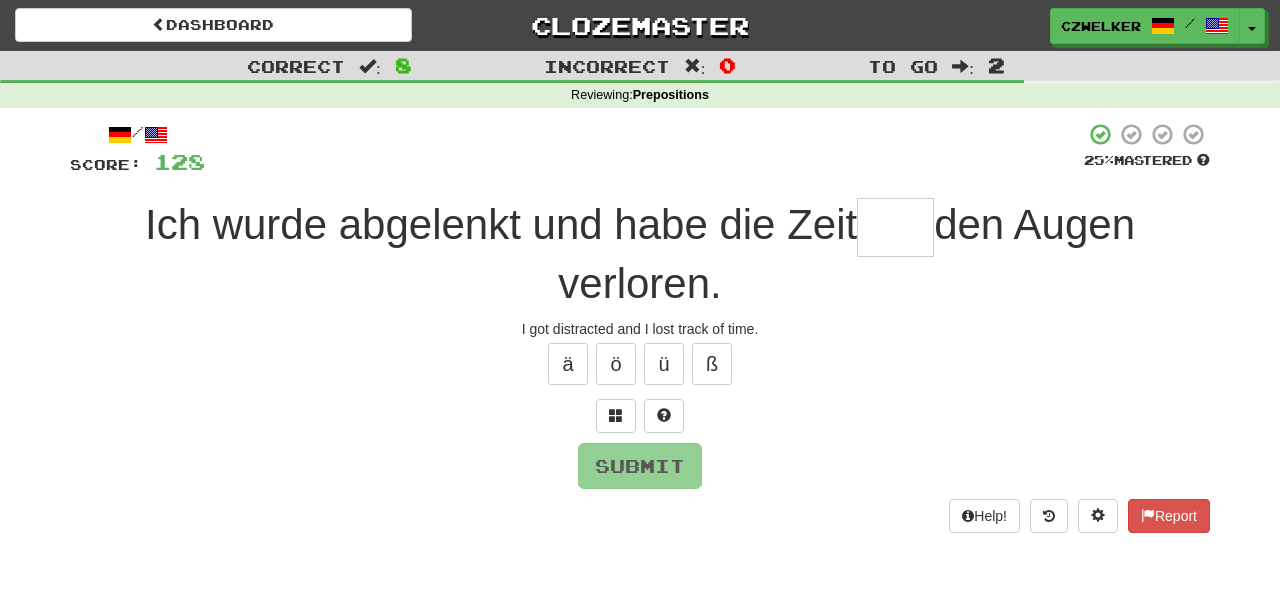 type on "*" 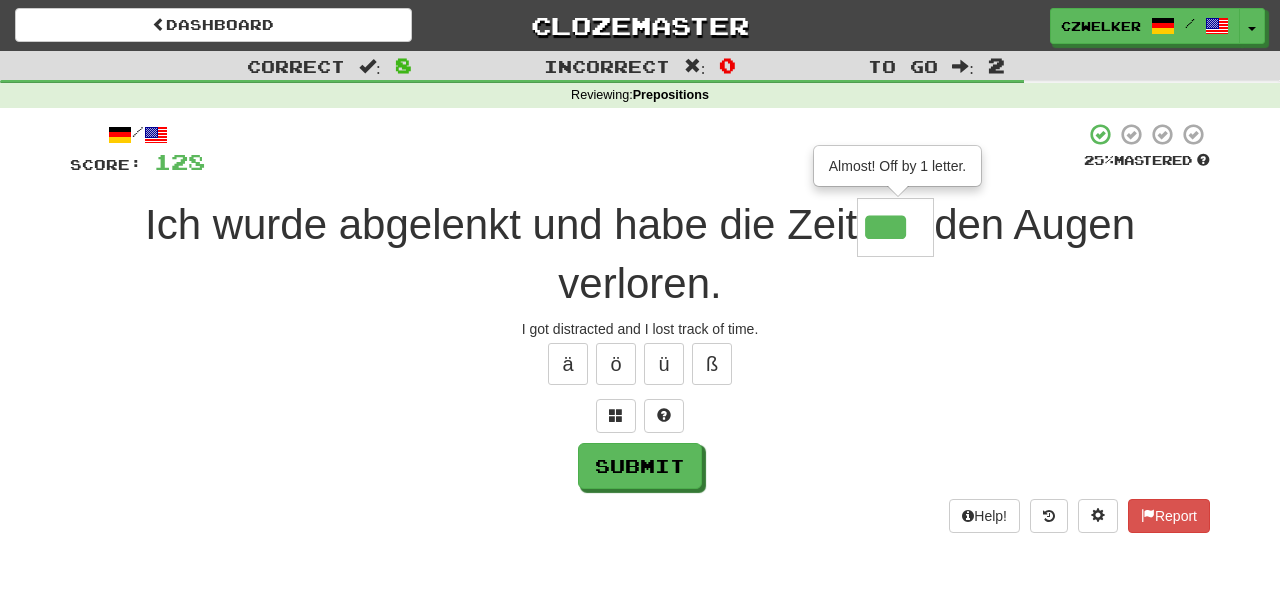 type on "***" 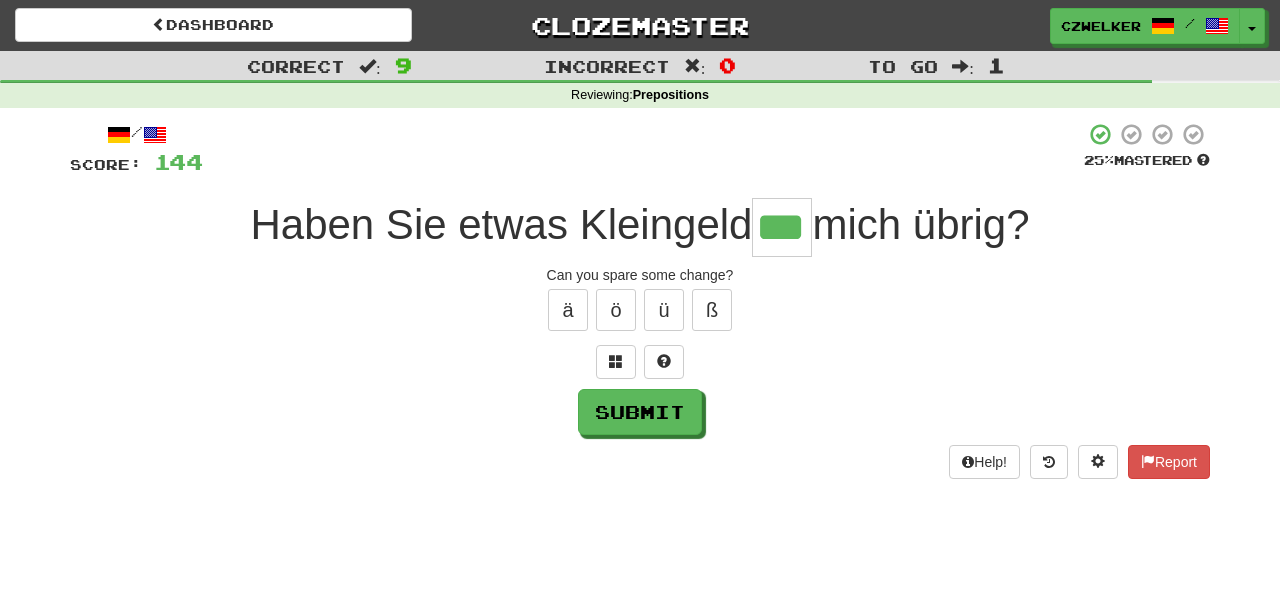 type on "***" 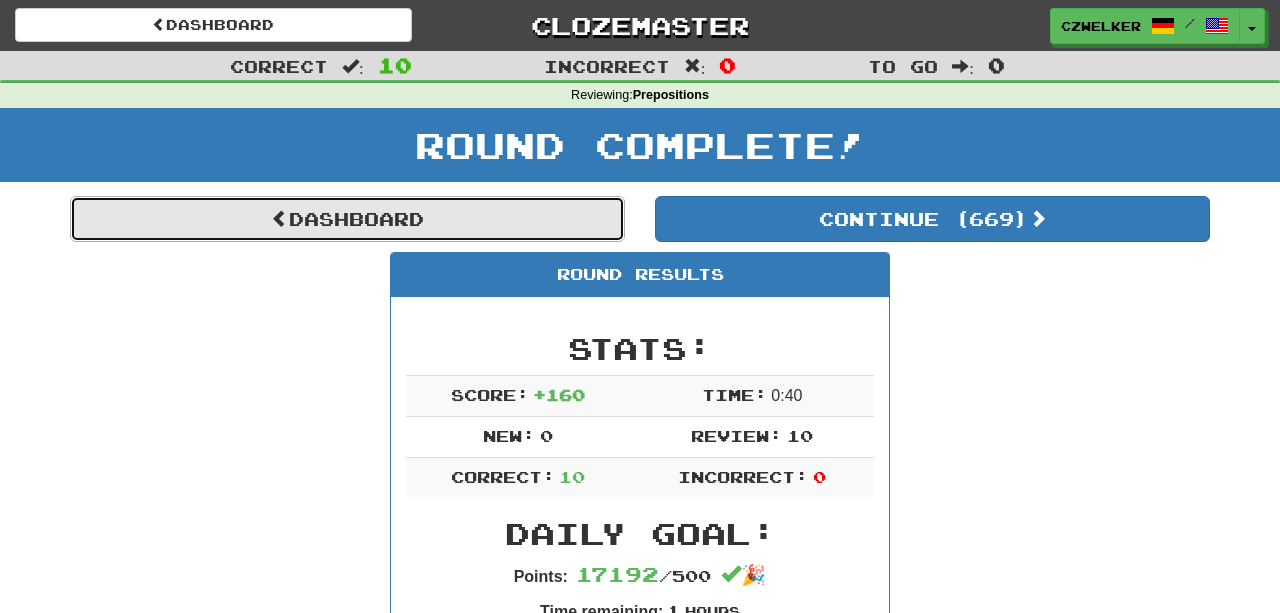 click on "Dashboard" at bounding box center (347, 219) 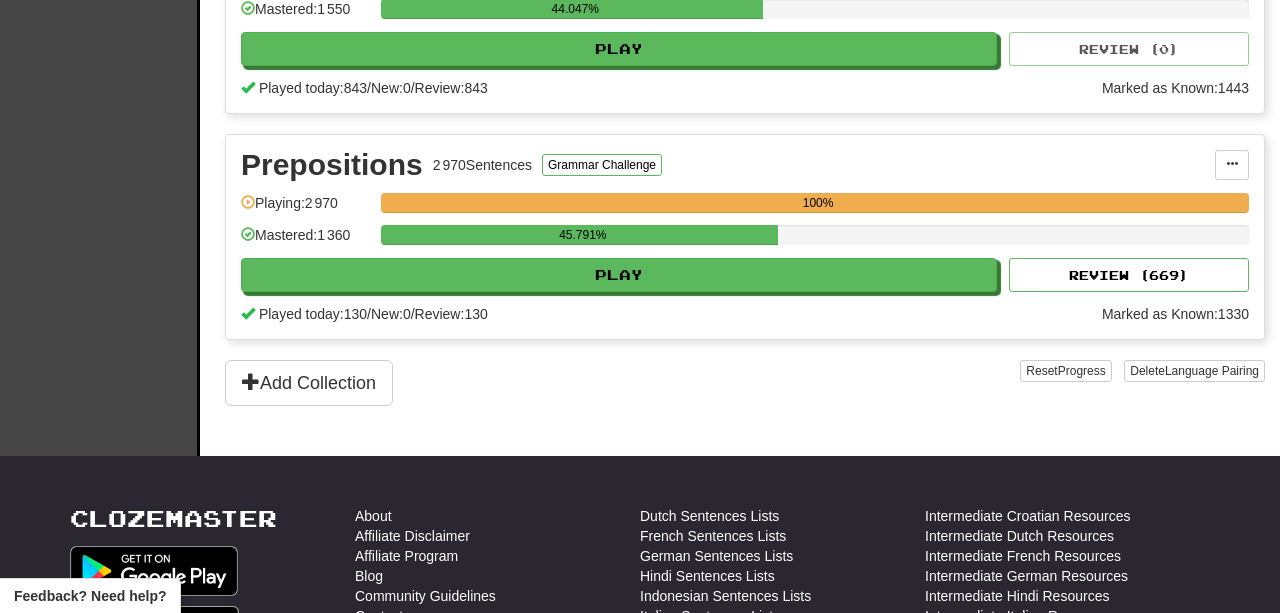 scroll, scrollTop: 999, scrollLeft: 0, axis: vertical 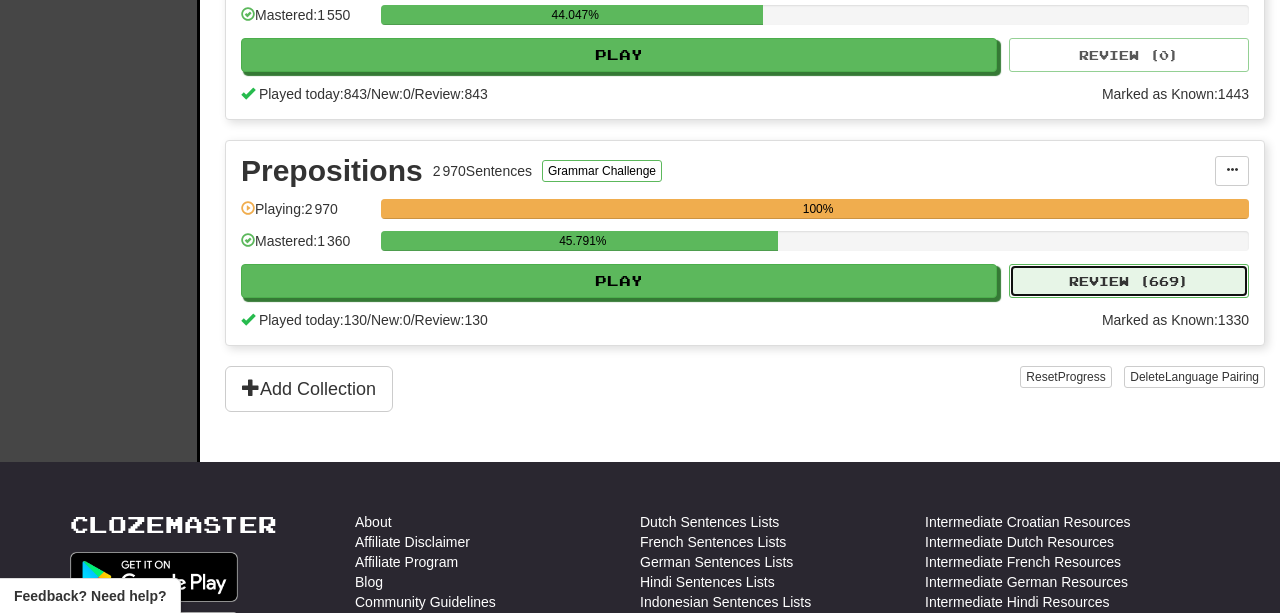 click on "Review ( 669 )" at bounding box center [1129, 281] 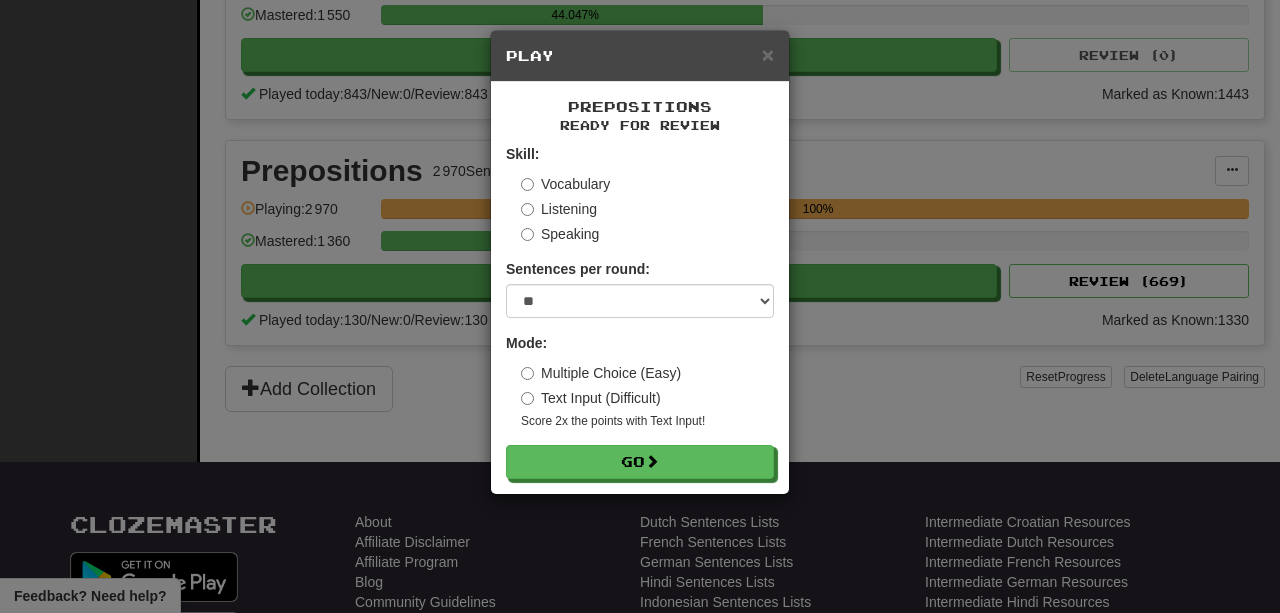 click on "× Play" at bounding box center [640, 56] 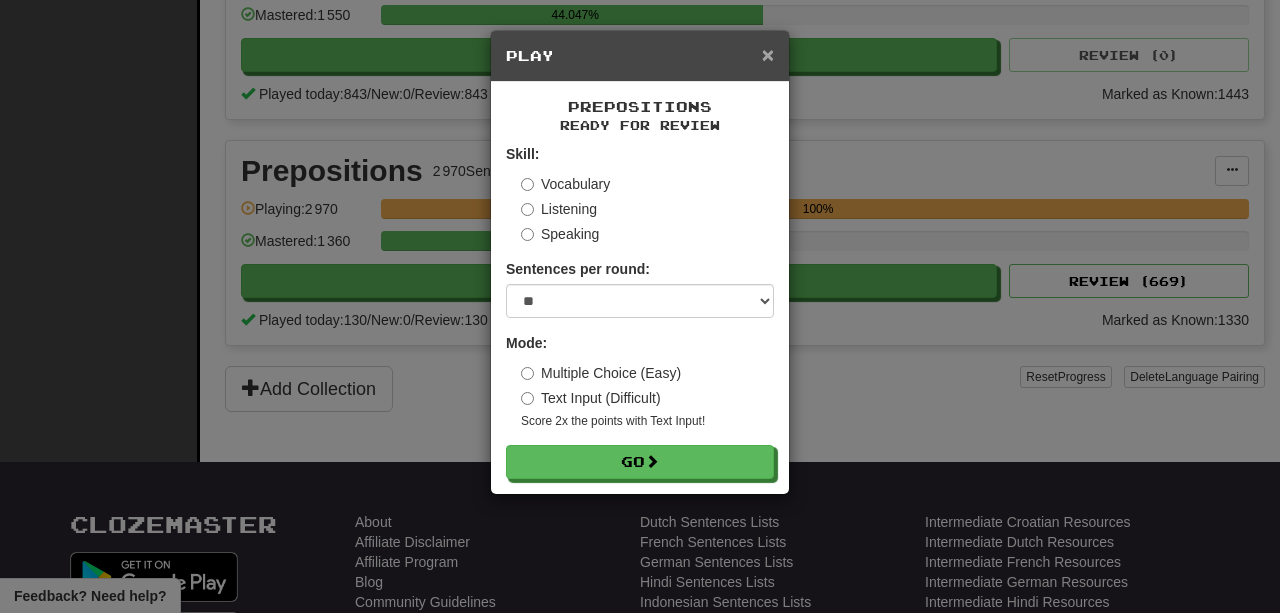 click on "×" at bounding box center (768, 54) 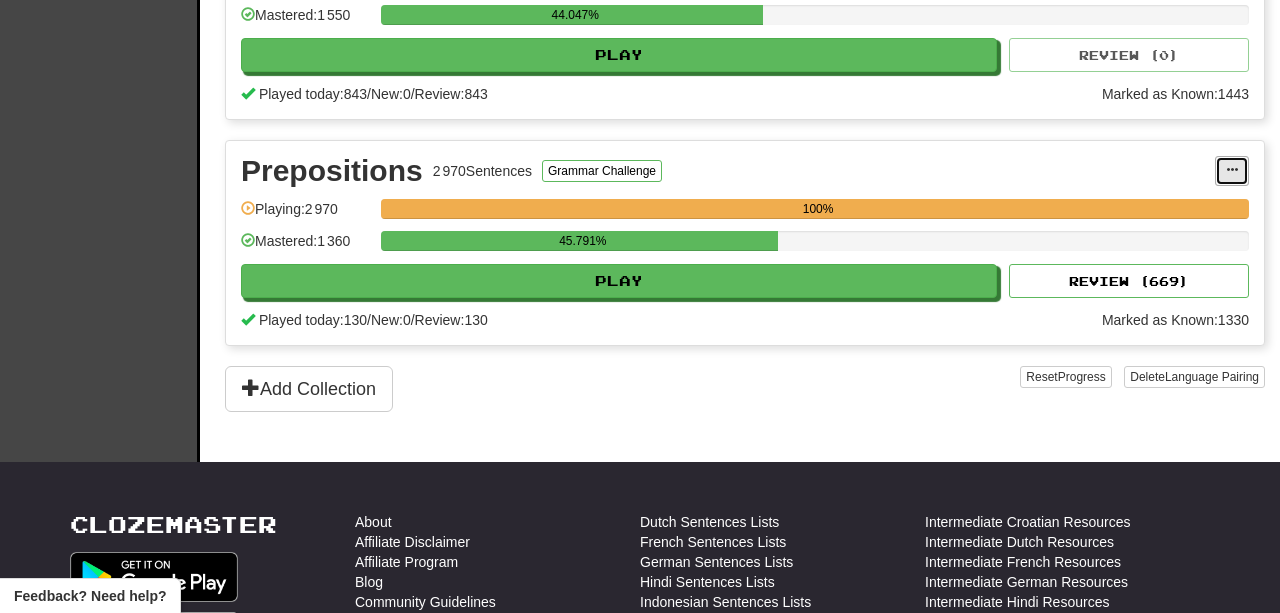 click at bounding box center [1232, 170] 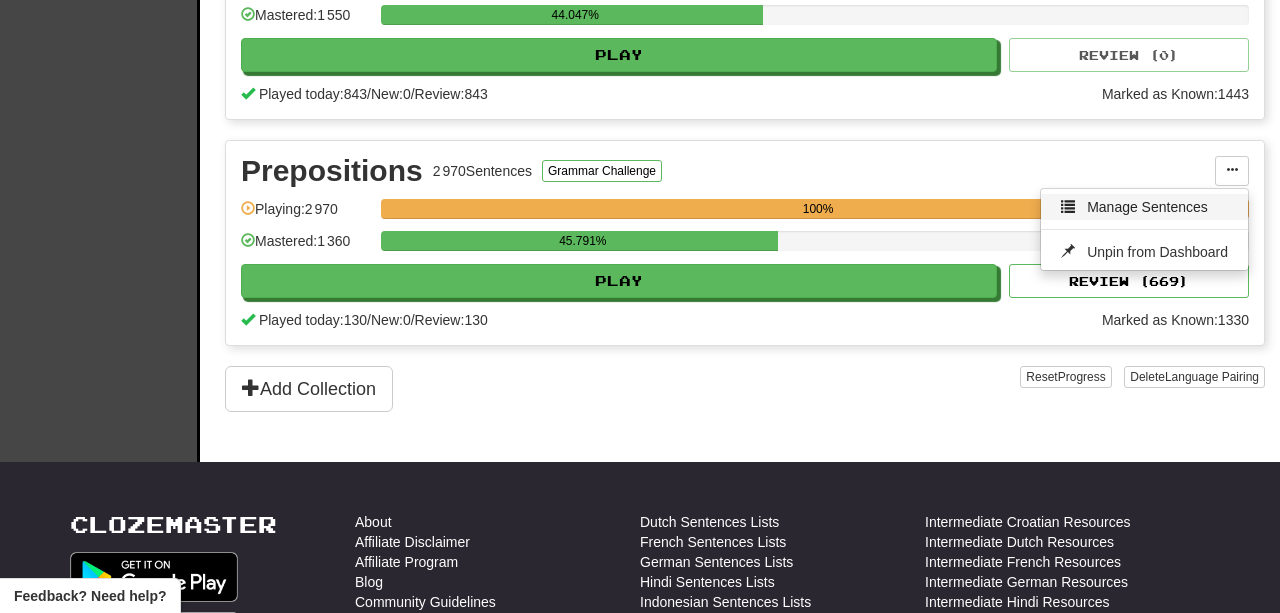 click on "Manage Sentences" at bounding box center [1147, 207] 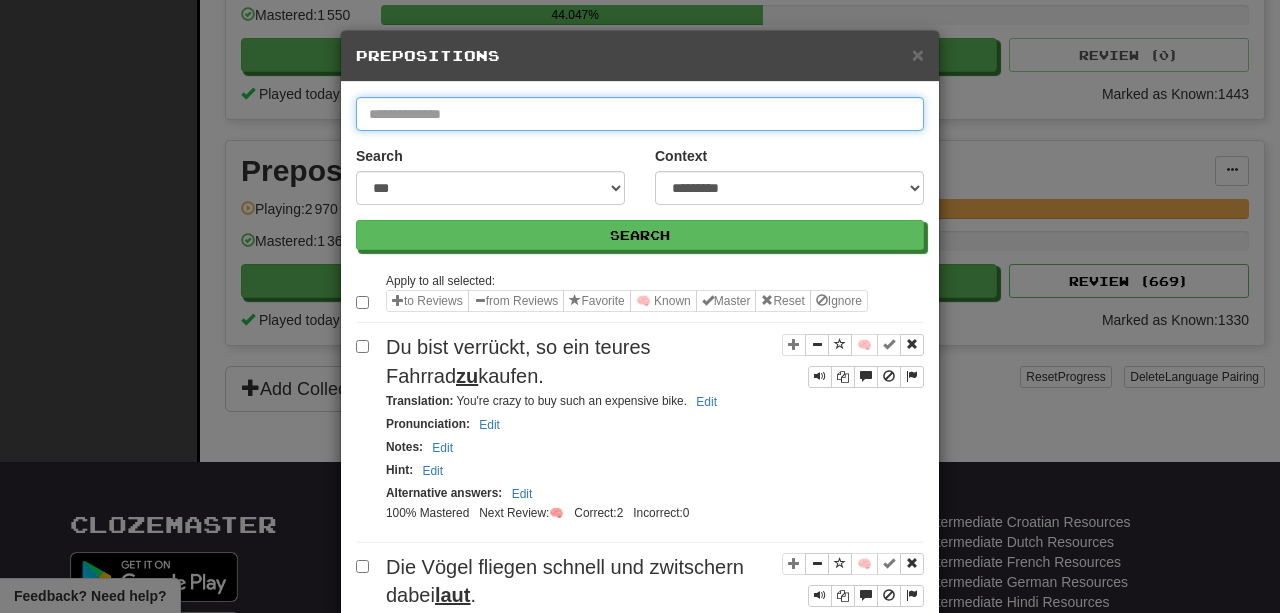 click at bounding box center (640, 114) 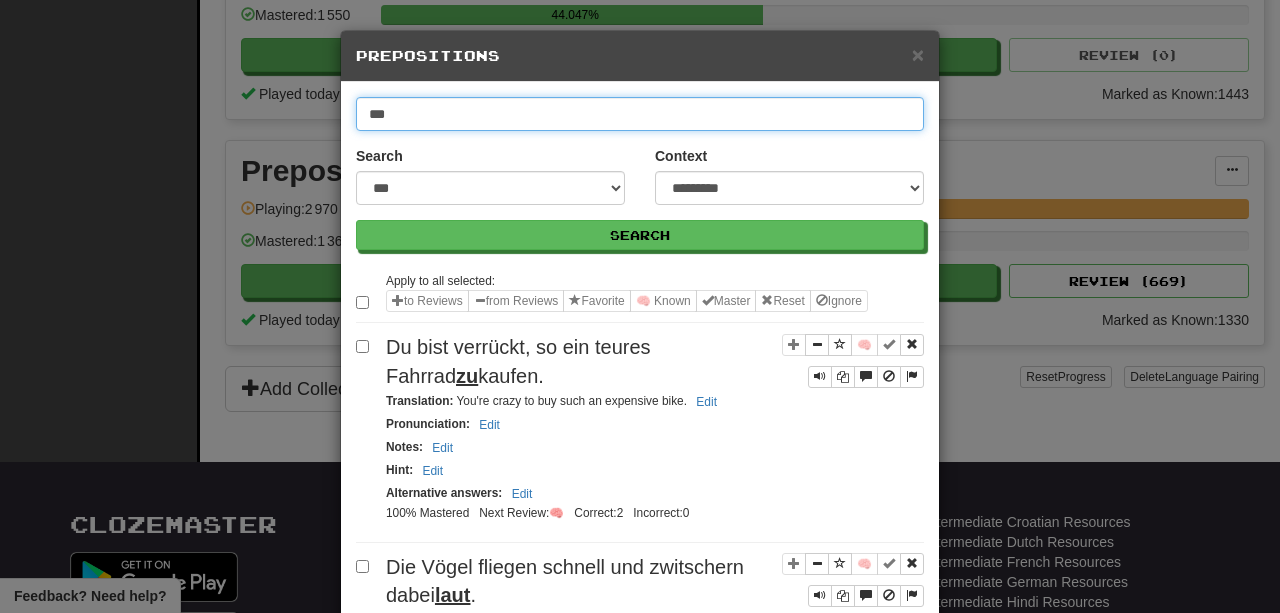 type on "***" 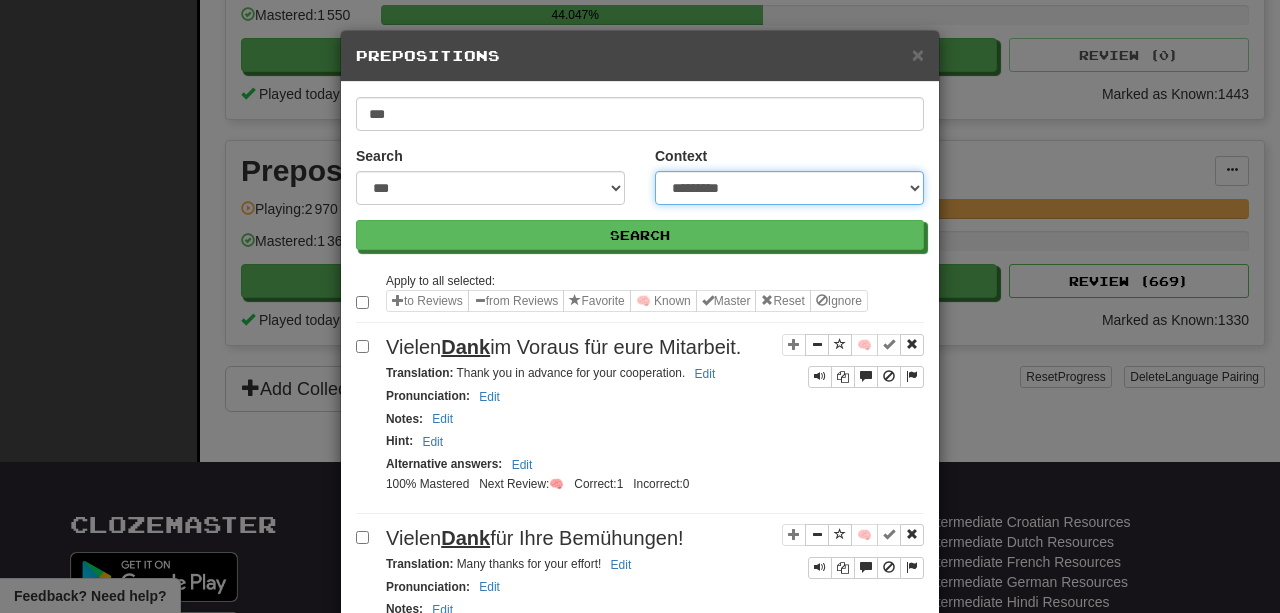 click on "**********" at bounding box center (789, 188) 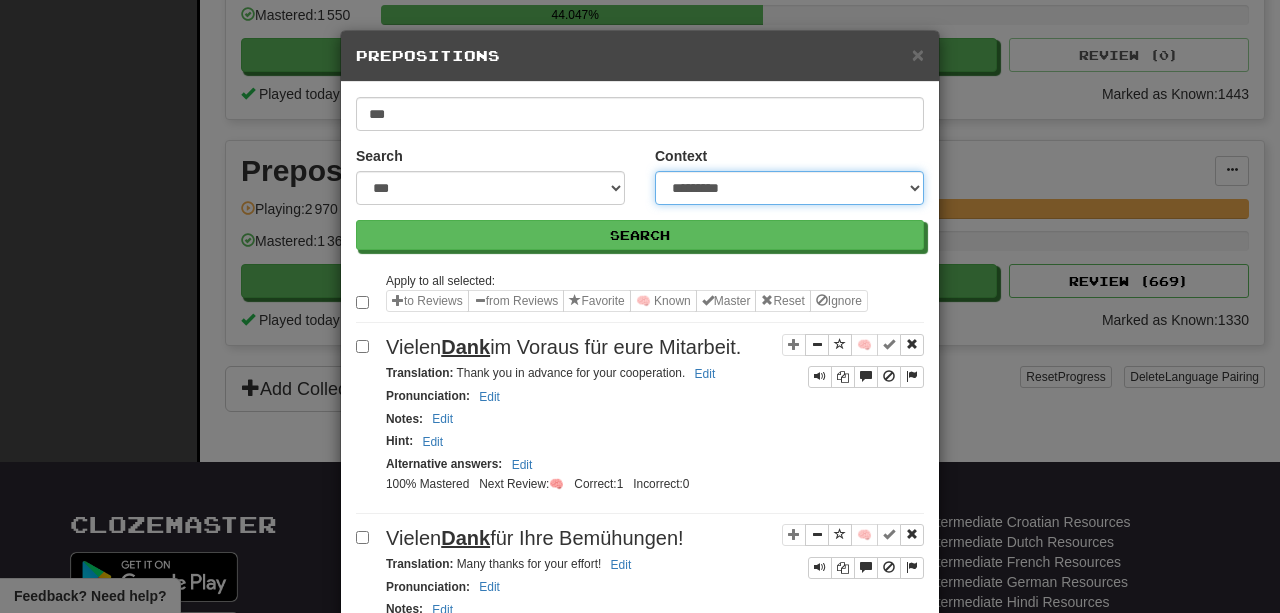 click on "**********" at bounding box center [789, 188] 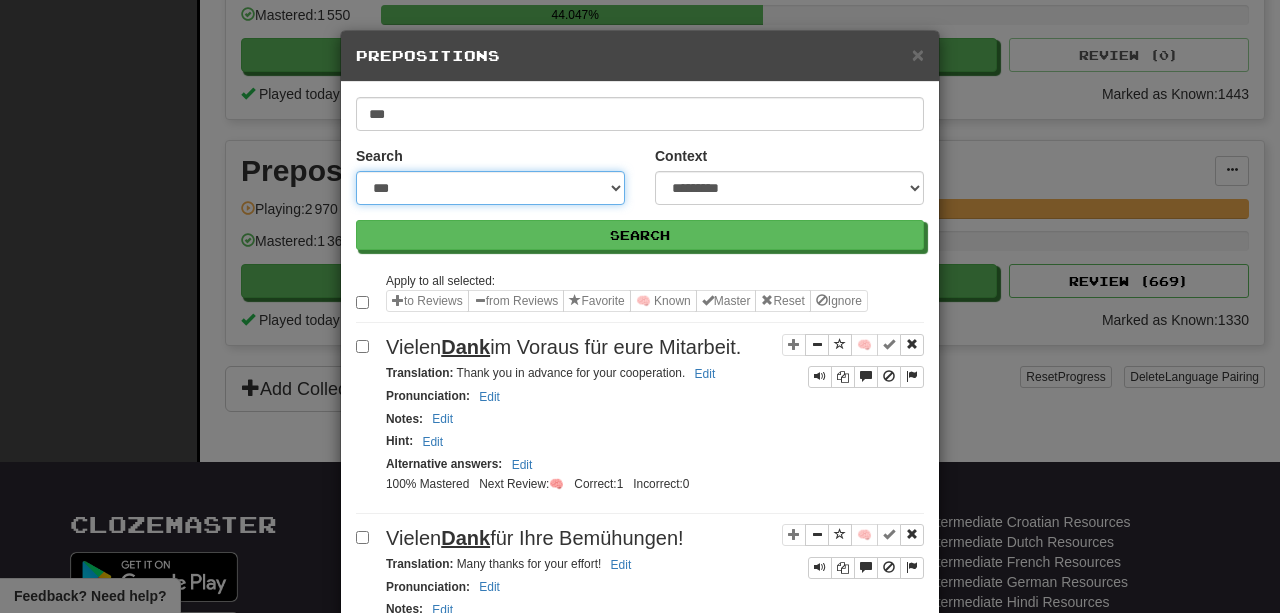 click on "**********" at bounding box center (490, 188) 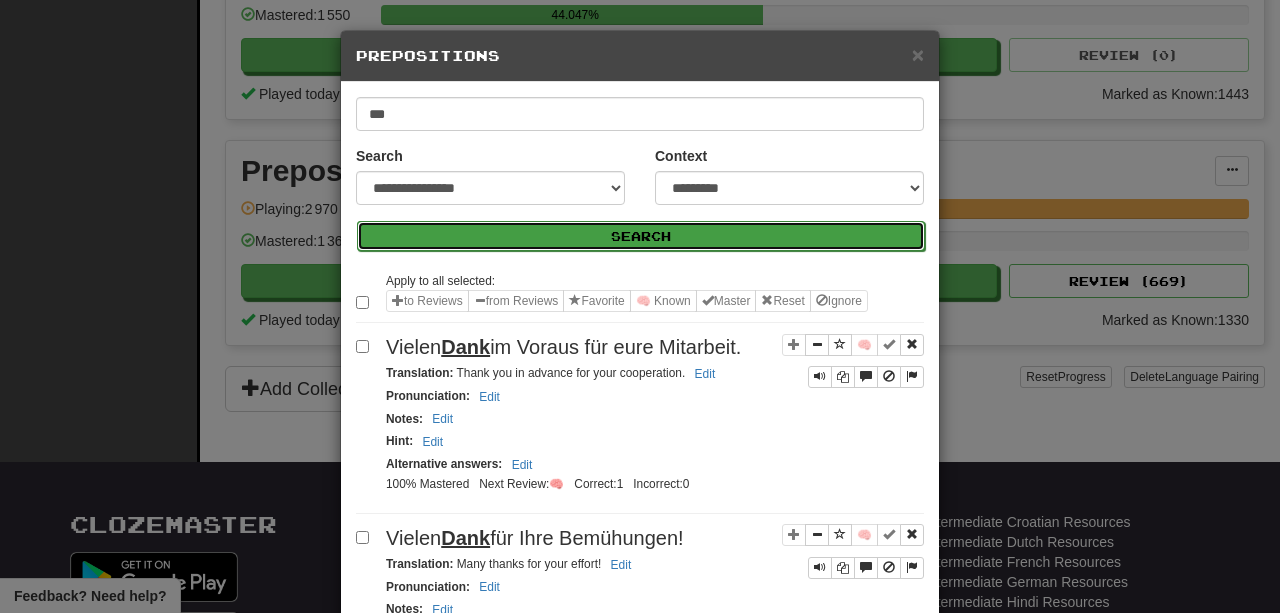 click on "Search" at bounding box center (641, 236) 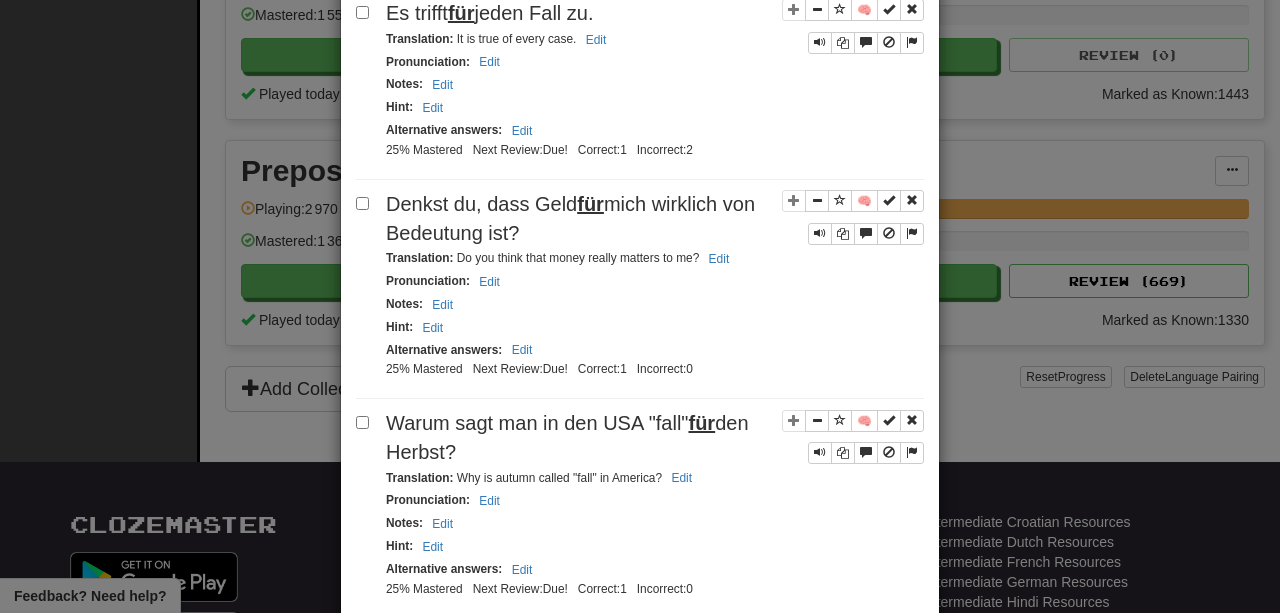 scroll, scrollTop: 0, scrollLeft: 0, axis: both 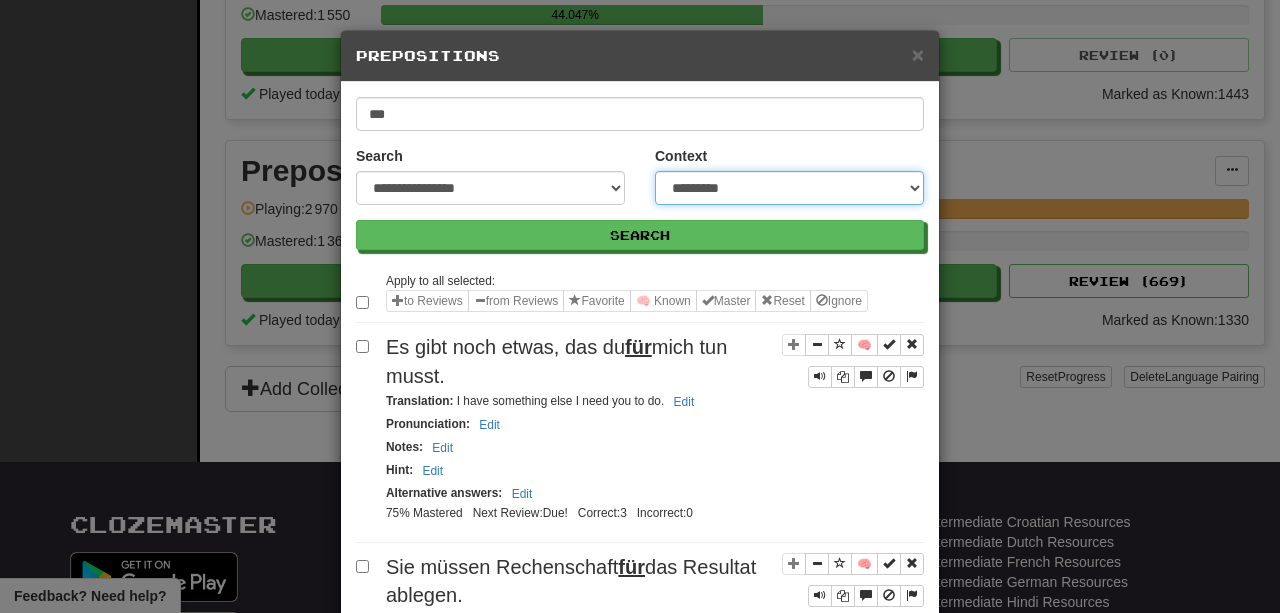 click on "**********" at bounding box center (789, 188) 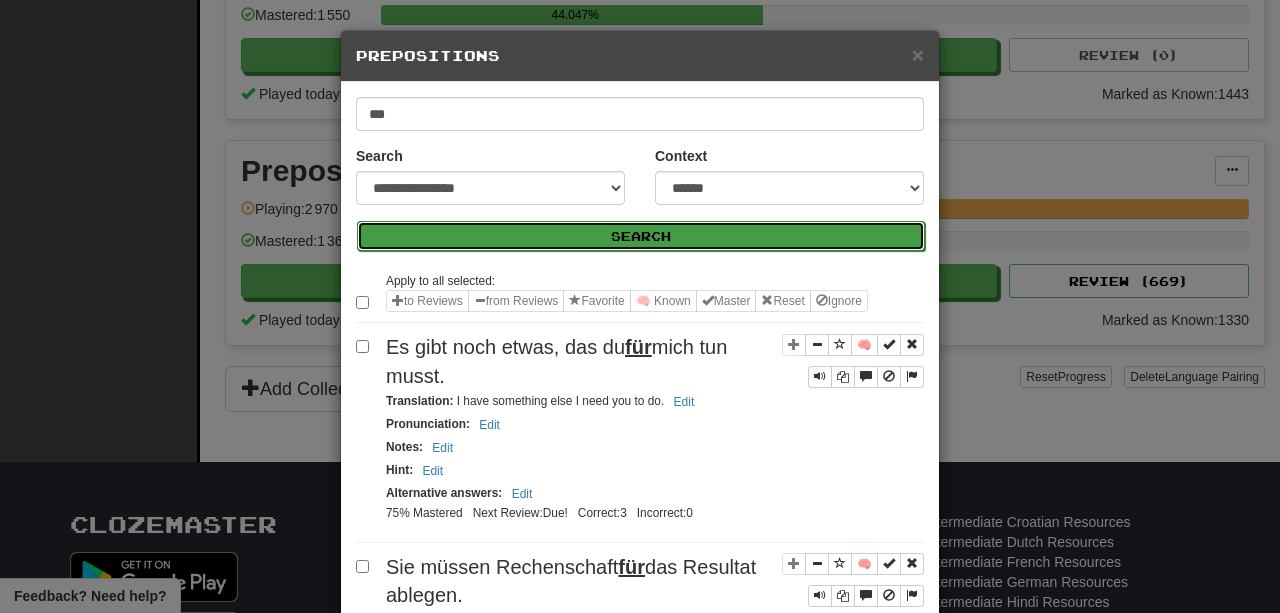 click on "Search" at bounding box center (641, 236) 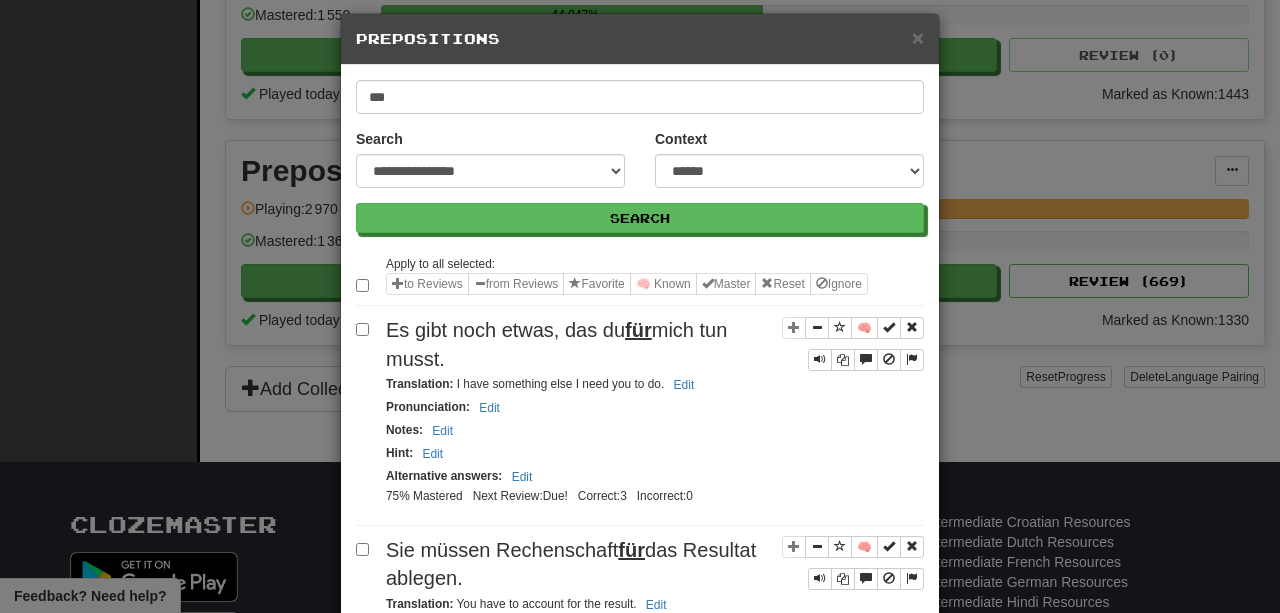 scroll, scrollTop: 0, scrollLeft: 0, axis: both 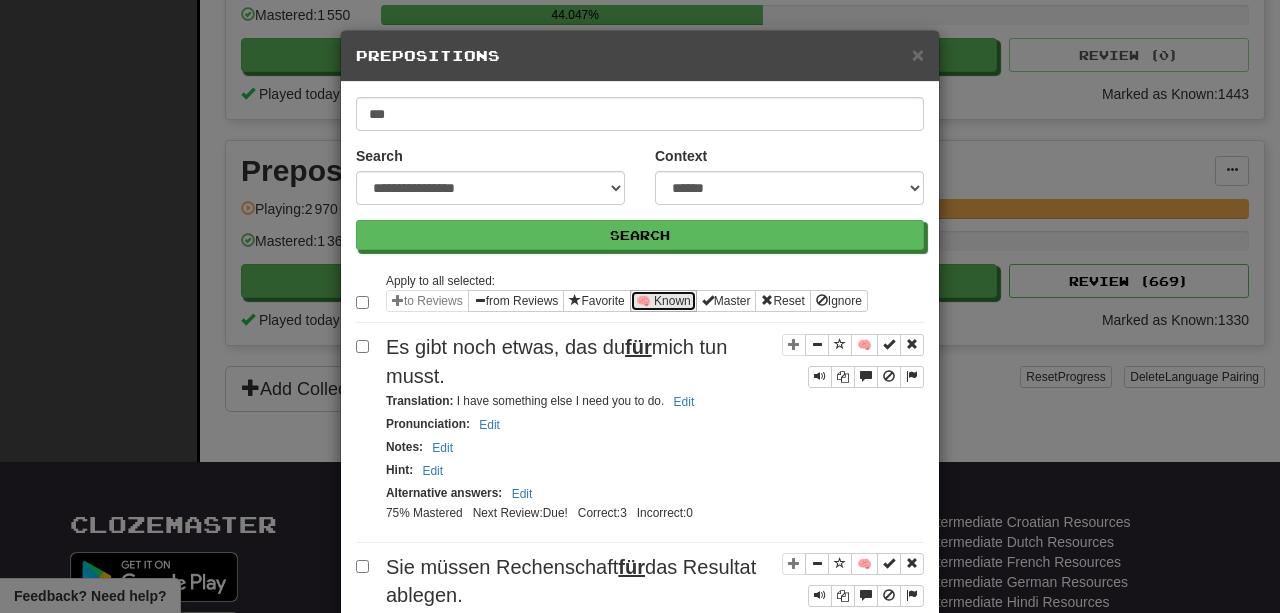 click on "🧠 Known" at bounding box center [663, 301] 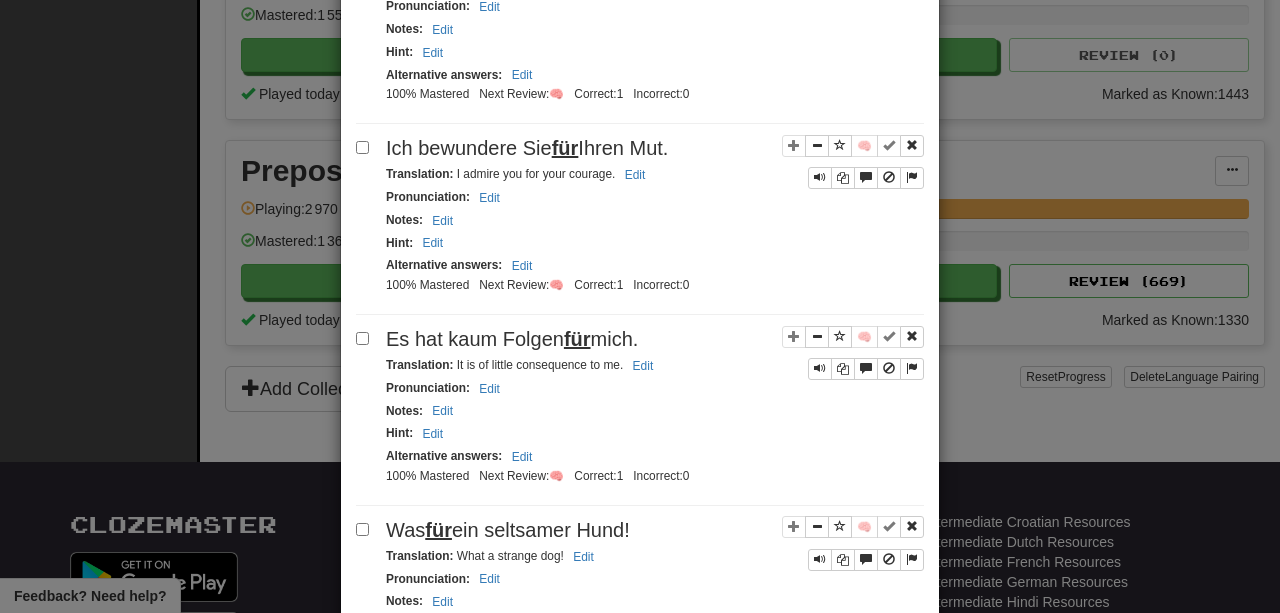scroll, scrollTop: 3951, scrollLeft: 0, axis: vertical 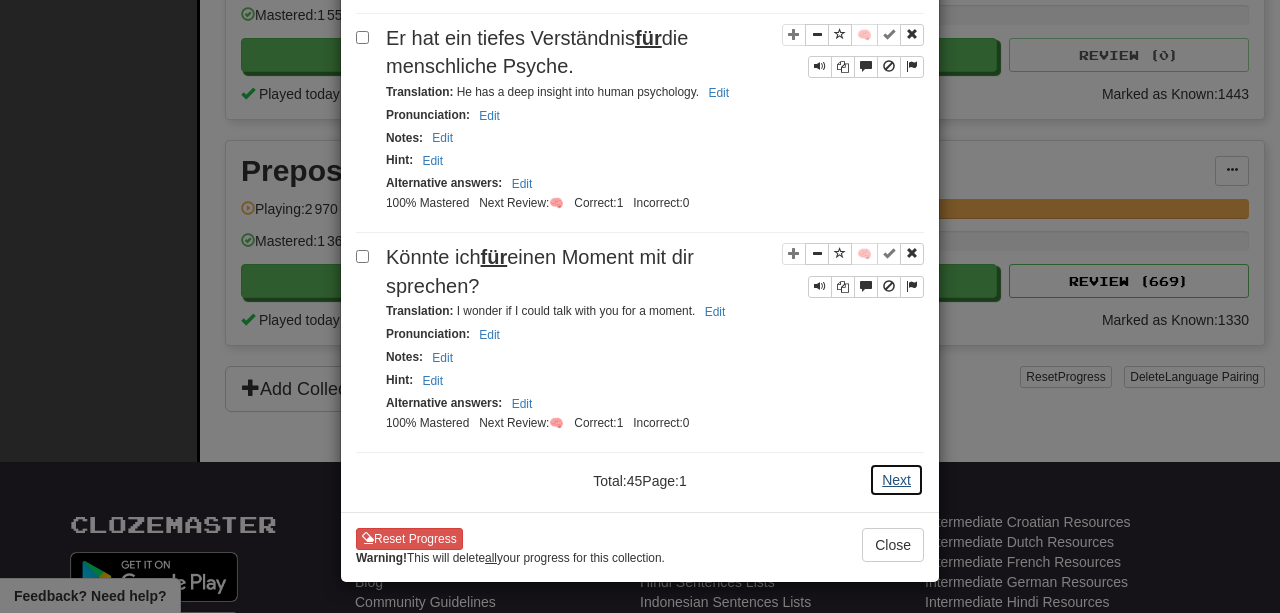 click on "Next" at bounding box center (896, 480) 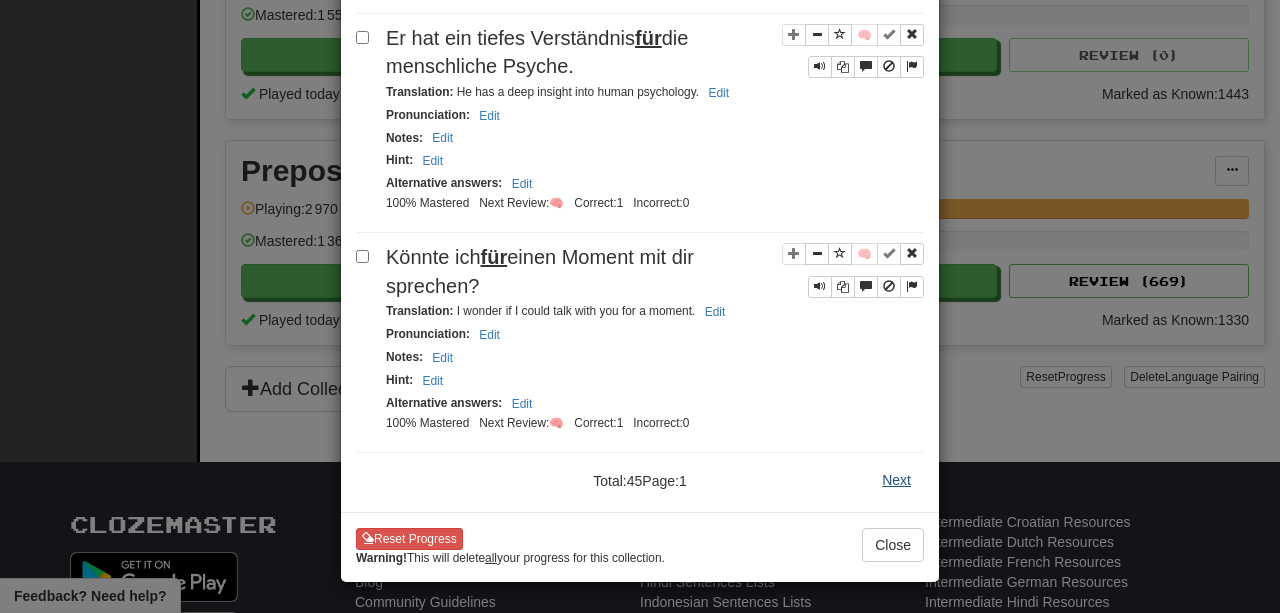 scroll, scrollTop: 0, scrollLeft: 0, axis: both 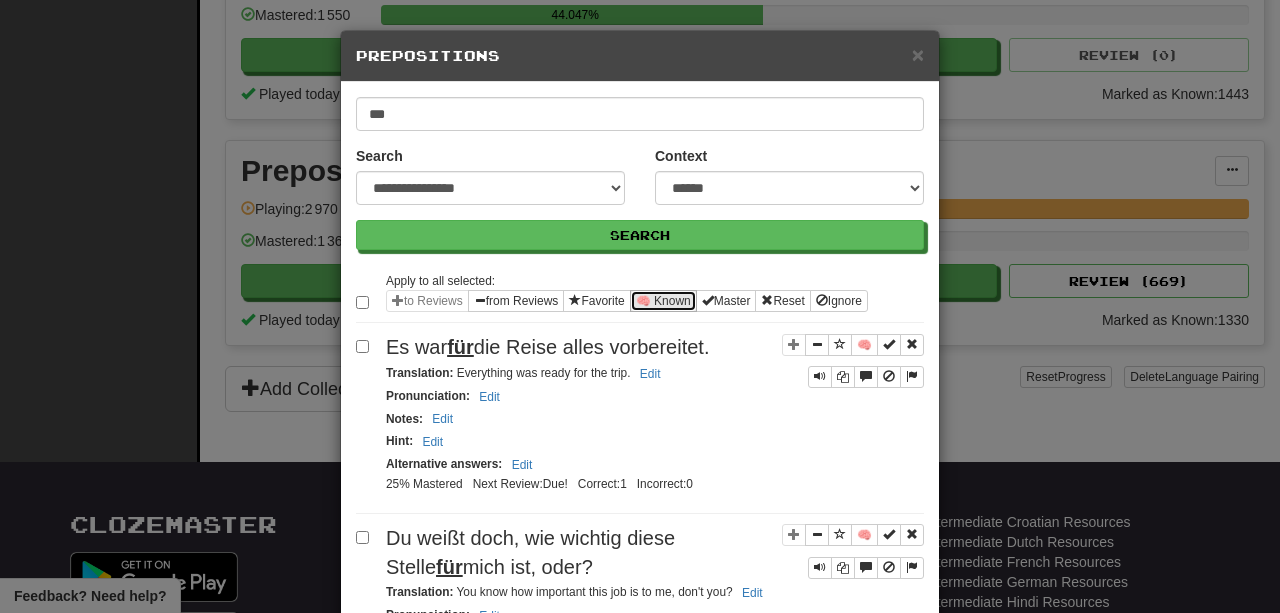 click on "🧠 Known" at bounding box center (663, 301) 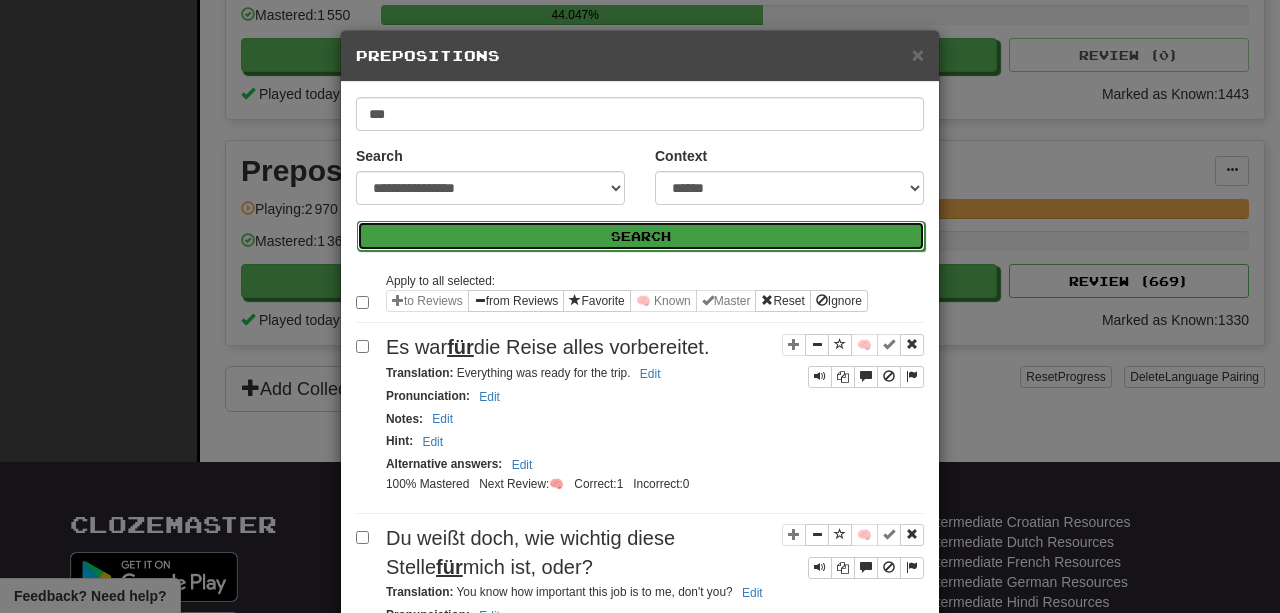 click on "Search" at bounding box center (641, 236) 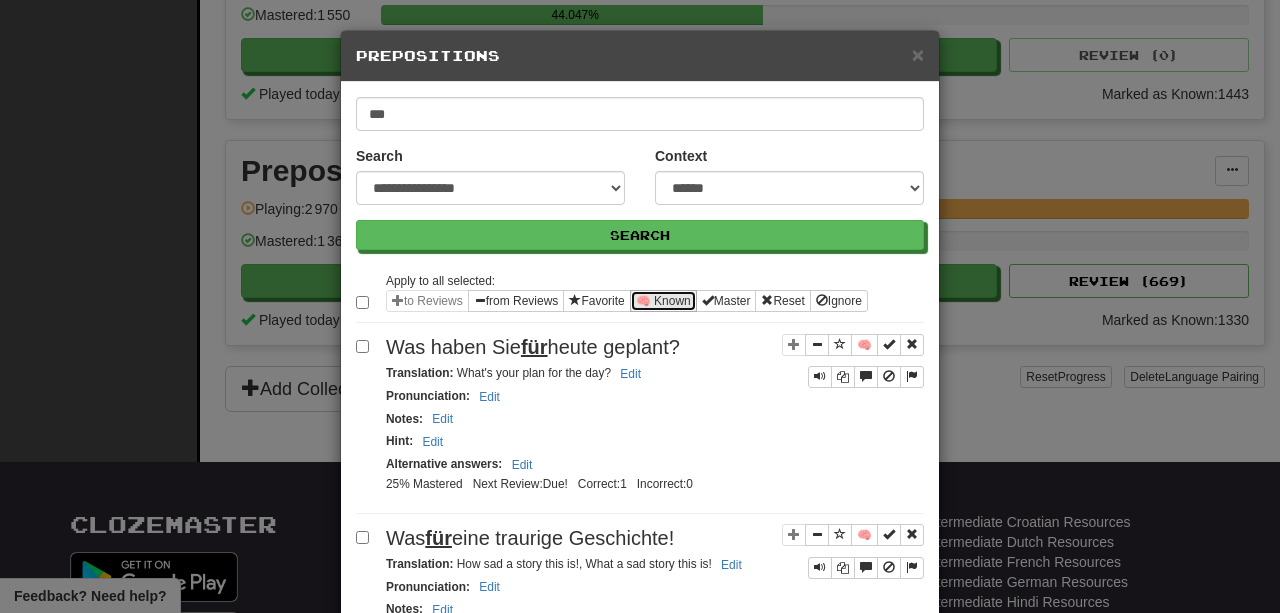 click on "🧠 Known" at bounding box center [663, 301] 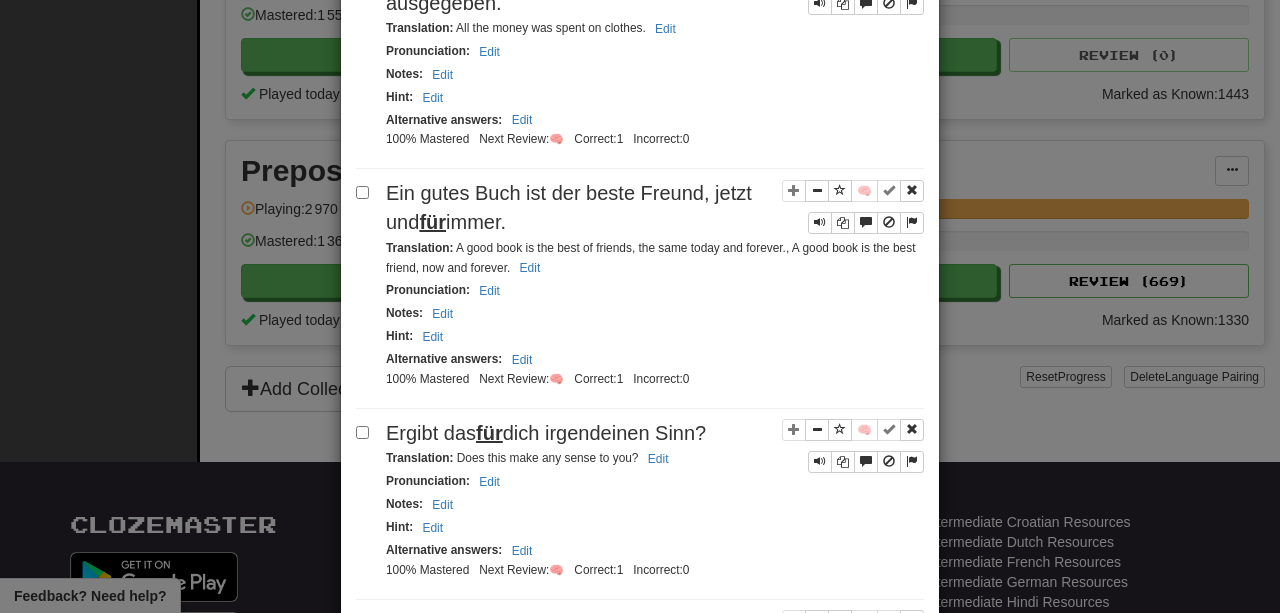scroll, scrollTop: 0, scrollLeft: 0, axis: both 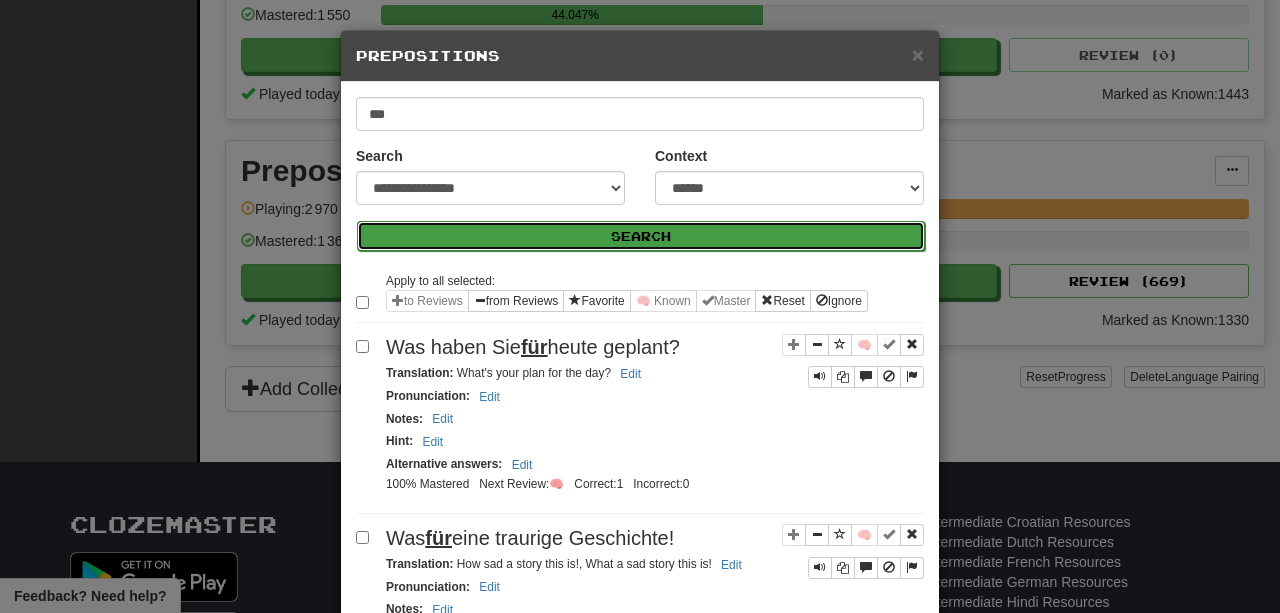 click on "Search" at bounding box center (641, 236) 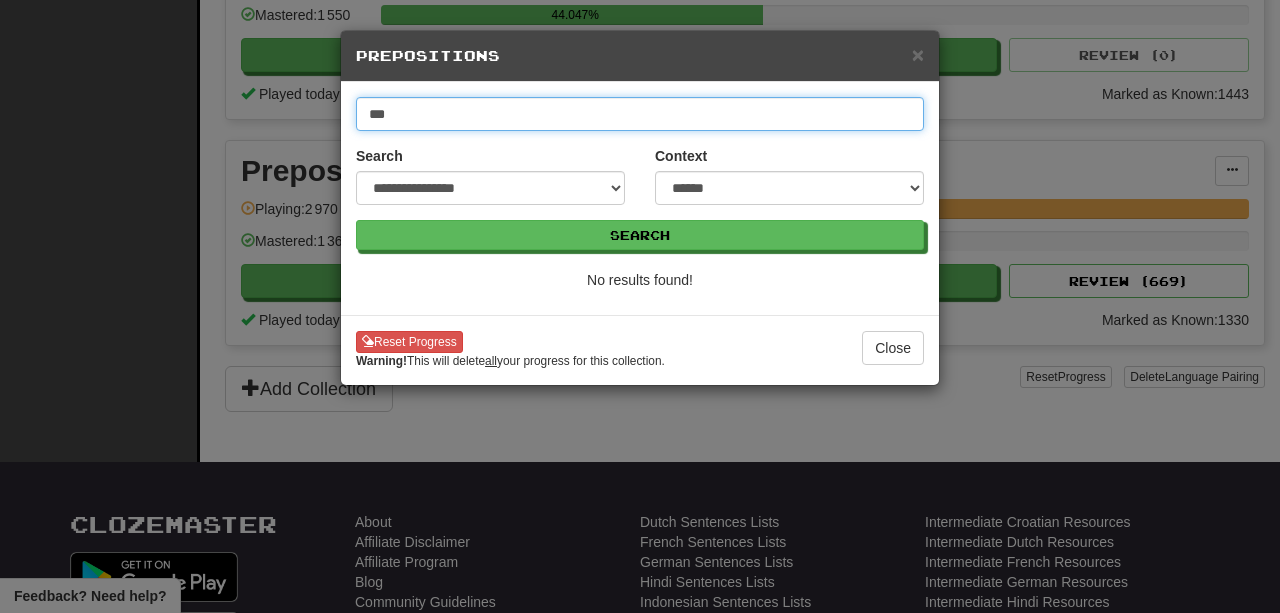 click on "***" at bounding box center [640, 114] 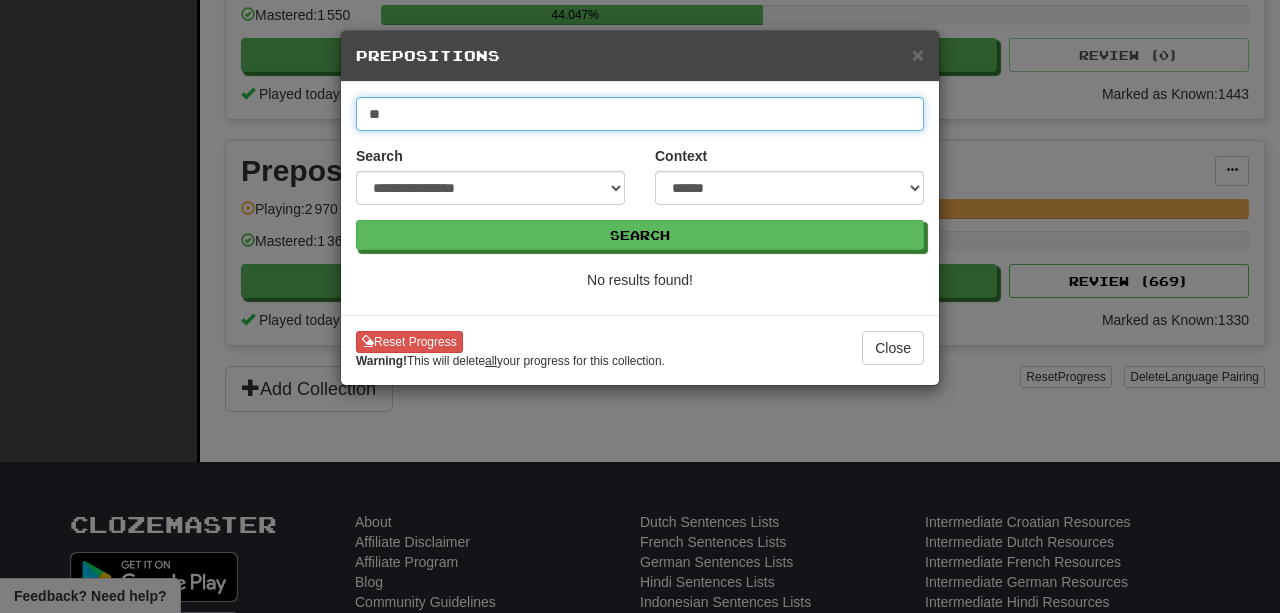 type on "*" 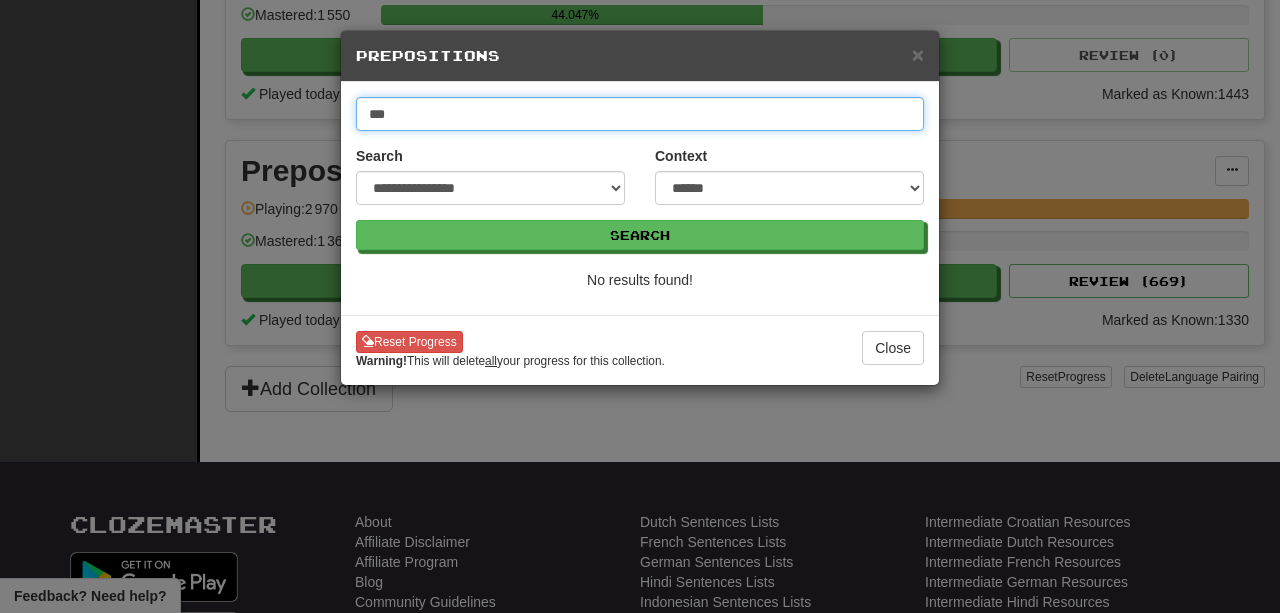 type on "***" 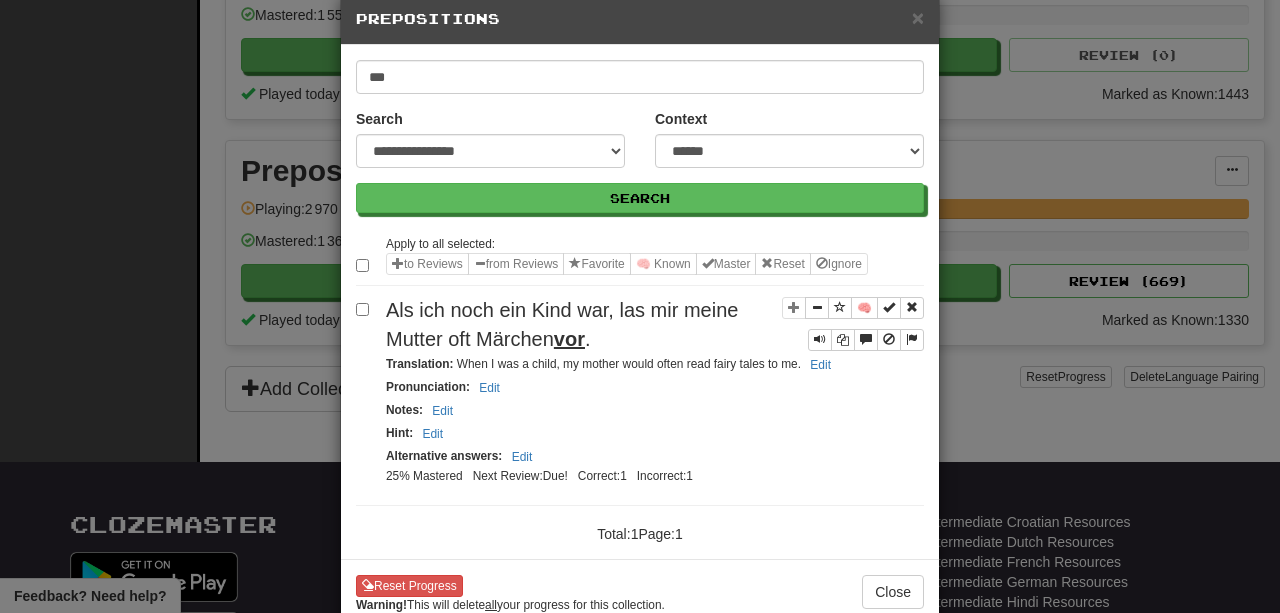 scroll, scrollTop: 39, scrollLeft: 0, axis: vertical 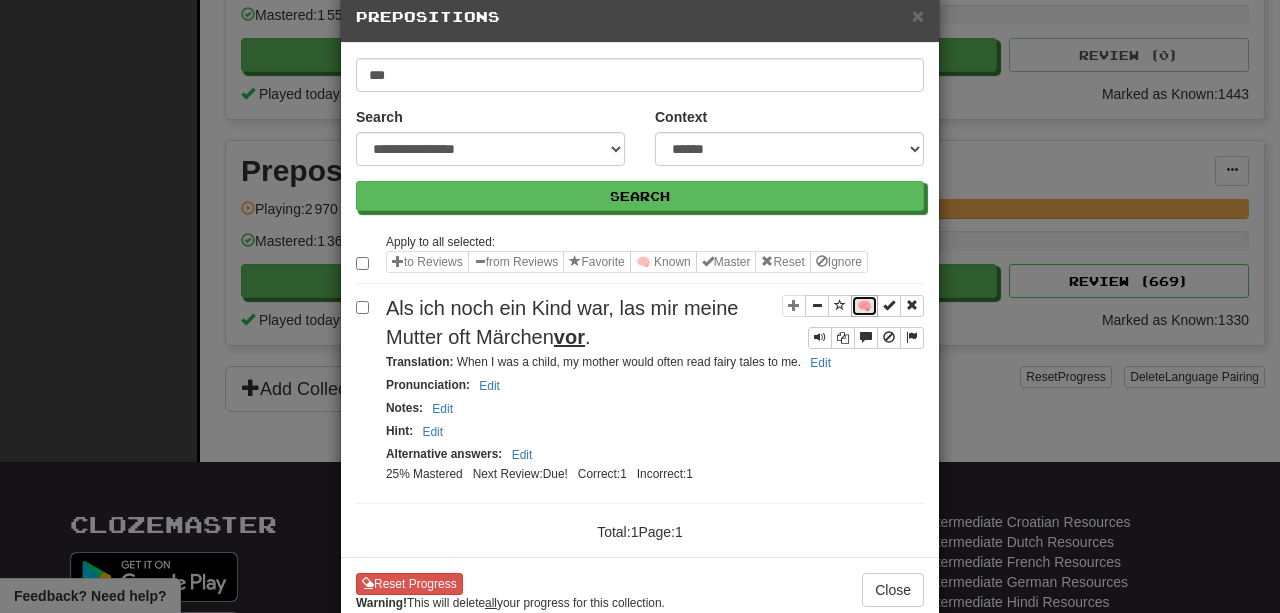 click on "🧠" at bounding box center [864, 306] 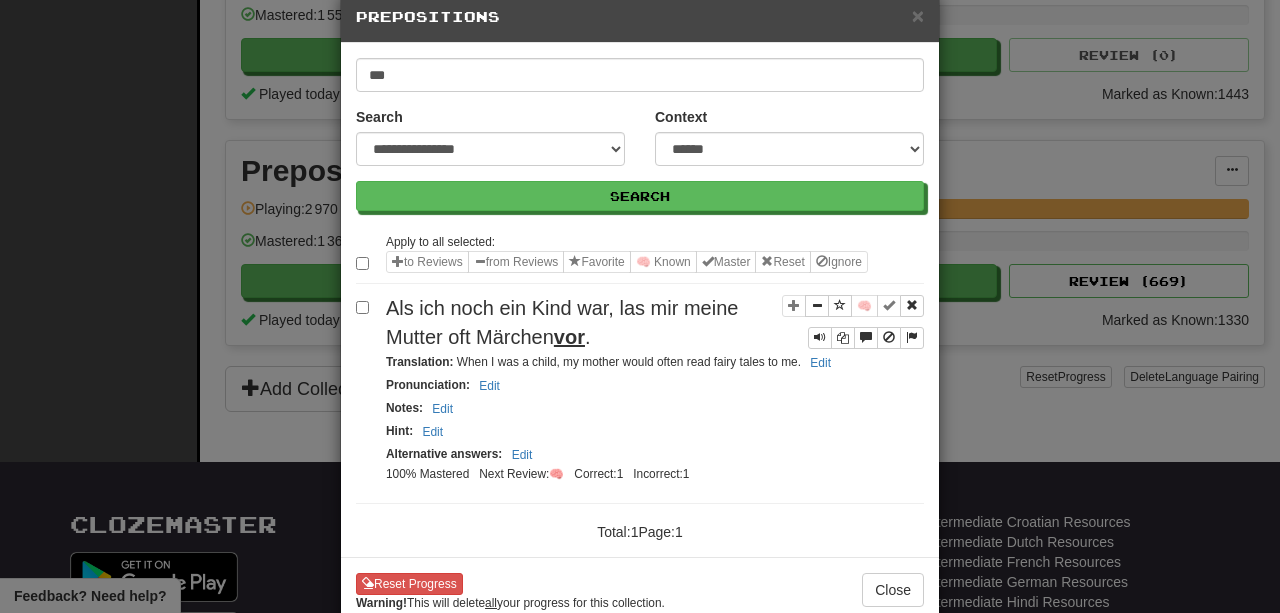 scroll, scrollTop: 0, scrollLeft: 0, axis: both 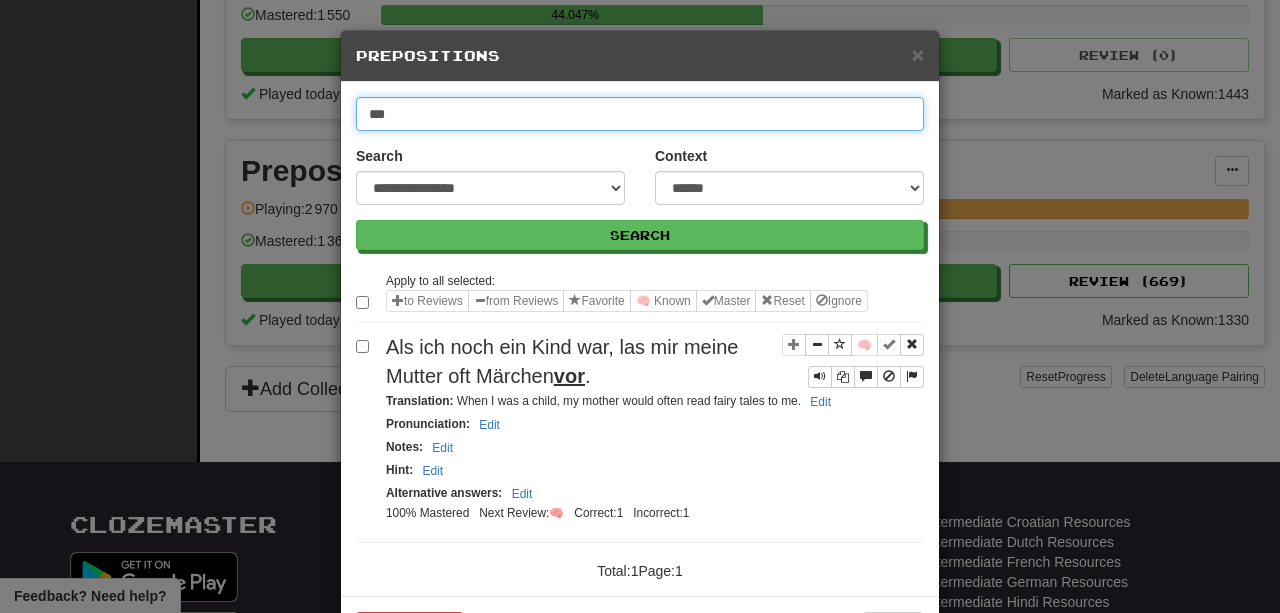 drag, startPoint x: 446, startPoint y: 115, endPoint x: 298, endPoint y: 106, distance: 148.27339 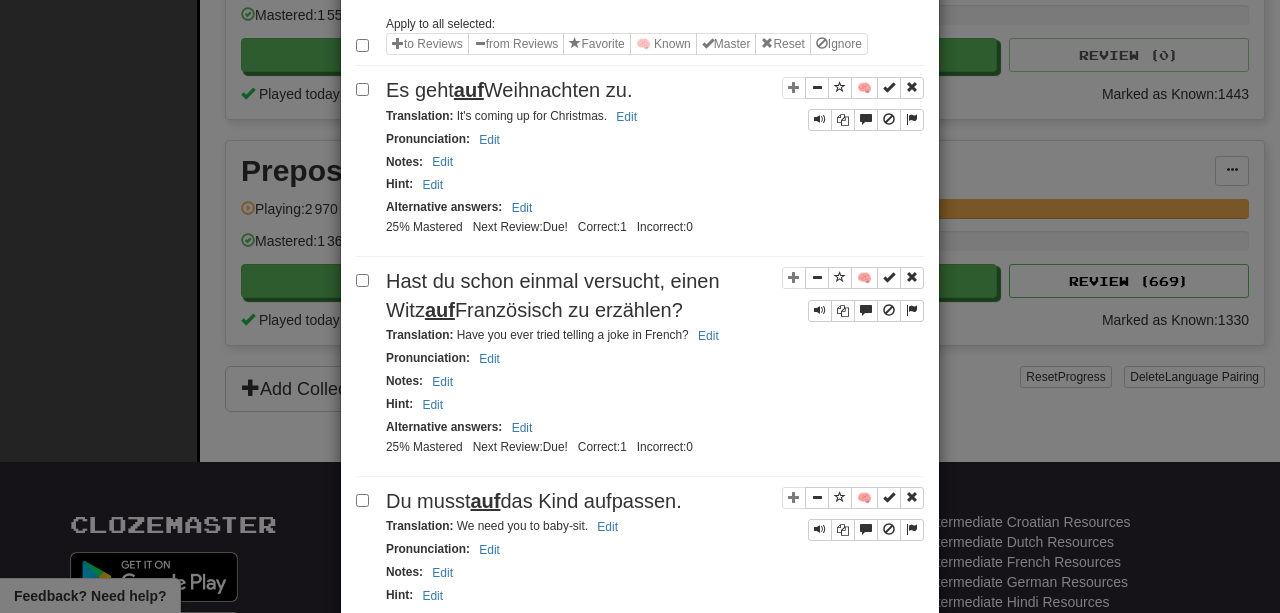 scroll, scrollTop: 259, scrollLeft: 0, axis: vertical 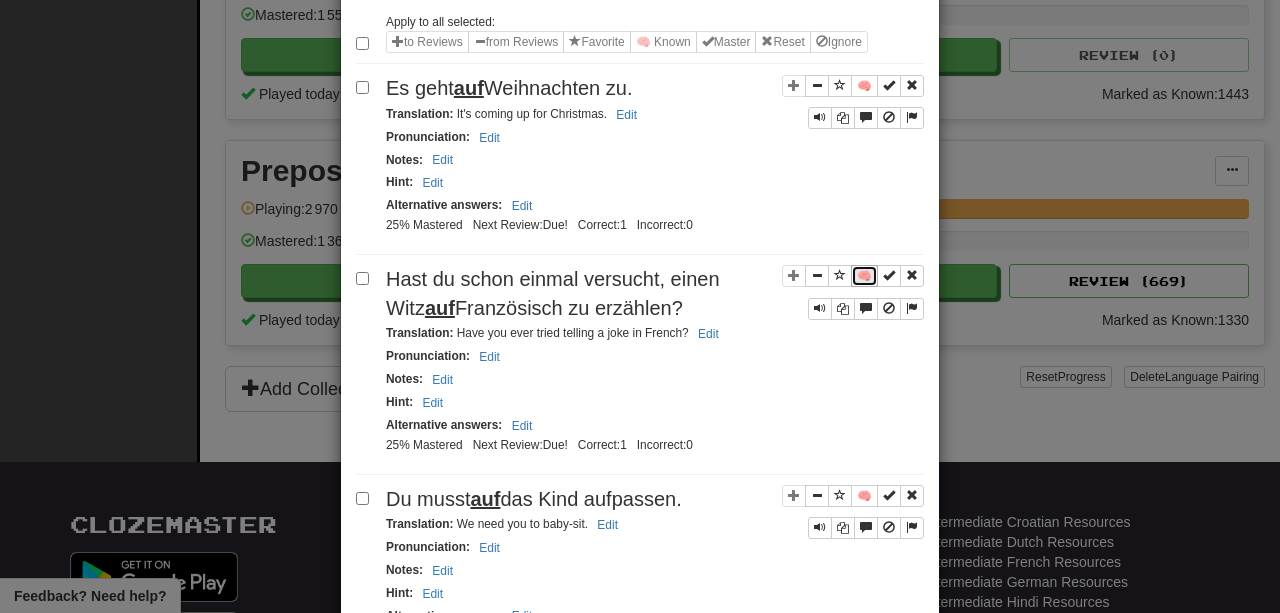 click on "🧠" at bounding box center [864, 276] 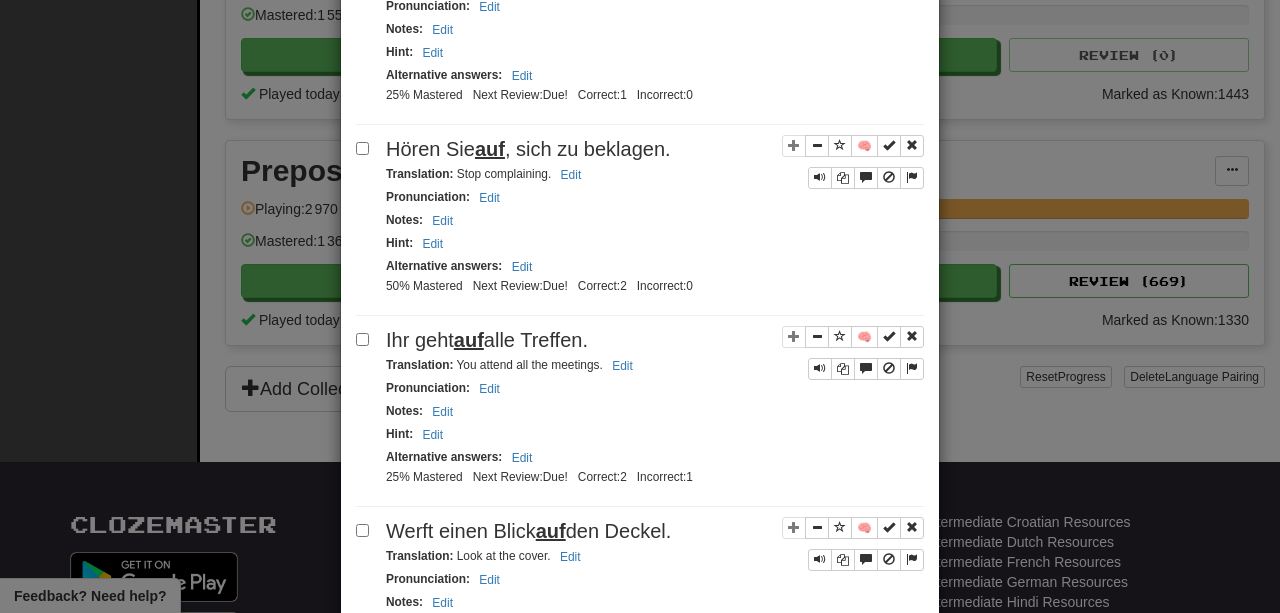 scroll, scrollTop: 0, scrollLeft: 0, axis: both 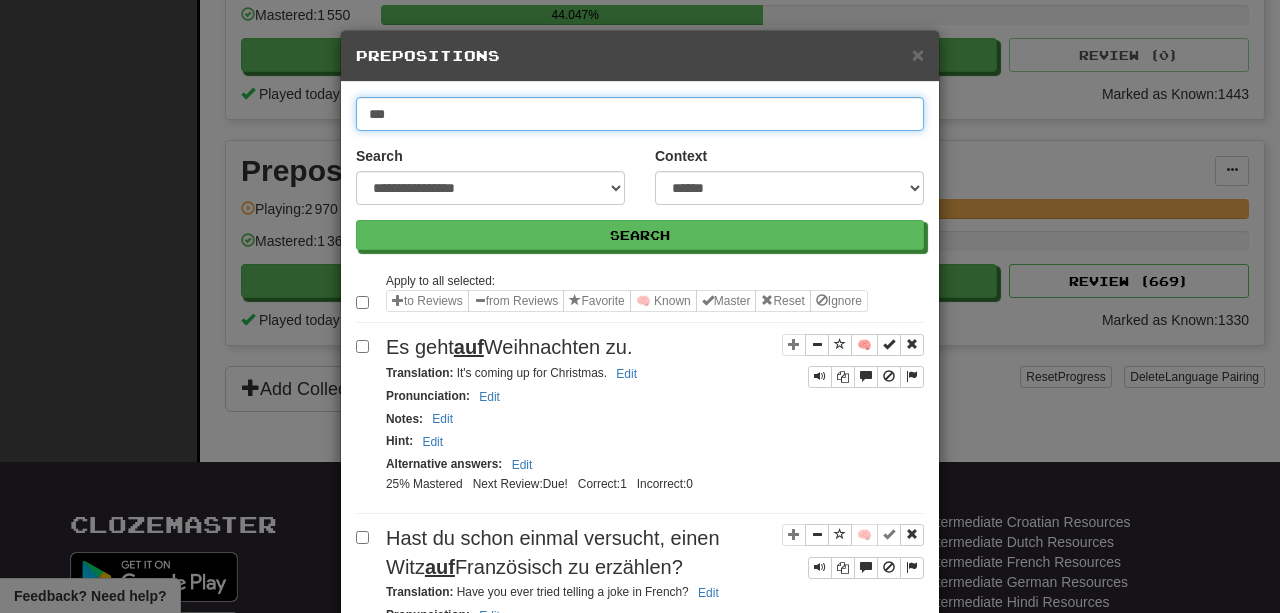click on "***" at bounding box center [640, 114] 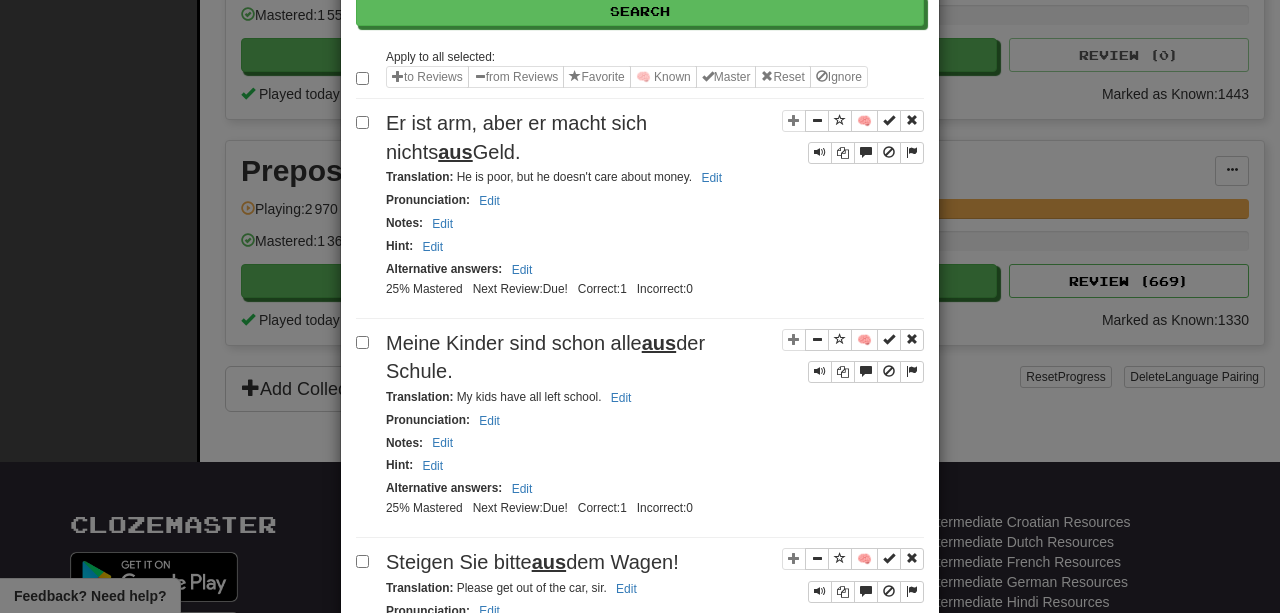 scroll, scrollTop: 0, scrollLeft: 0, axis: both 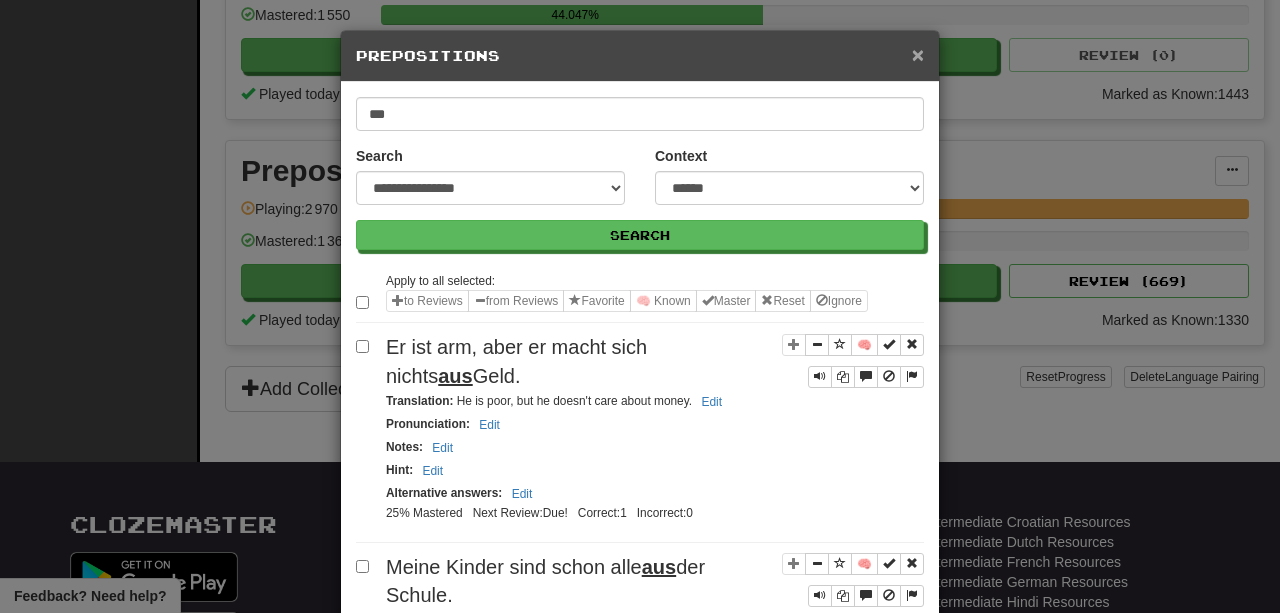 click on "×" at bounding box center [918, 54] 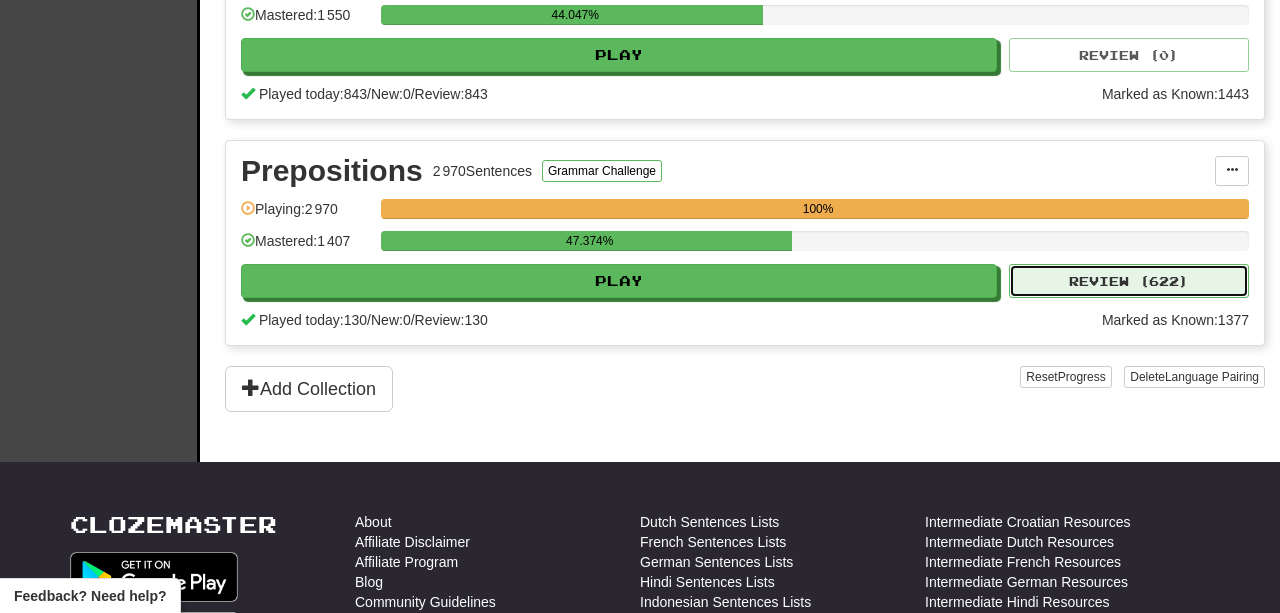click on "Review ( 622 )" at bounding box center [1129, 281] 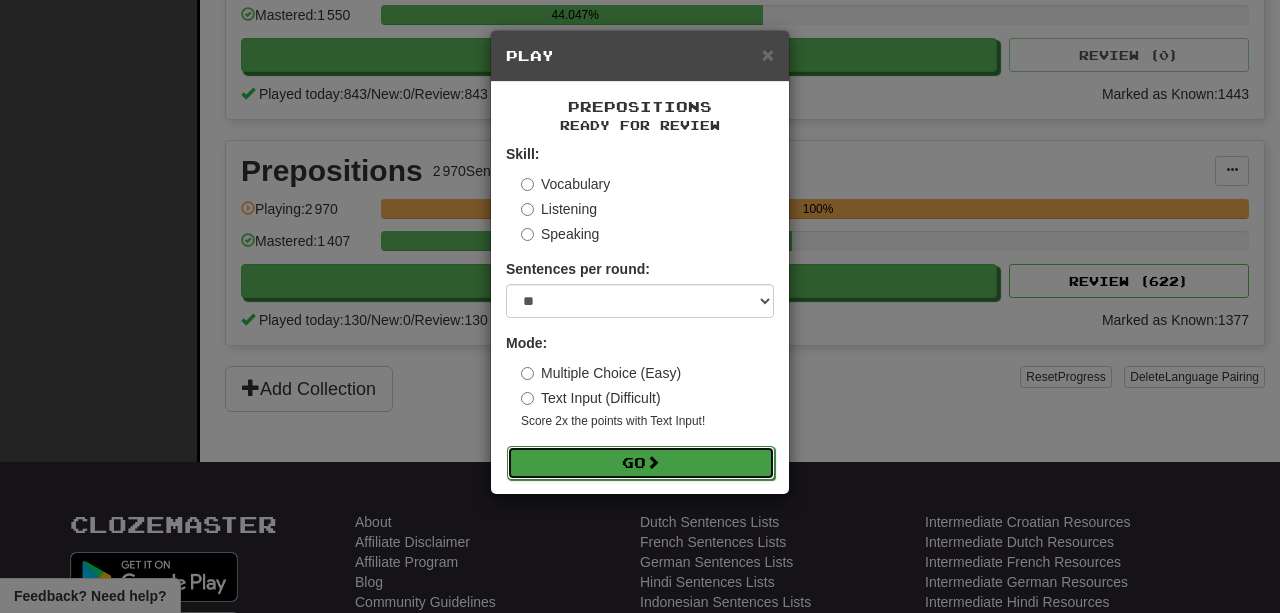 click on "Go" at bounding box center (641, 463) 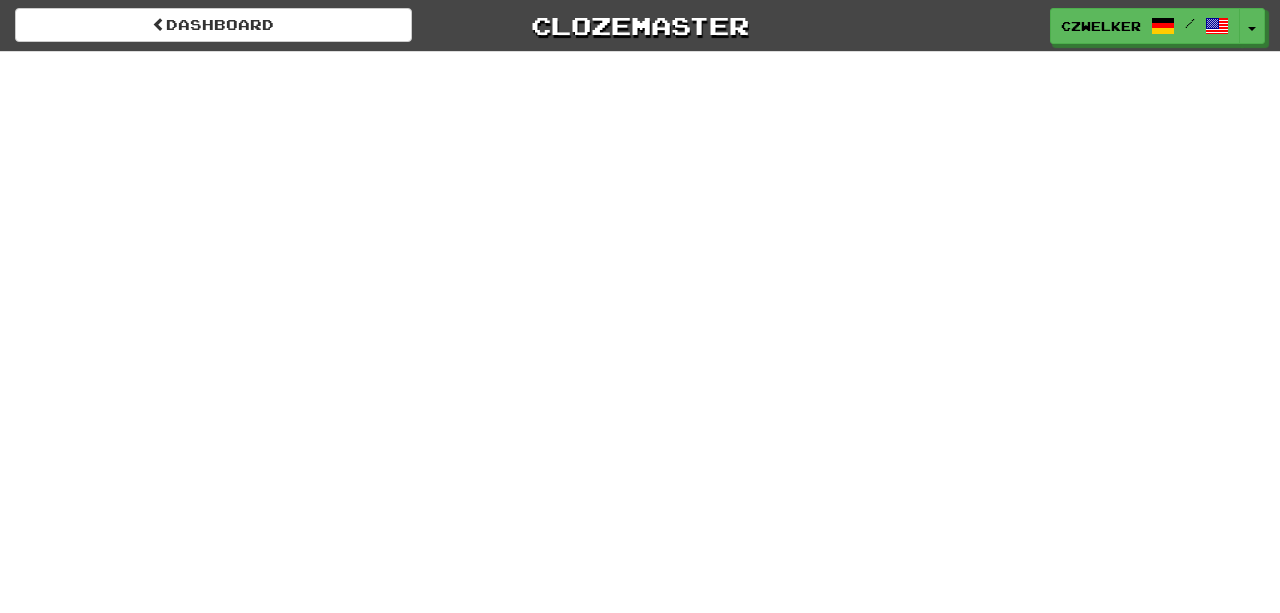 scroll, scrollTop: 0, scrollLeft: 0, axis: both 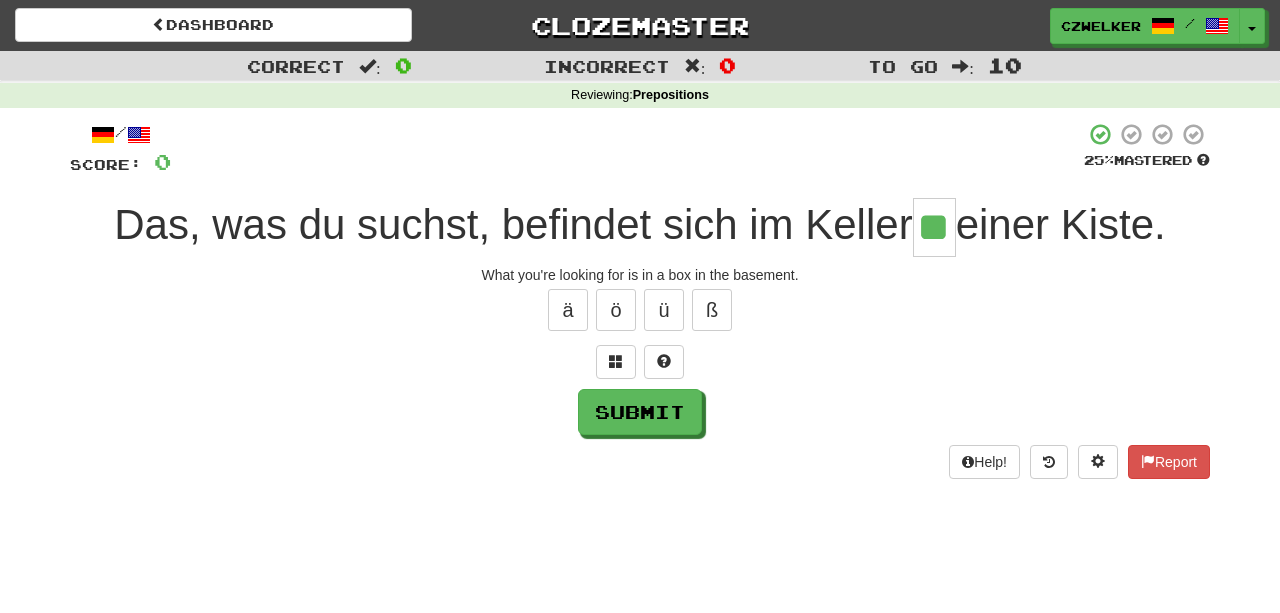 type on "**" 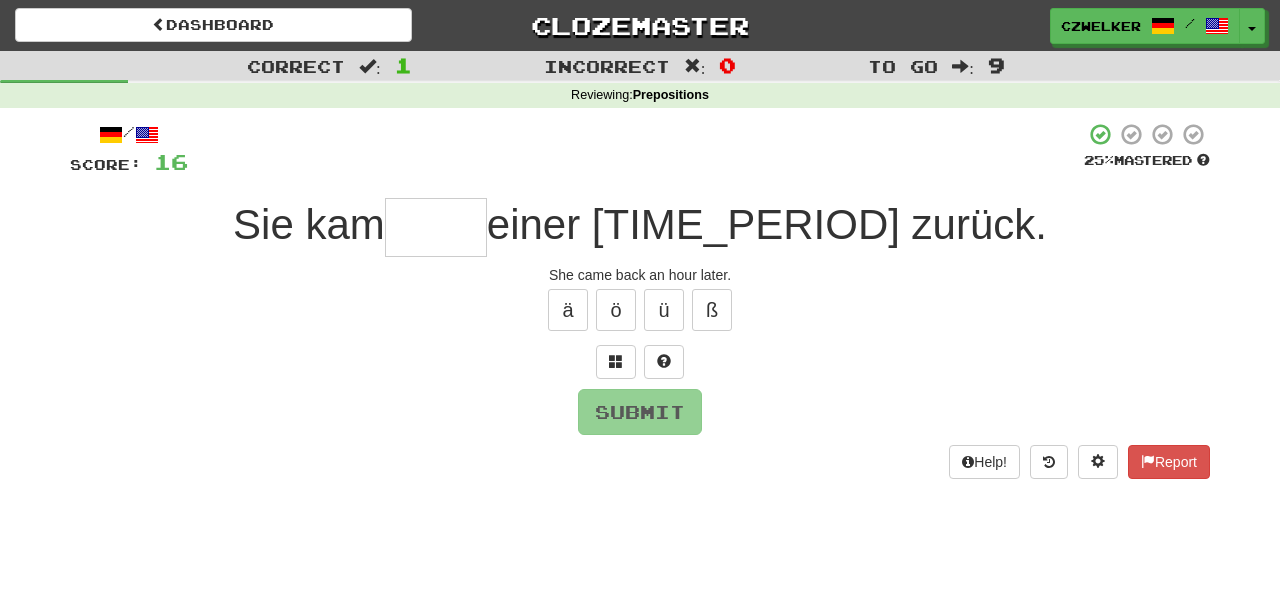 type on "*" 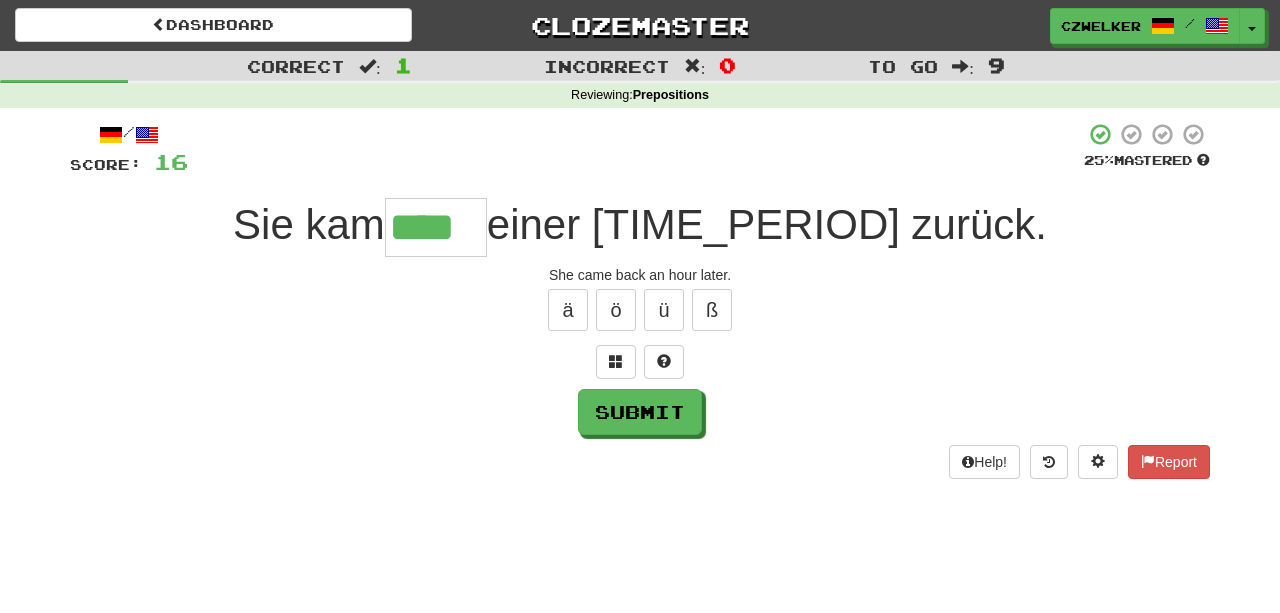type on "****" 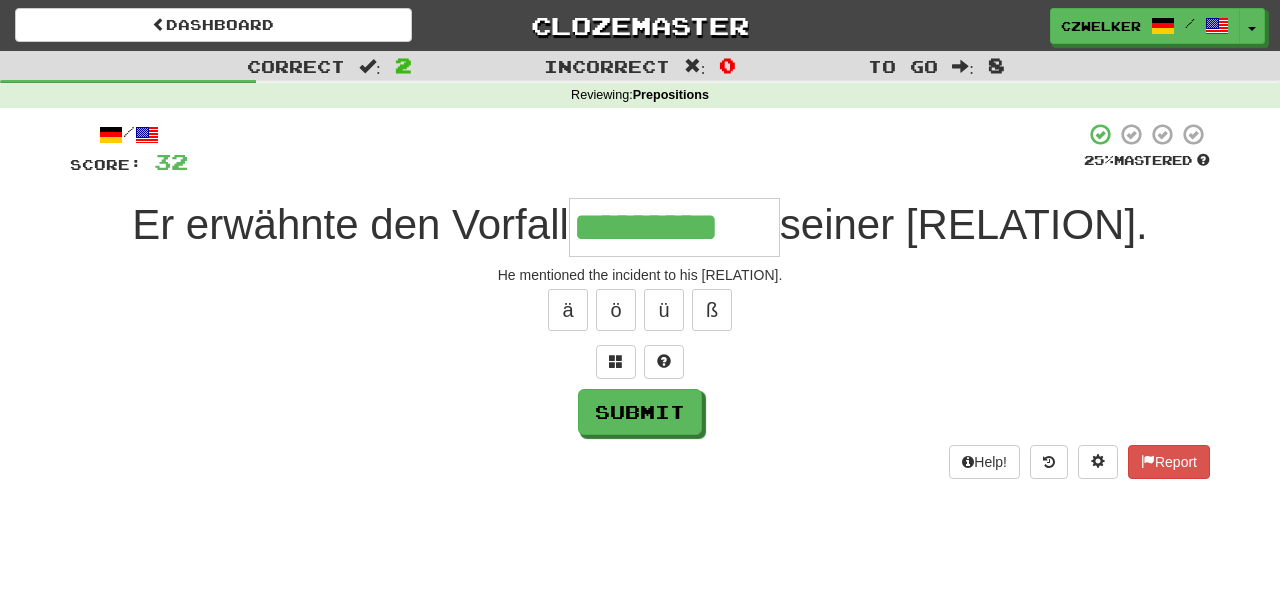 type on "*********" 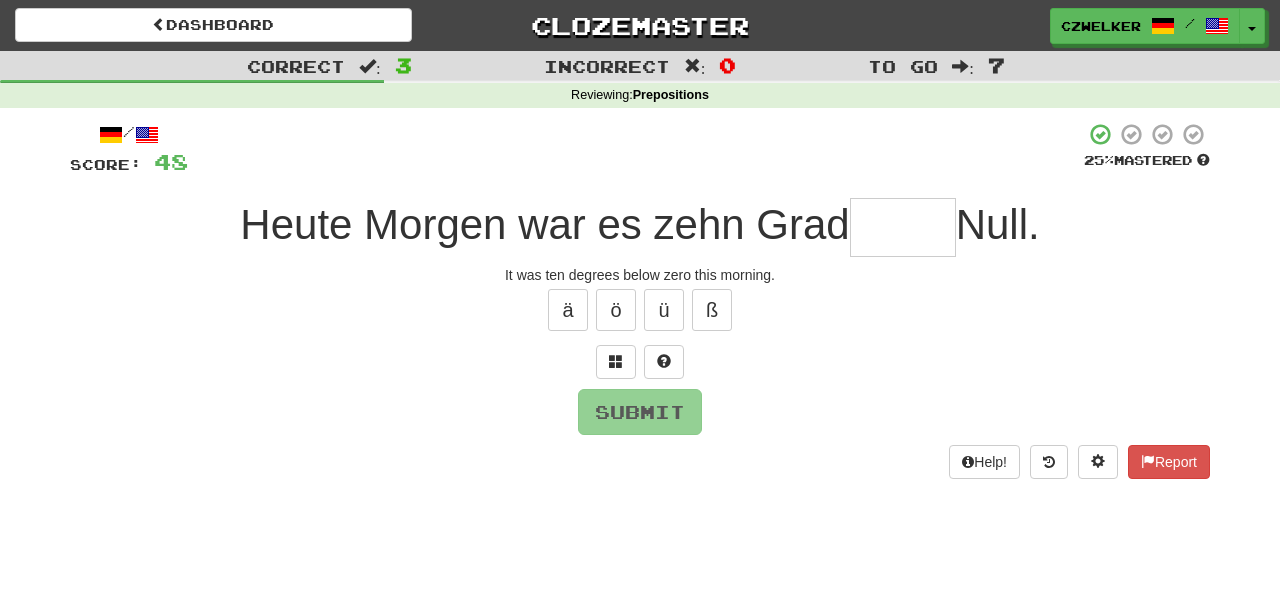 type on "*" 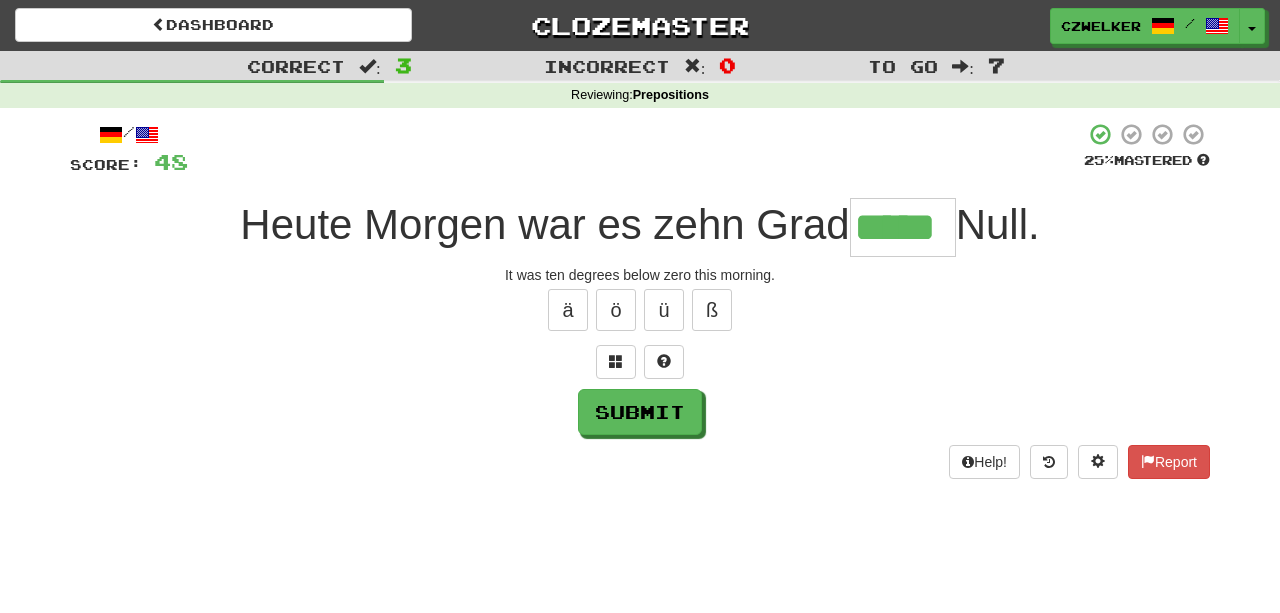 type on "*****" 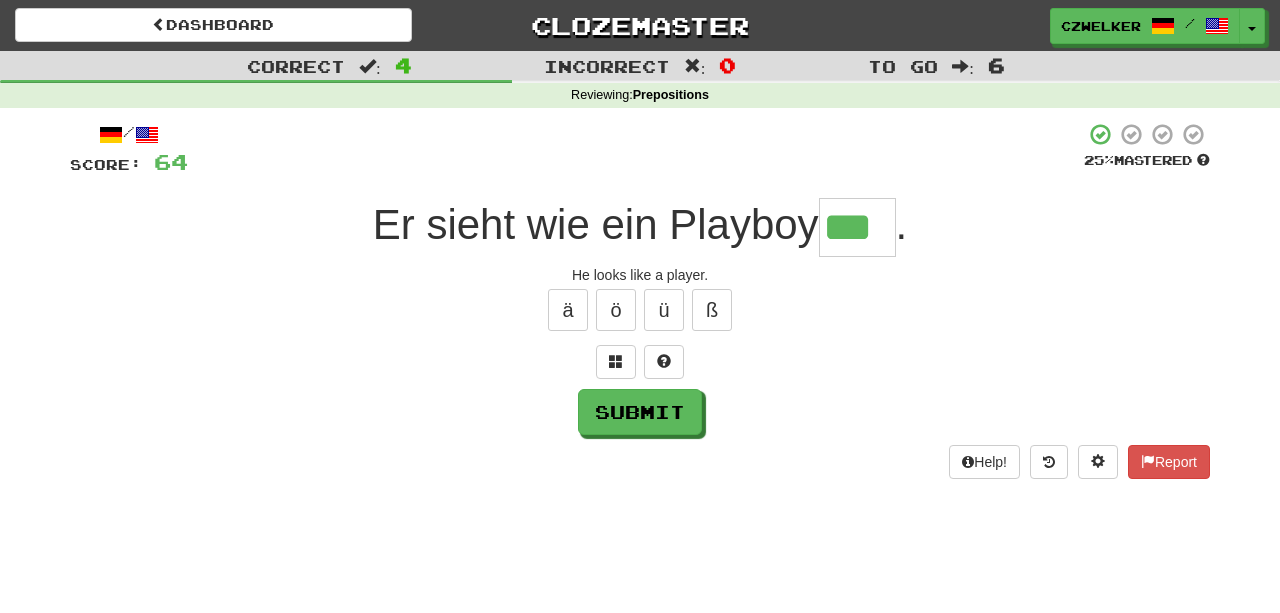 type on "***" 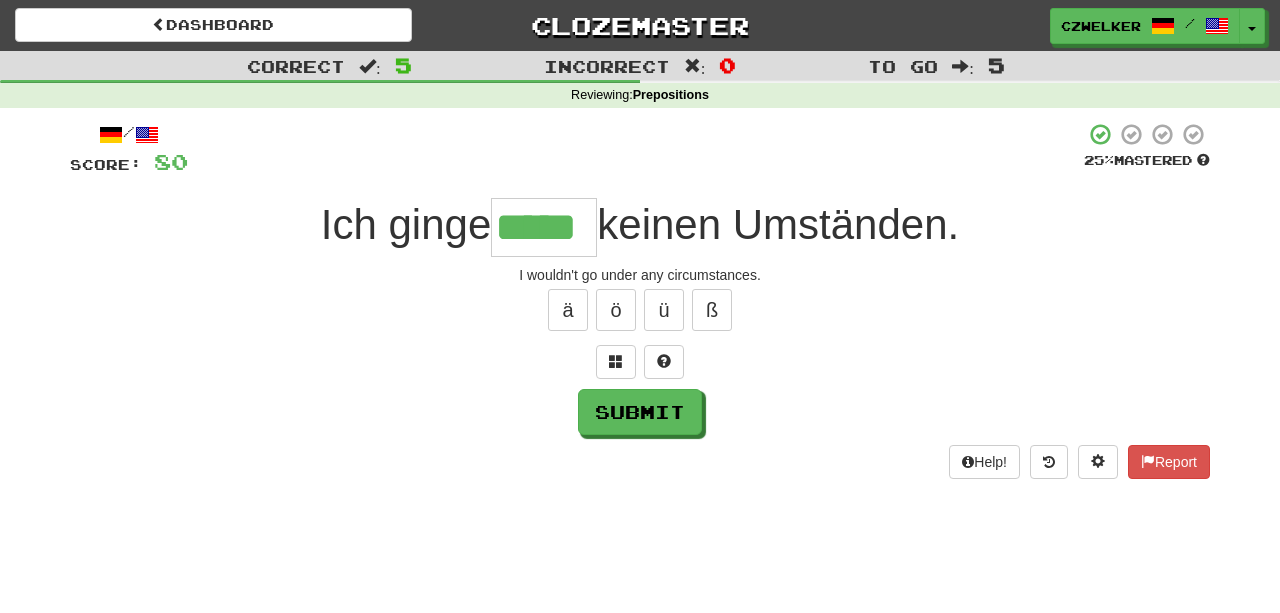 type on "*****" 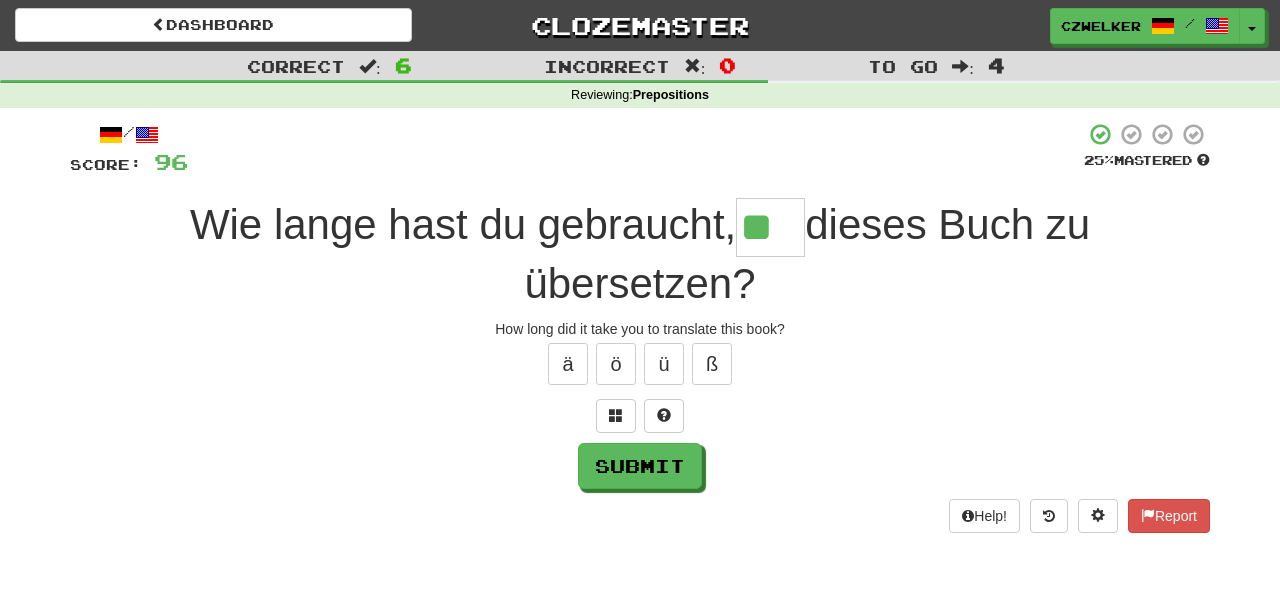 type on "**" 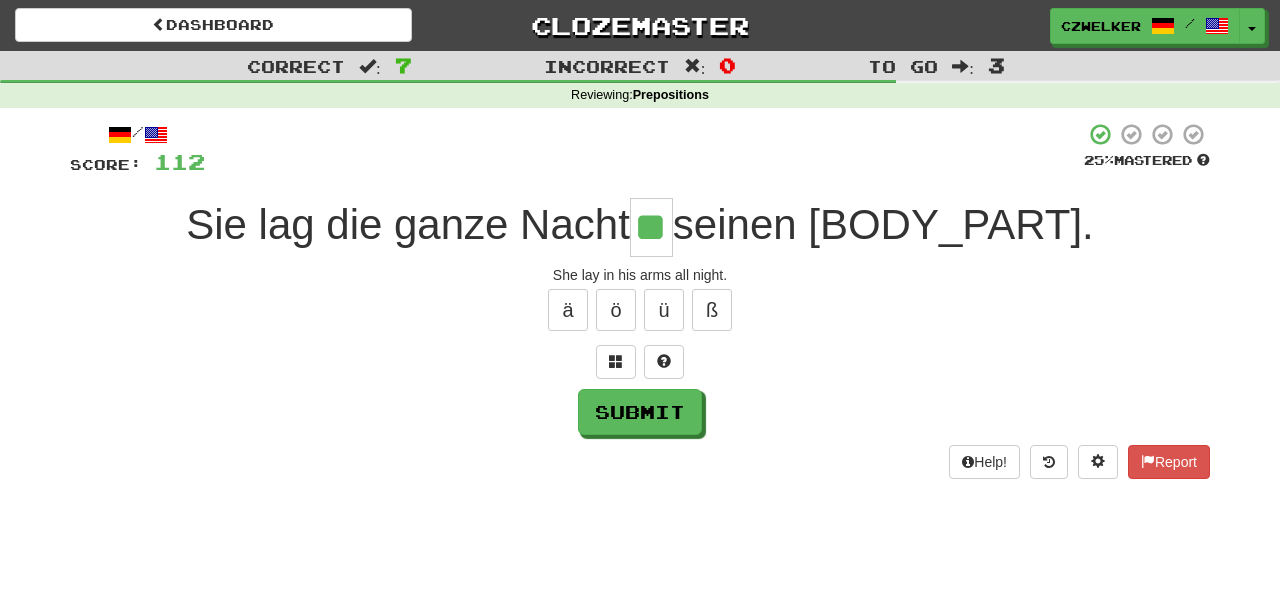 type on "**" 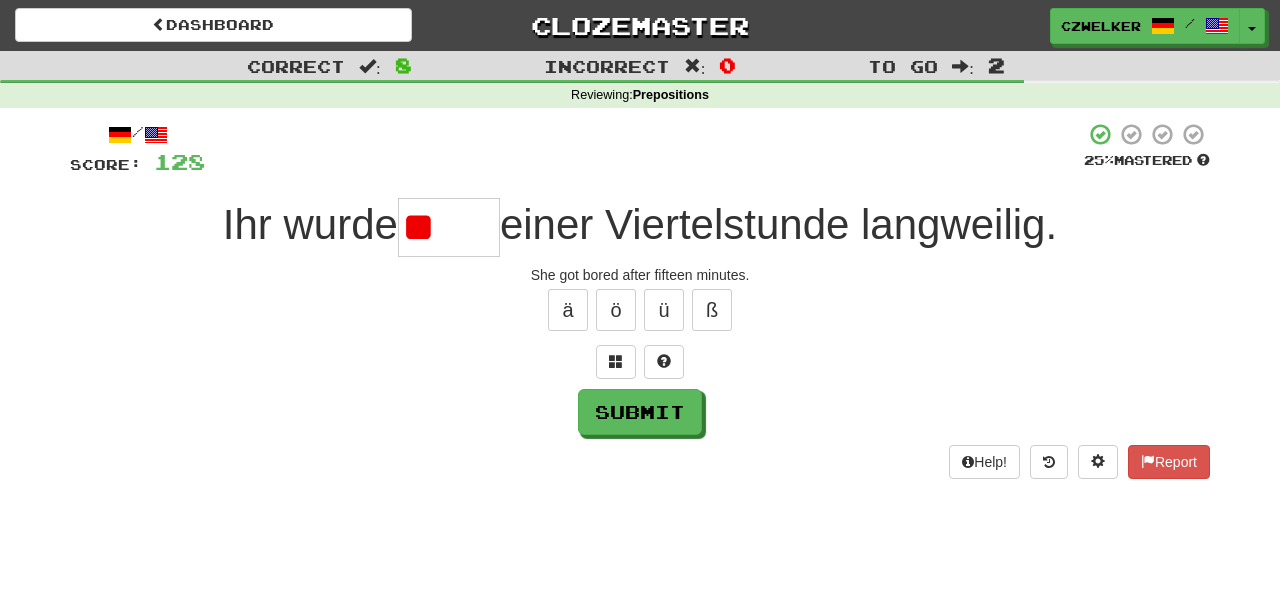 type on "*" 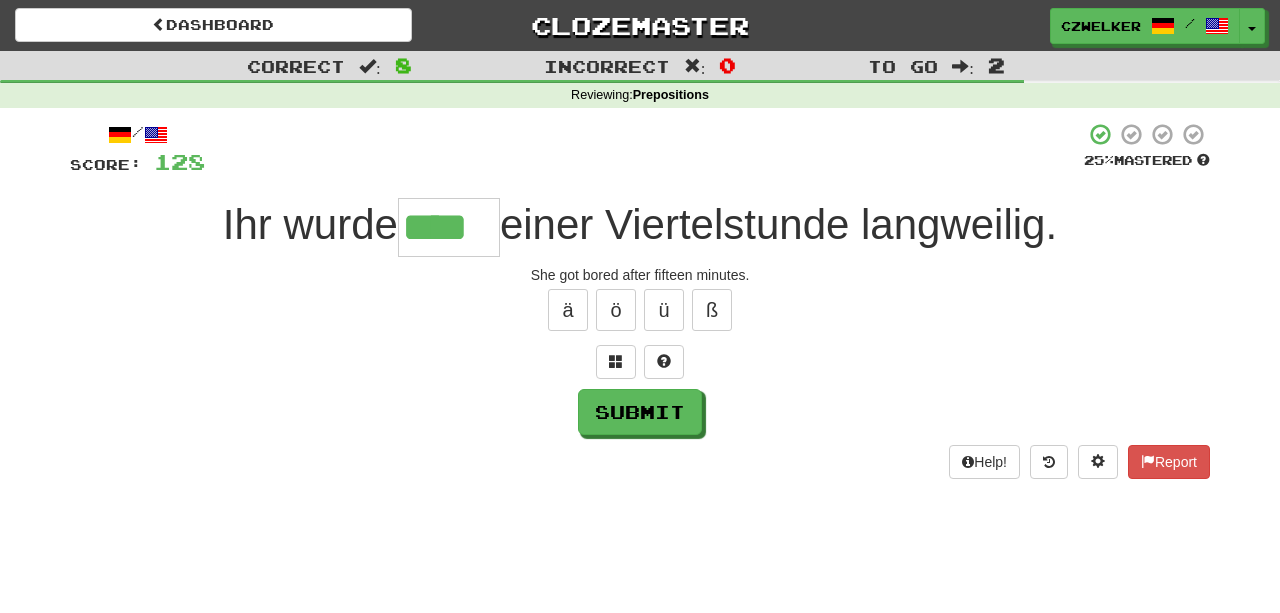 type on "****" 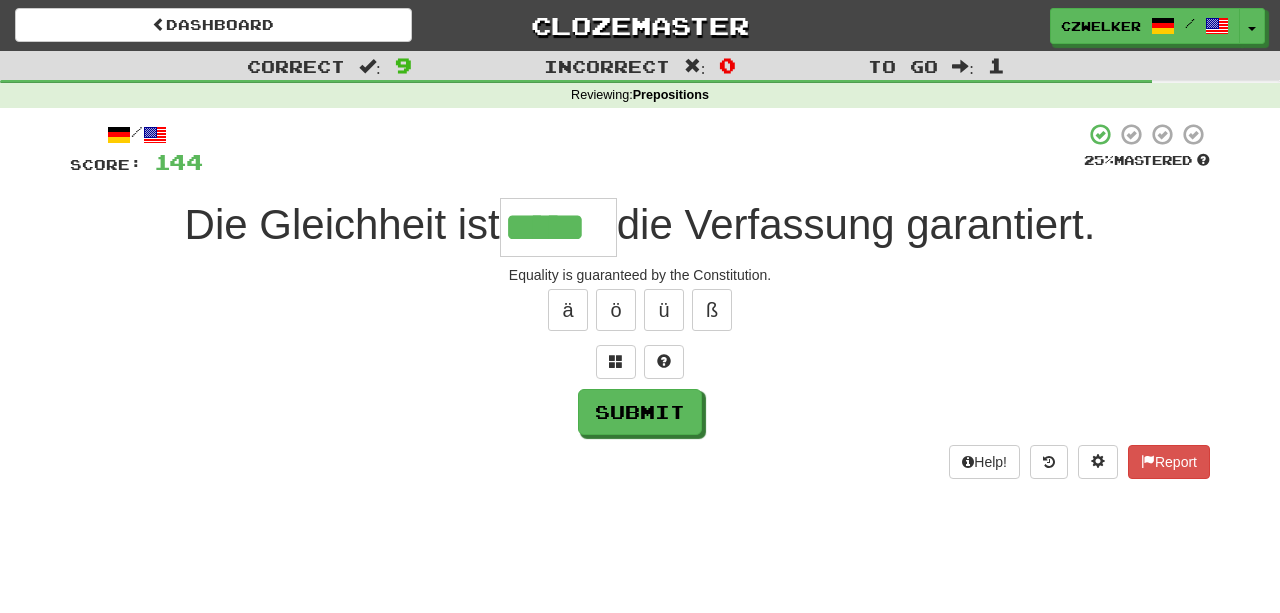 type on "*****" 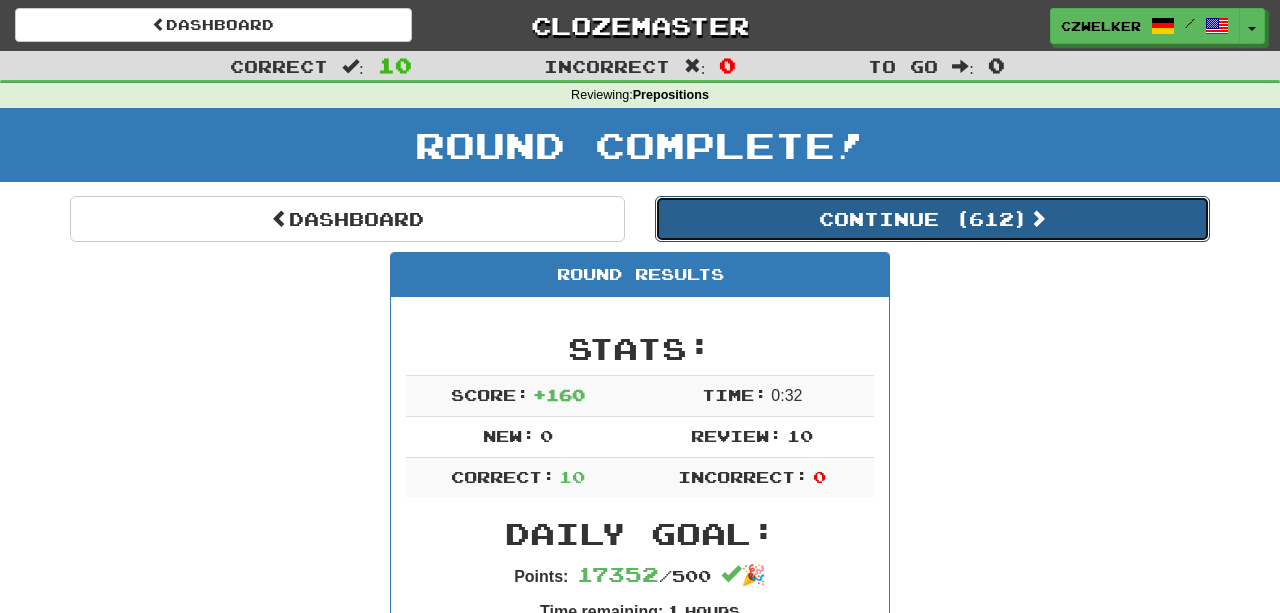 click on "Continue ( [PHONE] )" at bounding box center (932, 219) 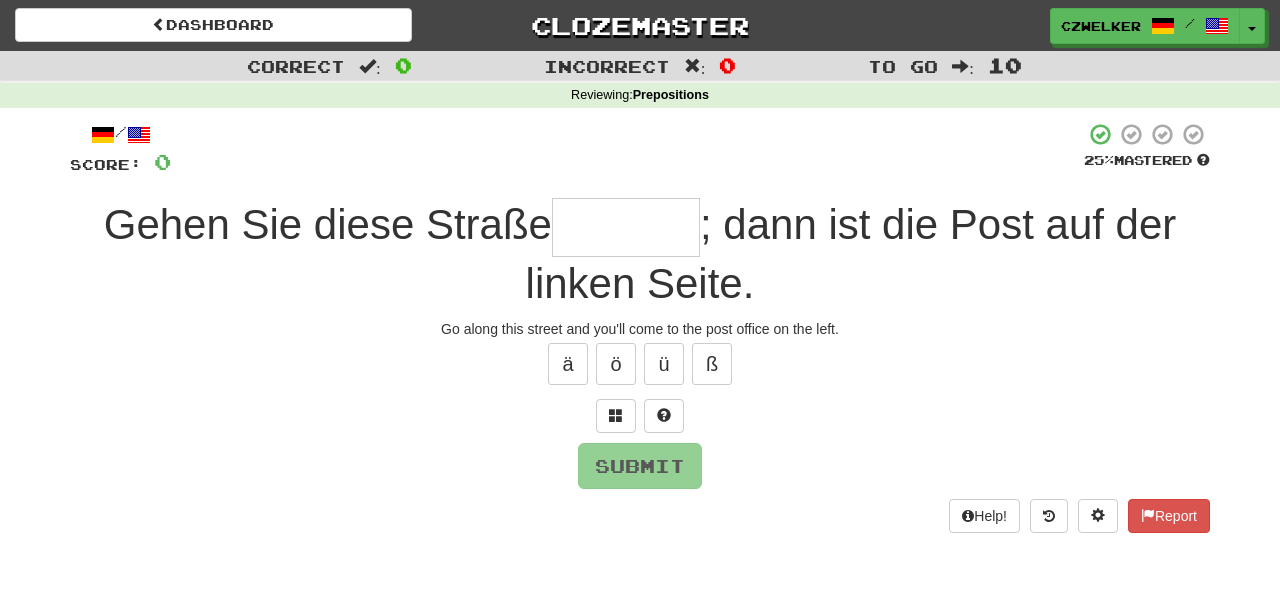 click at bounding box center (626, 227) 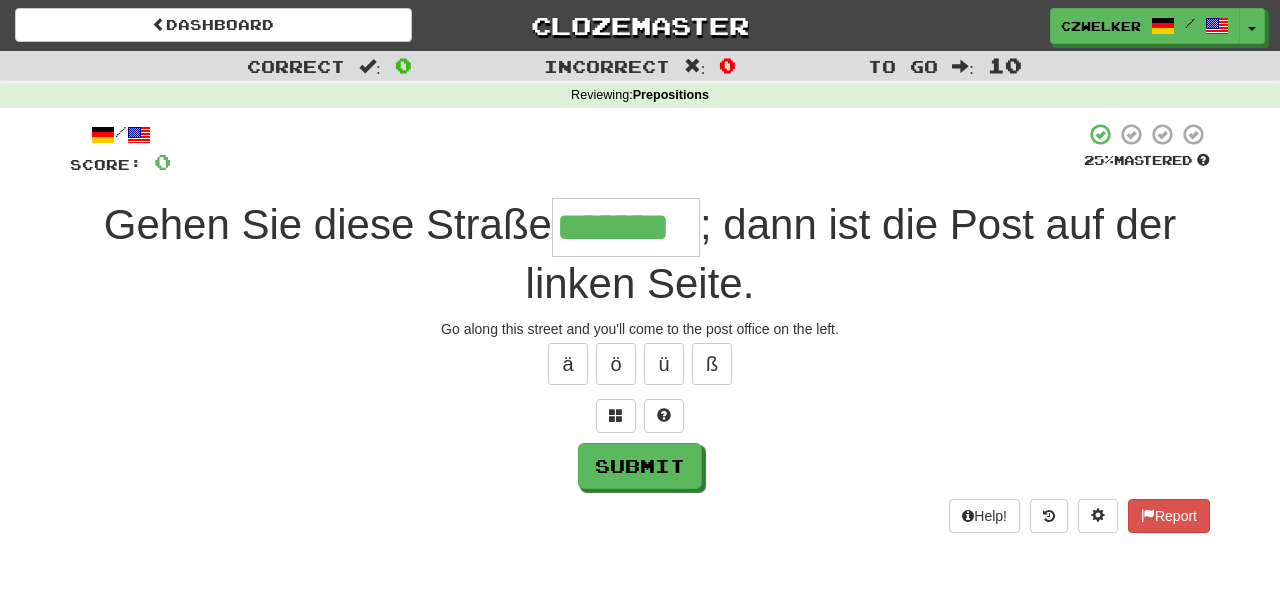 type on "*******" 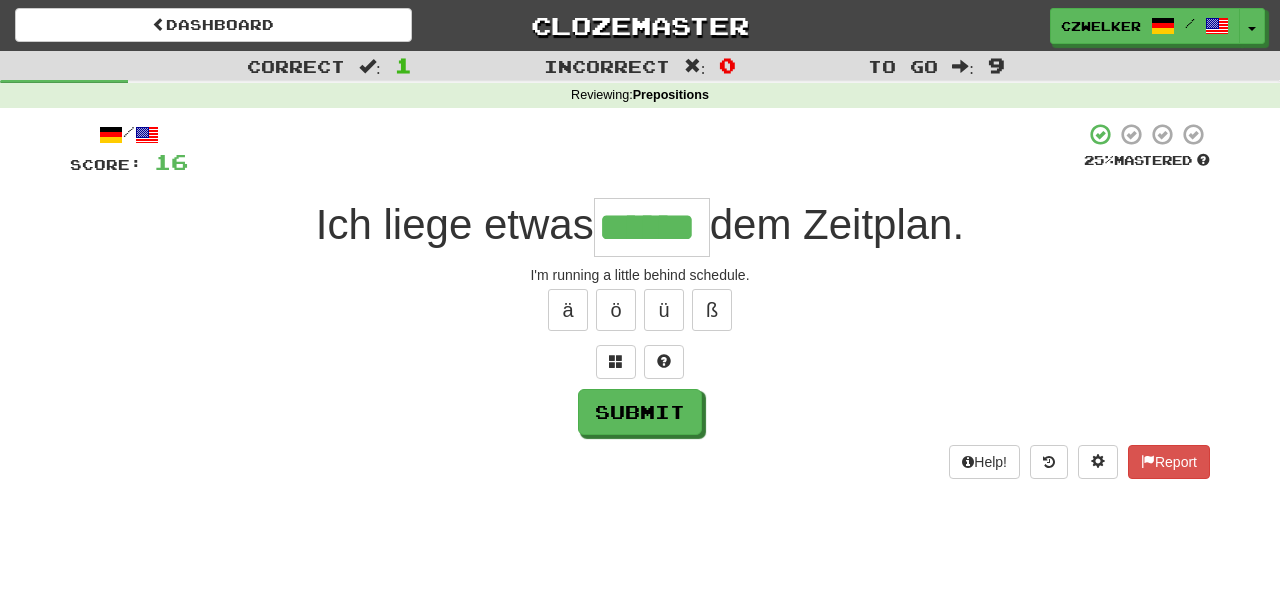 type on "******" 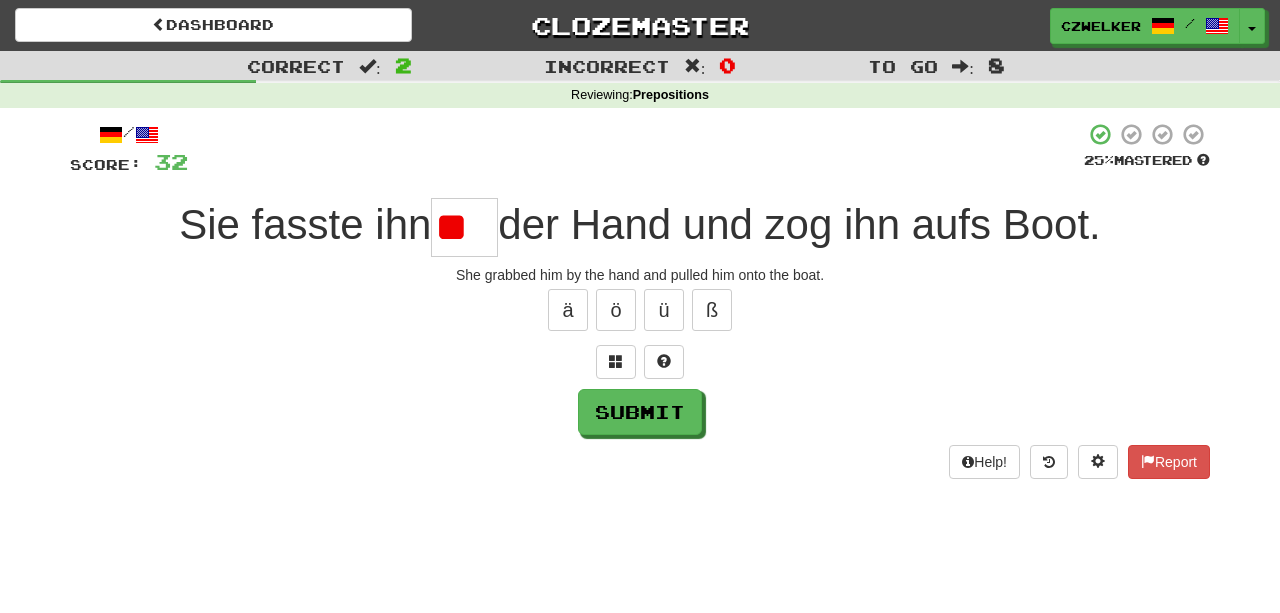 type on "*" 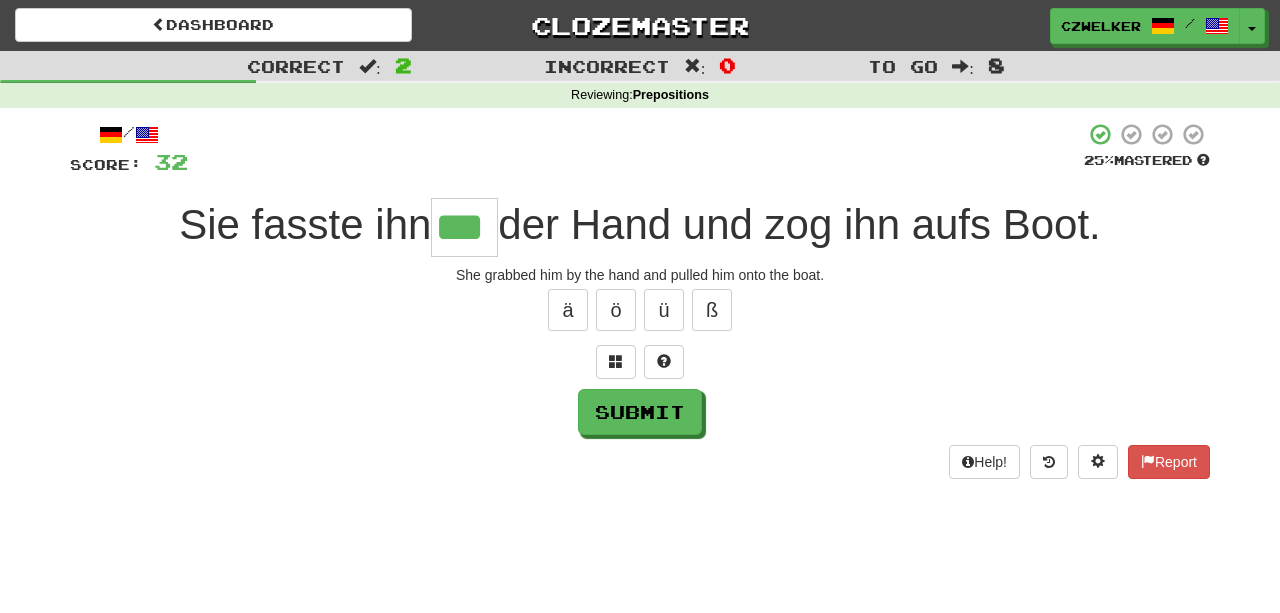 type on "***" 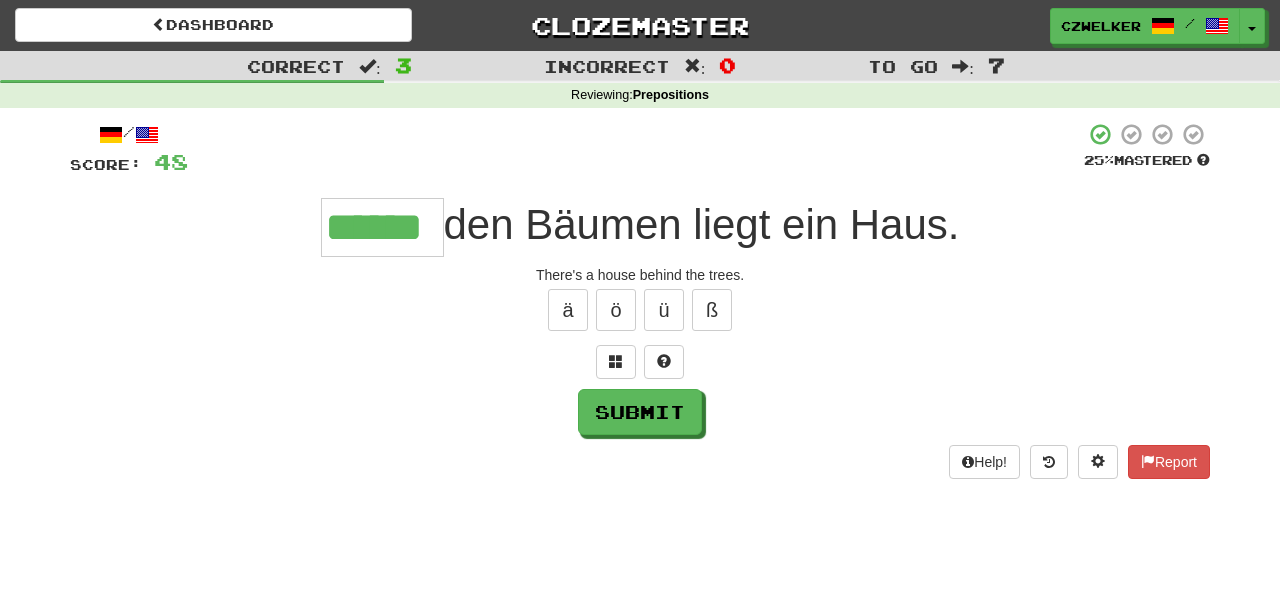 type on "******" 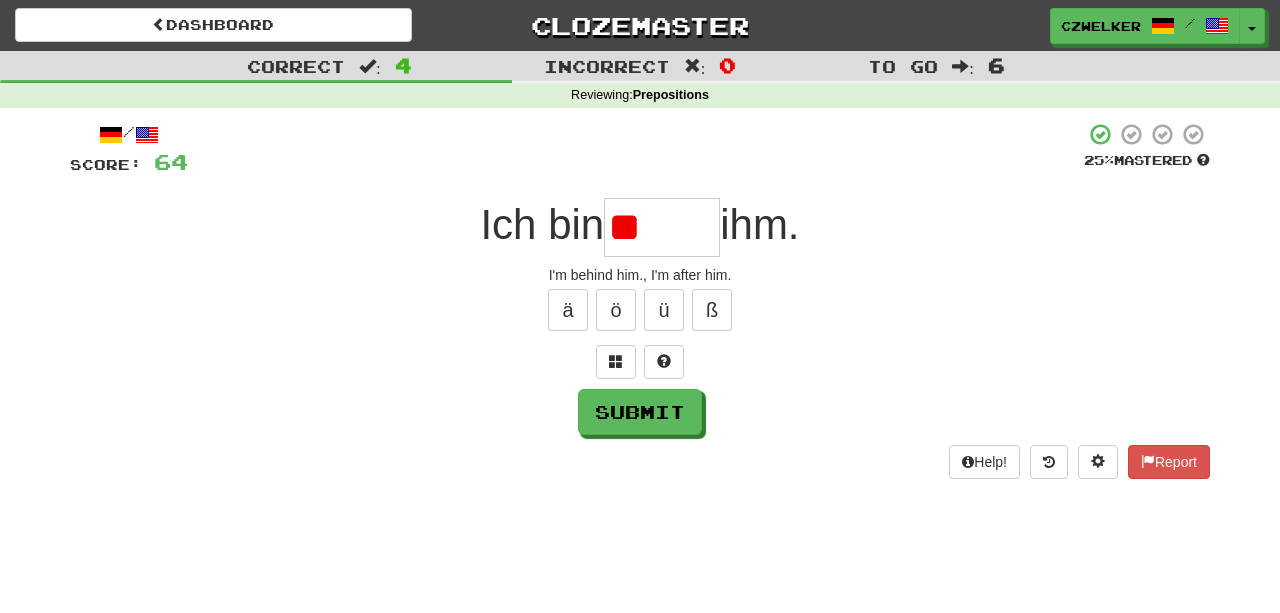 type on "*" 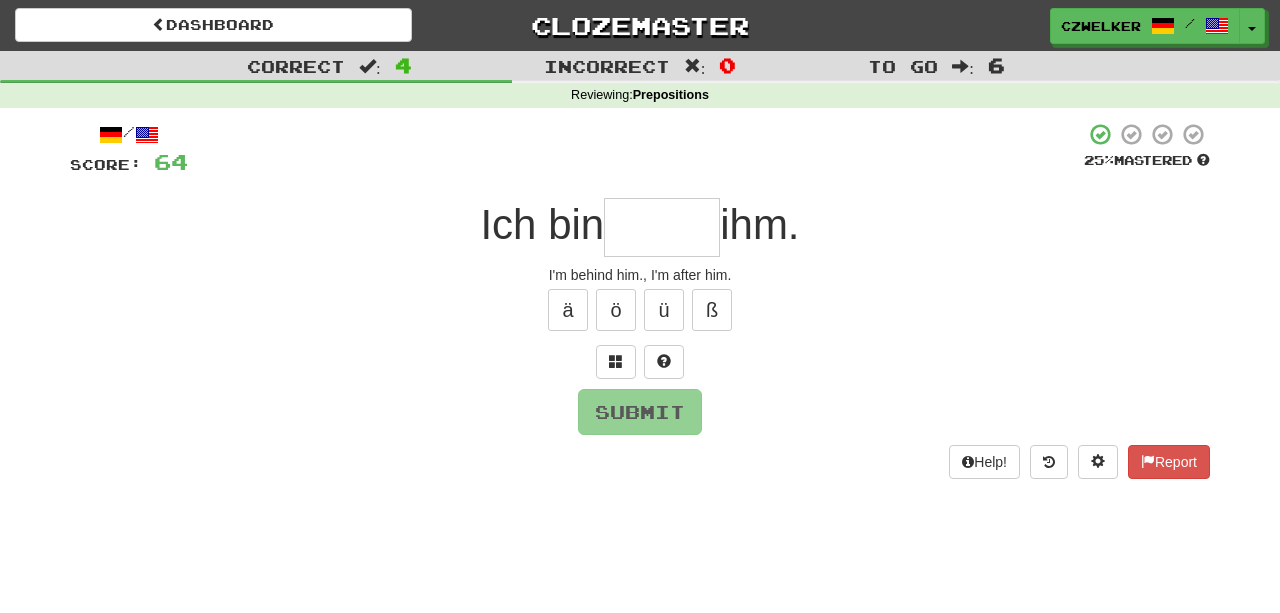 type on "*" 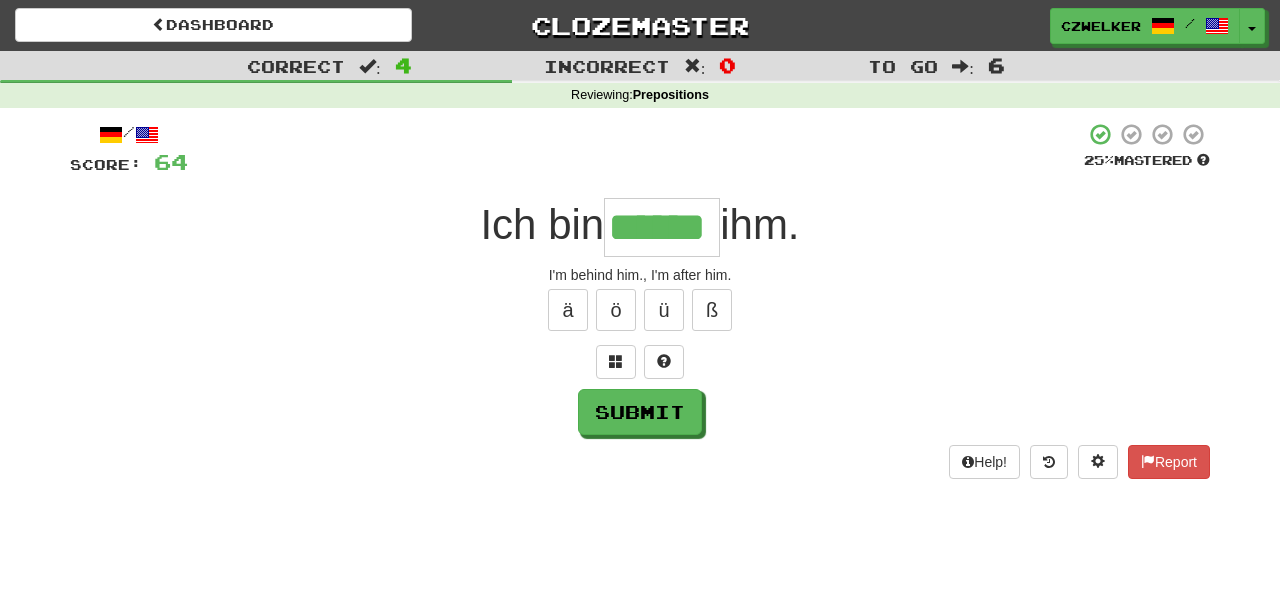 type on "******" 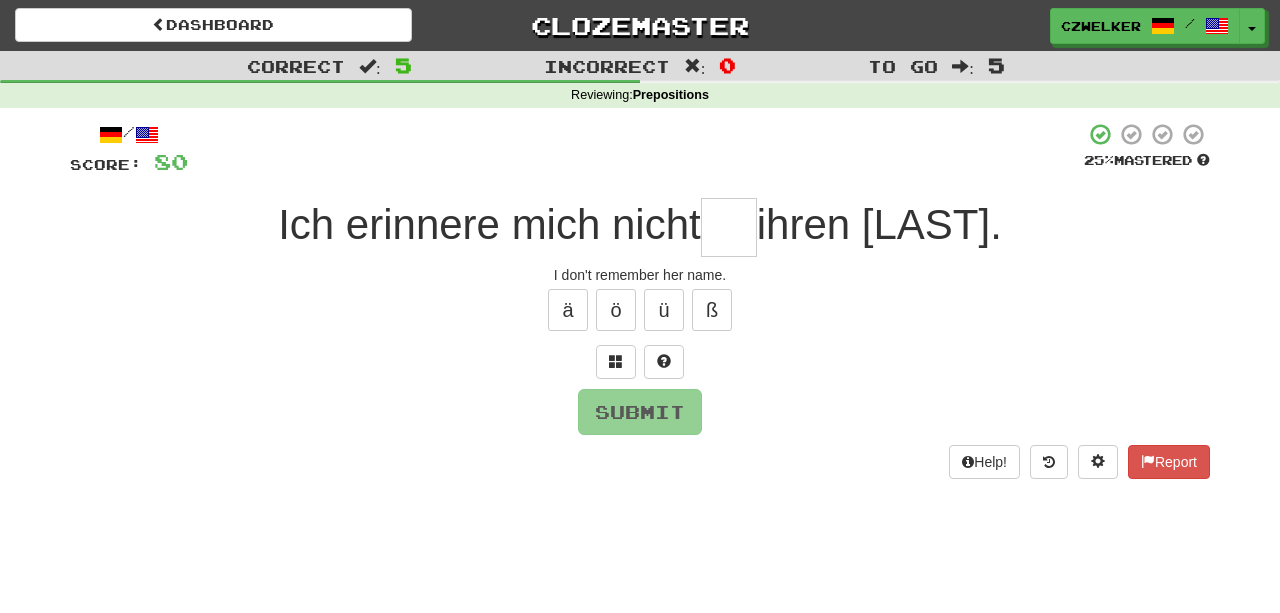 type on "*" 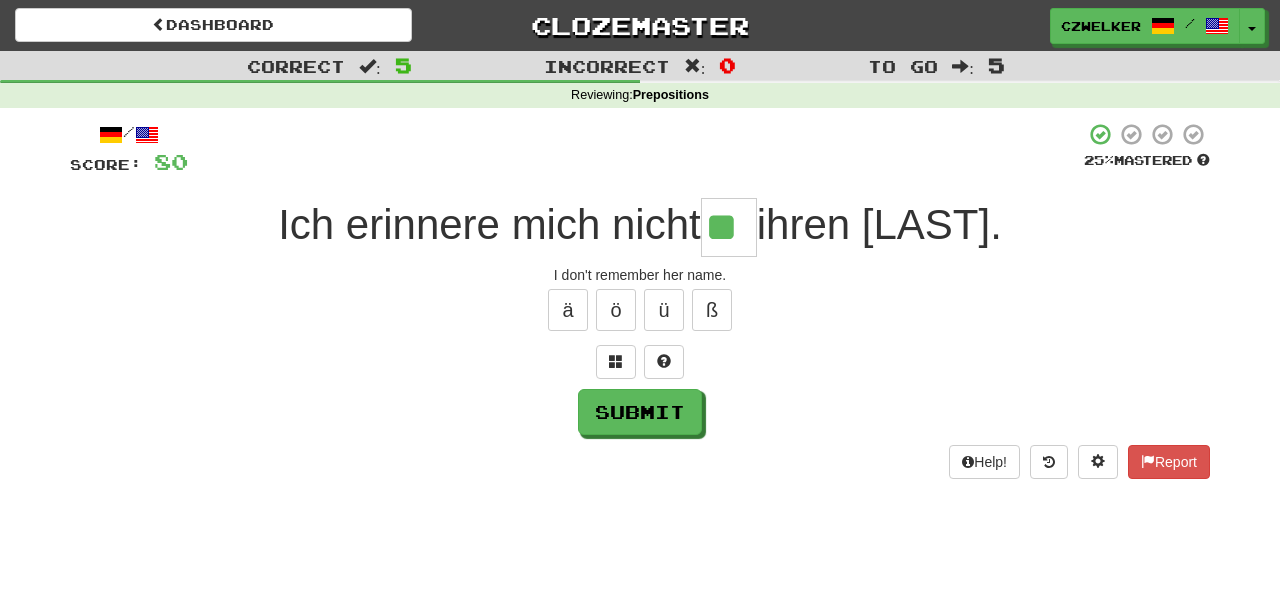 type on "**" 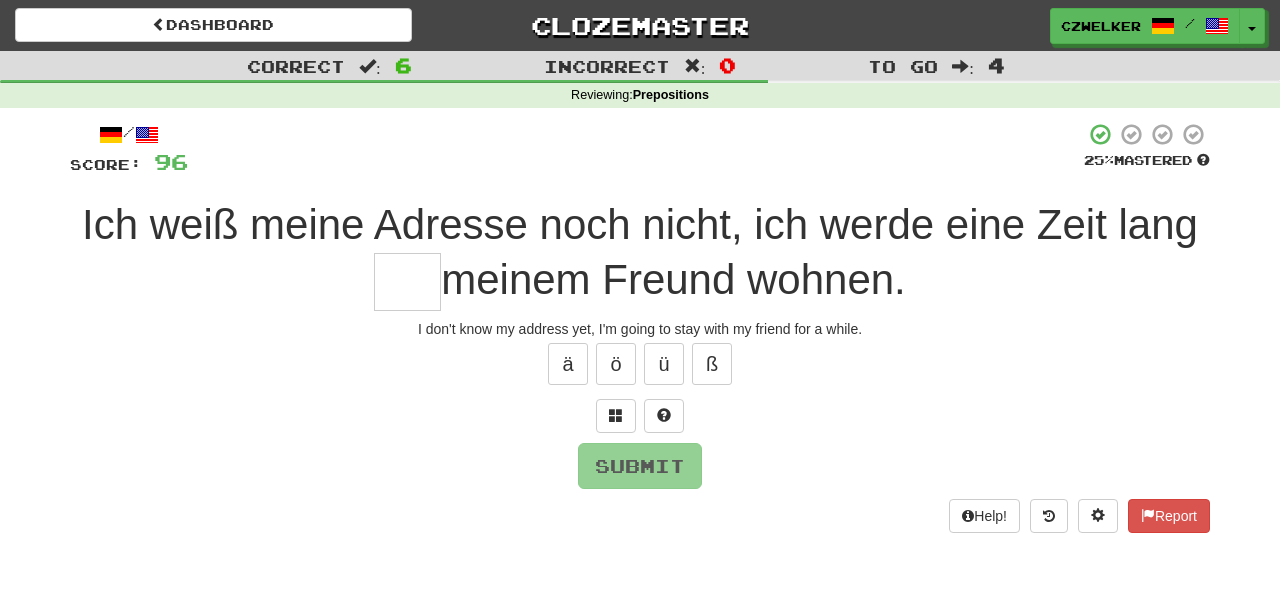 type on "*" 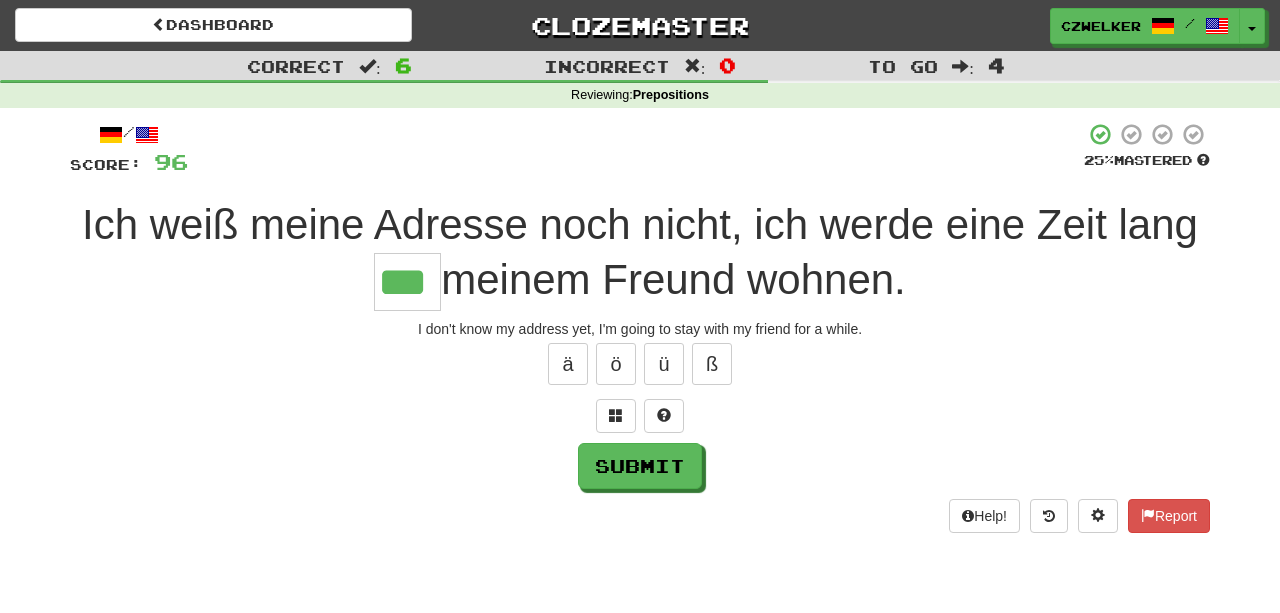 type on "***" 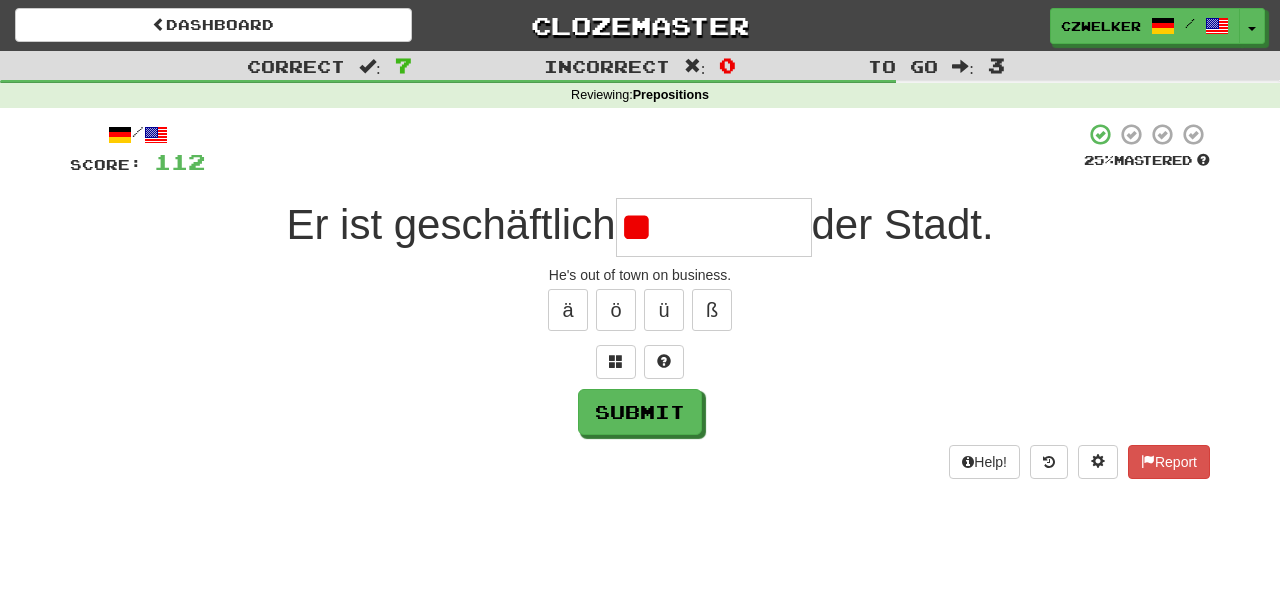 type on "*" 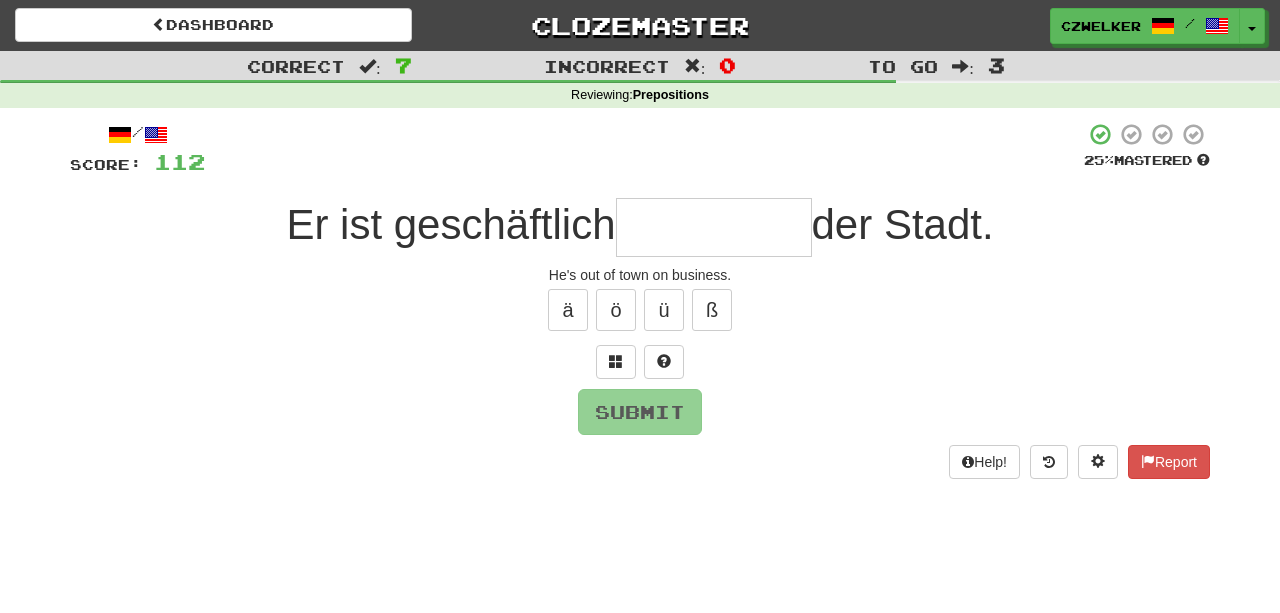 type on "*" 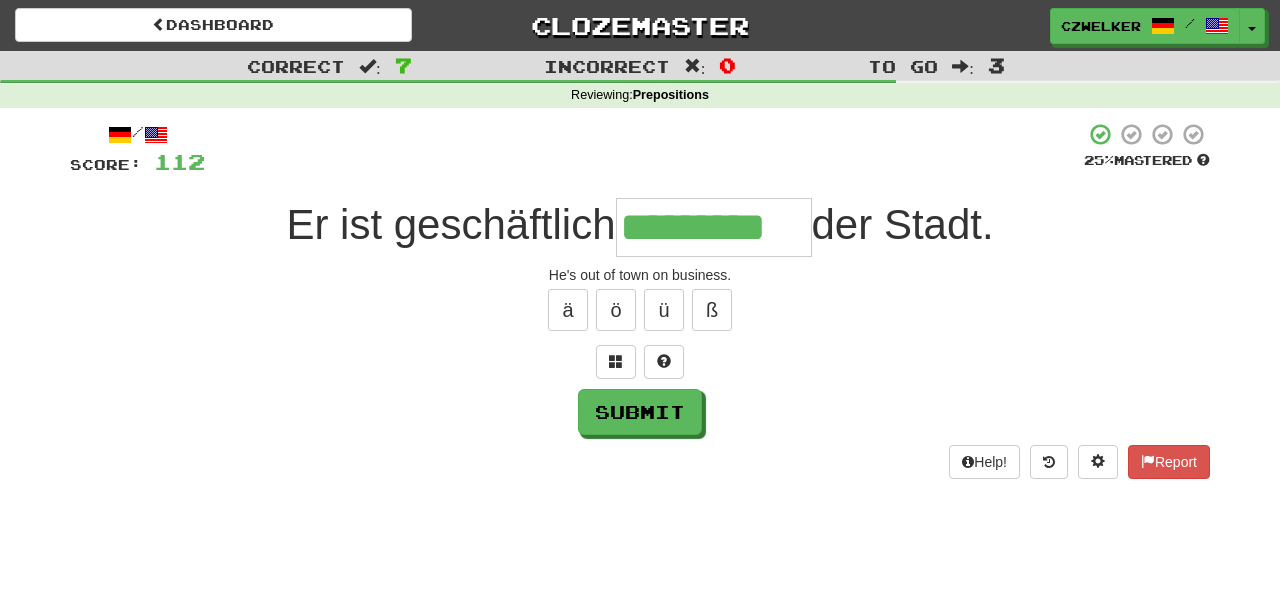 type on "*********" 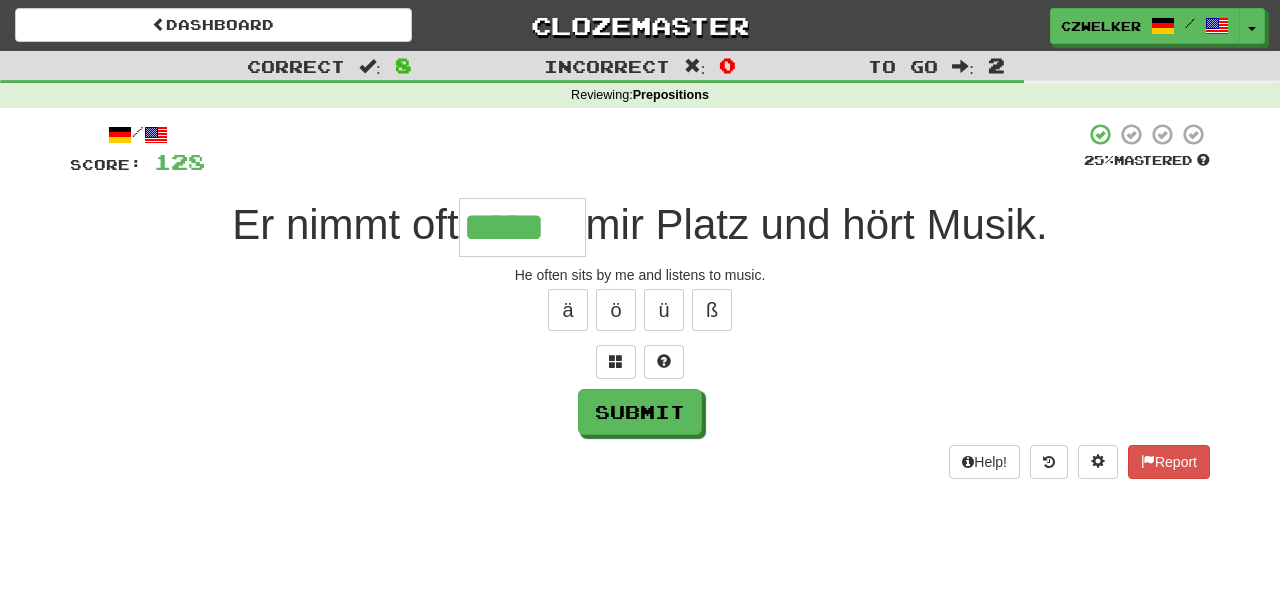 type on "*****" 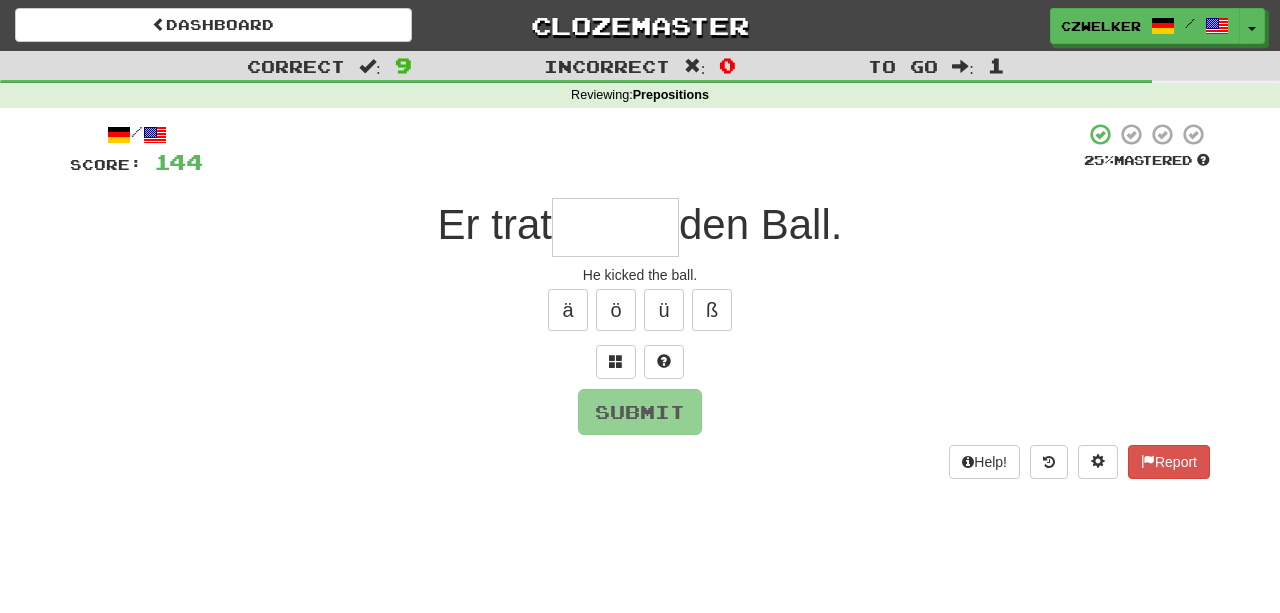 type on "*" 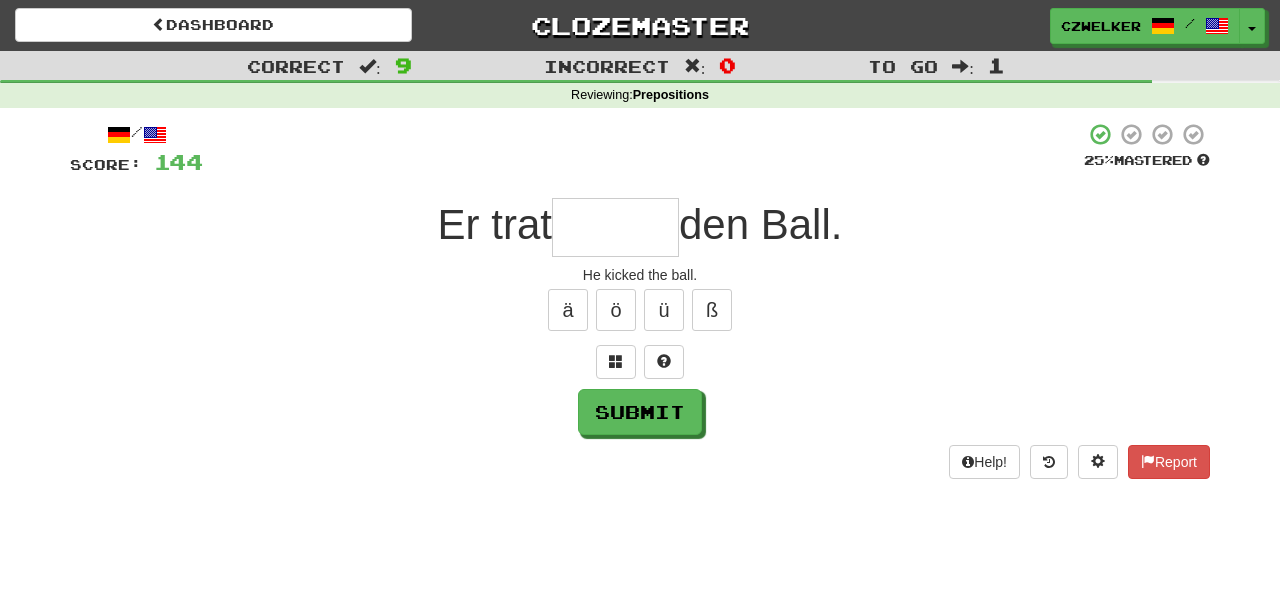 type on "*" 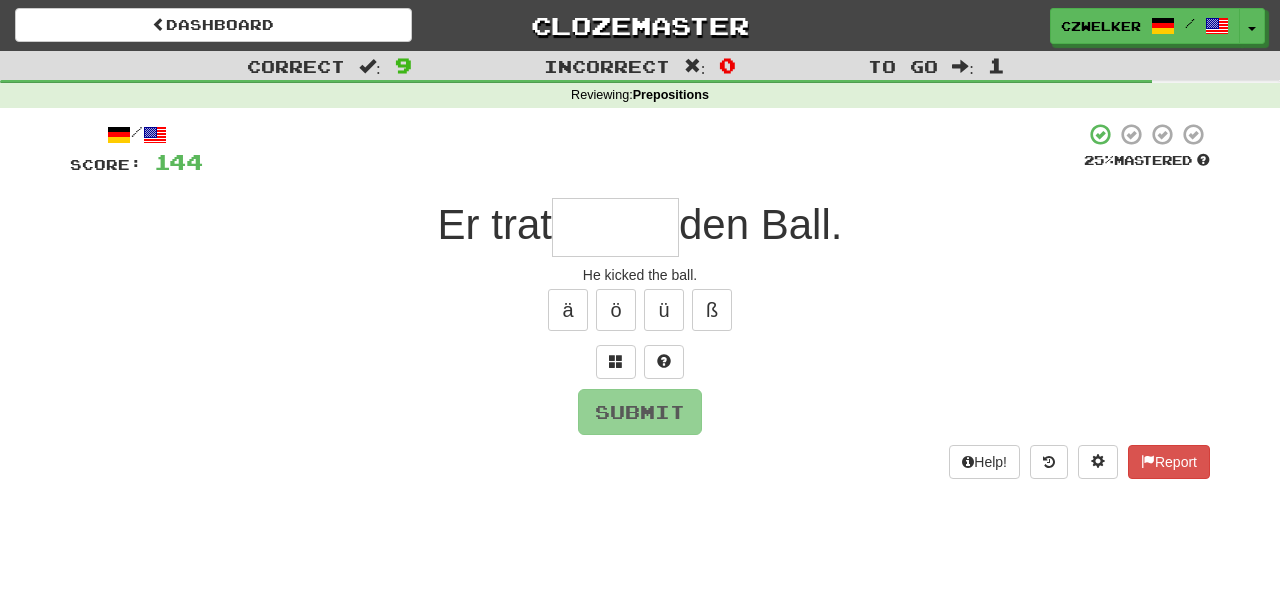 type on "*" 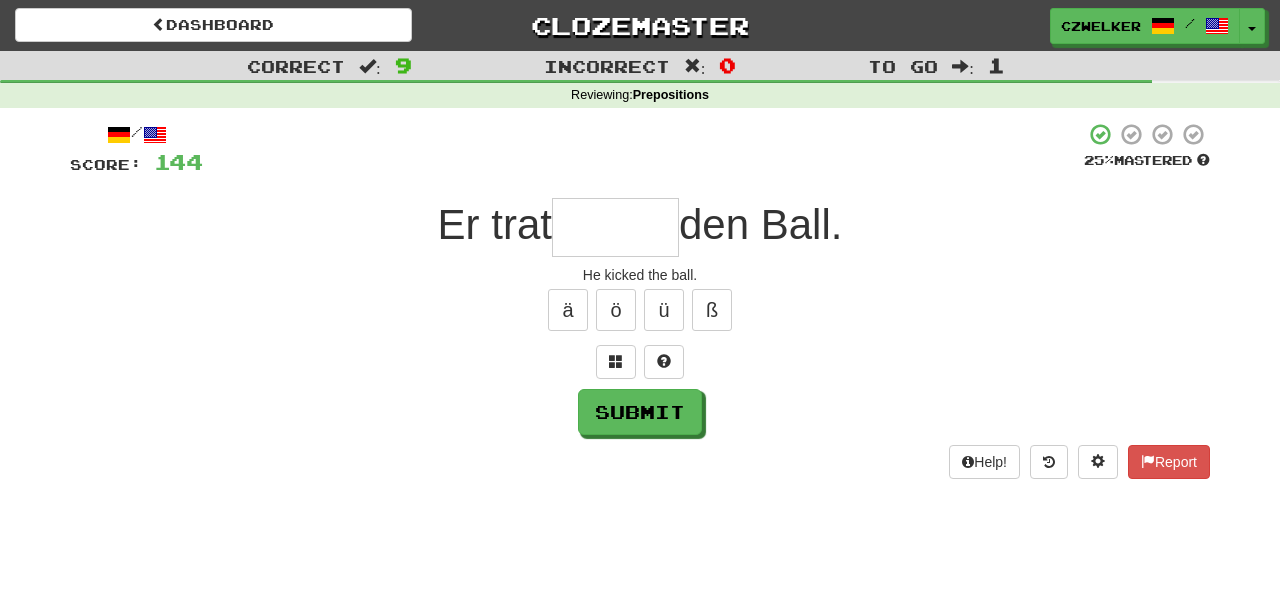 type on "*" 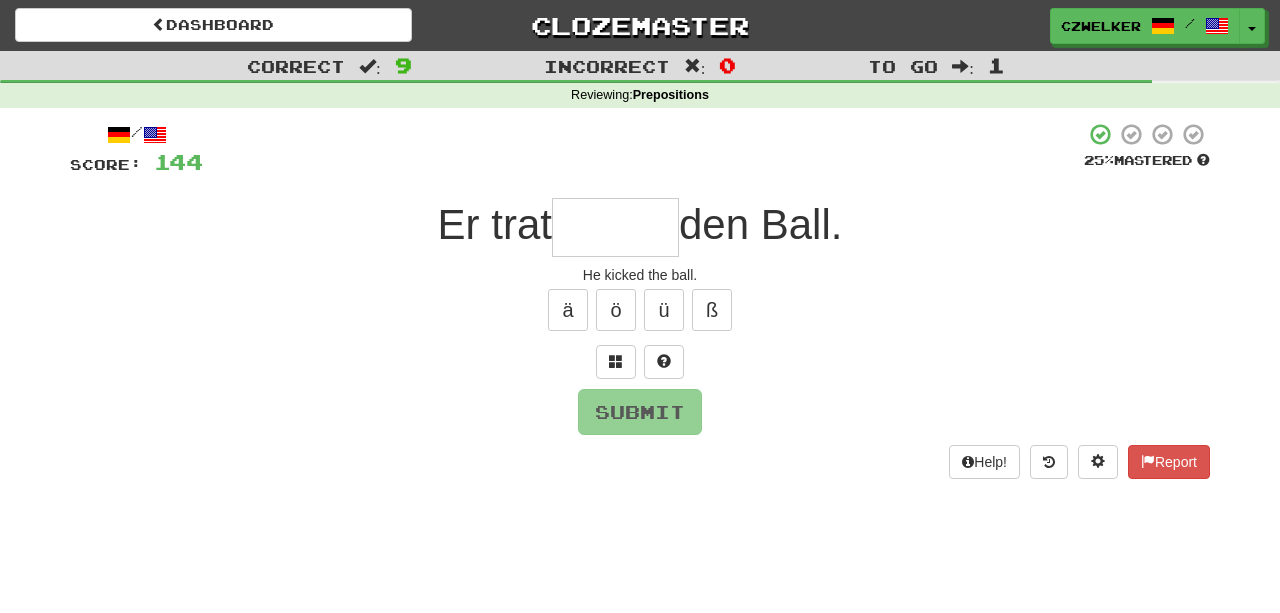 type on "*" 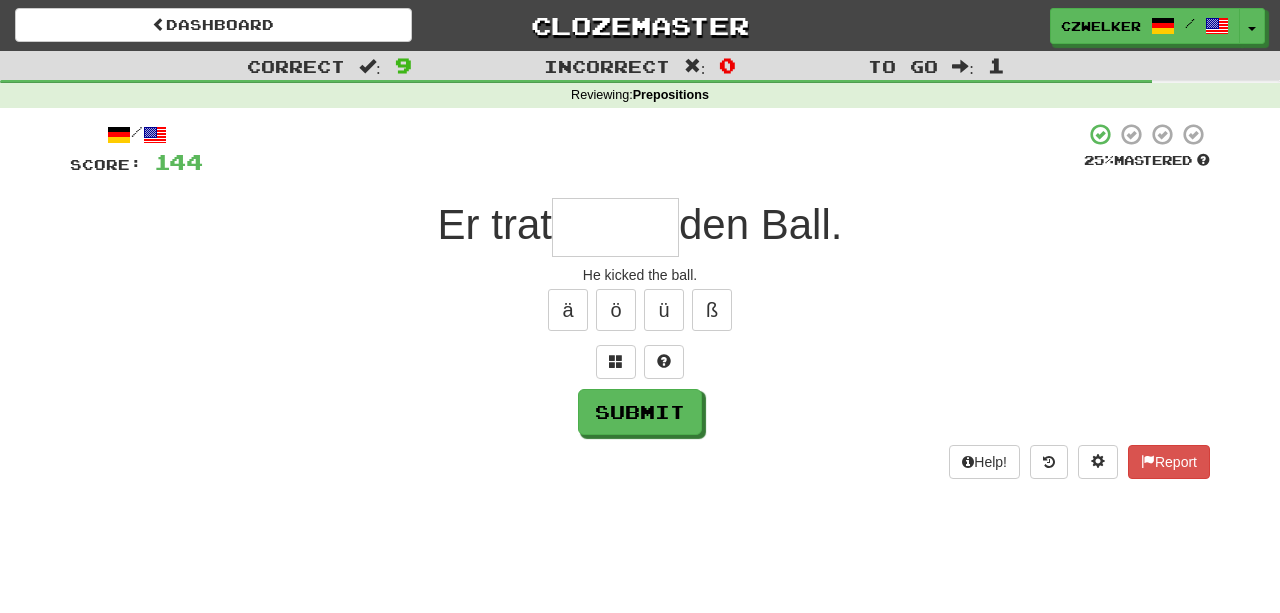 type on "*" 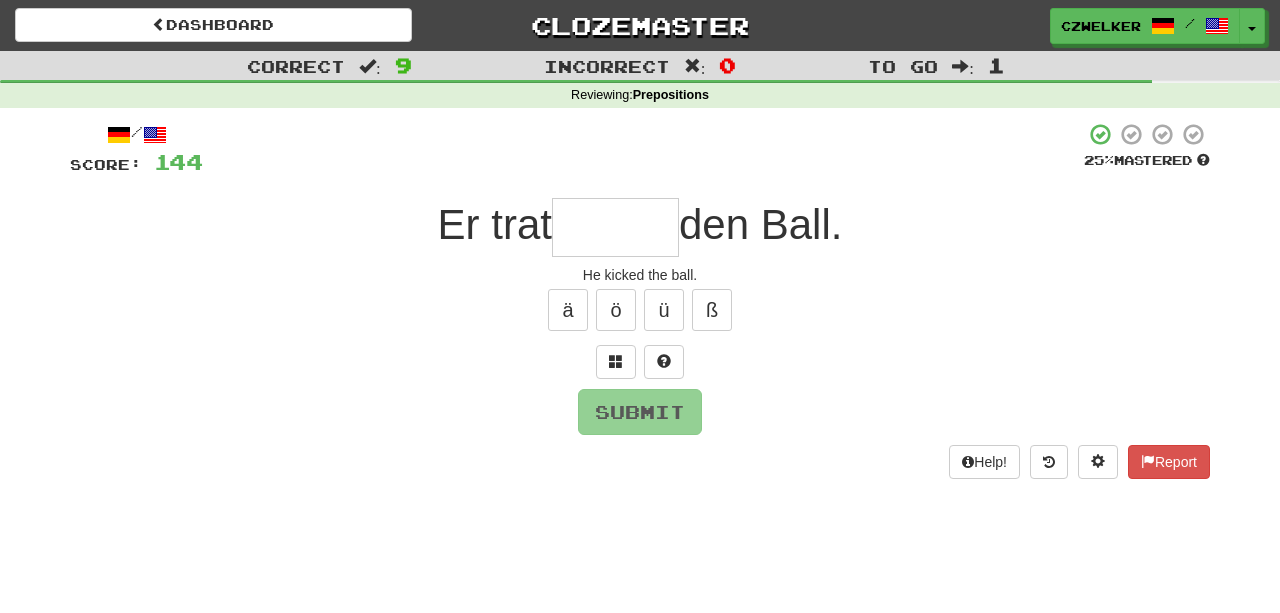 type on "*" 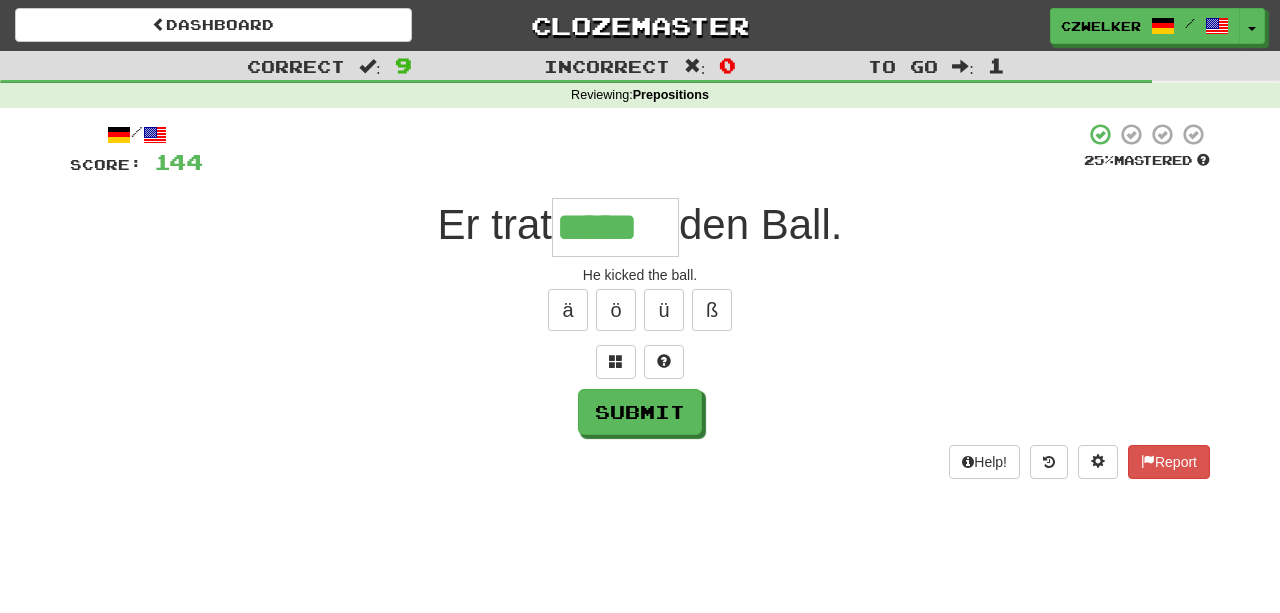type on "*****" 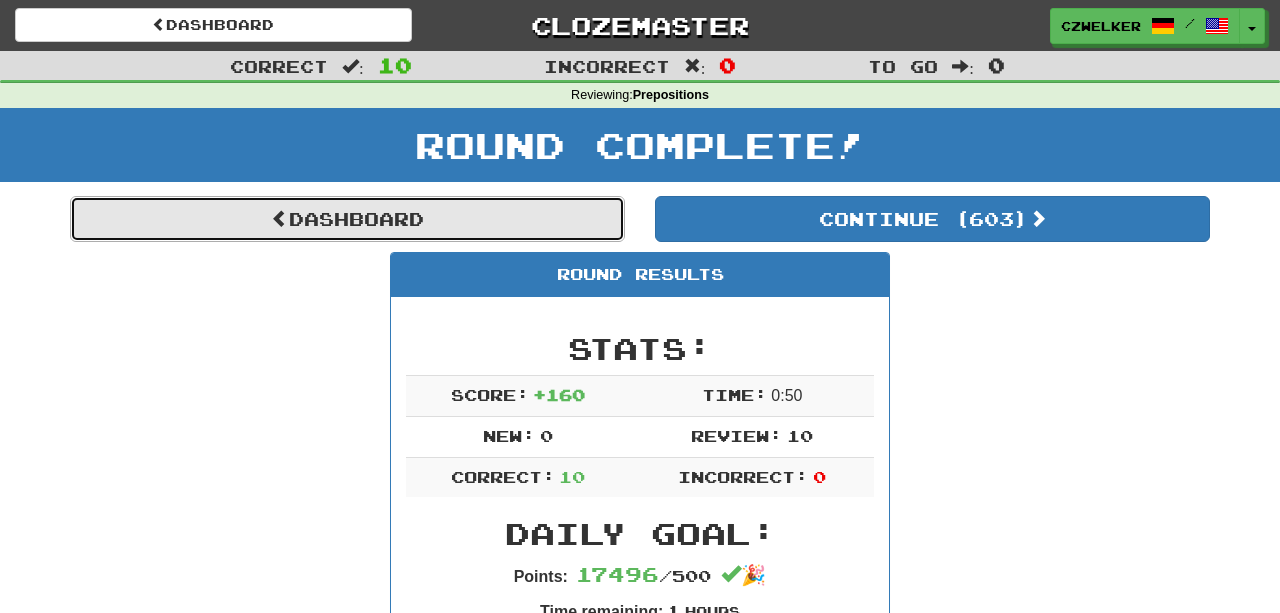 click on "Dashboard" at bounding box center (347, 219) 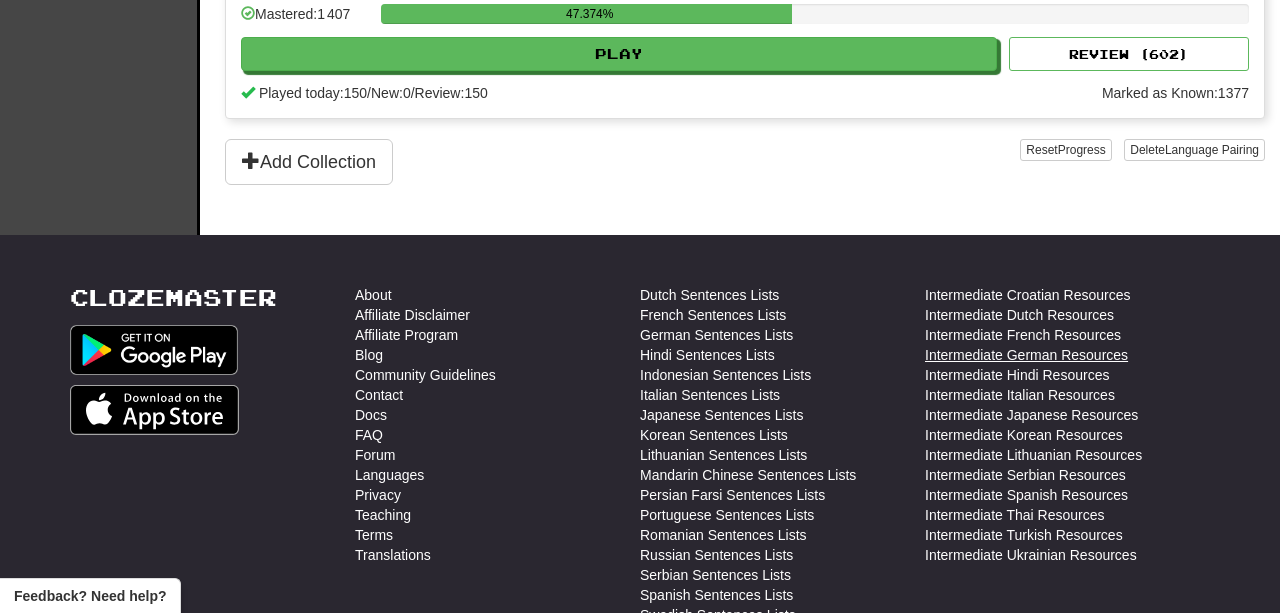scroll, scrollTop: 811, scrollLeft: 0, axis: vertical 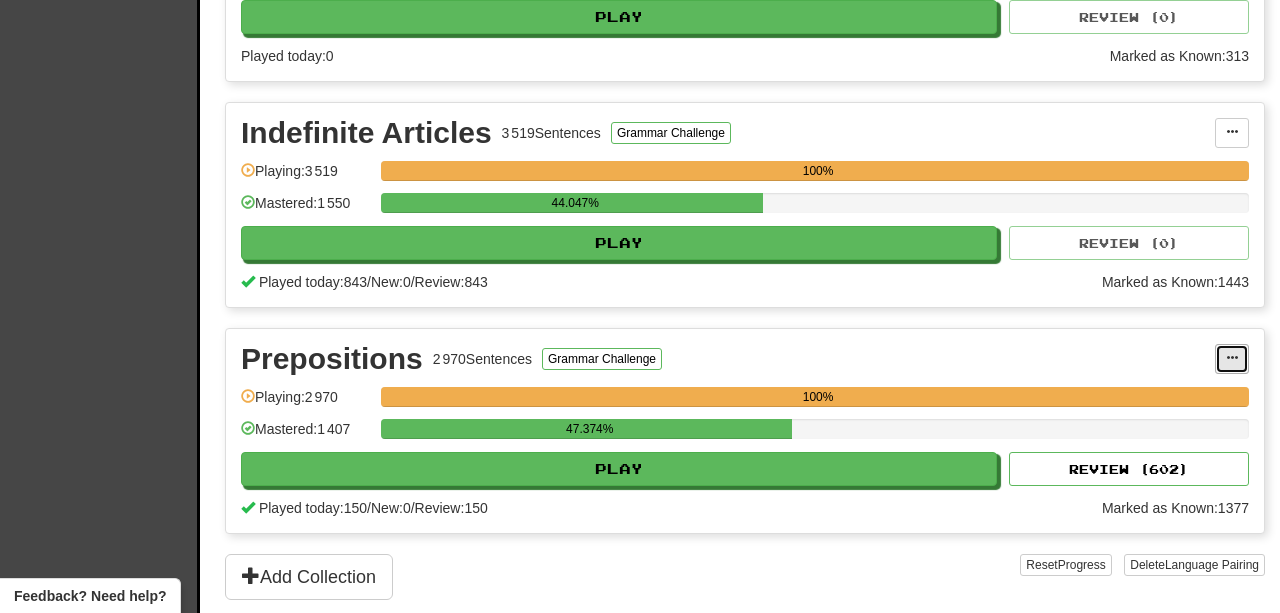 click at bounding box center [1232, 359] 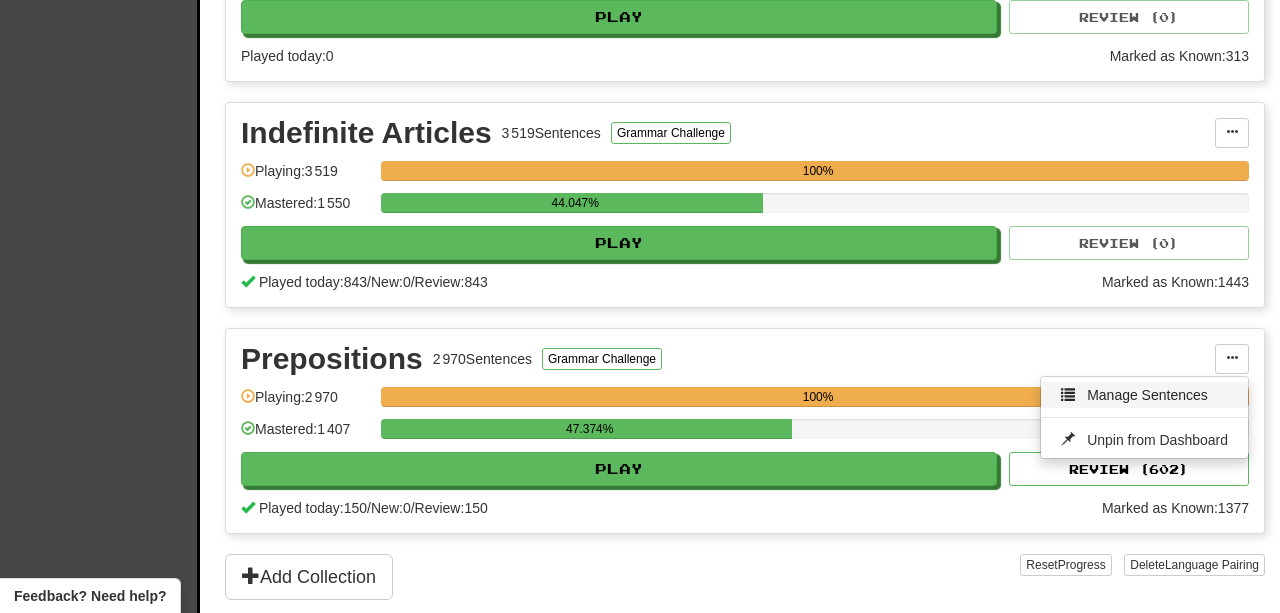 click on "Manage Sentences" at bounding box center [1147, 395] 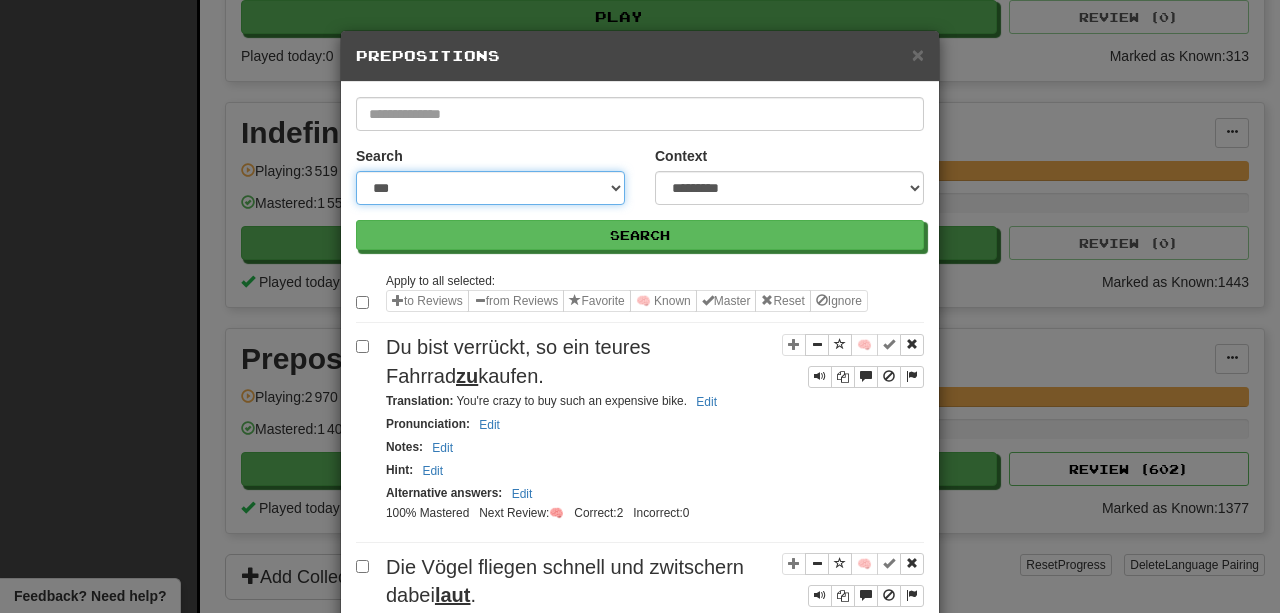 click on "**********" at bounding box center (490, 188) 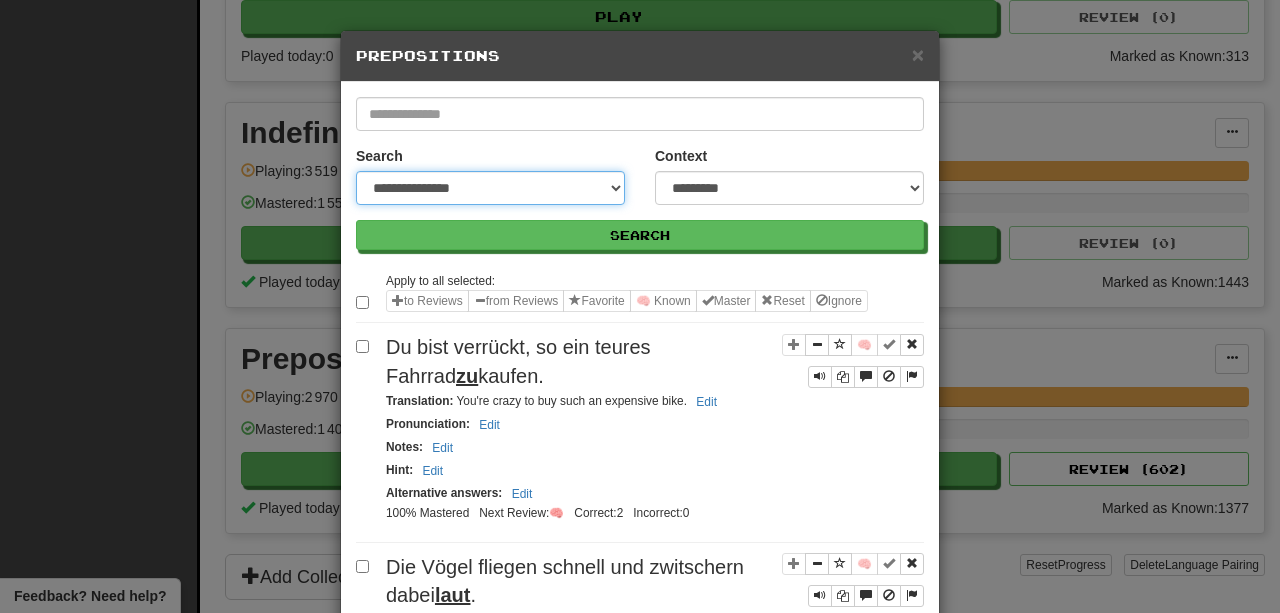 click on "**********" at bounding box center (490, 188) 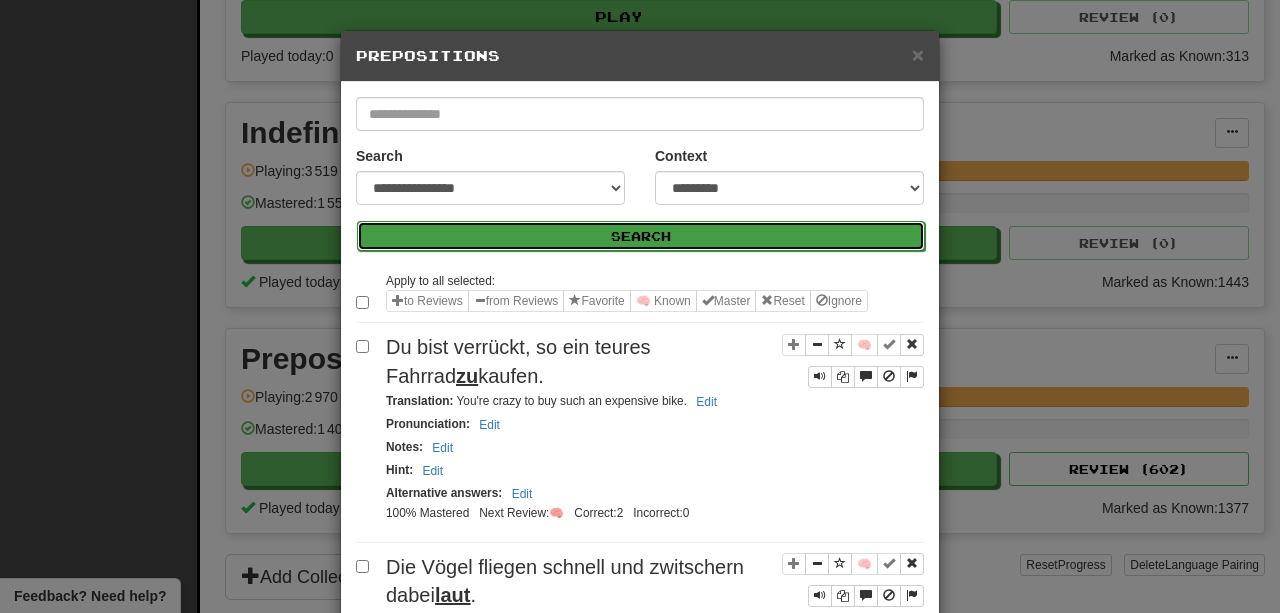 click on "Search" at bounding box center [641, 236] 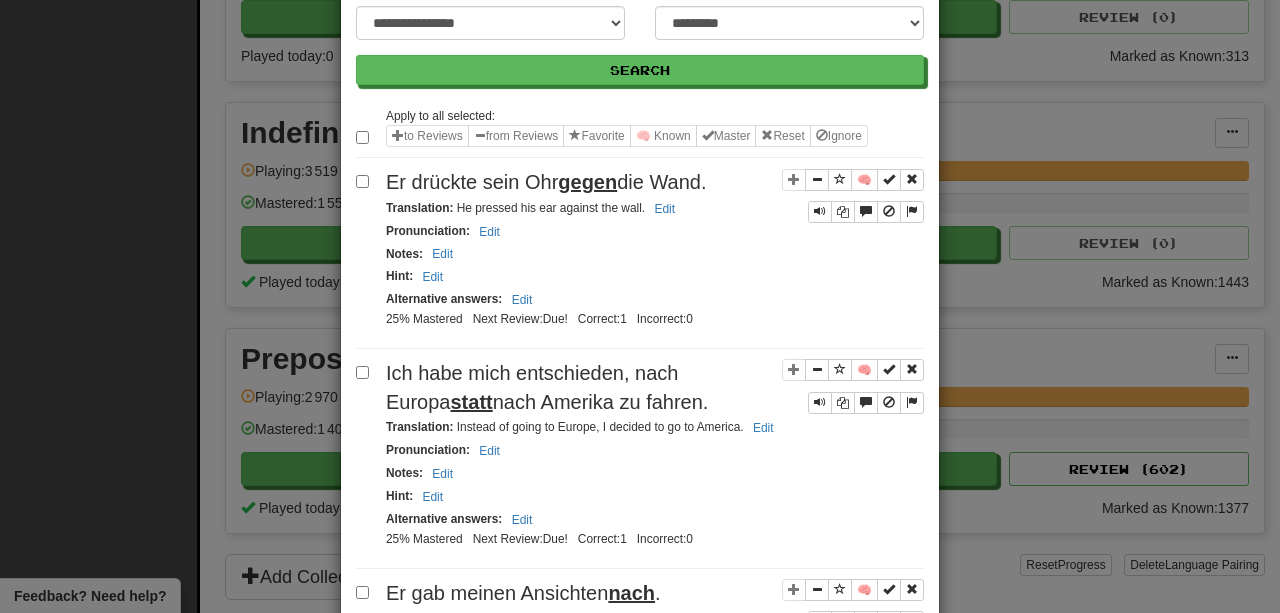 scroll, scrollTop: 0, scrollLeft: 0, axis: both 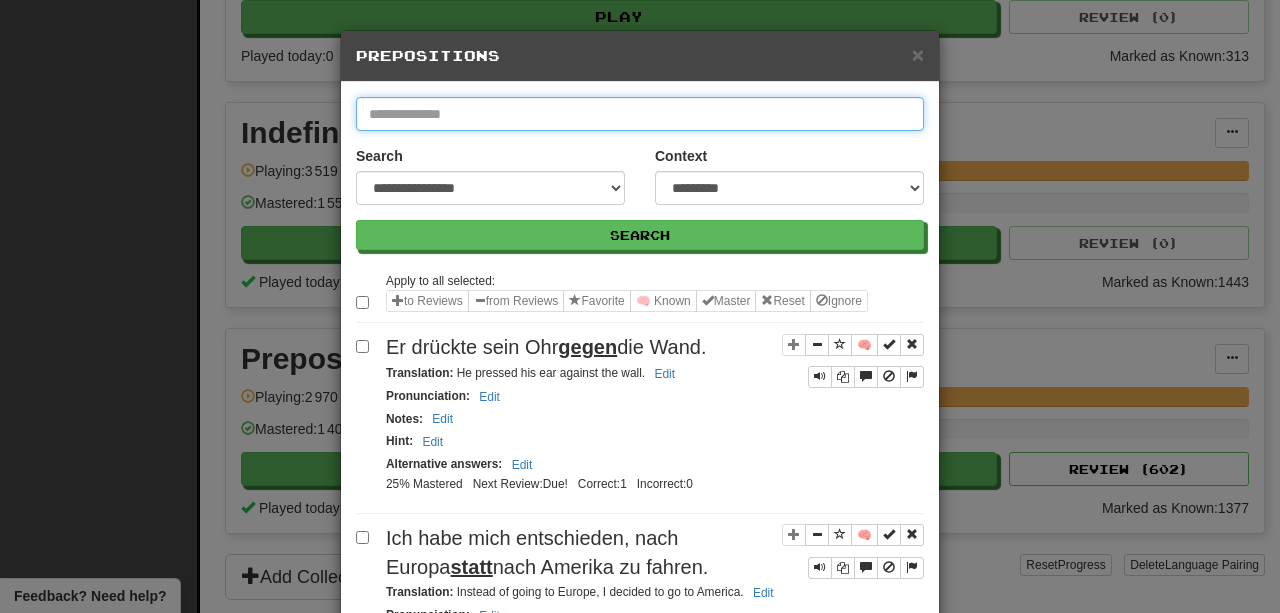 click at bounding box center [640, 114] 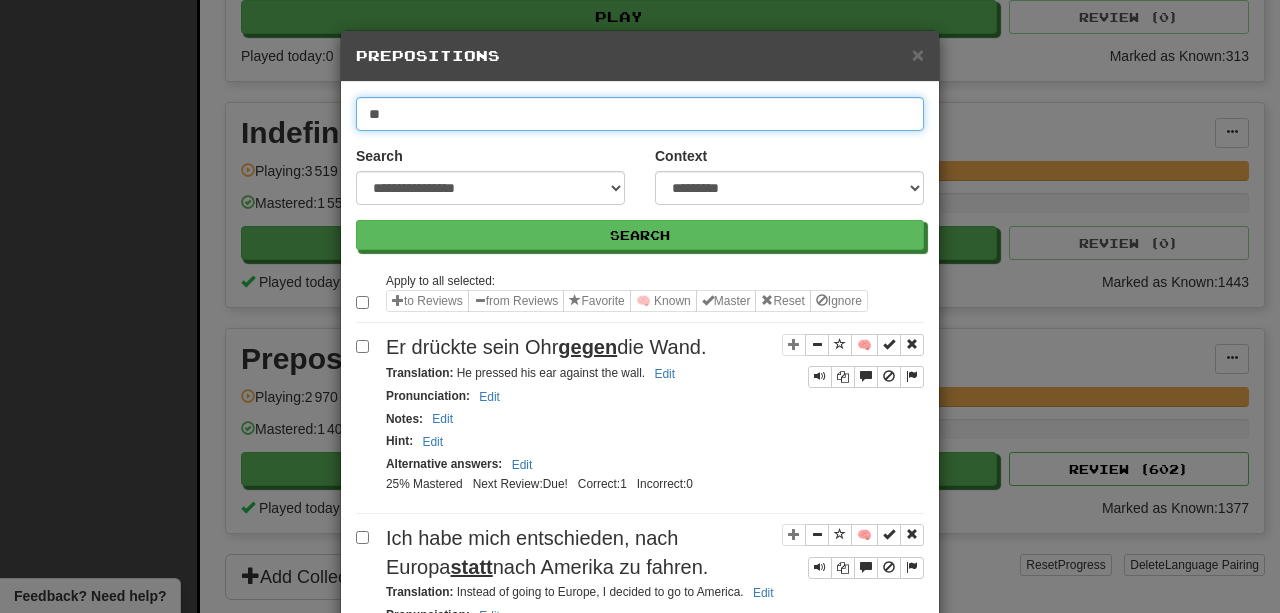type on "*" 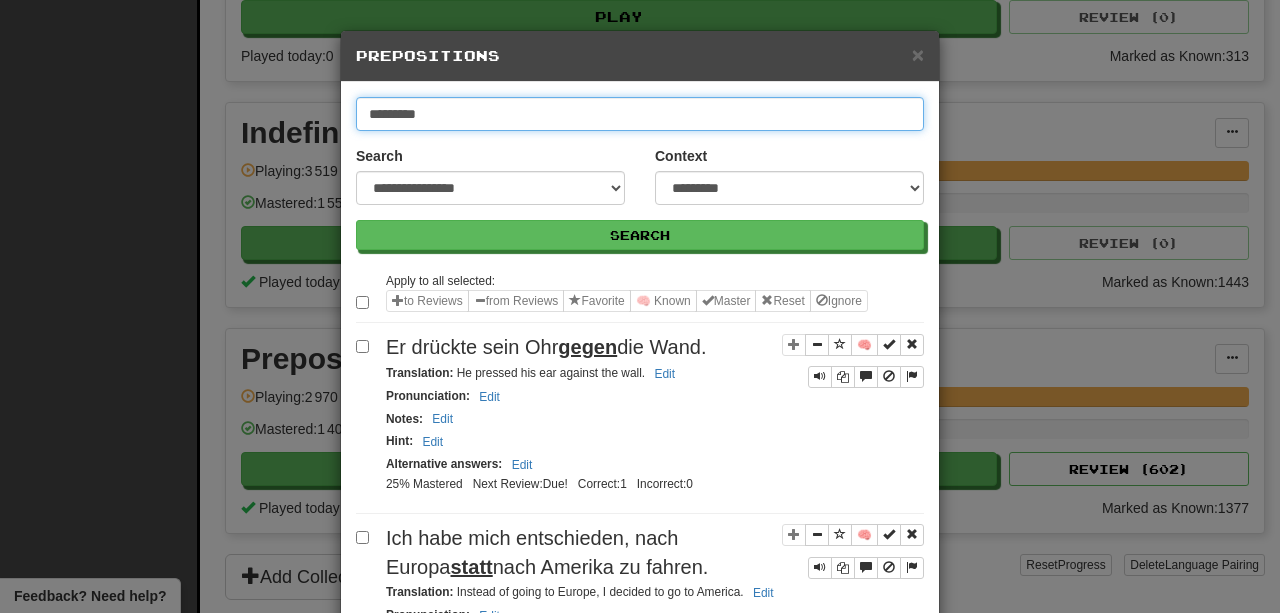 click on "Search" at bounding box center [640, 235] 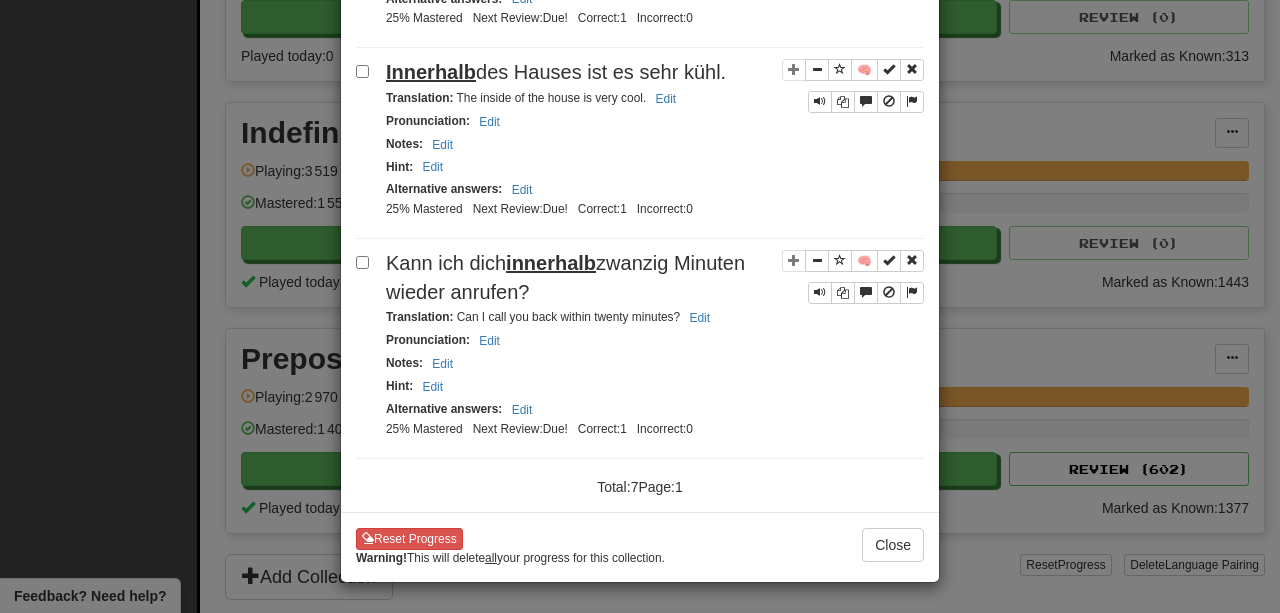 scroll, scrollTop: 0, scrollLeft: 0, axis: both 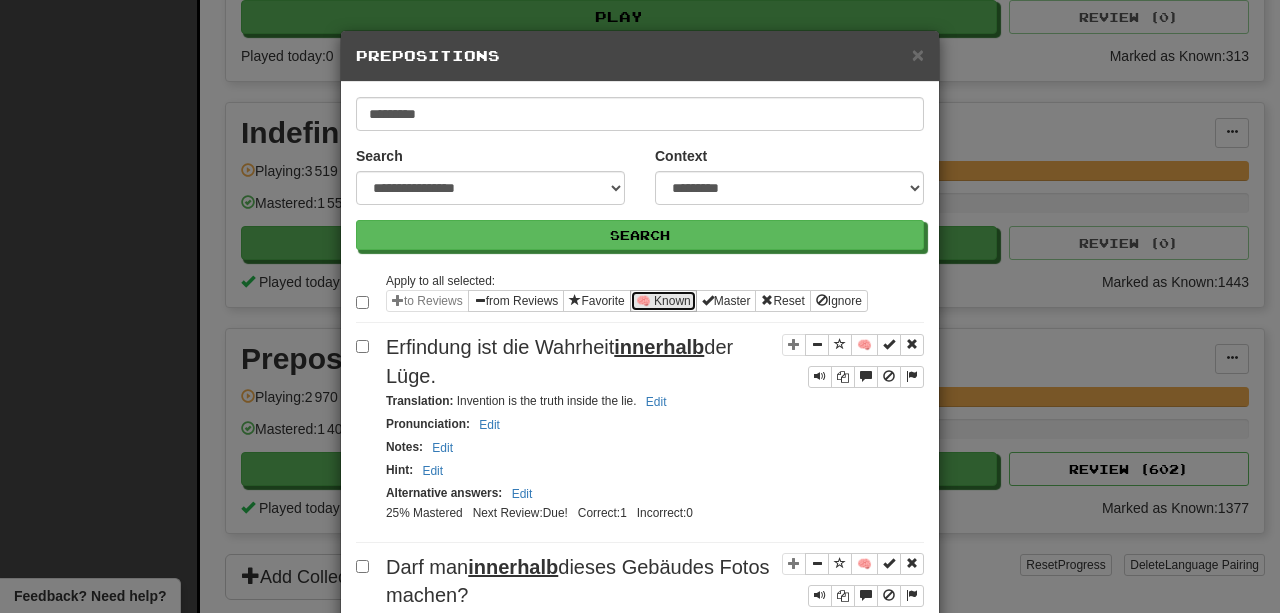 click on "🧠 Known" at bounding box center [663, 301] 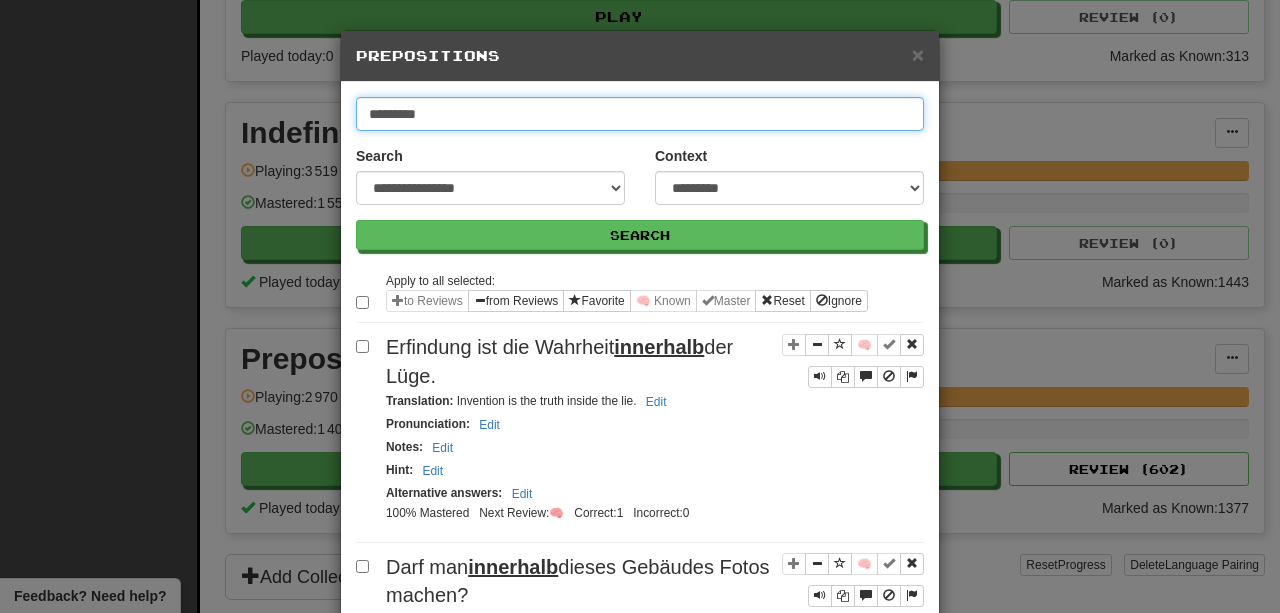drag, startPoint x: 441, startPoint y: 113, endPoint x: 199, endPoint y: 85, distance: 243.61446 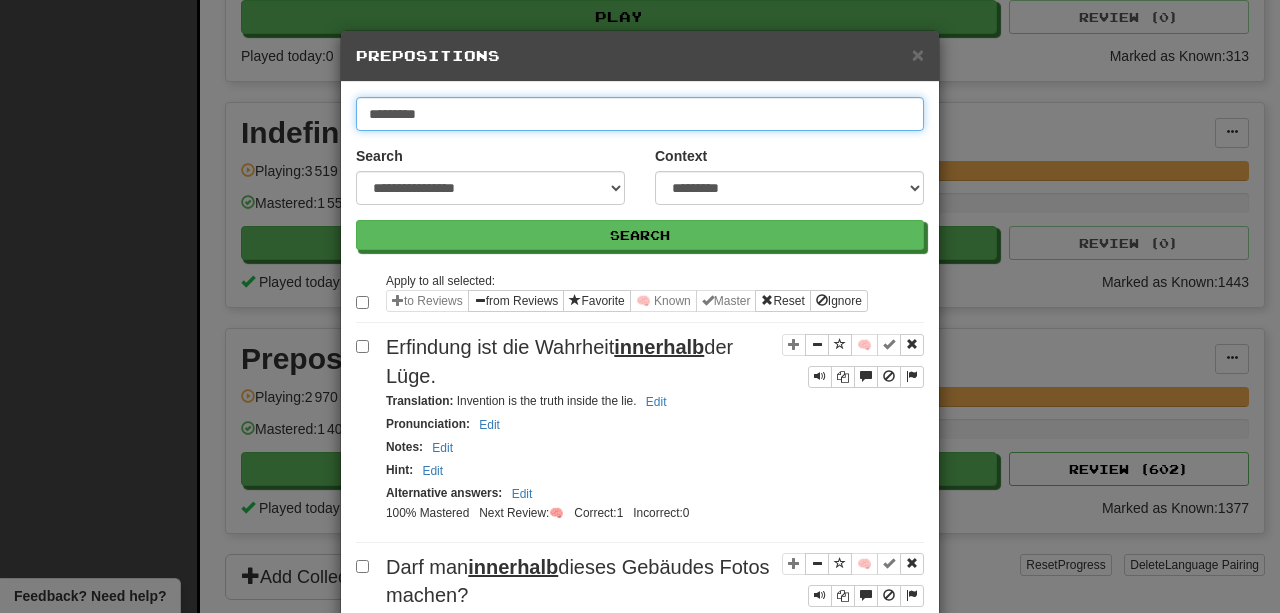 type on "*********" 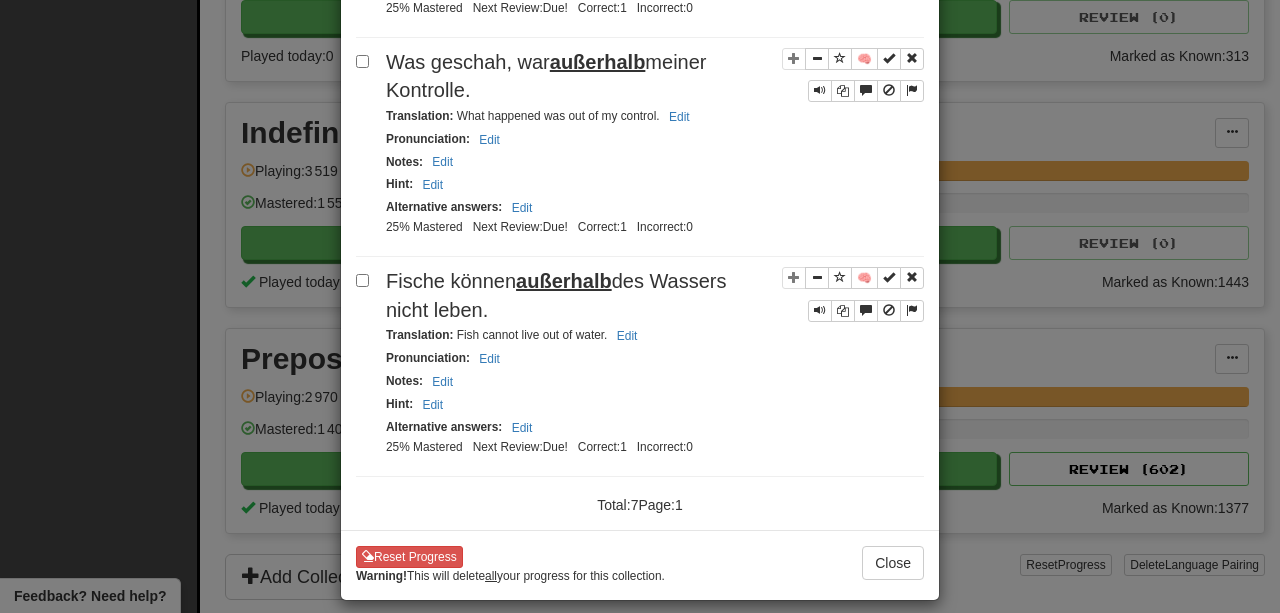 scroll, scrollTop: 0, scrollLeft: 0, axis: both 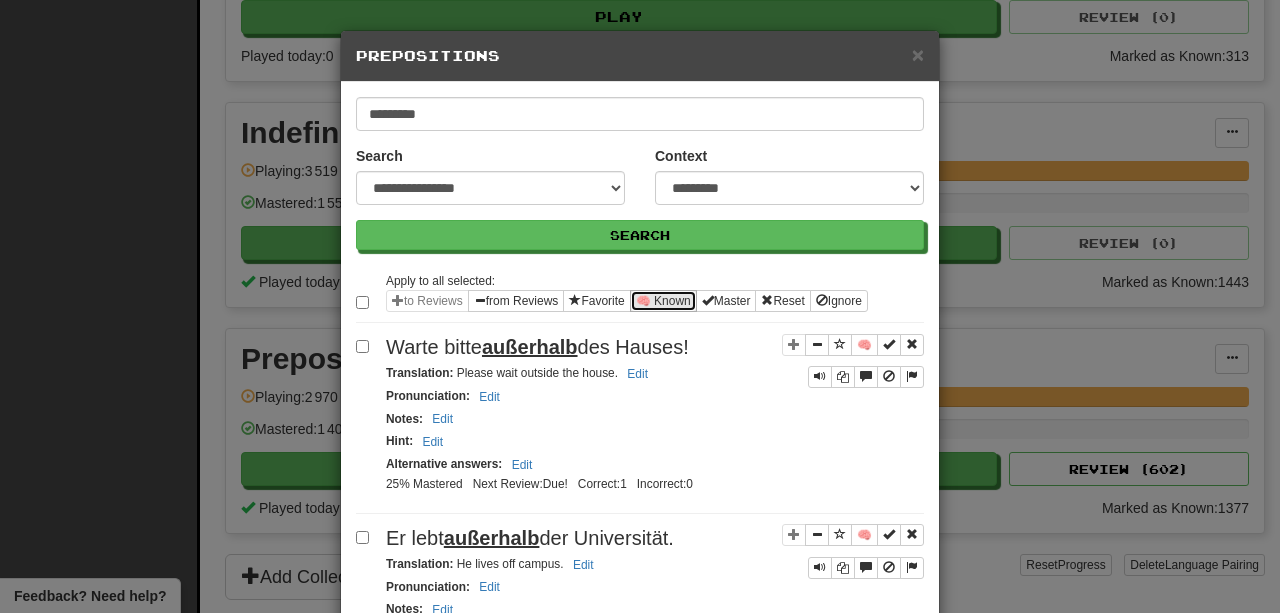 click on "🧠 Known" at bounding box center (663, 301) 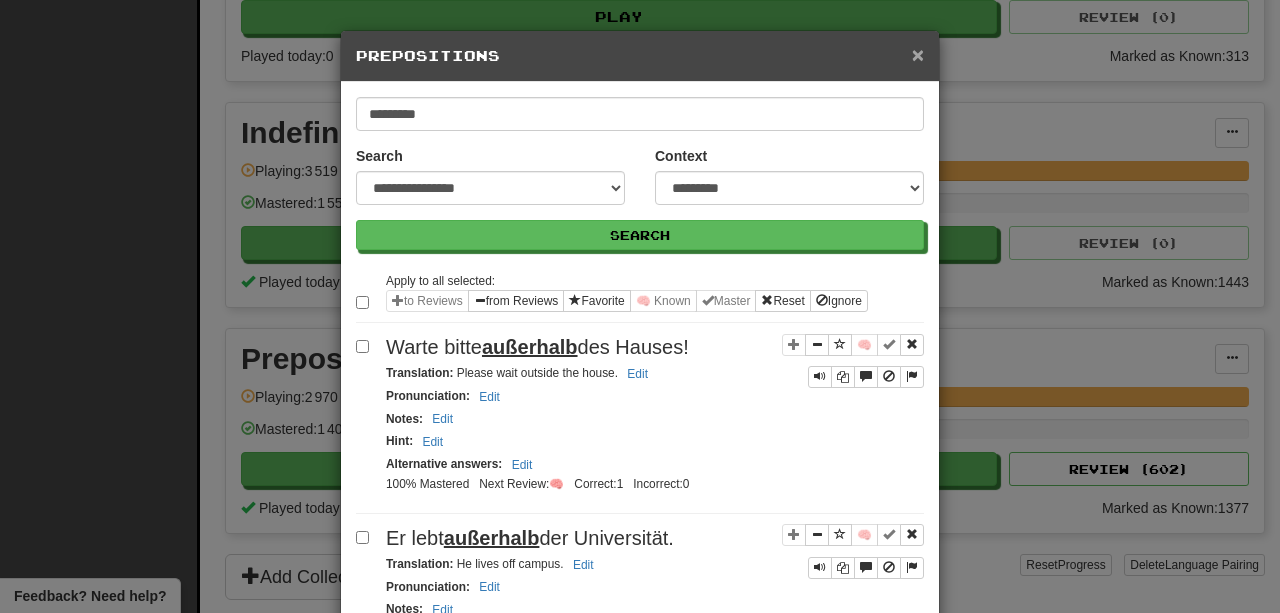 click on "×" at bounding box center (918, 54) 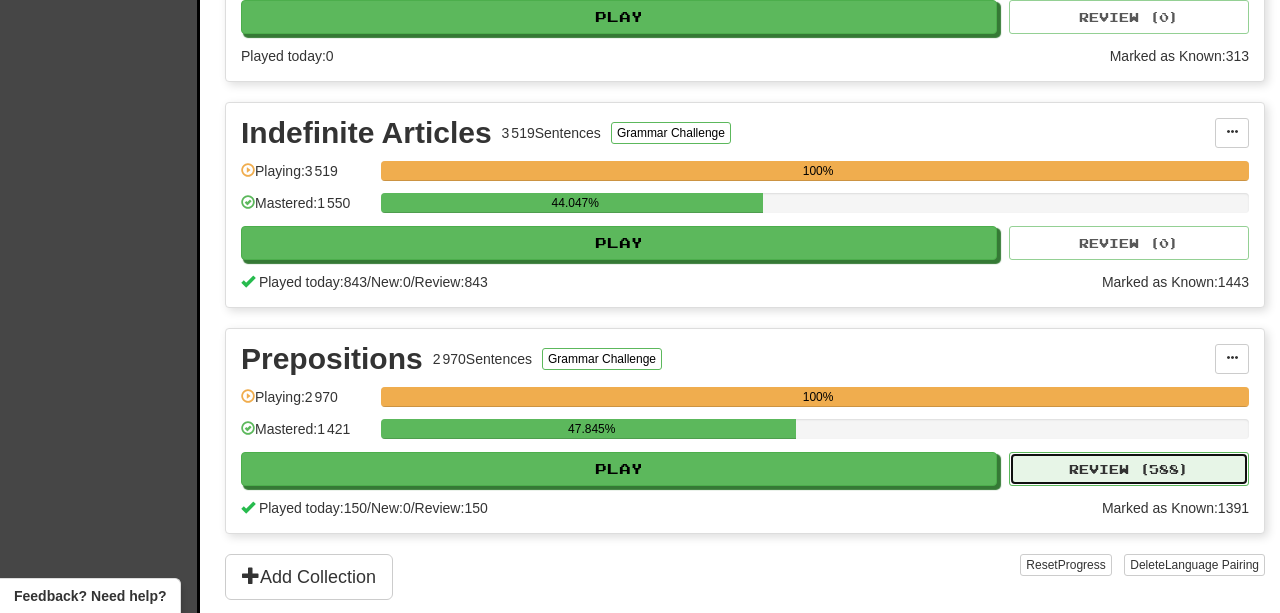 click on "Review ( 588 )" at bounding box center [1129, 469] 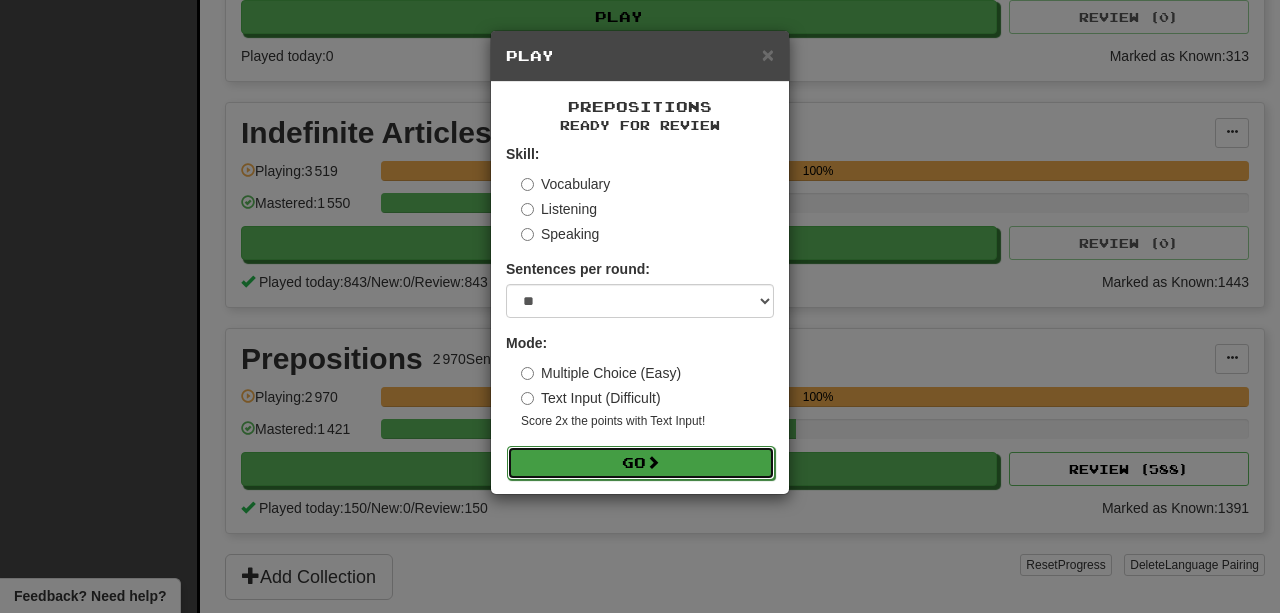 click on "Go" at bounding box center [641, 463] 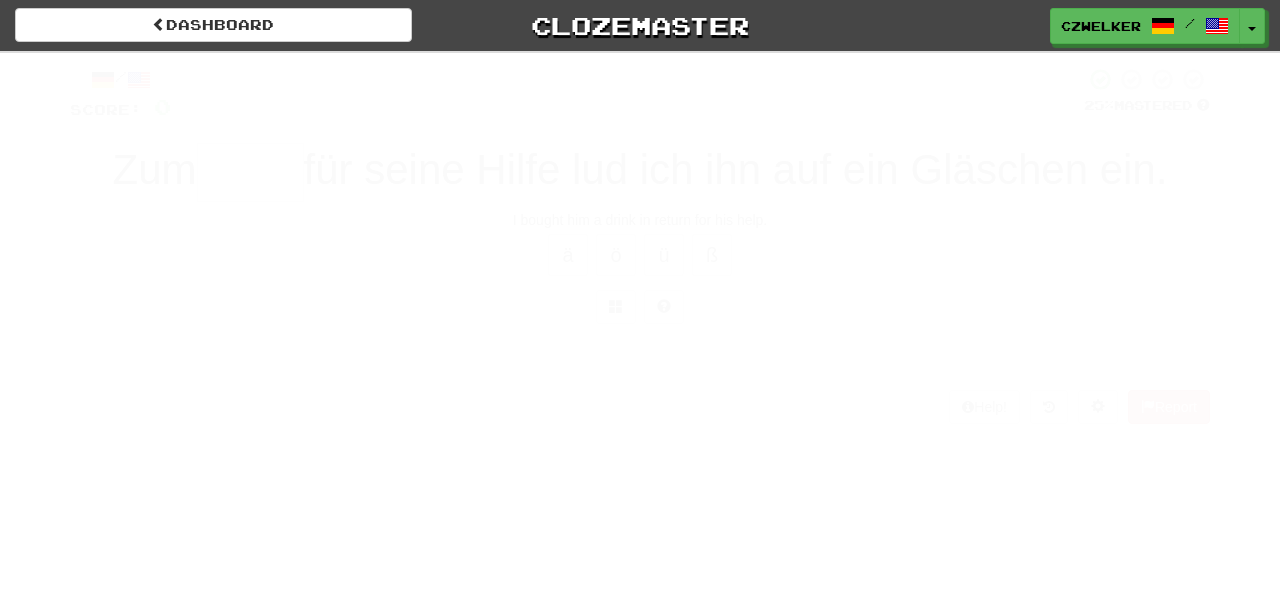 scroll, scrollTop: 0, scrollLeft: 0, axis: both 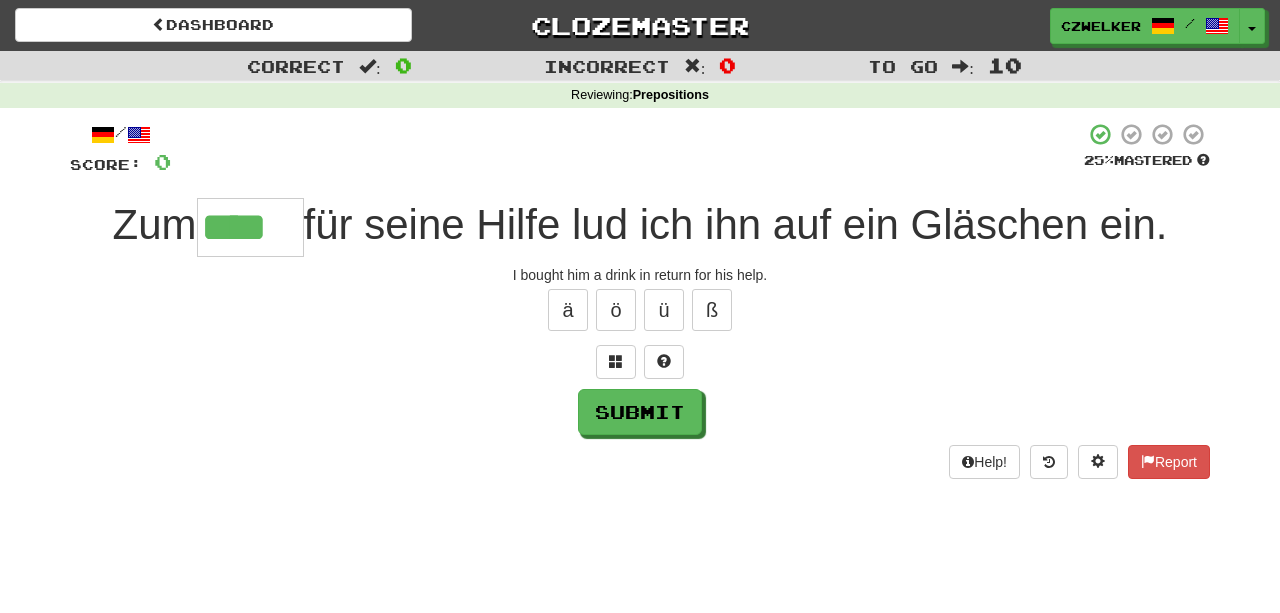 type on "****" 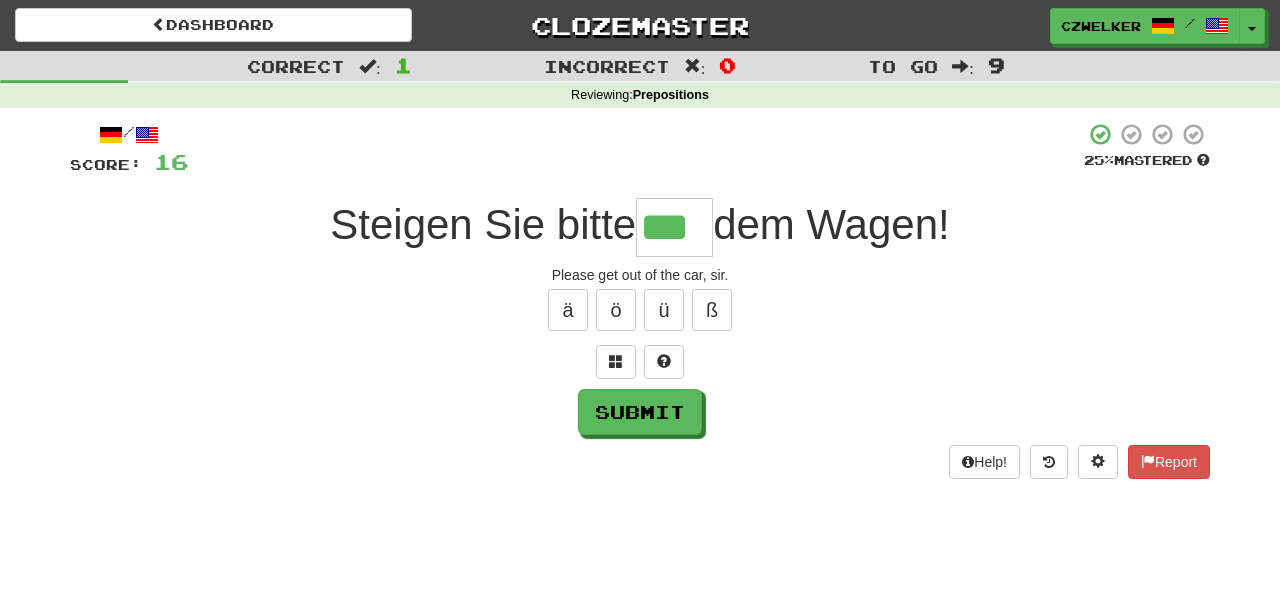 type on "***" 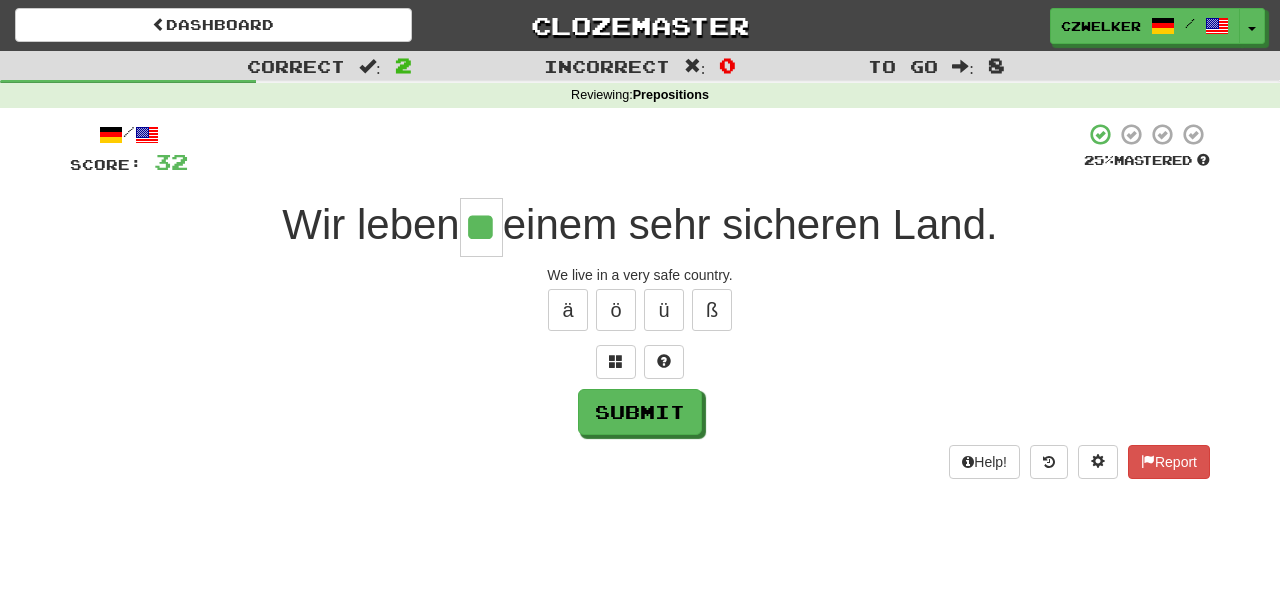 type on "**" 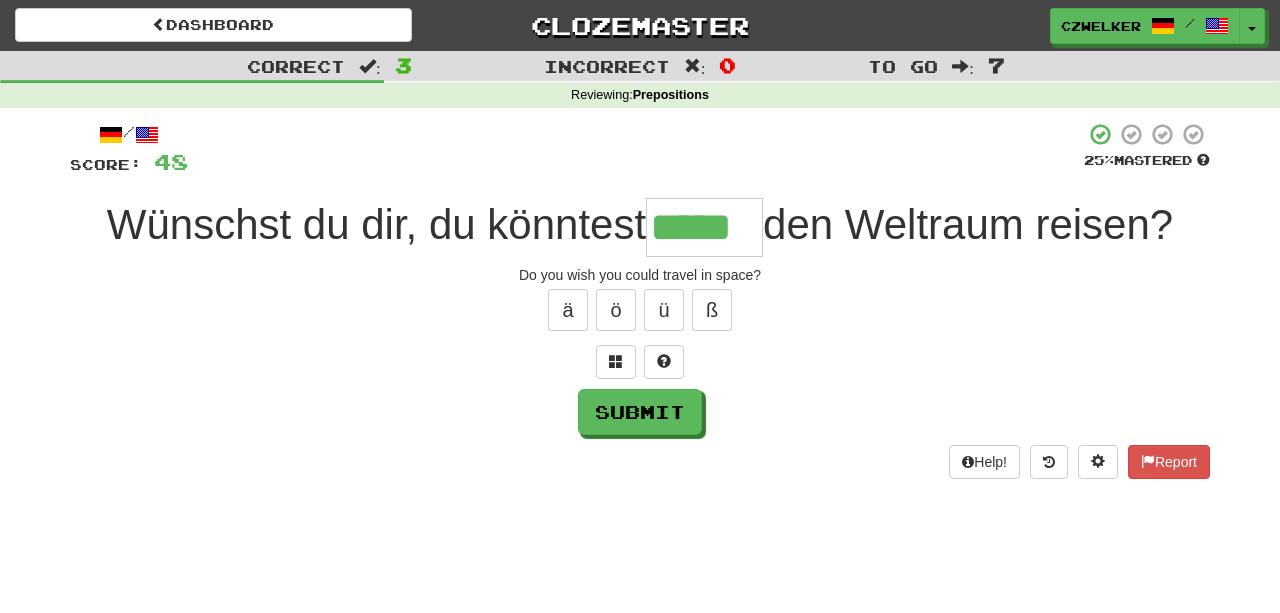 type on "*****" 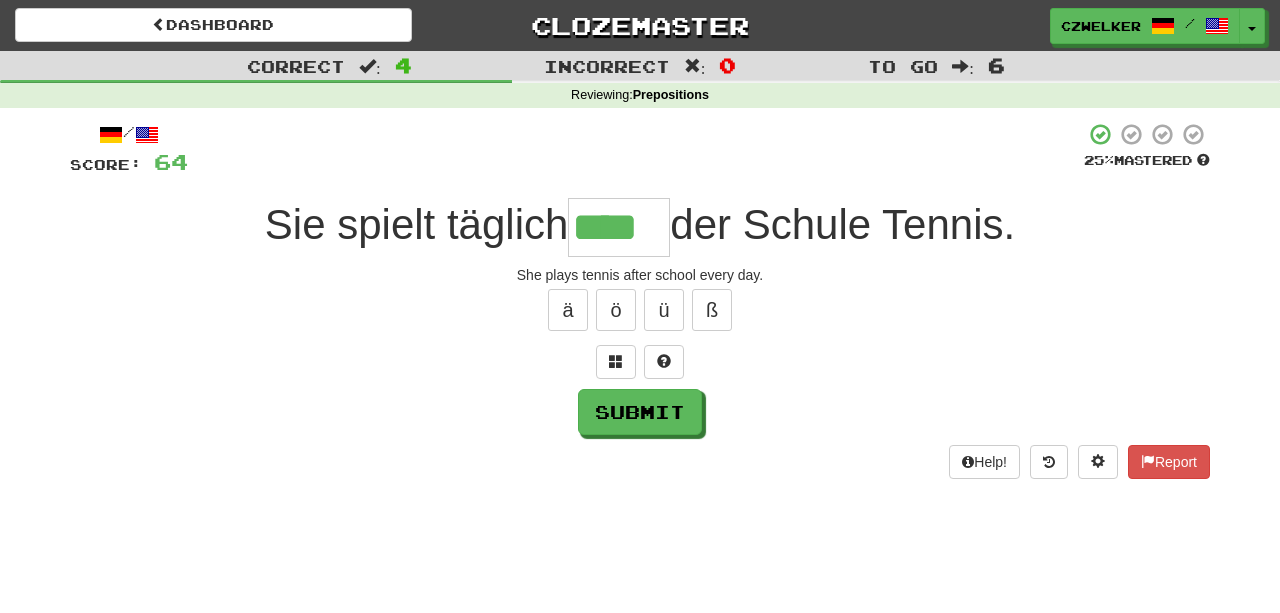 type on "****" 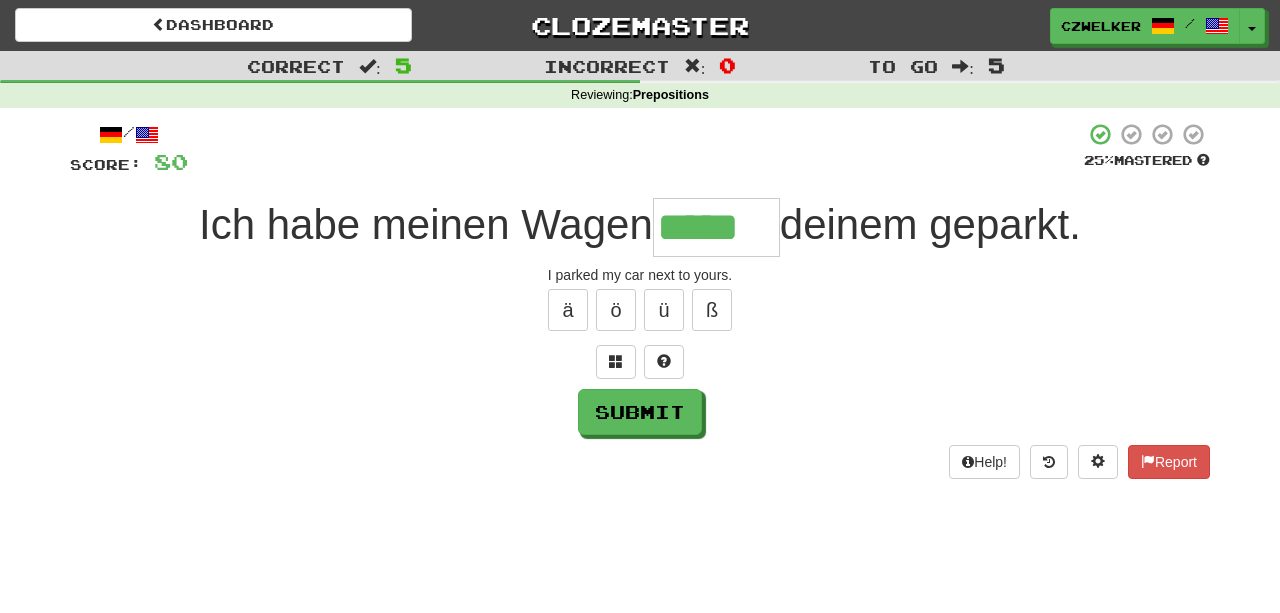 type on "*****" 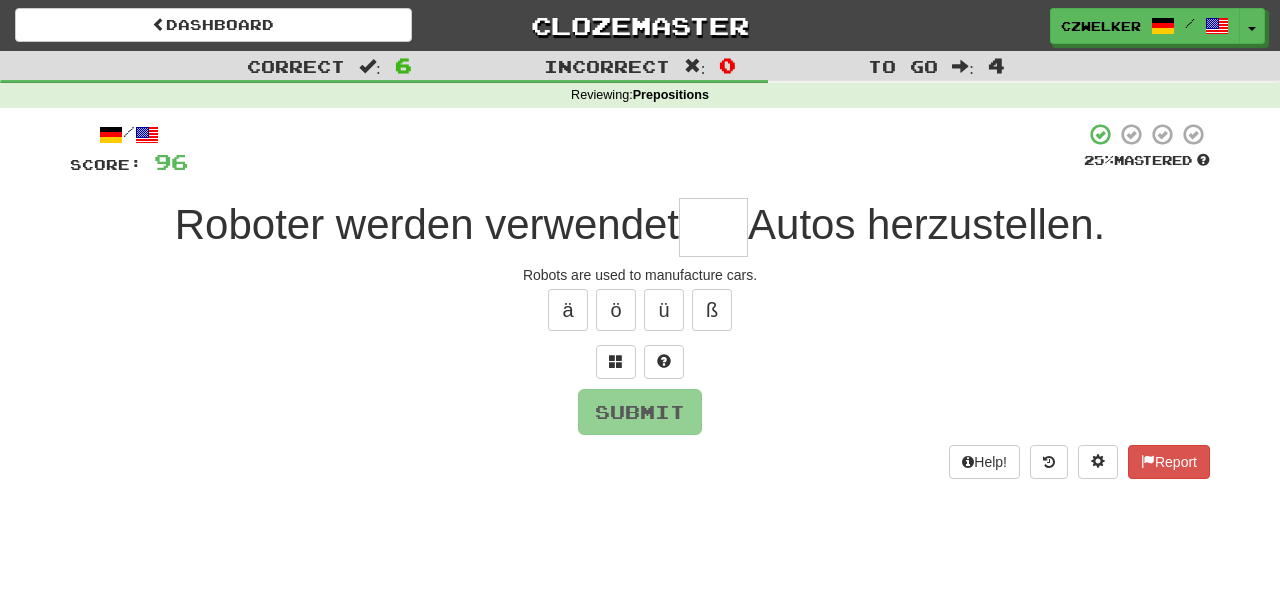 type on "*" 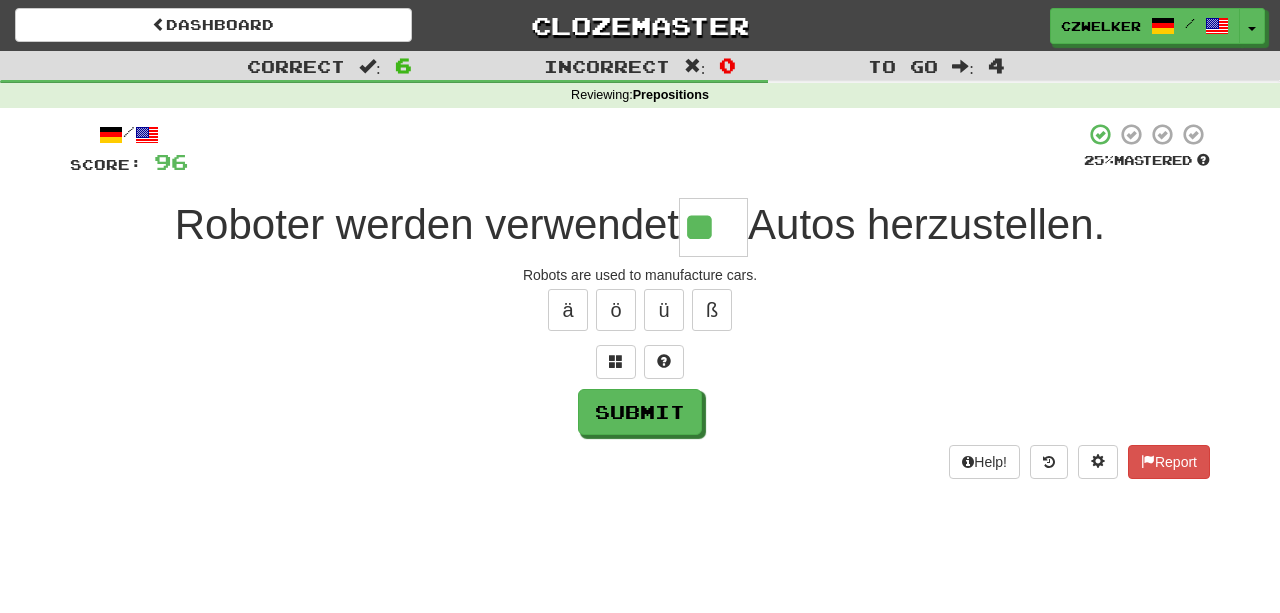 type on "**" 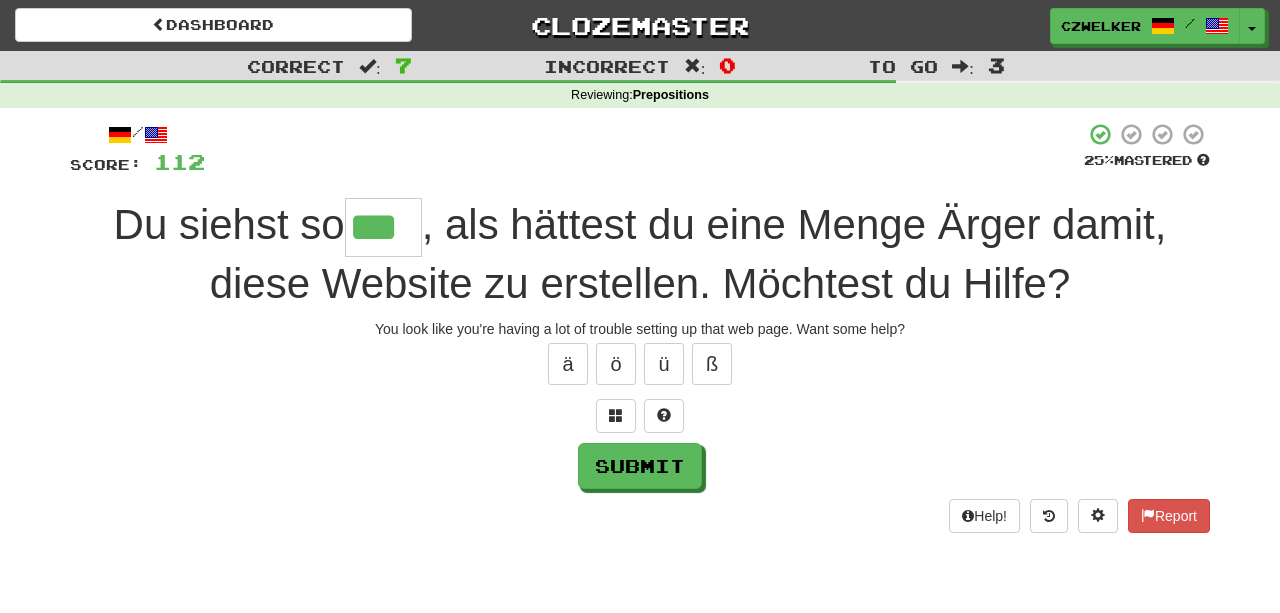 type on "***" 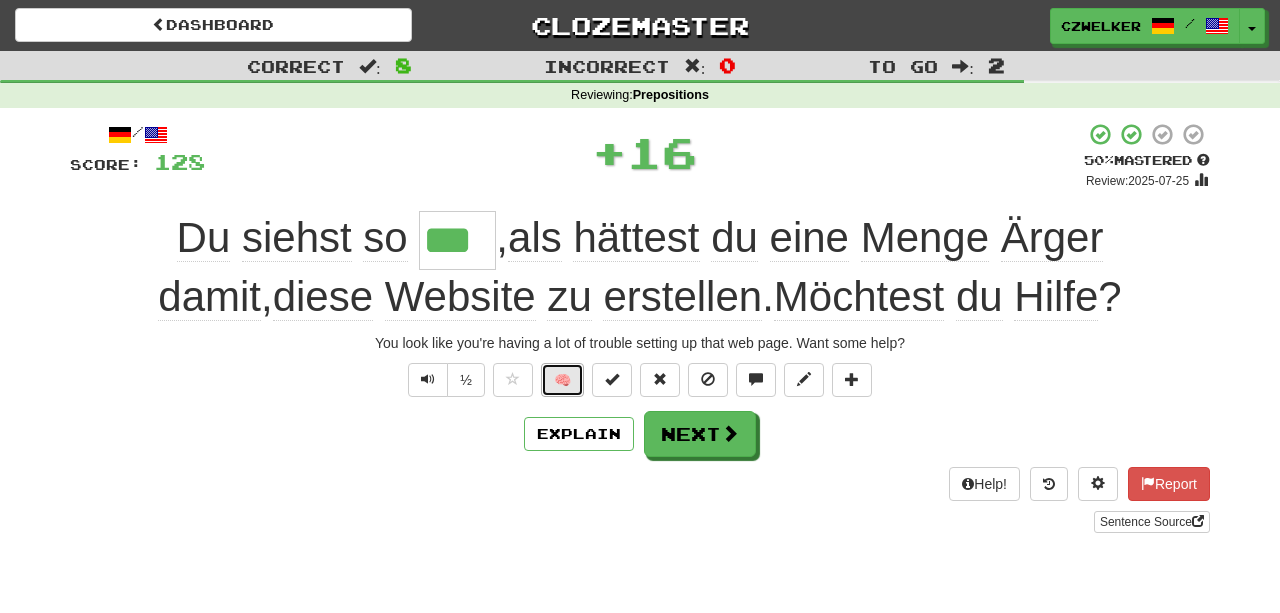 click on "🧠" at bounding box center [562, 380] 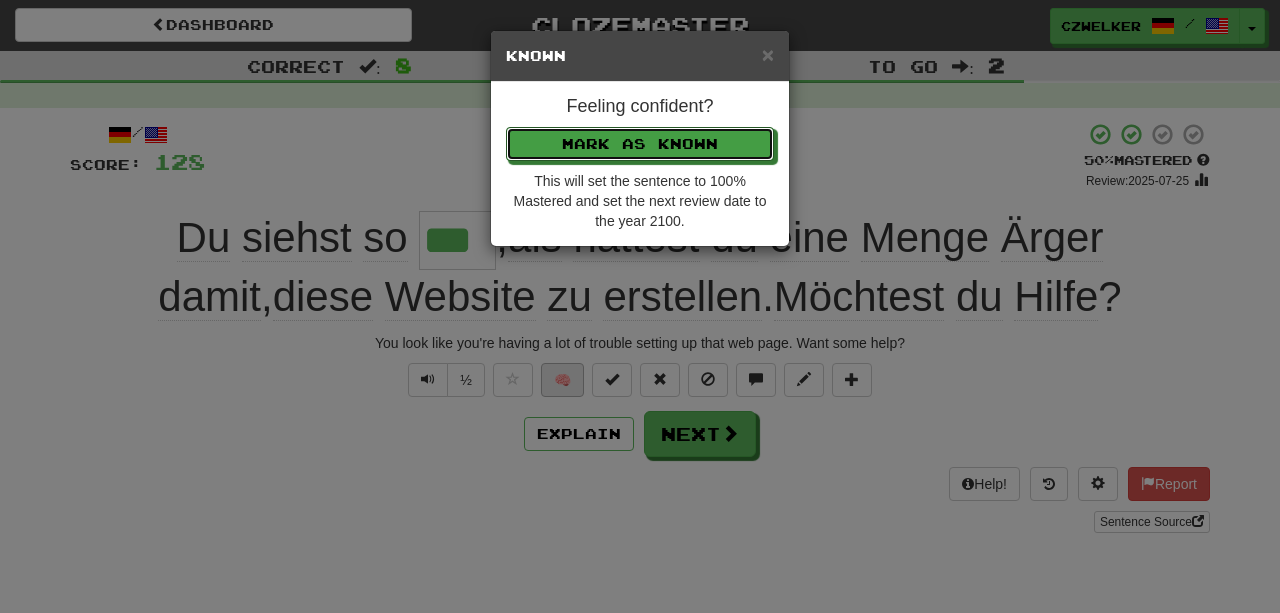 type 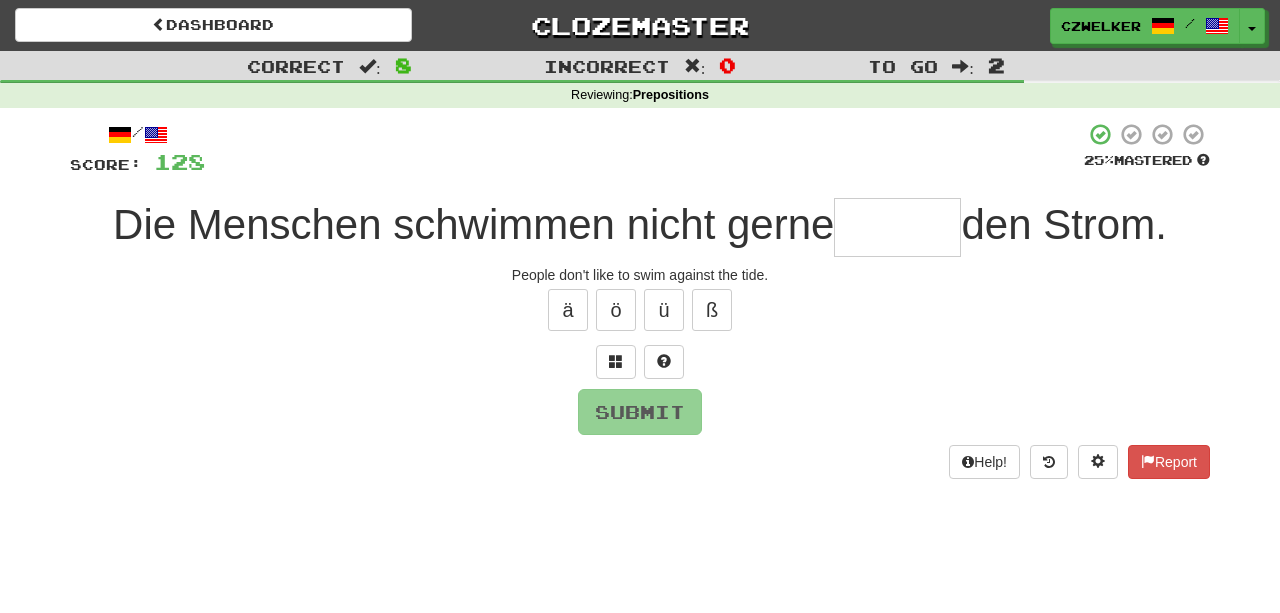 type on "*" 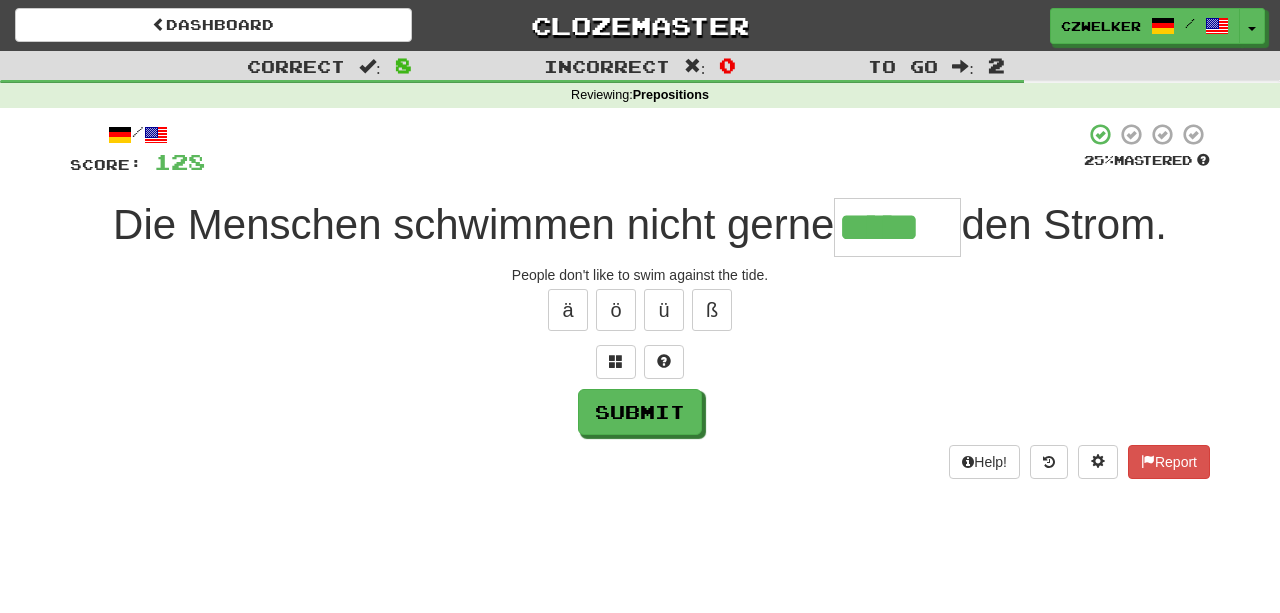 type on "*****" 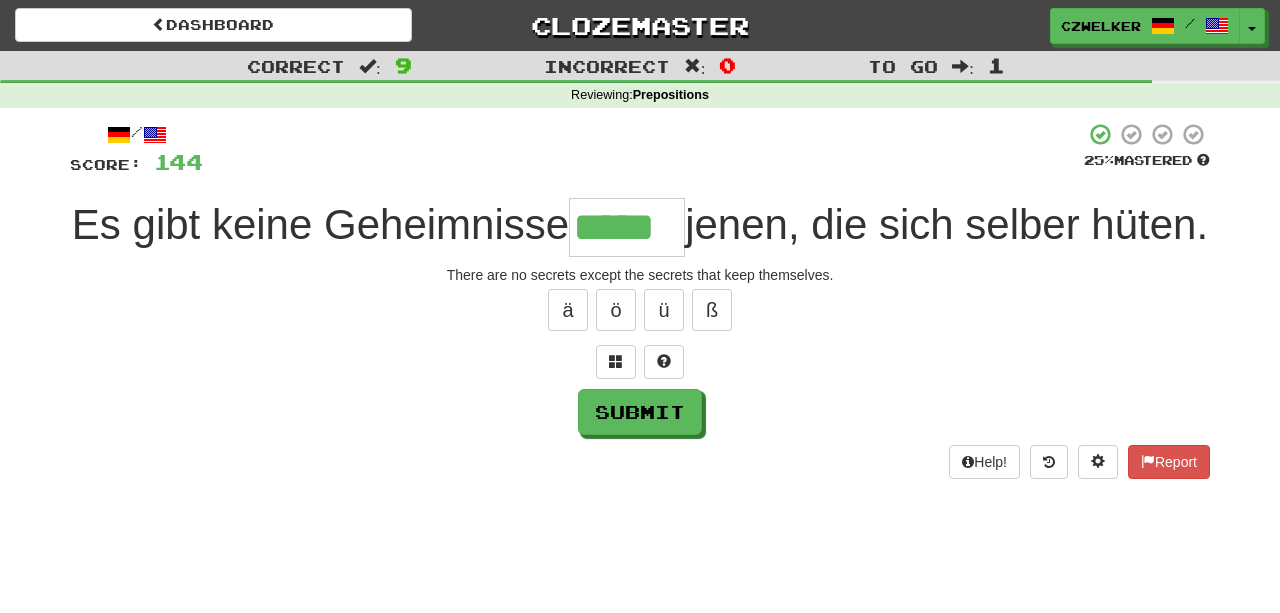 type on "*****" 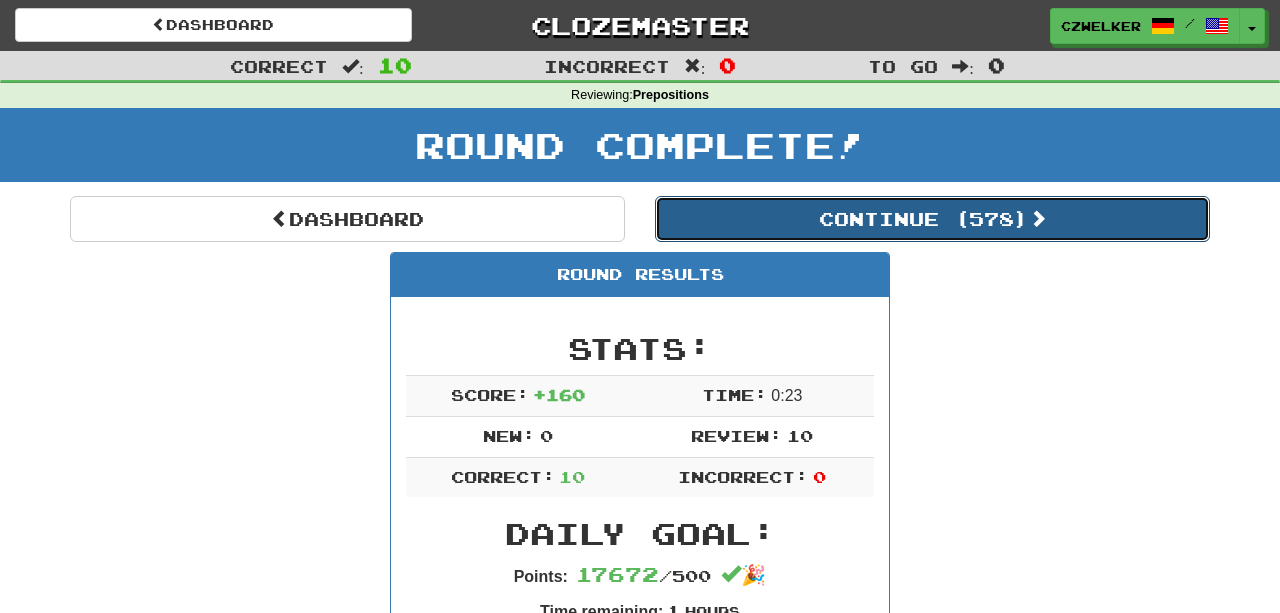 click on "Continue ( 578 )" at bounding box center (932, 219) 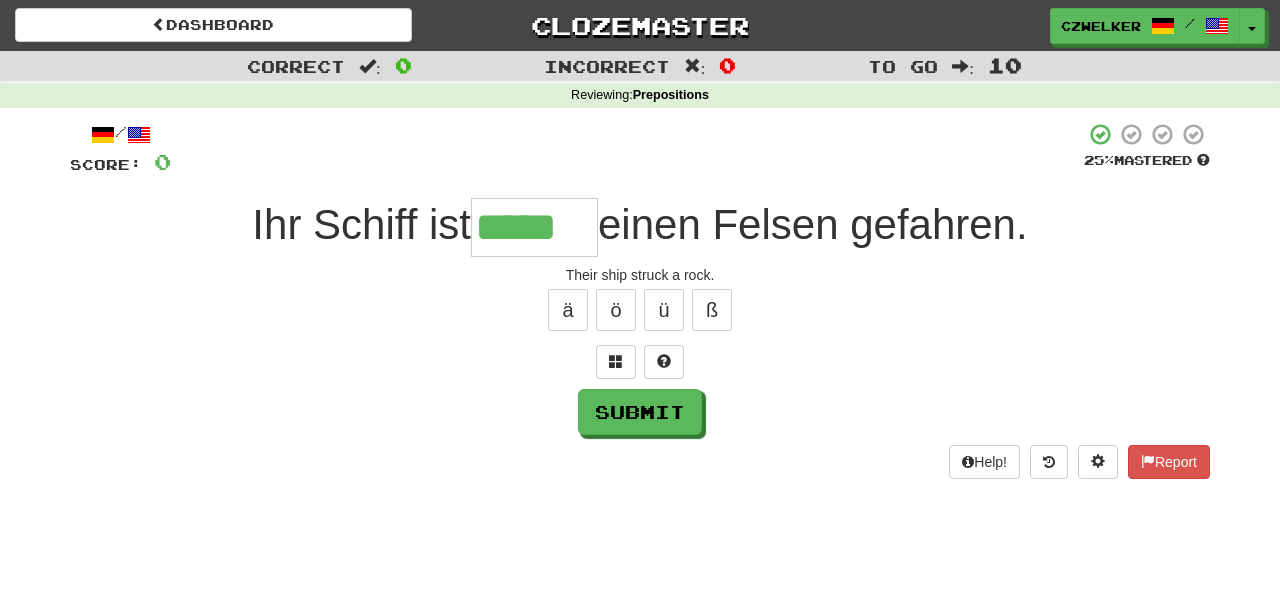 type on "*****" 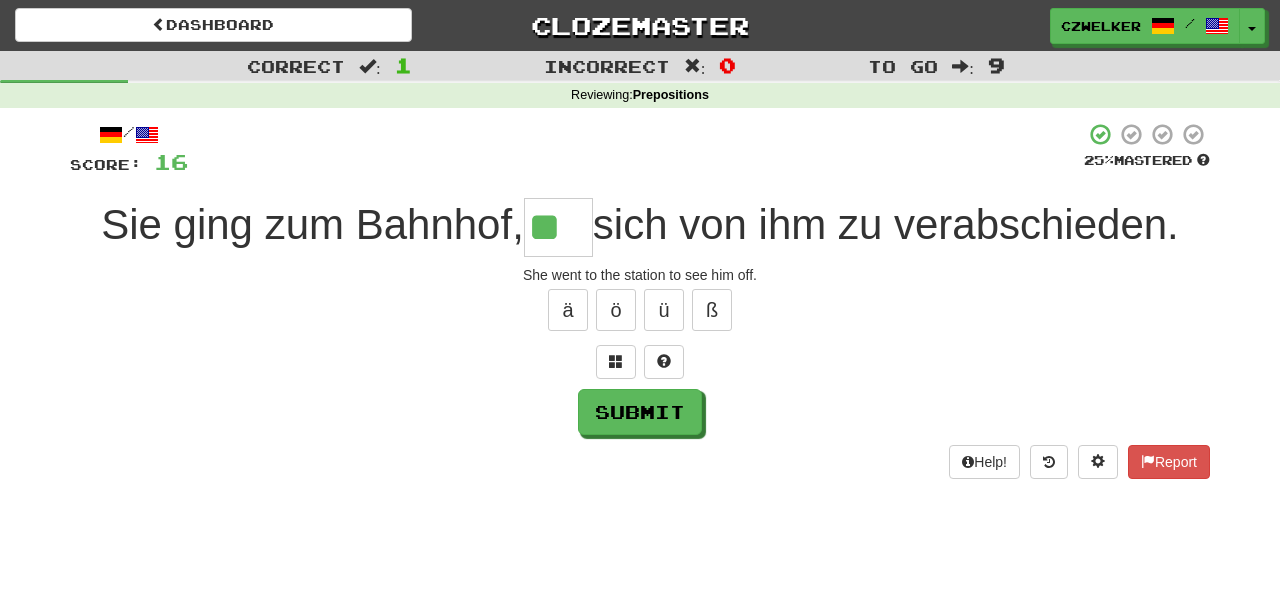 type on "**" 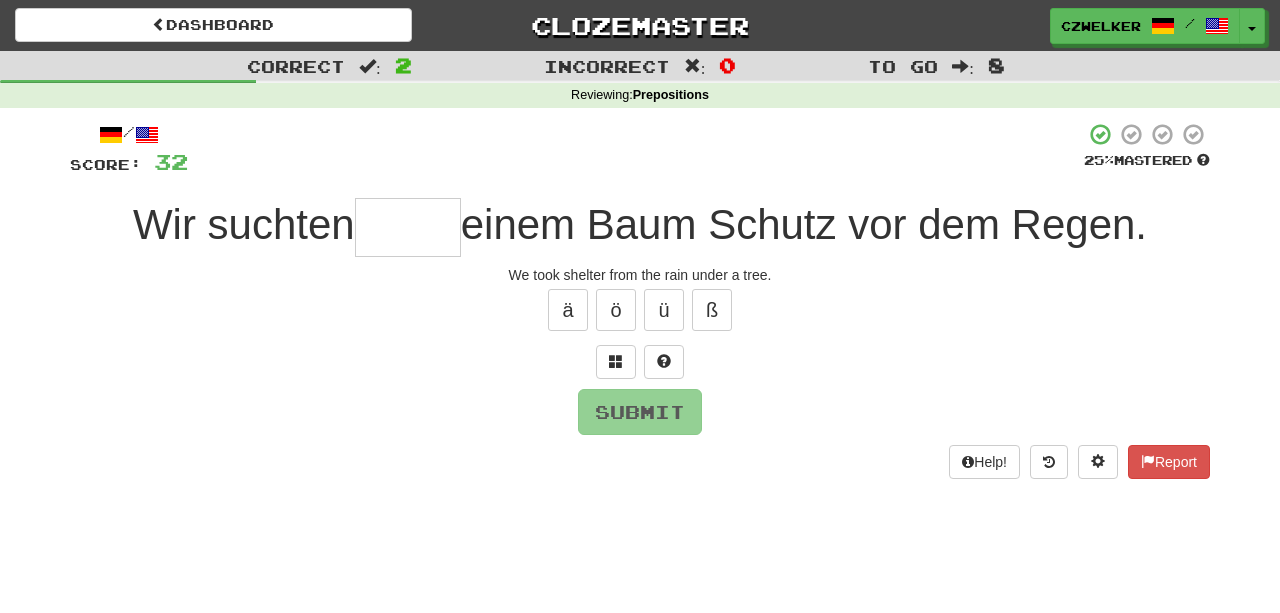 type on "*" 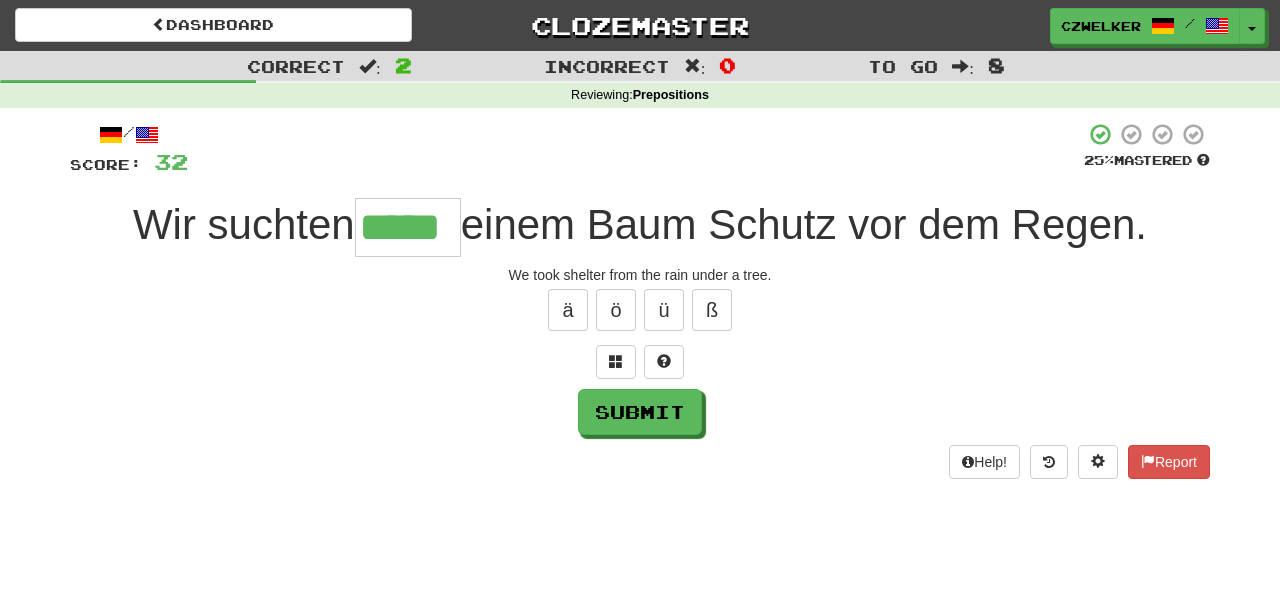 type on "*****" 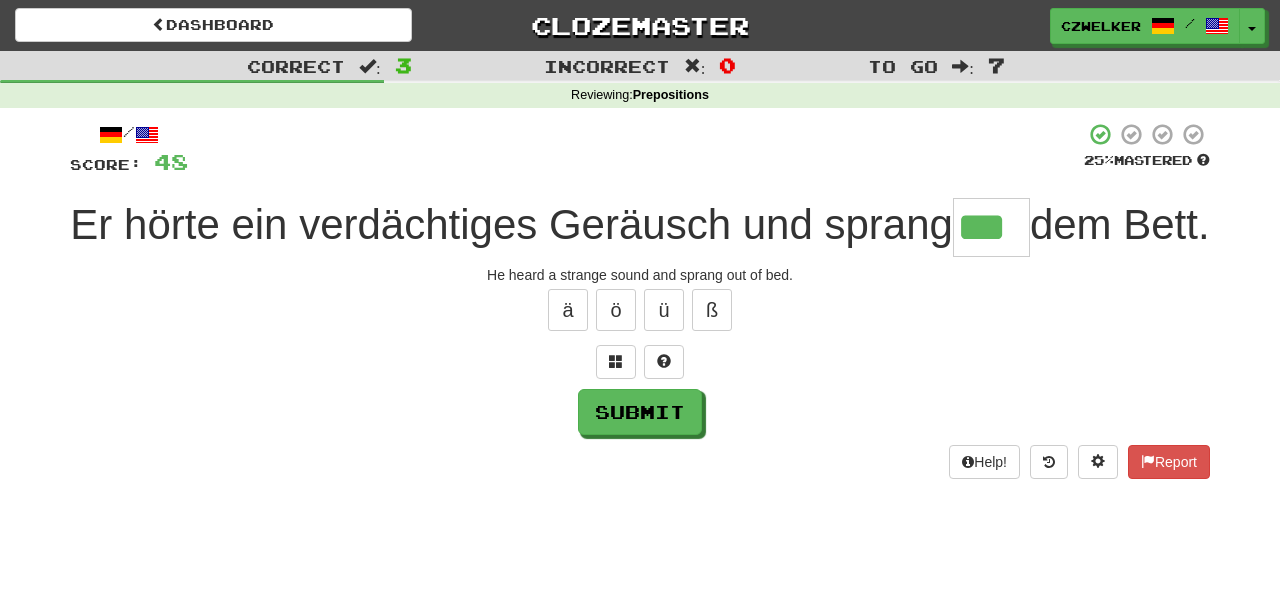 type on "***" 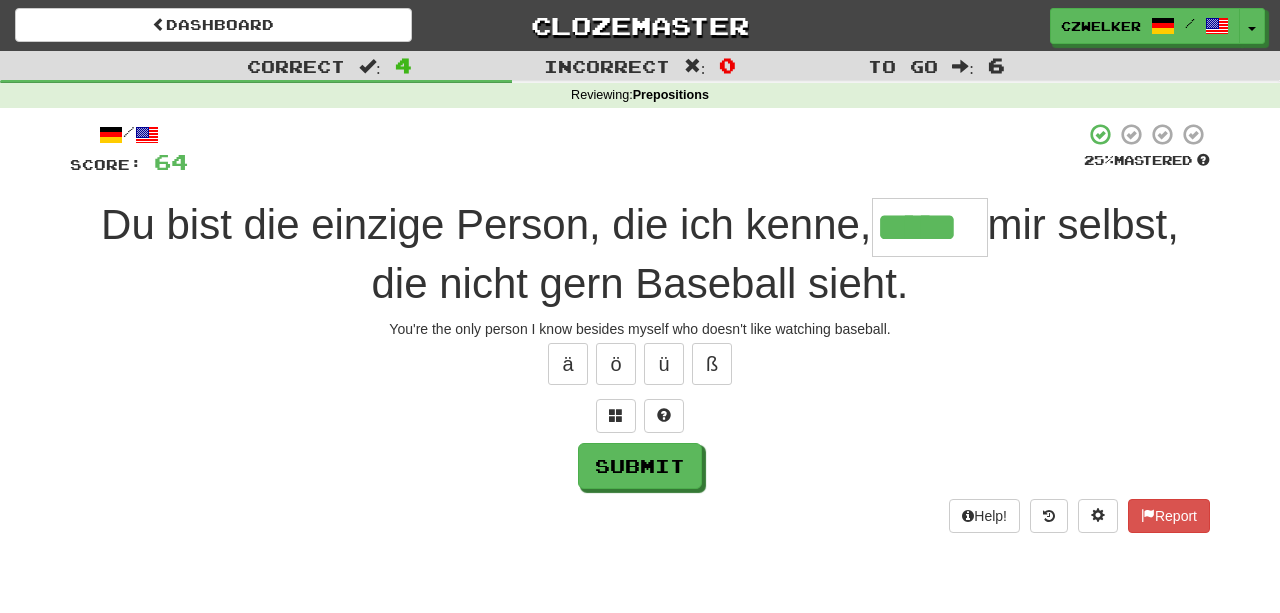 type on "*****" 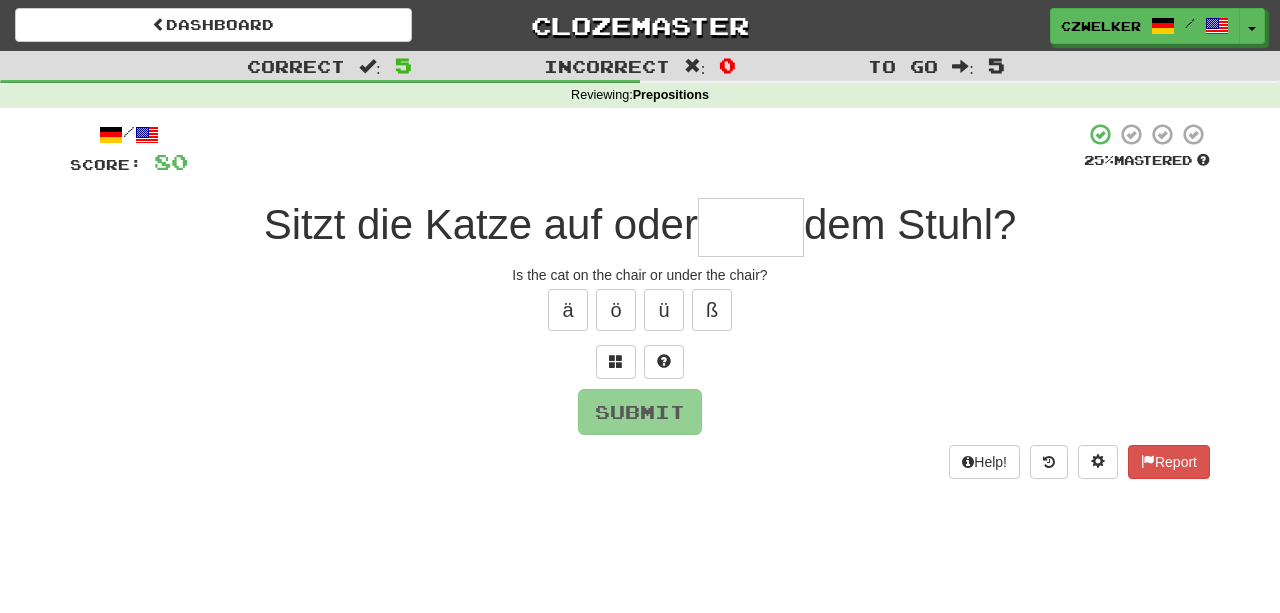 type on "*" 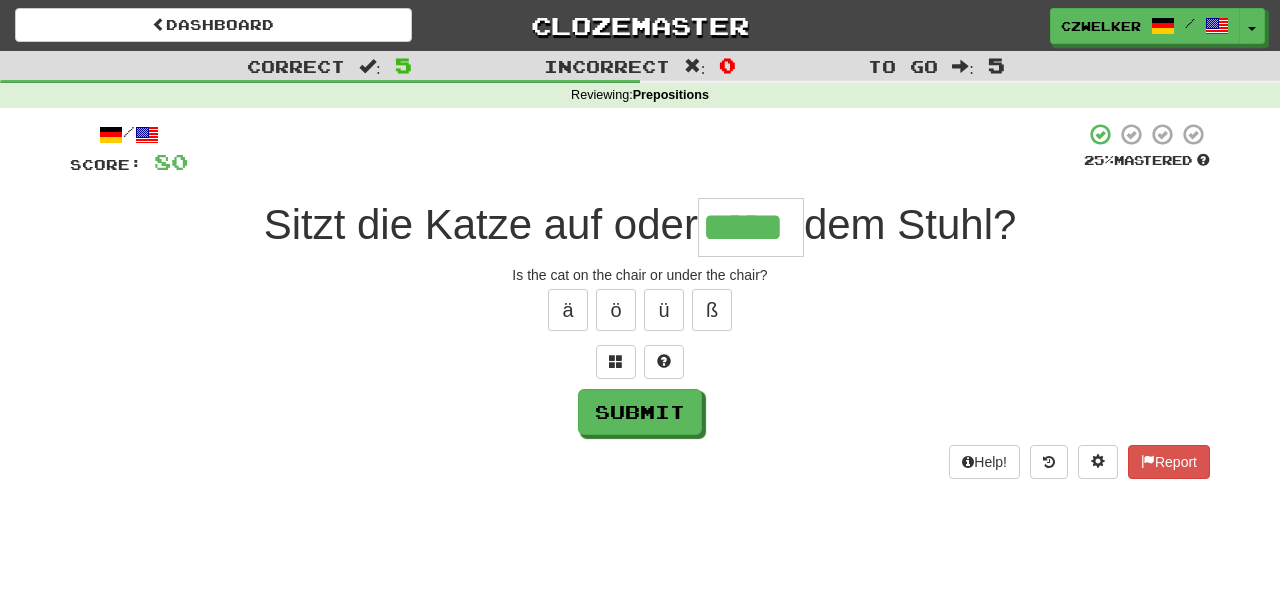 type on "*****" 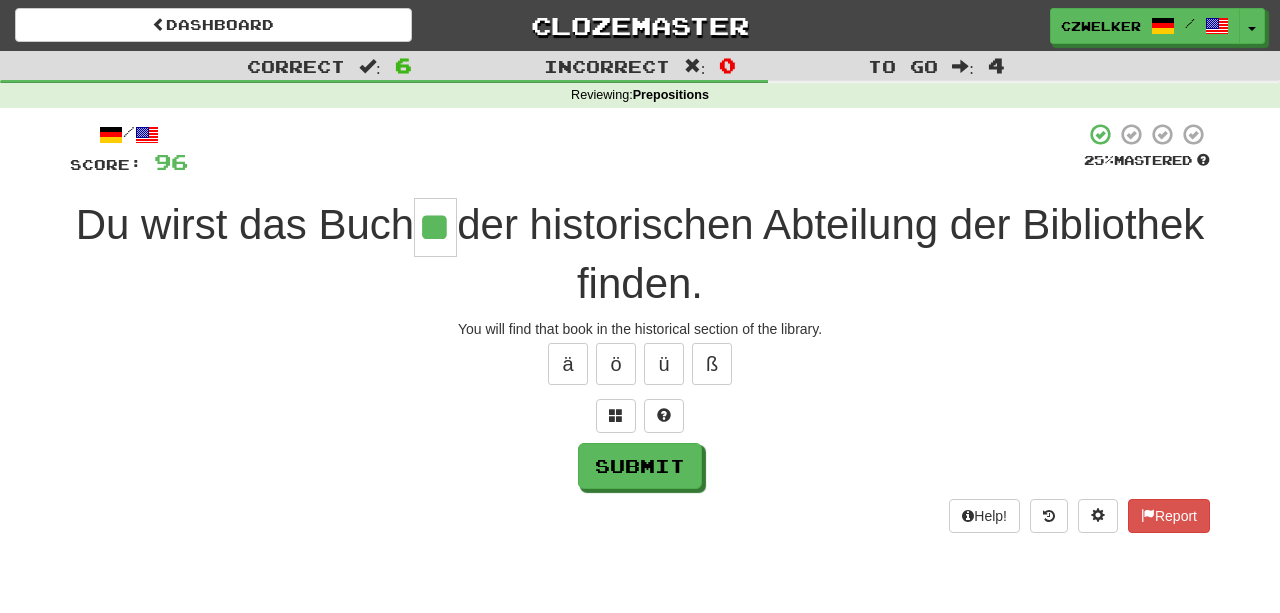 type on "**" 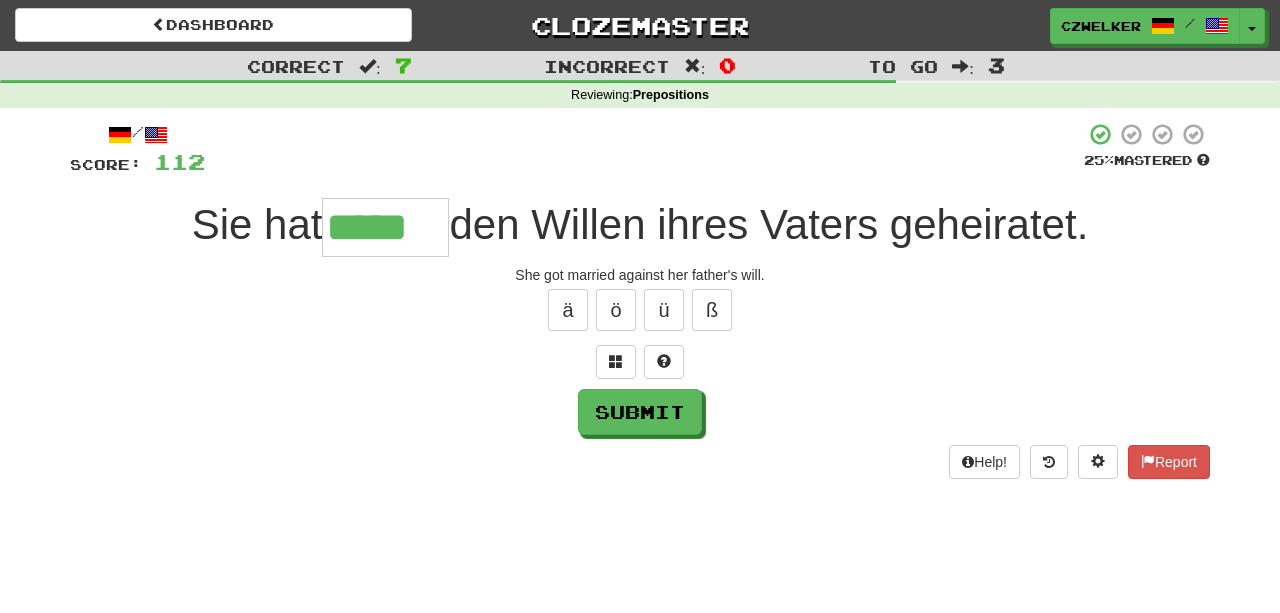 type on "*****" 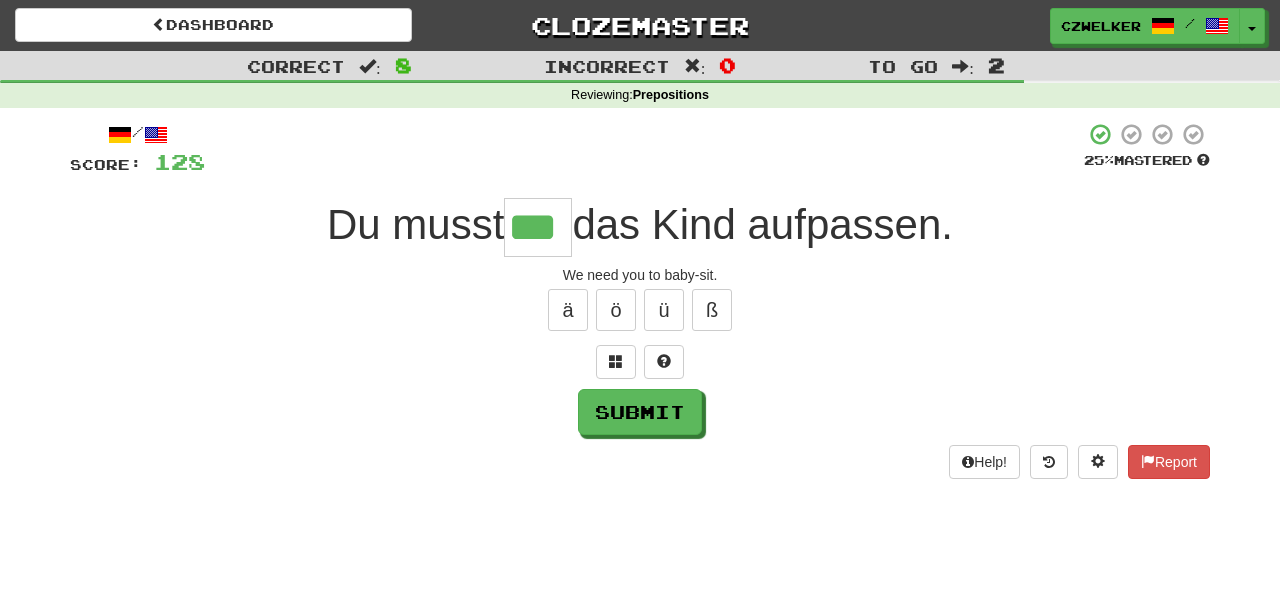 type on "***" 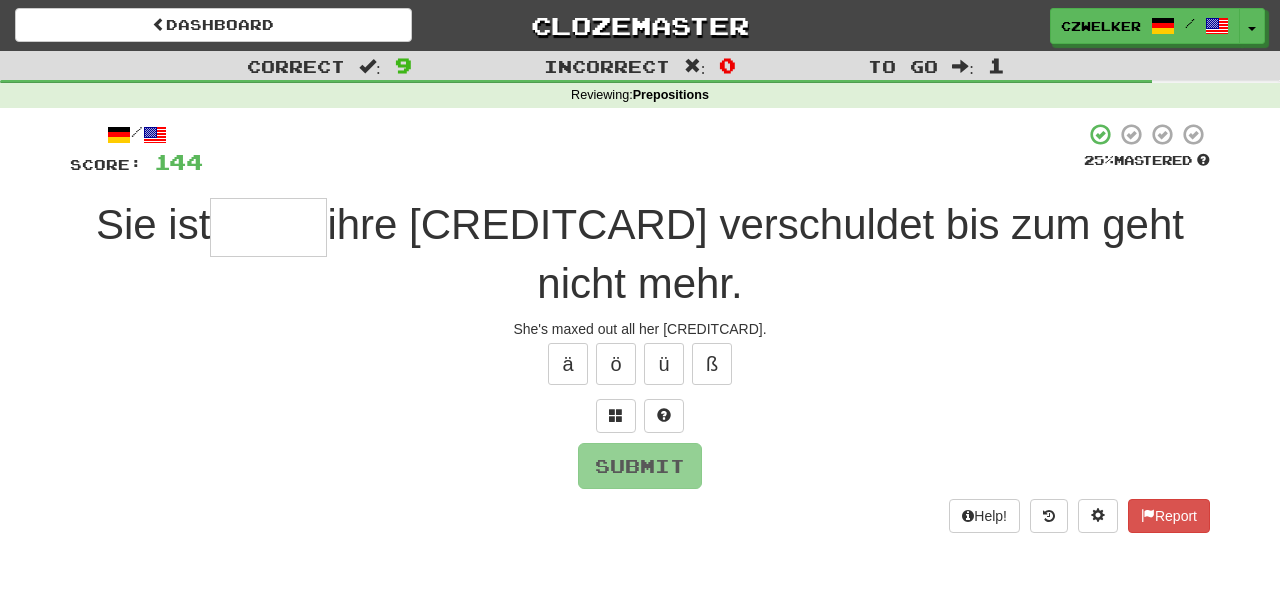 type on "*" 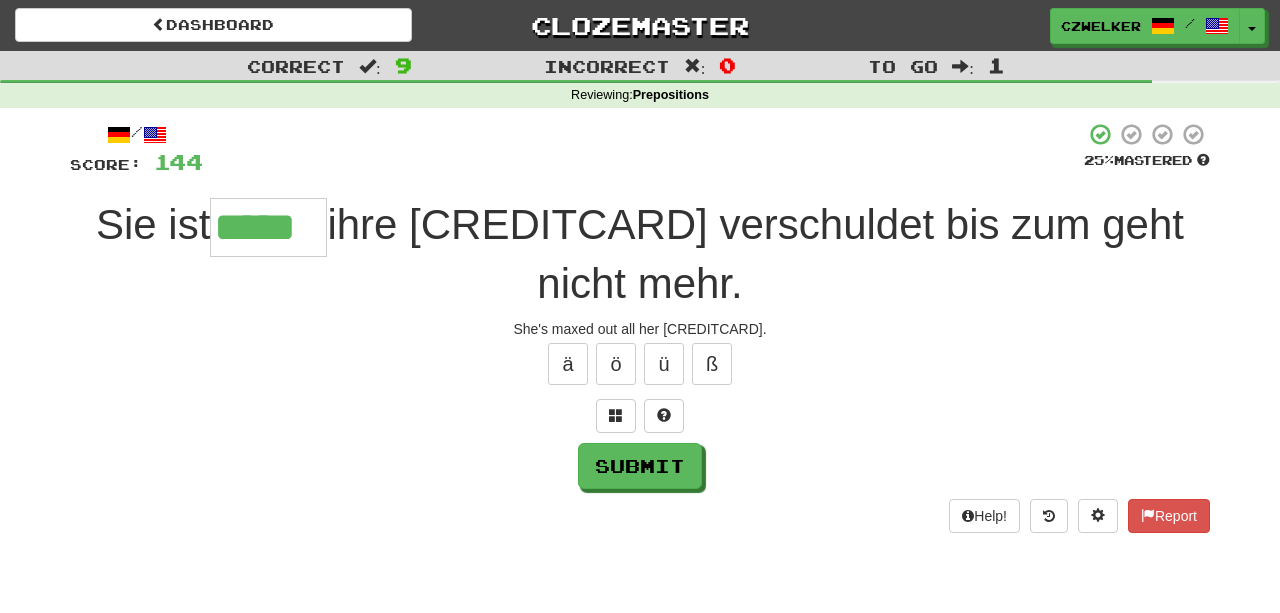 type on "*****" 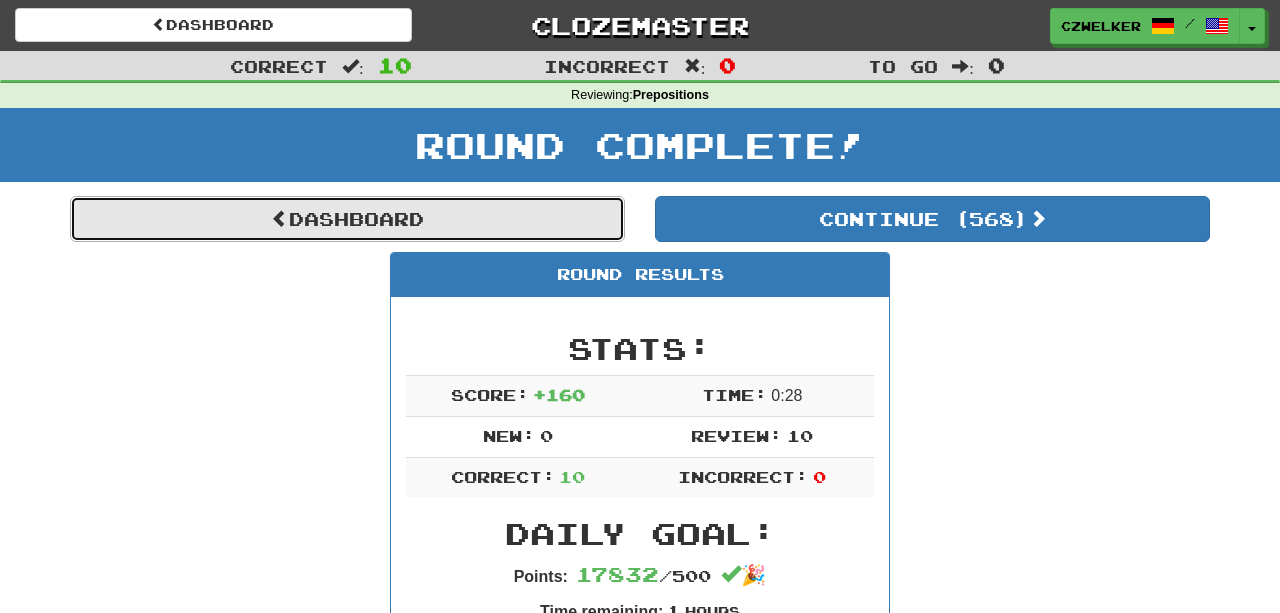 click on "Dashboard" at bounding box center [347, 219] 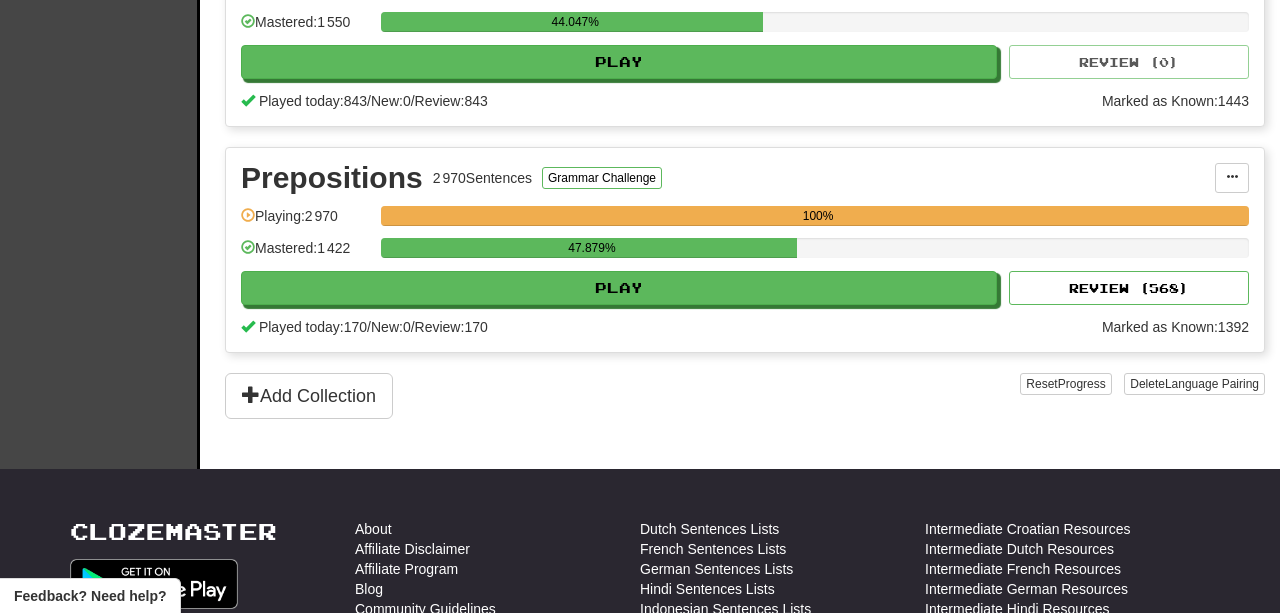 scroll, scrollTop: 941, scrollLeft: 0, axis: vertical 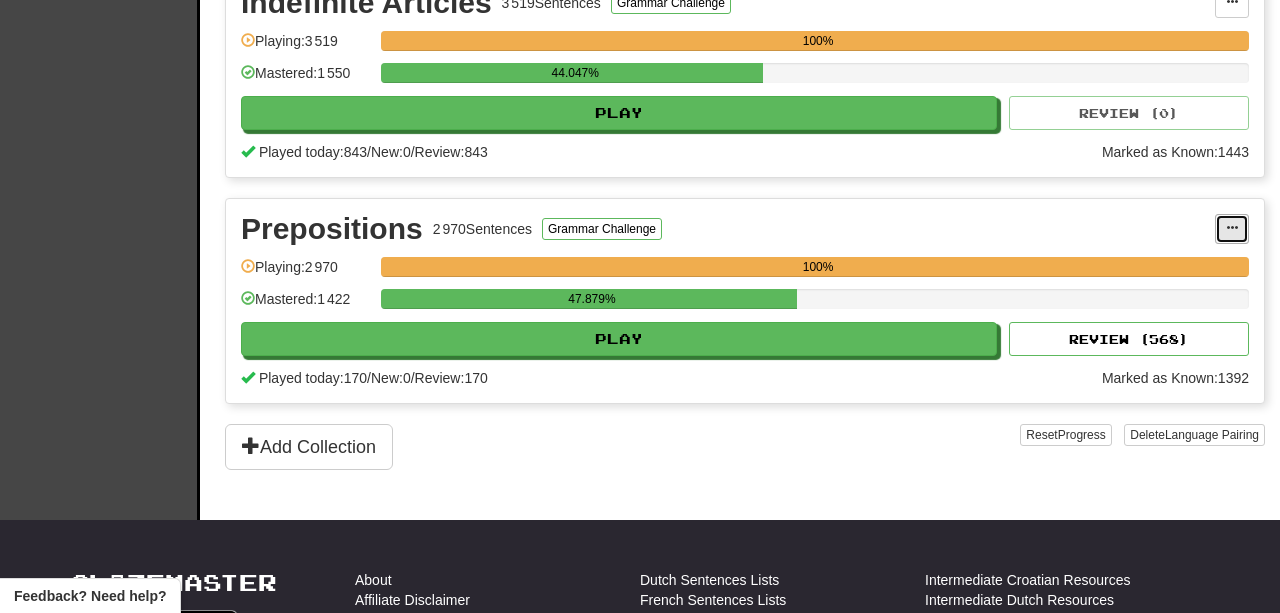 click at bounding box center (1232, 229) 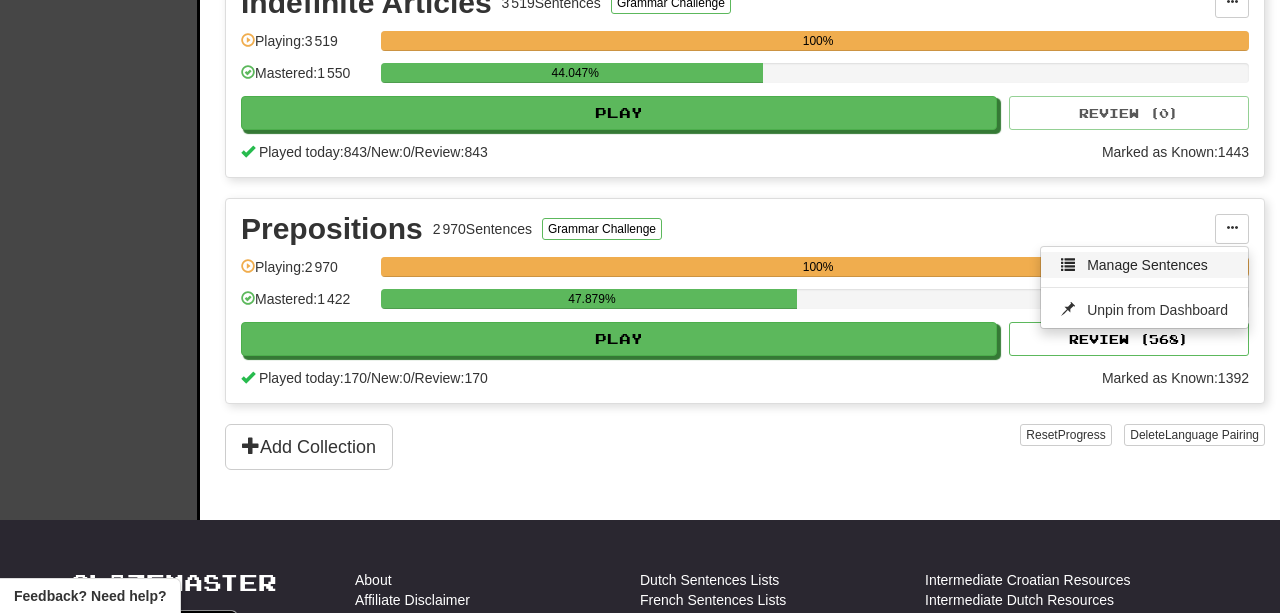 click on "Manage Sentences" at bounding box center (1147, 265) 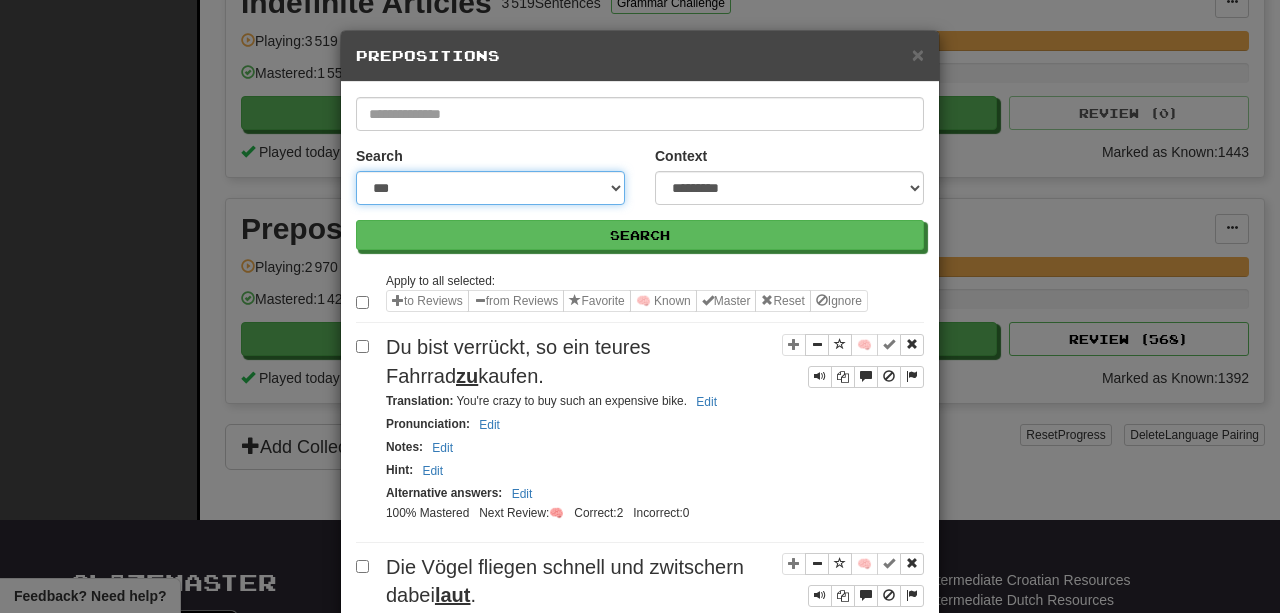 click on "**********" at bounding box center [490, 188] 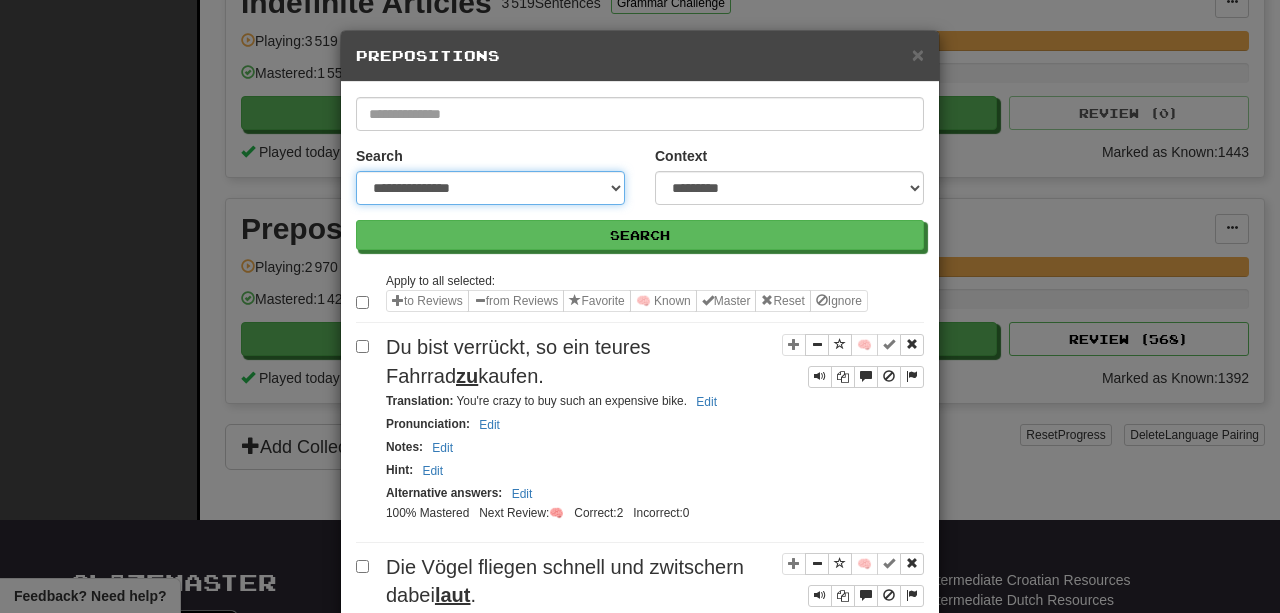 click on "**********" at bounding box center [490, 188] 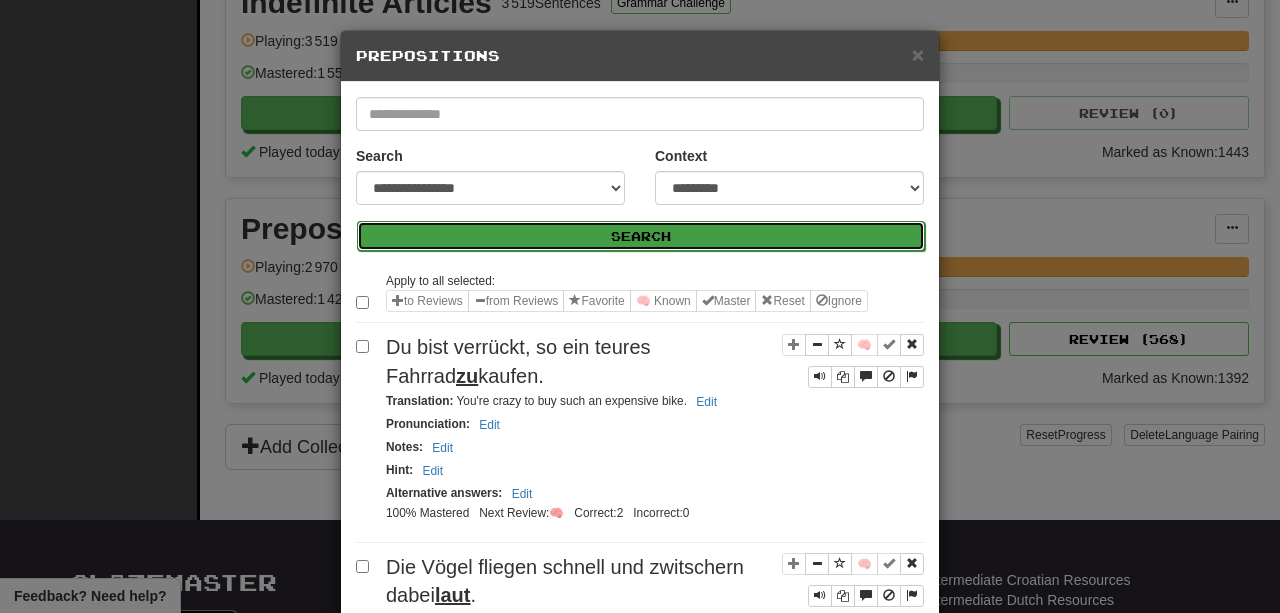 click on "Search" at bounding box center (641, 236) 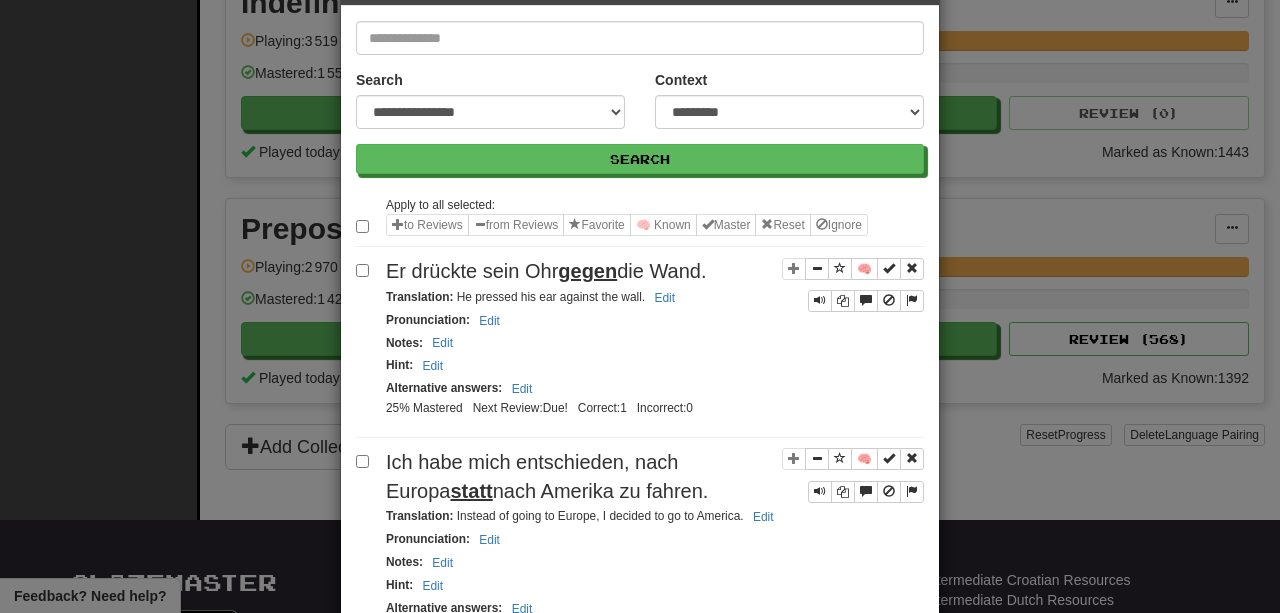 scroll, scrollTop: 0, scrollLeft: 0, axis: both 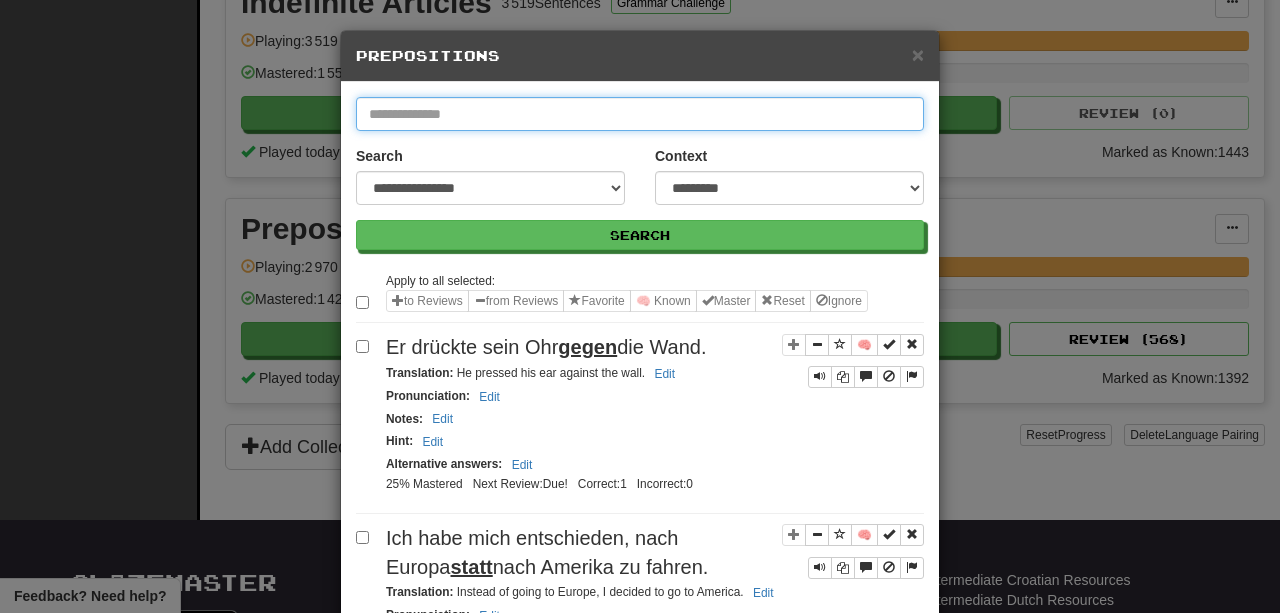 click at bounding box center (640, 114) 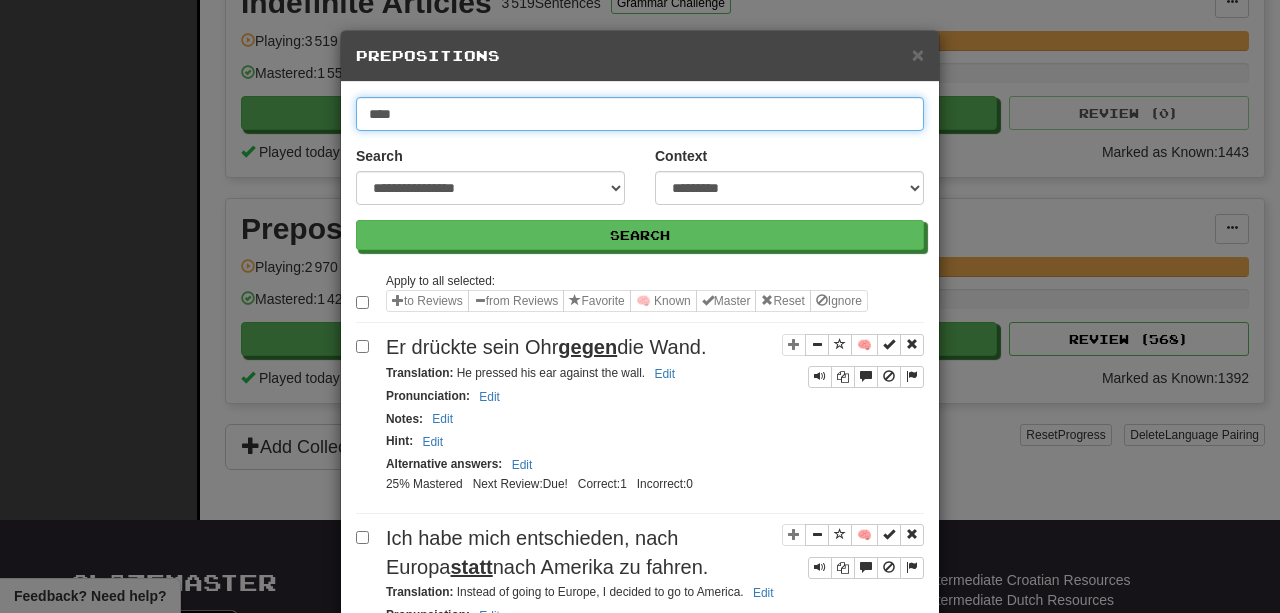 type on "****" 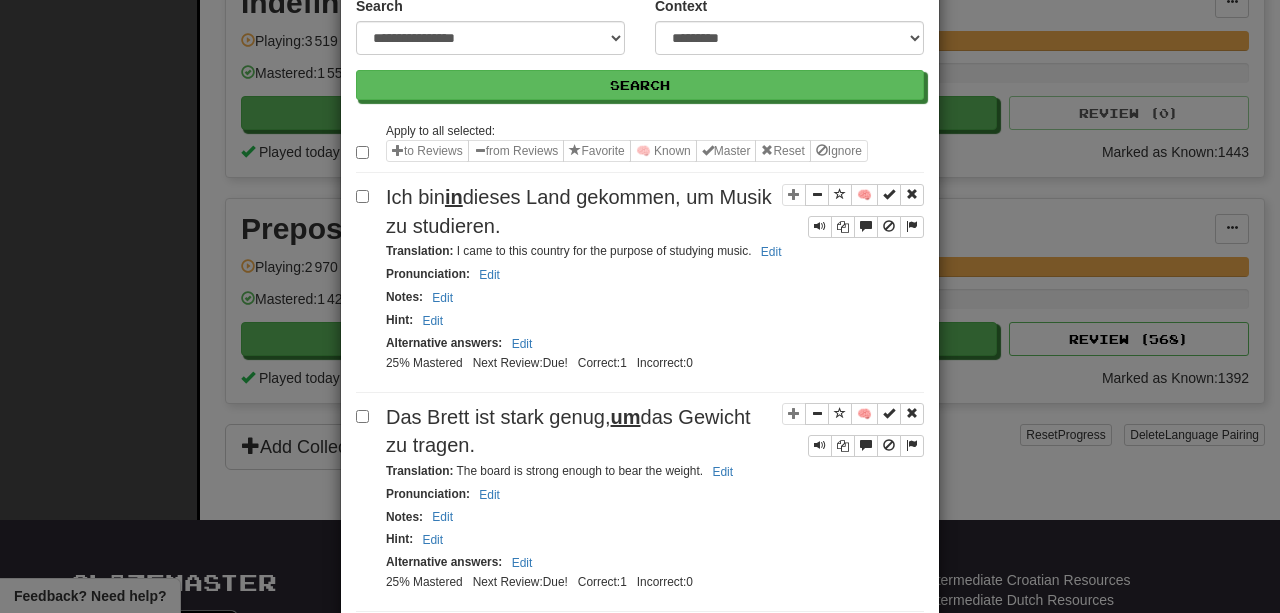 scroll, scrollTop: 41, scrollLeft: 0, axis: vertical 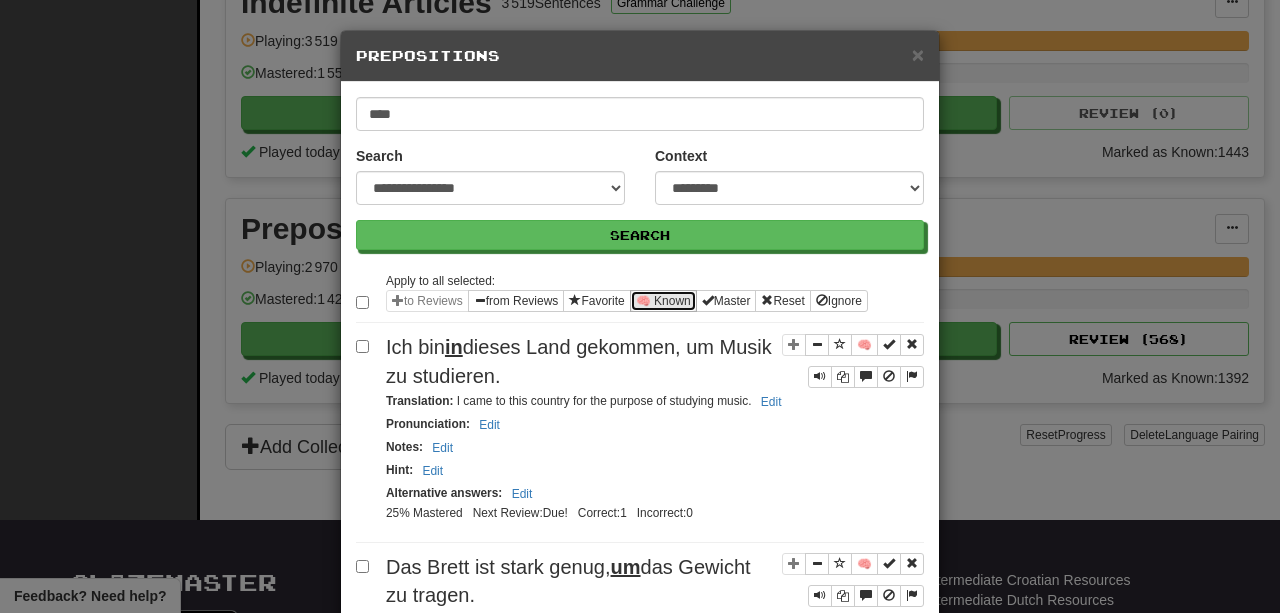 click on "🧠 Known" at bounding box center [663, 301] 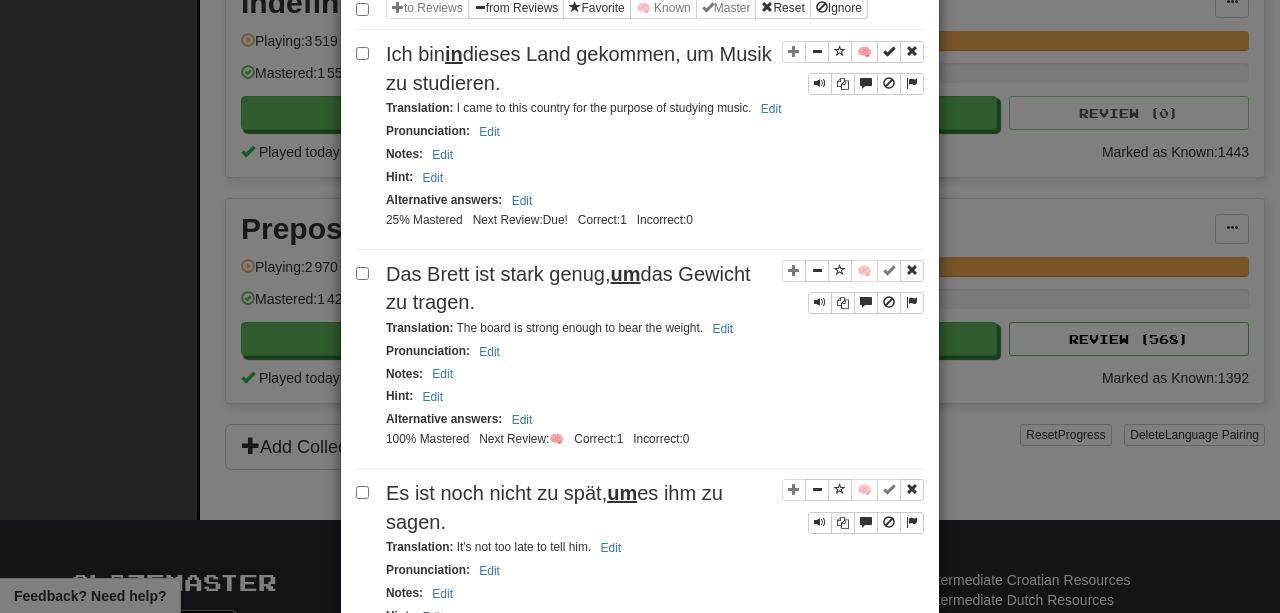scroll, scrollTop: 0, scrollLeft: 0, axis: both 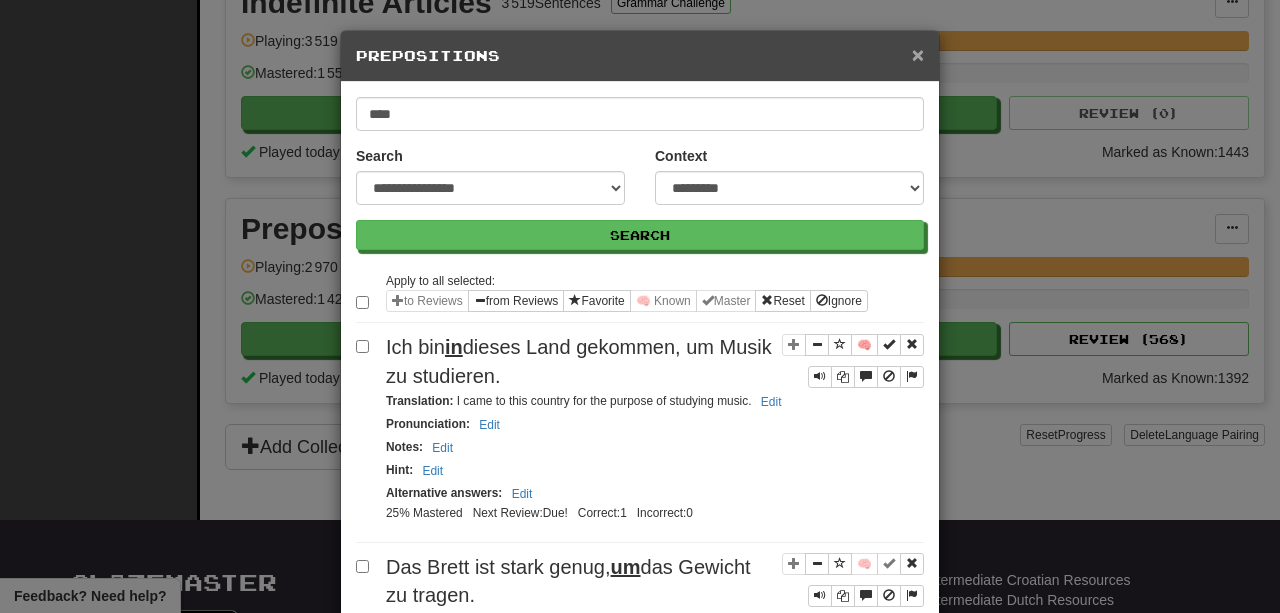 click on "×" at bounding box center [918, 54] 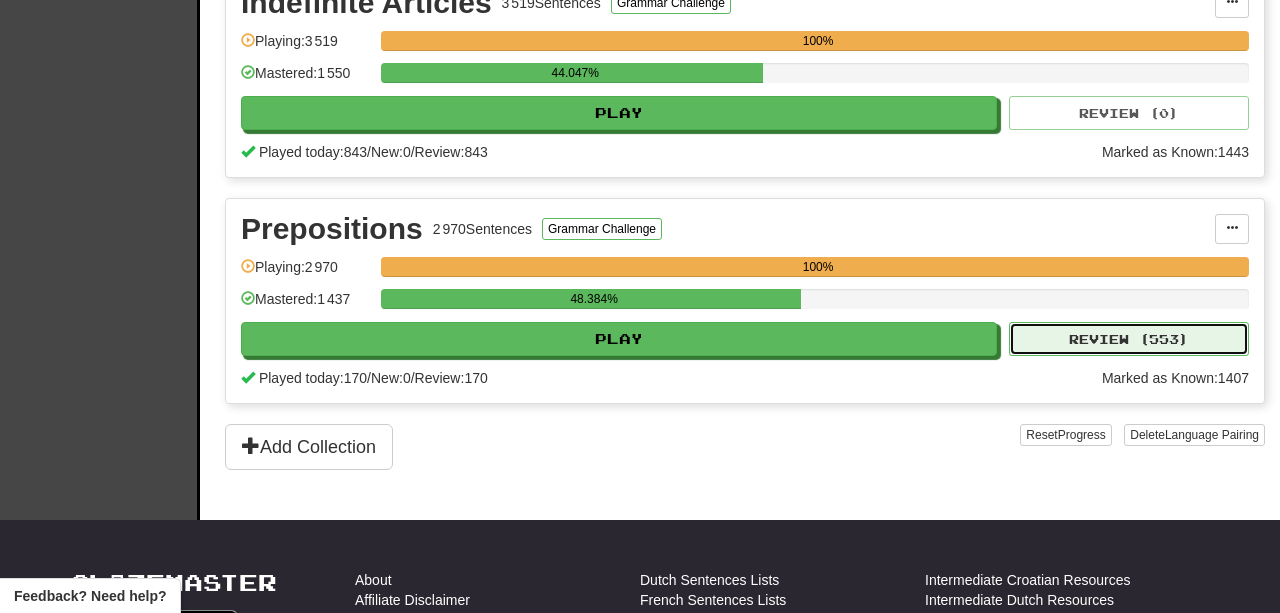 click on "Review ( 553 )" at bounding box center [1129, 339] 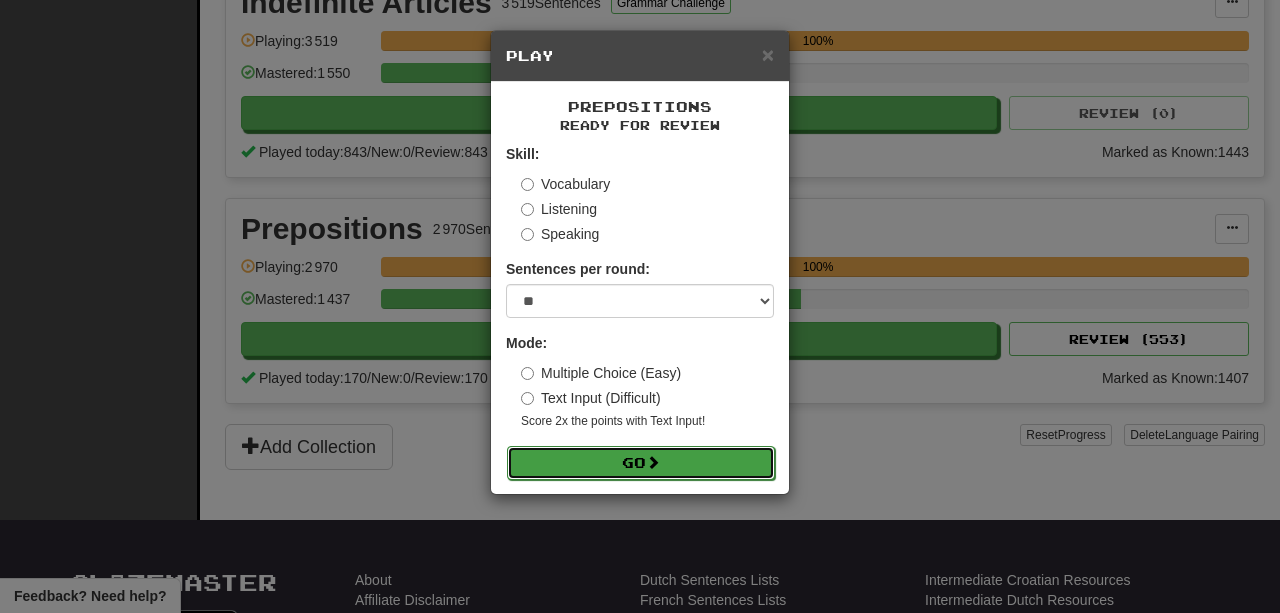 click on "Go" at bounding box center [641, 463] 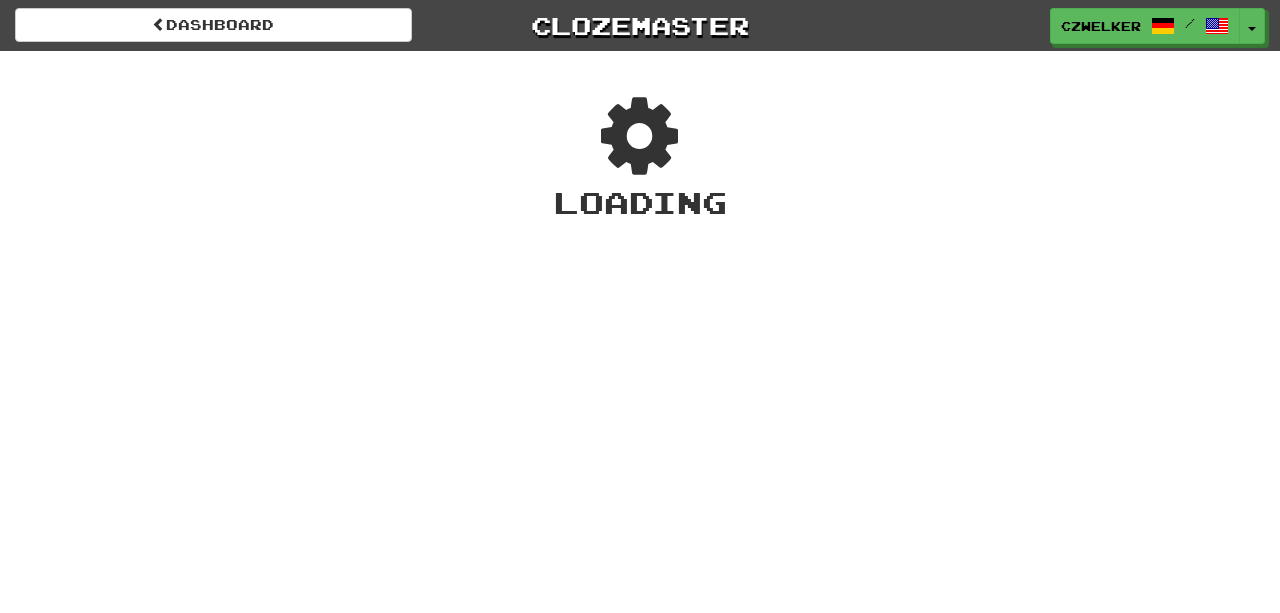 scroll, scrollTop: 0, scrollLeft: 0, axis: both 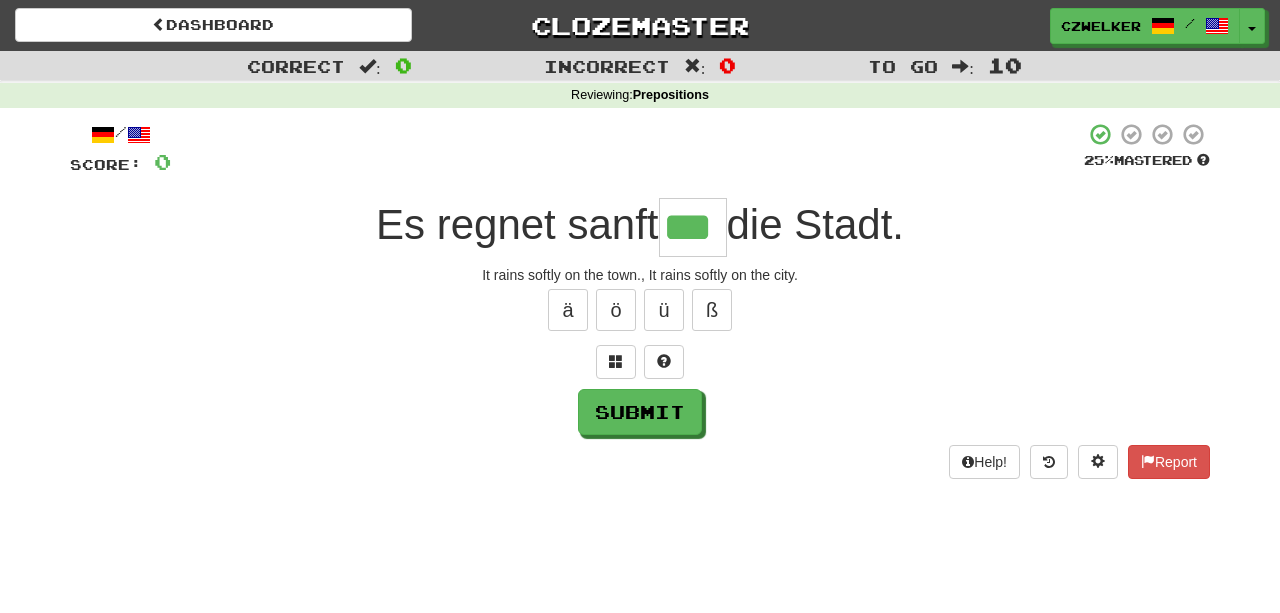 type on "***" 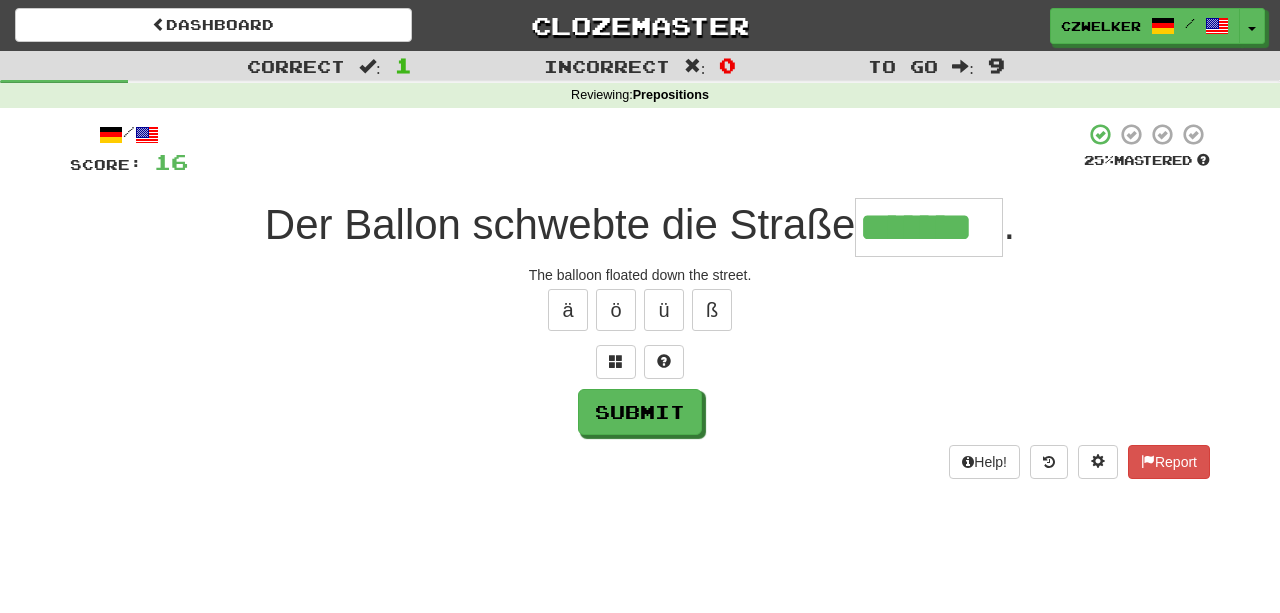 type on "*******" 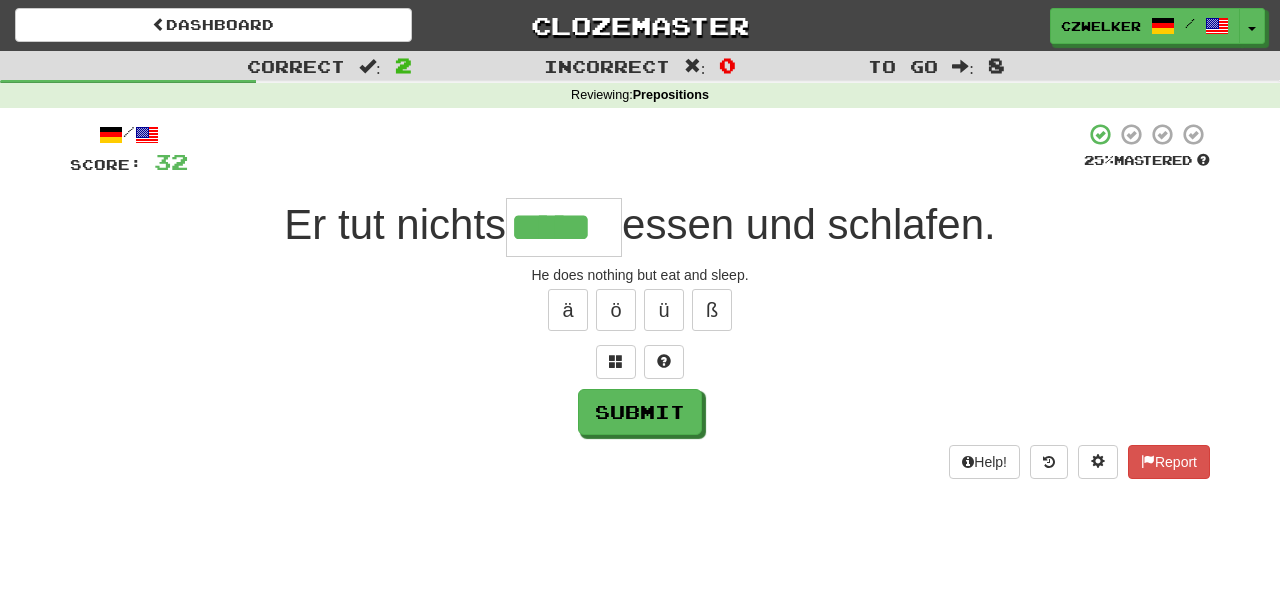 type on "*****" 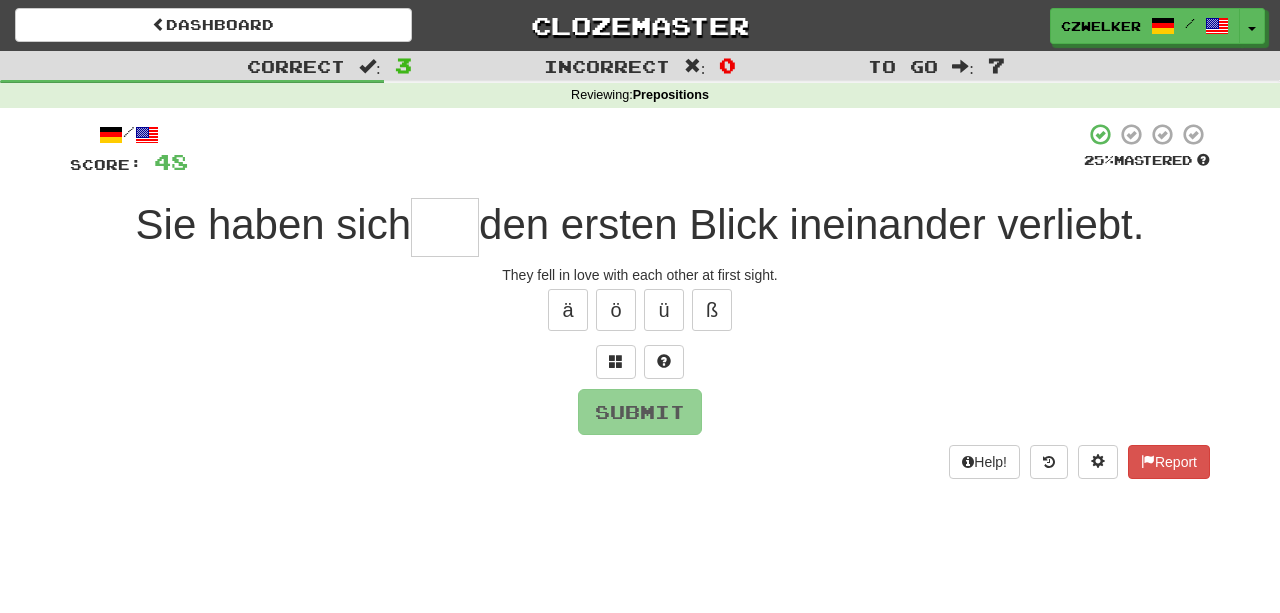 type on "*" 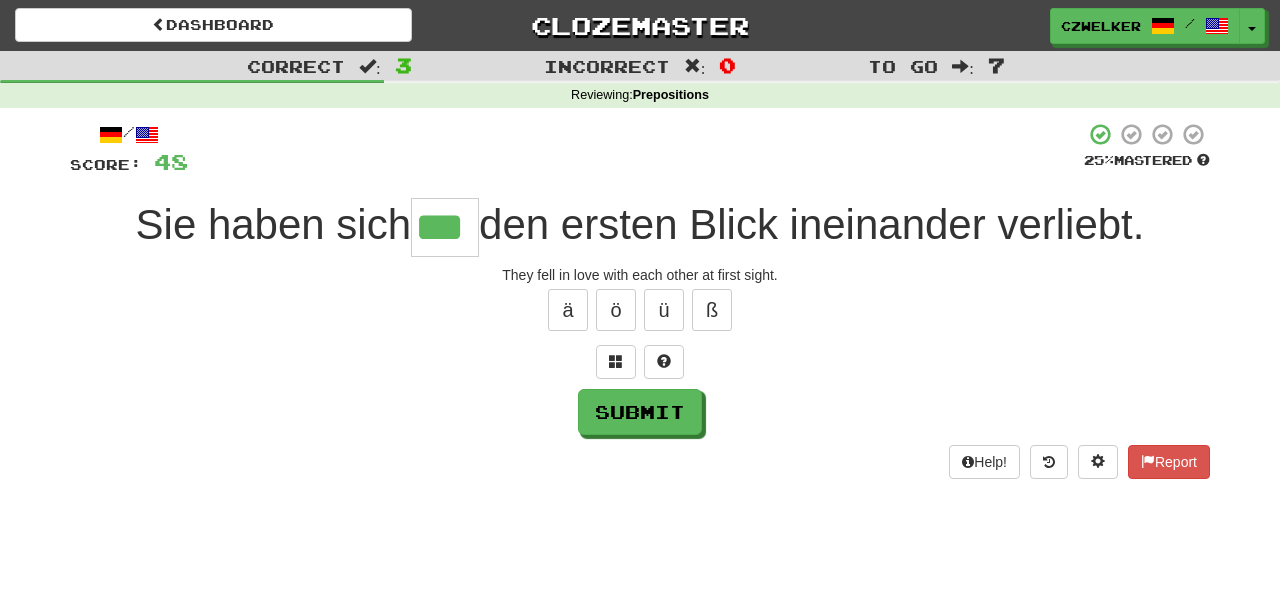 type on "***" 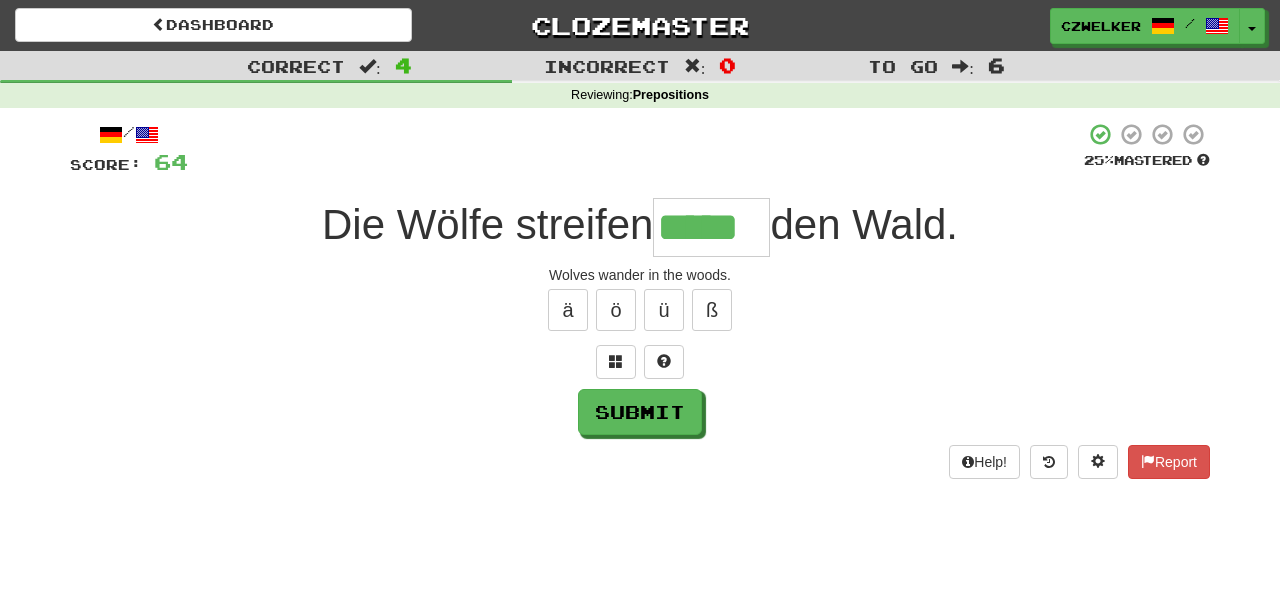 type on "*****" 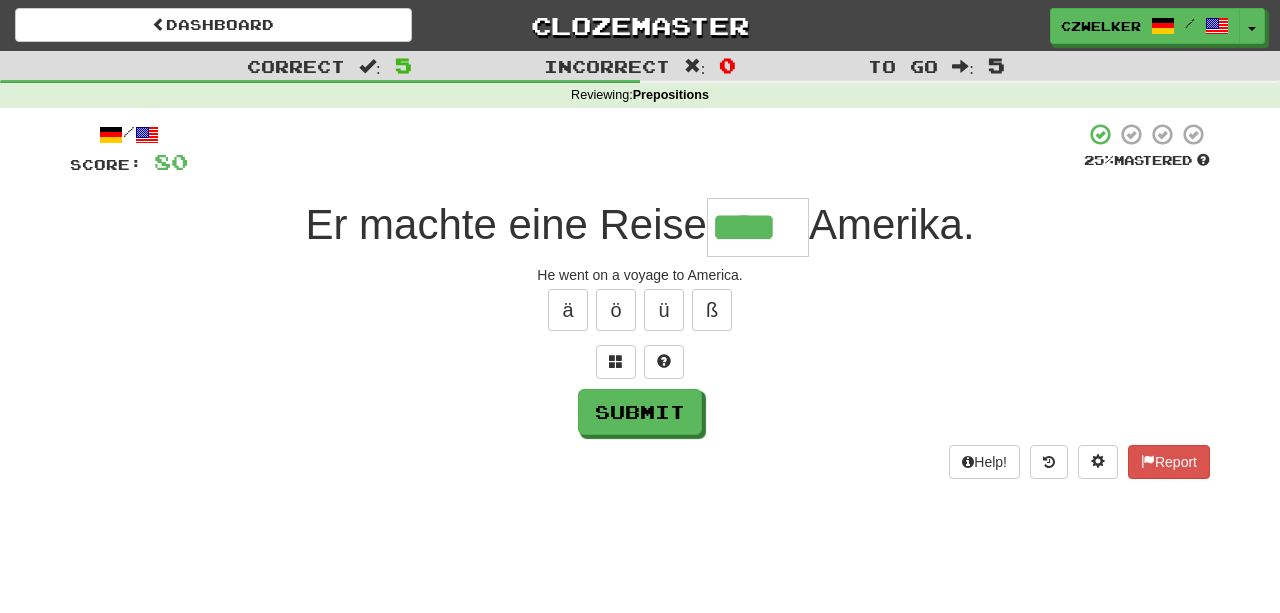 type on "****" 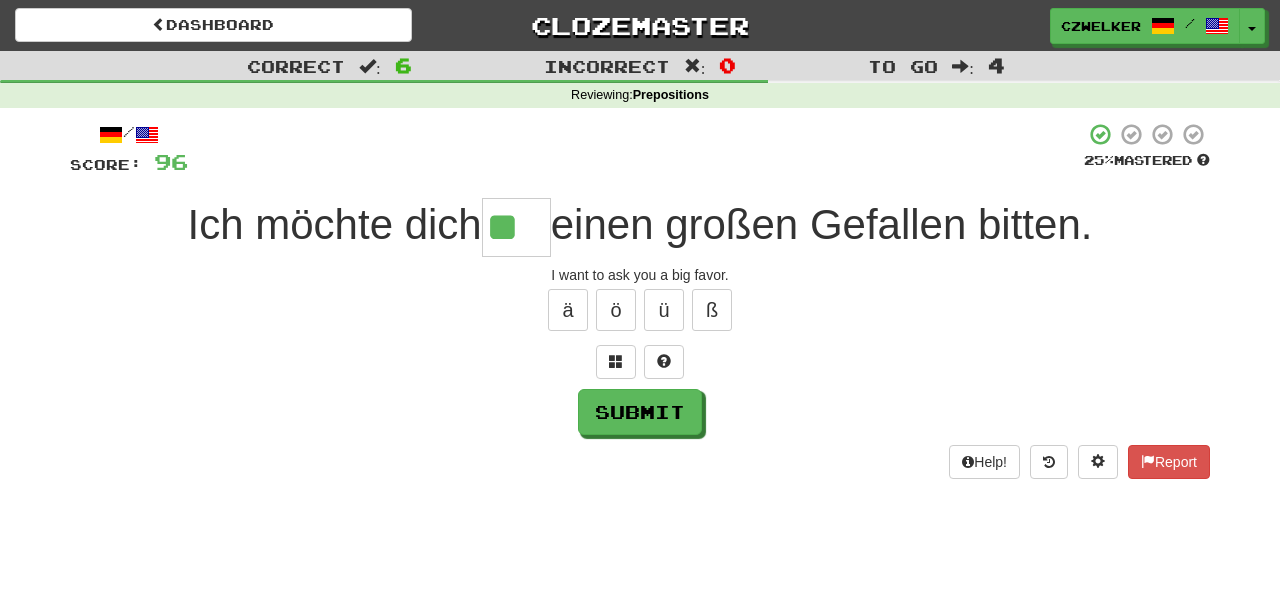 type on "**" 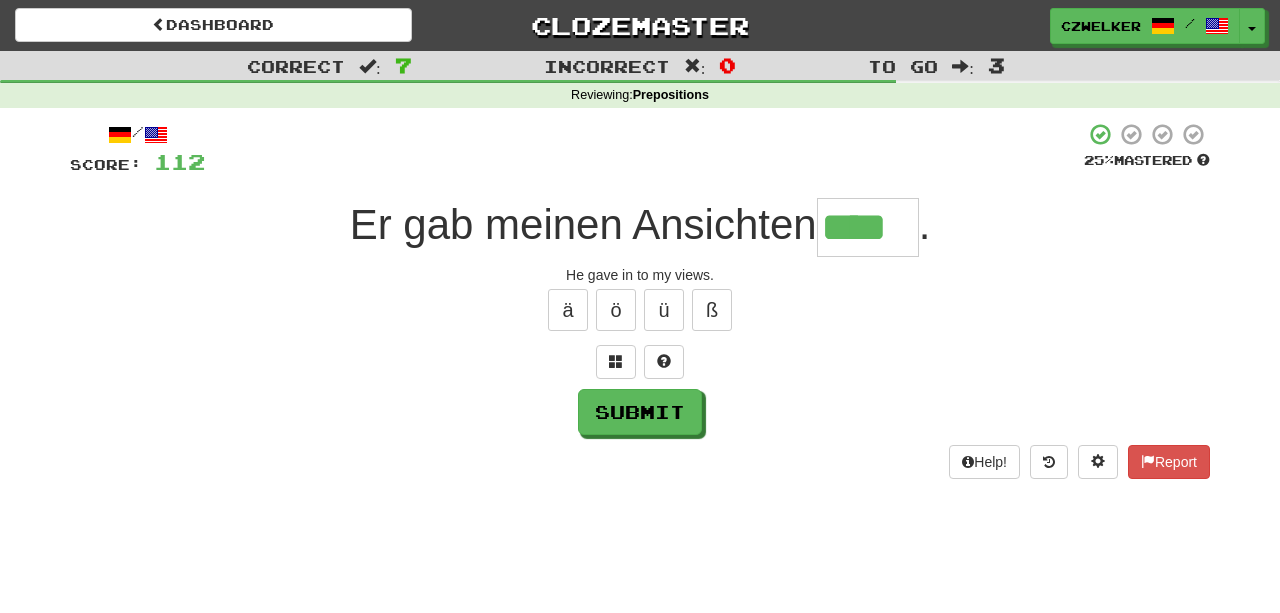 type on "****" 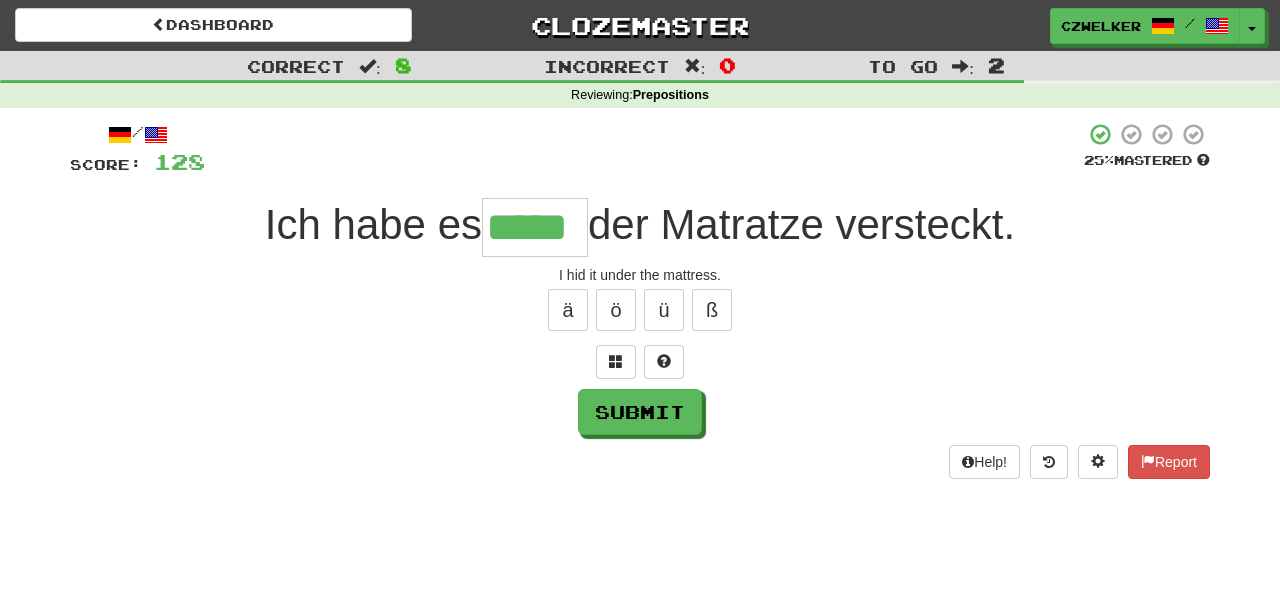 type on "*****" 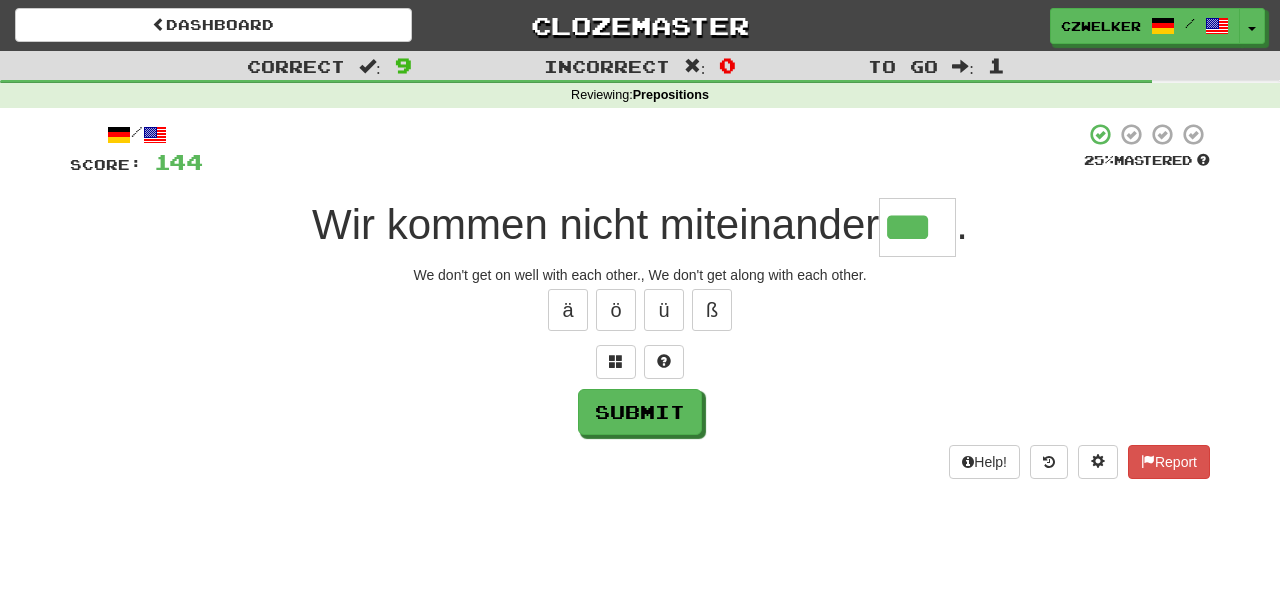 type on "***" 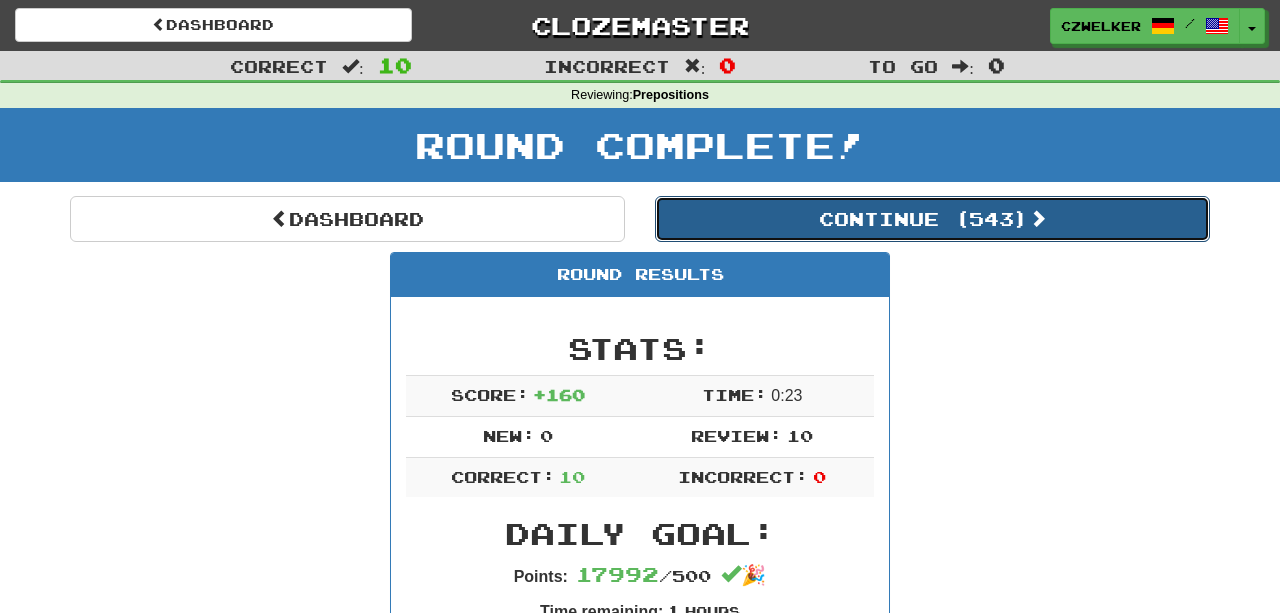 click on "Continue ( [PHONE] )" at bounding box center (932, 219) 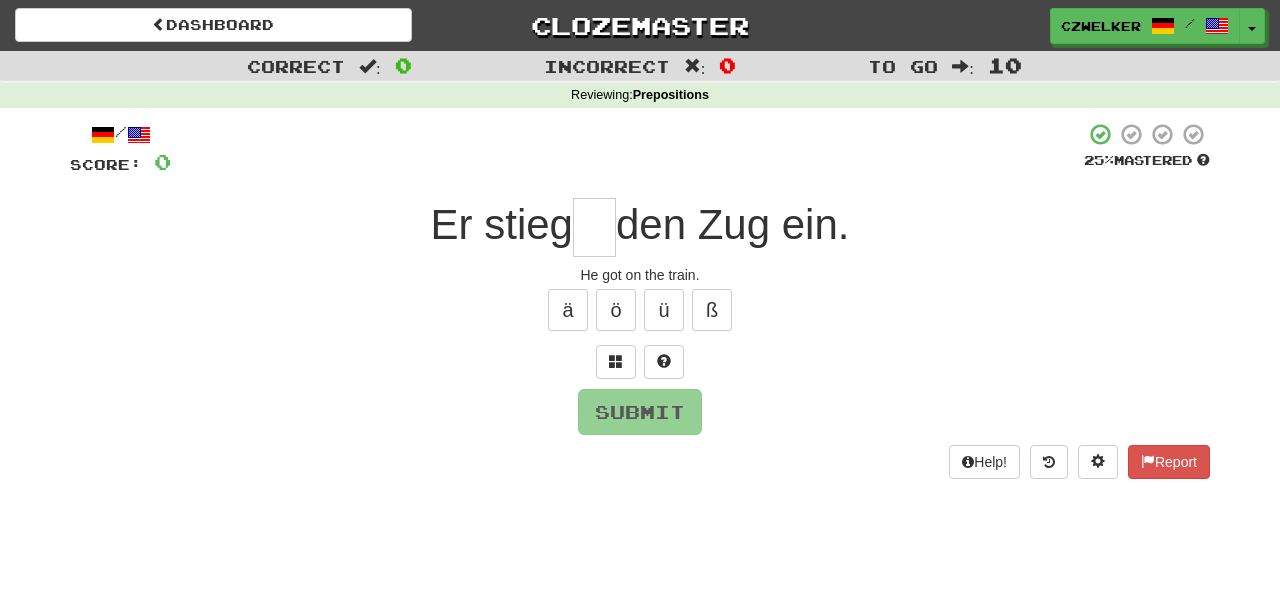 click at bounding box center (594, 227) 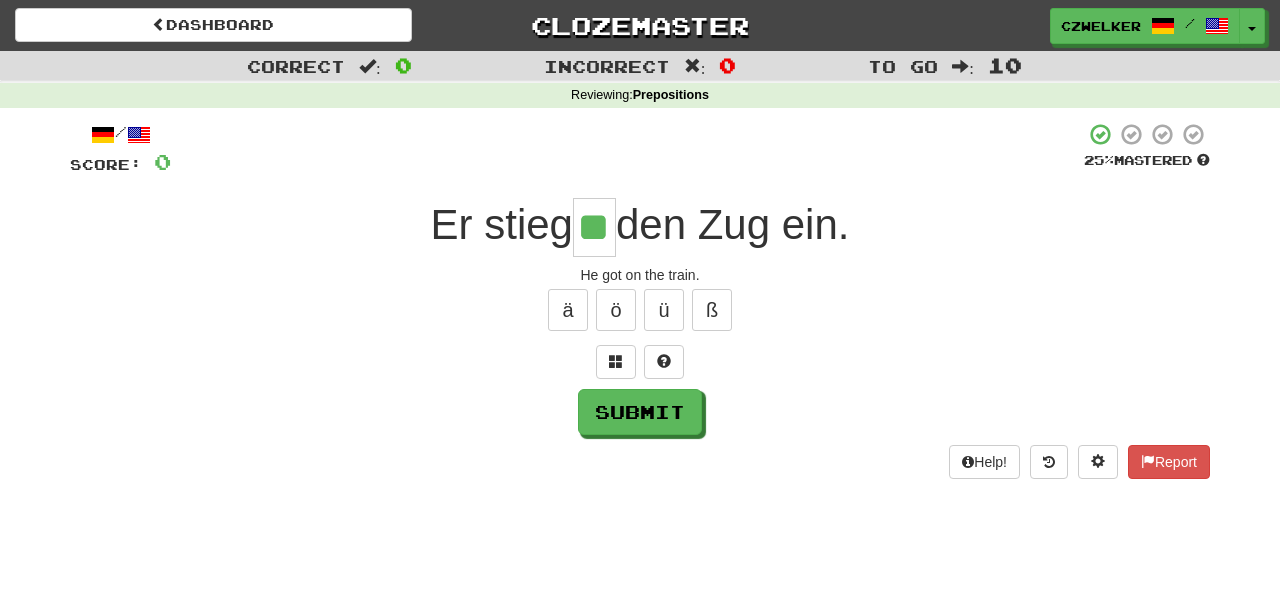 type on "**" 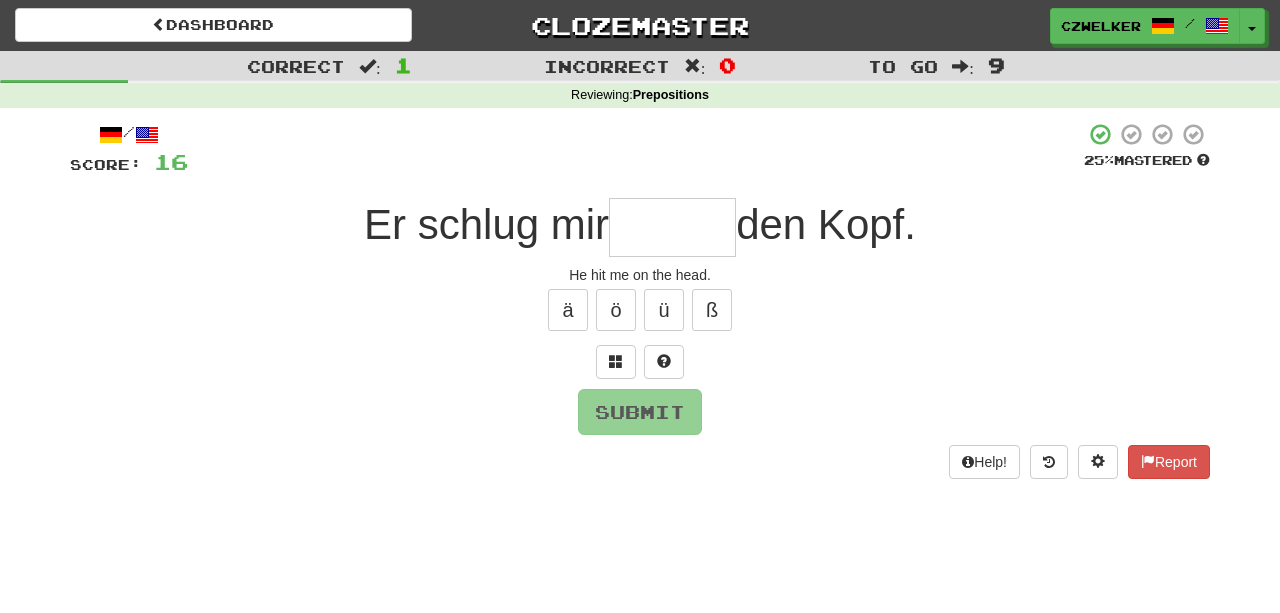 type on "*" 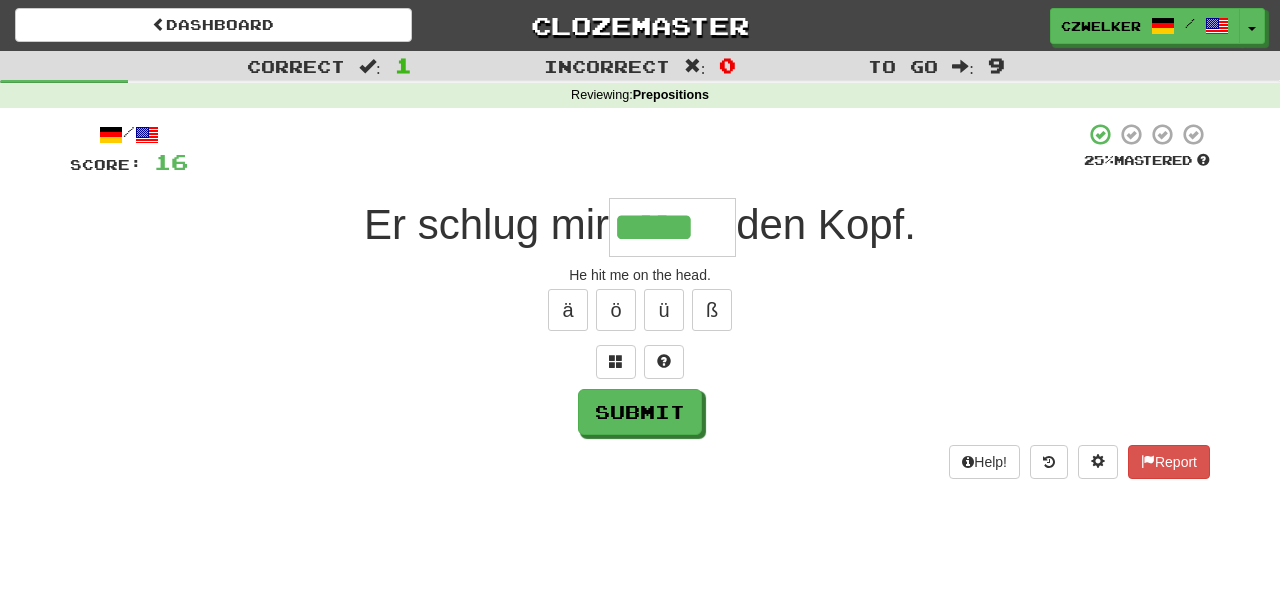 type on "*****" 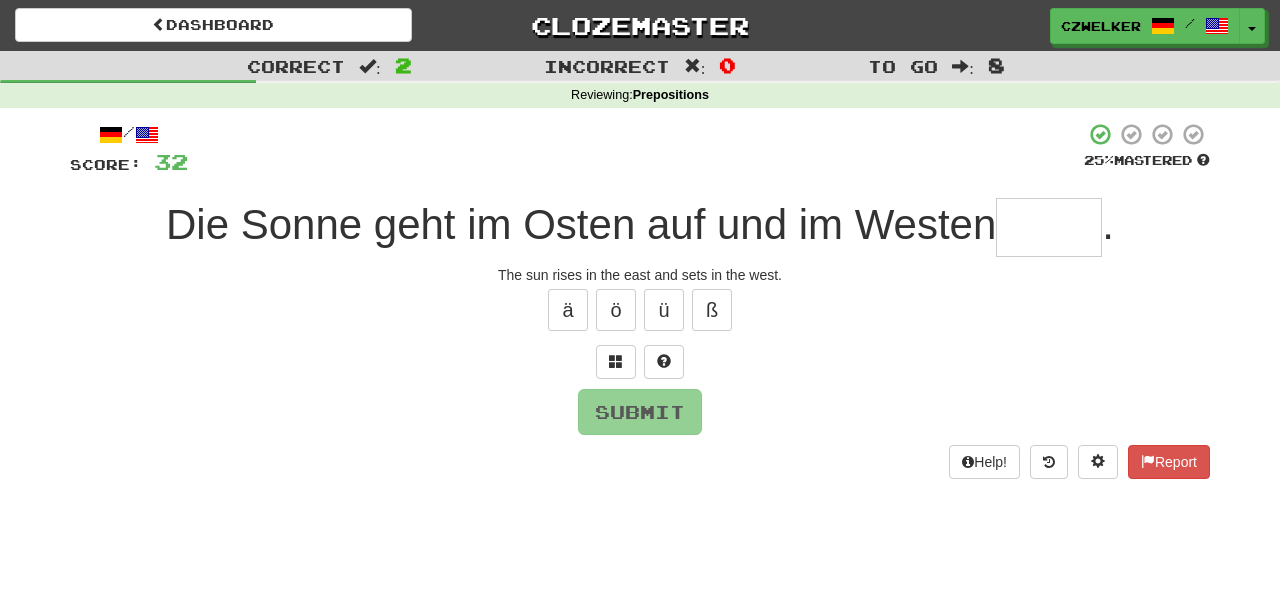 type on "*" 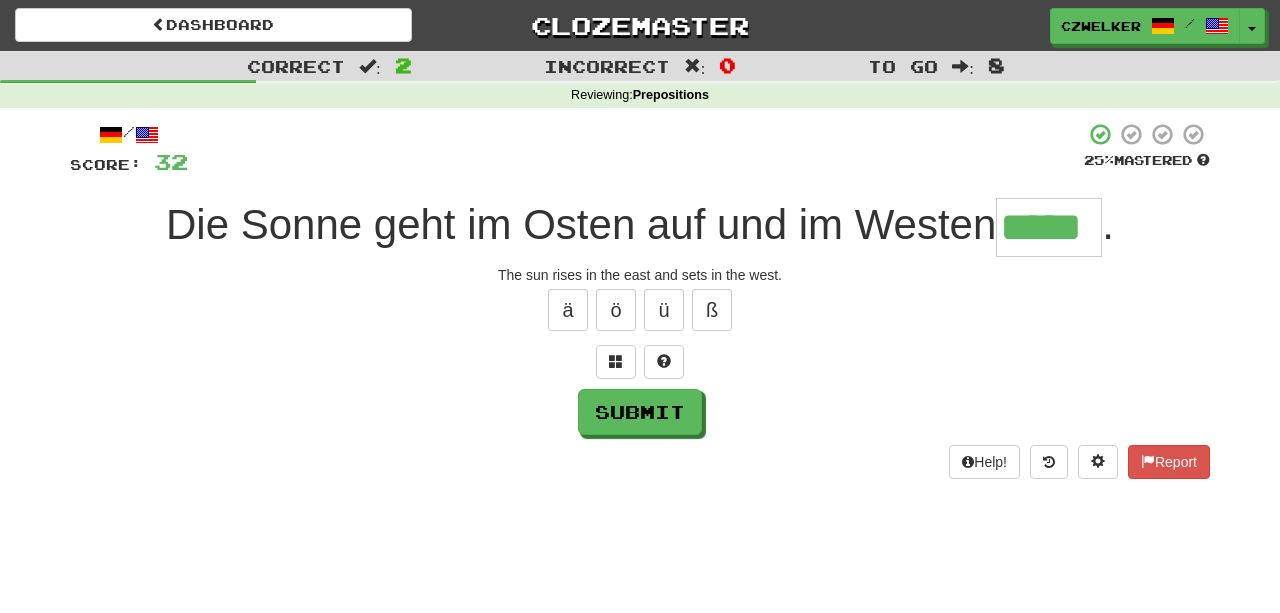 type on "*****" 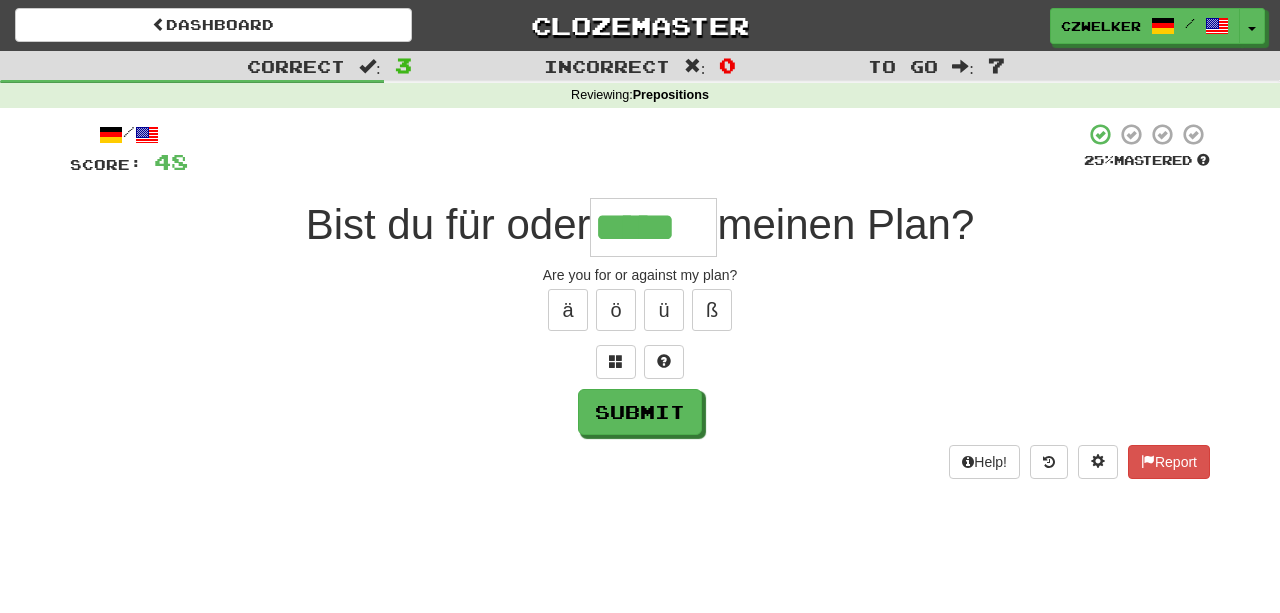type on "*****" 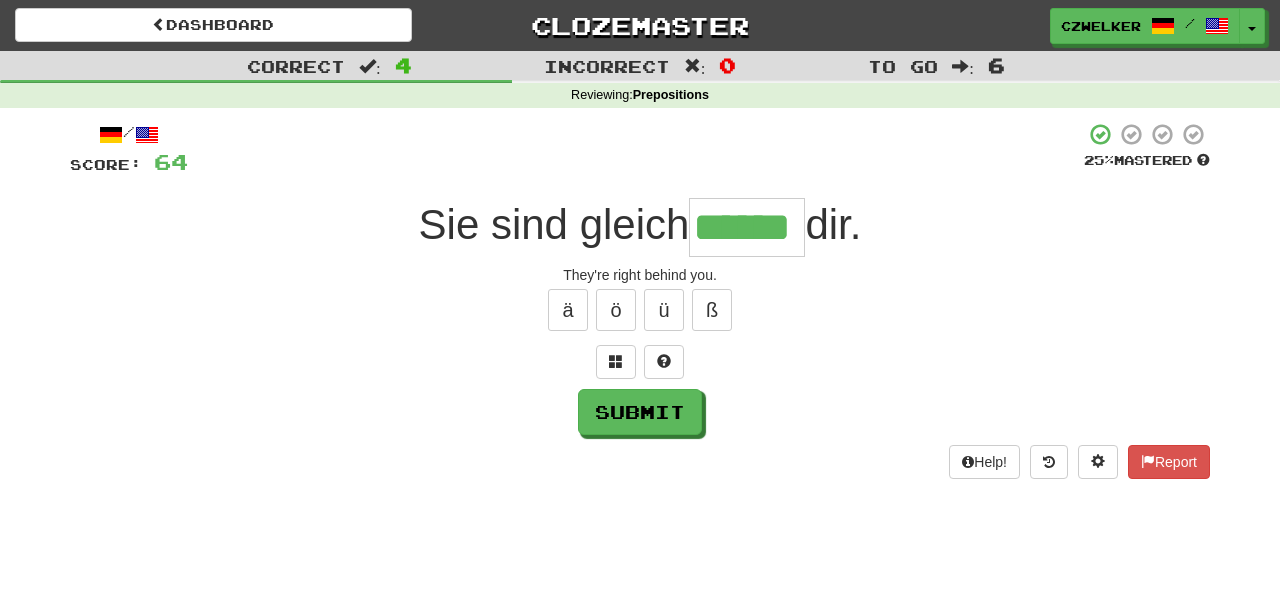 type on "******" 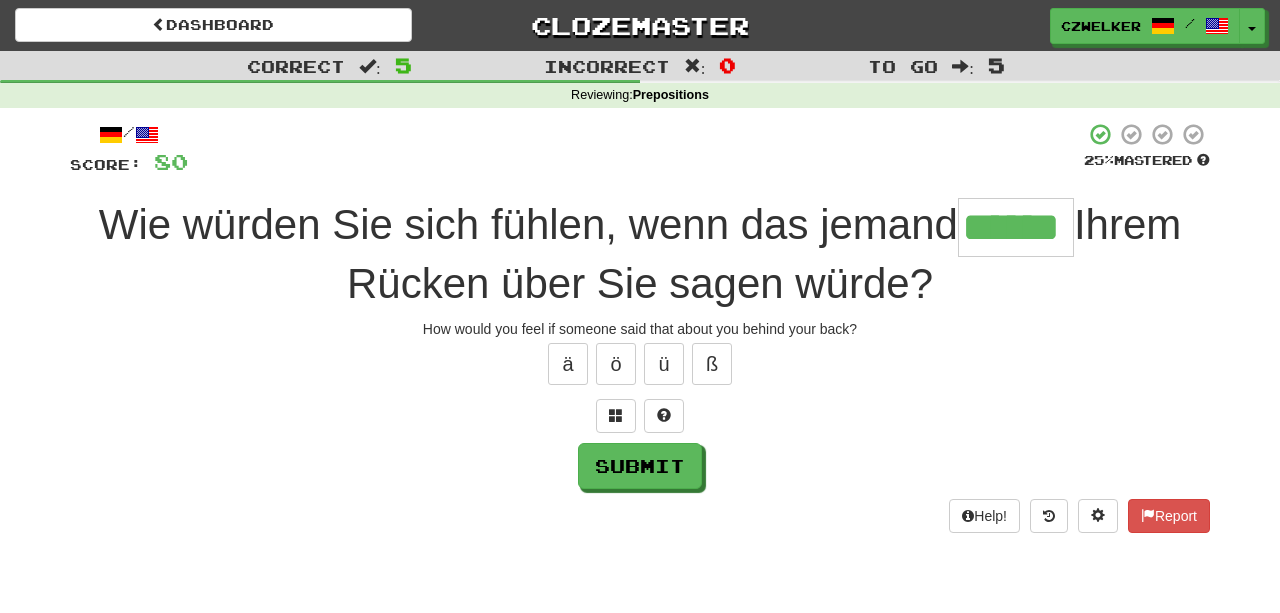 type on "******" 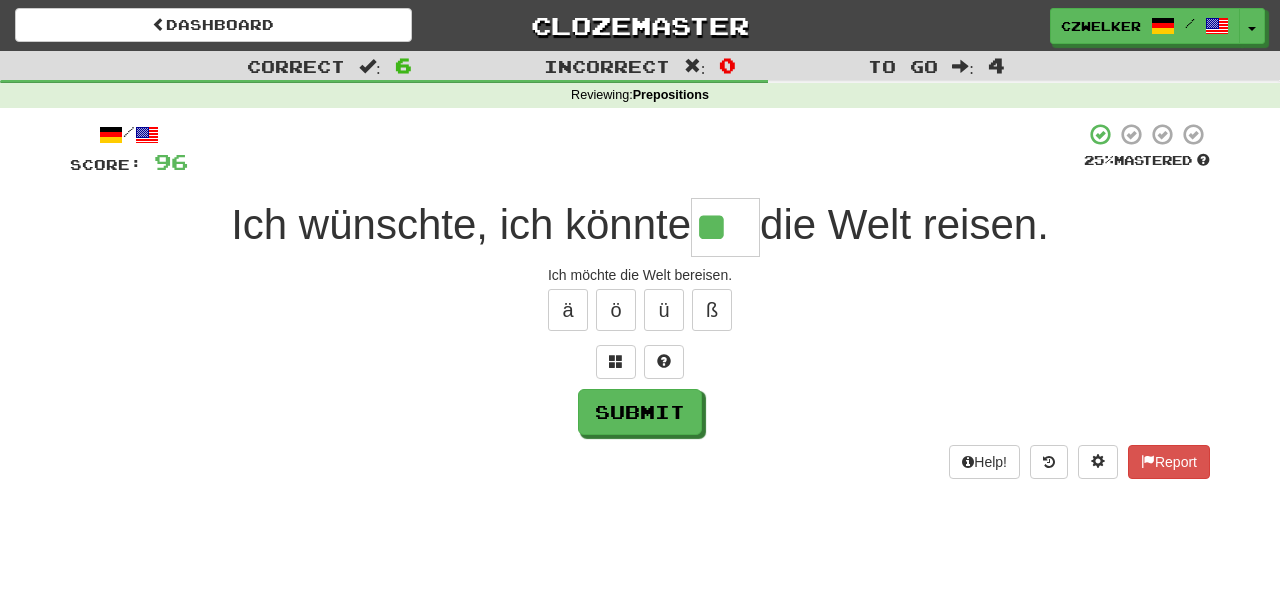 type on "**" 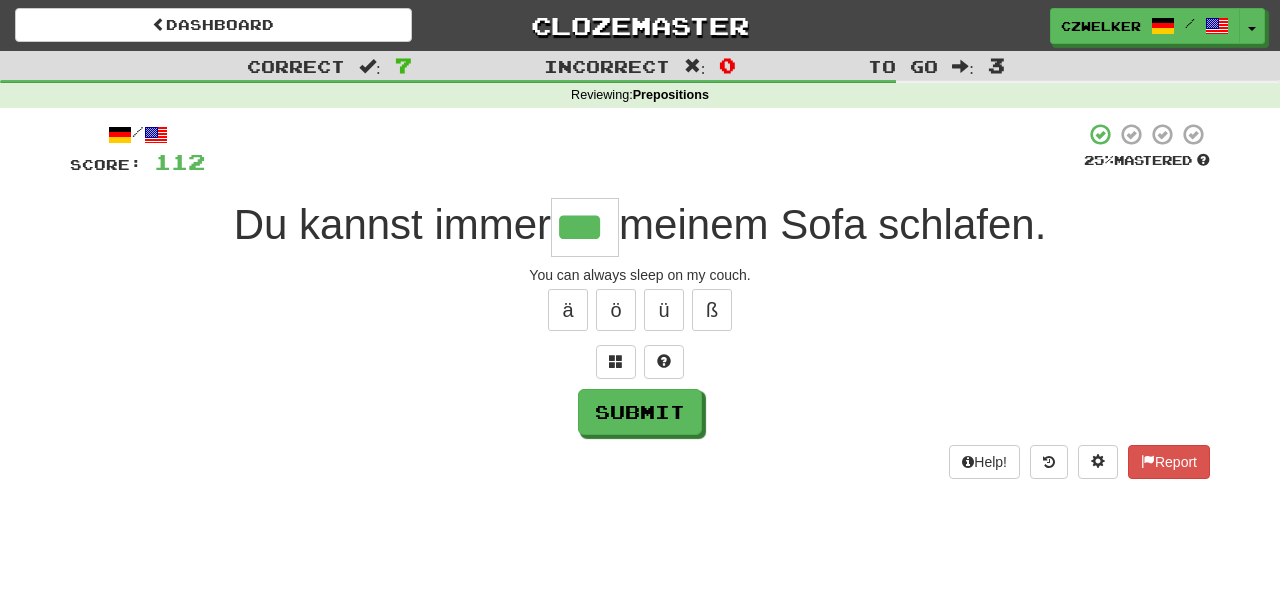 type on "***" 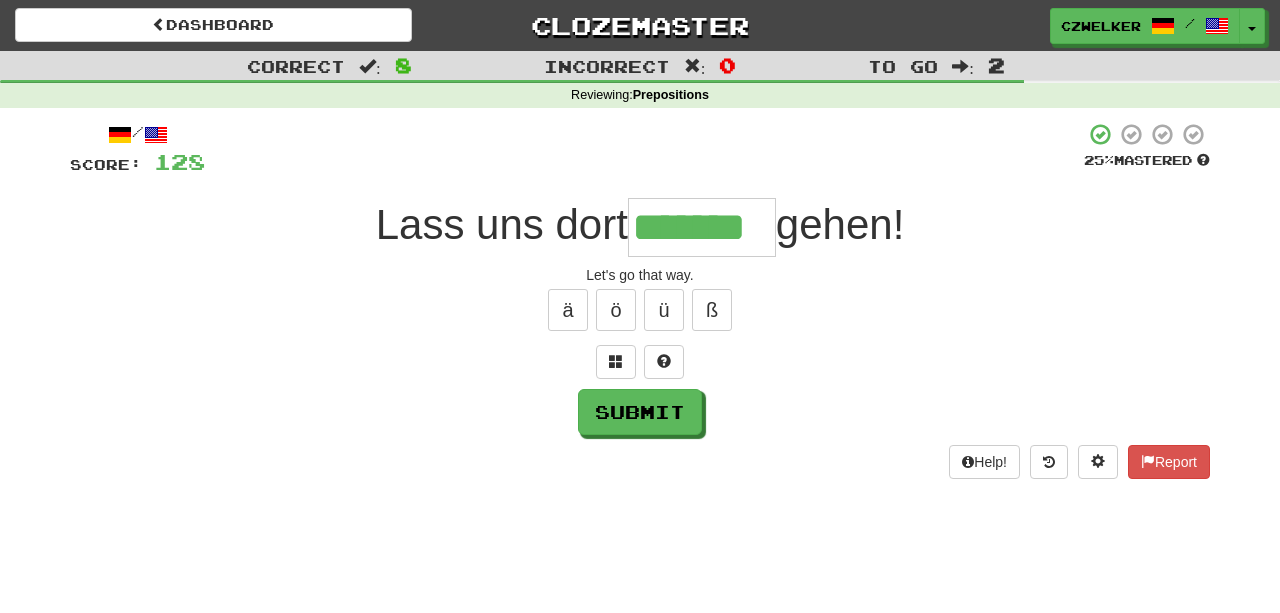 type on "*******" 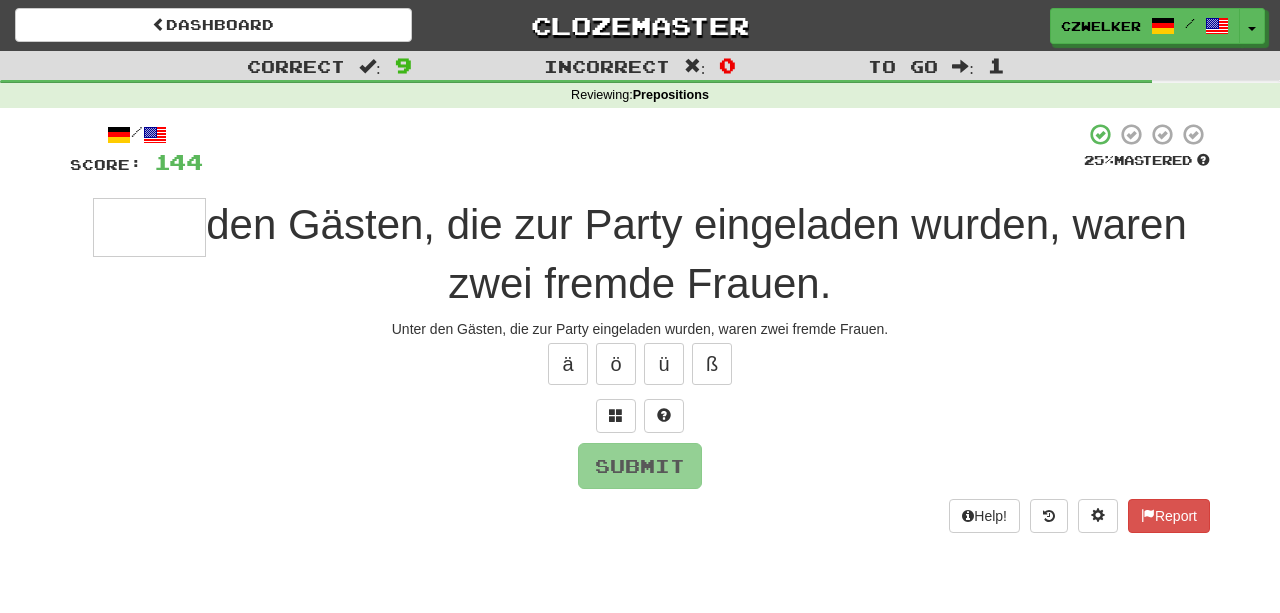 type on "*" 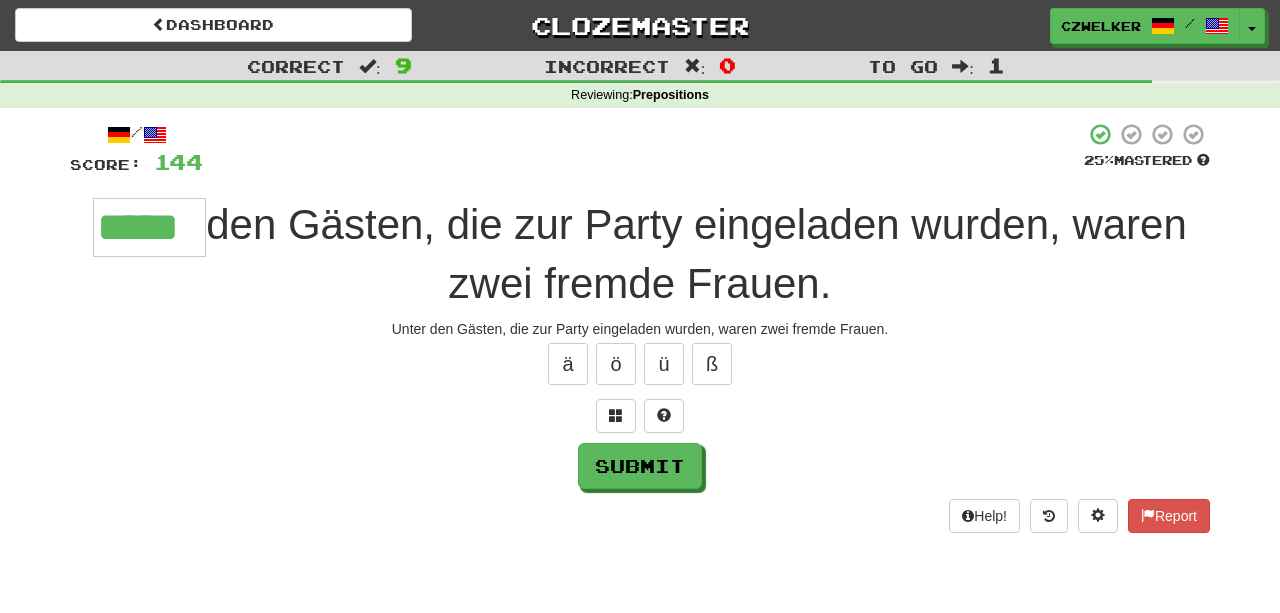 type on "*****" 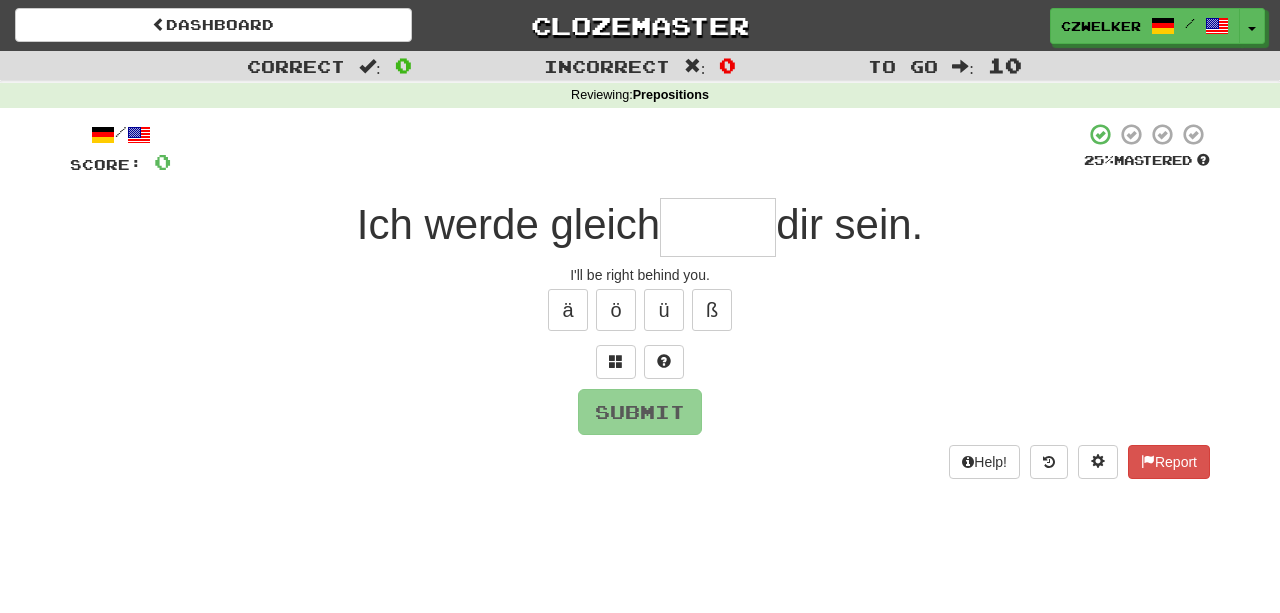 click at bounding box center [718, 227] 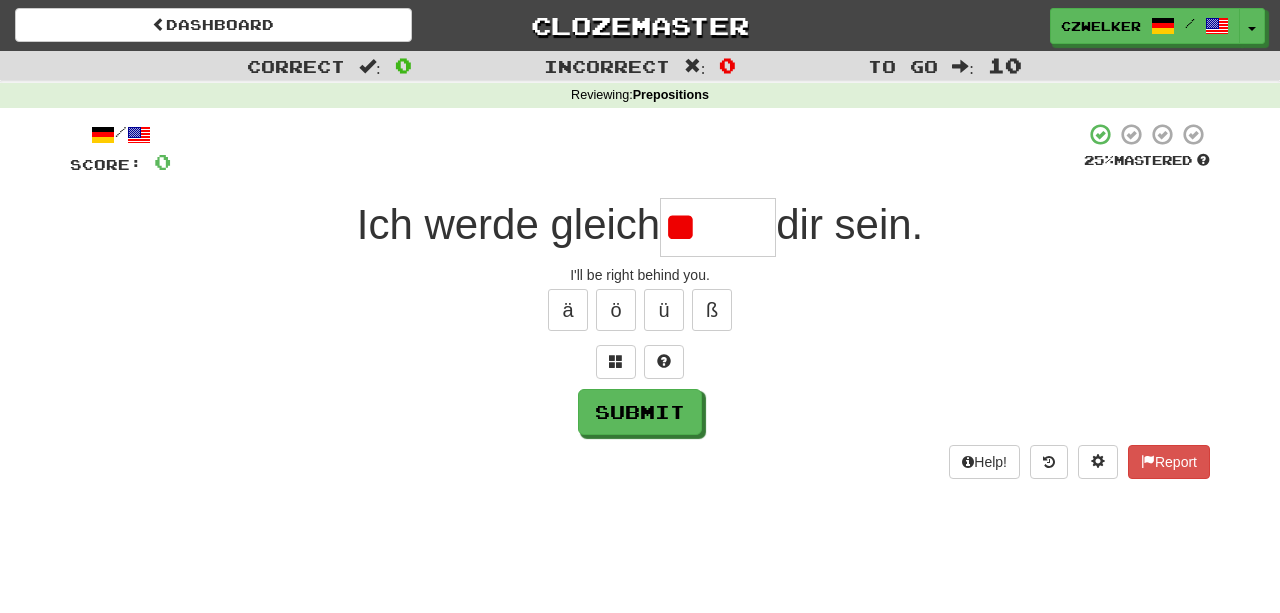 type on "*" 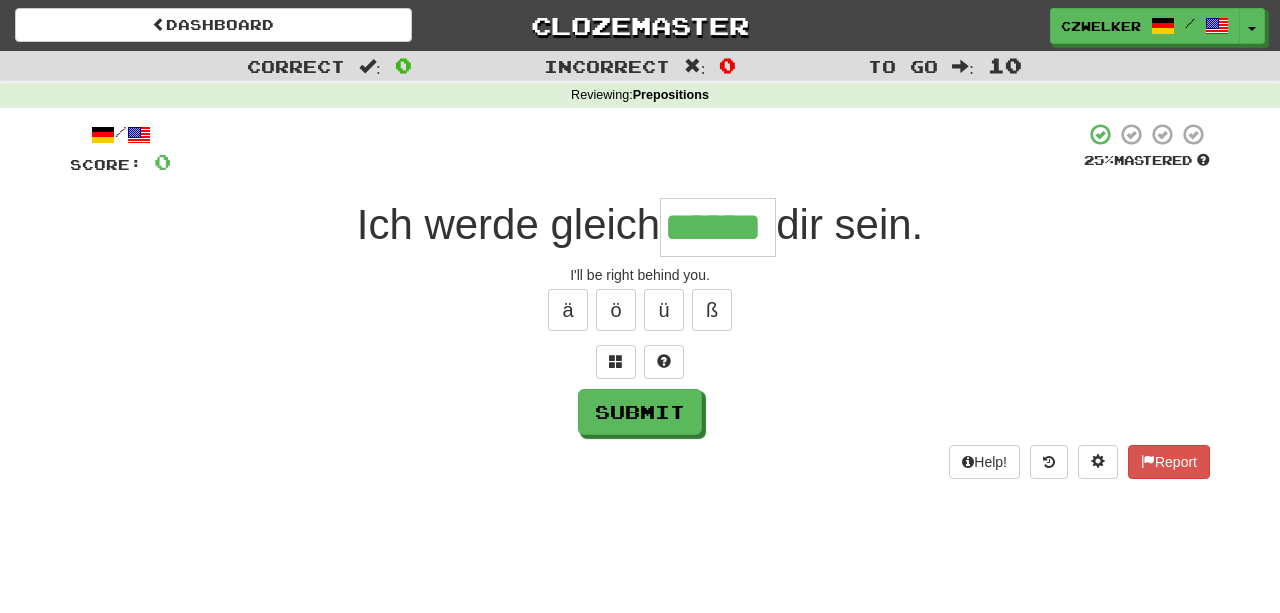 type on "******" 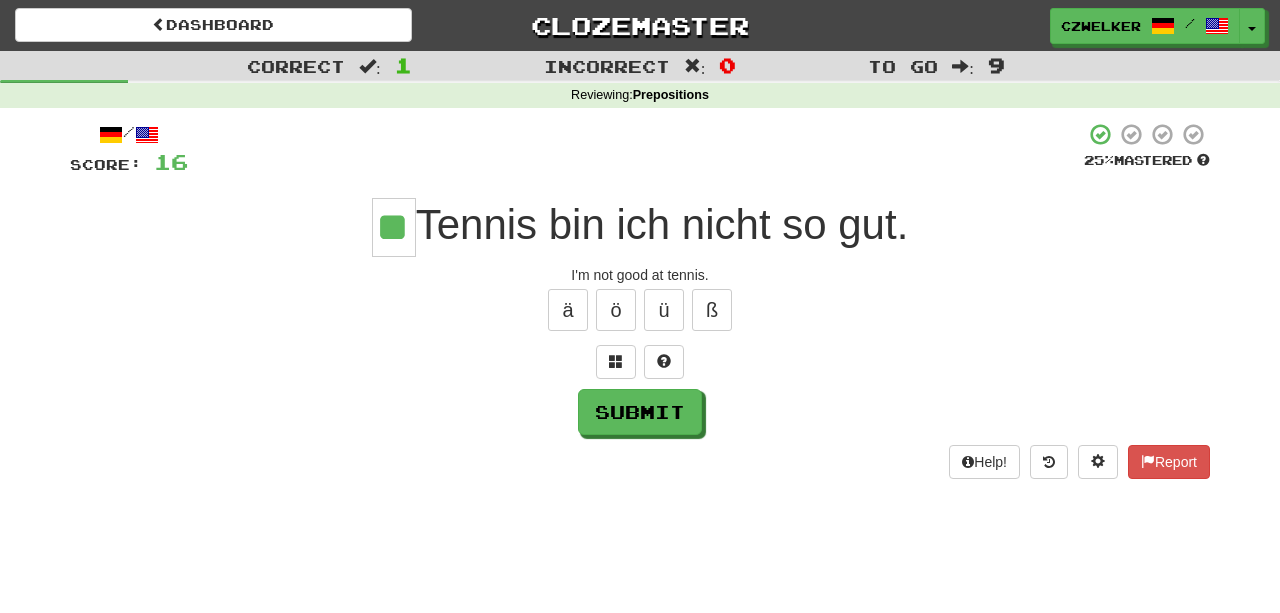 type on "**" 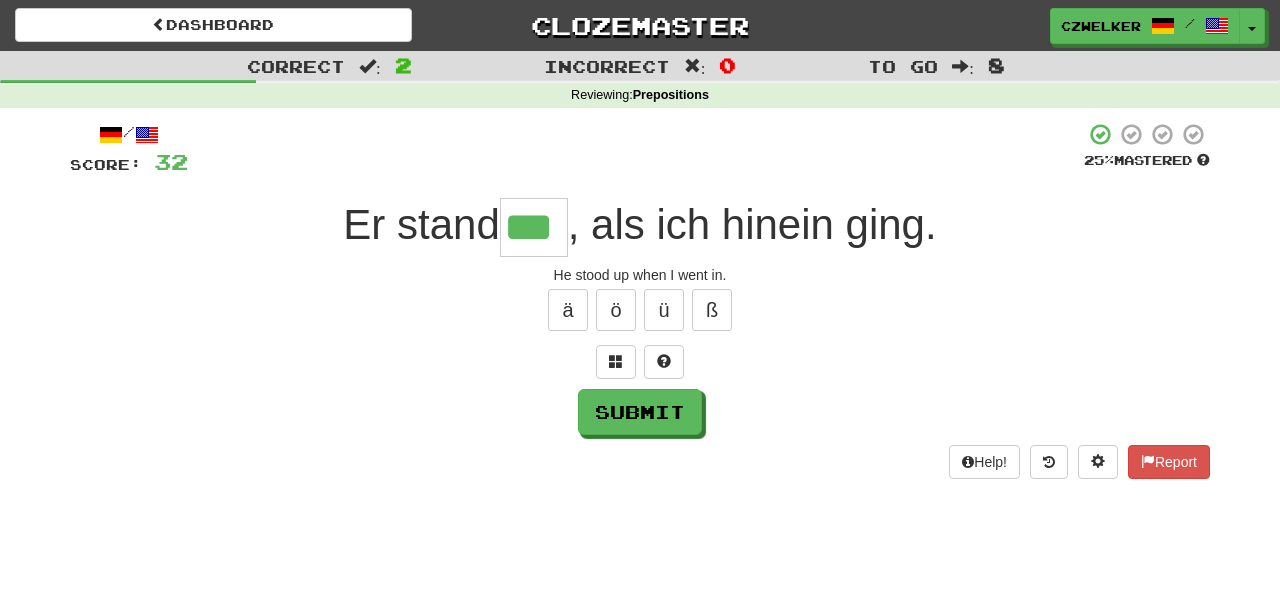 type on "***" 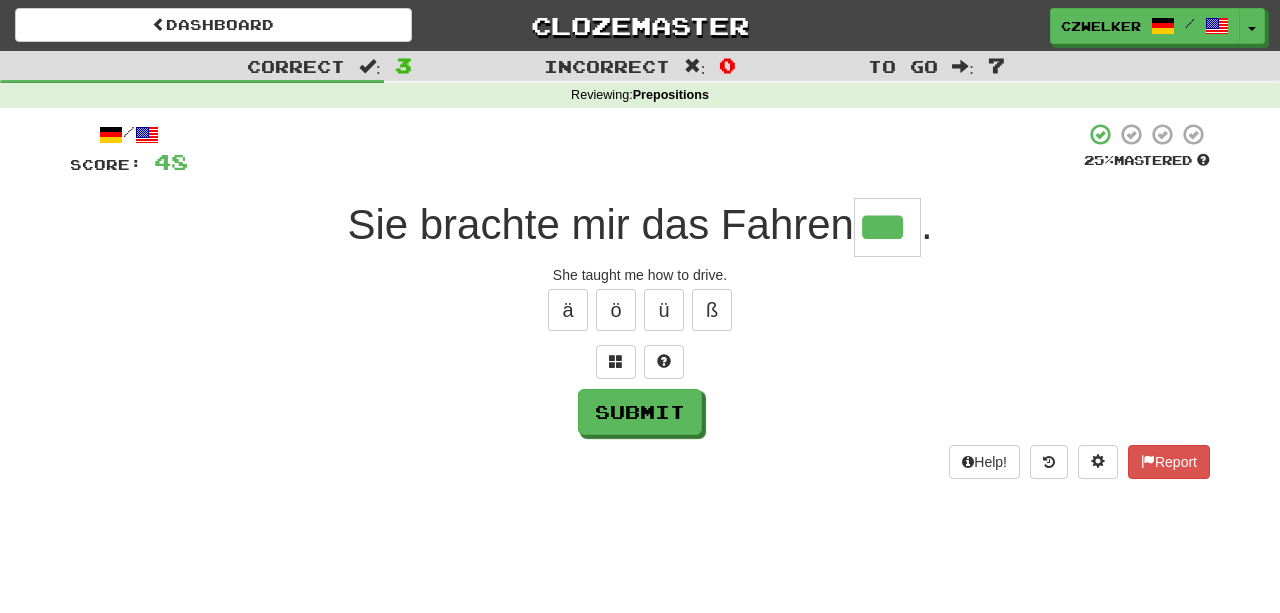 type on "***" 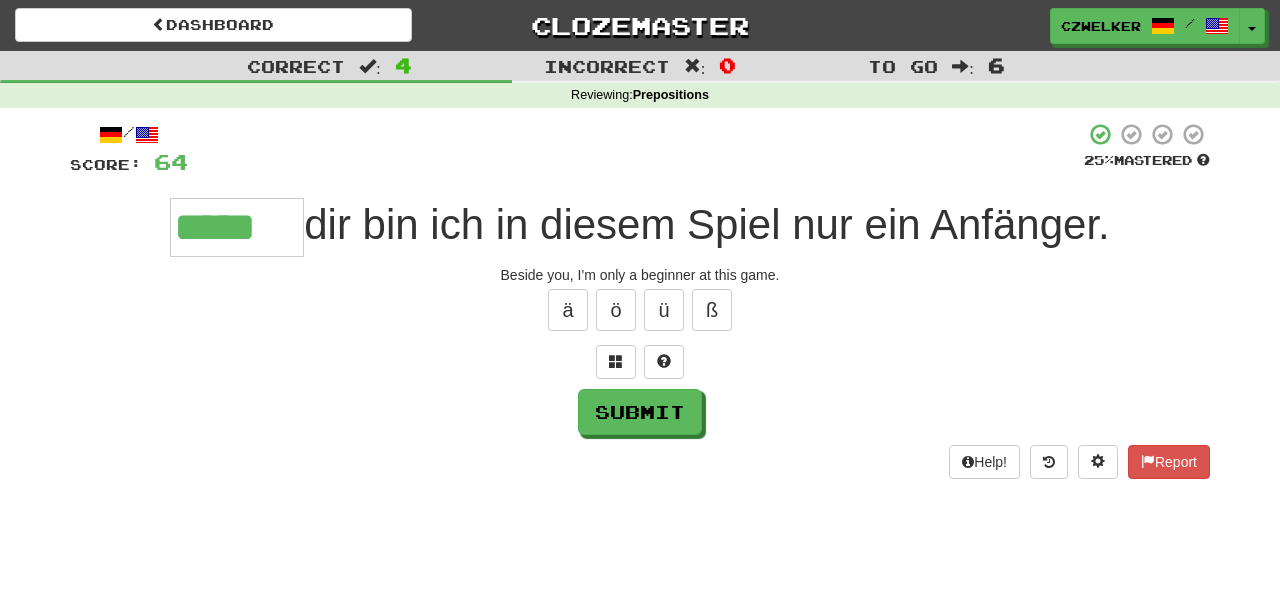 type on "*****" 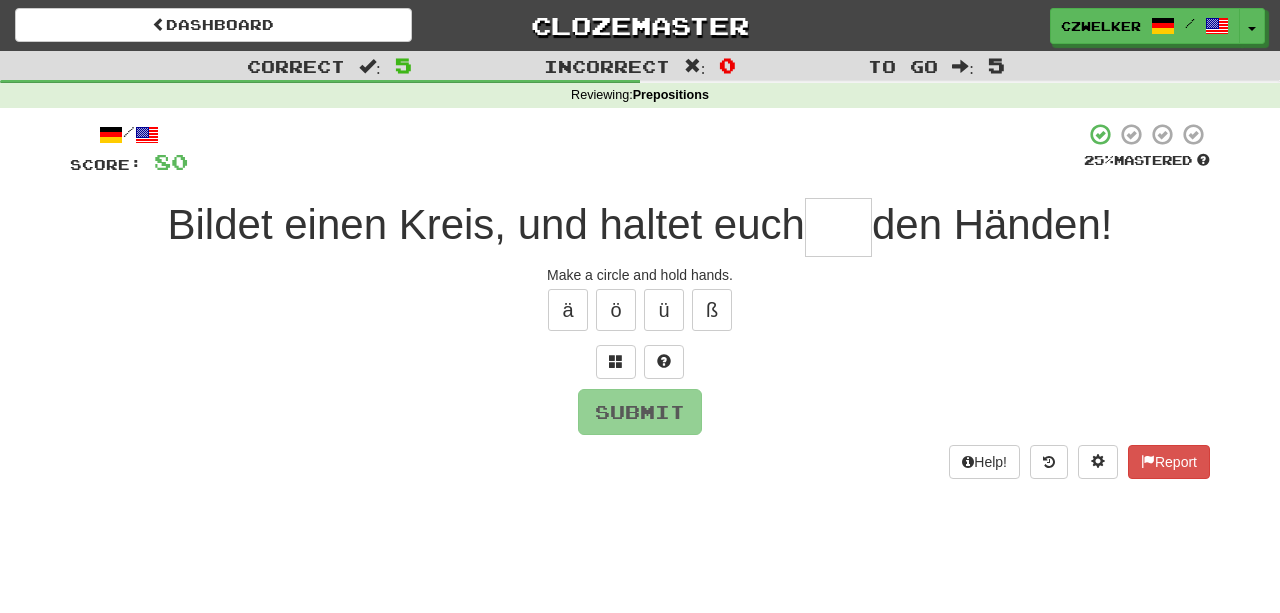 type on "*" 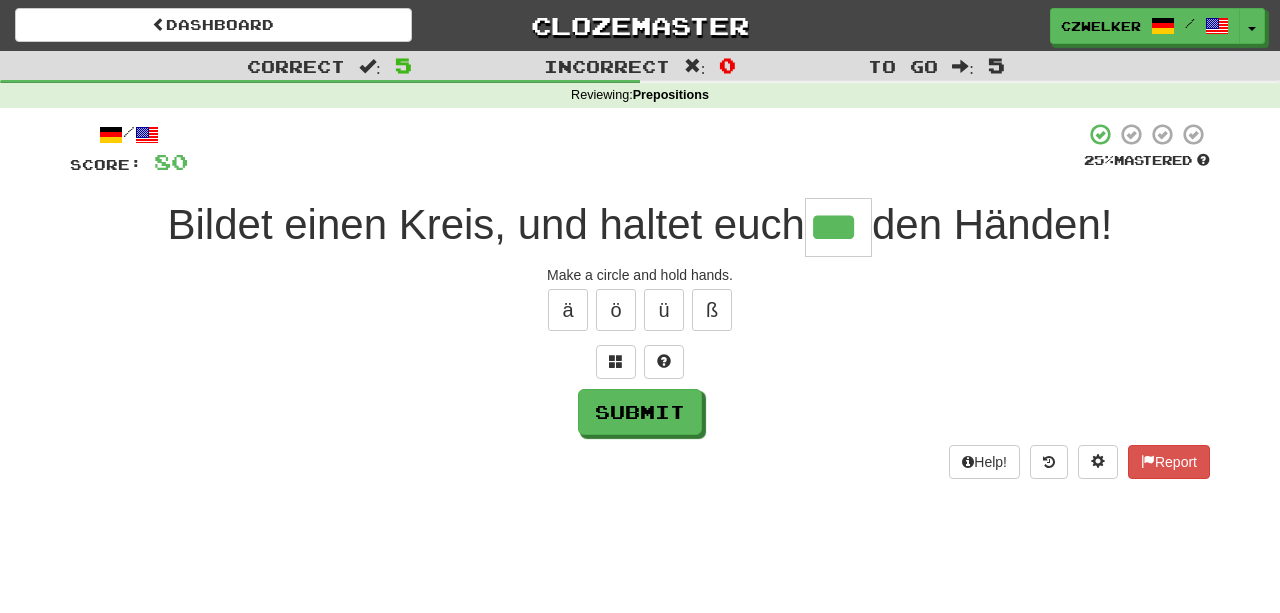 type on "***" 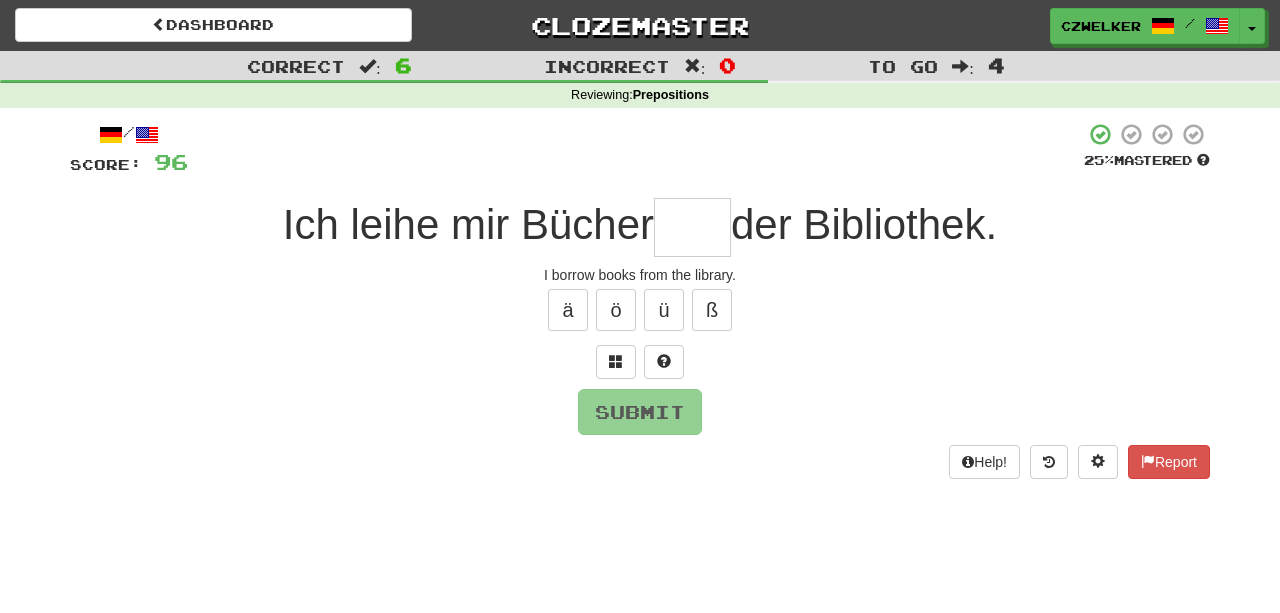 type on "*" 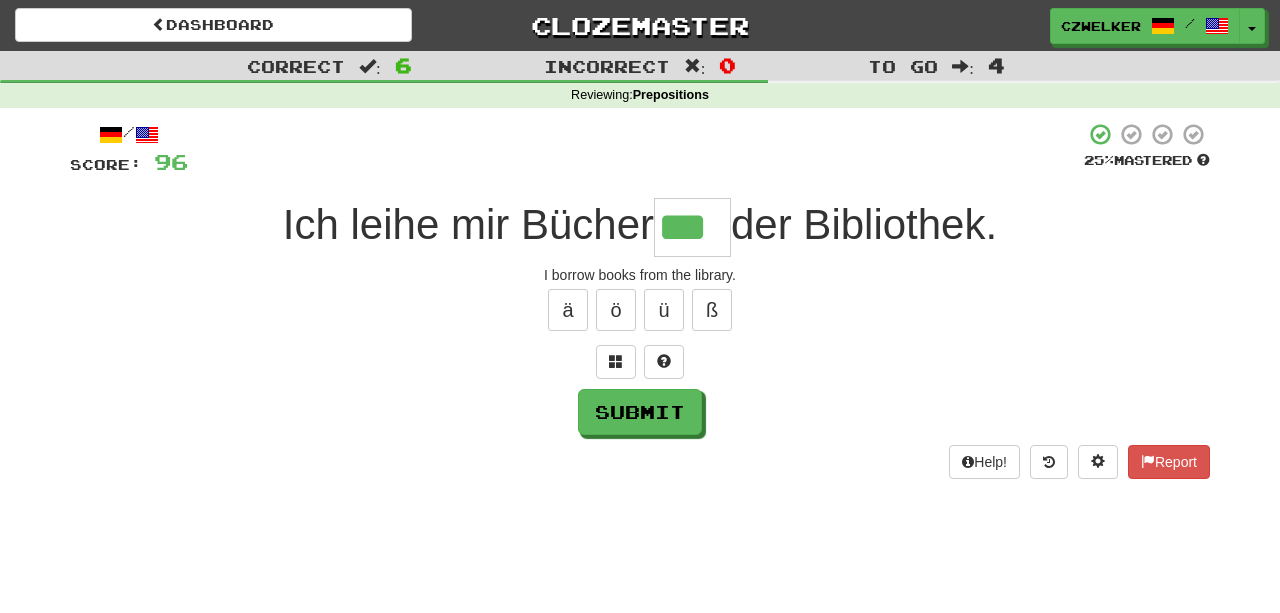 type on "***" 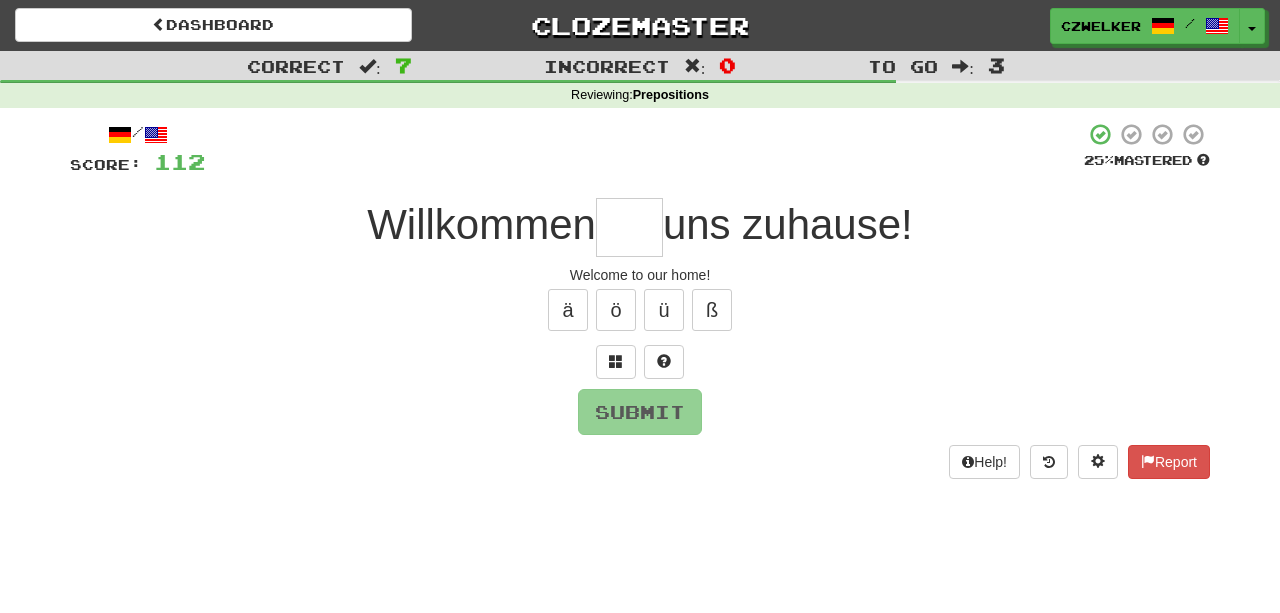 type on "*" 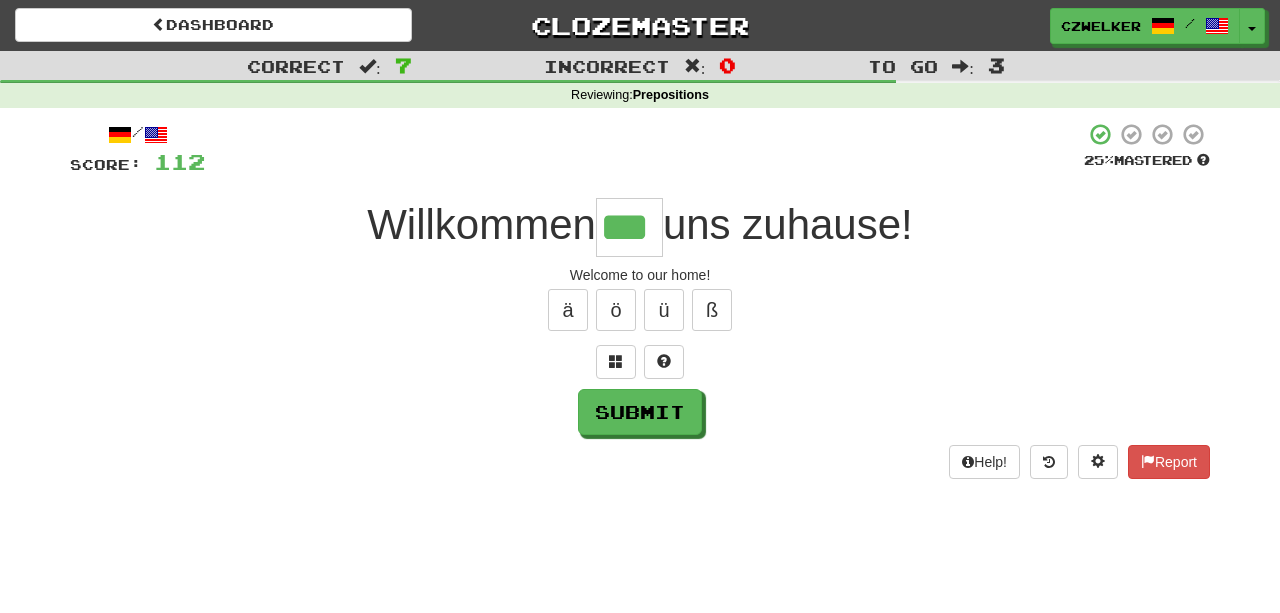 type on "***" 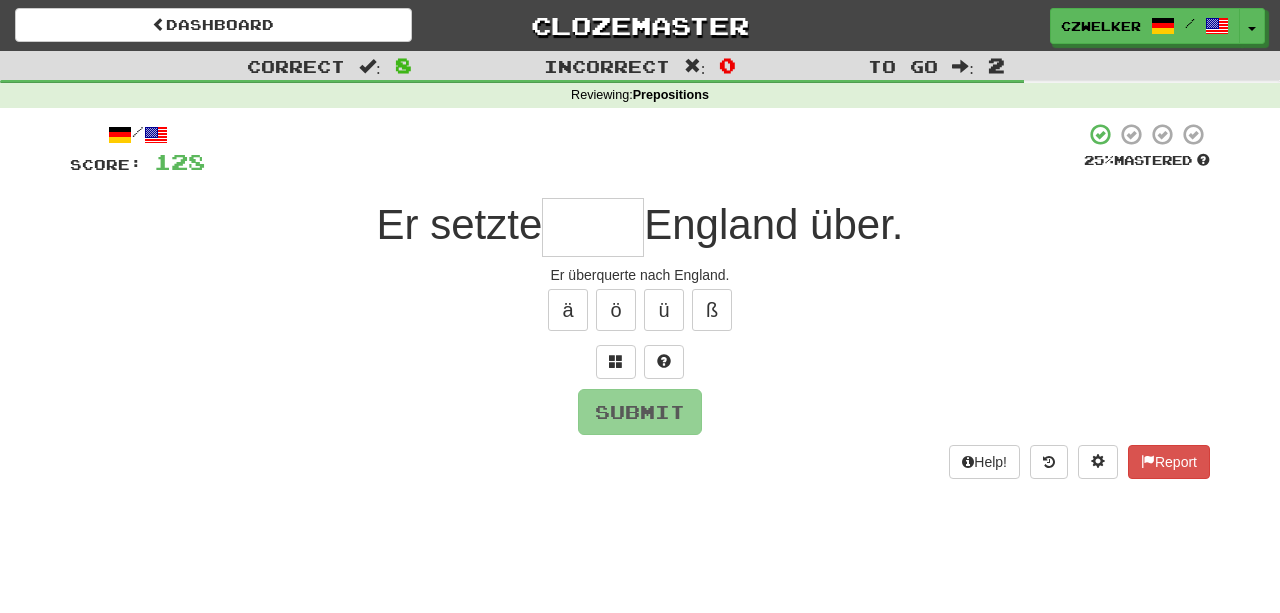 type on "*" 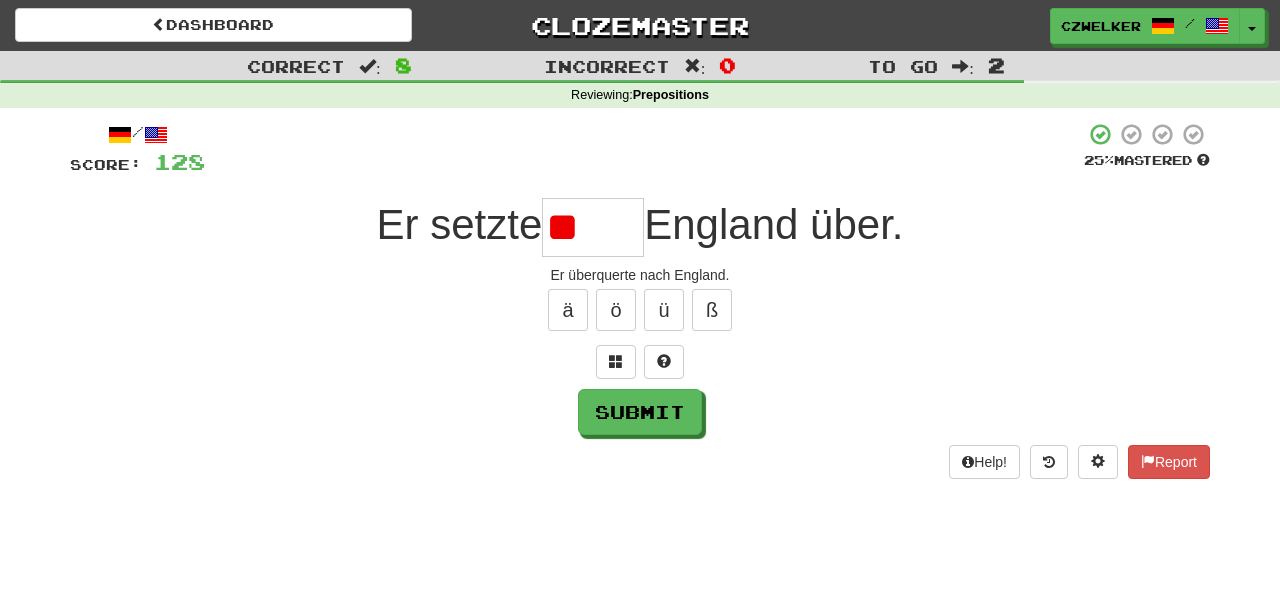 type on "*" 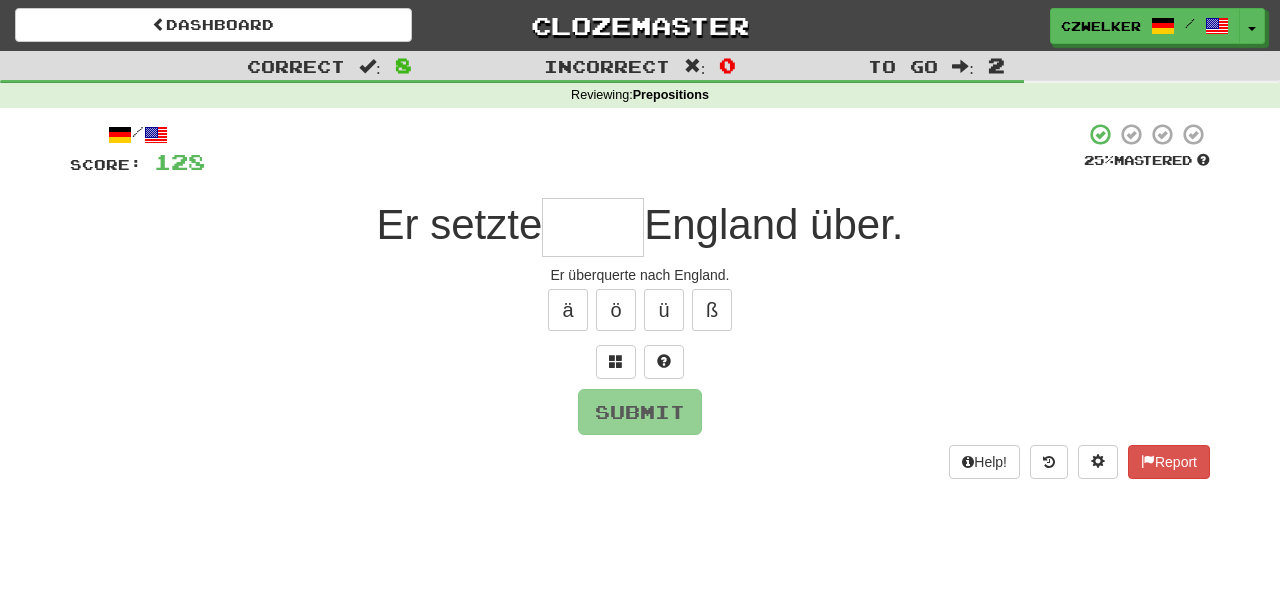type on "*" 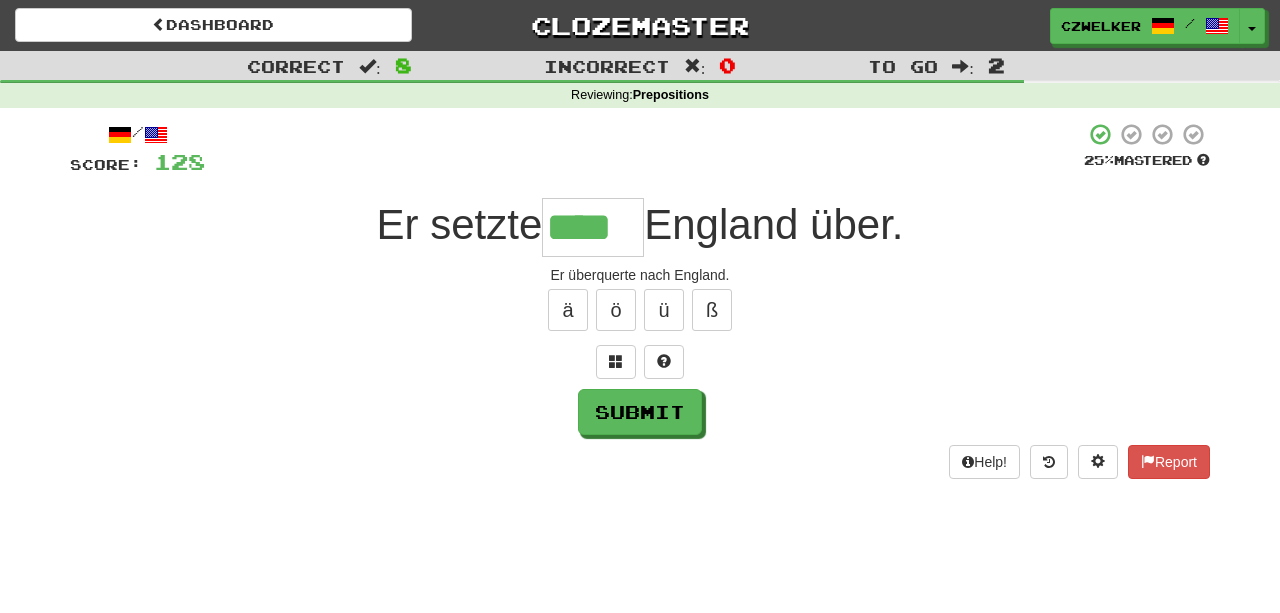 type on "****" 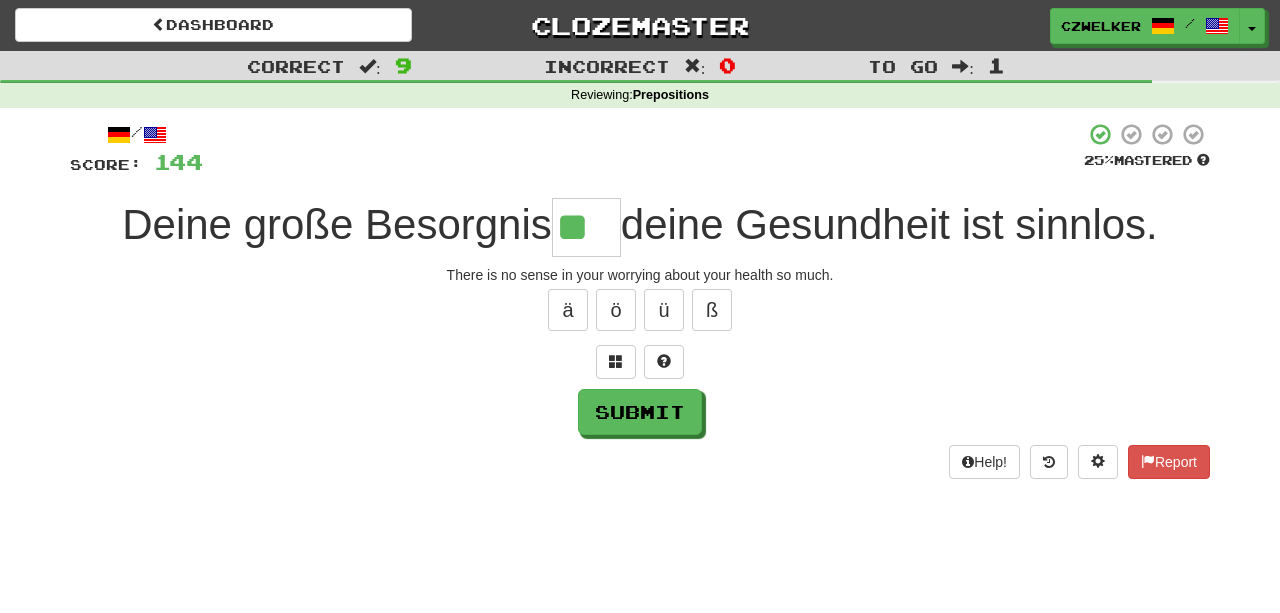 type on "**" 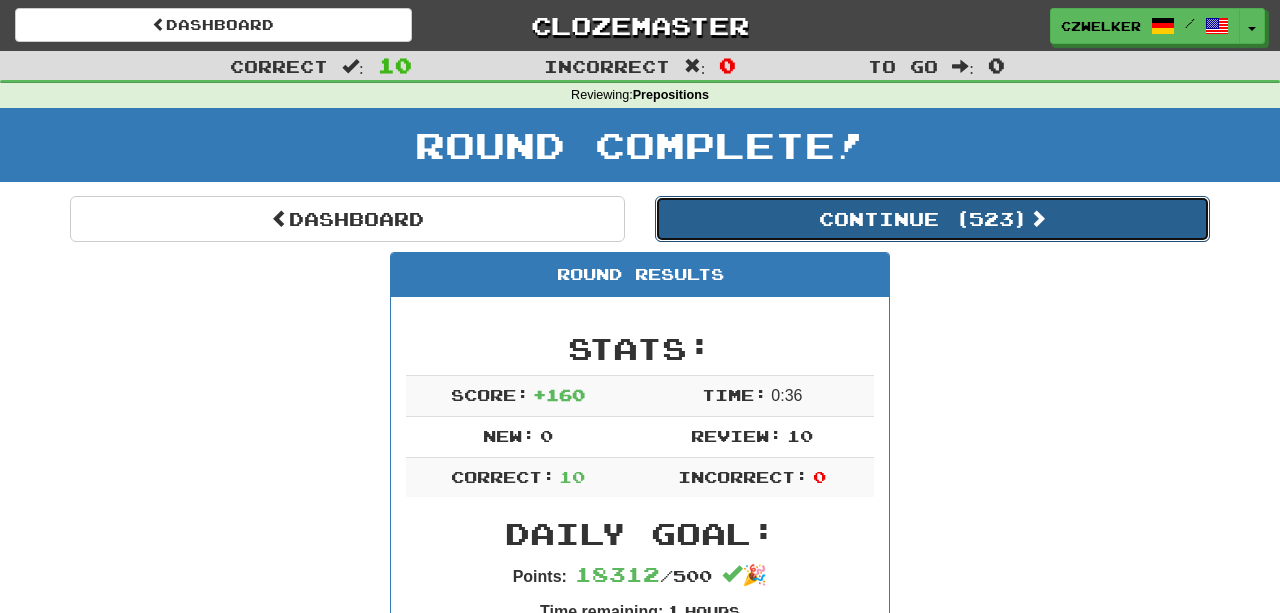 click on "Continue ( 523 )" at bounding box center [932, 219] 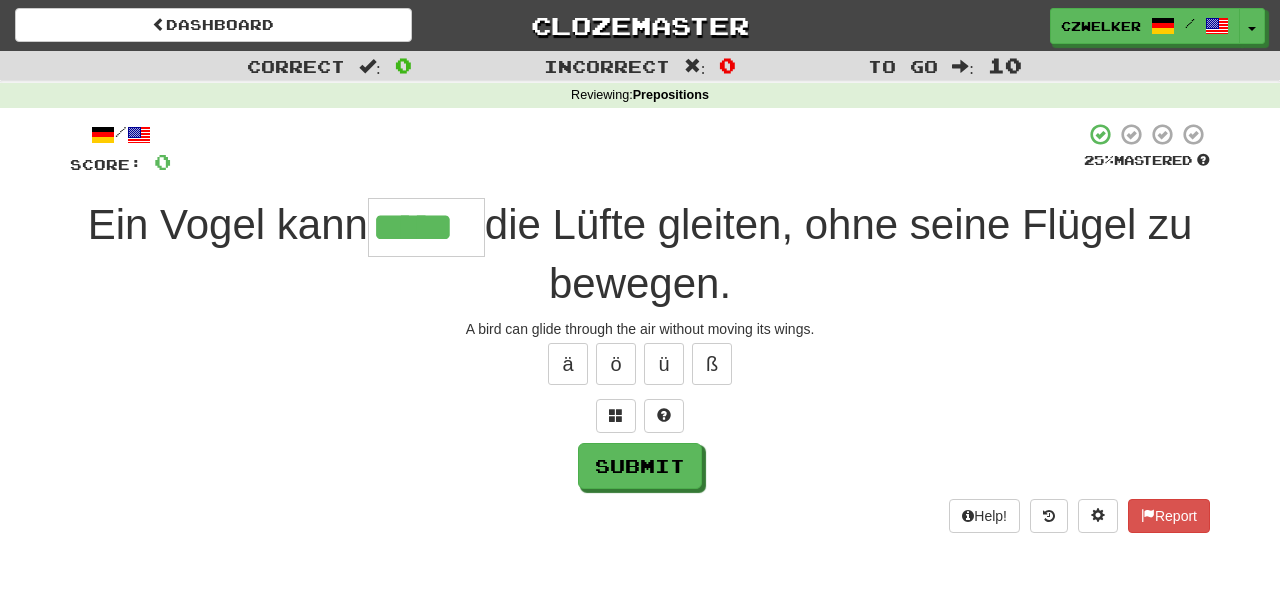 type on "*****" 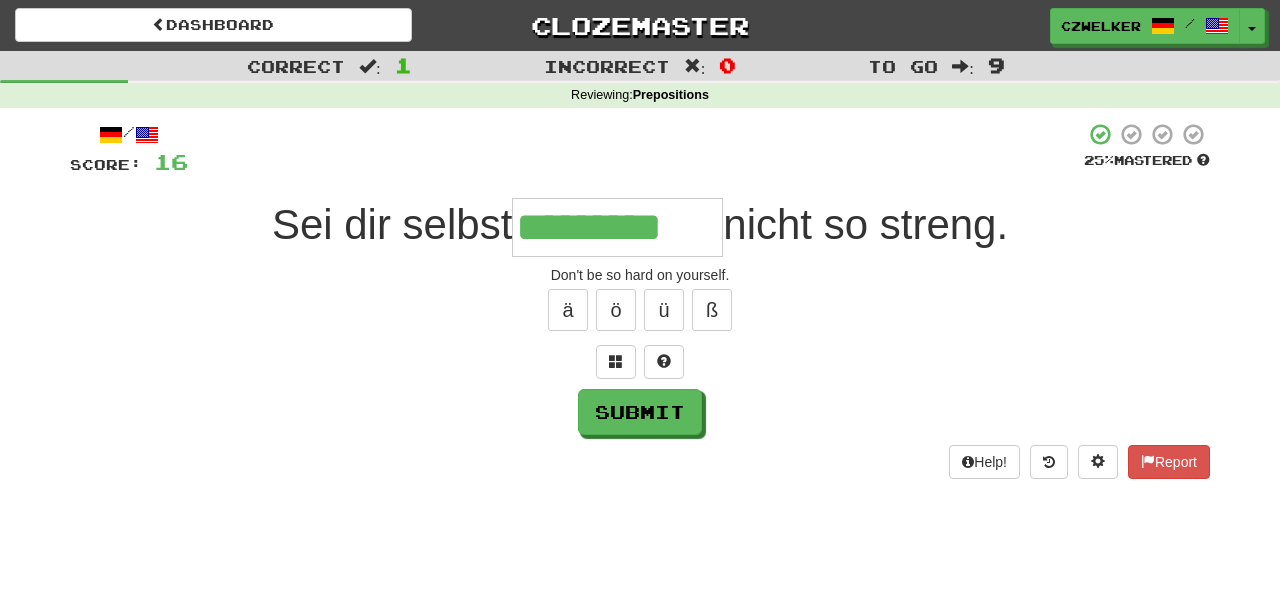 type on "*********" 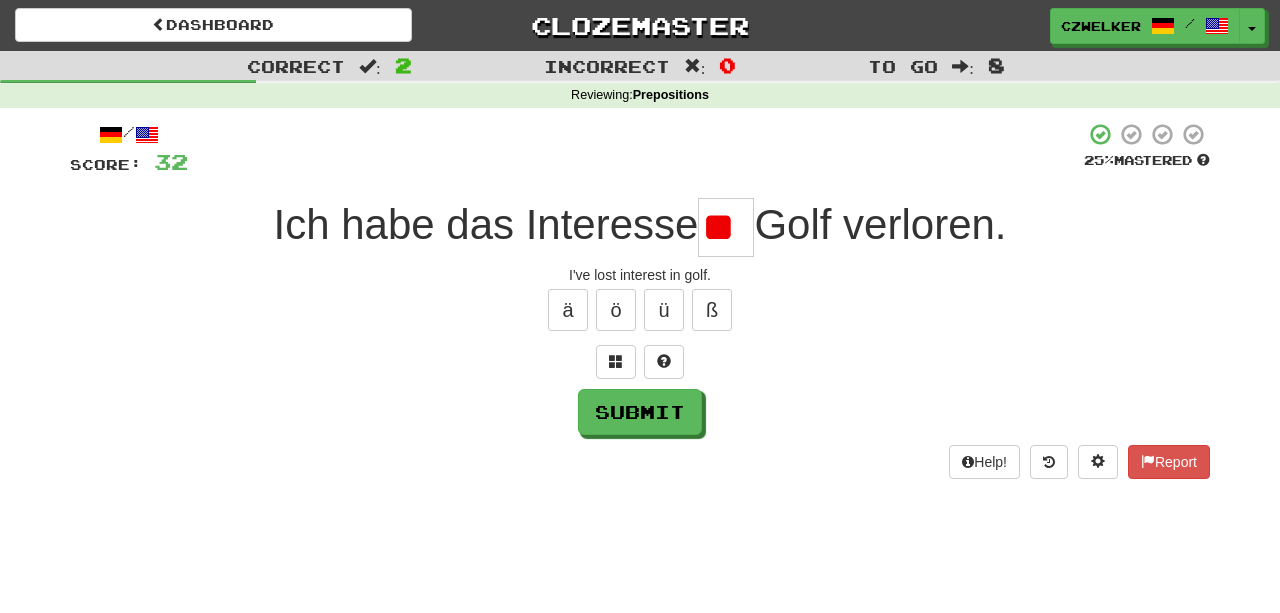 type on "*" 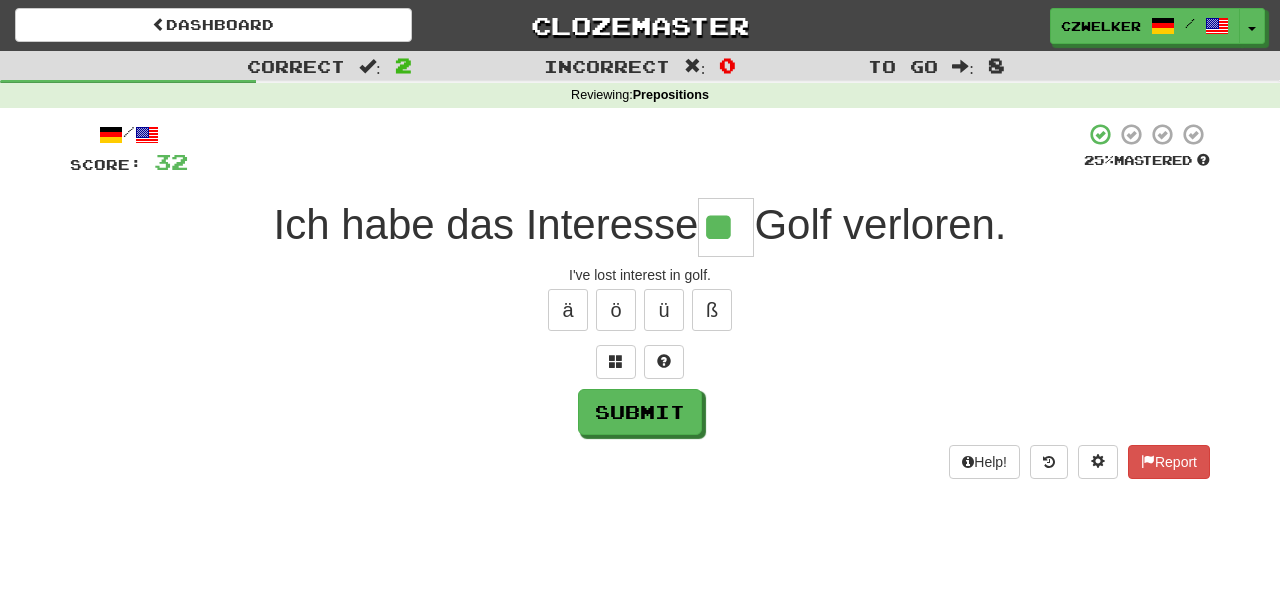 type on "**" 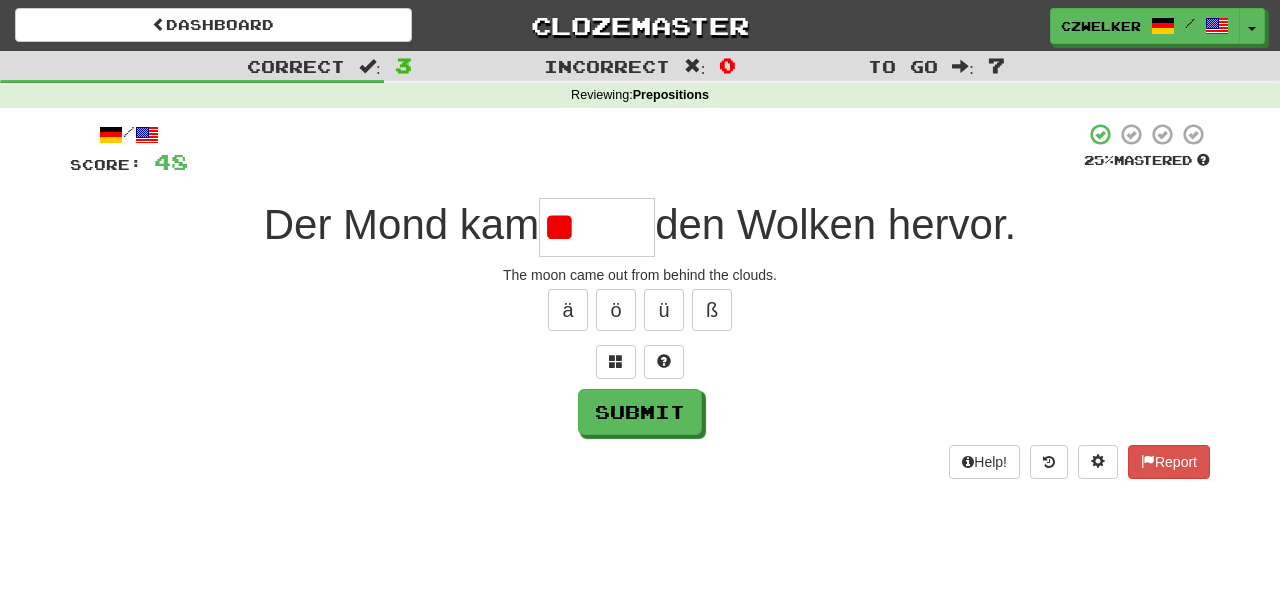 type on "*" 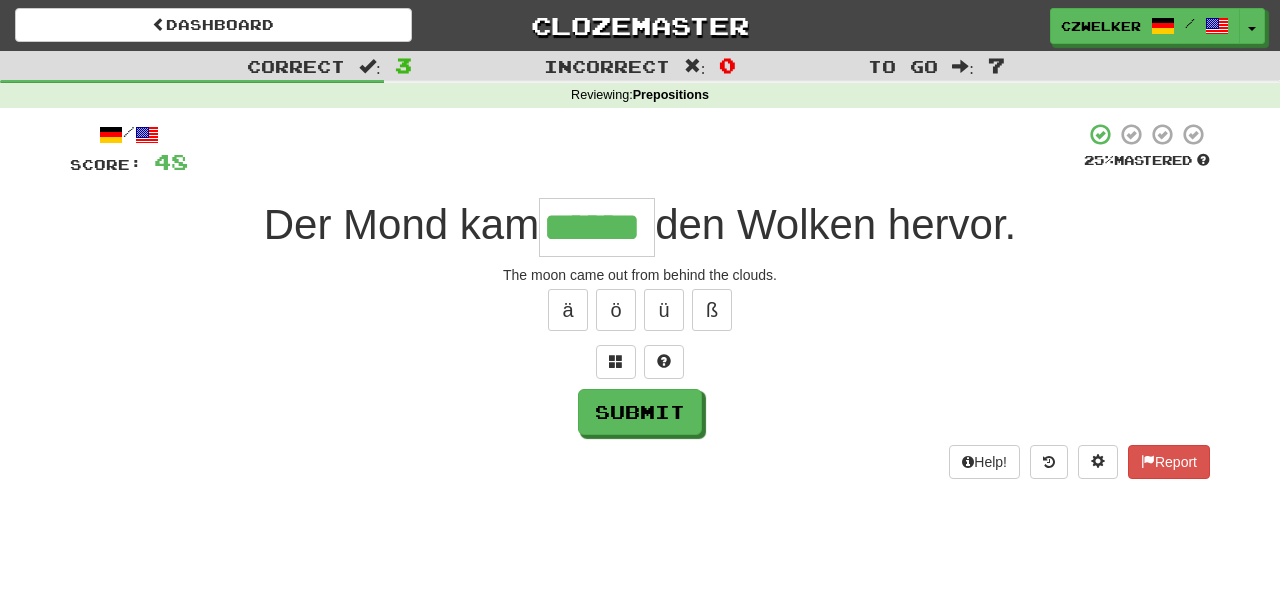 type on "******" 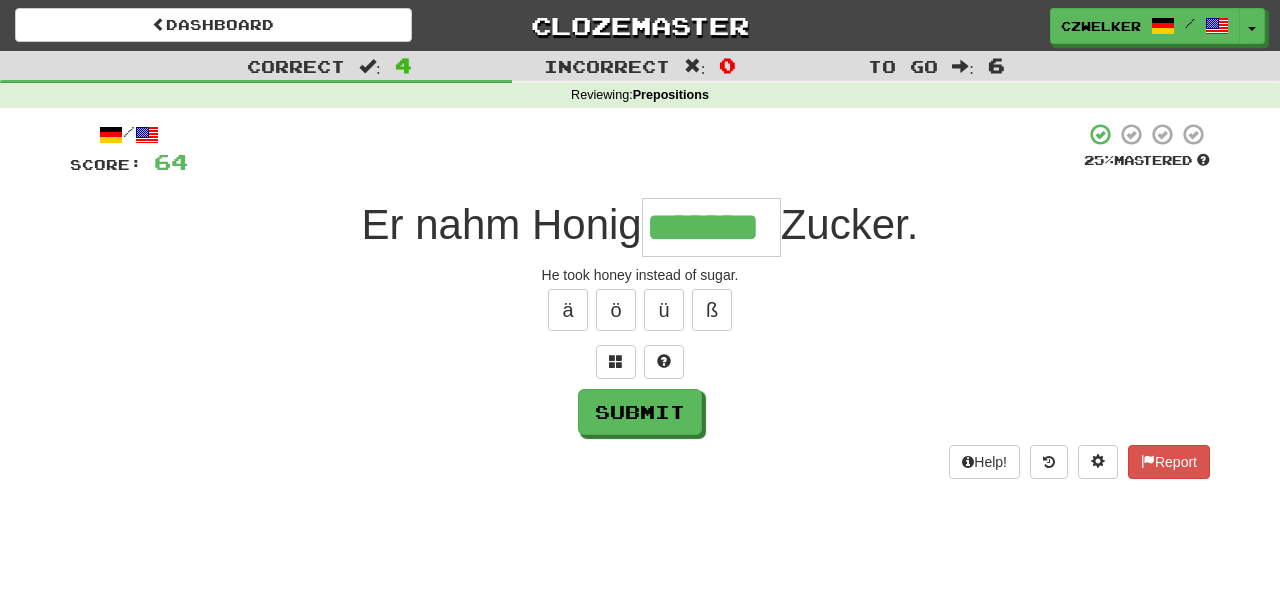 type on "*******" 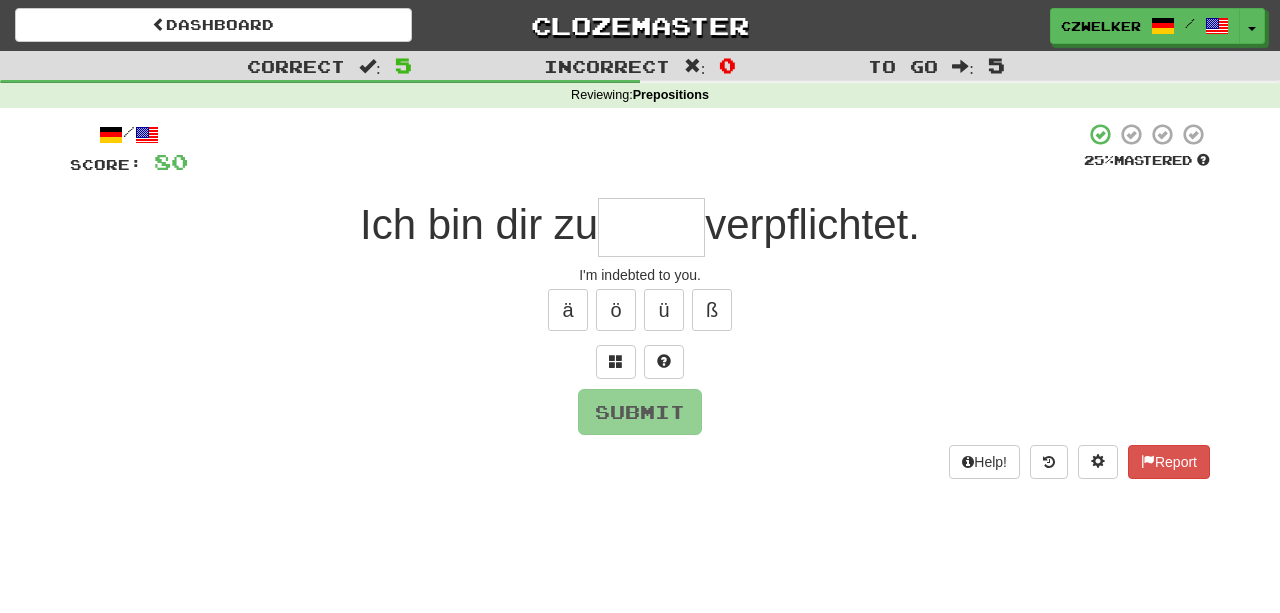 type on "*" 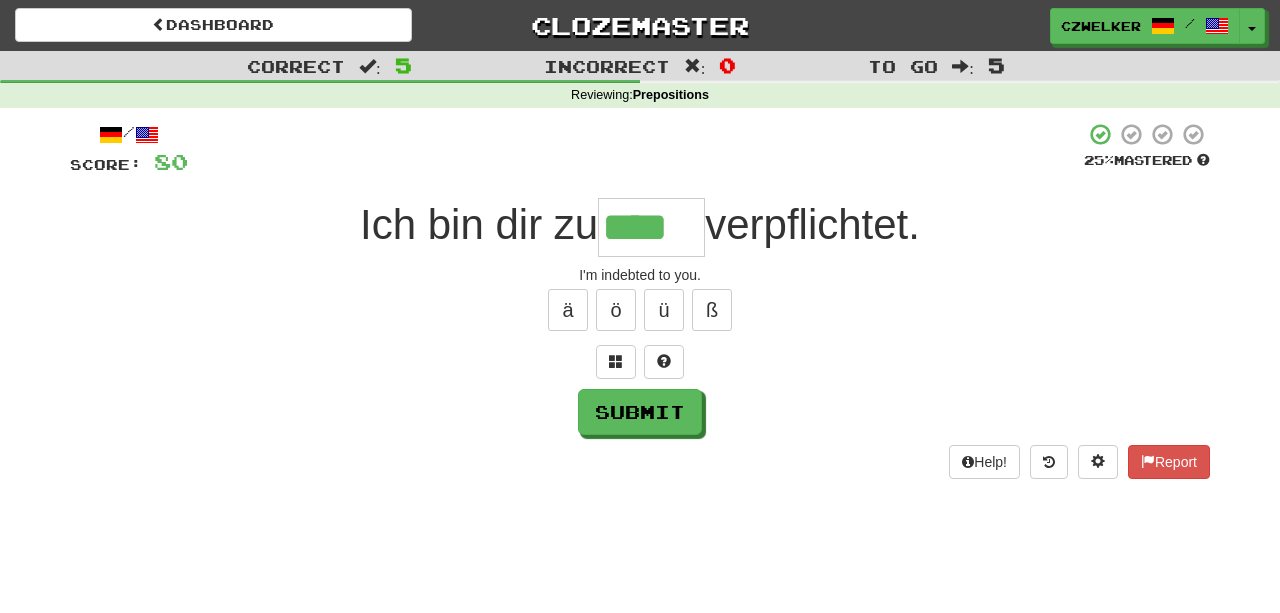 type on "****" 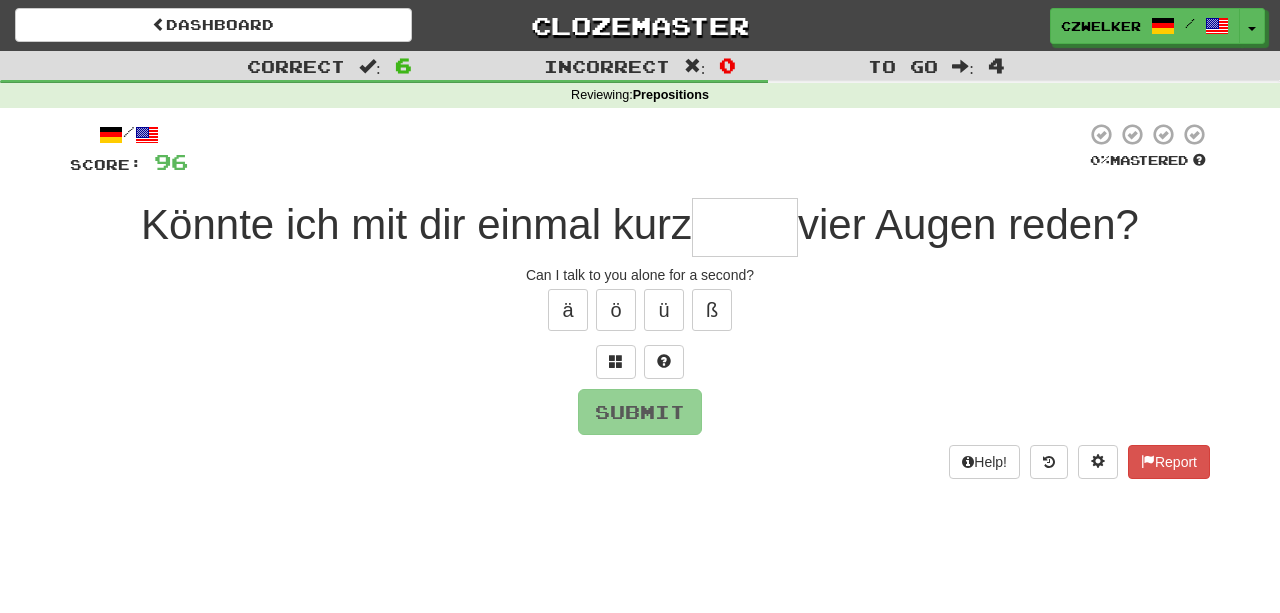 type on "*" 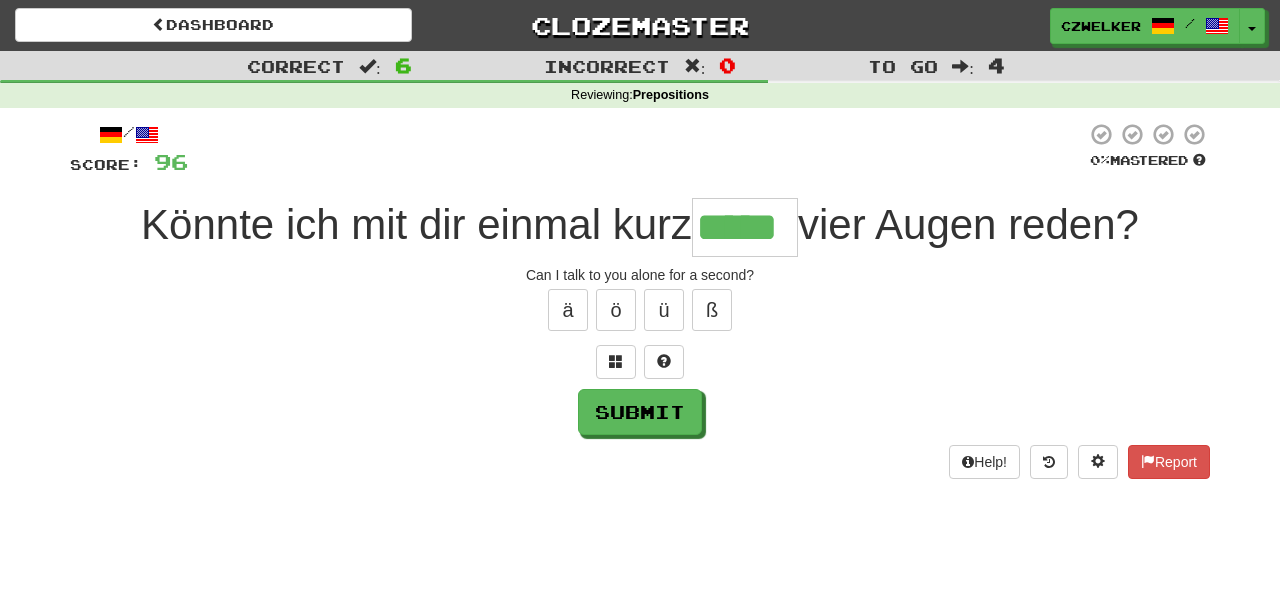 type on "*****" 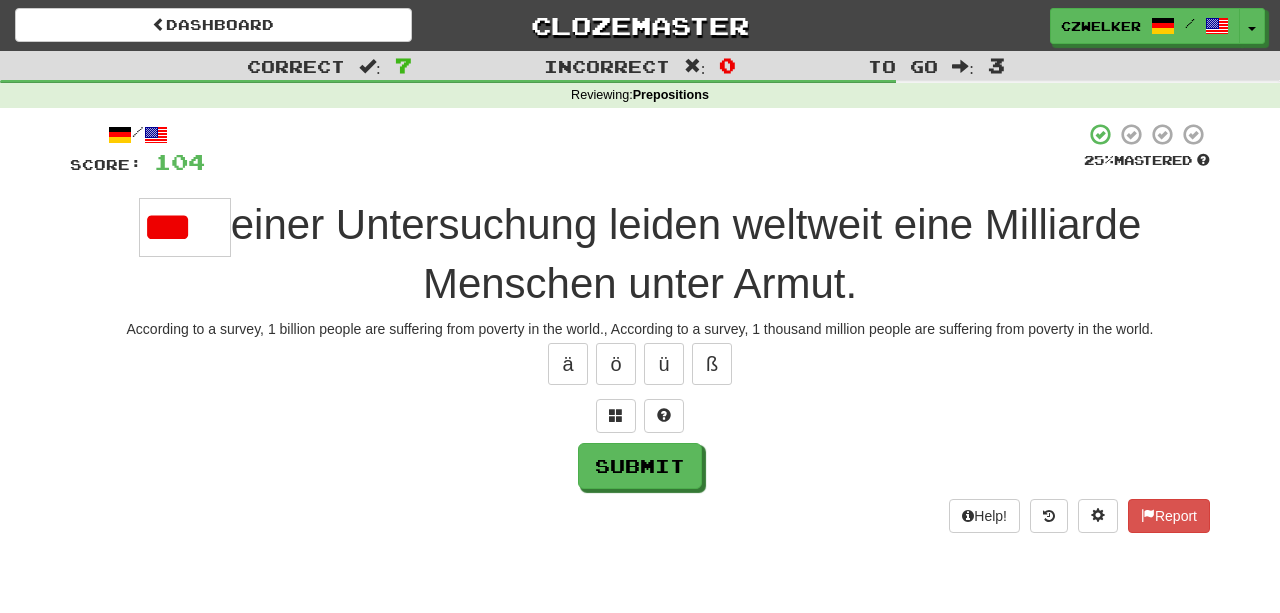 scroll, scrollTop: 0, scrollLeft: 0, axis: both 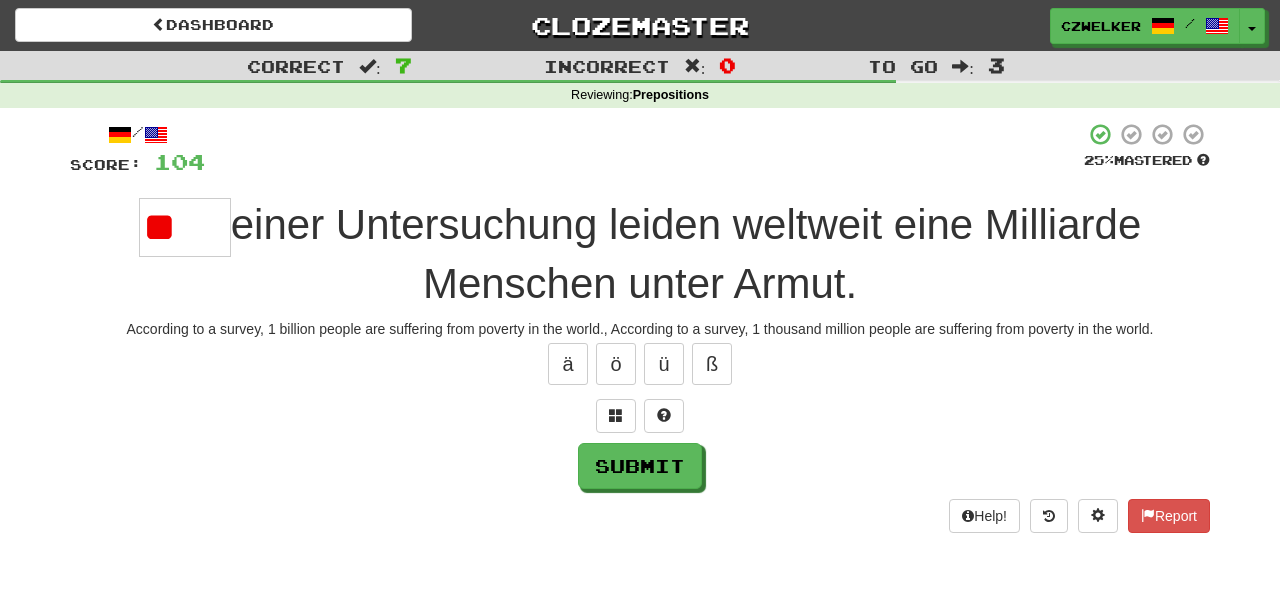 type on "*" 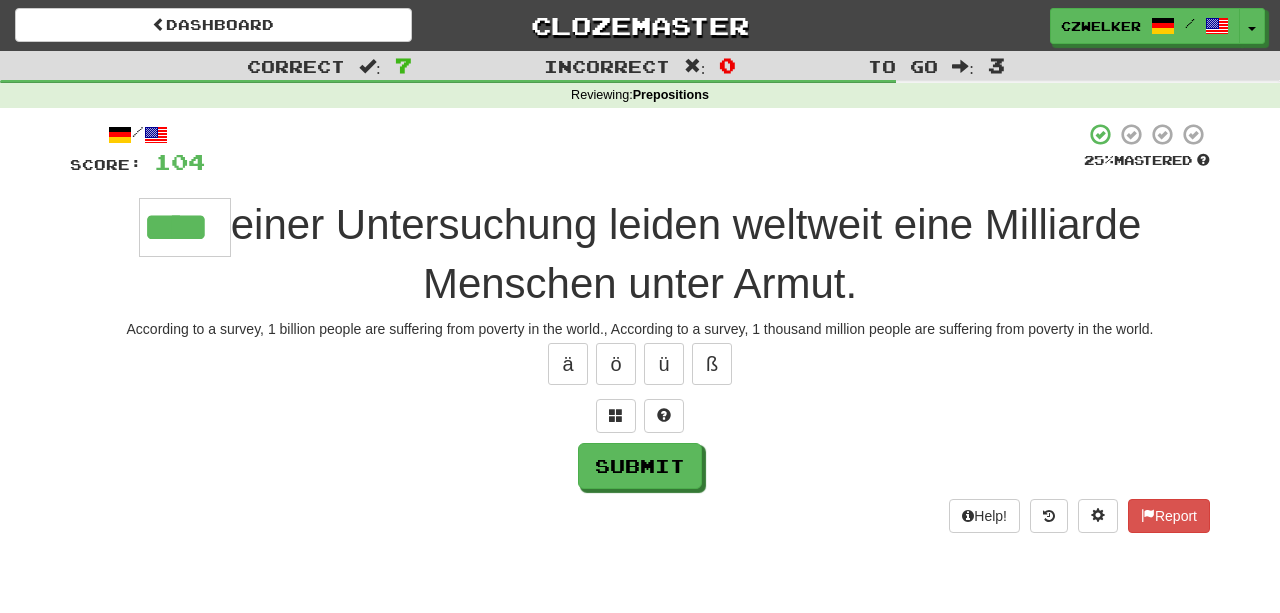 type on "****" 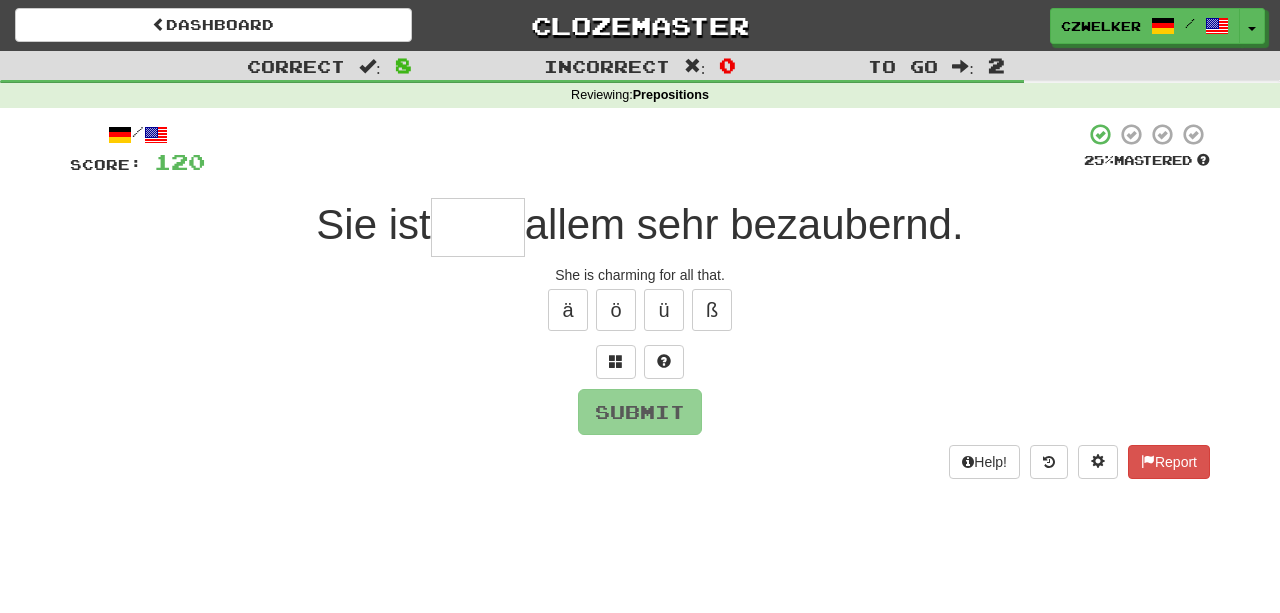 type on "*" 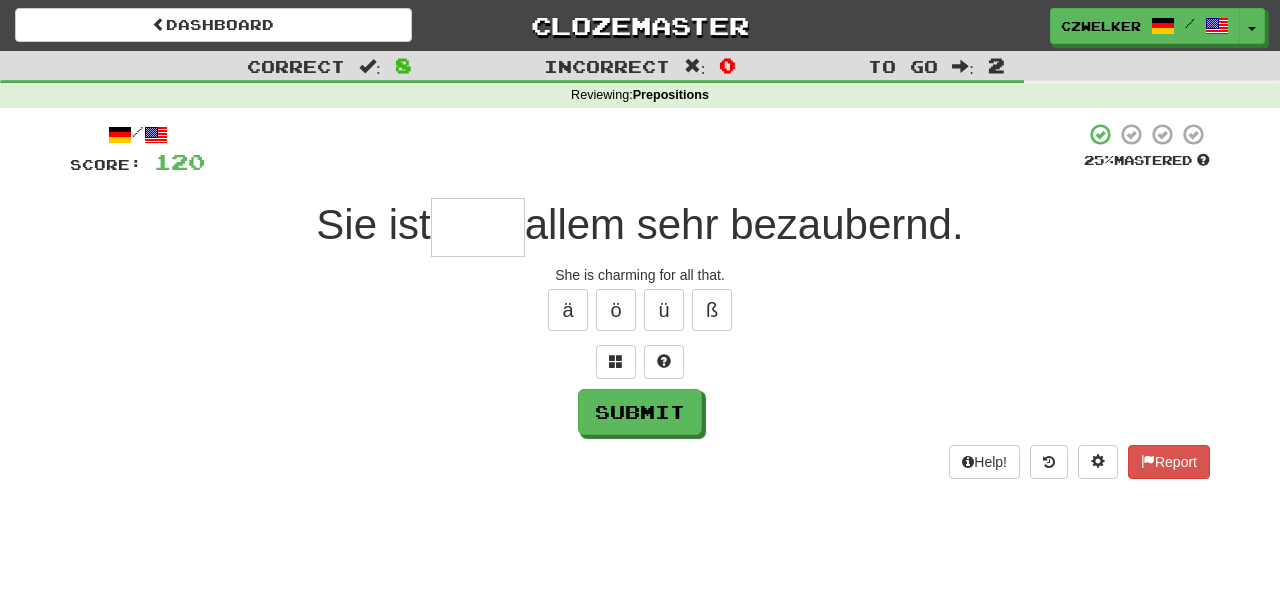 type on "*" 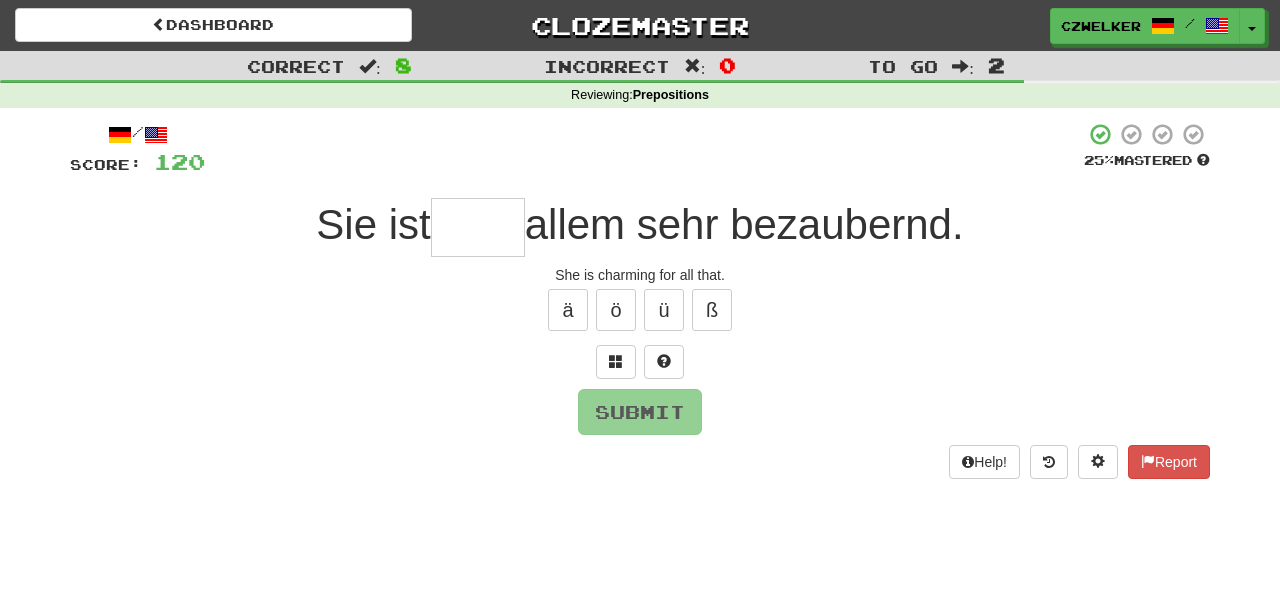 type on "*" 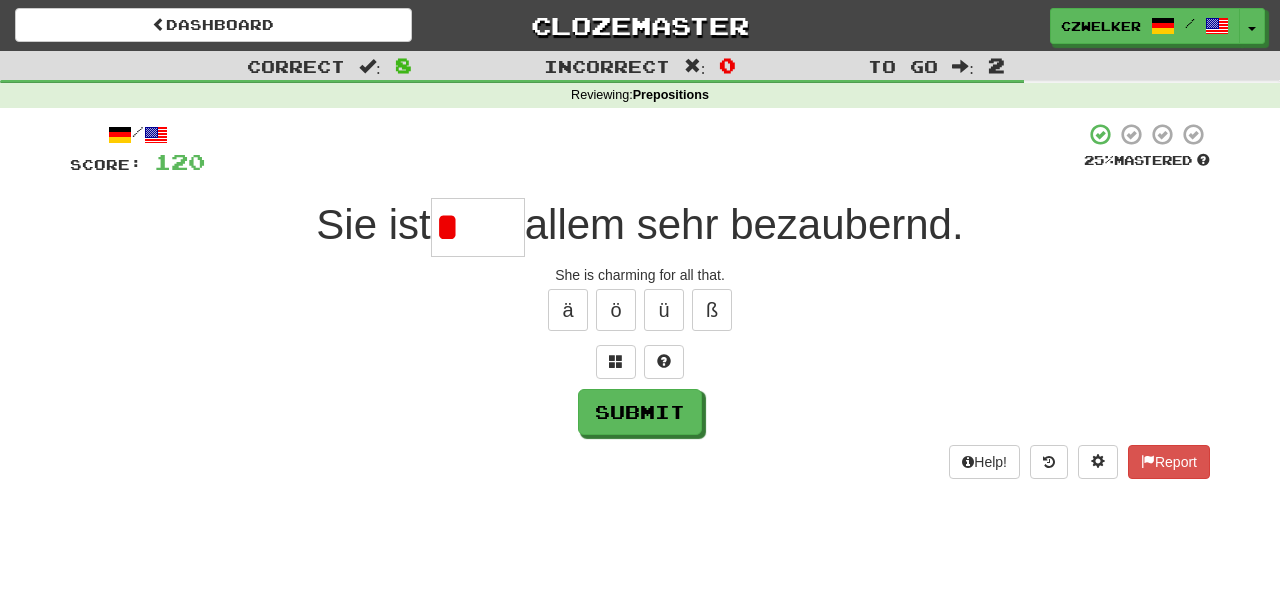type on "*" 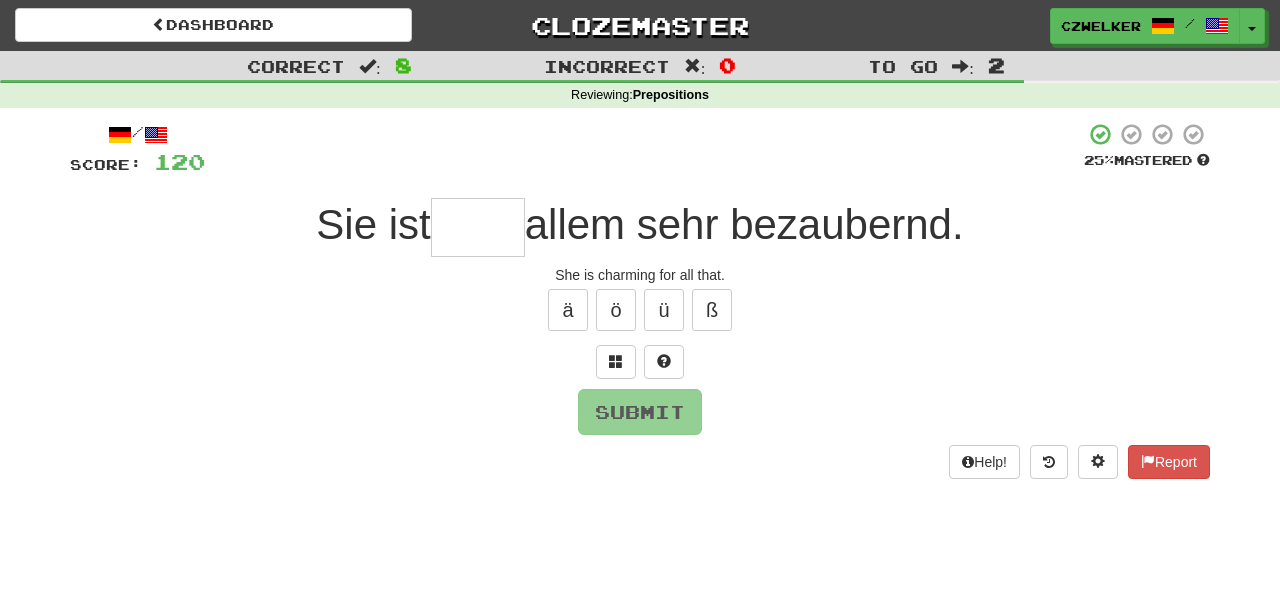 type on "*" 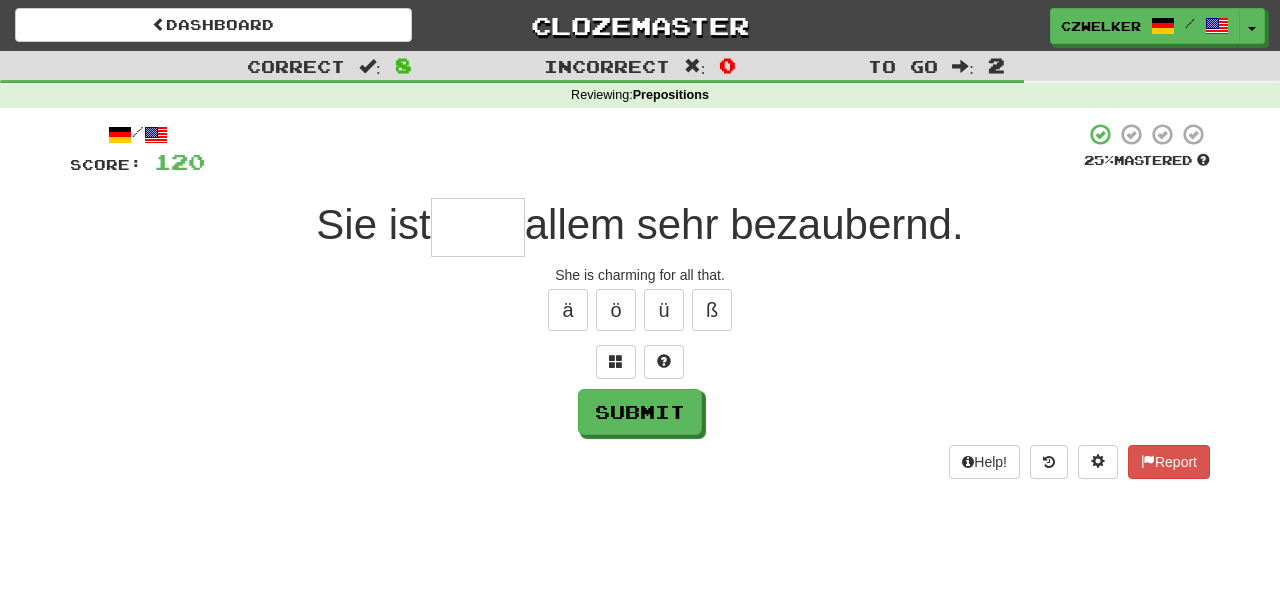 type on "*" 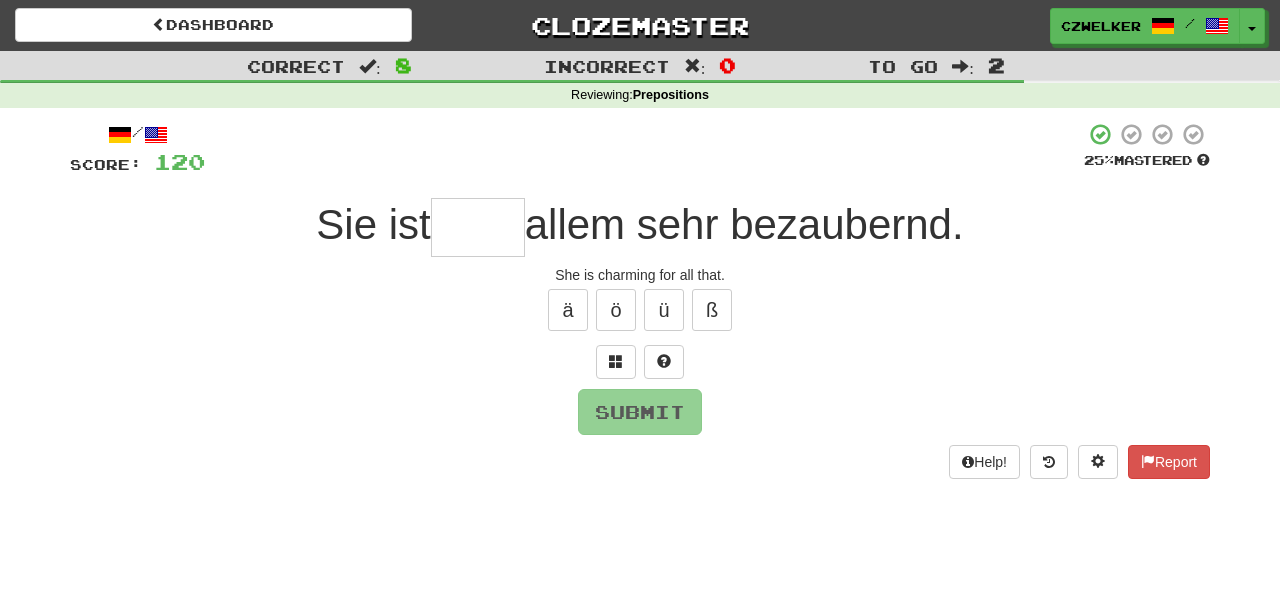 type on "*" 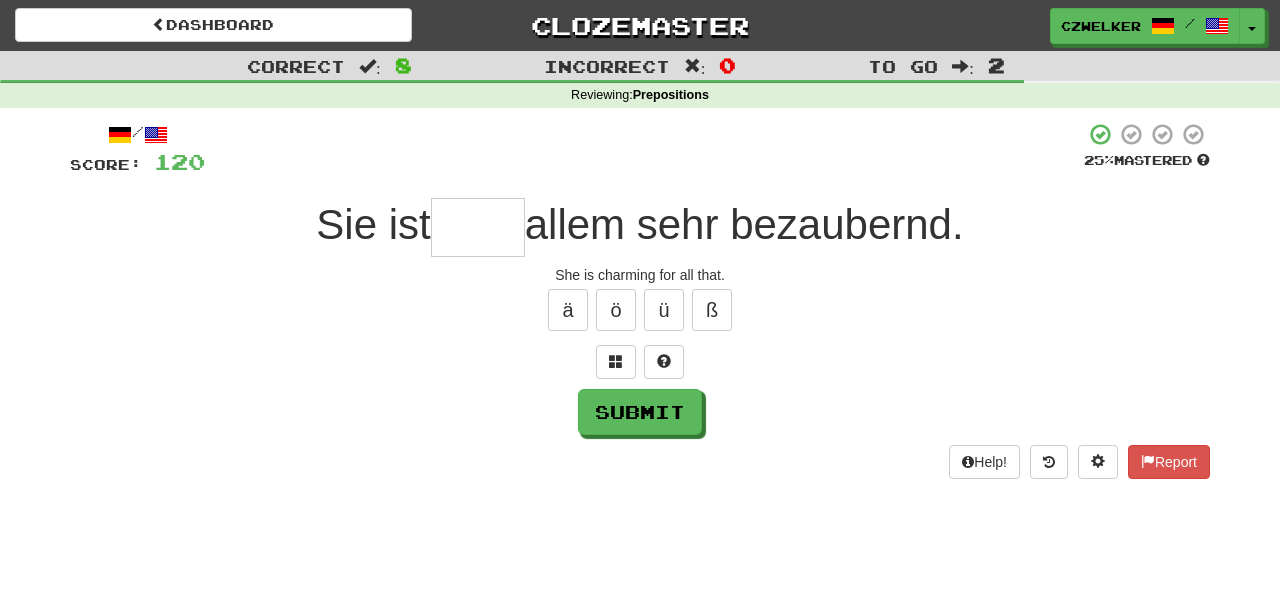type on "*" 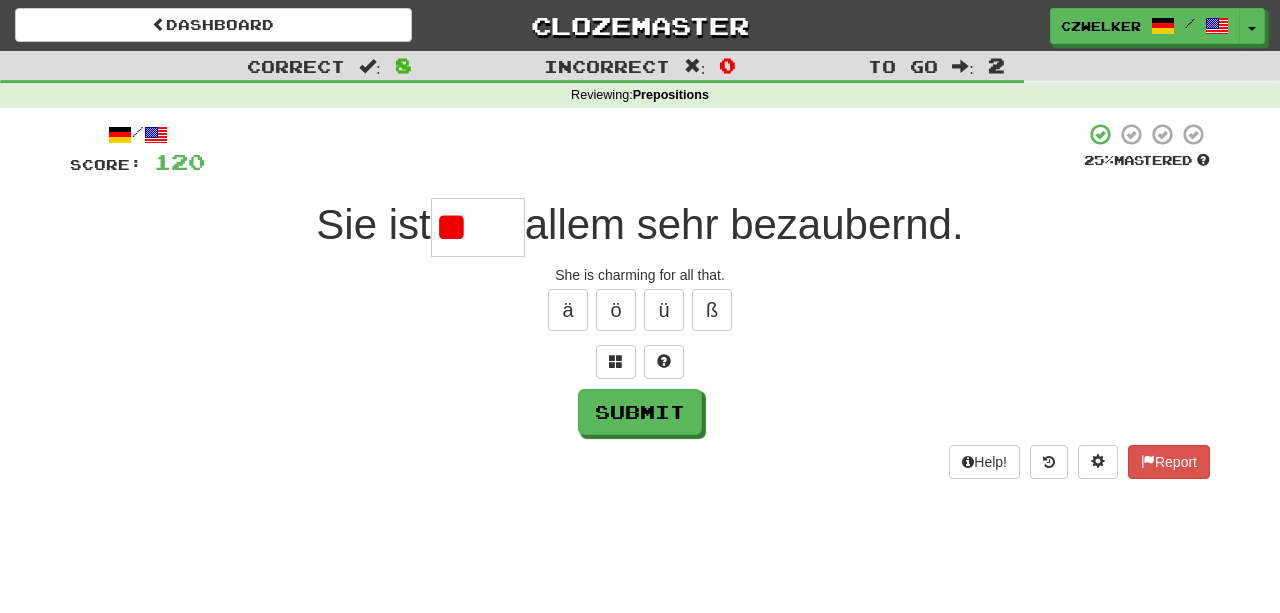 type on "*" 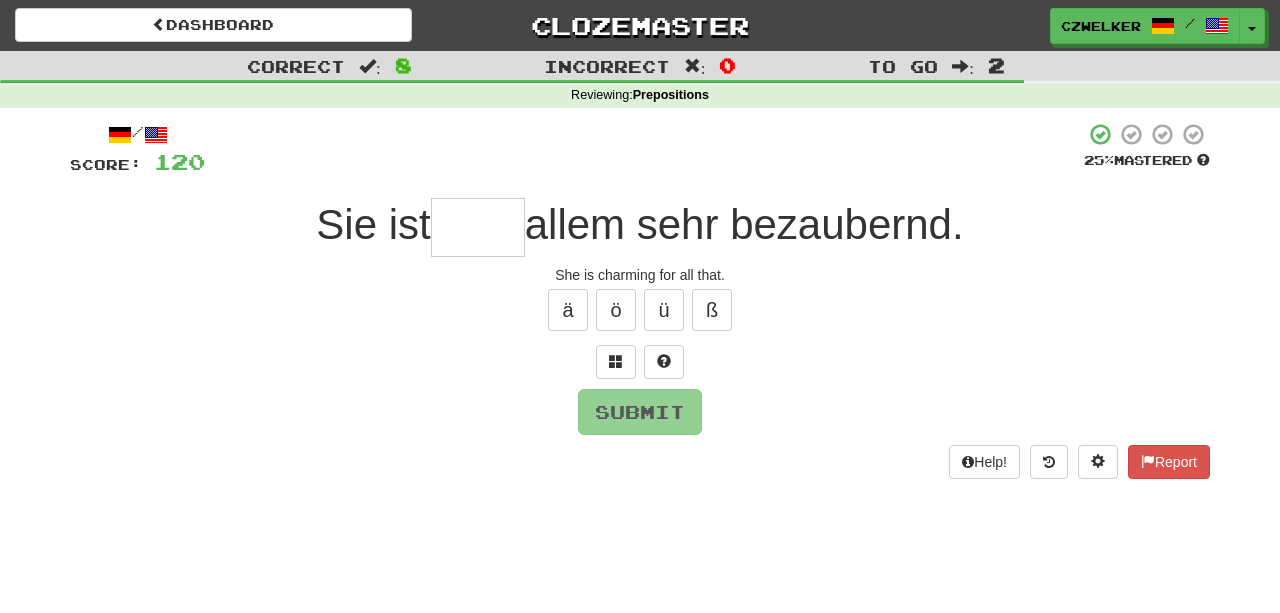 type on "*" 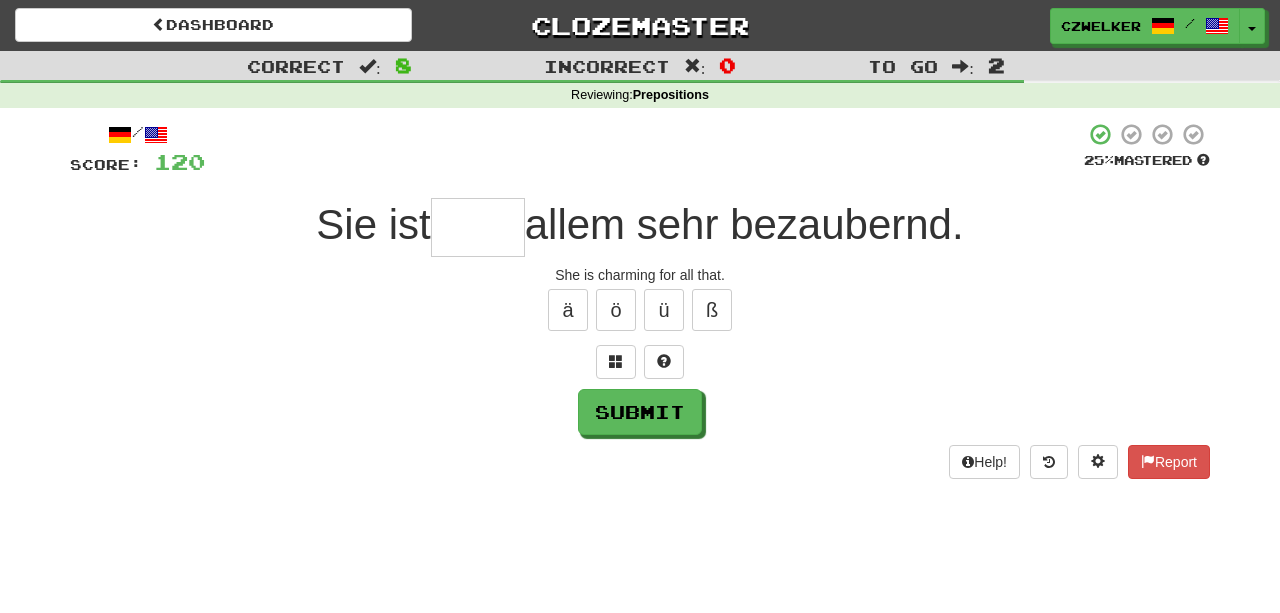 type on "*" 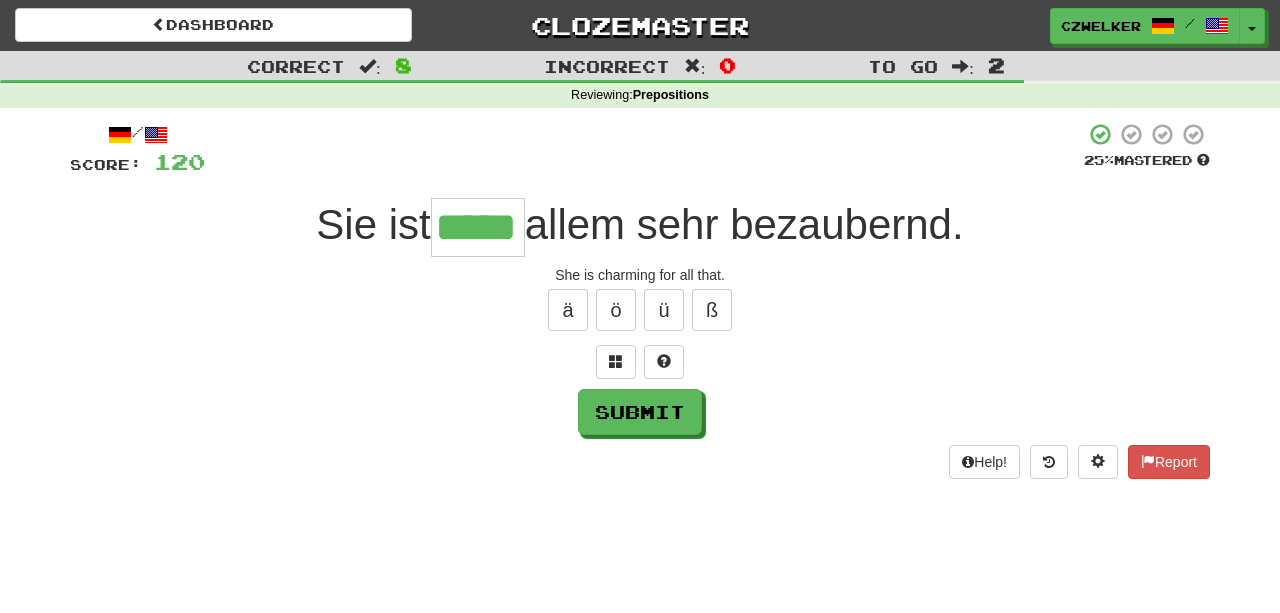 type on "*****" 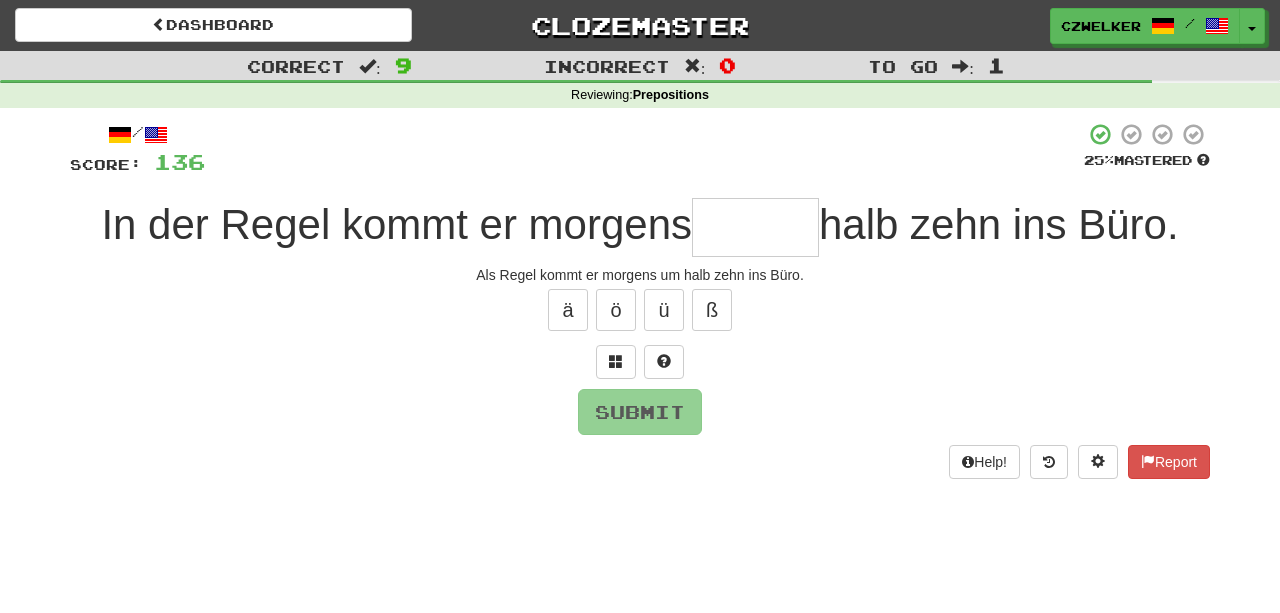 type on "*" 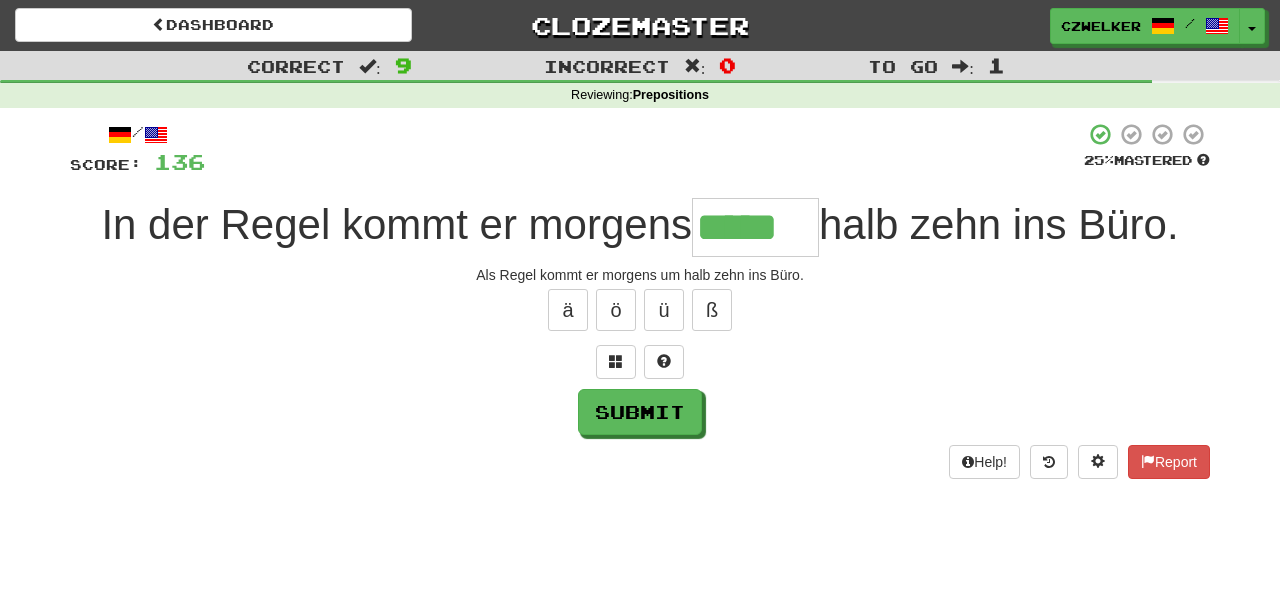 type on "*****" 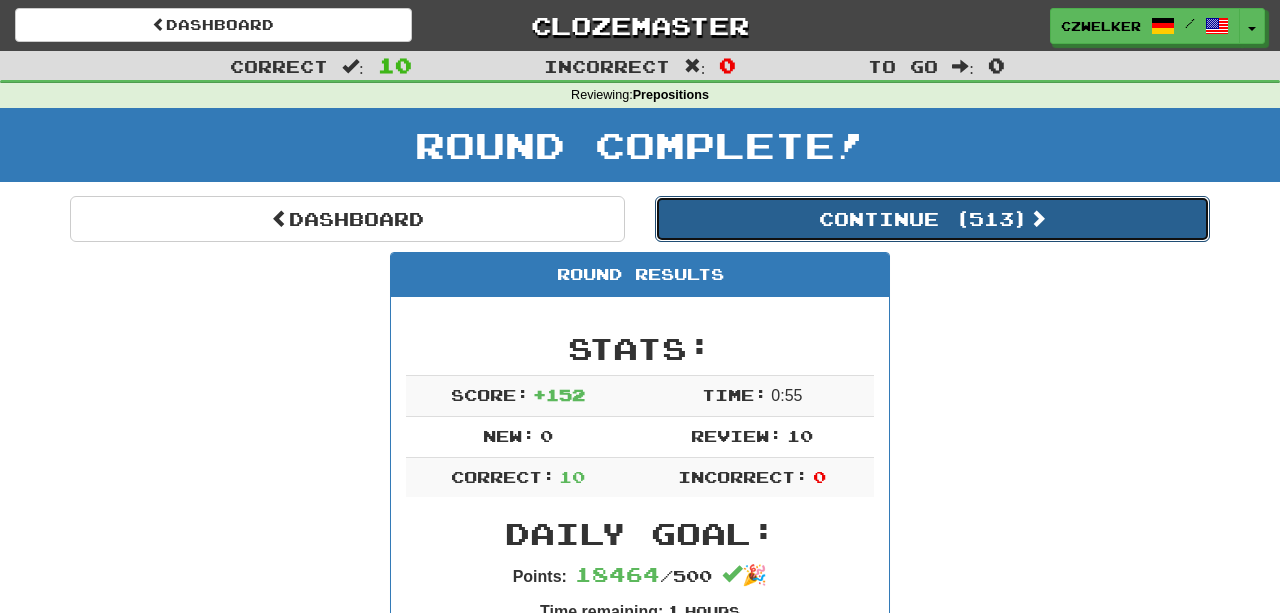 click on "Continue ( 513 )" at bounding box center [932, 219] 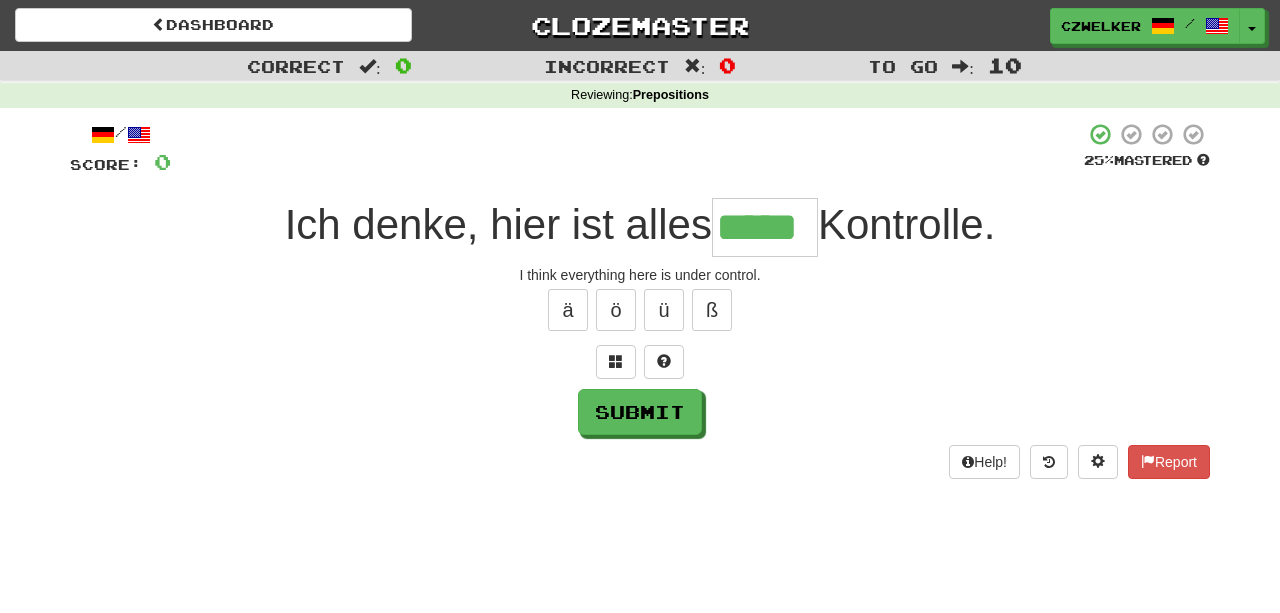 type on "*****" 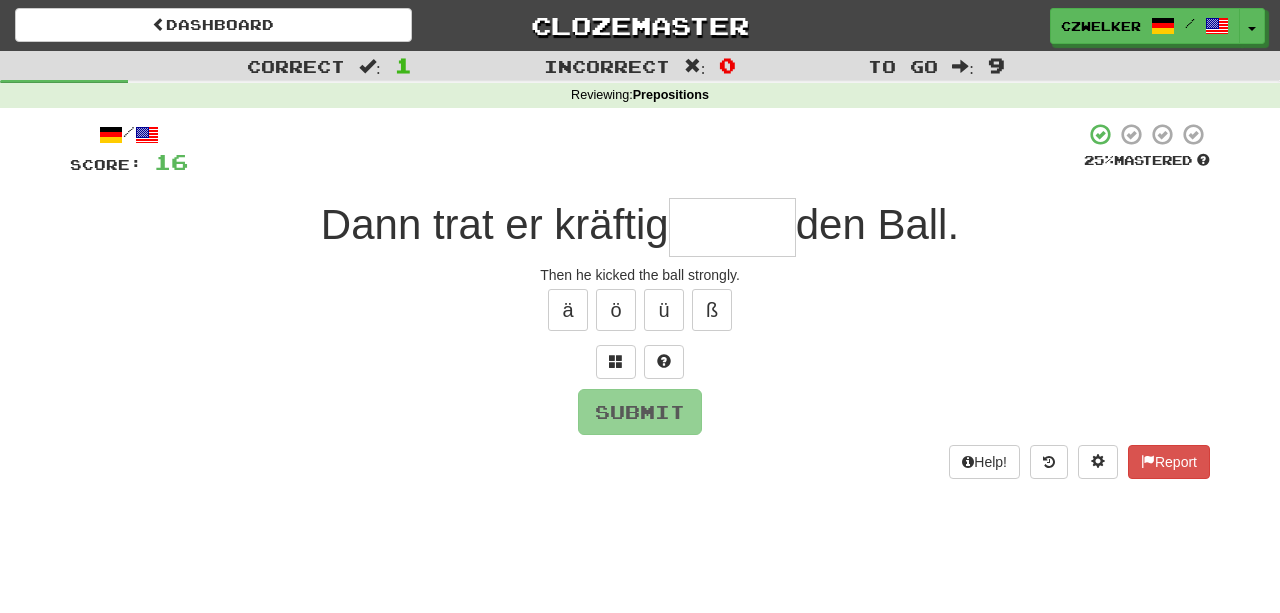 type on "*" 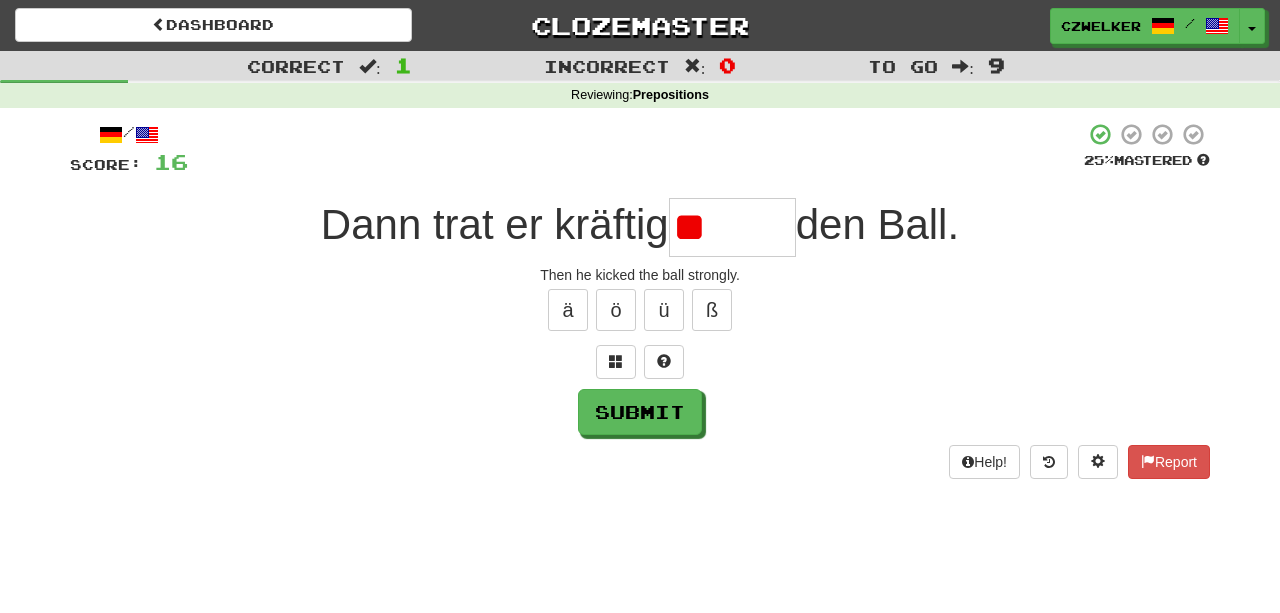 type on "*" 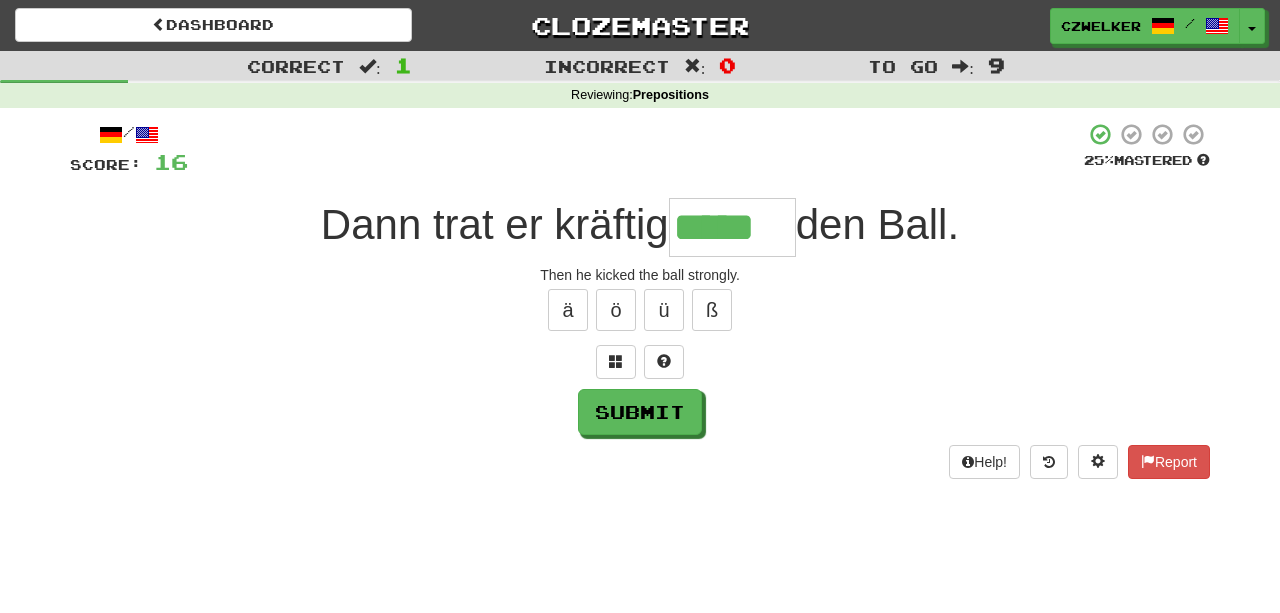type on "*****" 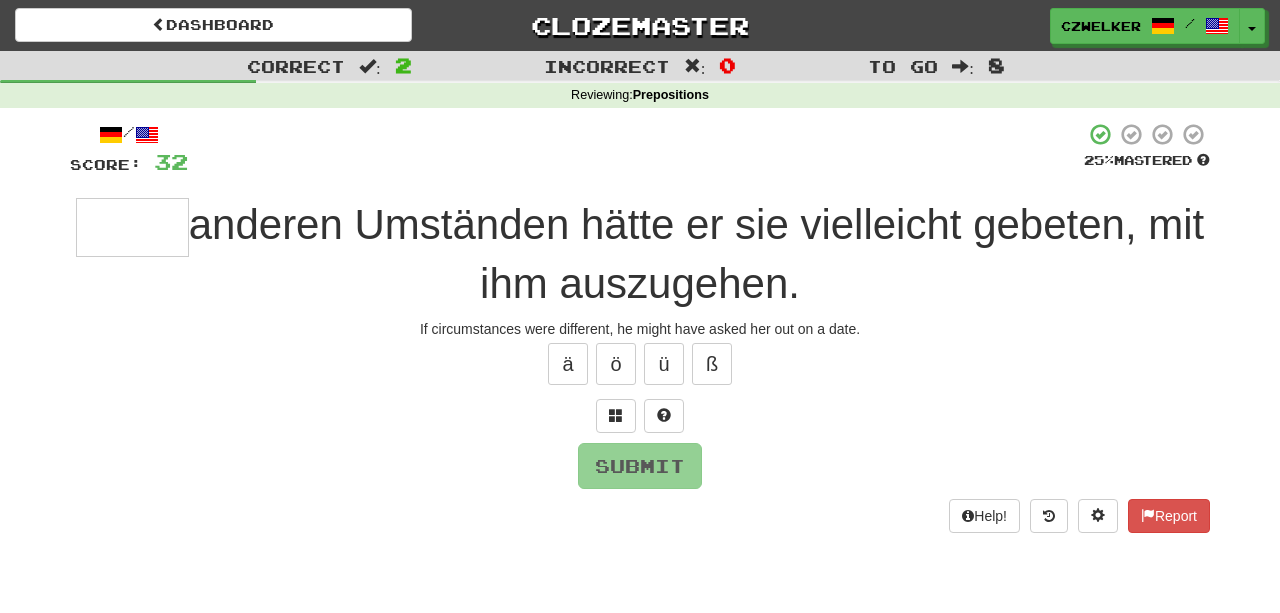 type on "*" 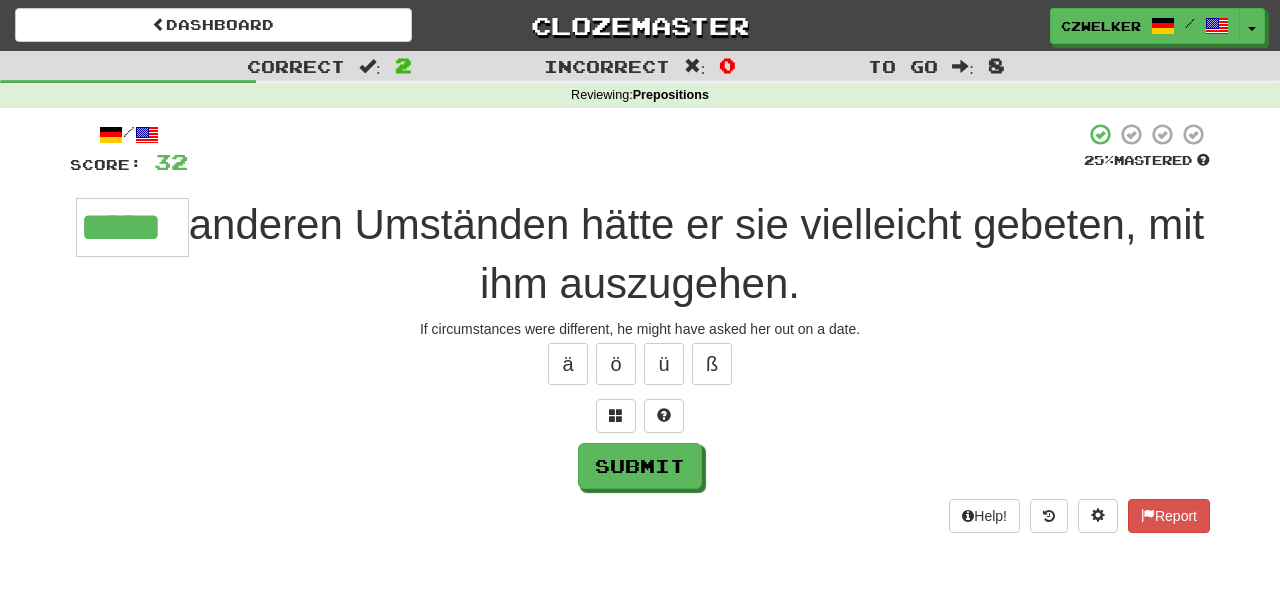 type on "*****" 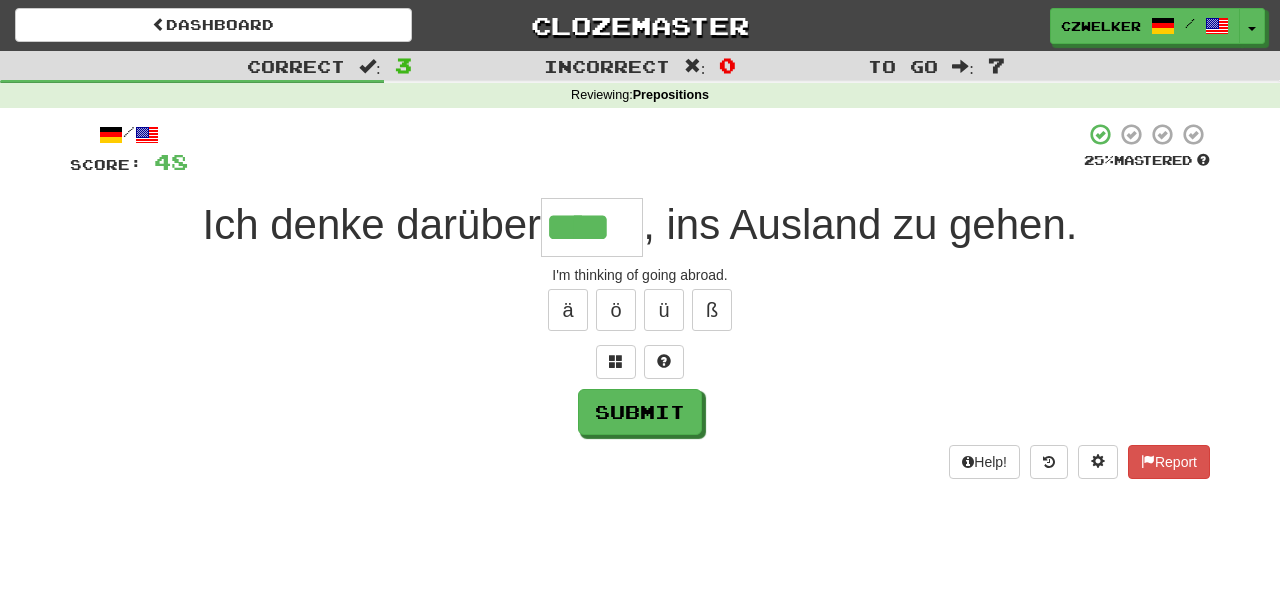 type on "****" 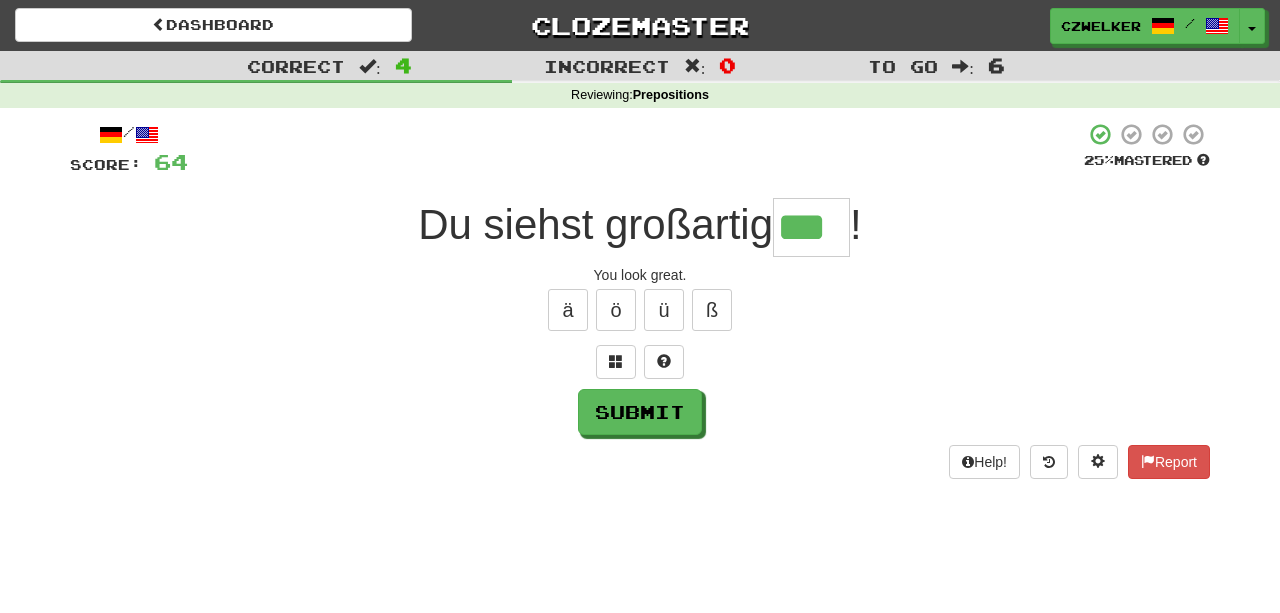type on "***" 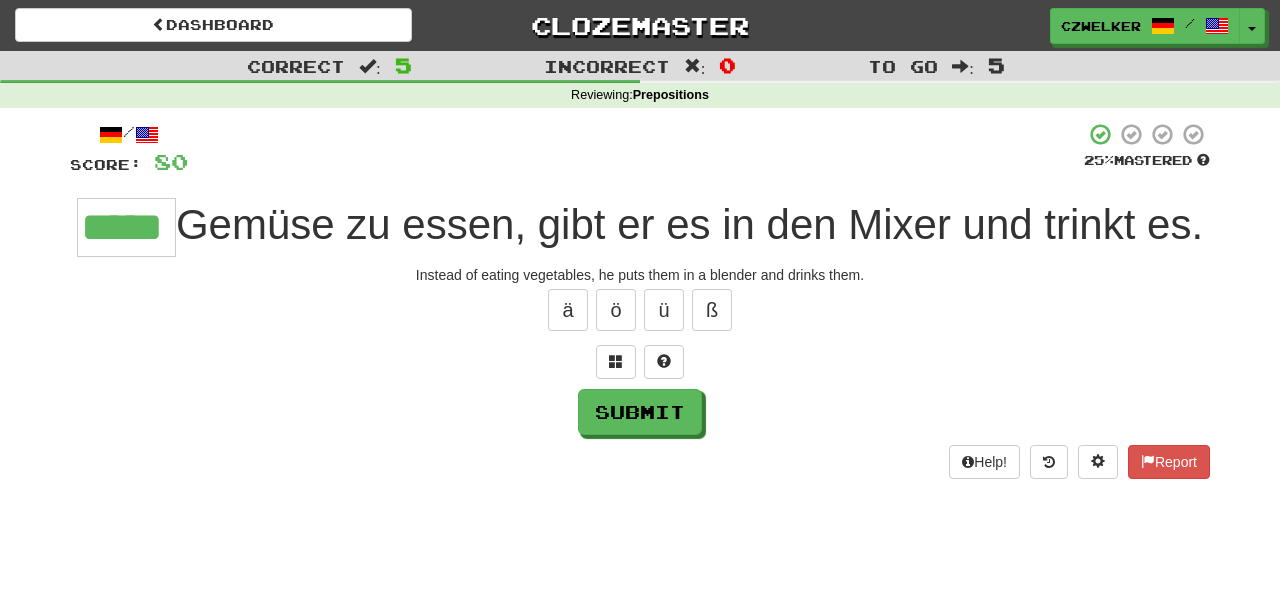 type on "*****" 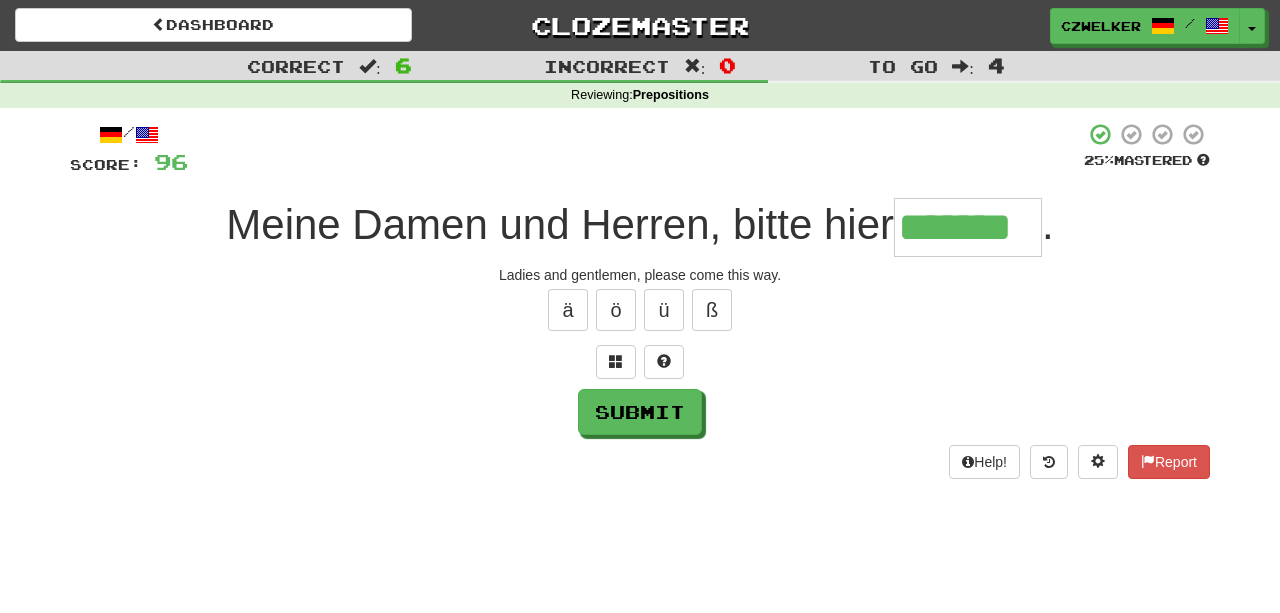 type on "*******" 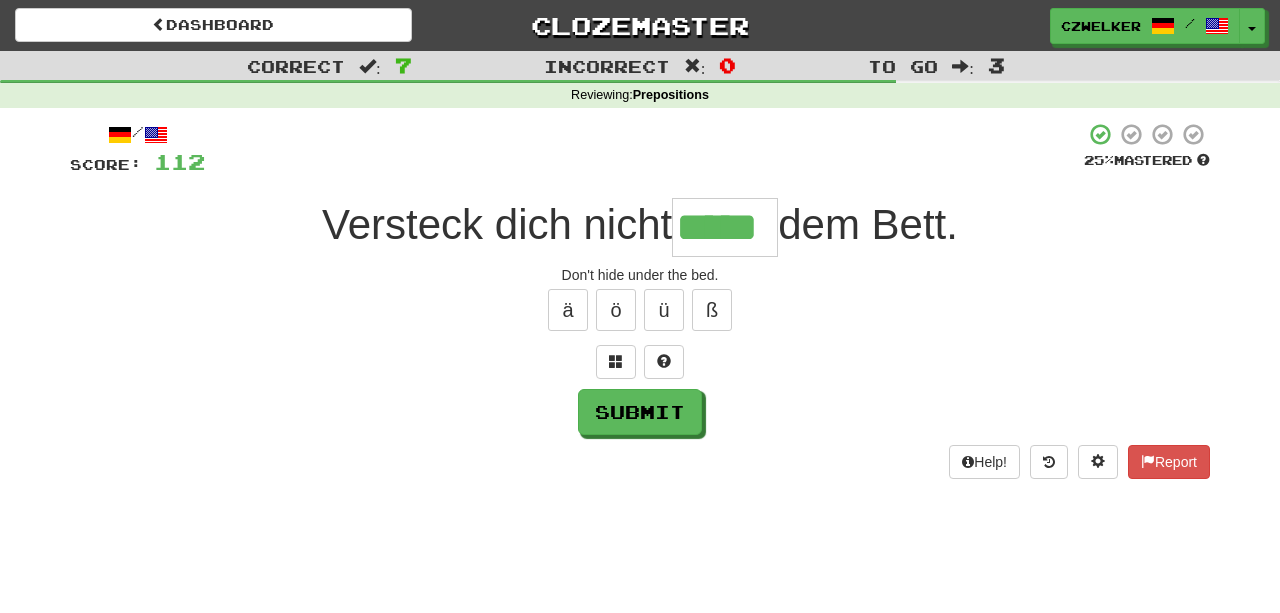 type on "*****" 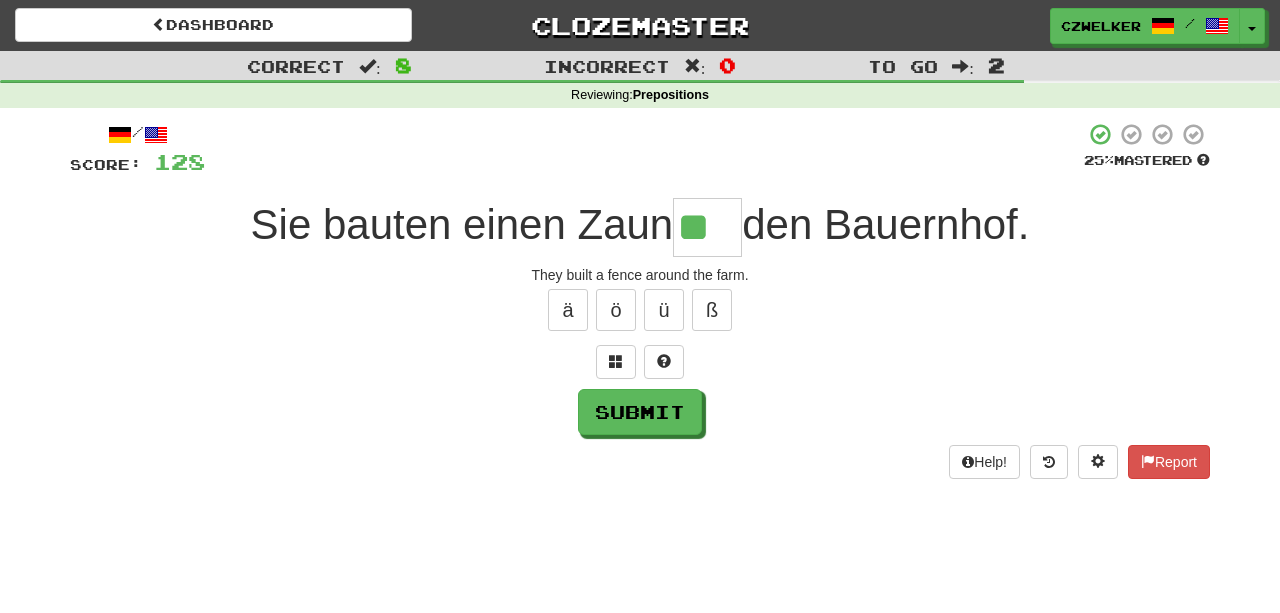 type on "**" 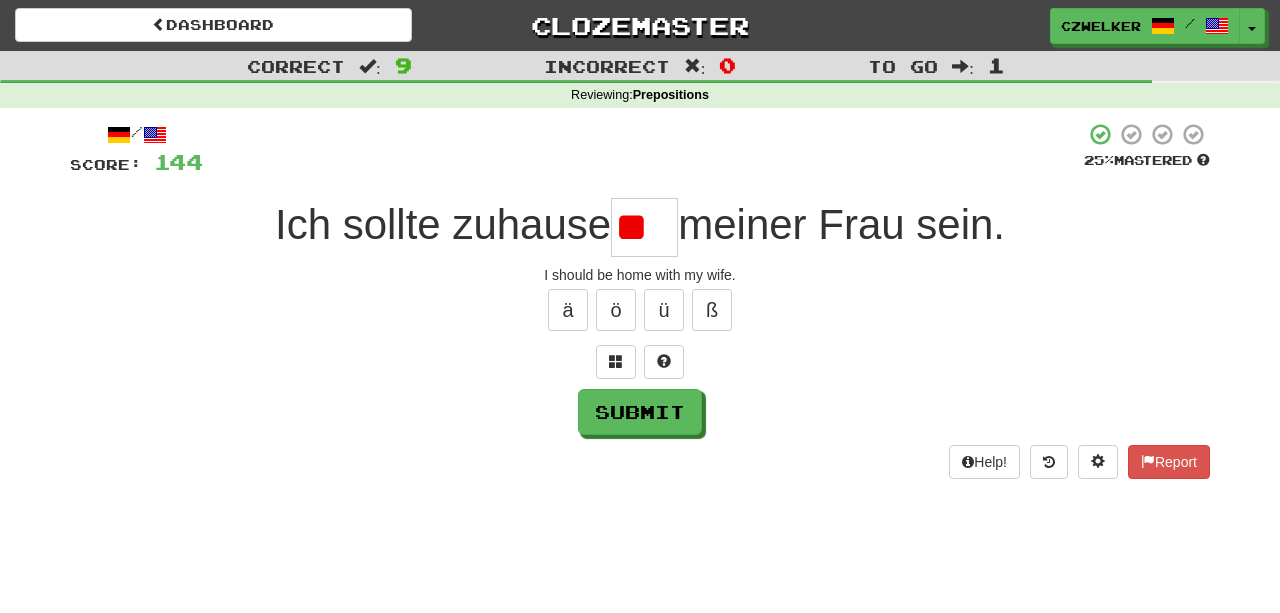 type on "*" 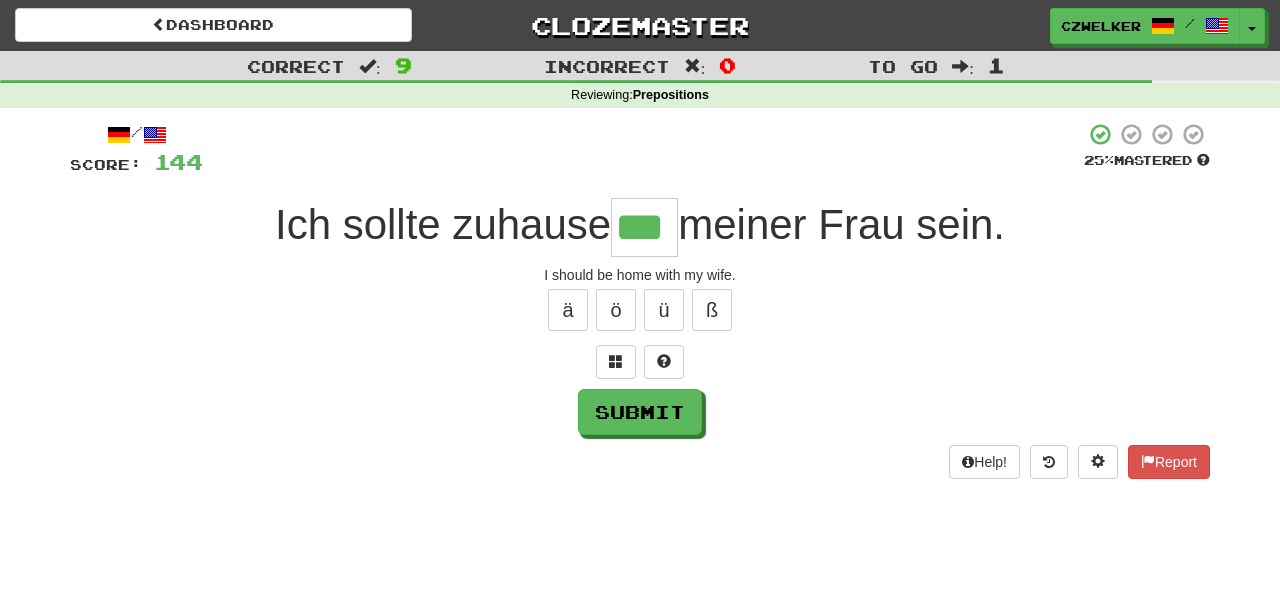 type on "***" 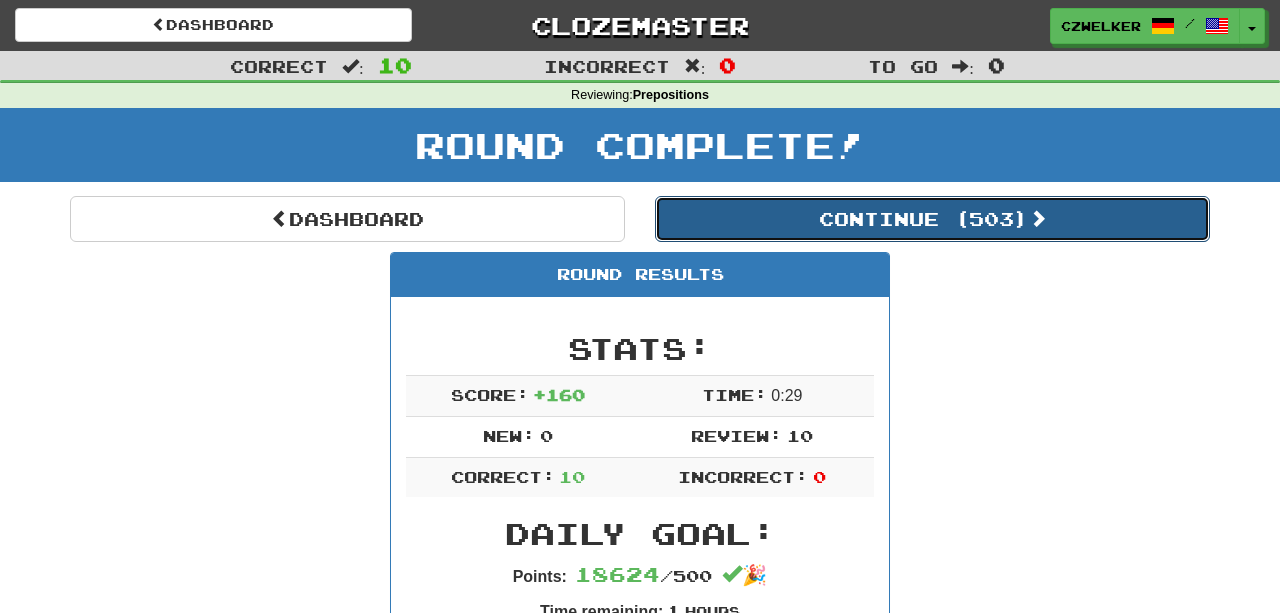 click on "Continue ( 503 )" at bounding box center (932, 219) 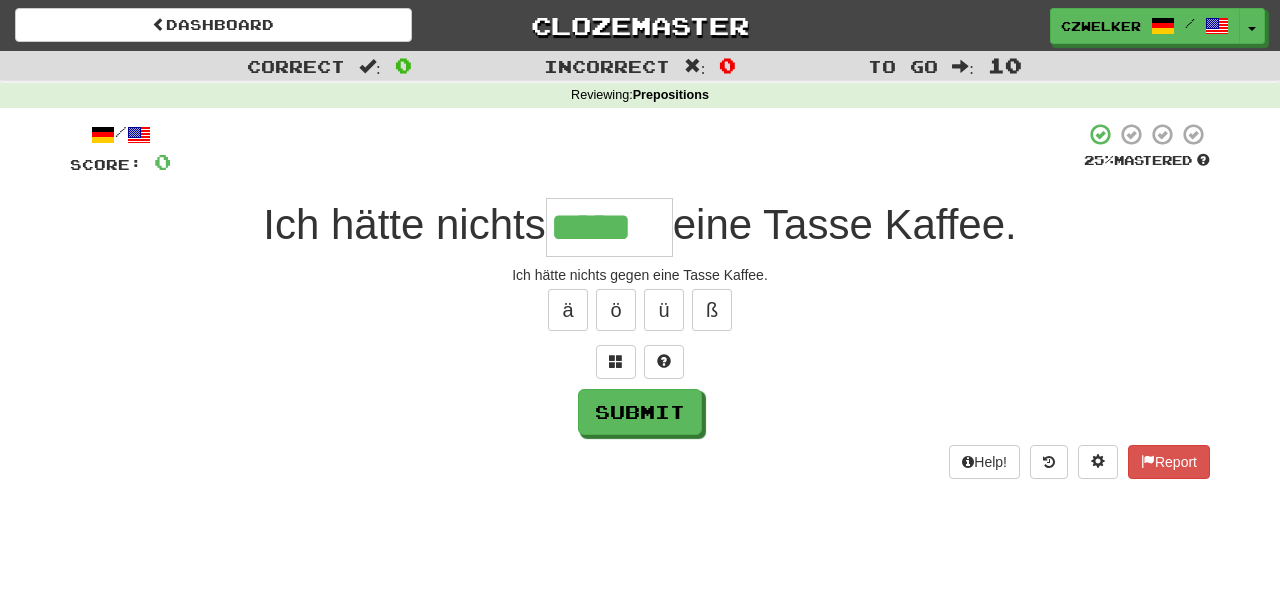 type on "*****" 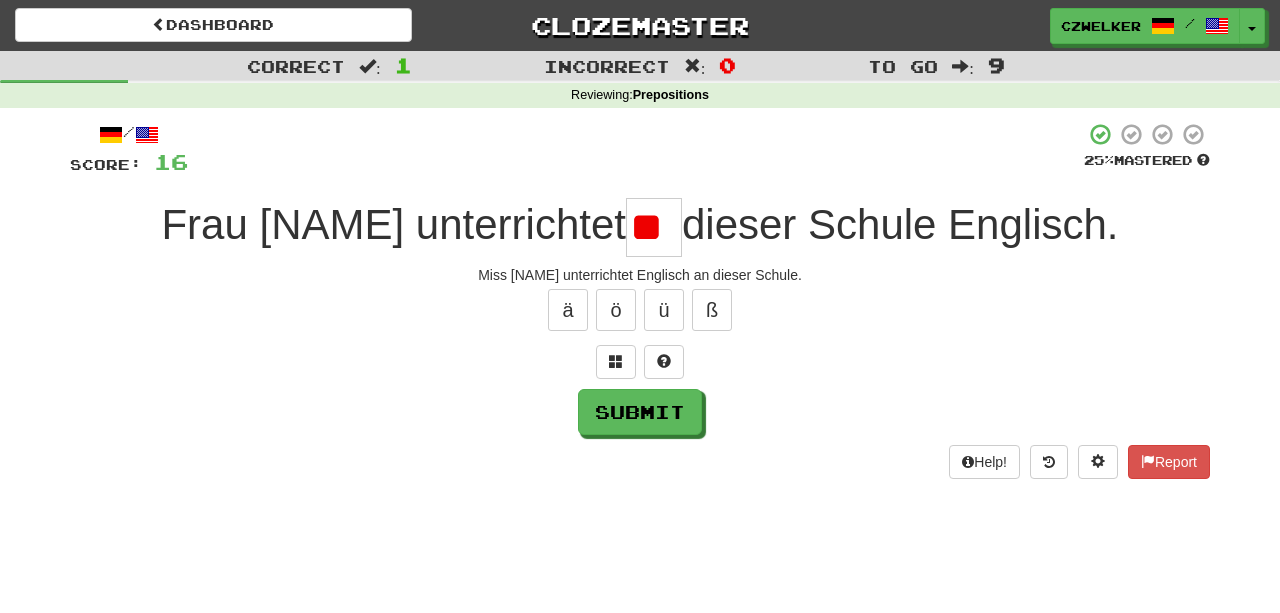 type on "*" 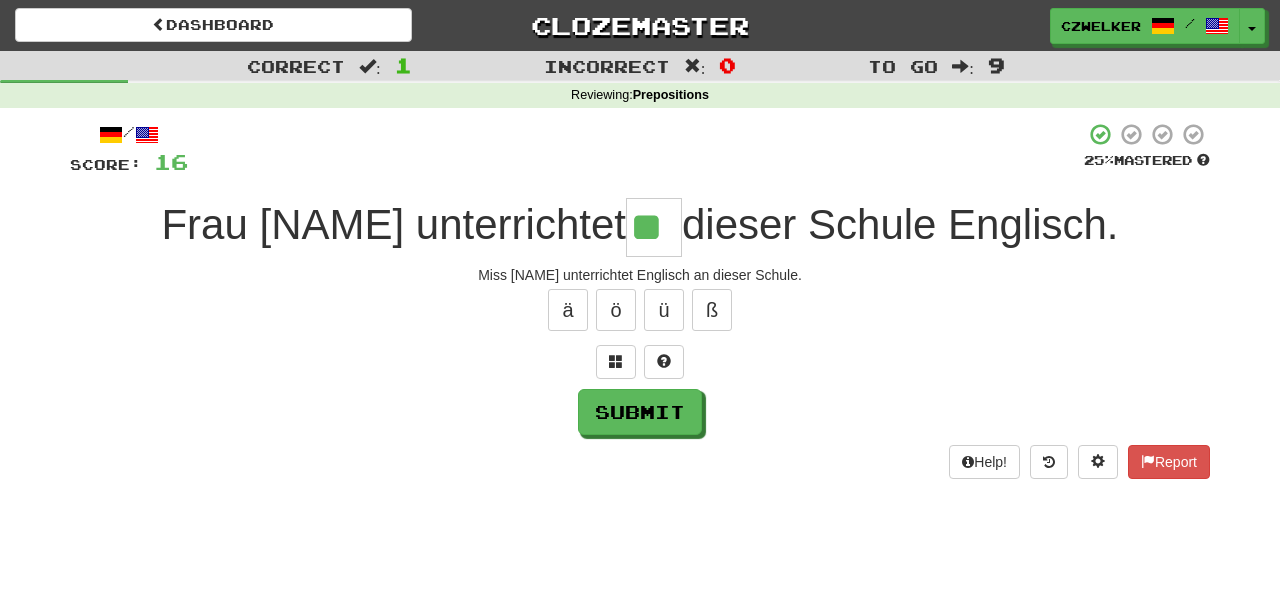 type on "**" 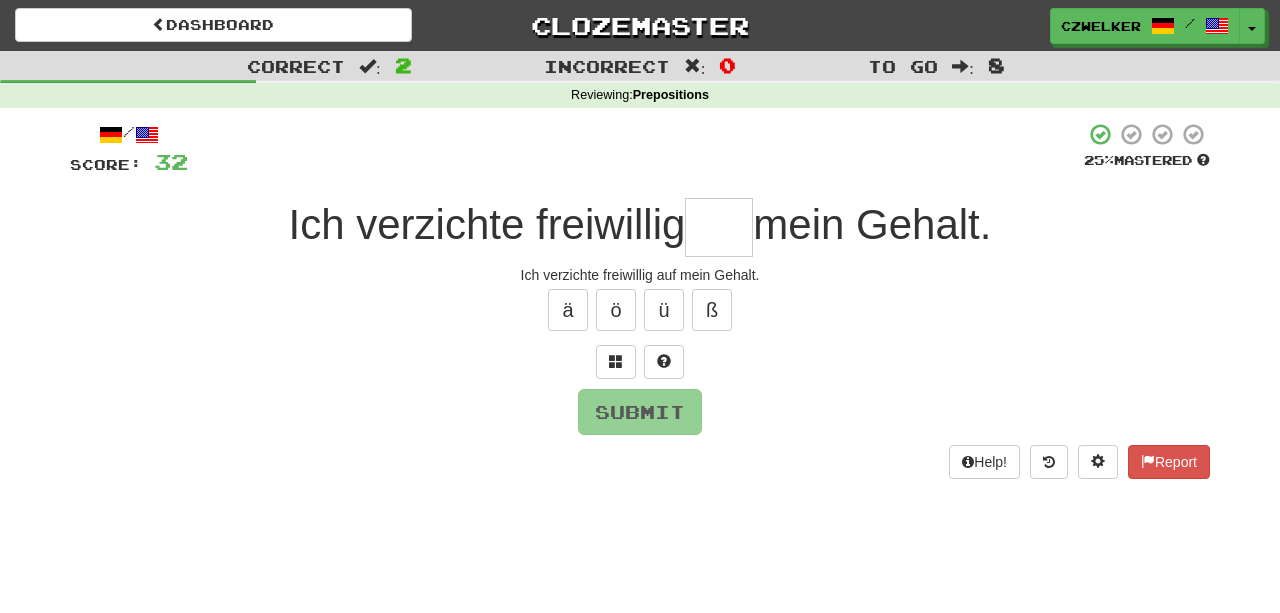 type on "*" 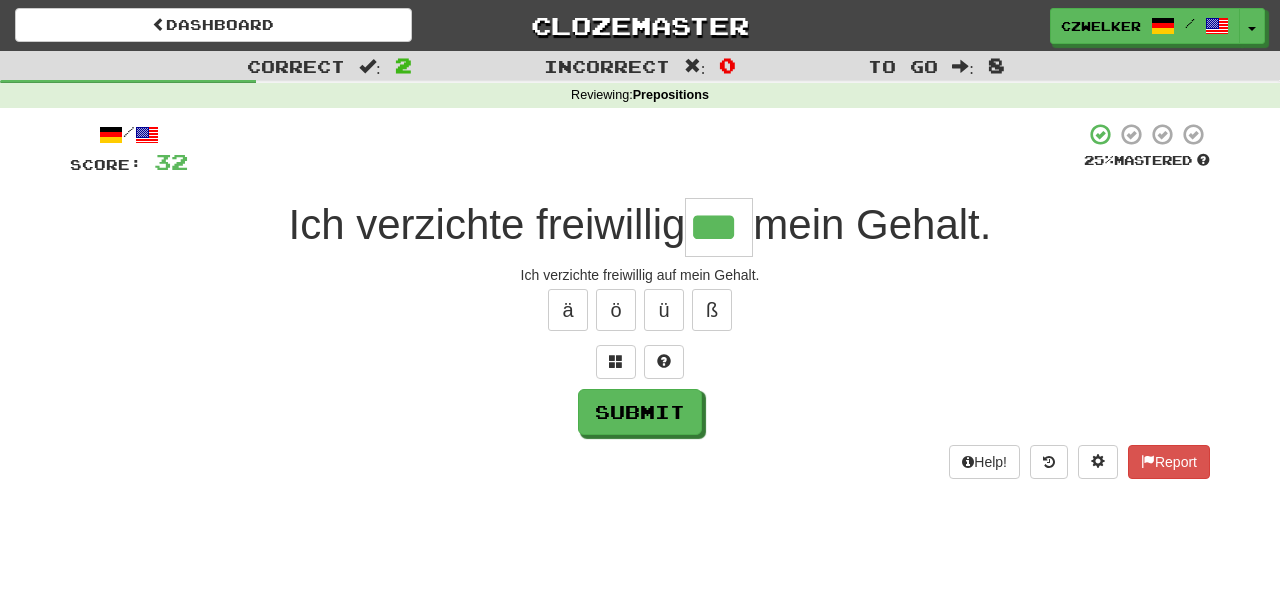 type on "***" 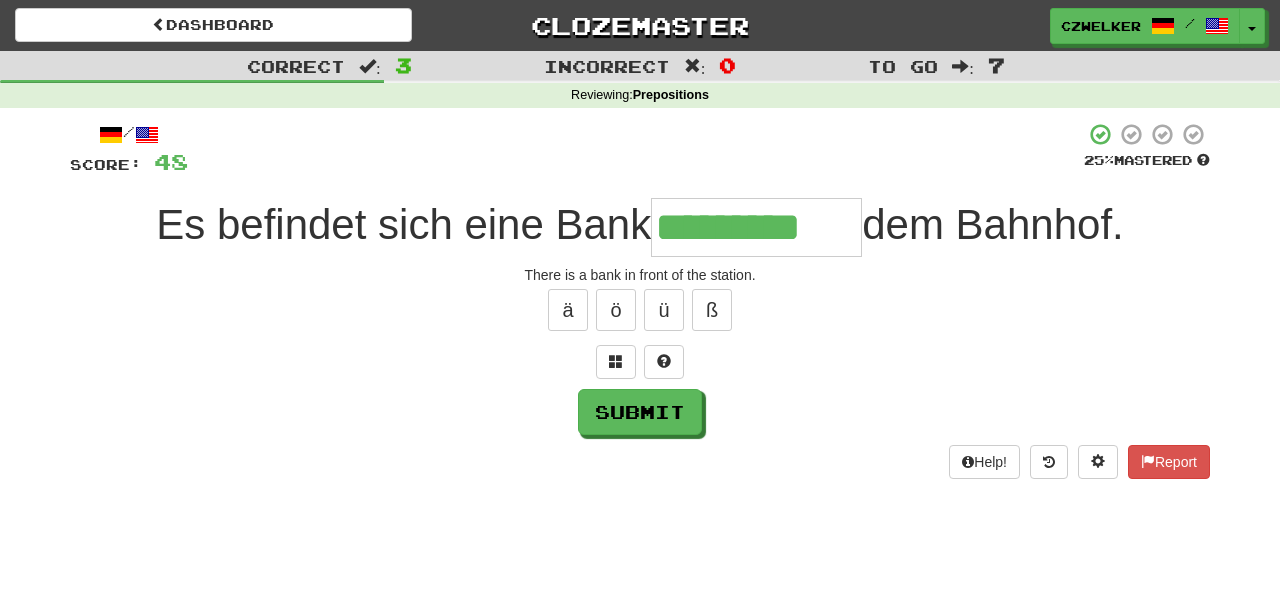 type on "*********" 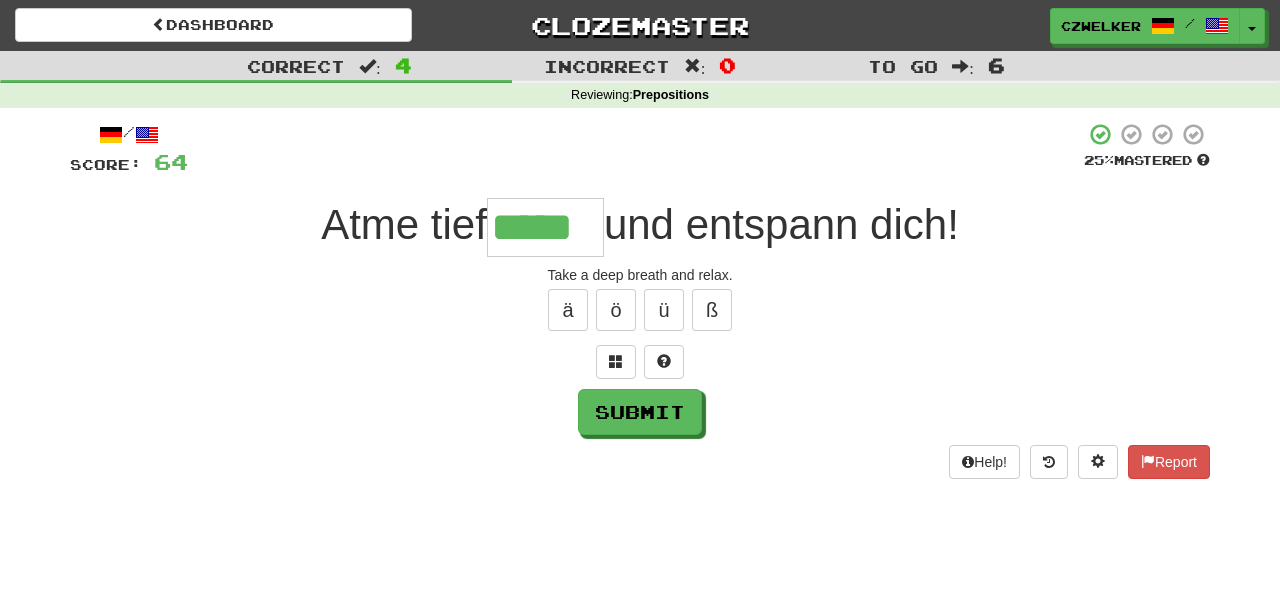 type on "*****" 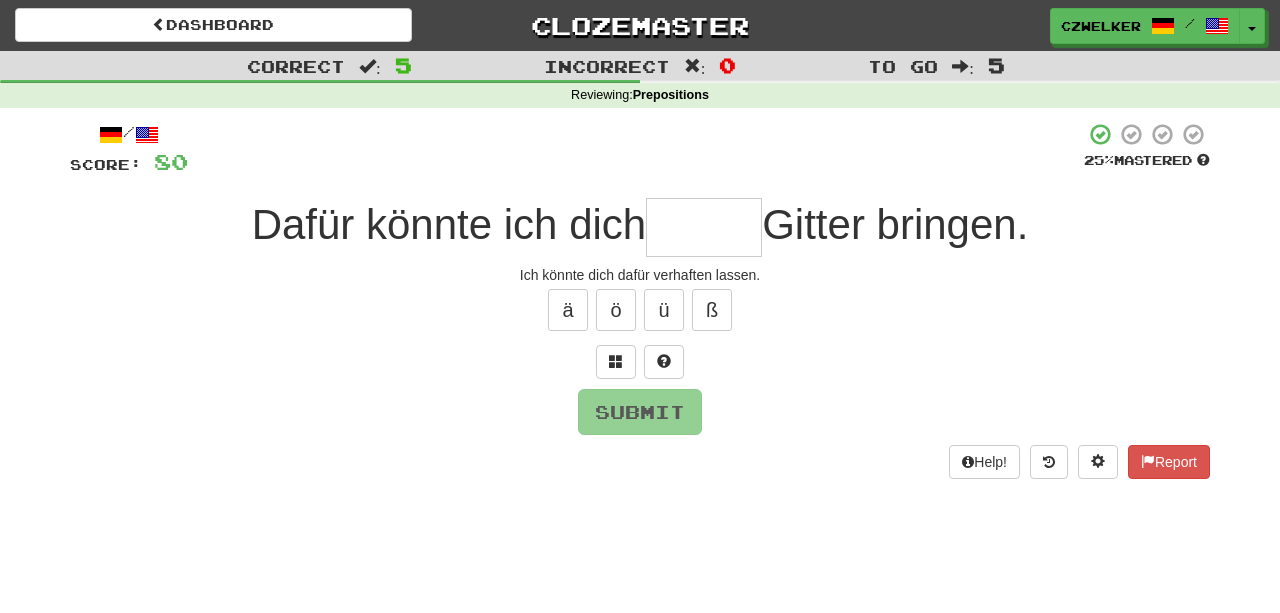 type on "*" 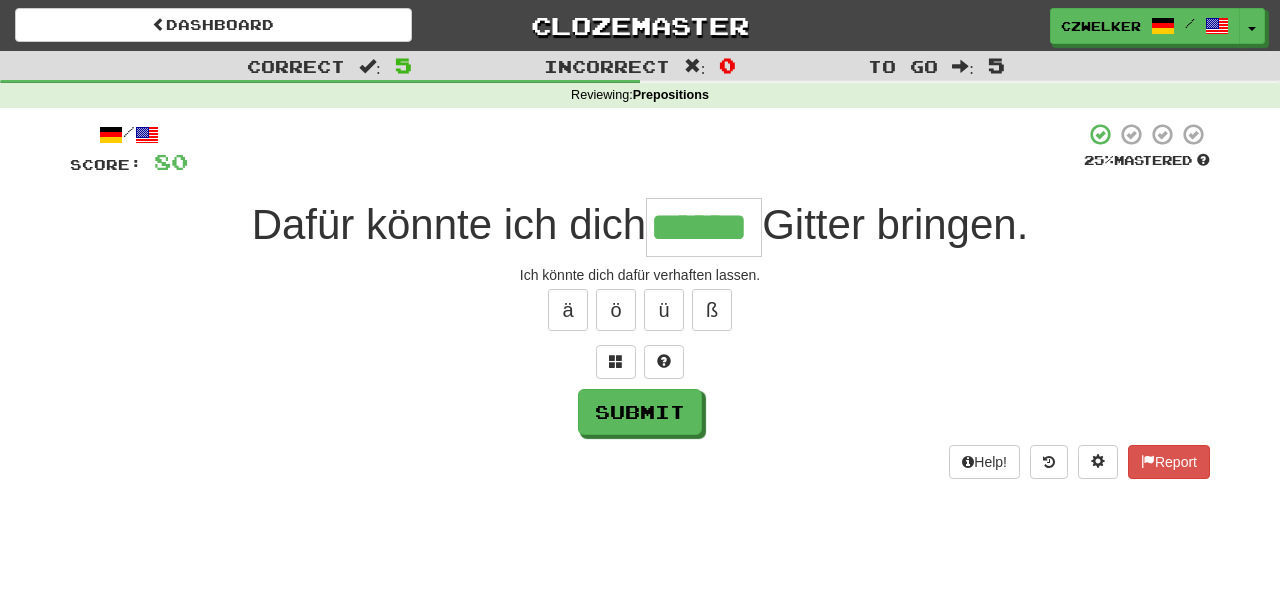 type on "******" 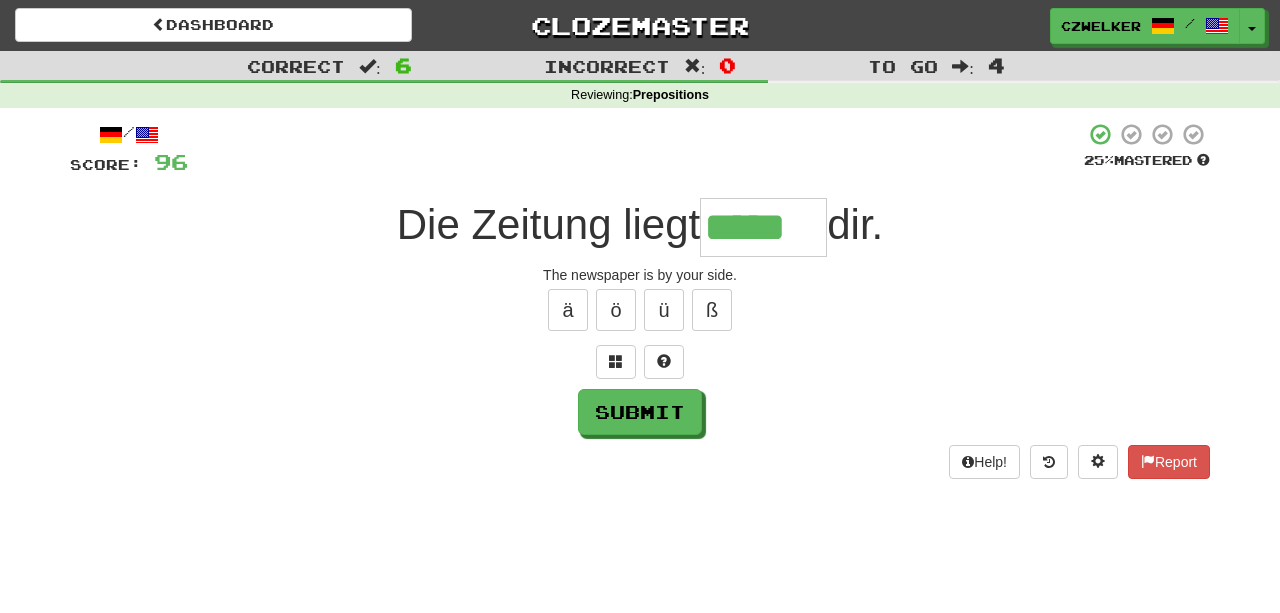 type on "*****" 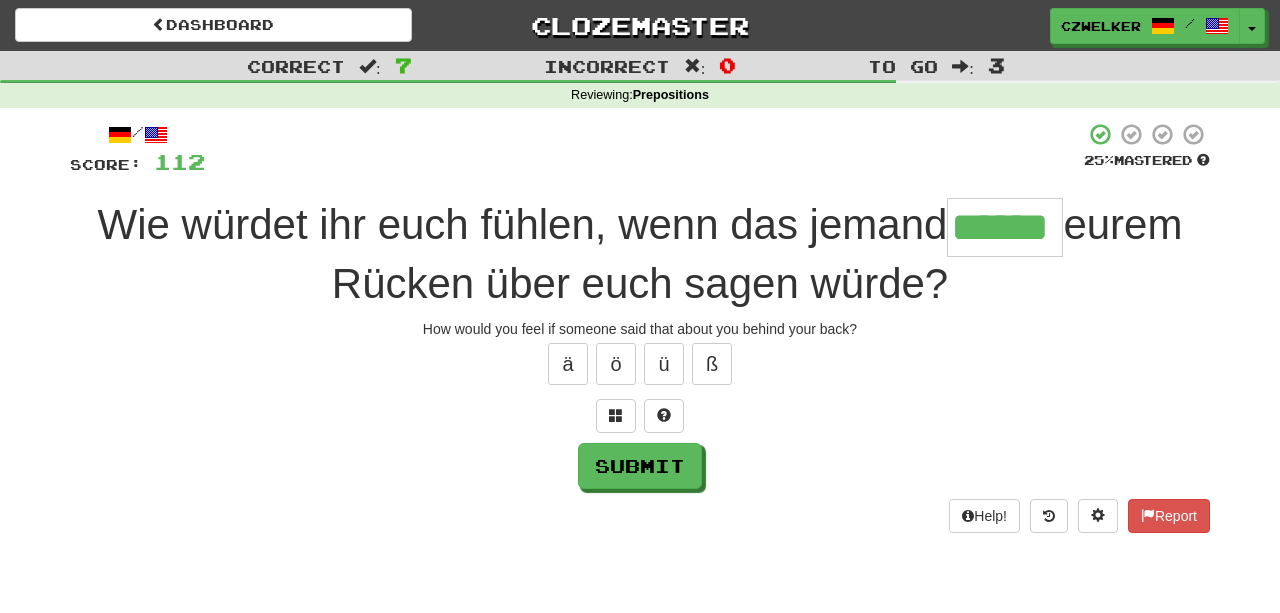 type on "******" 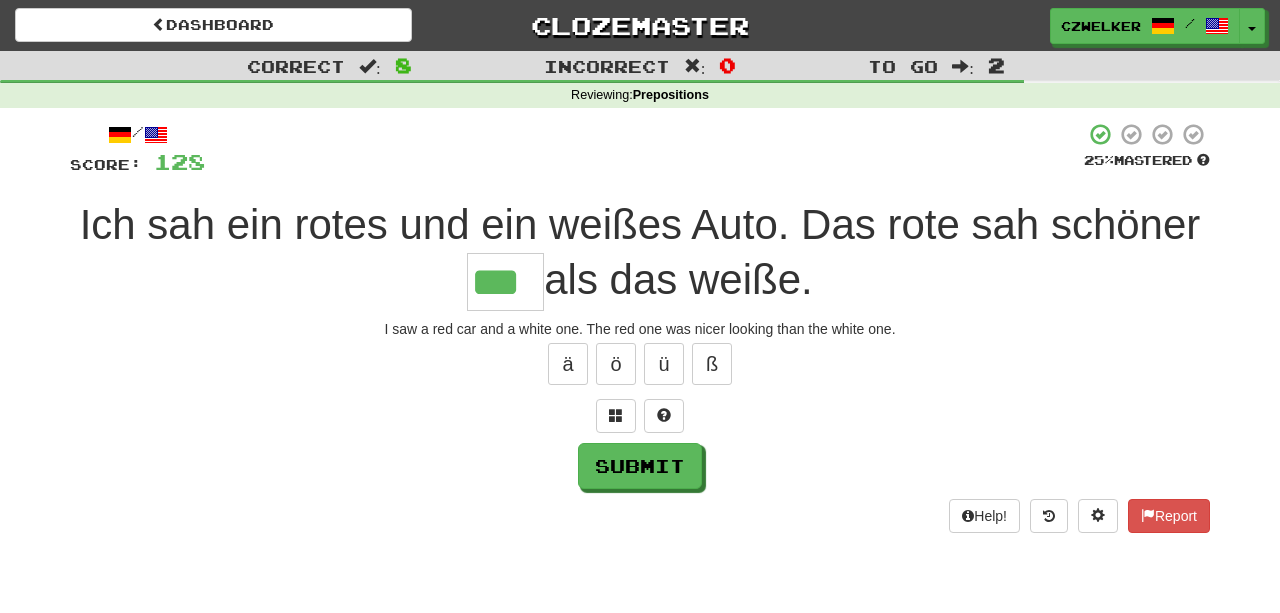 type on "***" 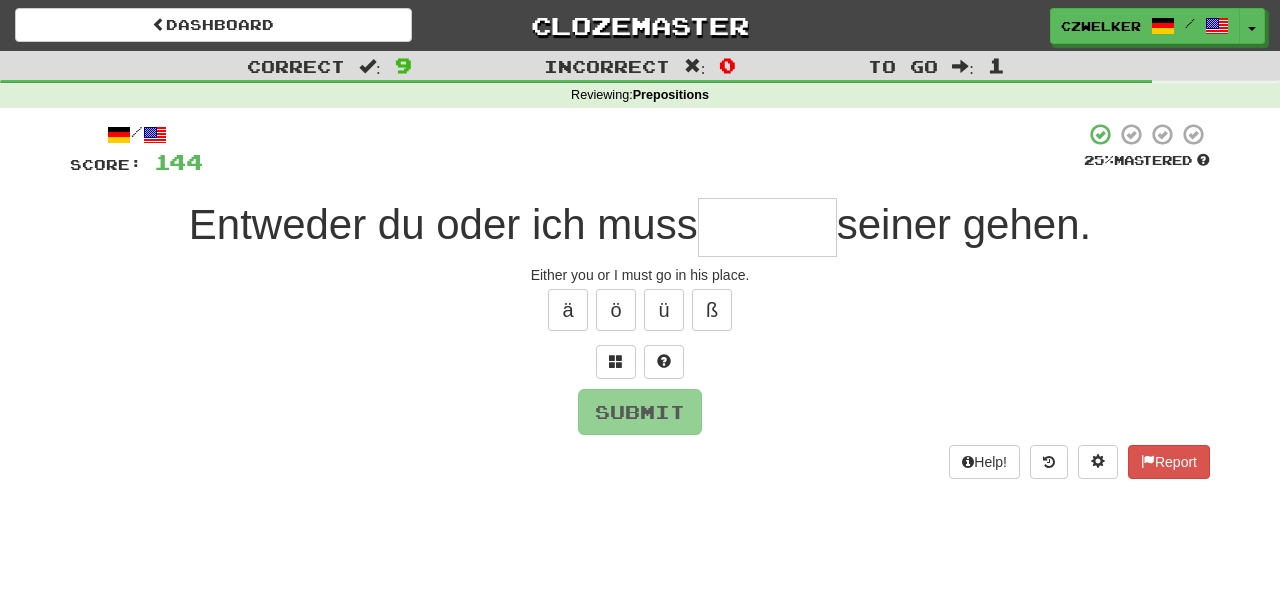 type on "*" 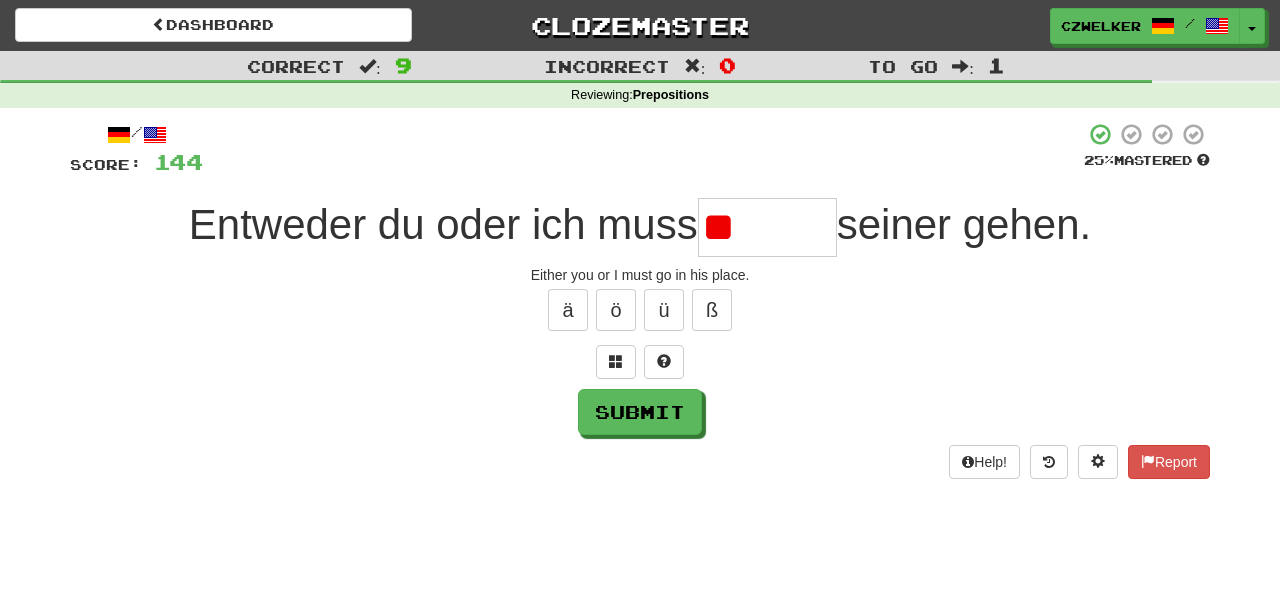 type on "*" 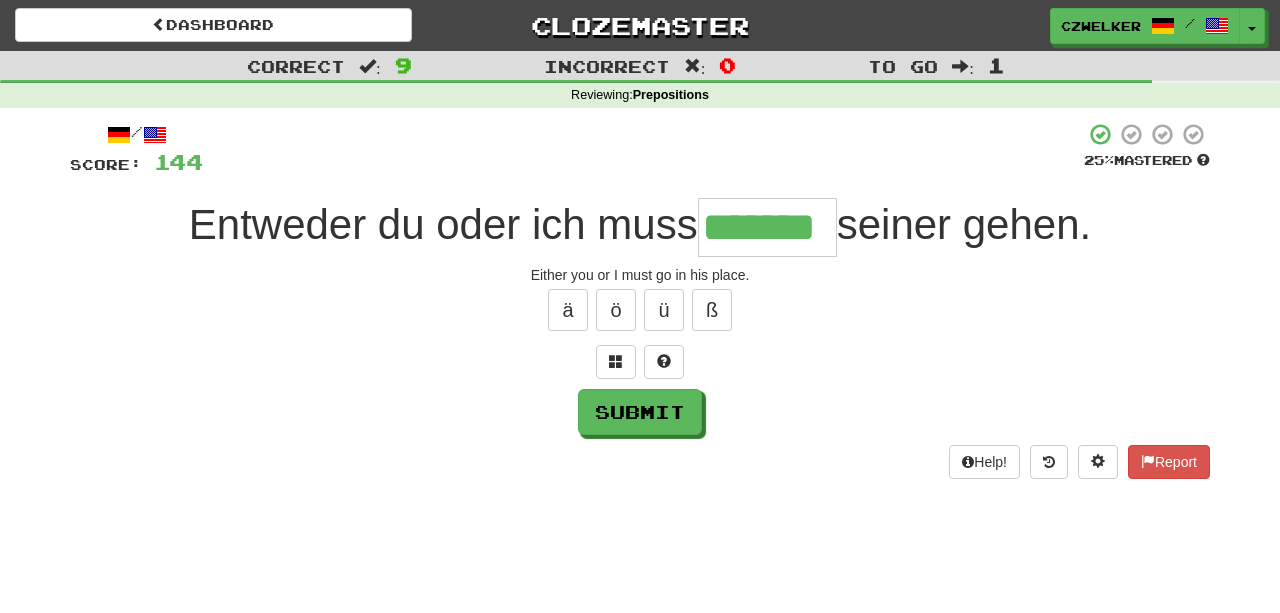 type on "*******" 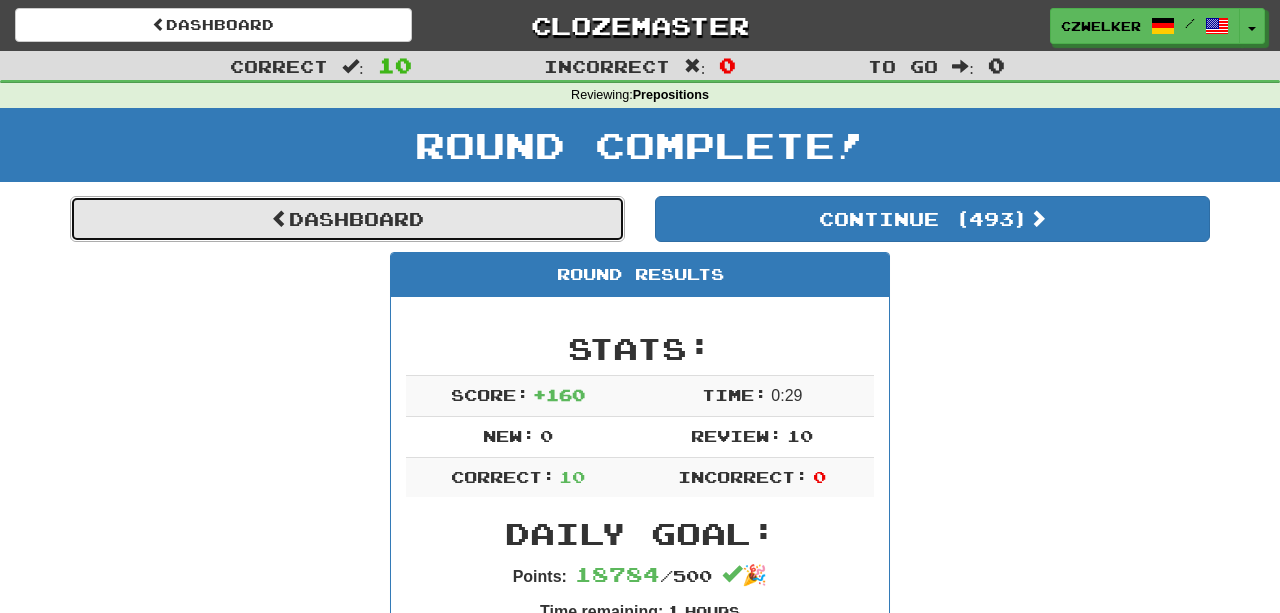 click on "Dashboard" at bounding box center (347, 219) 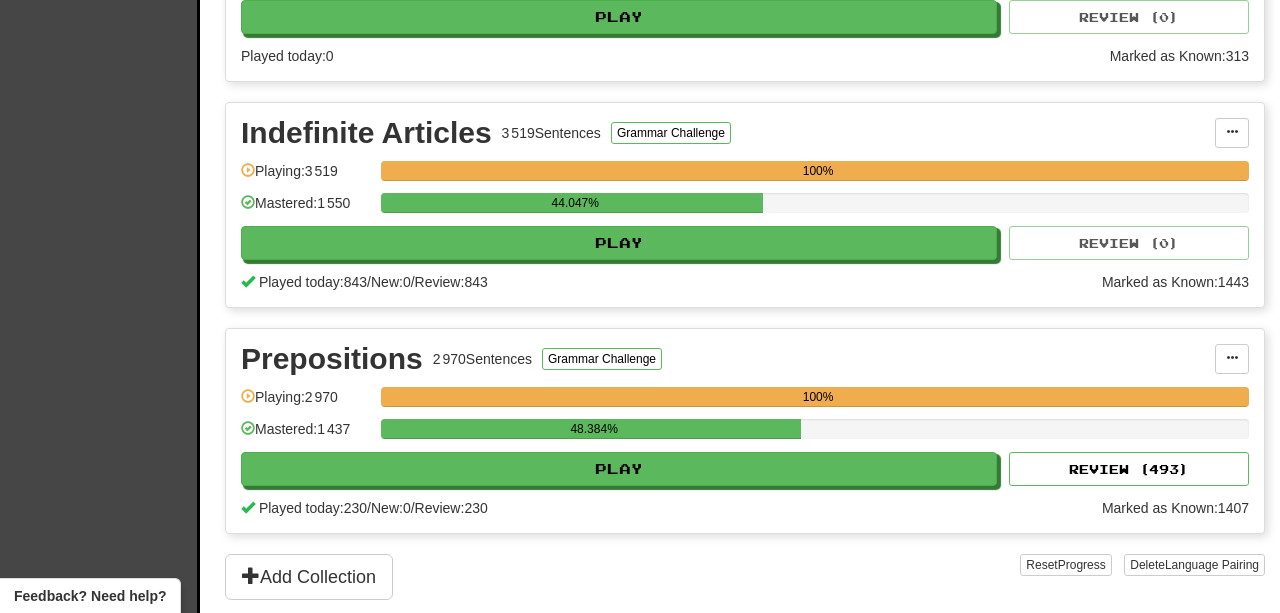 scroll, scrollTop: 821, scrollLeft: 0, axis: vertical 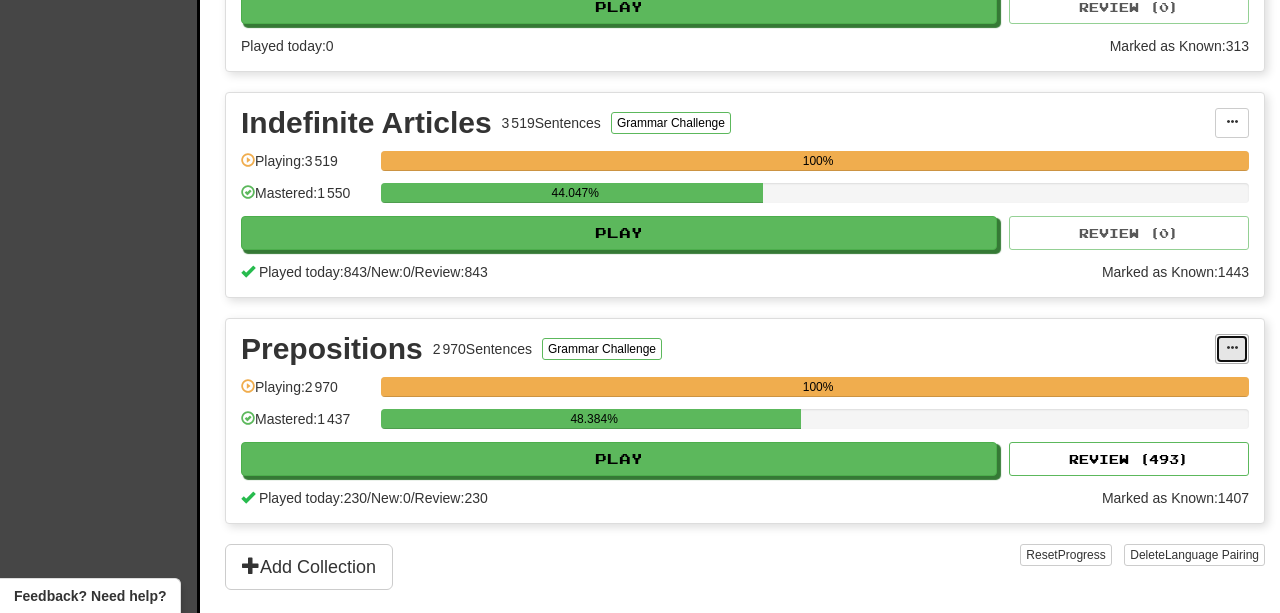 click at bounding box center [1232, 349] 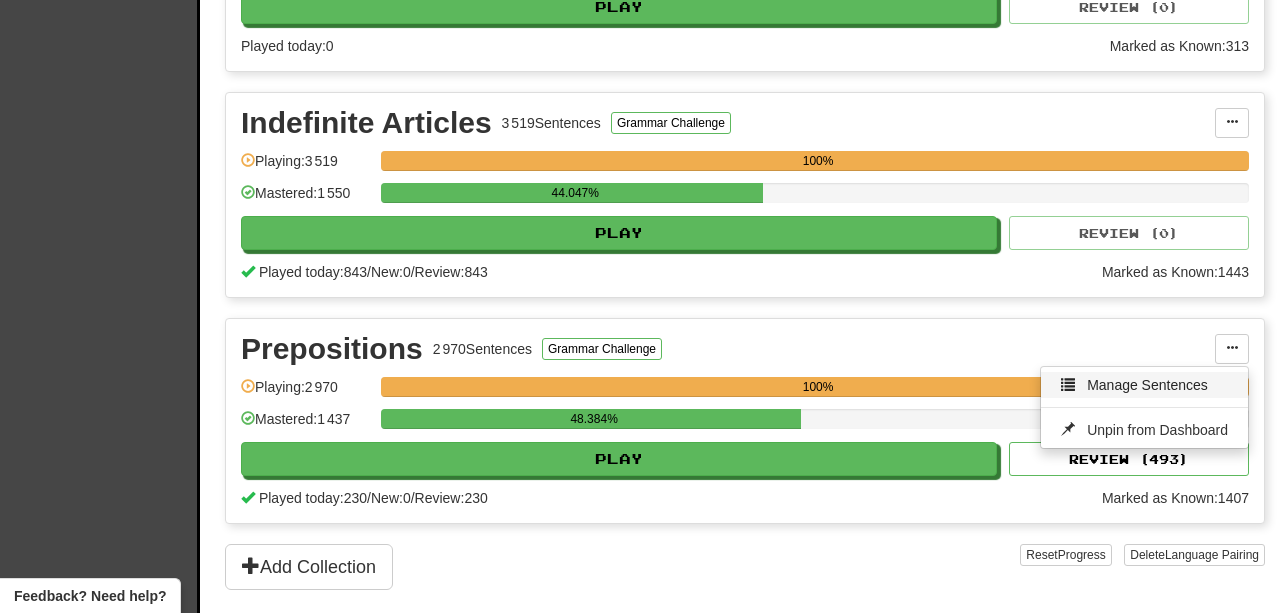 click on "Manage Sentences" at bounding box center (1147, 385) 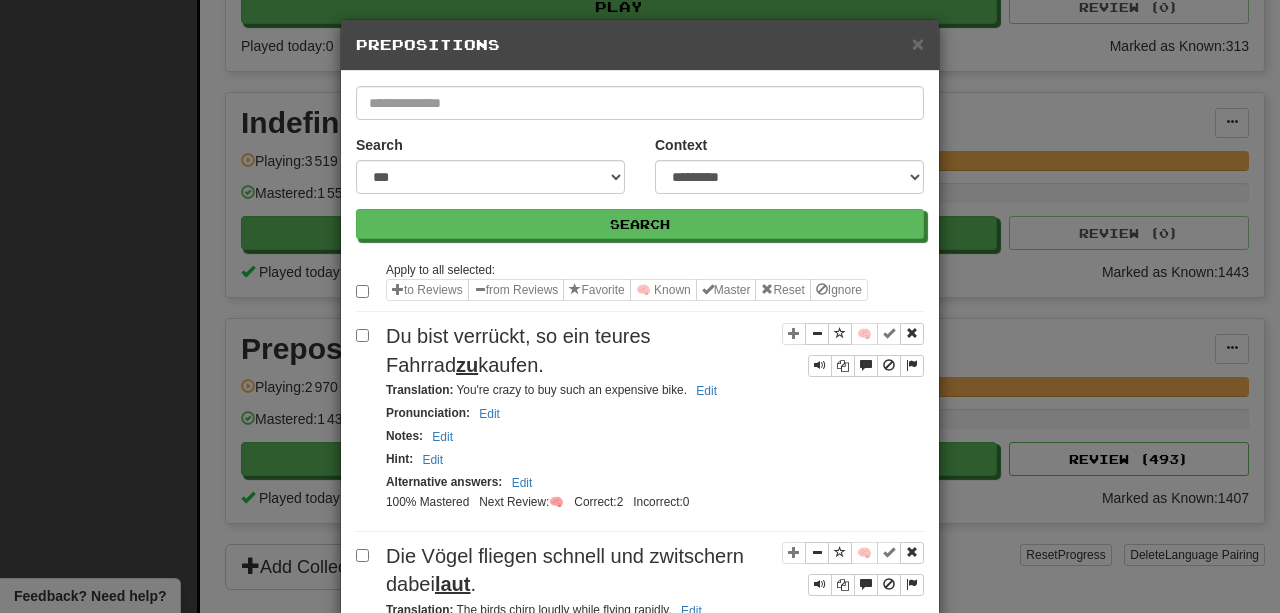scroll, scrollTop: 14, scrollLeft: 0, axis: vertical 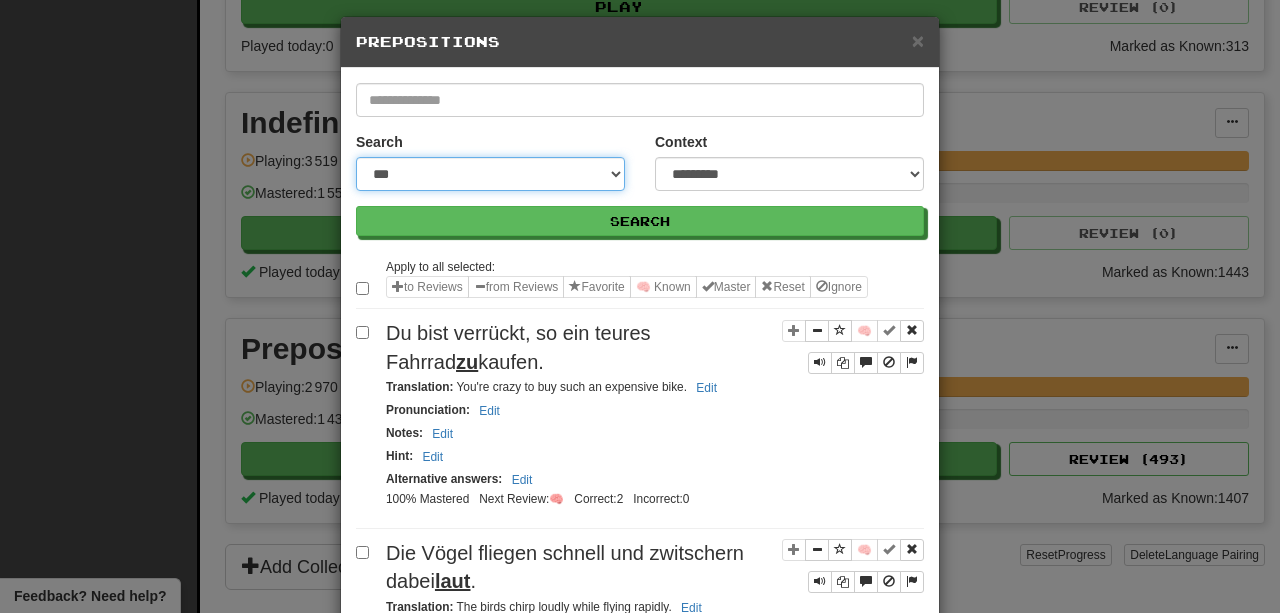 click on "**********" at bounding box center (490, 174) 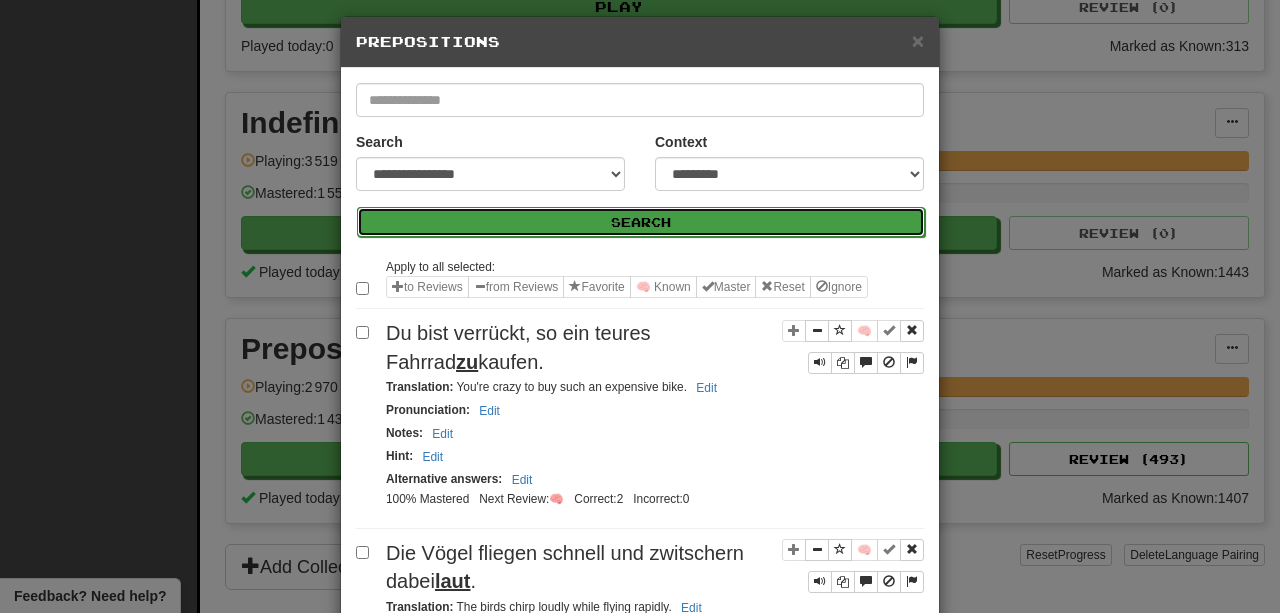 click on "Search" at bounding box center [641, 222] 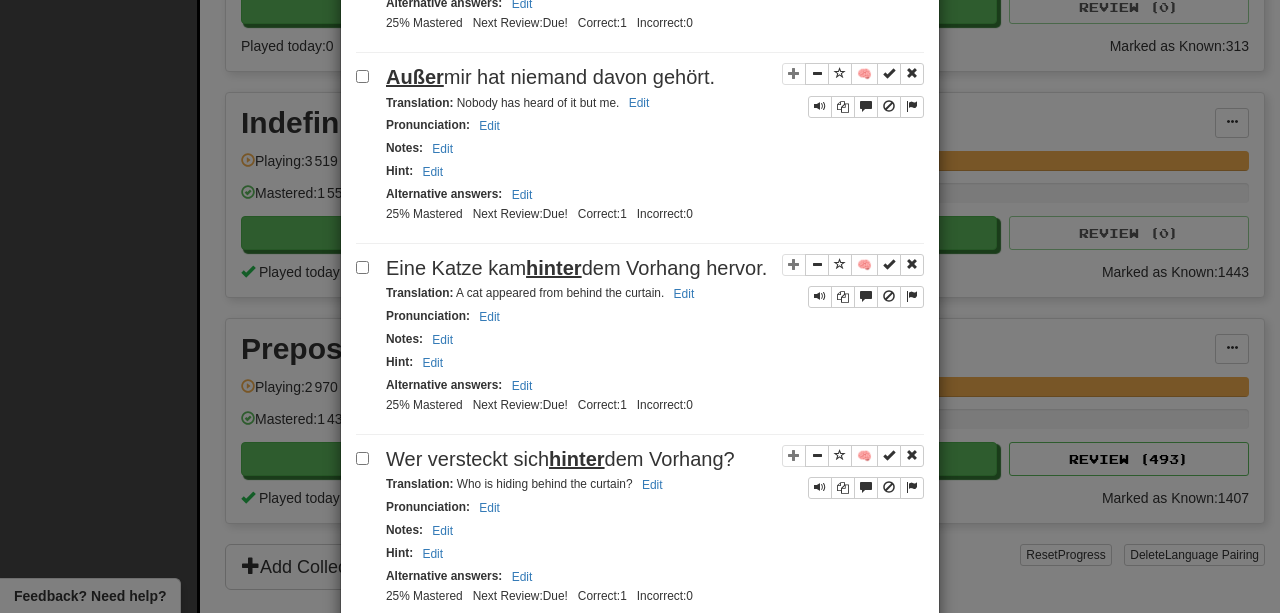 scroll, scrollTop: 0, scrollLeft: 0, axis: both 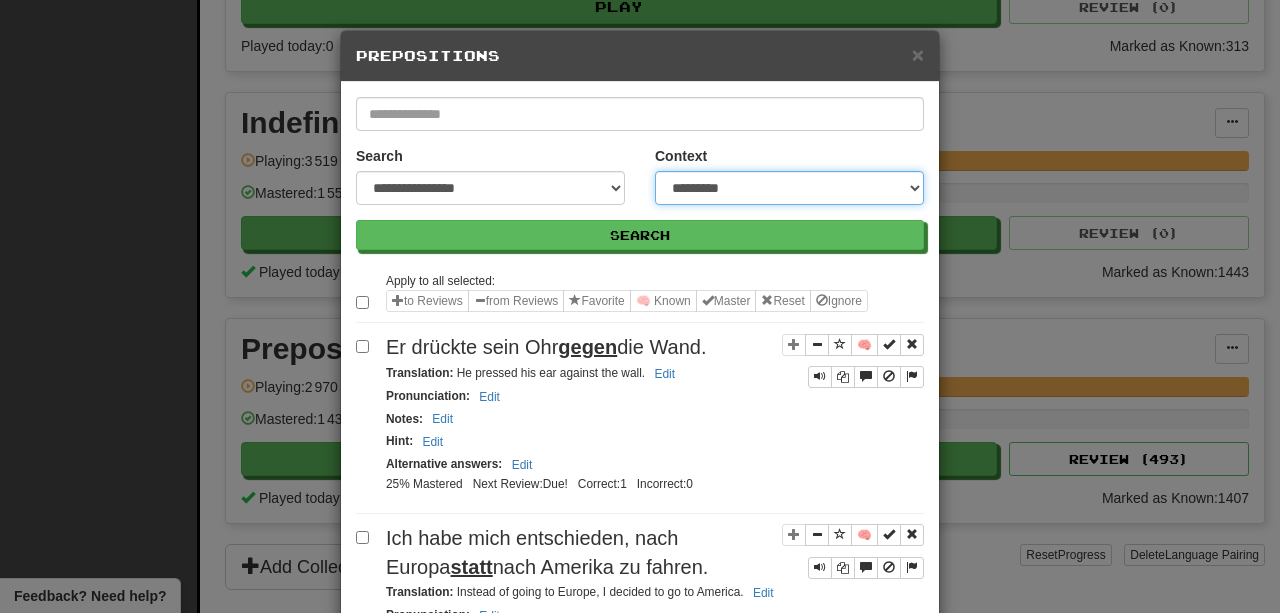 click on "**********" at bounding box center [789, 188] 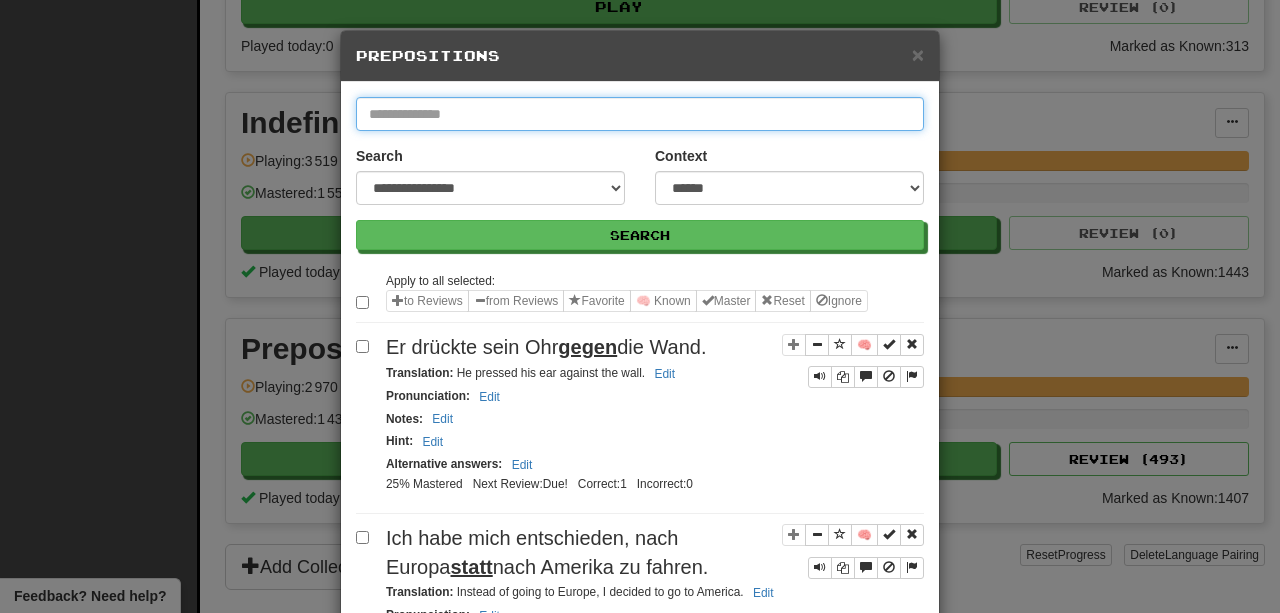click at bounding box center [640, 114] 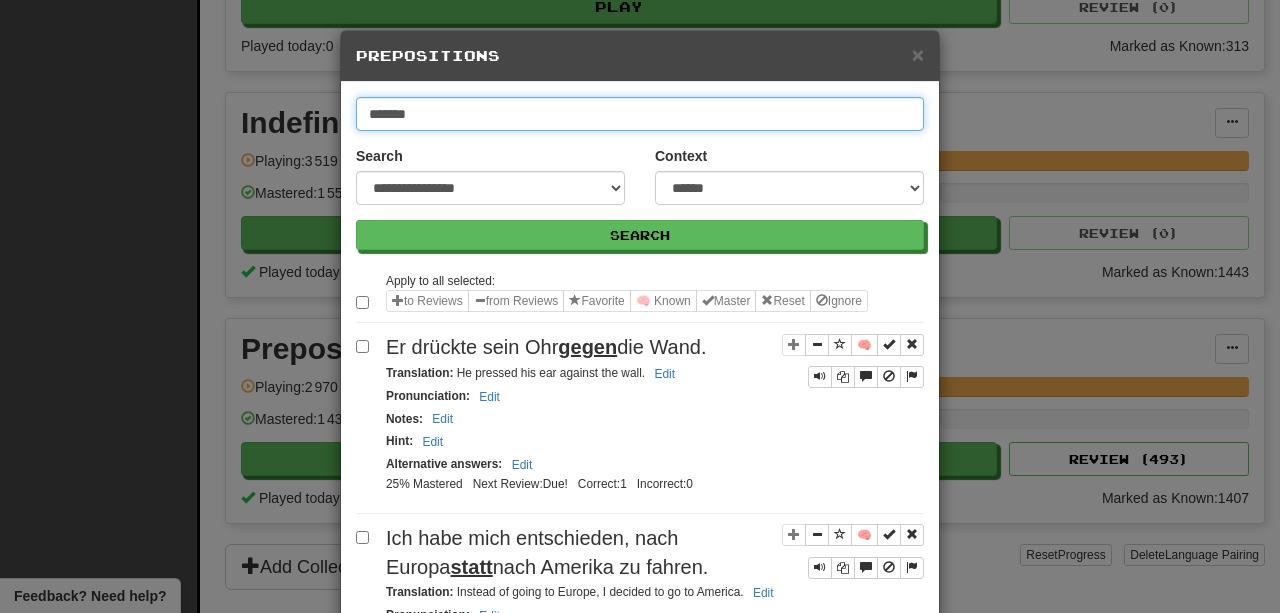 click on "Search" at bounding box center [640, 235] 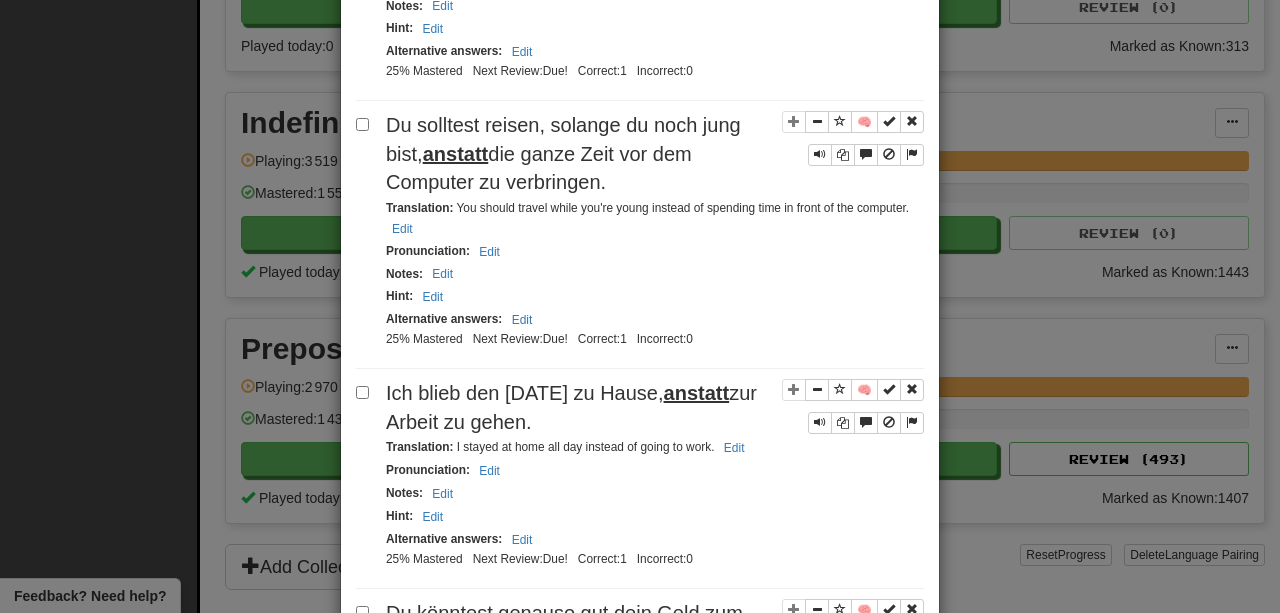 scroll, scrollTop: 0, scrollLeft: 0, axis: both 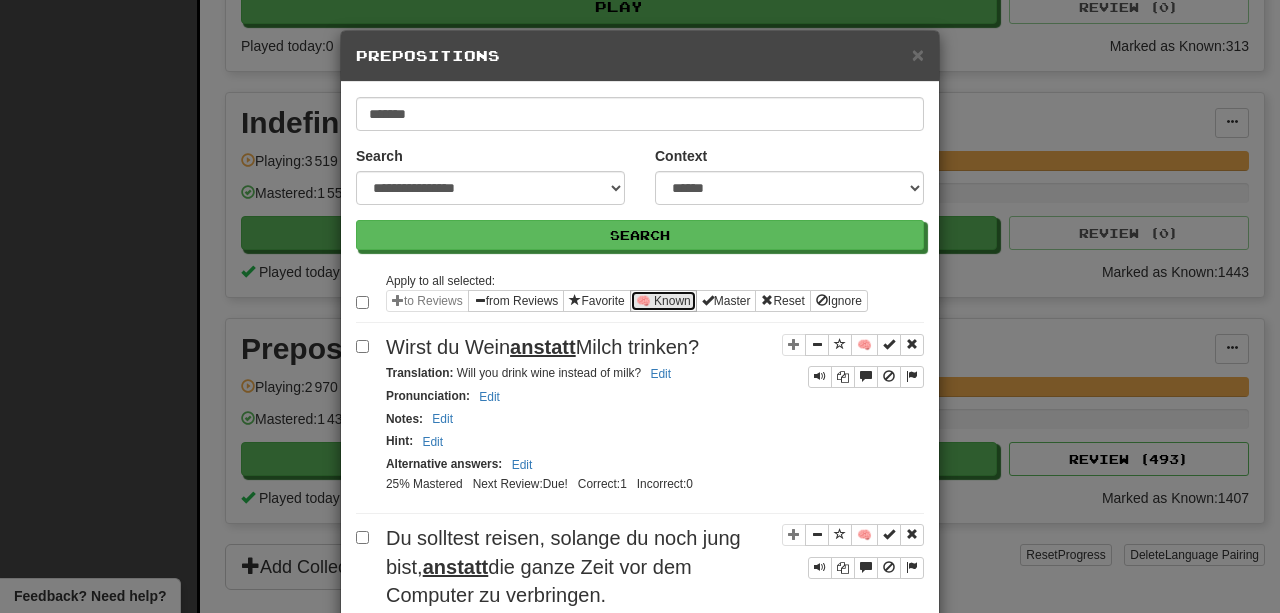 click on "🧠 Known" at bounding box center [663, 301] 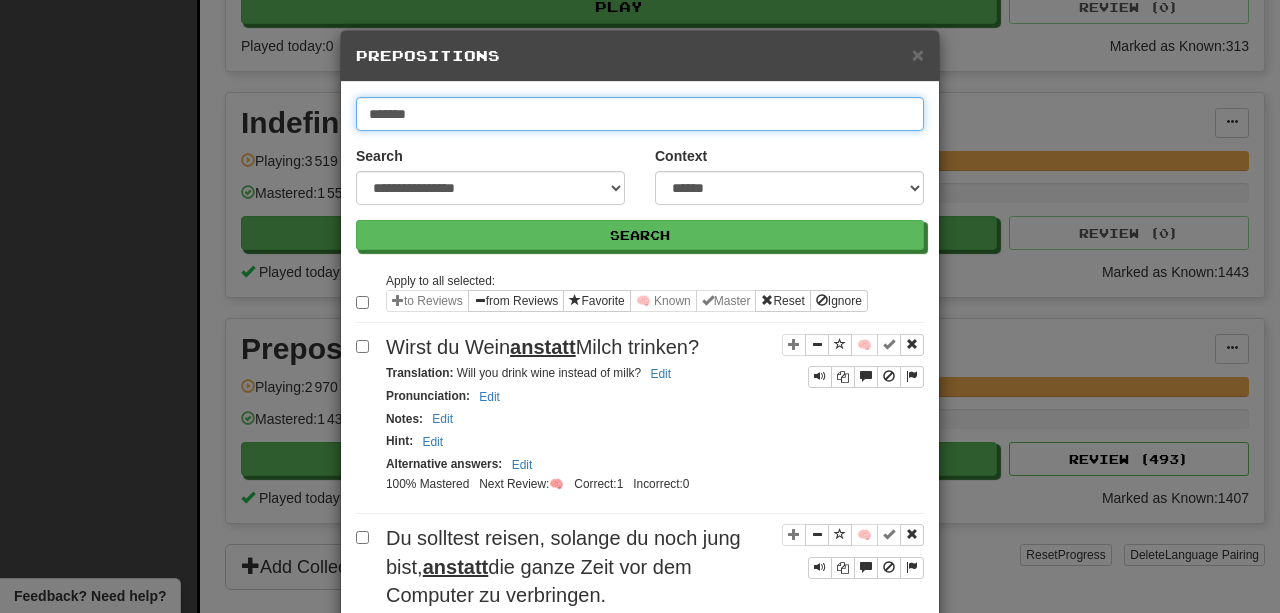 drag, startPoint x: 348, startPoint y: 107, endPoint x: 272, endPoint y: 106, distance: 76.00658 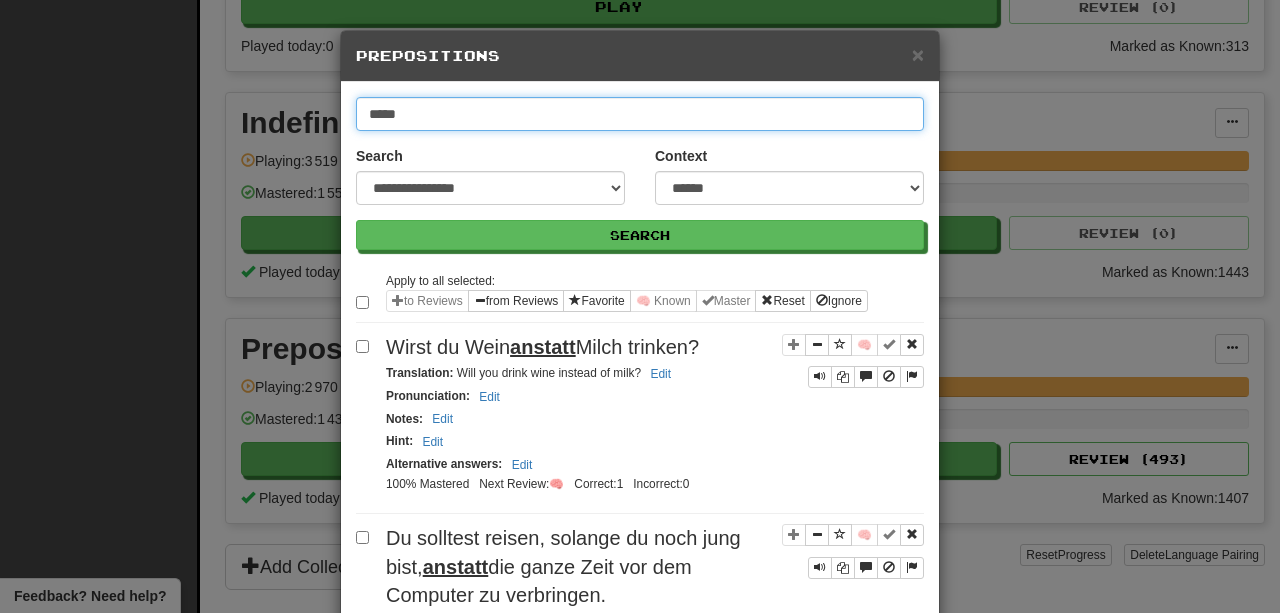 type on "*****" 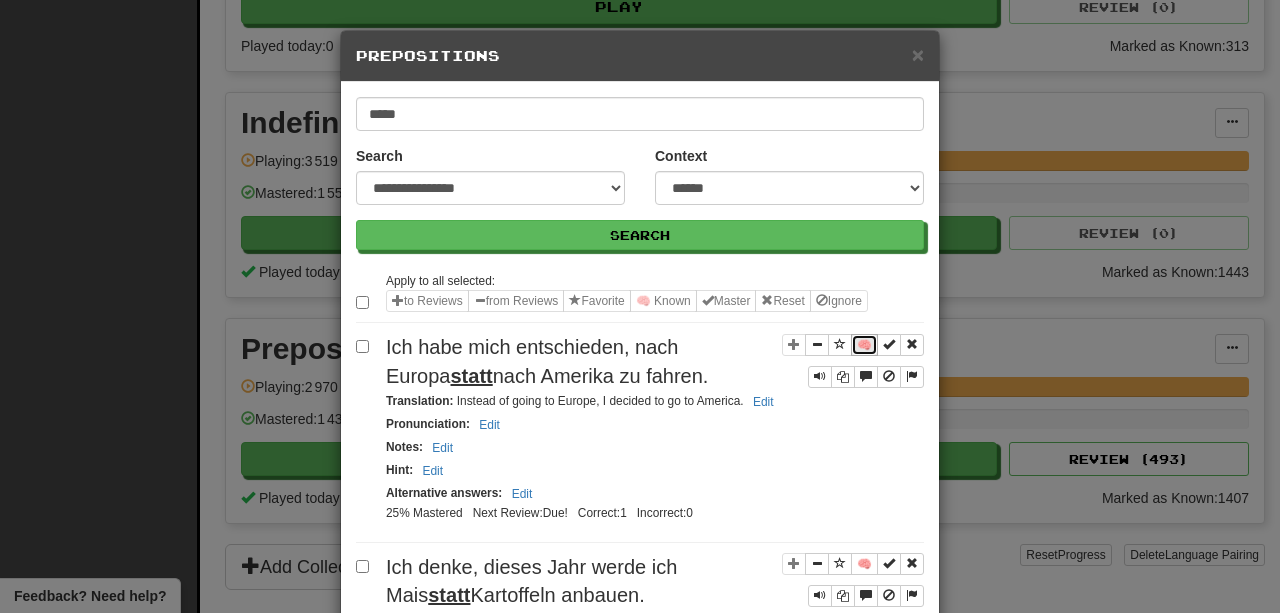 click on "🧠" at bounding box center [864, 345] 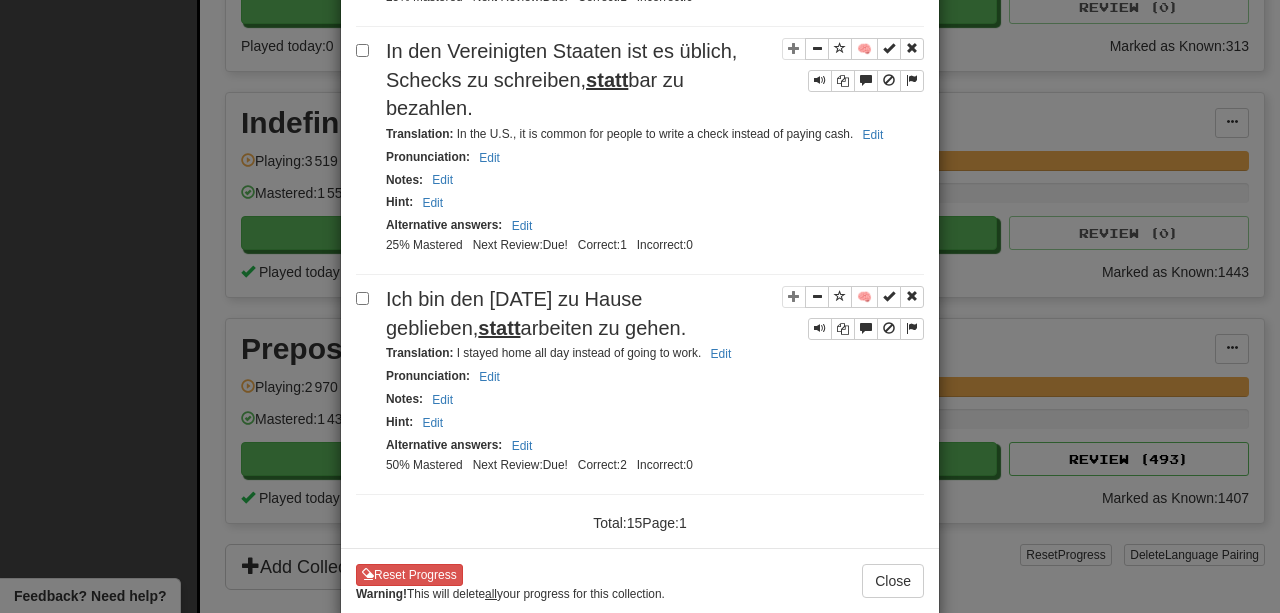 scroll, scrollTop: 3181, scrollLeft: 0, axis: vertical 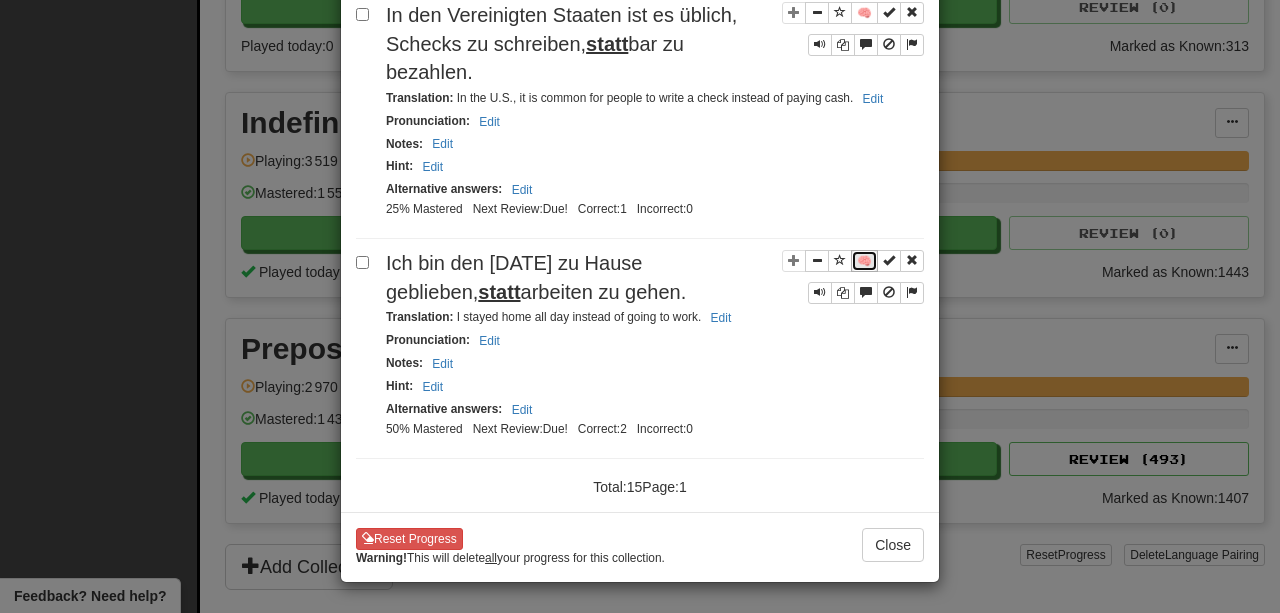 click on "🧠" at bounding box center (864, 261) 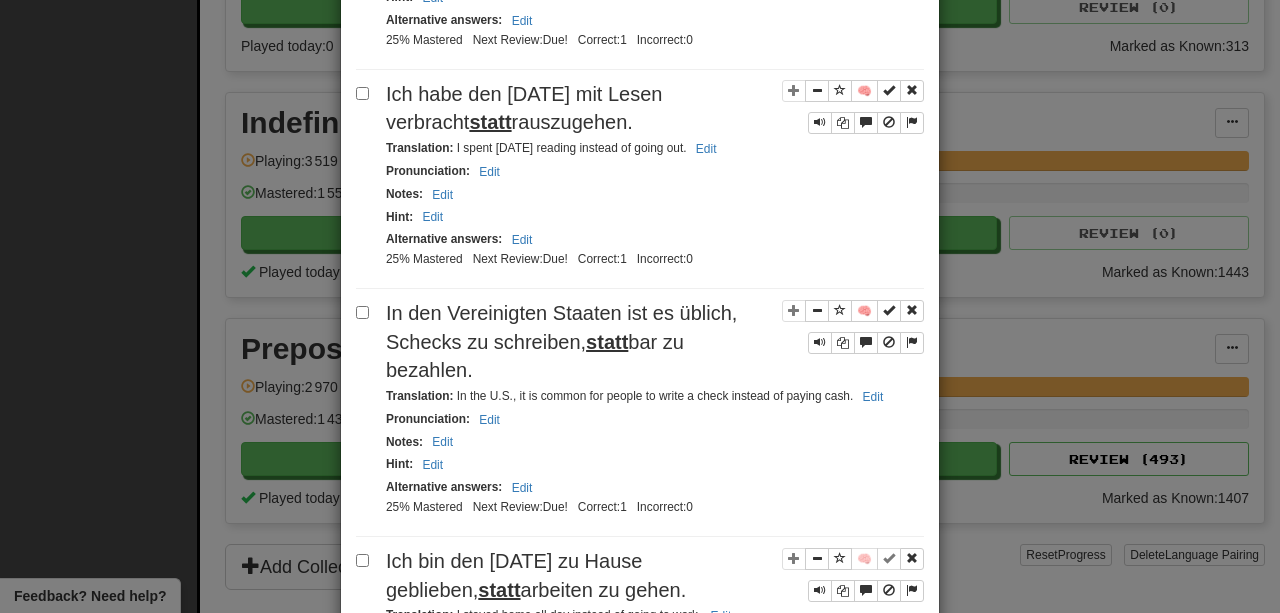 scroll, scrollTop: 2874, scrollLeft: 0, axis: vertical 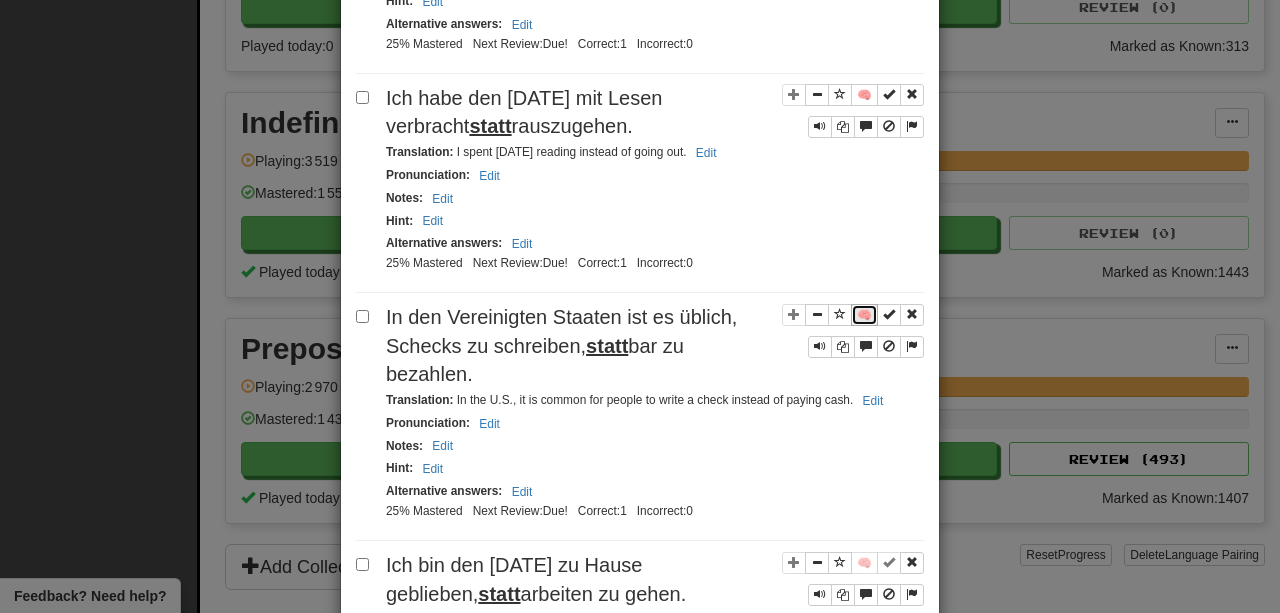 click on "🧠" at bounding box center [864, 315] 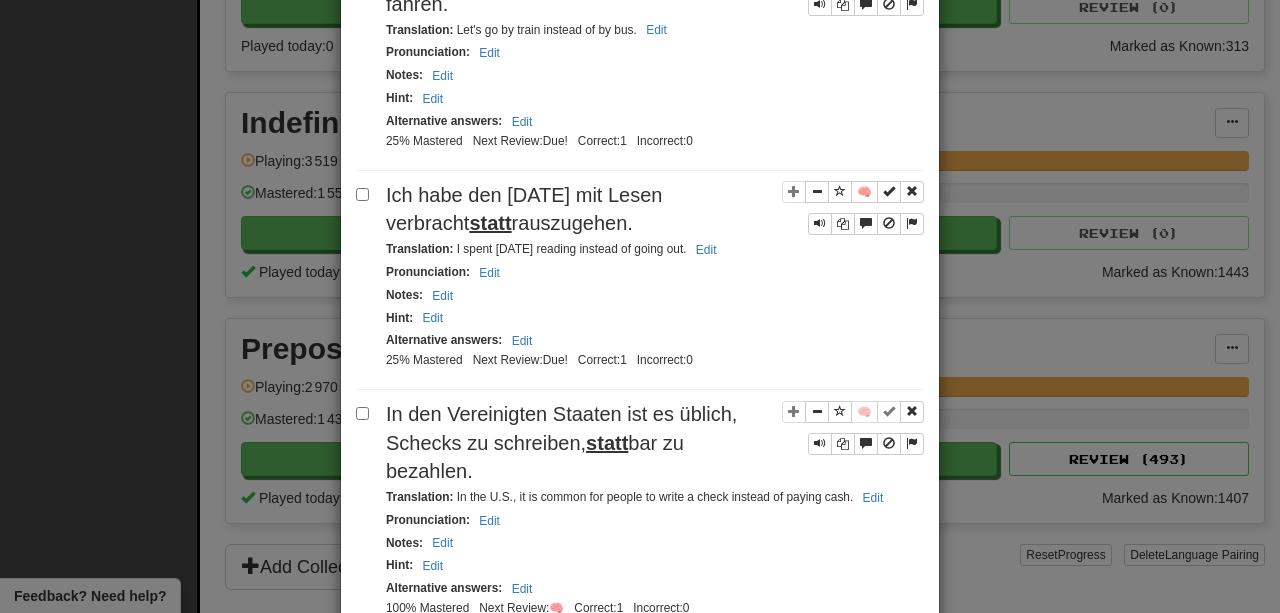 scroll, scrollTop: 2770, scrollLeft: 0, axis: vertical 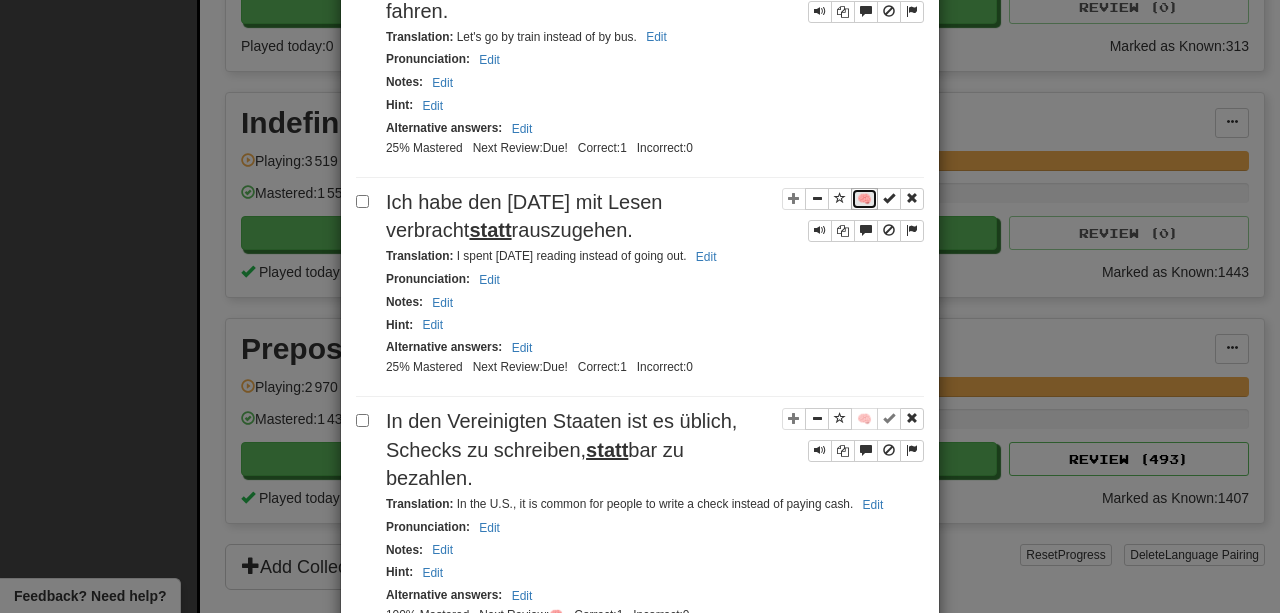 click on "🧠" at bounding box center [864, 199] 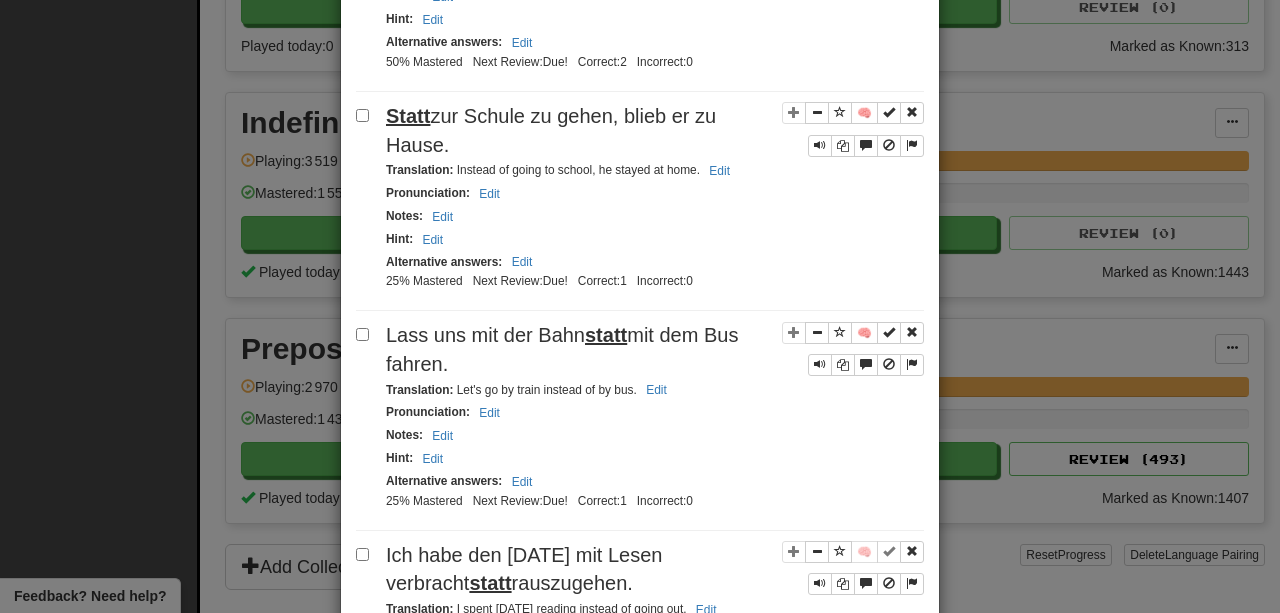 scroll, scrollTop: 2416, scrollLeft: 0, axis: vertical 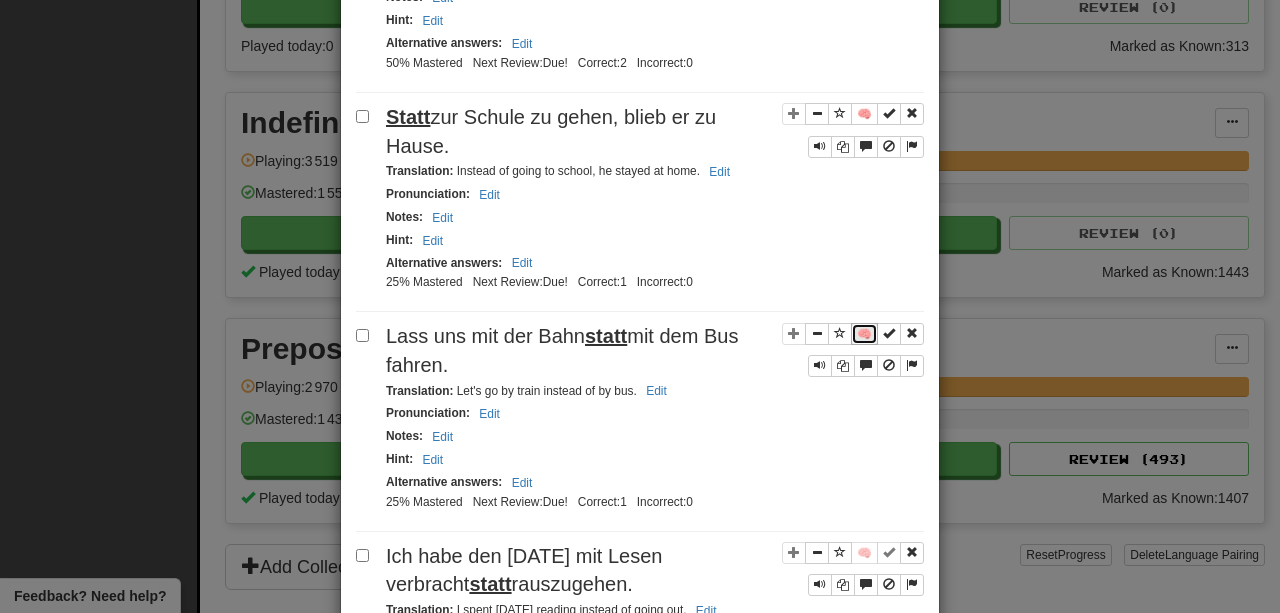 click on "🧠" at bounding box center (864, 334) 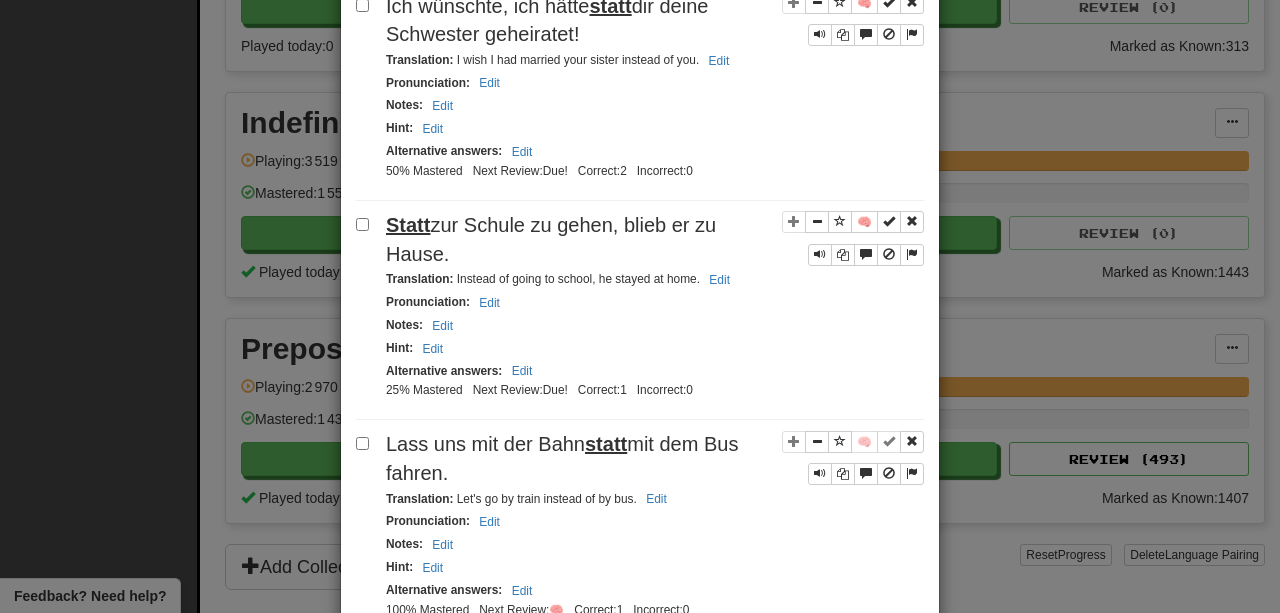scroll, scrollTop: 2307, scrollLeft: 0, axis: vertical 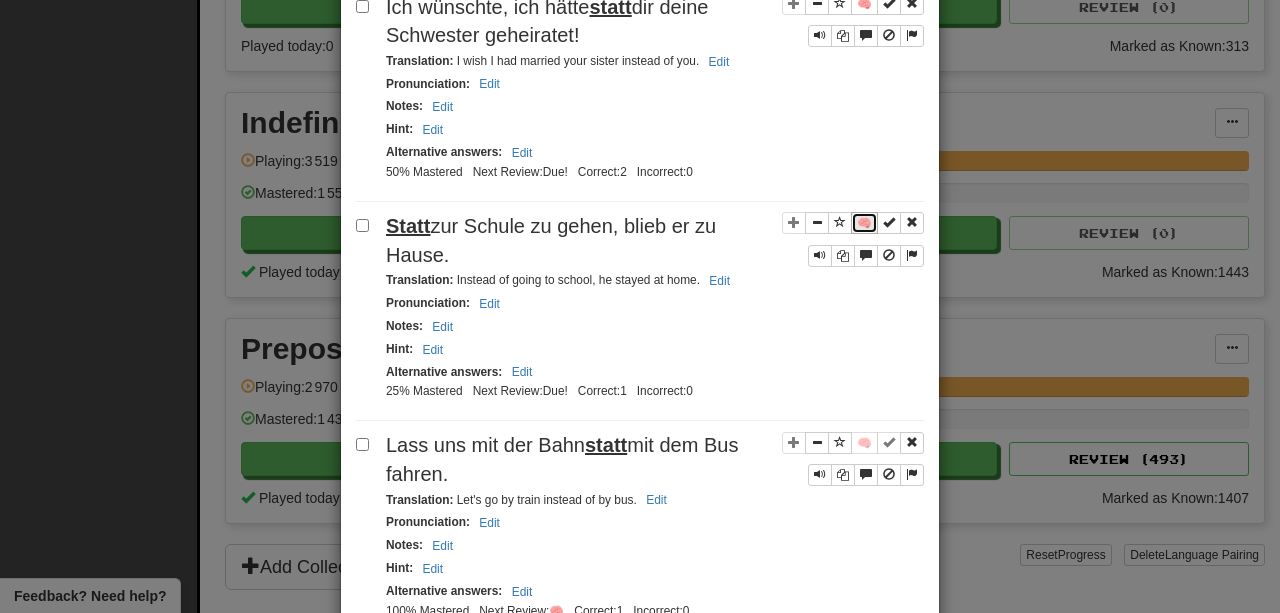 click on "🧠" at bounding box center [864, 223] 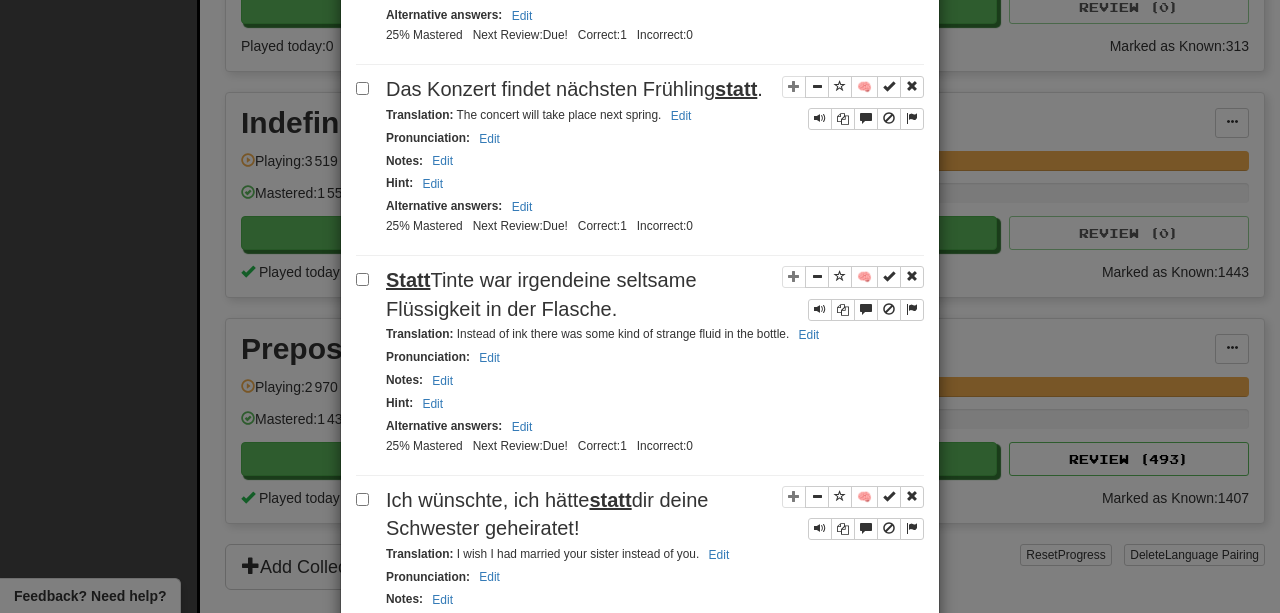 scroll, scrollTop: 1810, scrollLeft: 0, axis: vertical 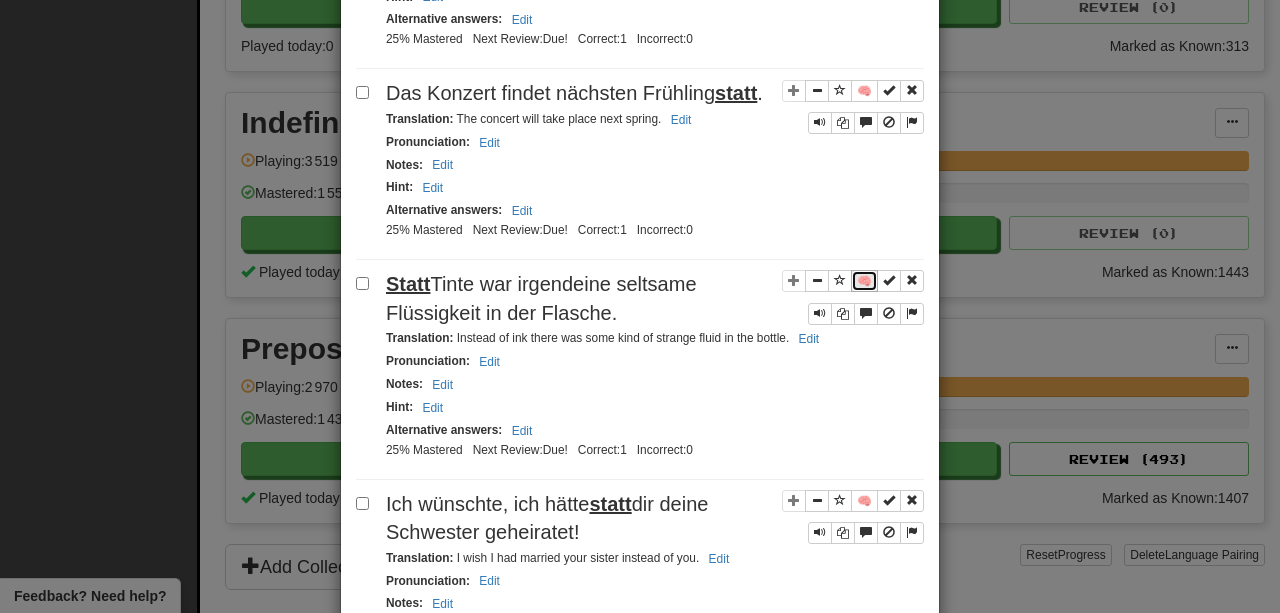 click on "🧠" at bounding box center [864, 281] 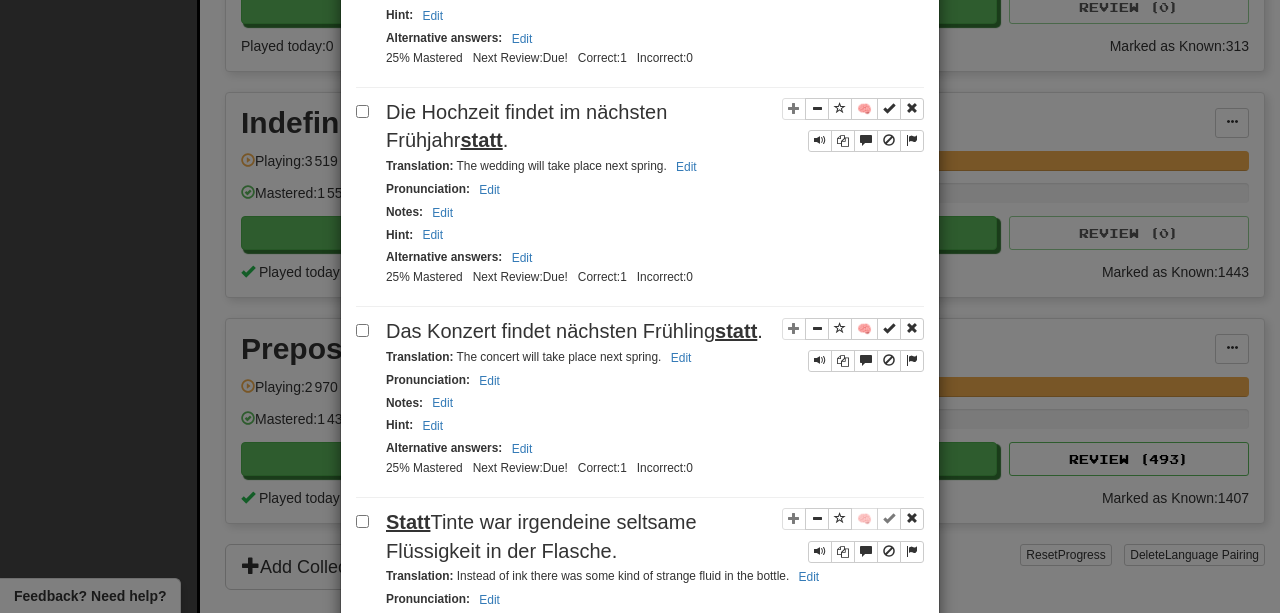 scroll, scrollTop: 1554, scrollLeft: 0, axis: vertical 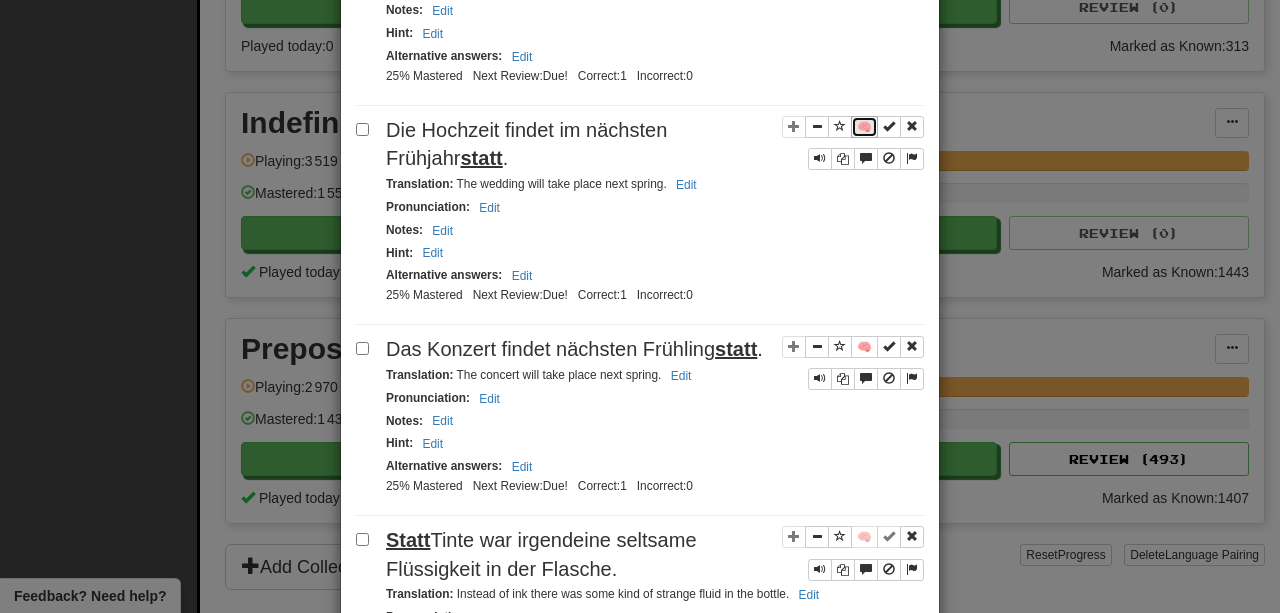 click on "🧠" at bounding box center [864, 127] 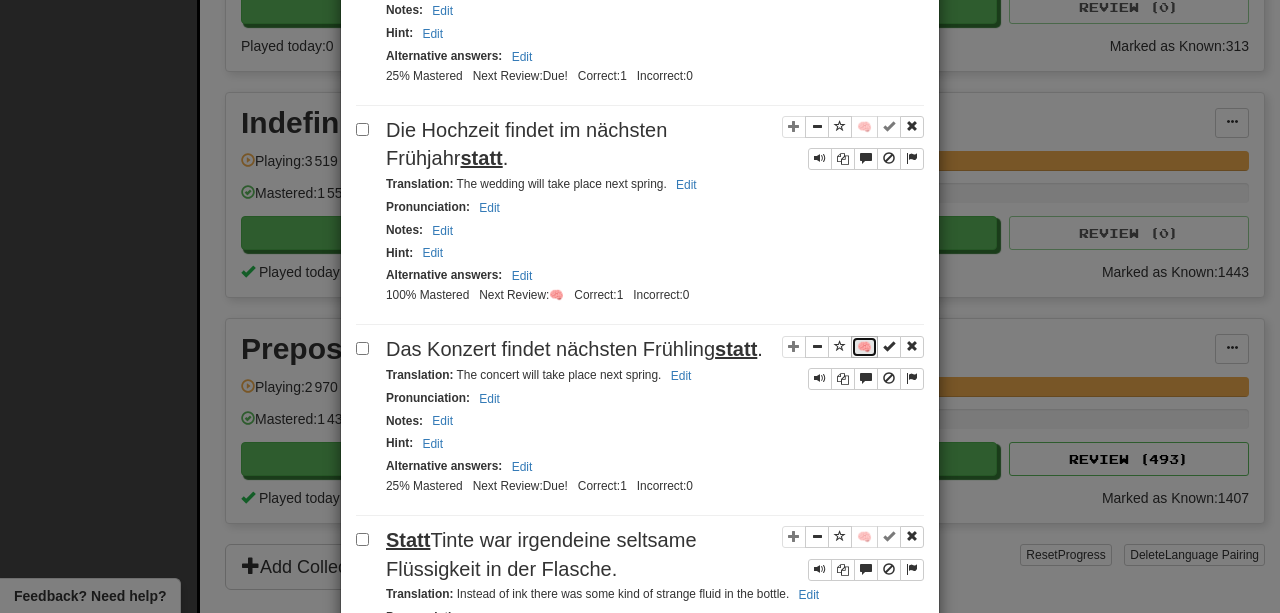 click on "🧠" at bounding box center [864, 347] 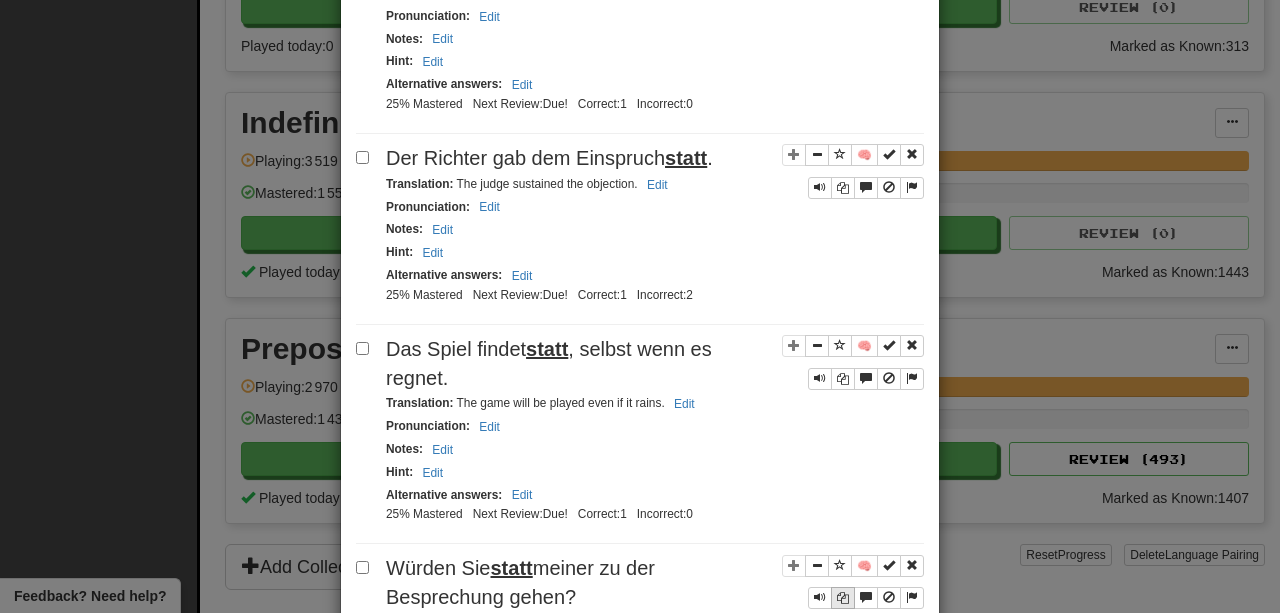 scroll, scrollTop: 895, scrollLeft: 0, axis: vertical 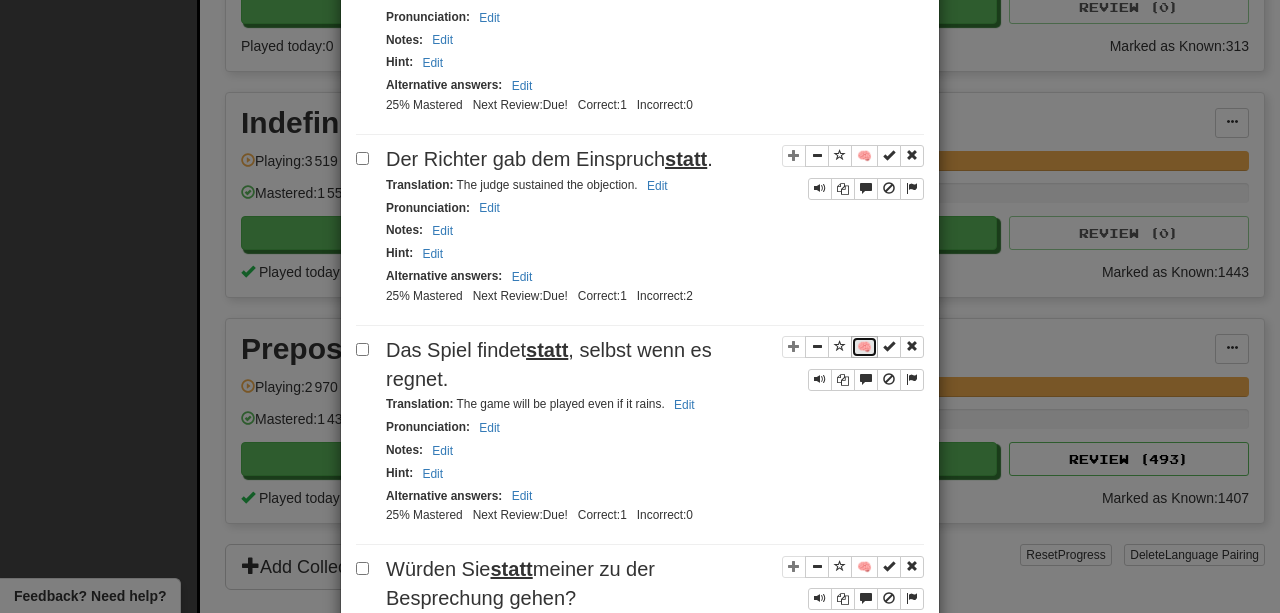 click on "🧠" at bounding box center (864, 347) 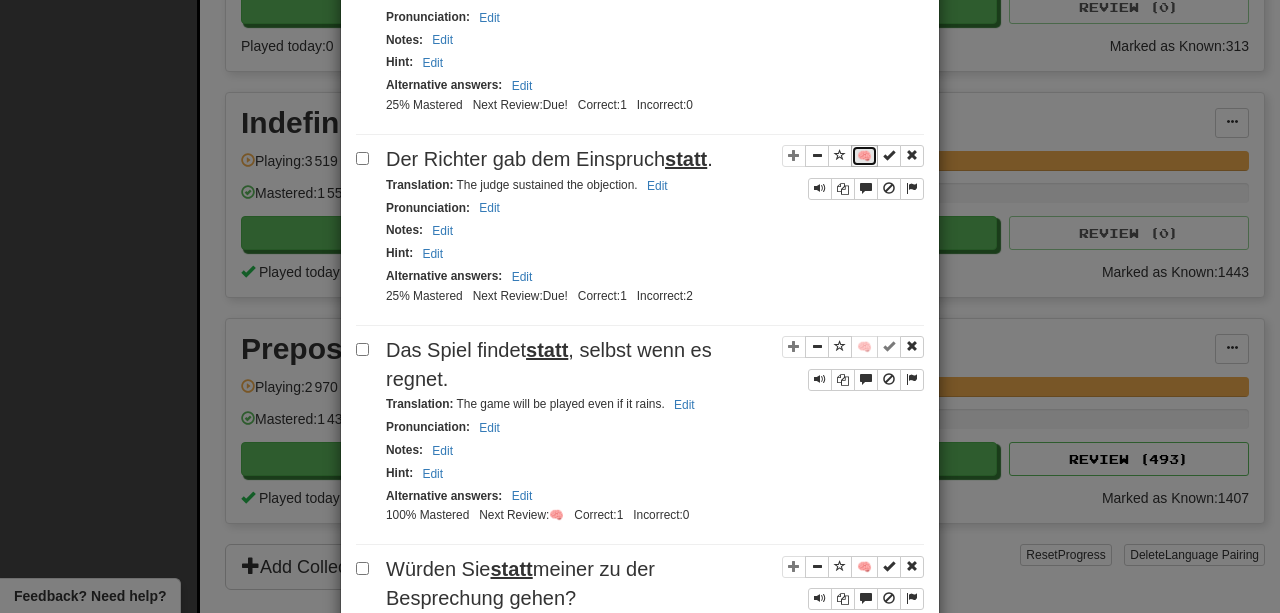 click on "🧠" at bounding box center [864, 156] 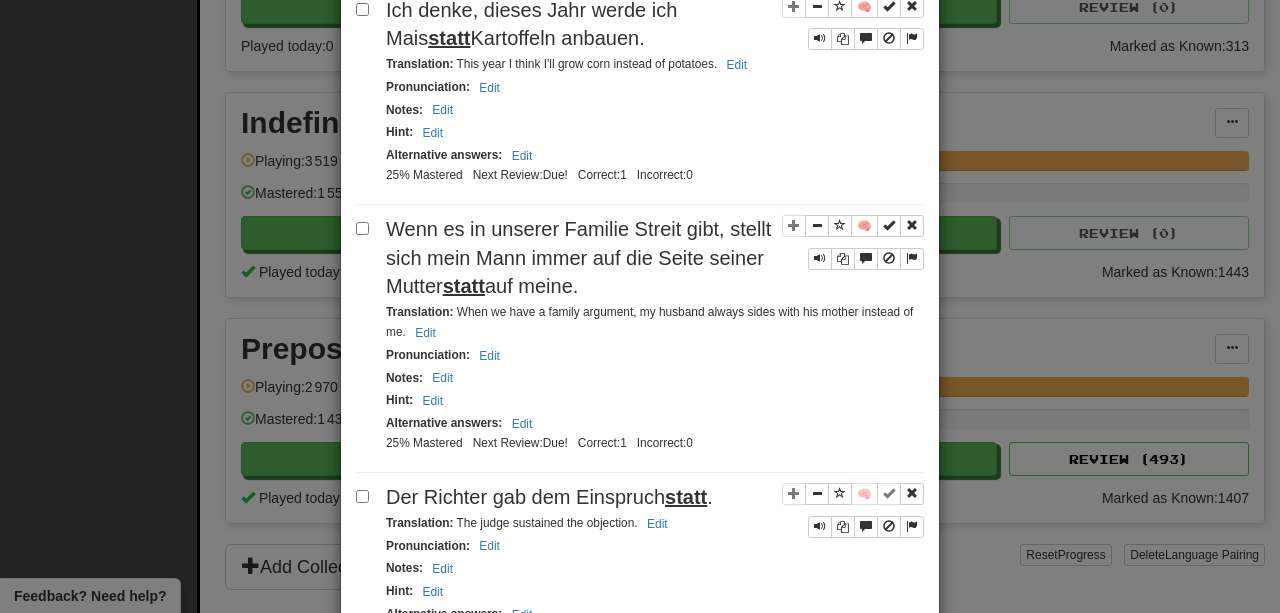 scroll, scrollTop: 553, scrollLeft: 0, axis: vertical 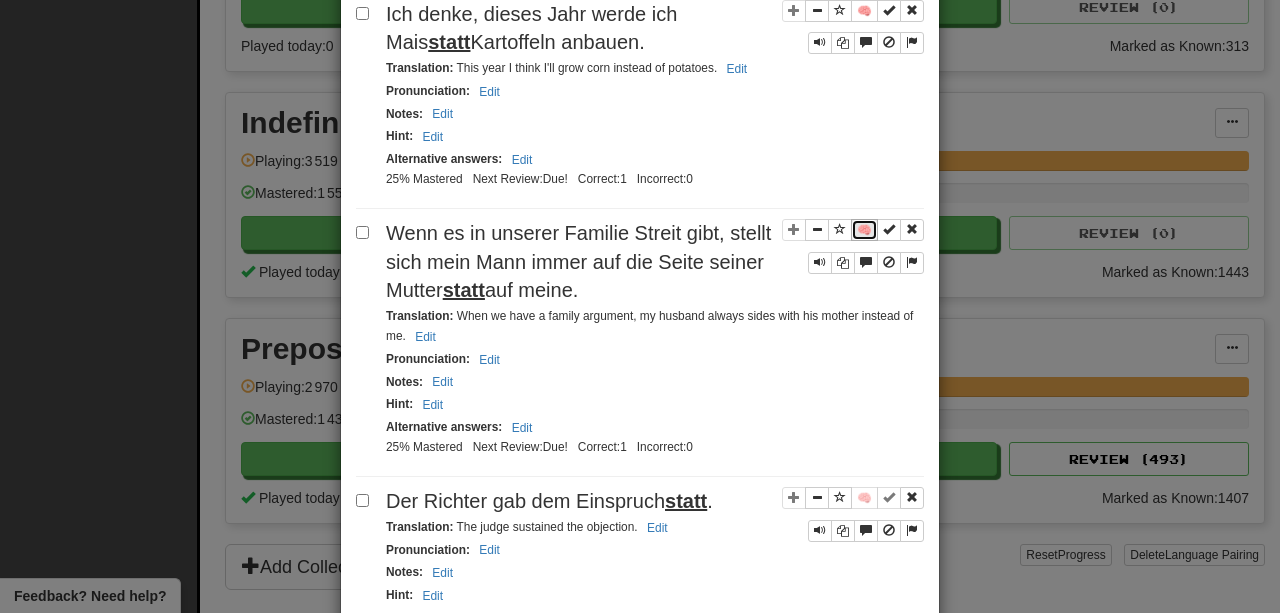 click on "🧠" at bounding box center (864, 230) 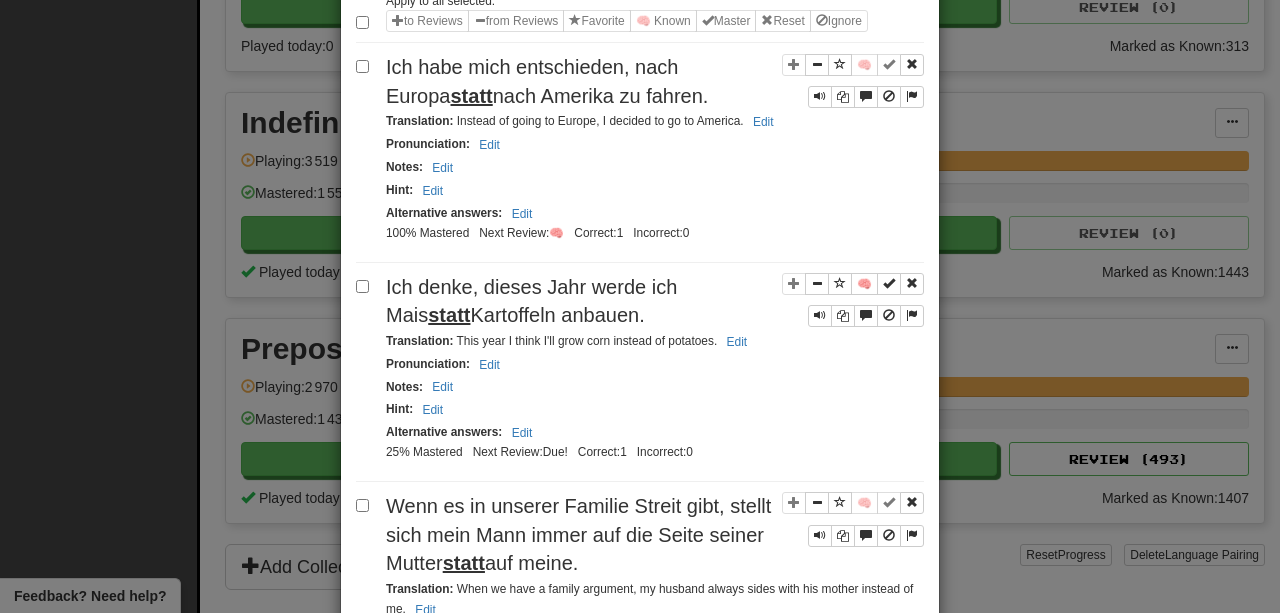 scroll, scrollTop: 262, scrollLeft: 0, axis: vertical 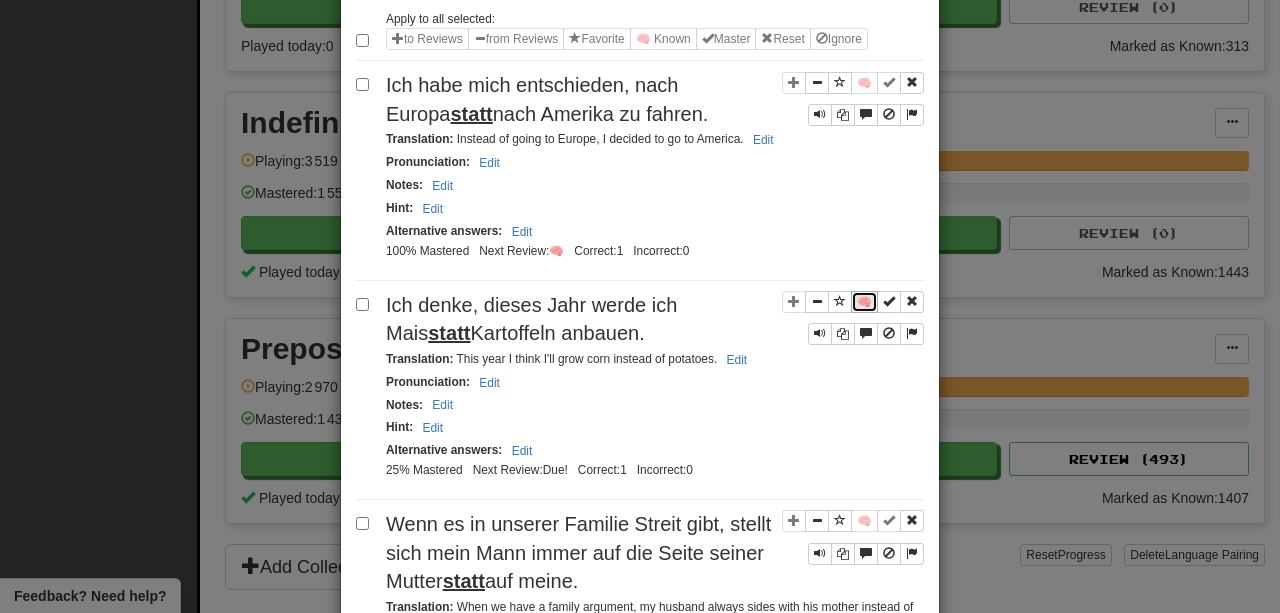 click on "🧠" at bounding box center [864, 302] 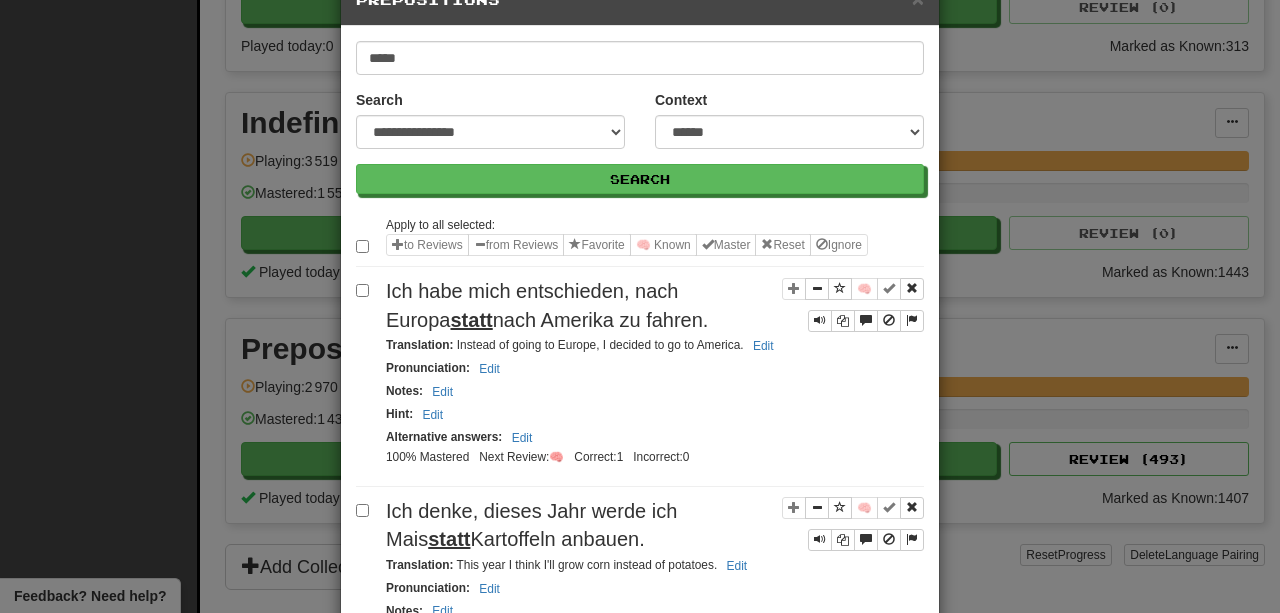 scroll, scrollTop: 33, scrollLeft: 0, axis: vertical 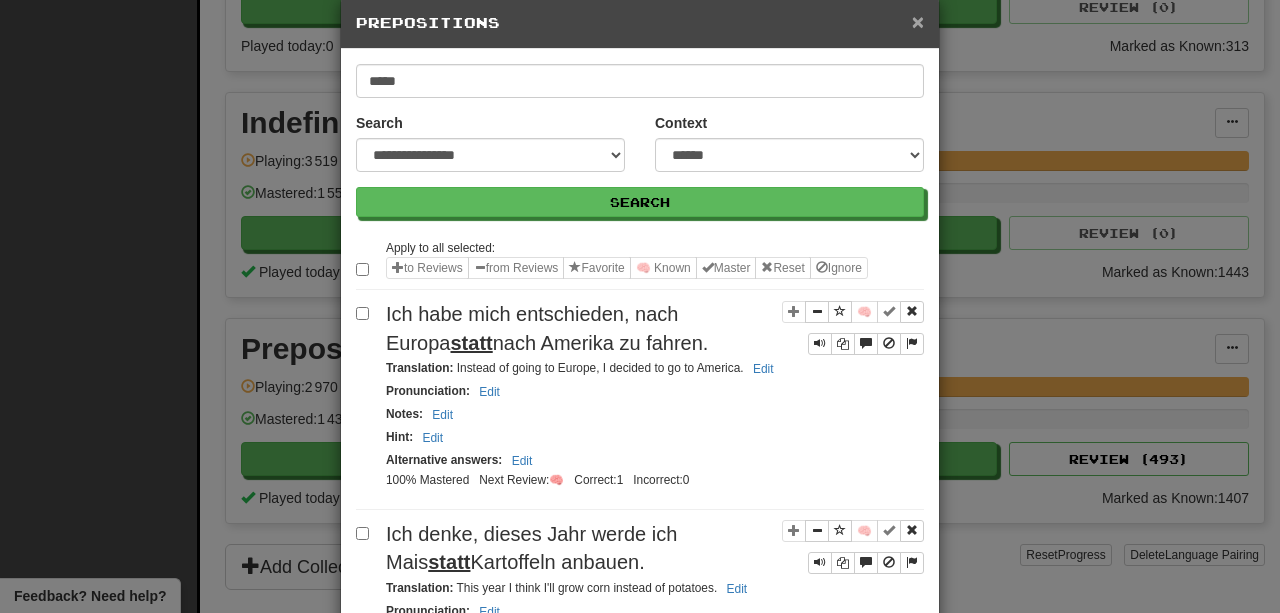 click on "×" at bounding box center (918, 21) 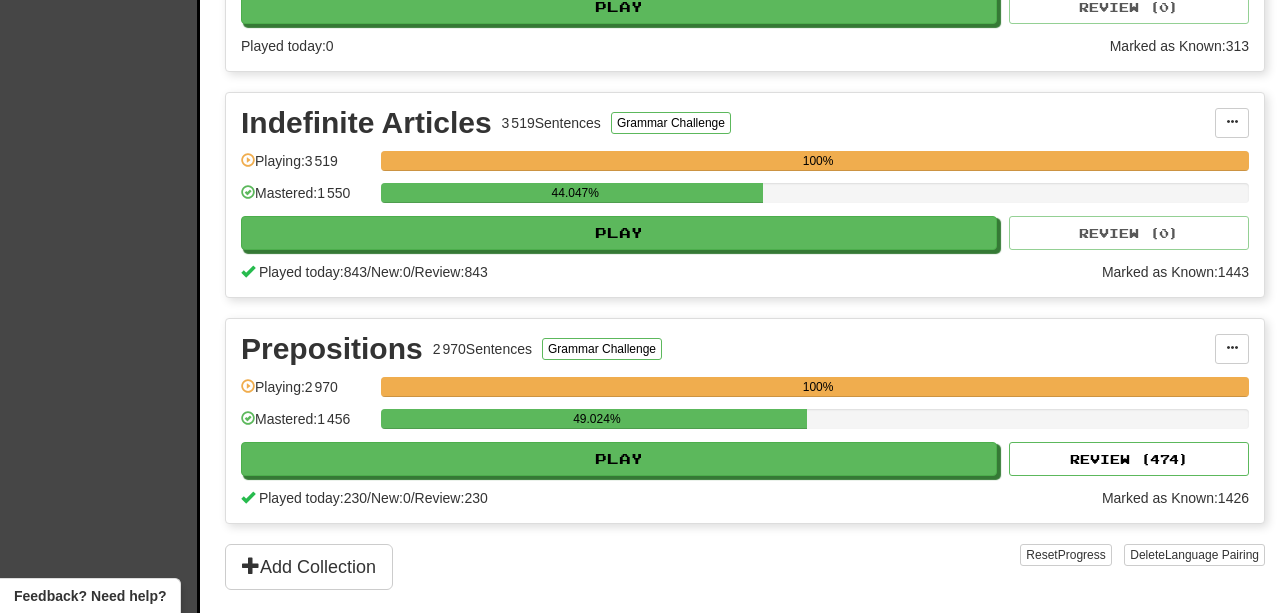 scroll, scrollTop: 943, scrollLeft: 0, axis: vertical 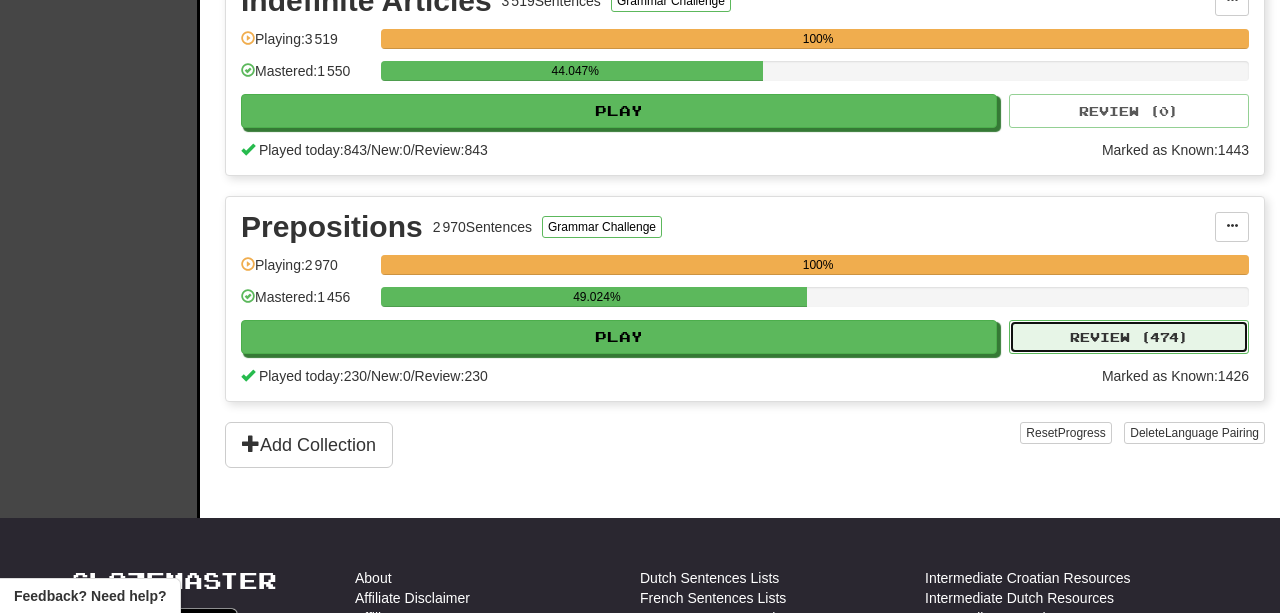 click on "Review ( 474 )" at bounding box center (1129, 337) 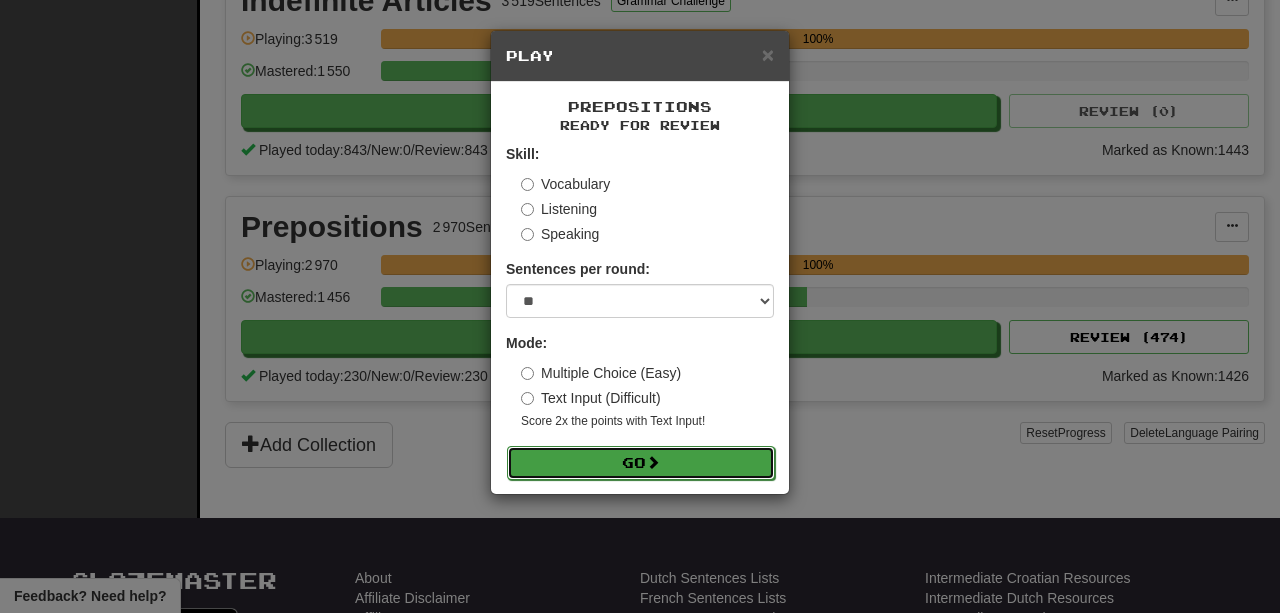click on "Go" at bounding box center (641, 463) 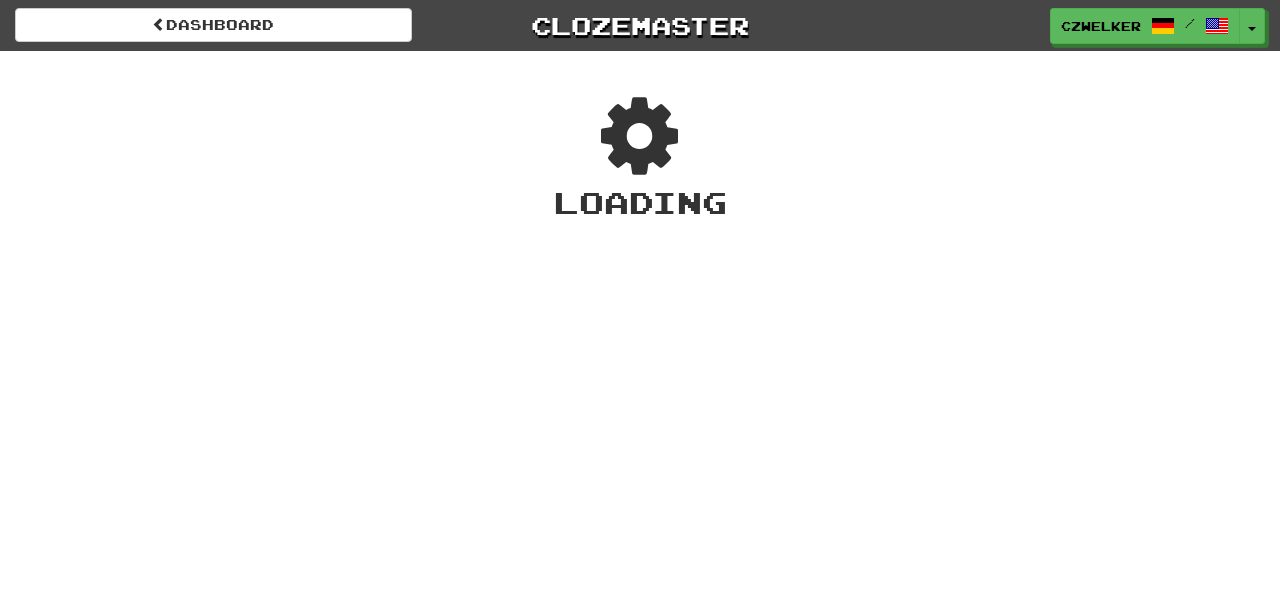 scroll, scrollTop: 0, scrollLeft: 0, axis: both 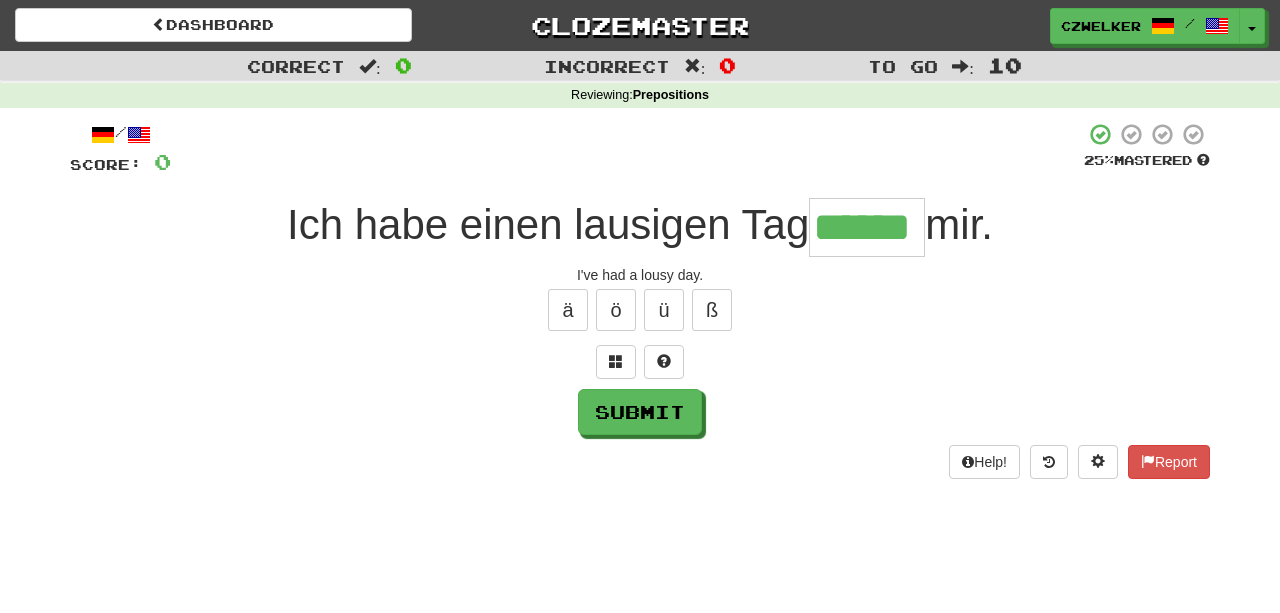 type on "******" 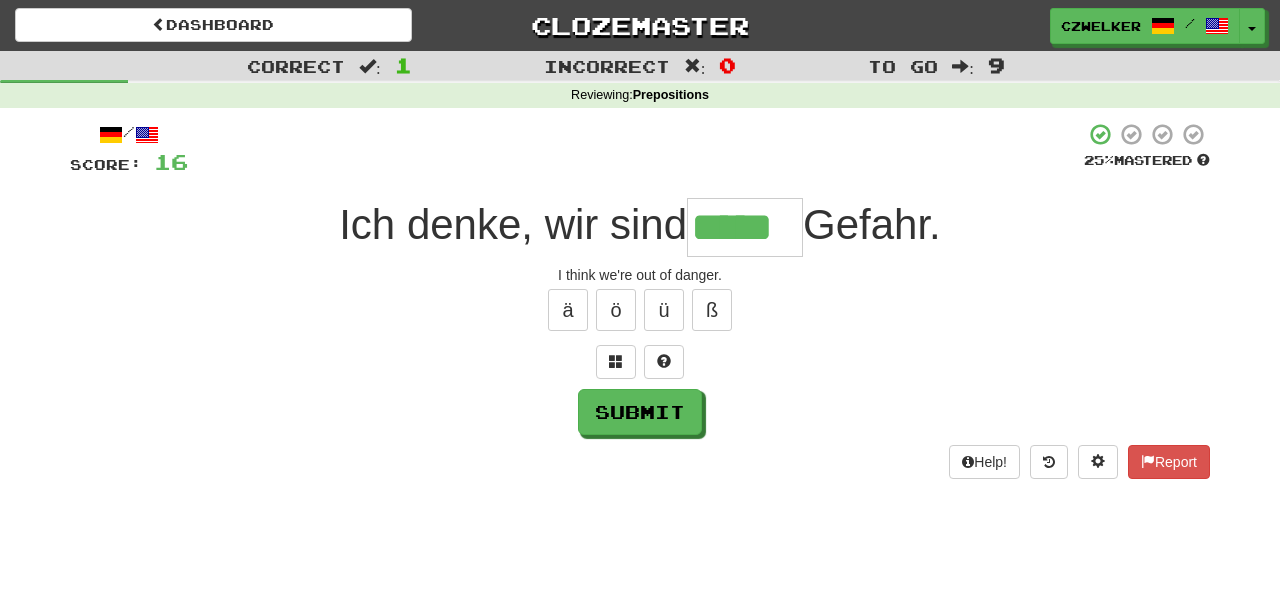 type on "*****" 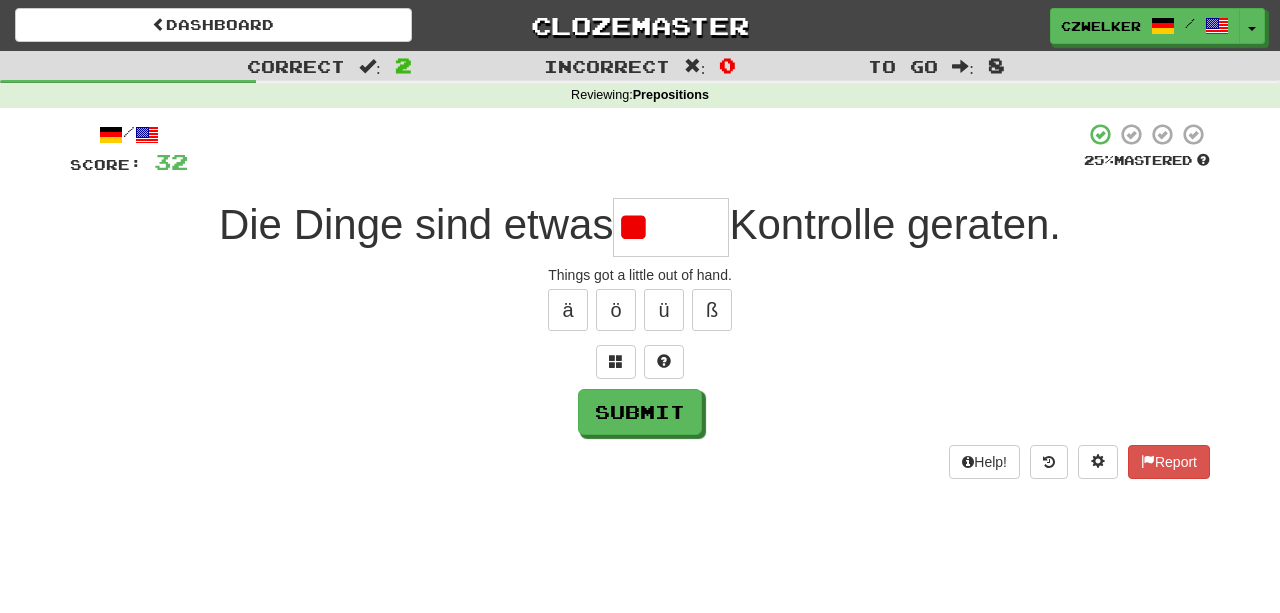type on "*" 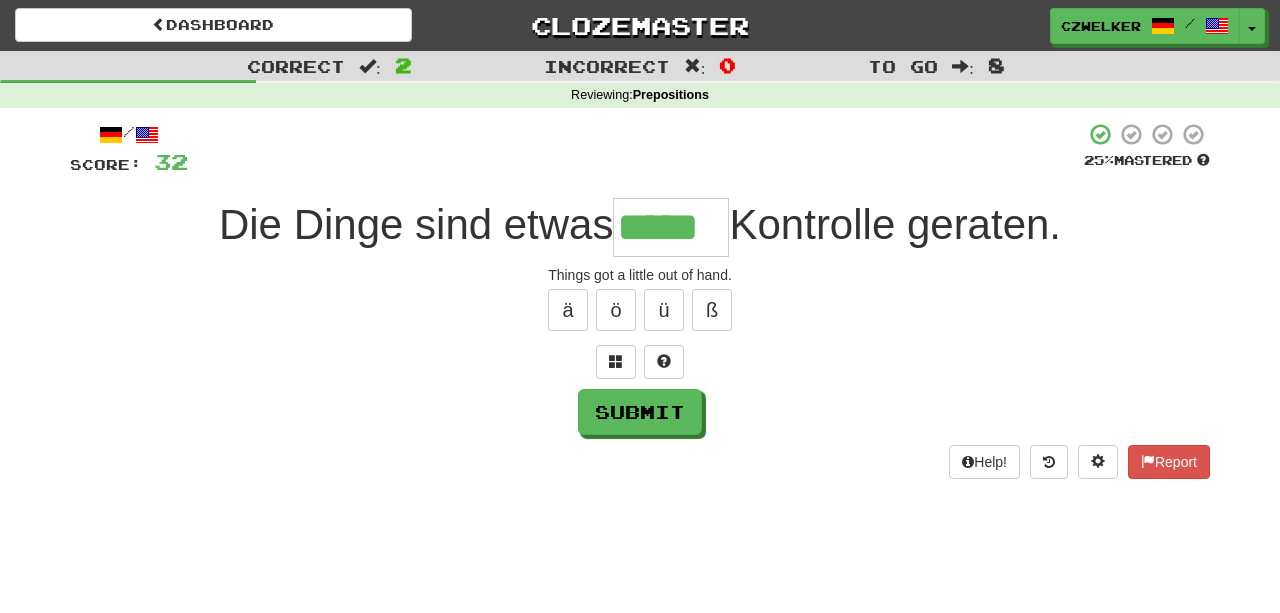 type on "*****" 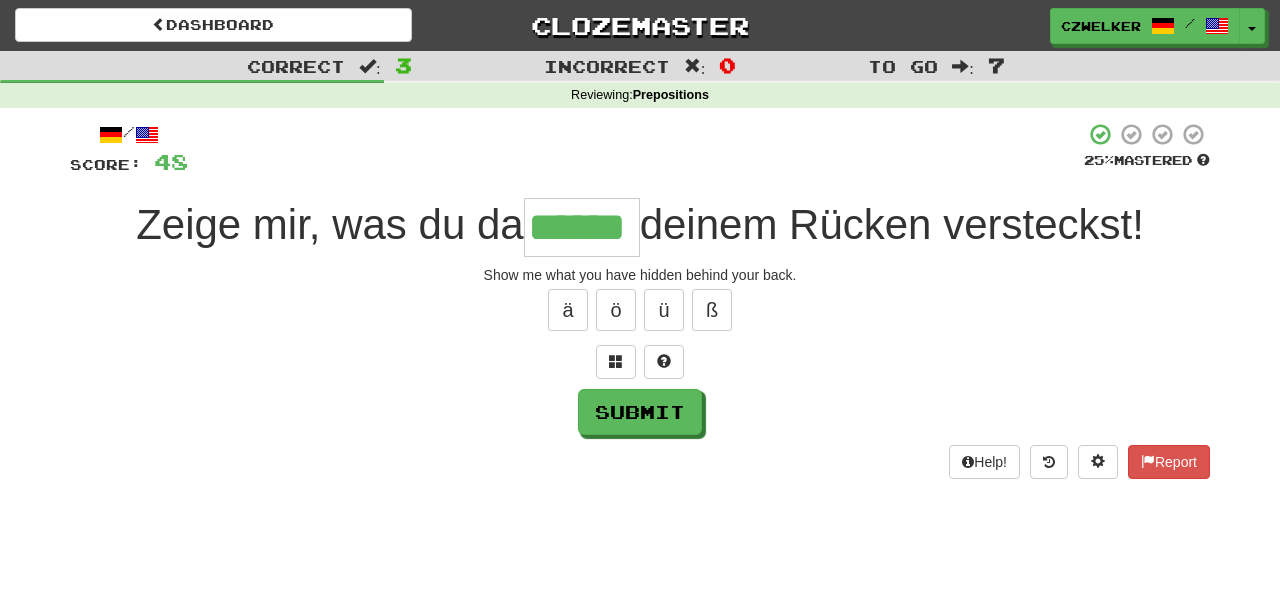 type on "******" 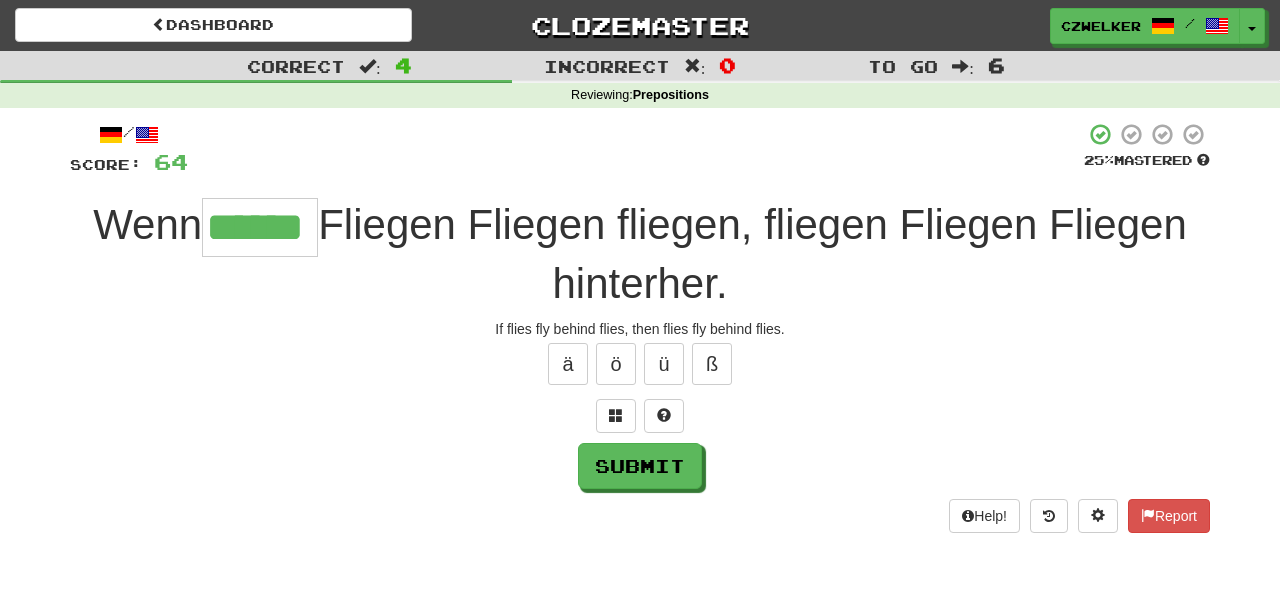 type on "******" 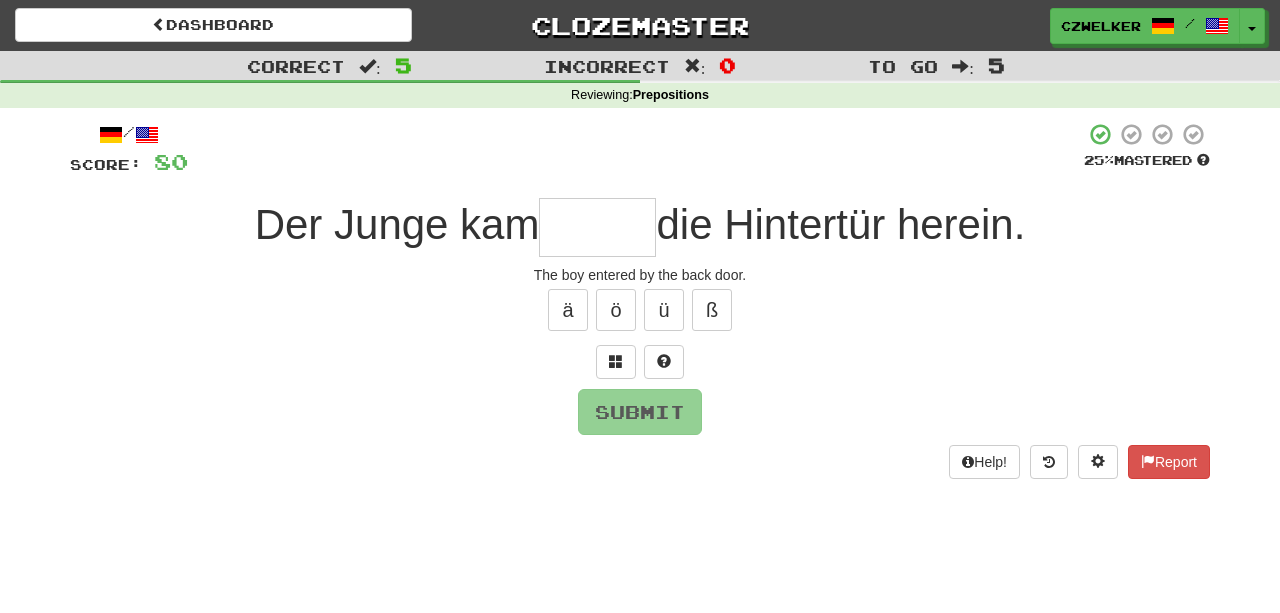 type on "*" 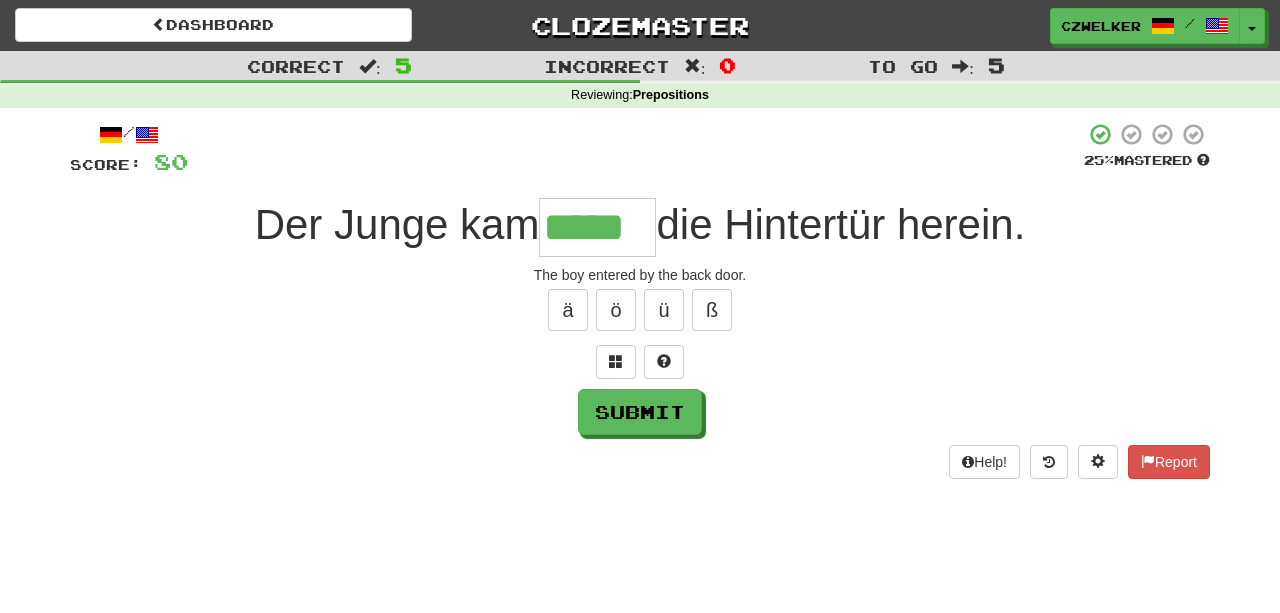 type on "*****" 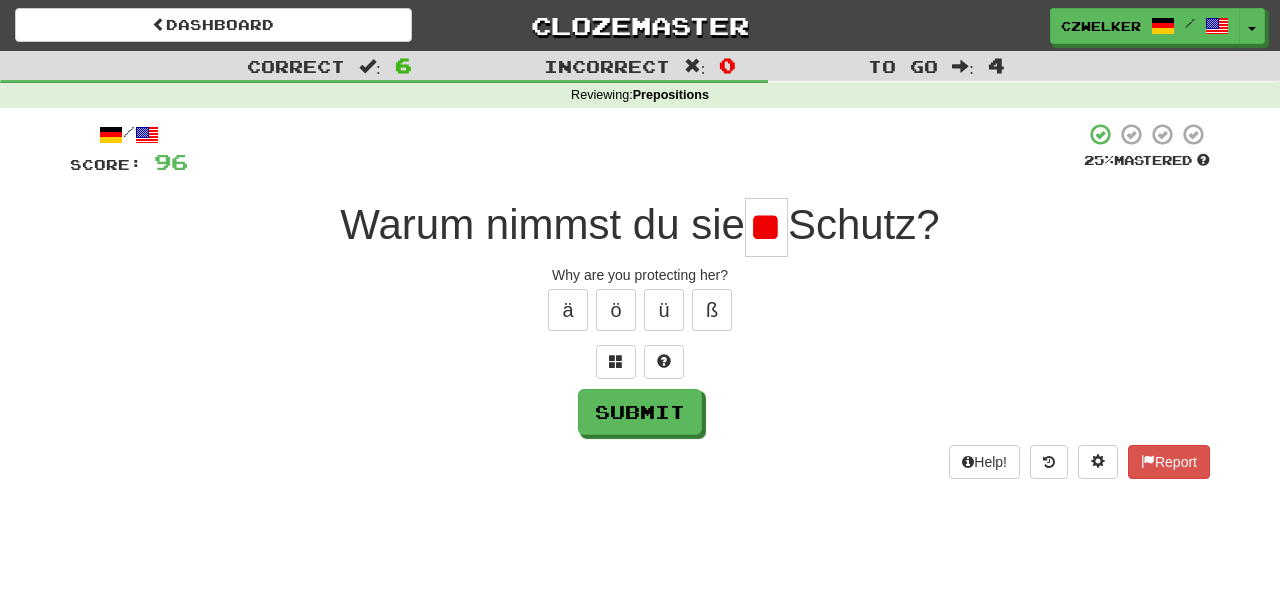 scroll, scrollTop: 0, scrollLeft: 8, axis: horizontal 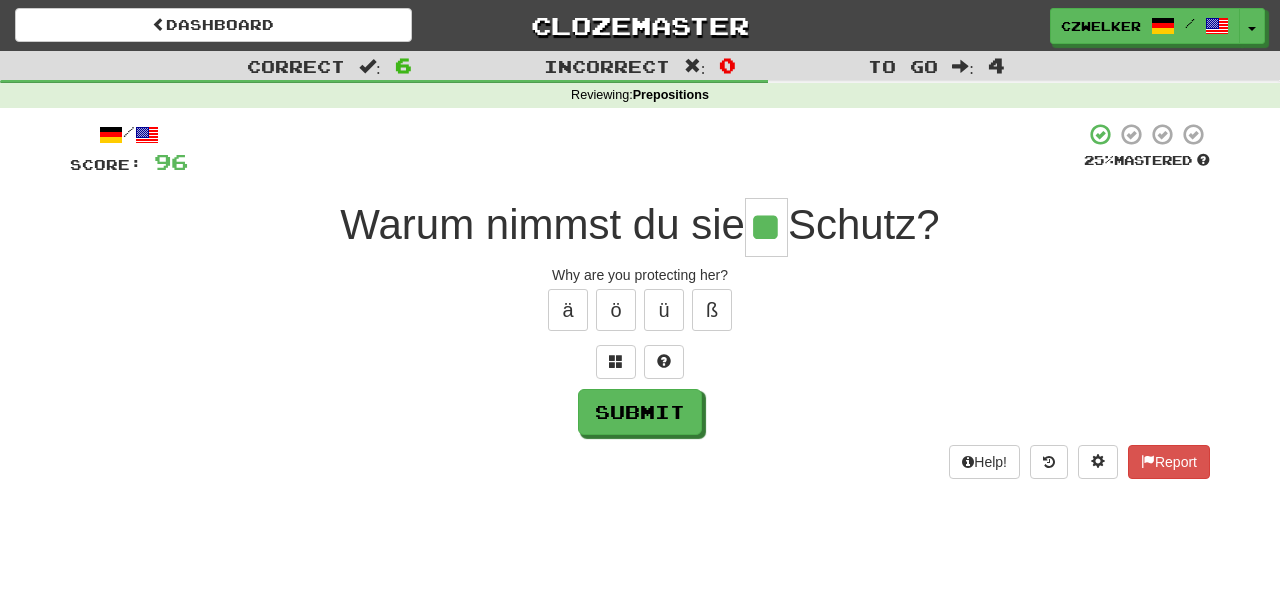 type on "**" 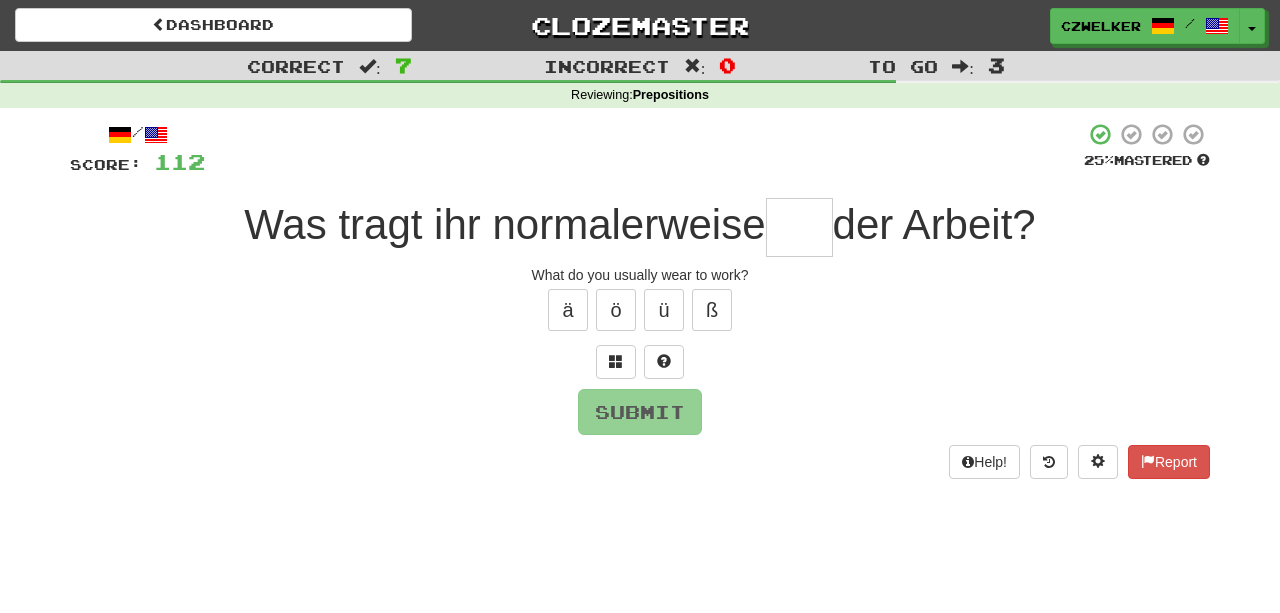 type on "*" 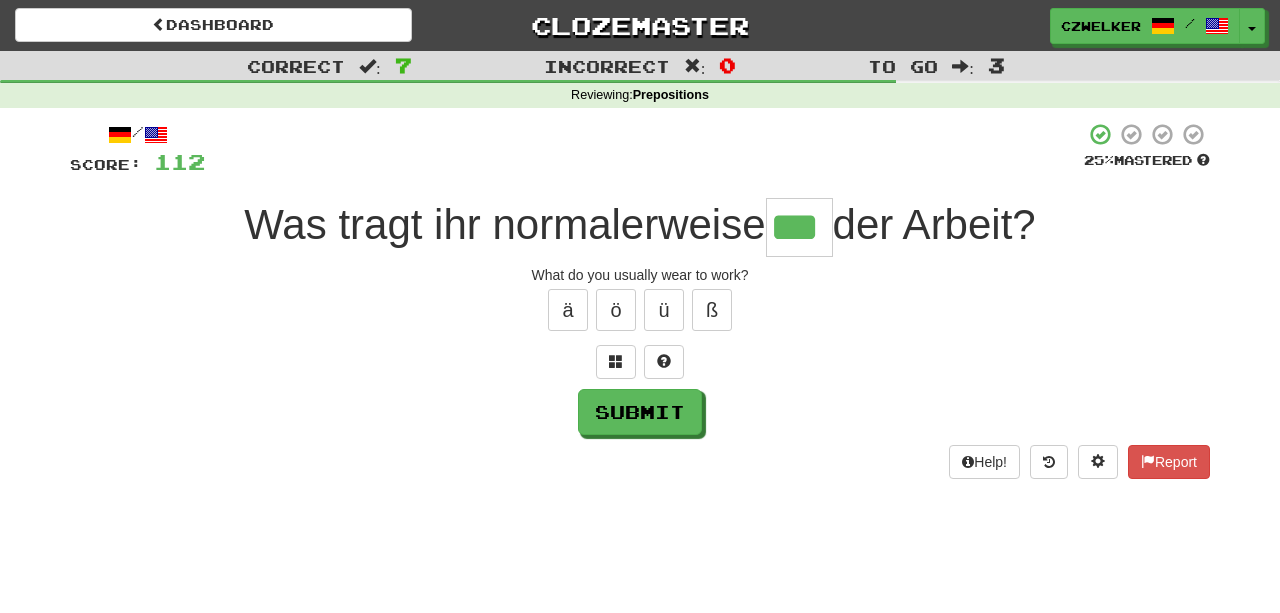 type on "***" 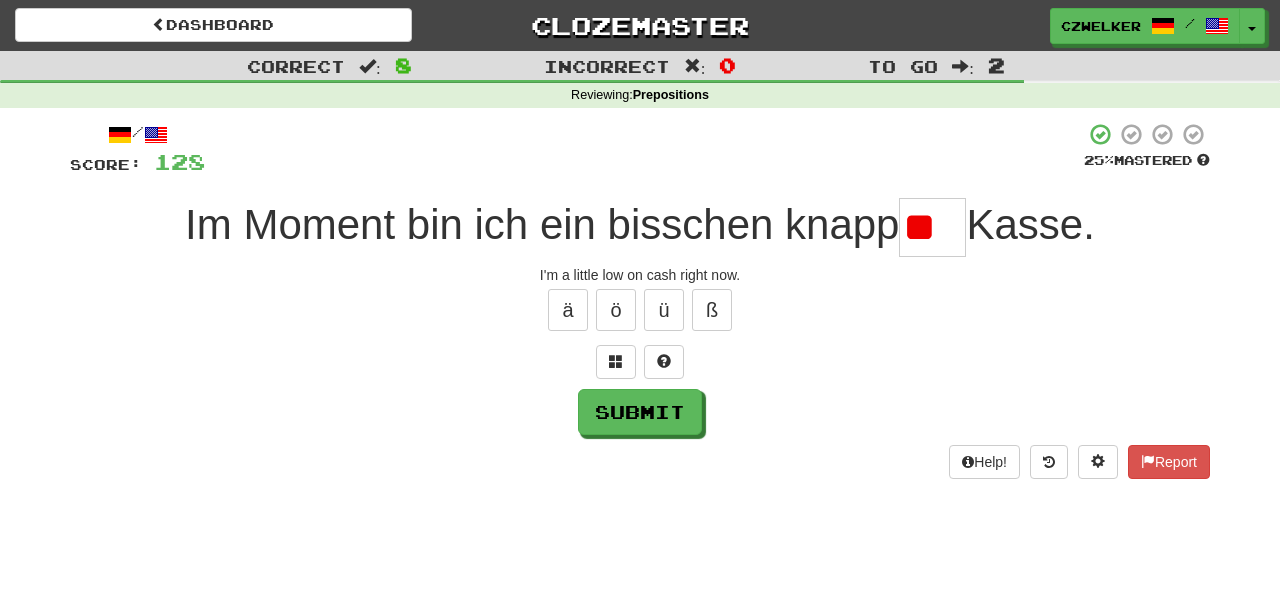 type on "*" 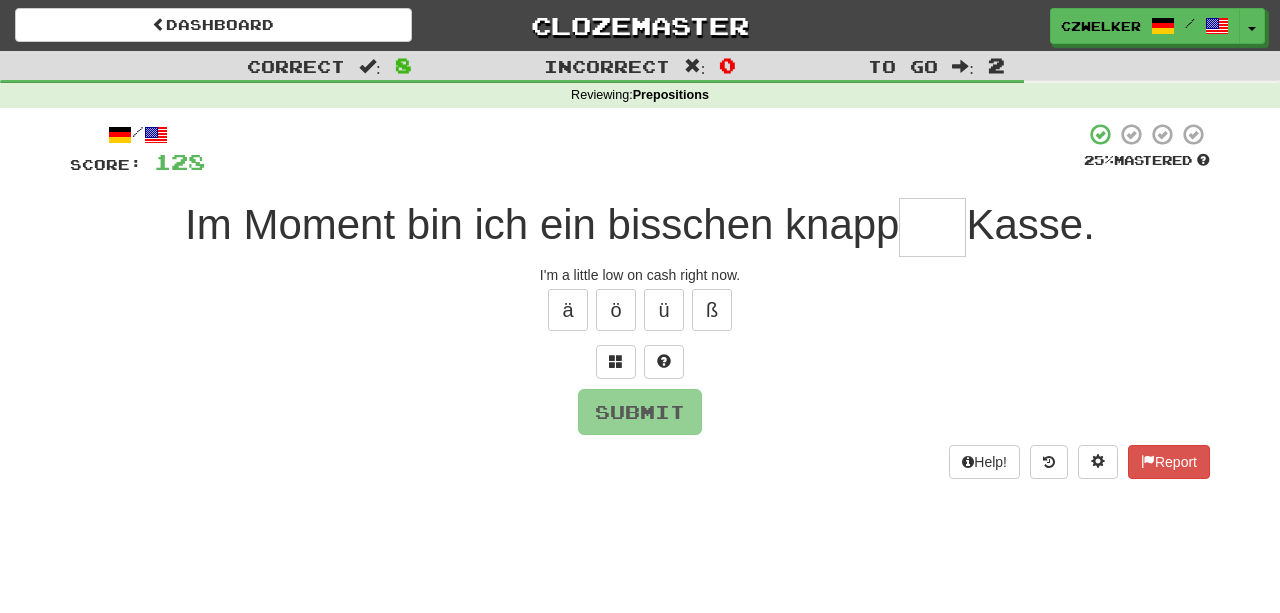 type on "*" 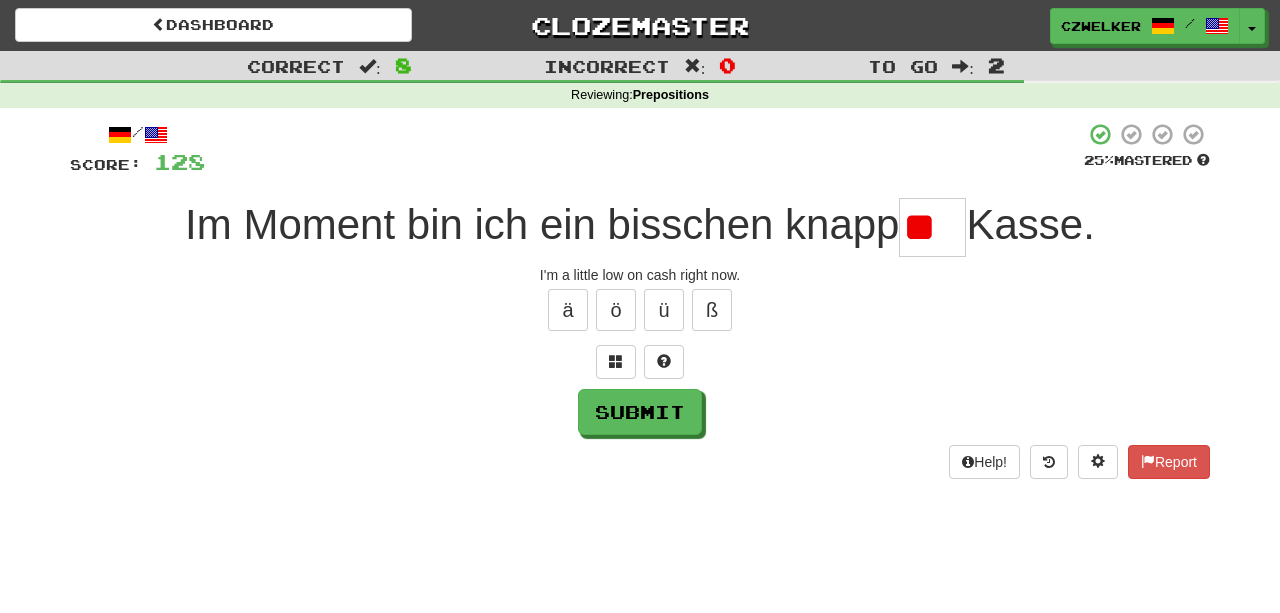 type on "*" 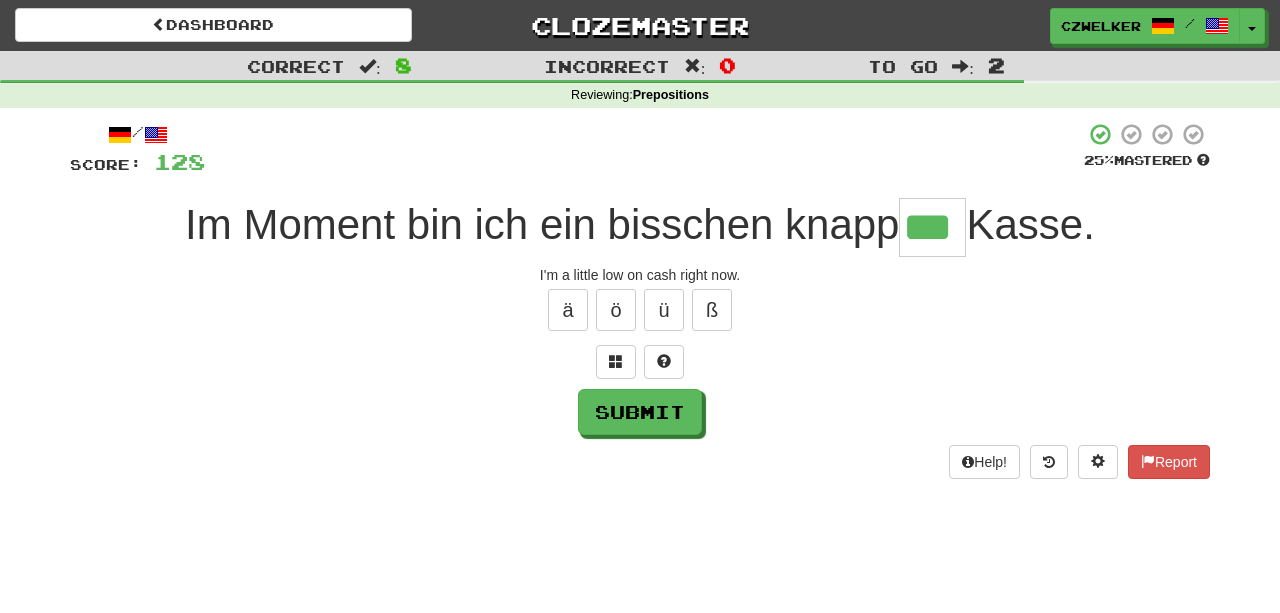 type on "***" 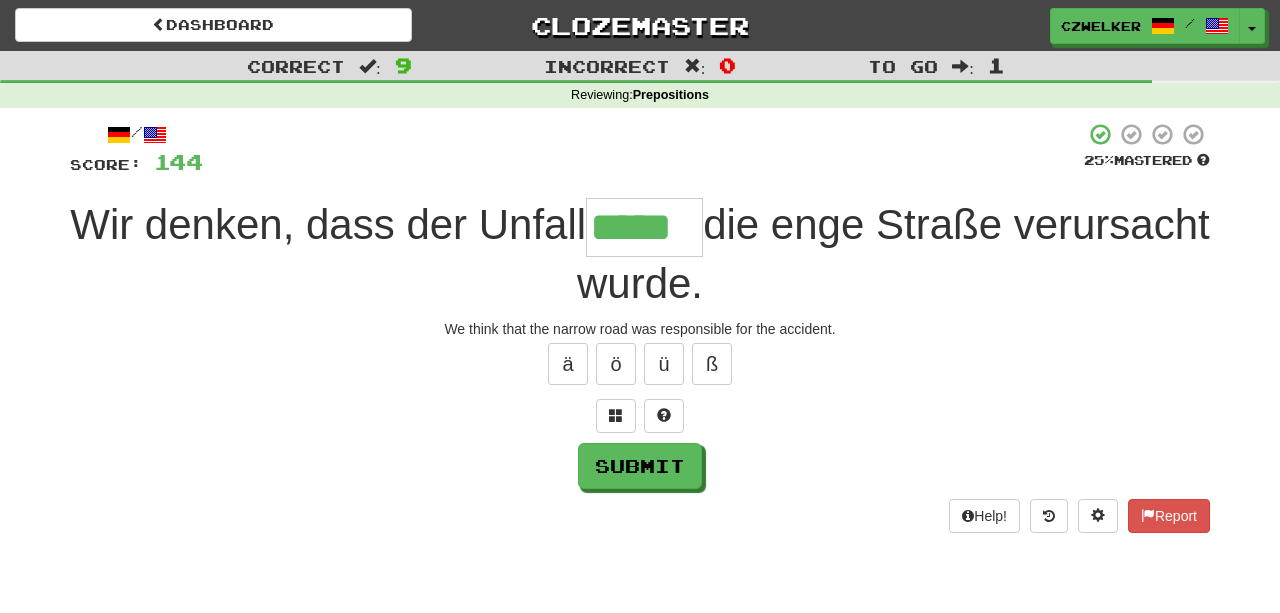 type on "*****" 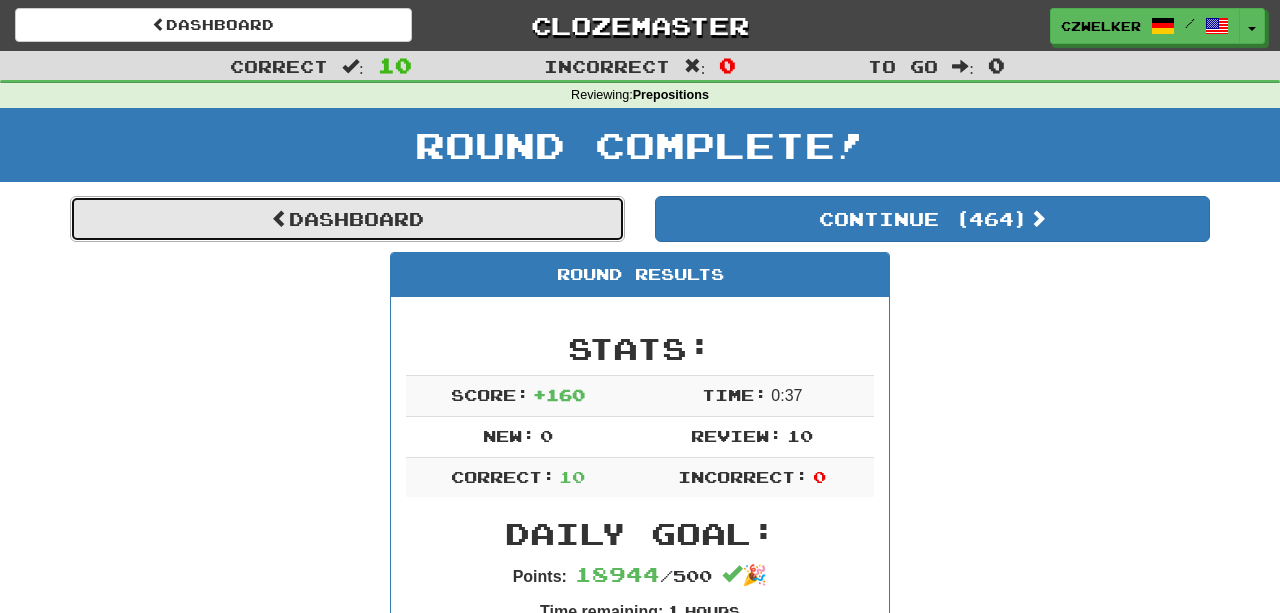 click on "Dashboard" at bounding box center (347, 219) 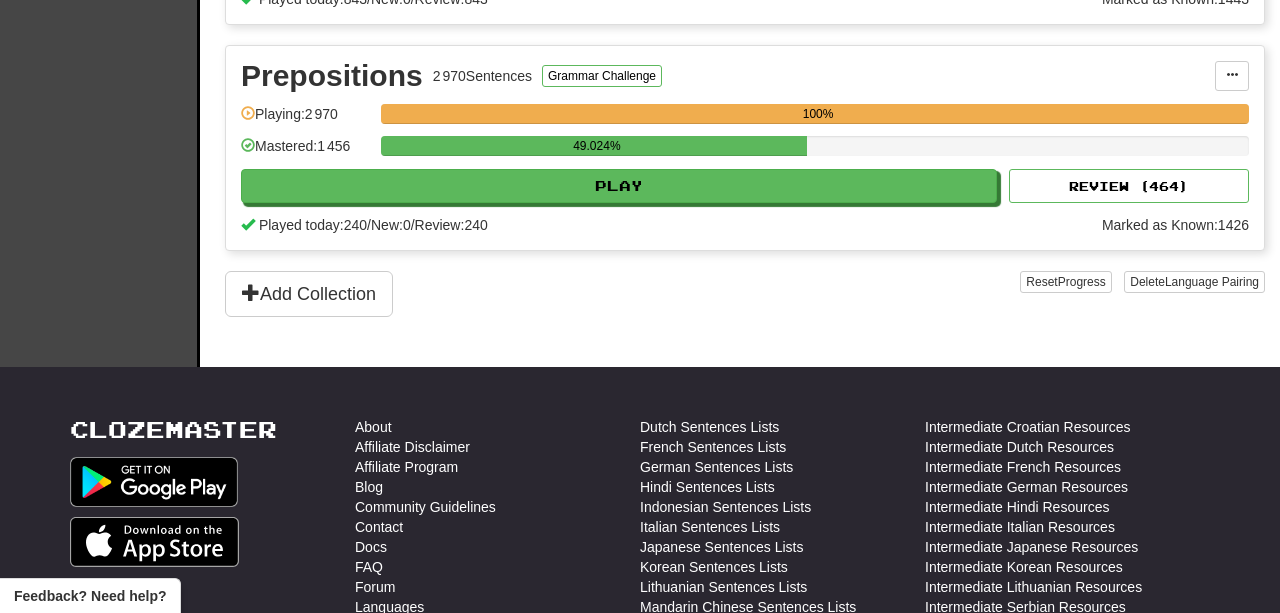 scroll, scrollTop: 1070, scrollLeft: 0, axis: vertical 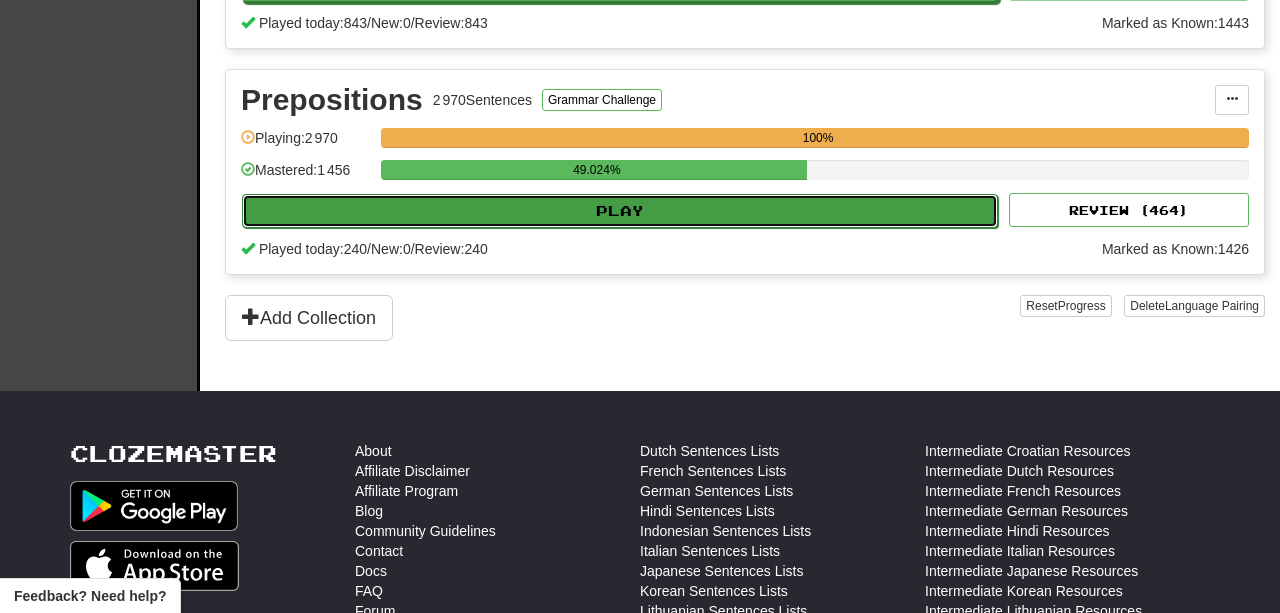 click on "Play" at bounding box center [620, 211] 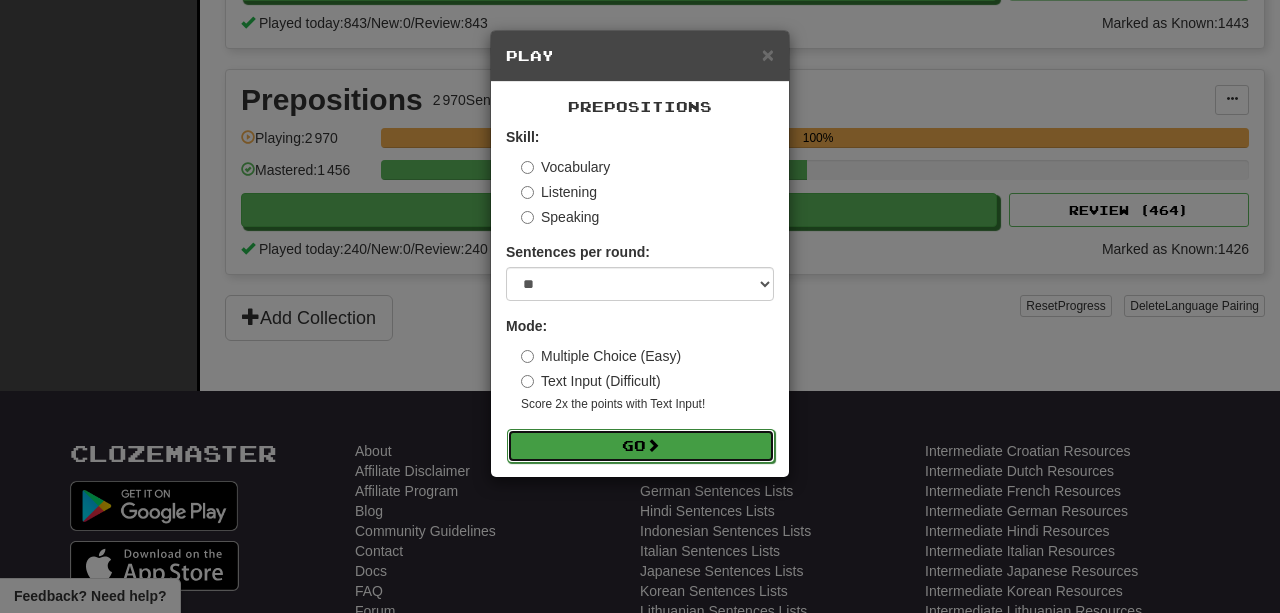 click on "Go" at bounding box center [641, 446] 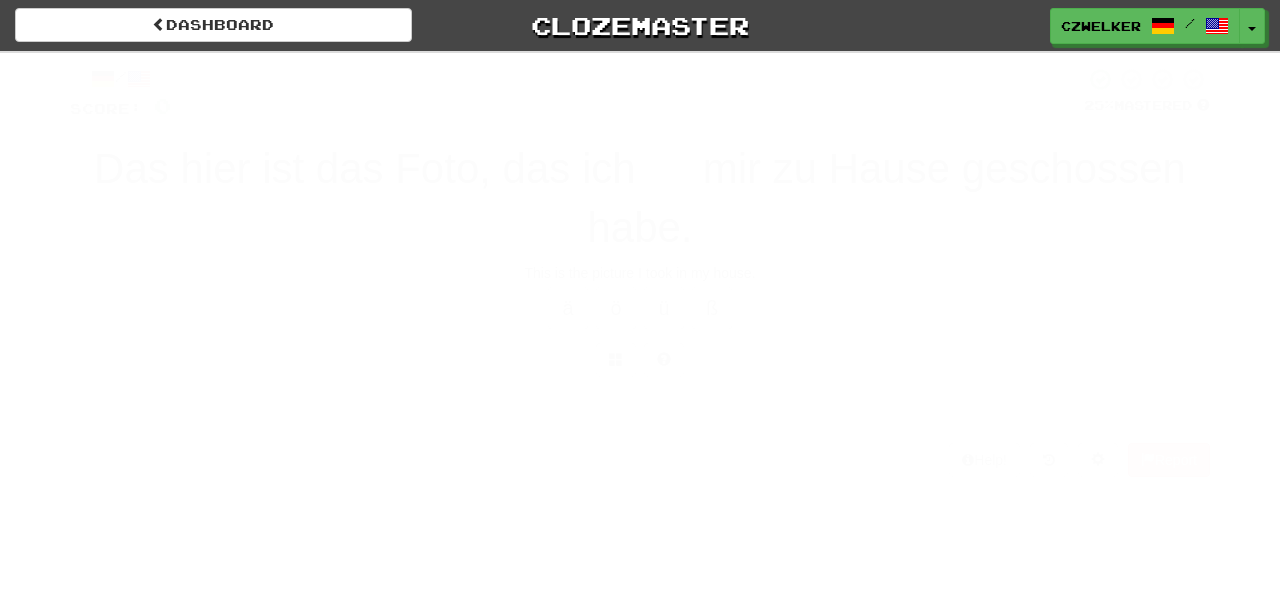 scroll, scrollTop: 0, scrollLeft: 0, axis: both 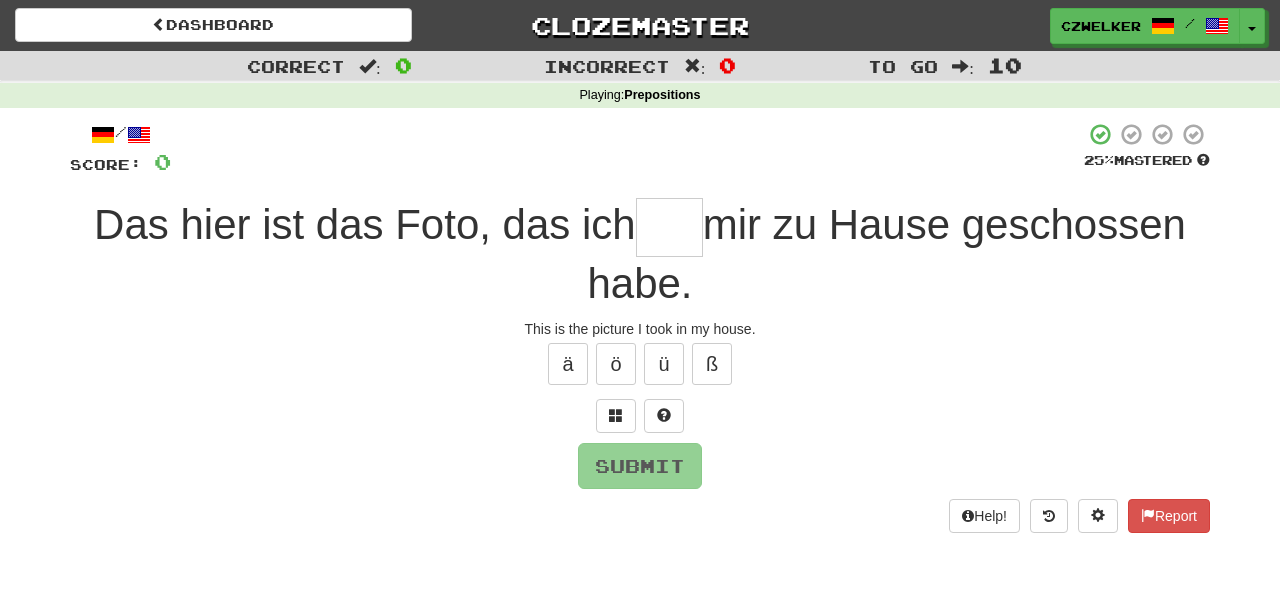 click at bounding box center [669, 227] 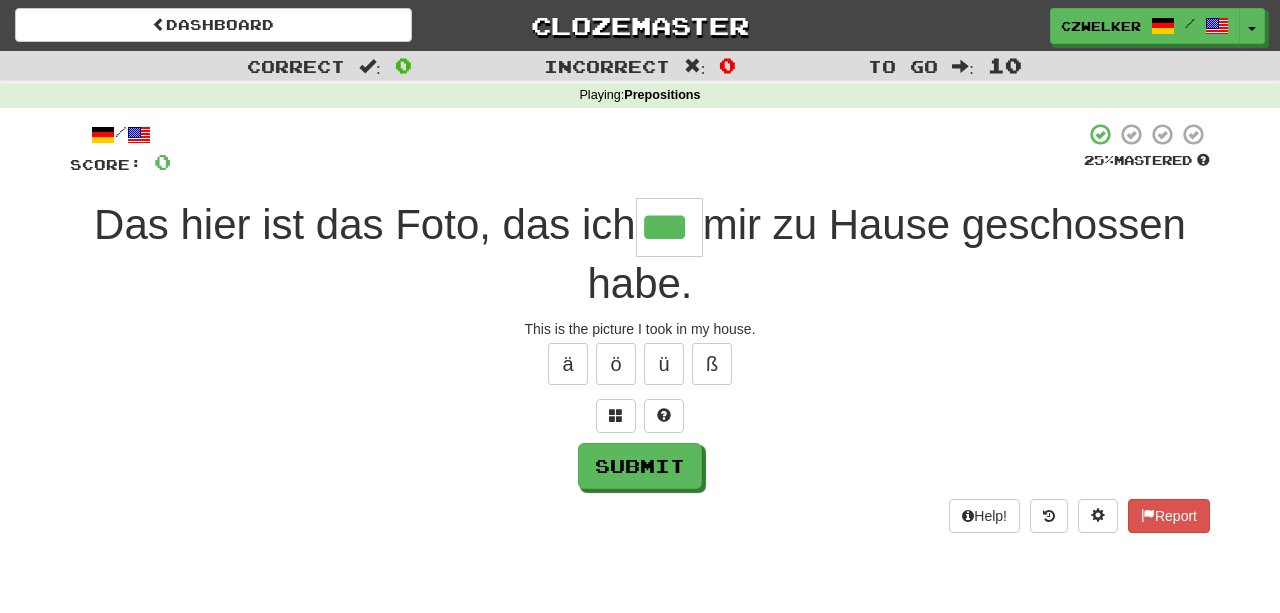 type on "***" 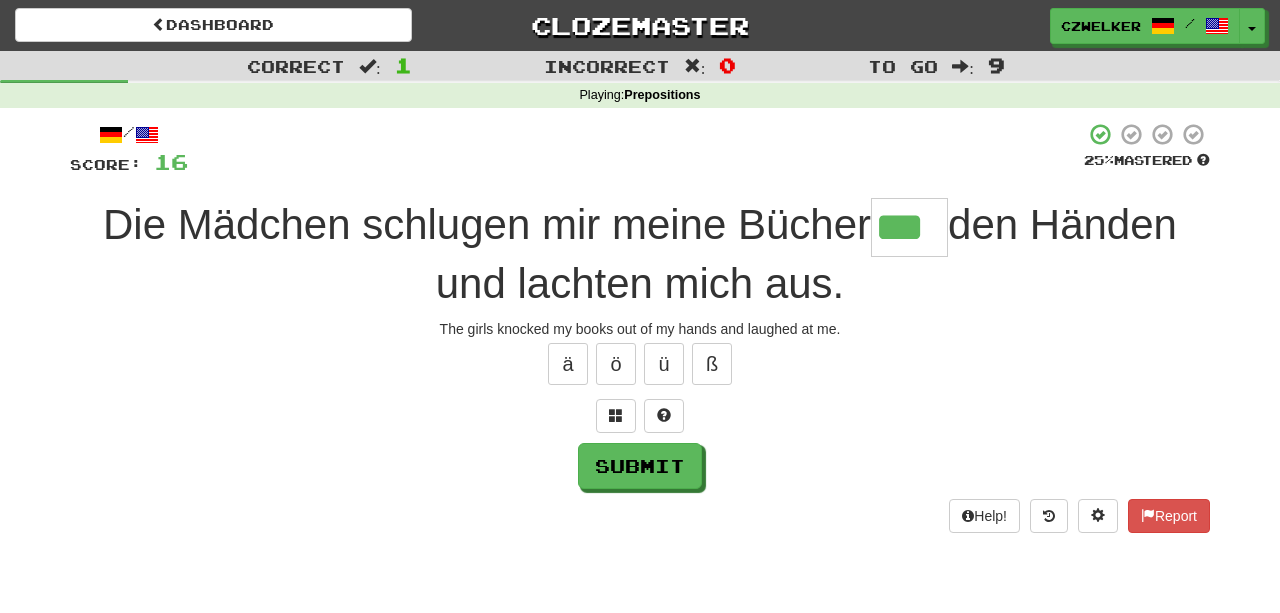 type on "***" 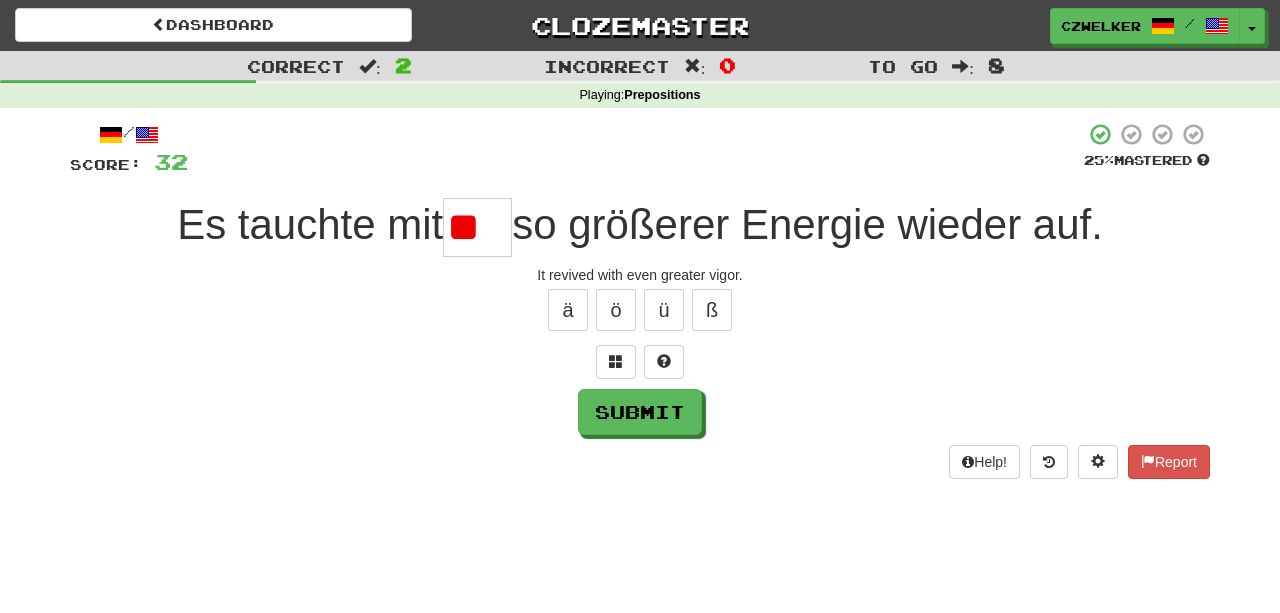 type on "*" 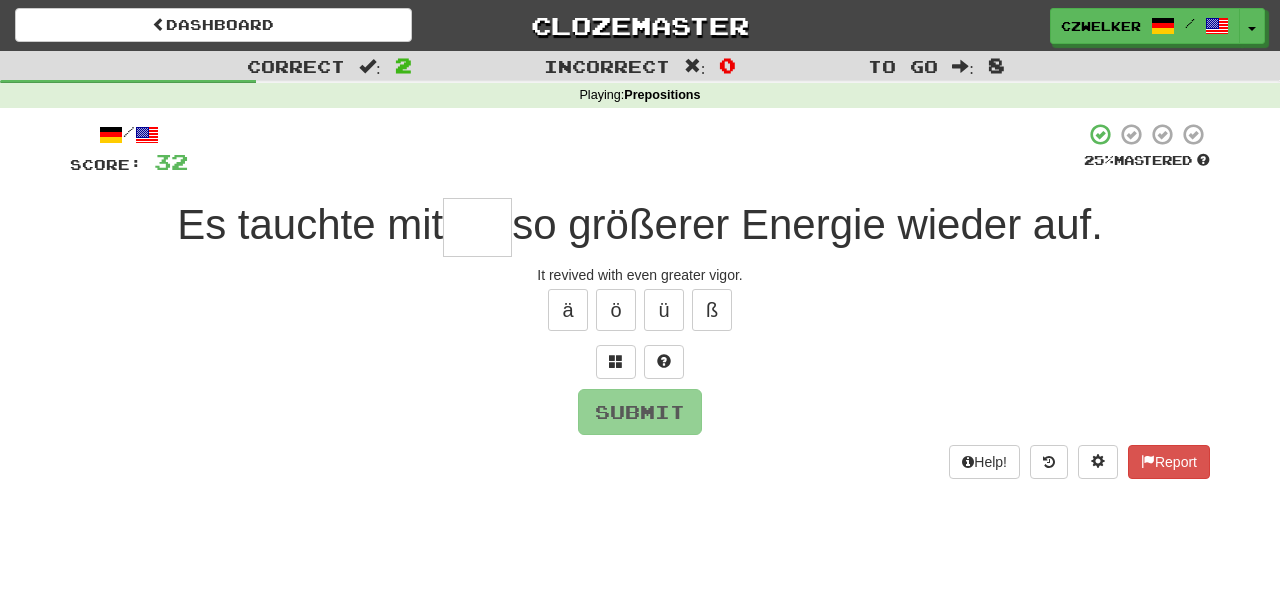 type on "*" 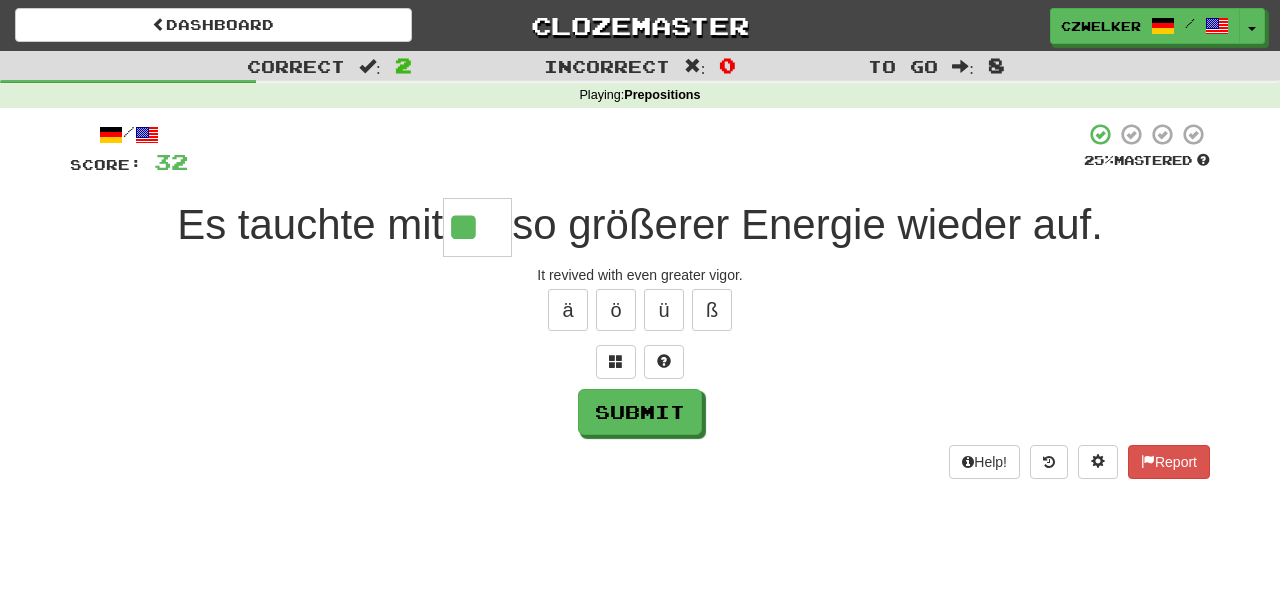 type on "**" 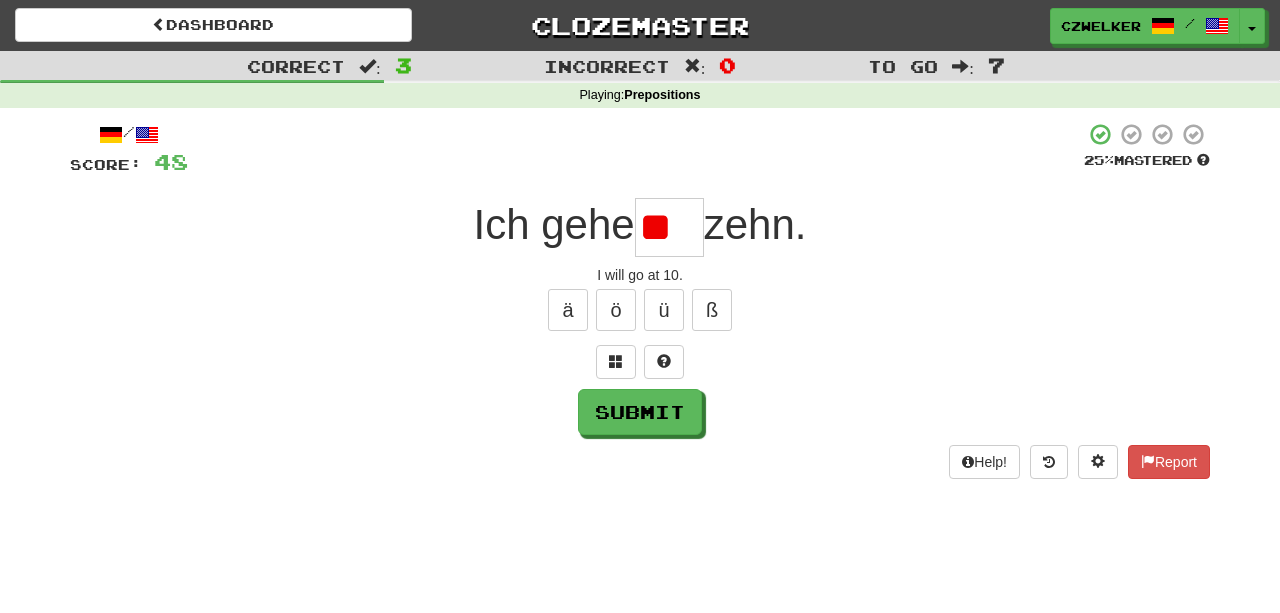 type on "*" 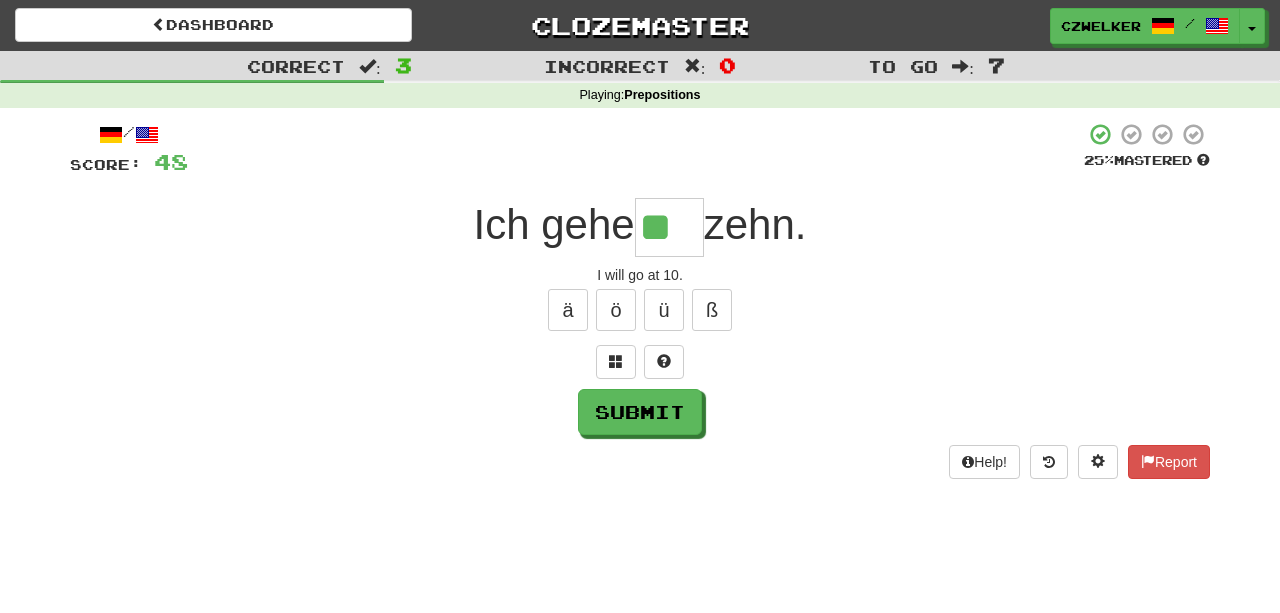 type on "**" 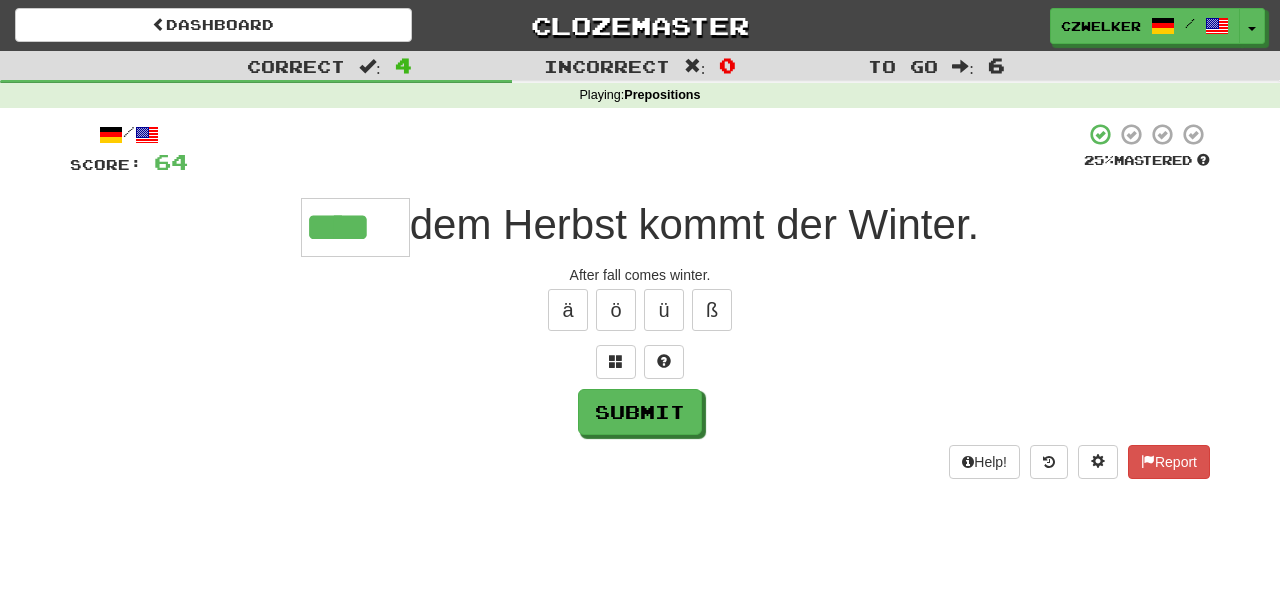 type on "****" 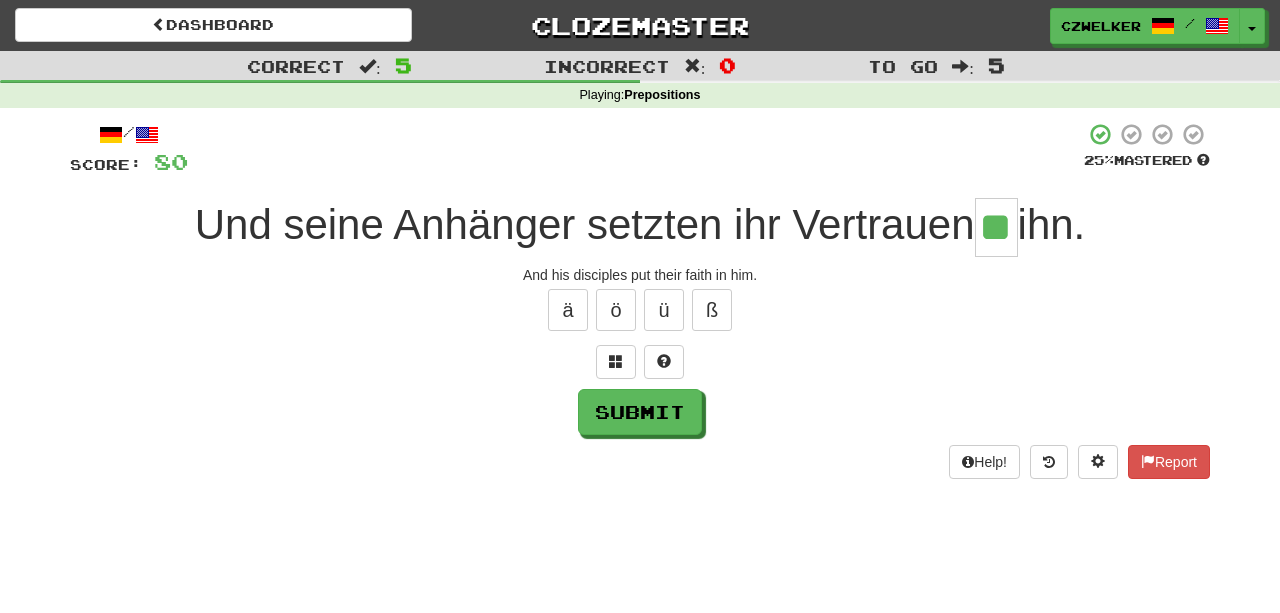 type on "**" 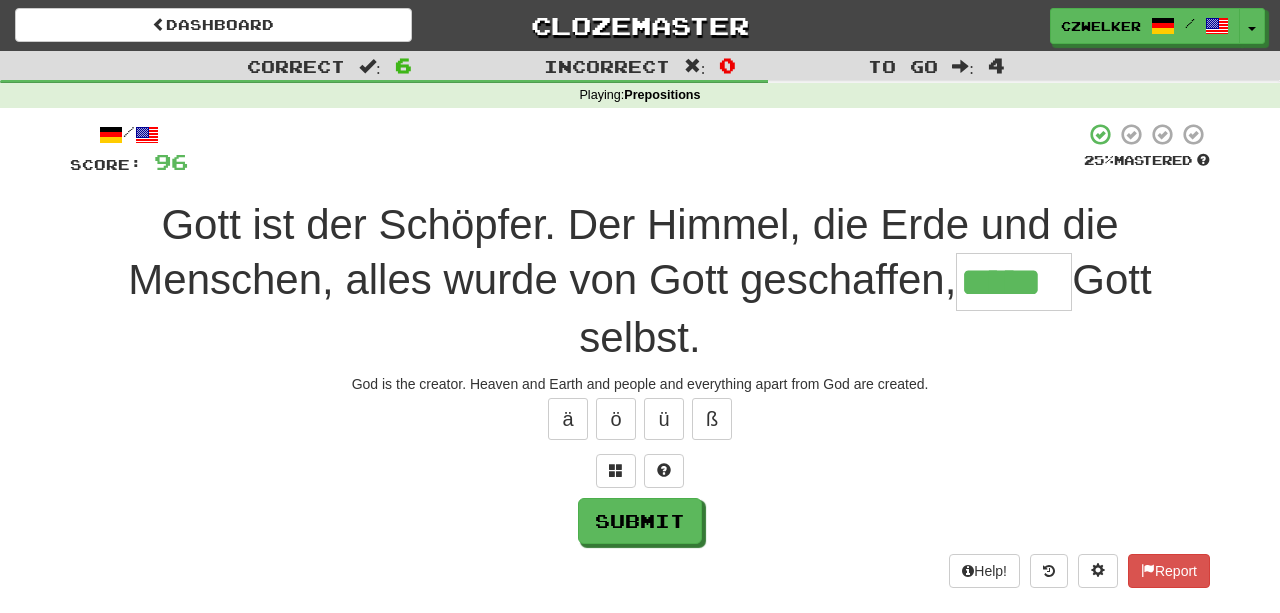 type on "*****" 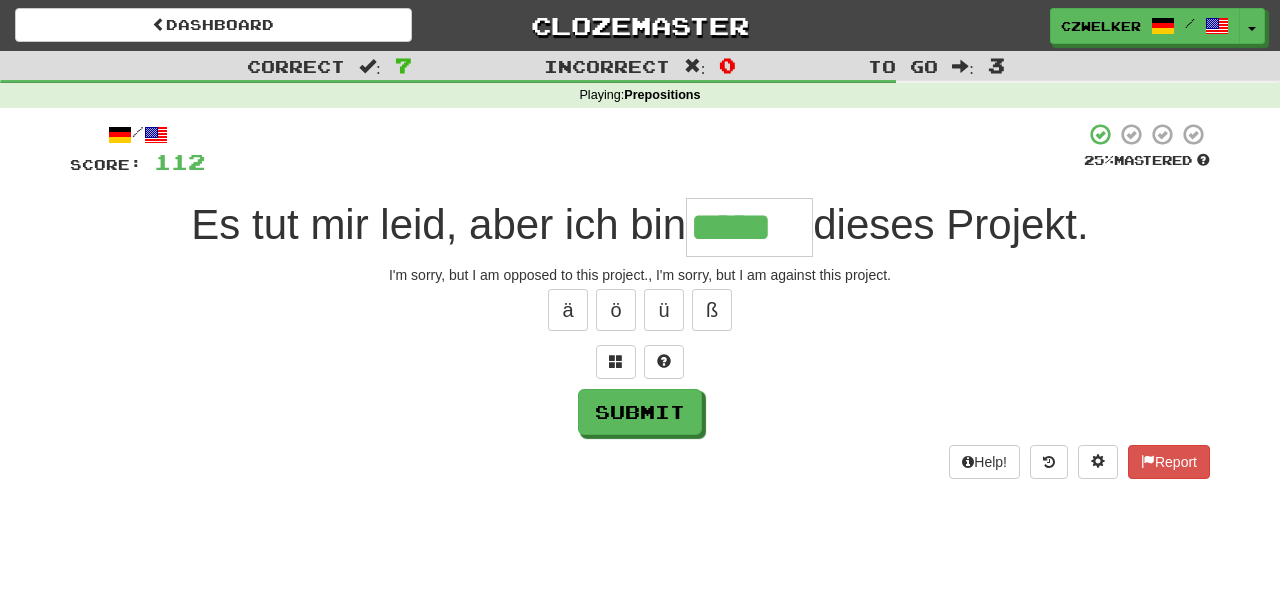 type on "*****" 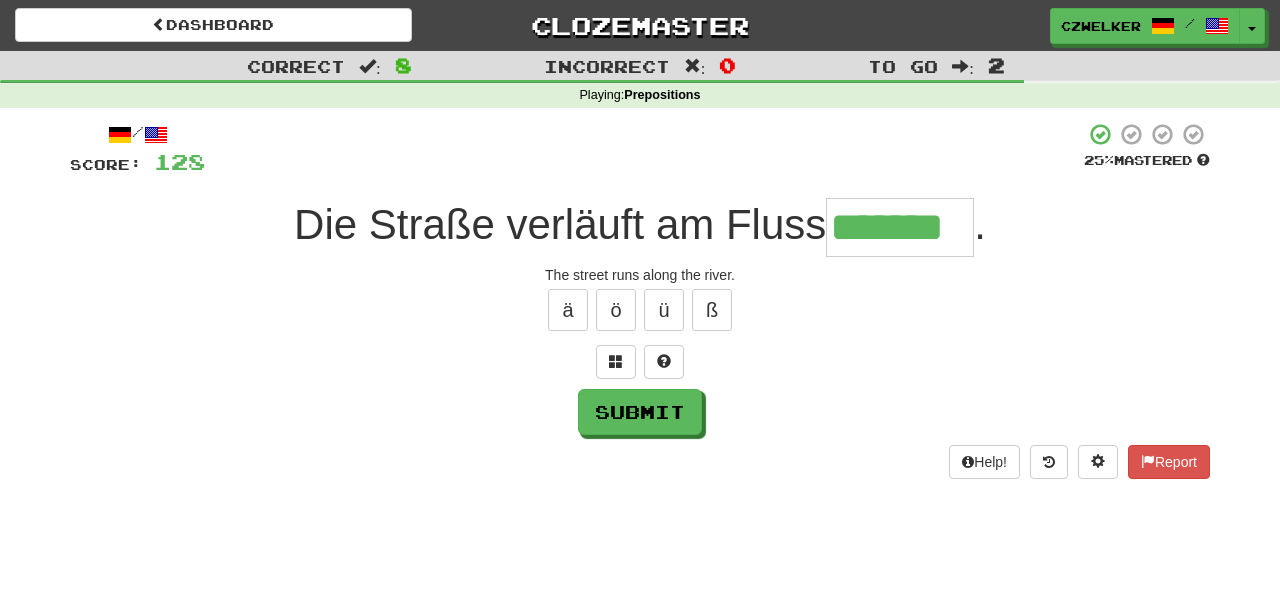 type on "*******" 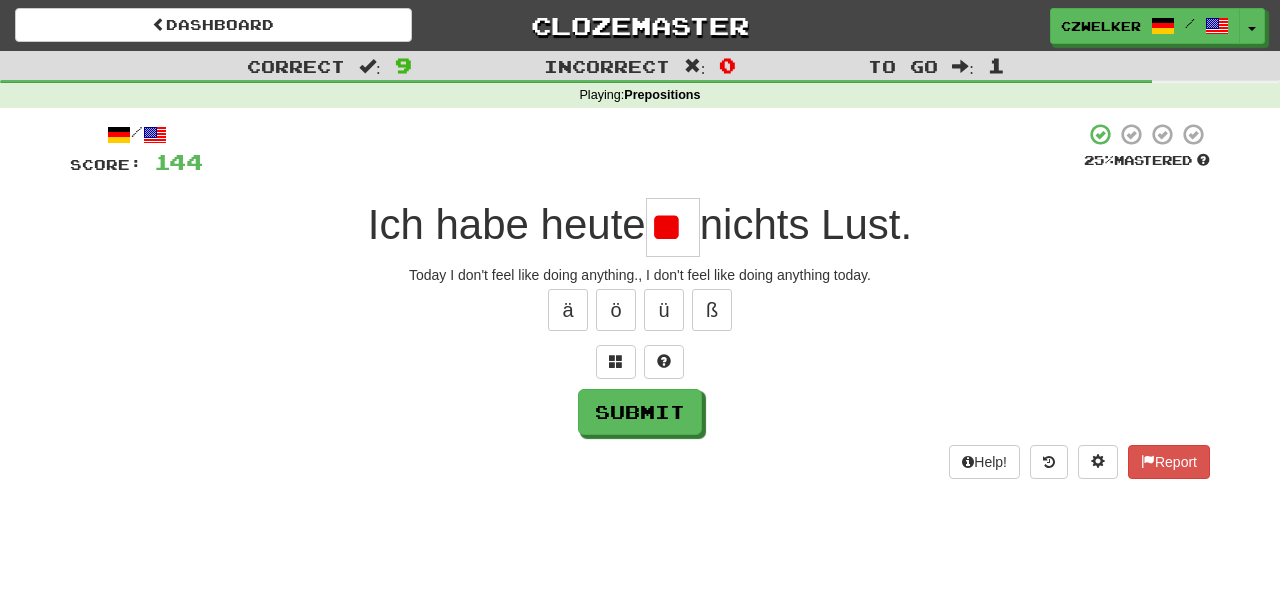 type on "*" 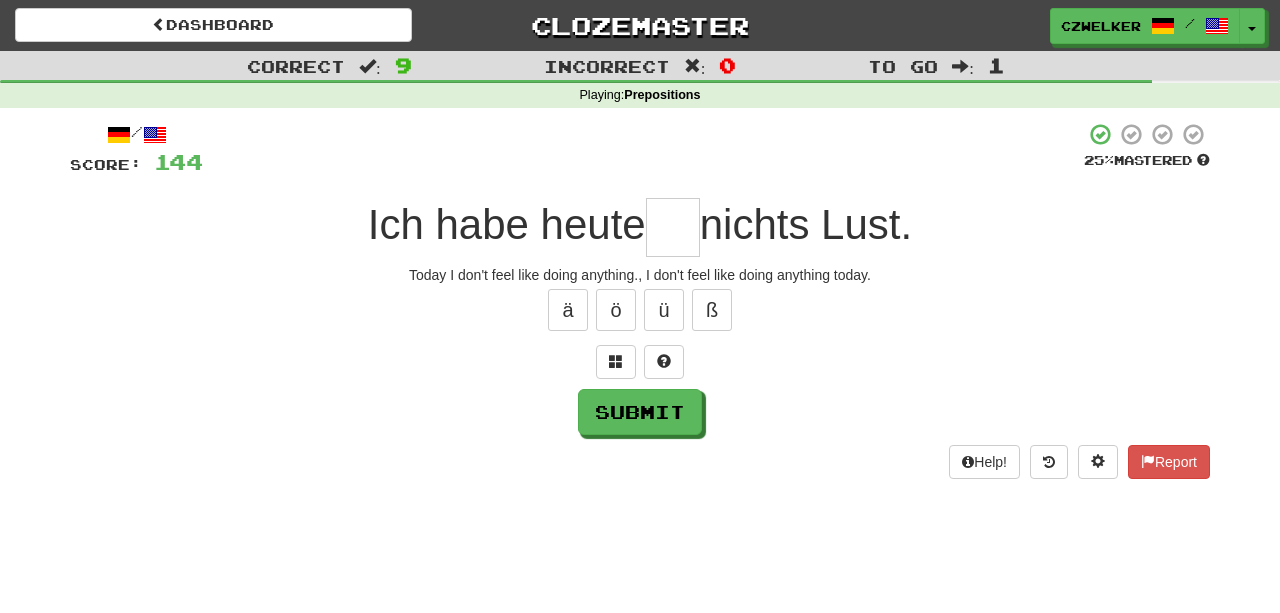 type on "*" 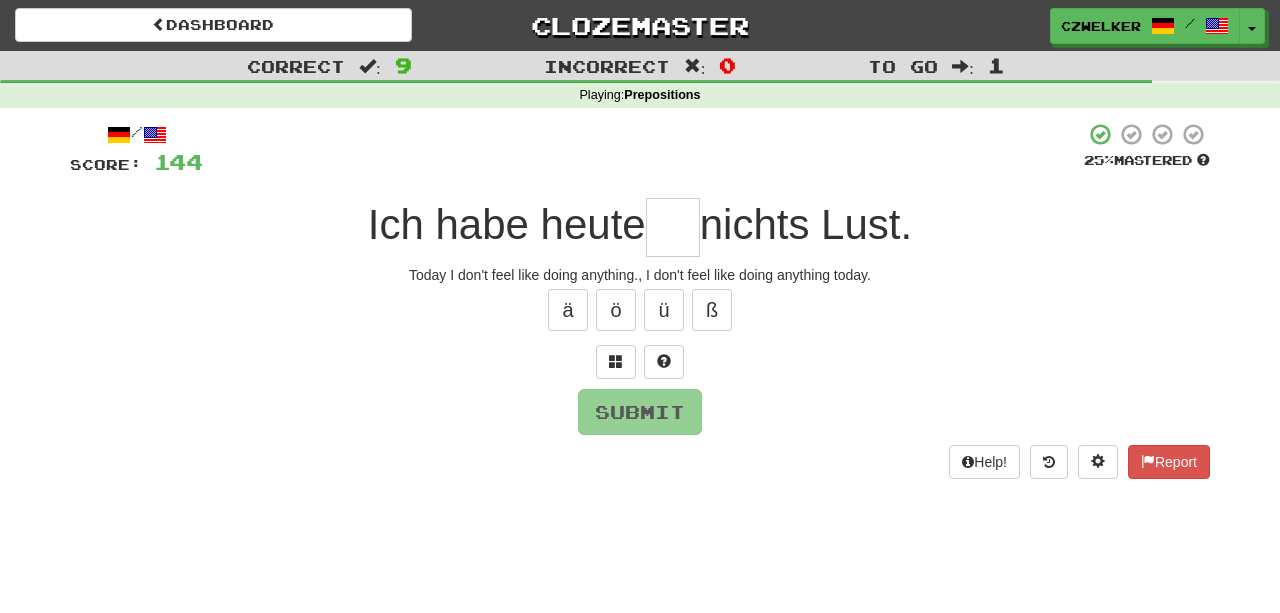 type on "*" 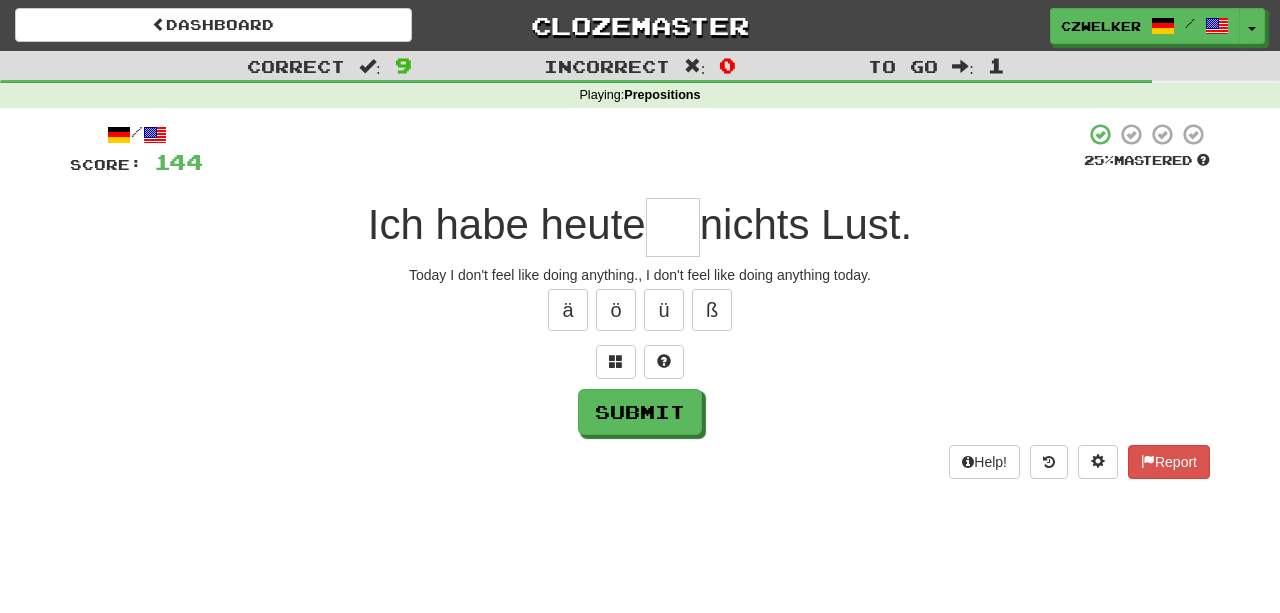type on "*" 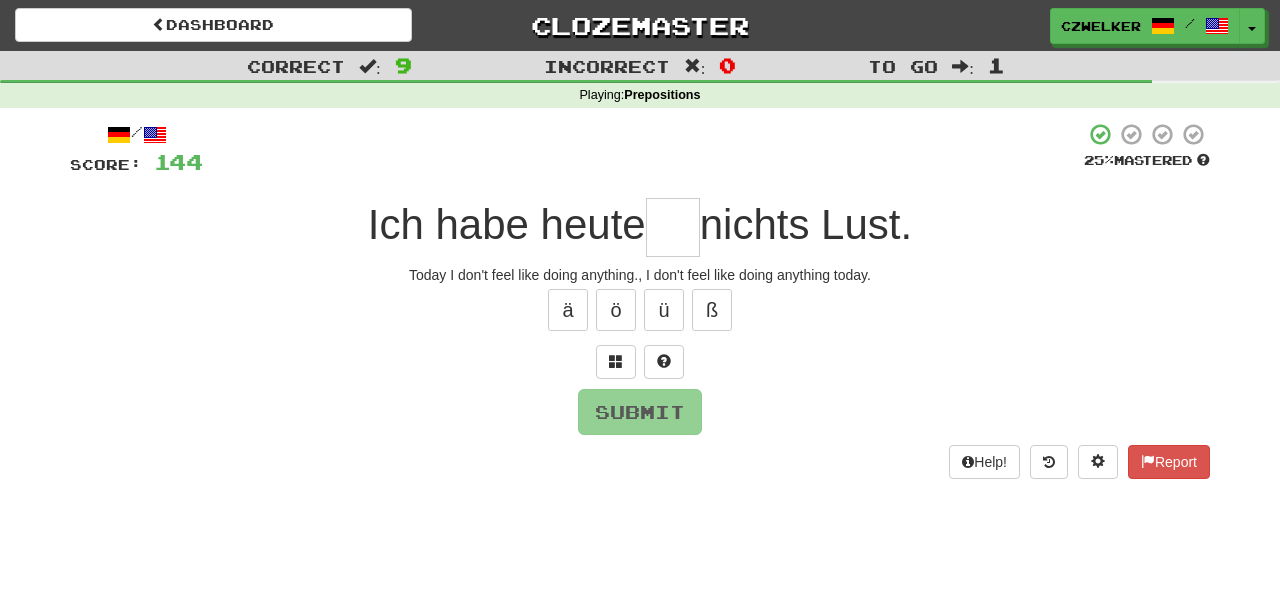 type on "*" 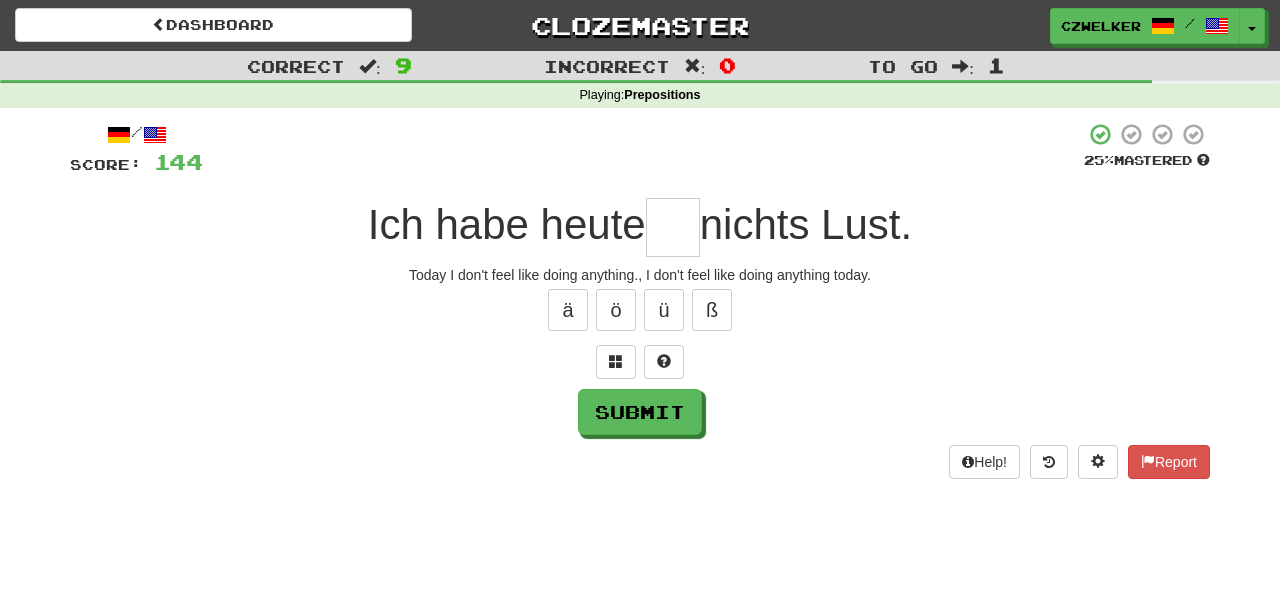 type on "*" 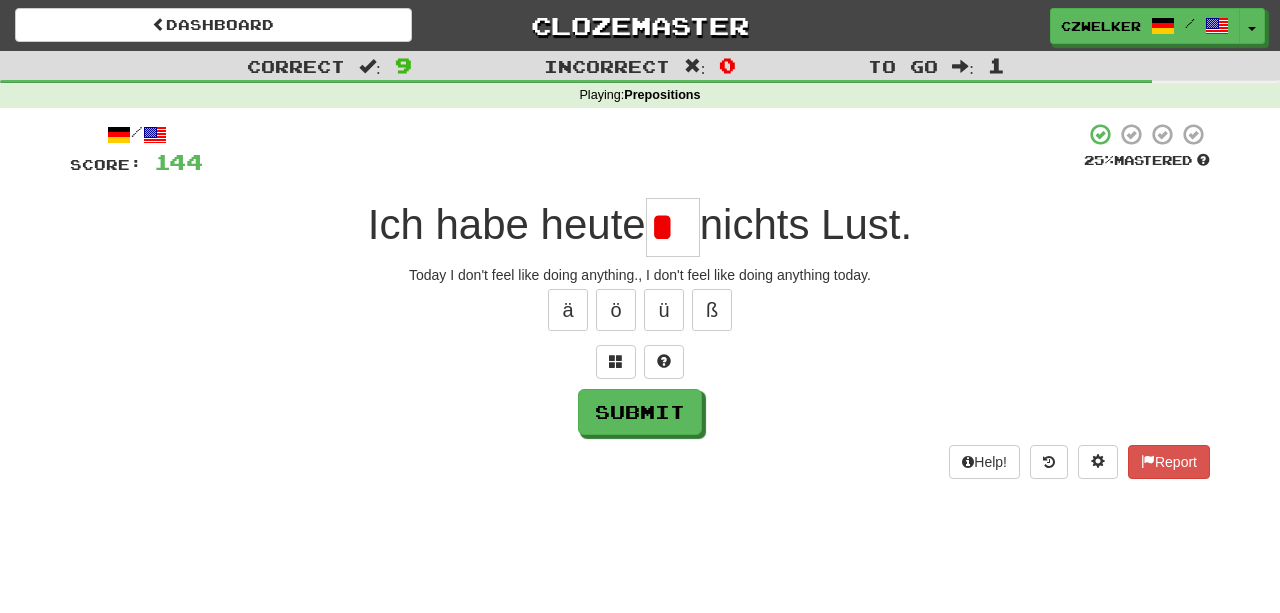 type on "*" 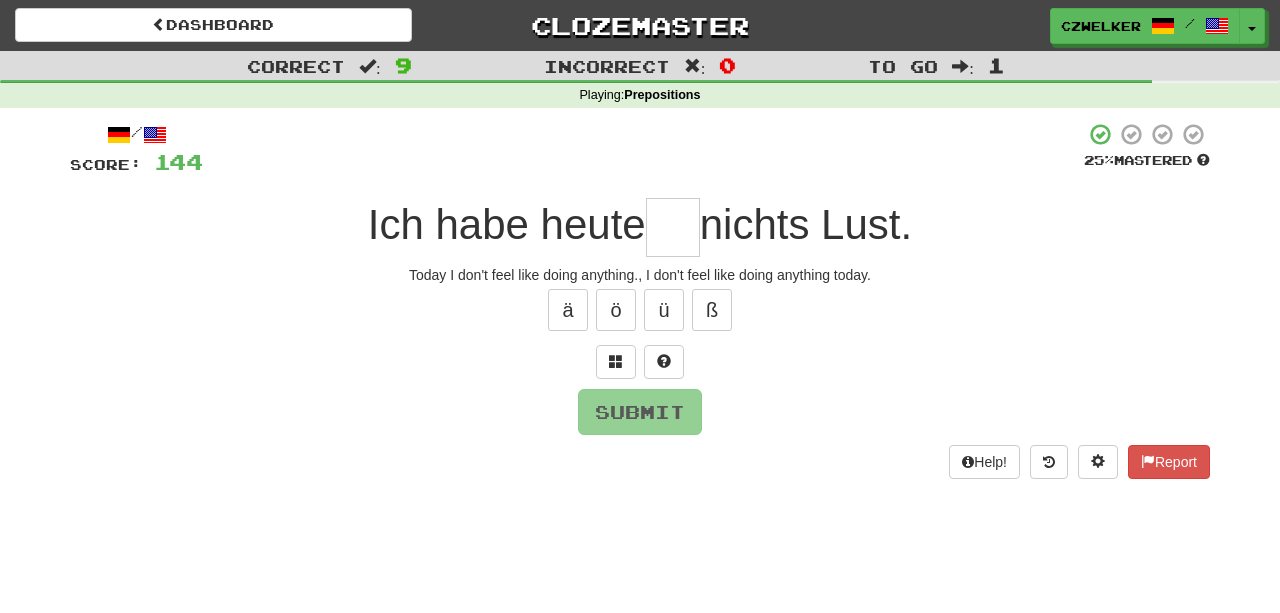 type on "*" 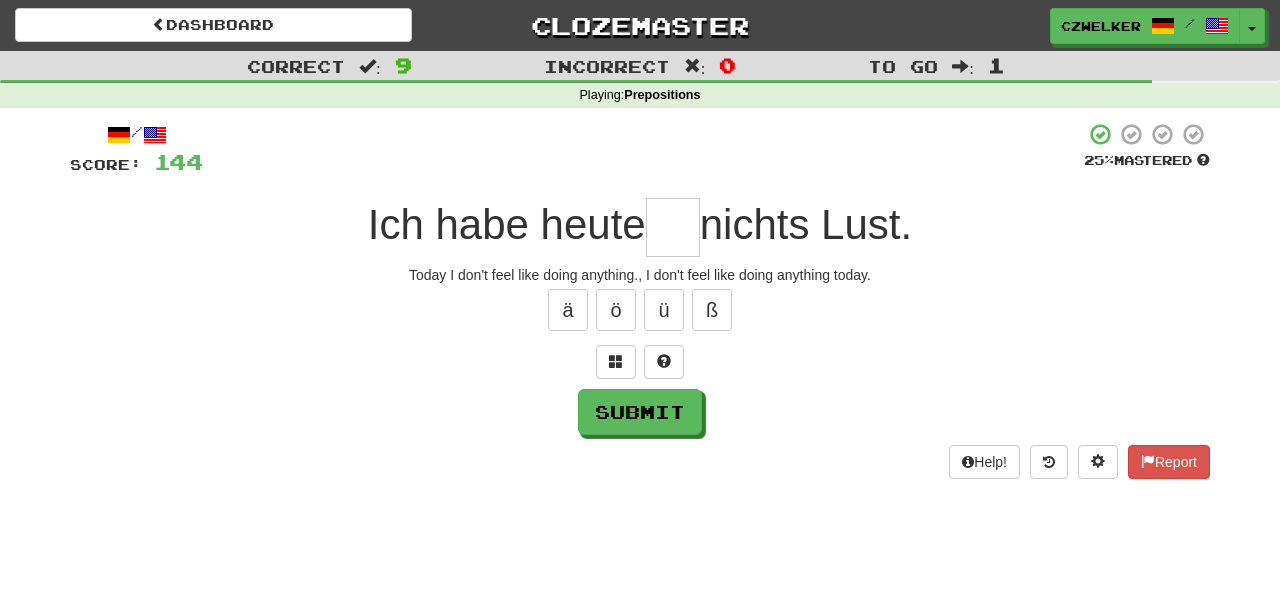 type on "*" 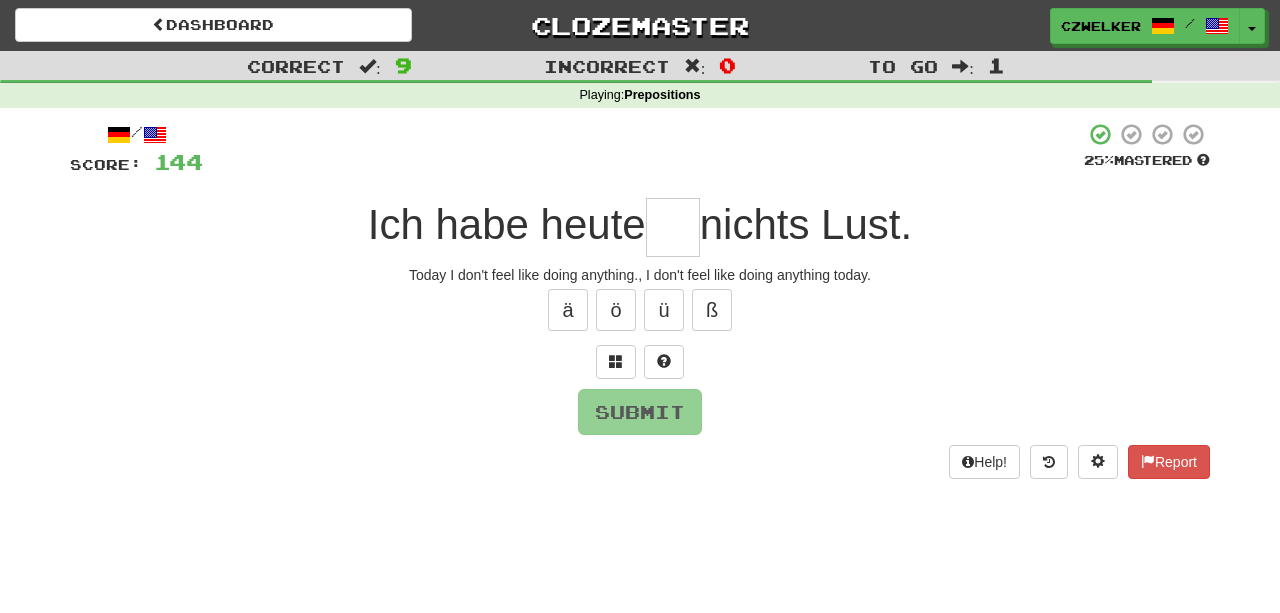 type on "*" 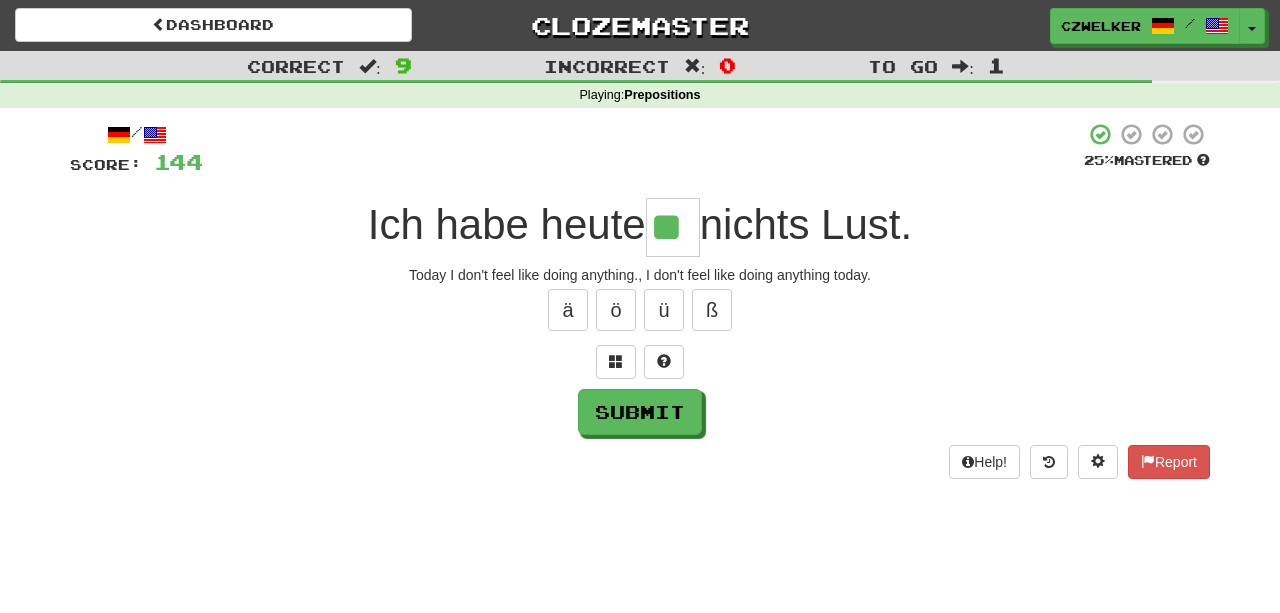 type on "**" 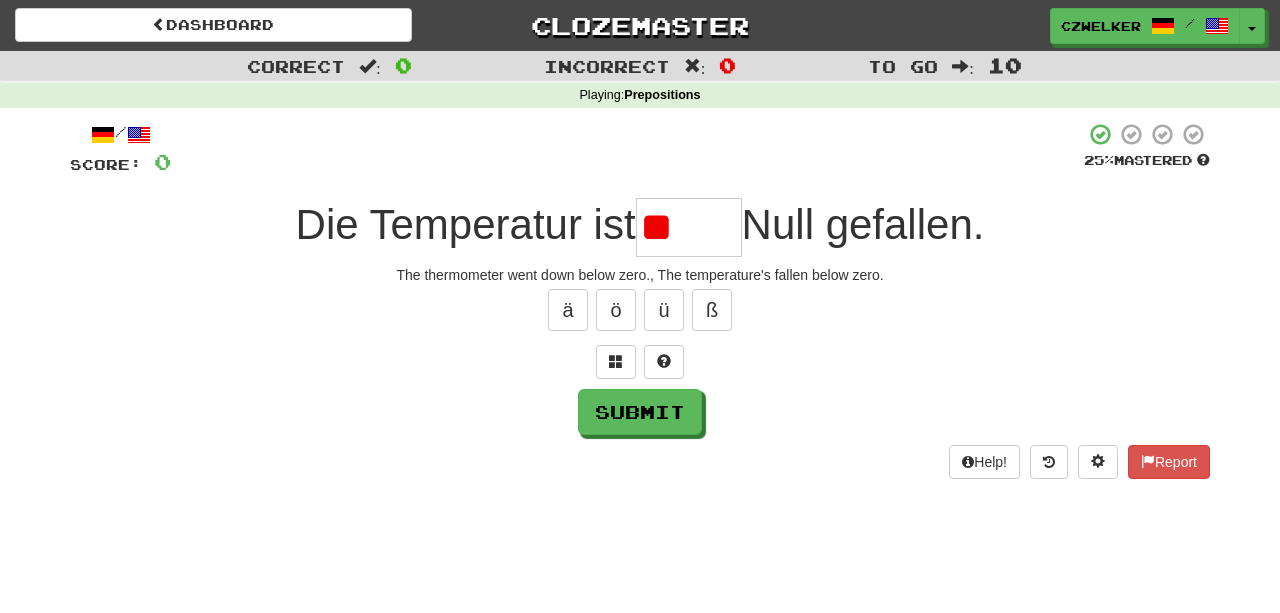 type on "*" 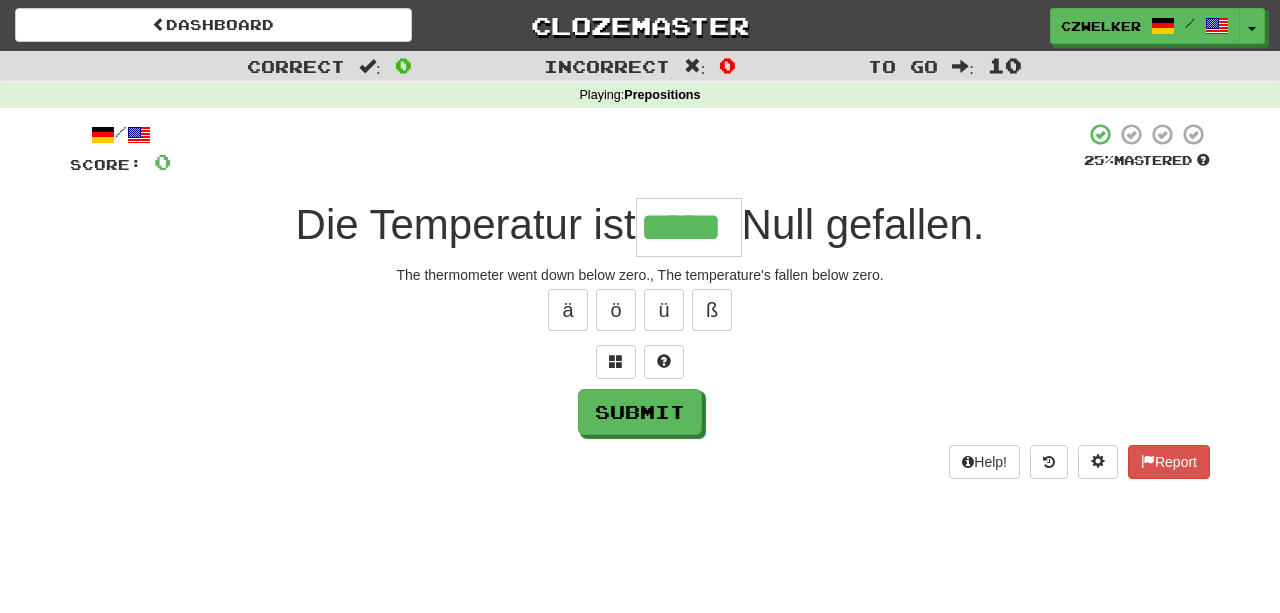type on "*****" 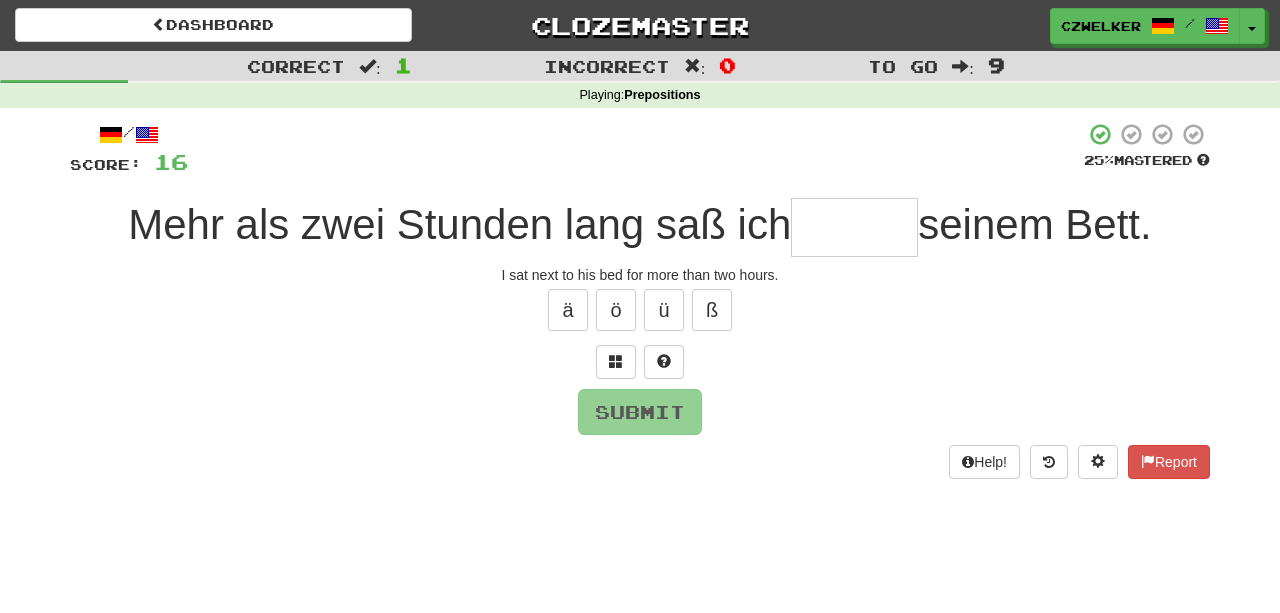 type on "*" 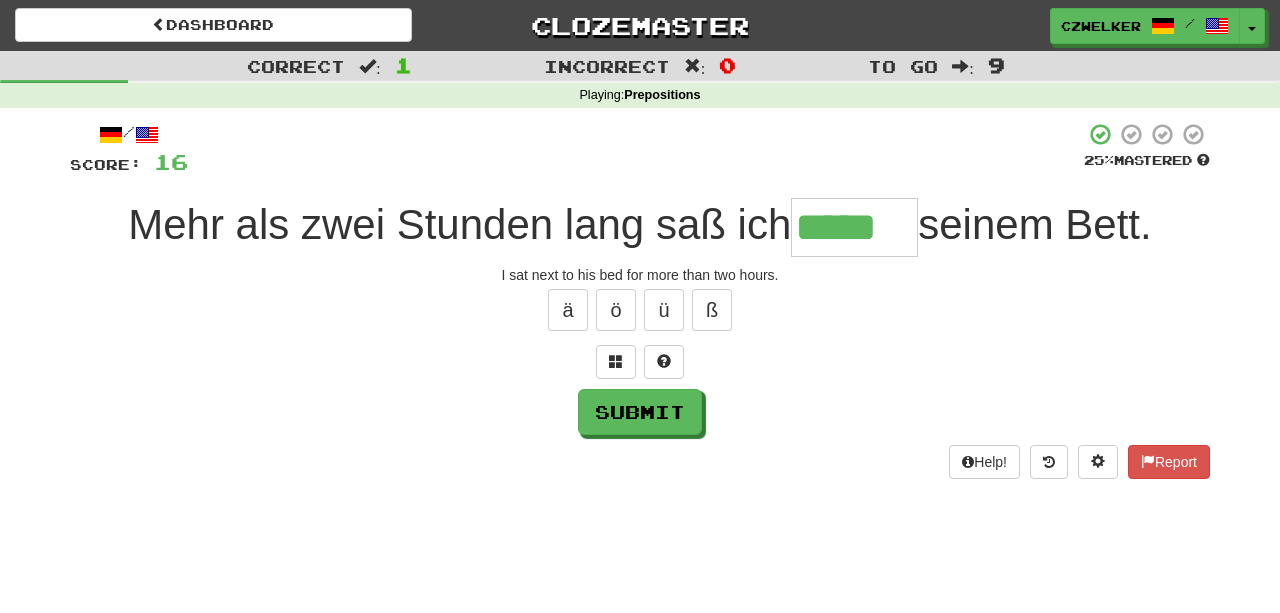 type on "*****" 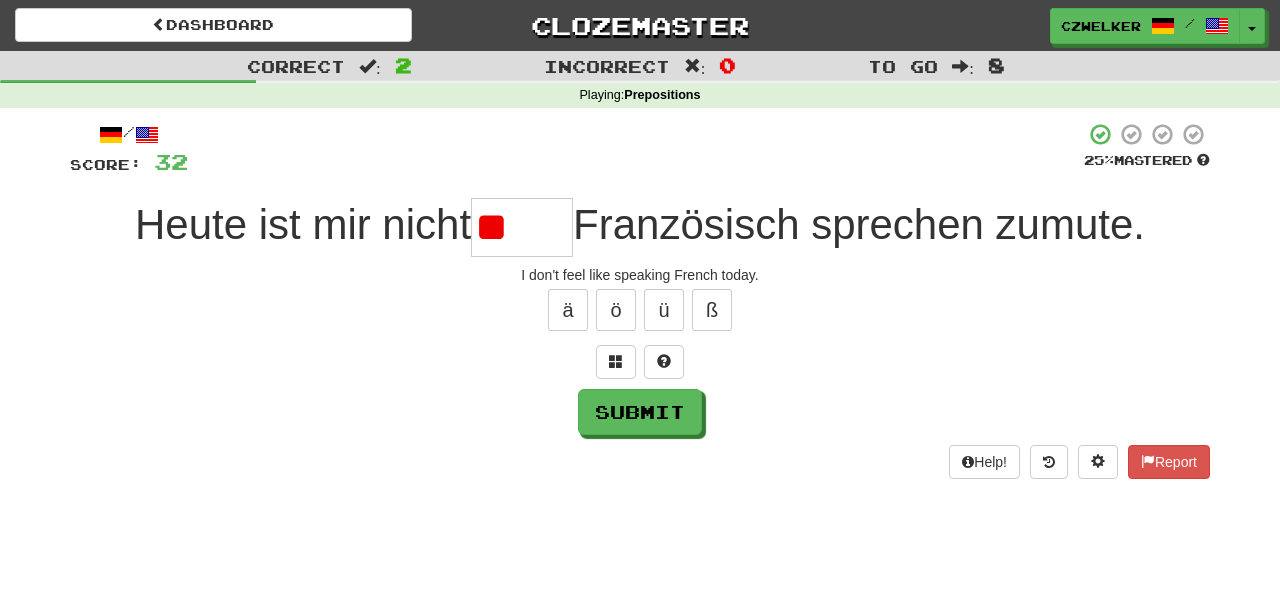 type on "*" 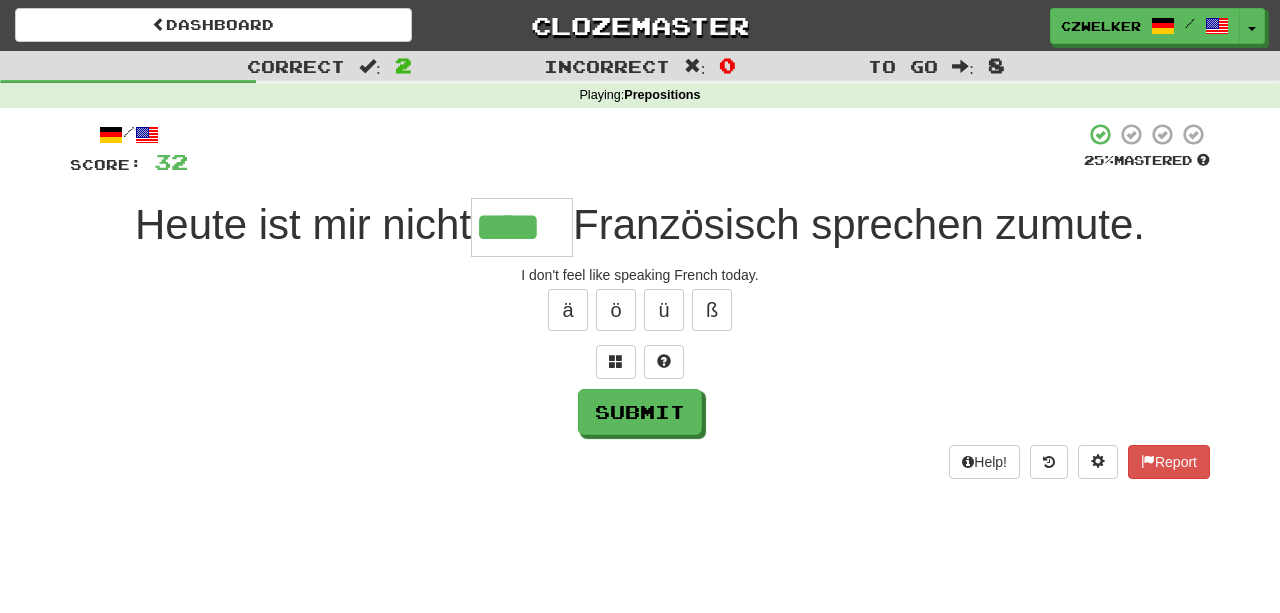 type on "****" 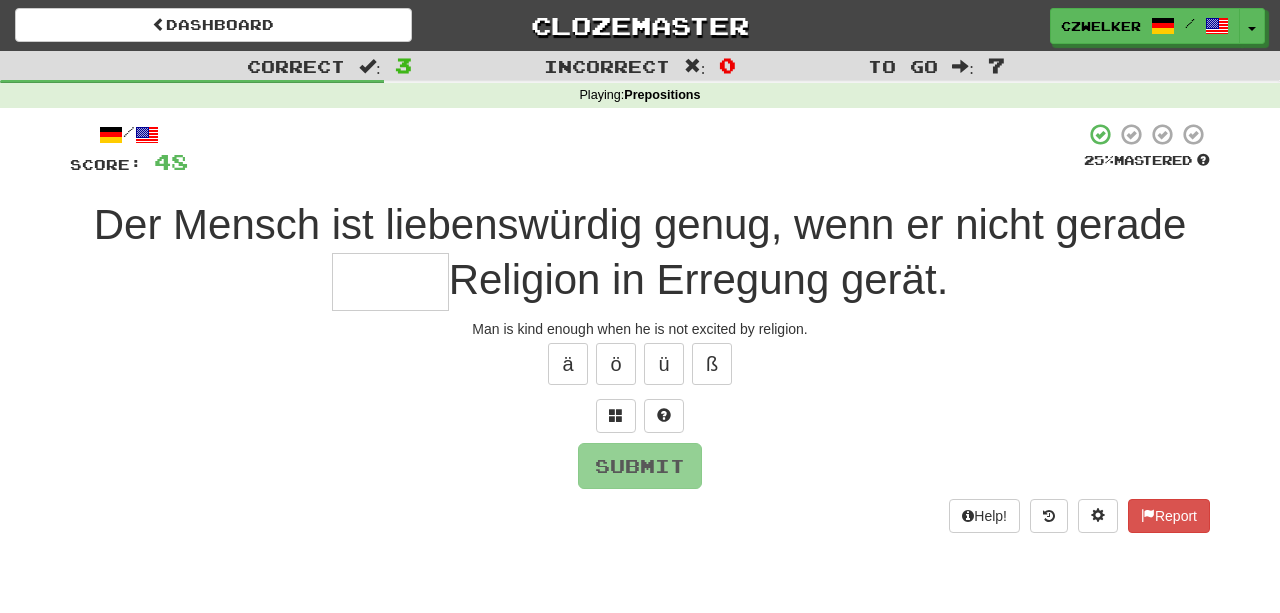 type on "*" 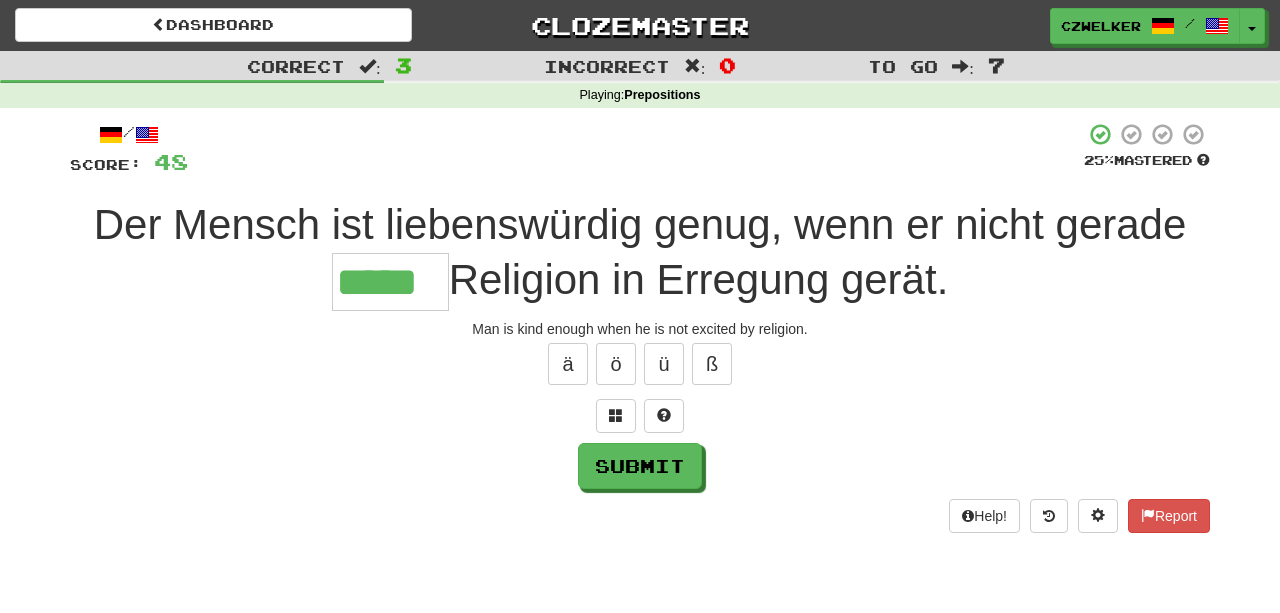 type on "*****" 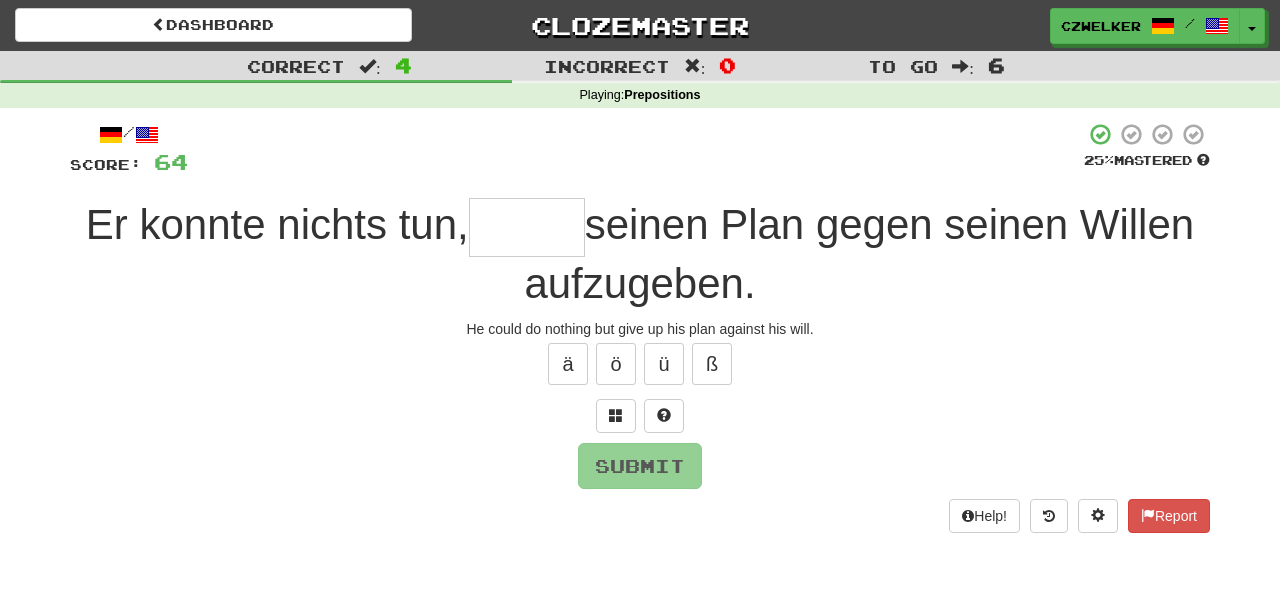 type on "*" 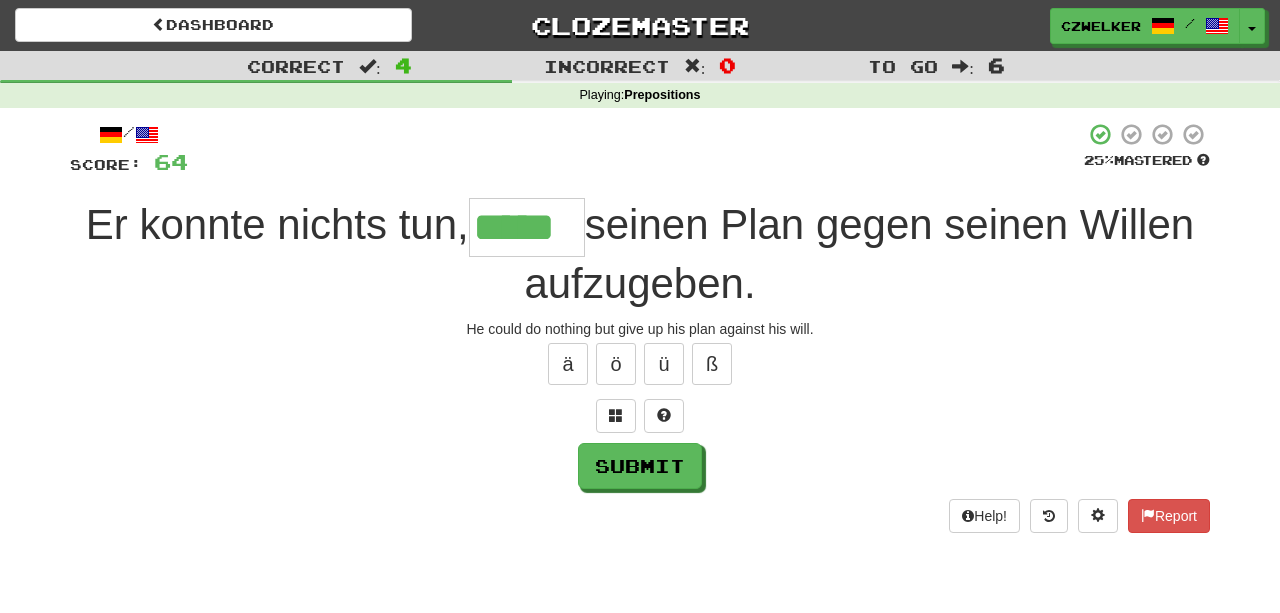 type on "*****" 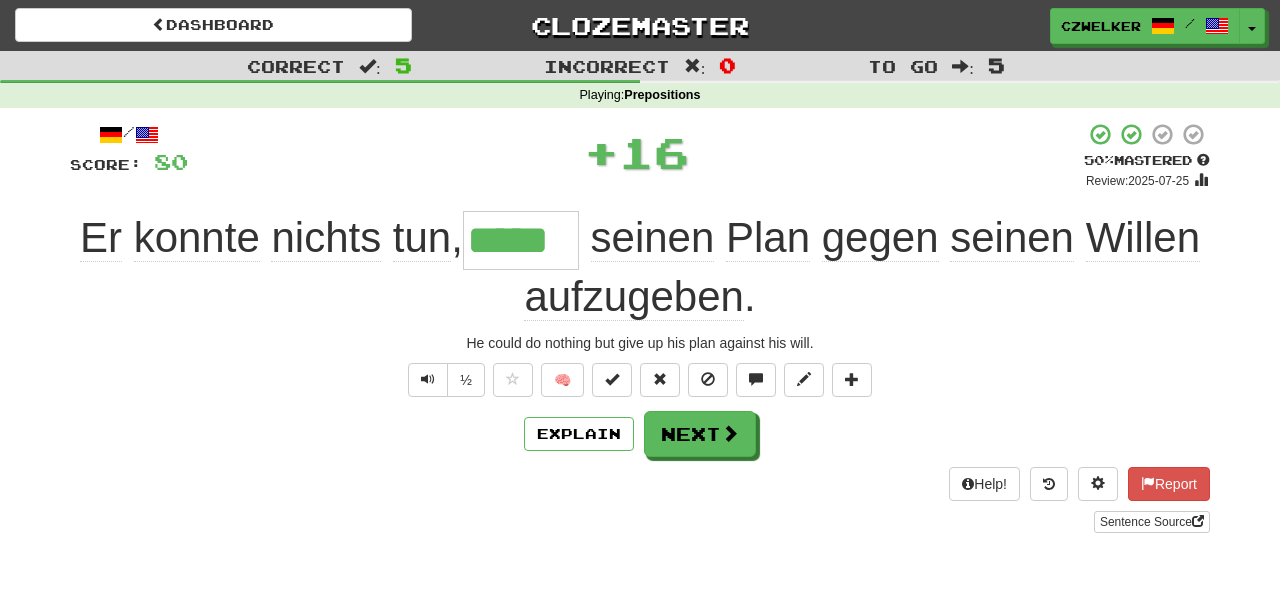 type 